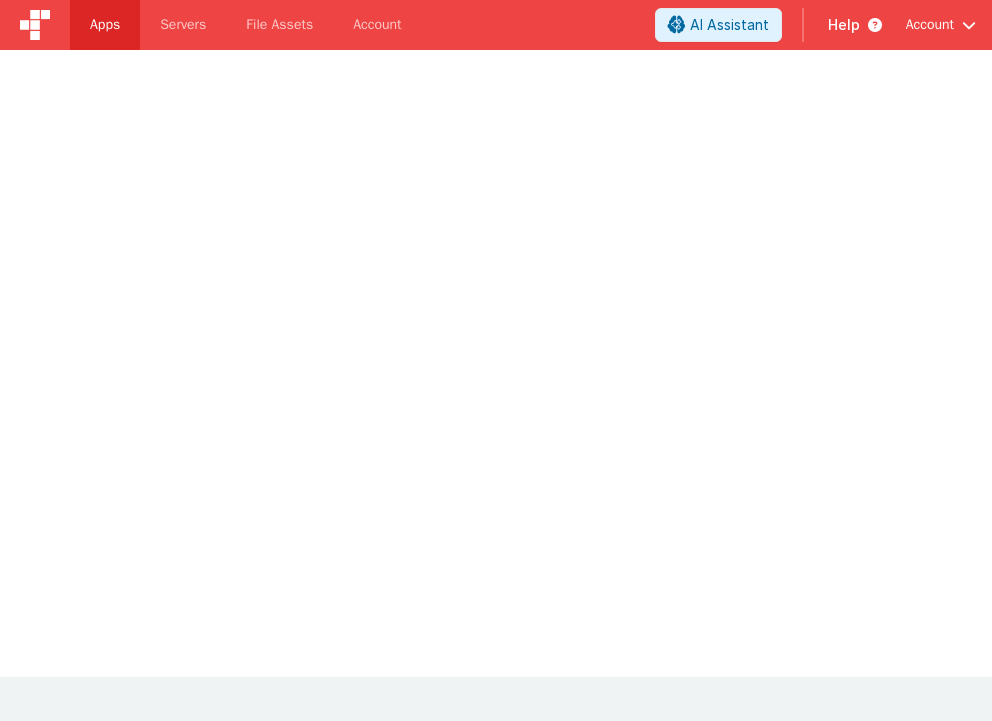 scroll, scrollTop: 0, scrollLeft: 0, axis: both 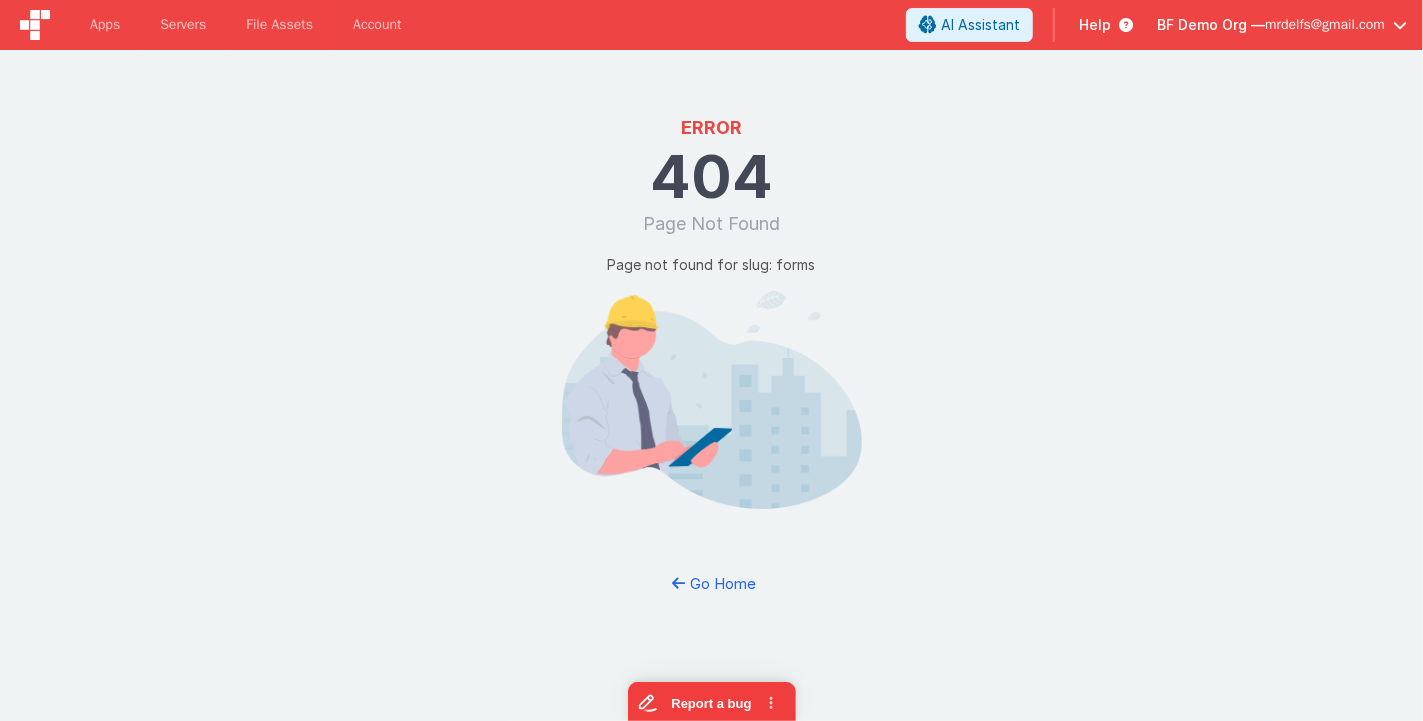click at bounding box center (35, 25) 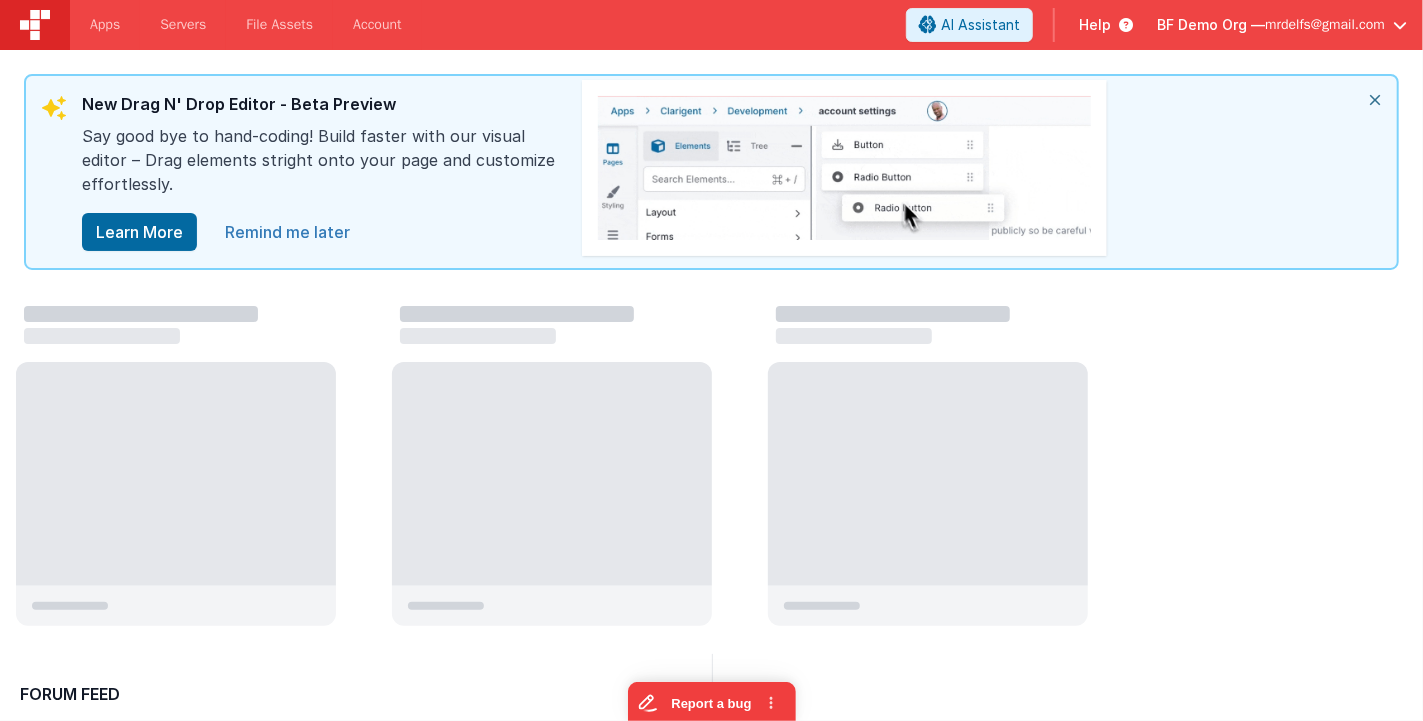 click on "Remind me later" at bounding box center [287, 232] 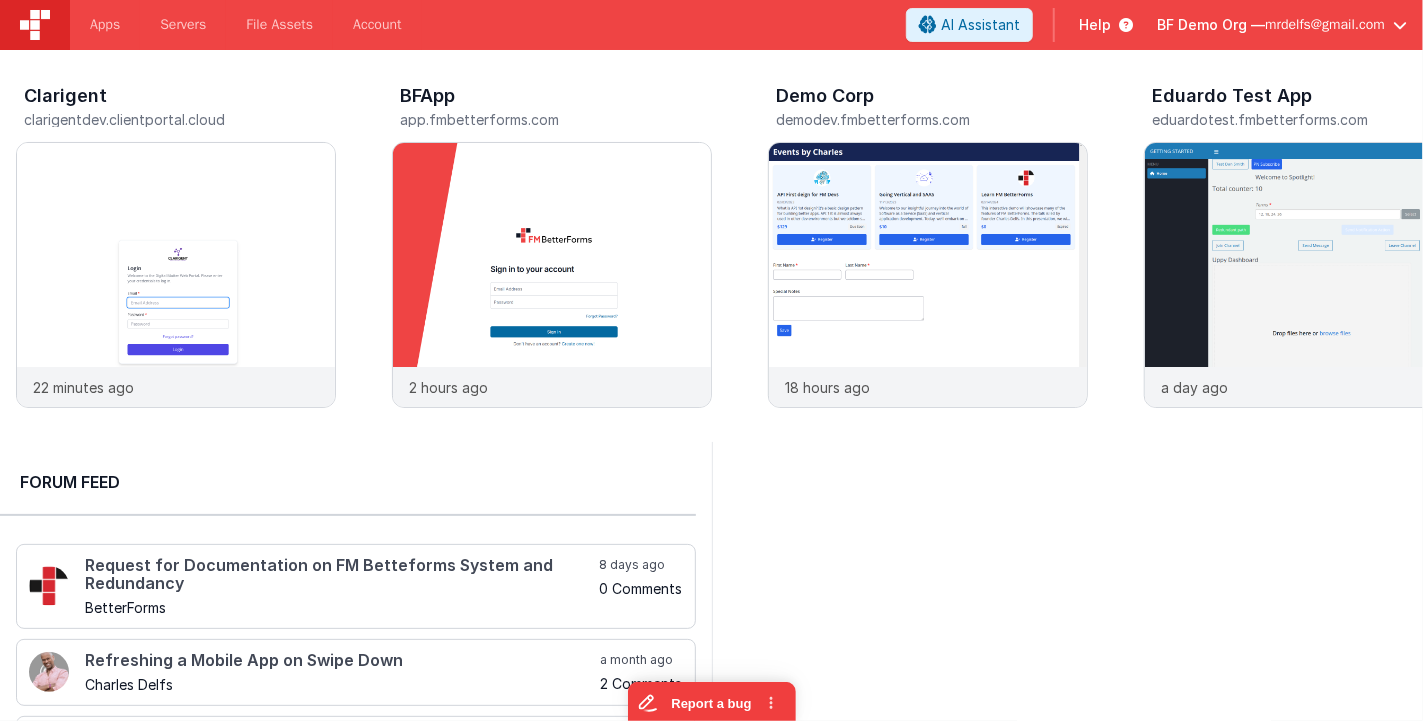 click on "mrdelfs@gmail.com" at bounding box center (1325, 25) 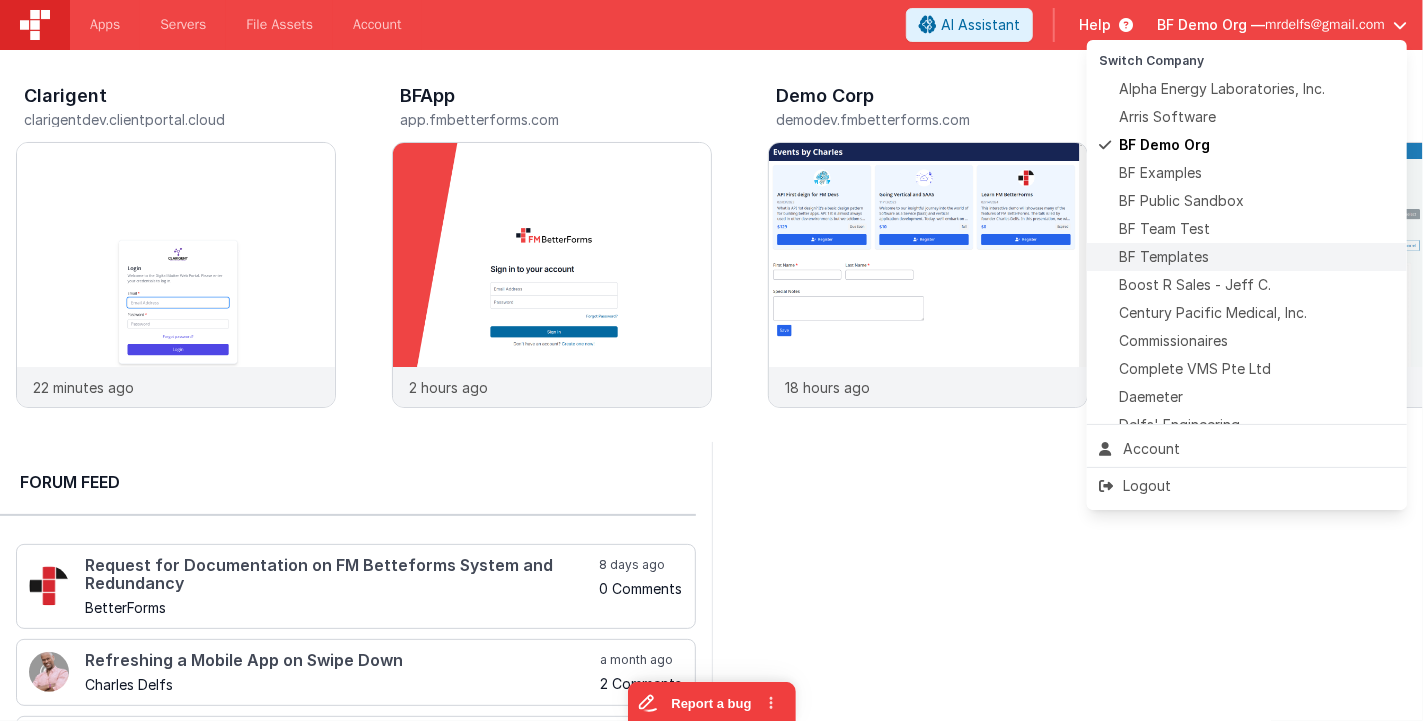 click on "BF Templates" at bounding box center [1164, 257] 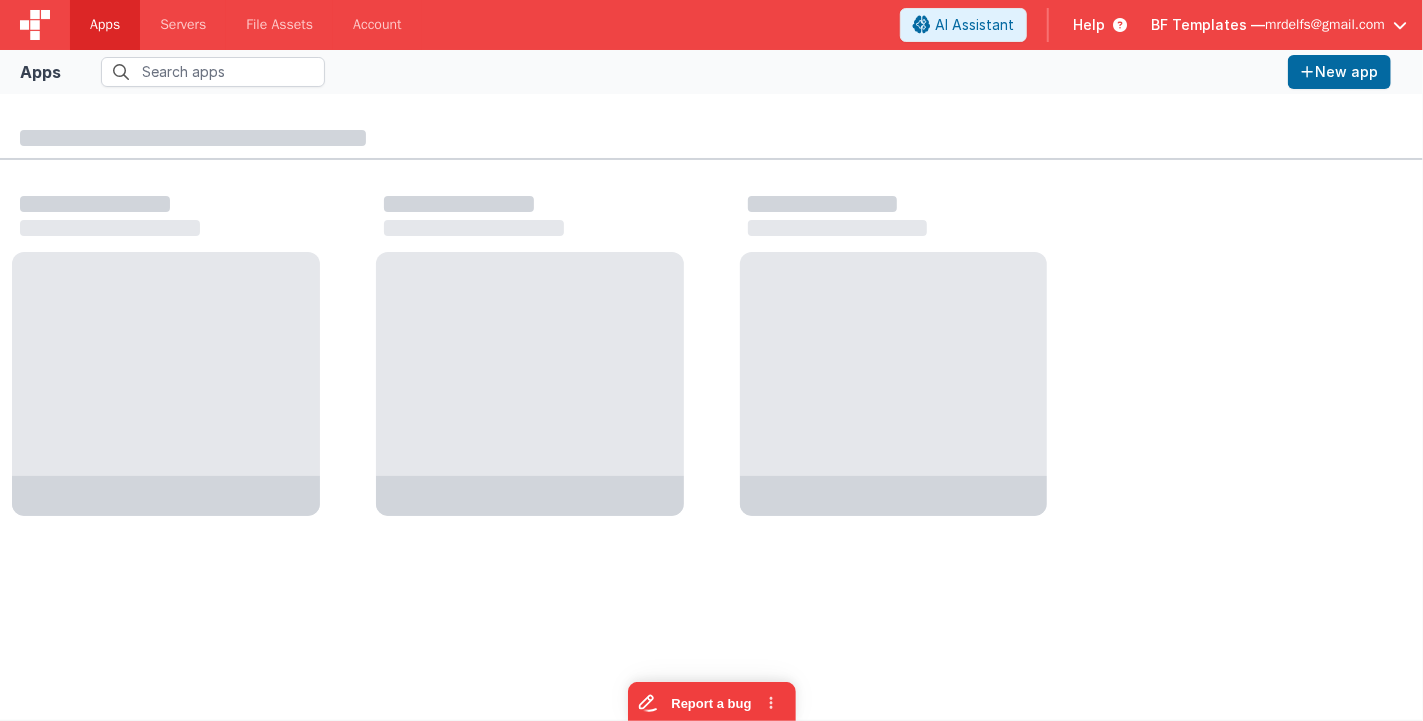 click on "BF Templates —" at bounding box center (1208, 25) 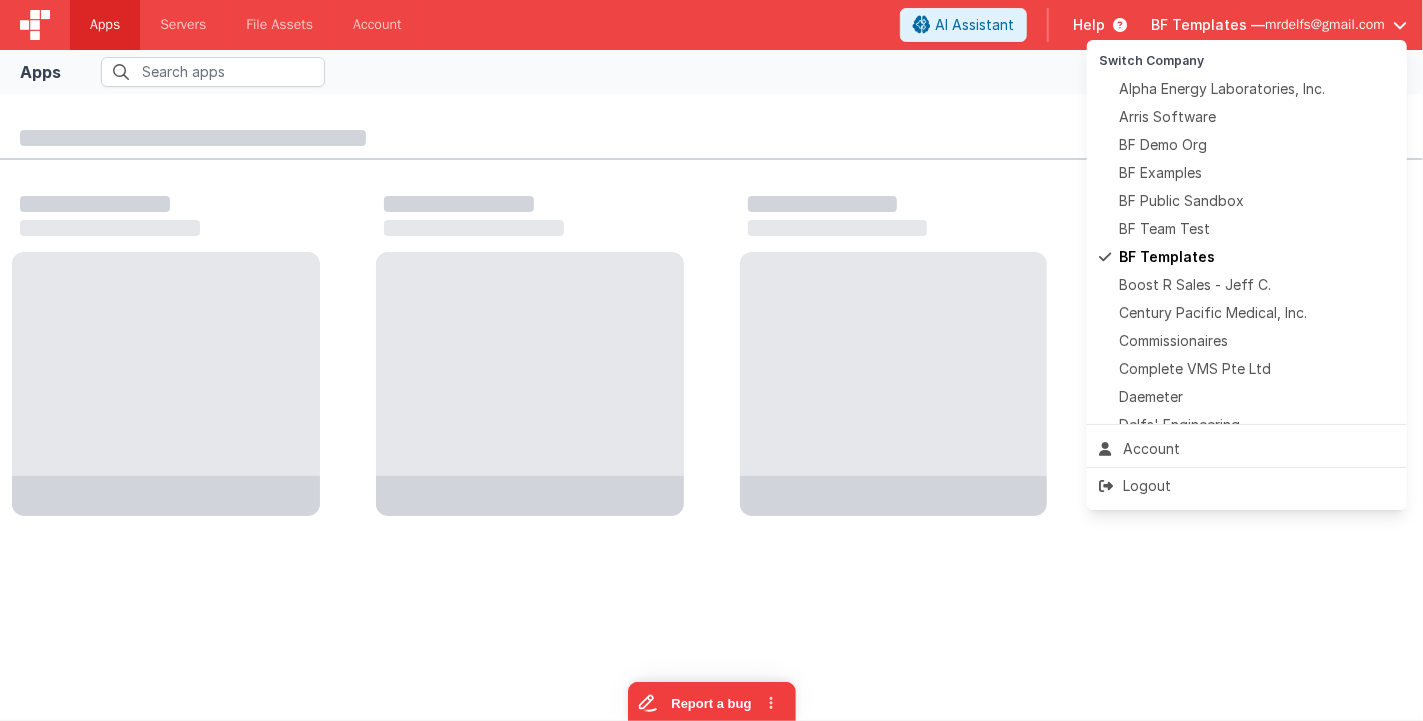 drag, startPoint x: 862, startPoint y: 100, endPoint x: 834, endPoint y: 101, distance: 28.01785 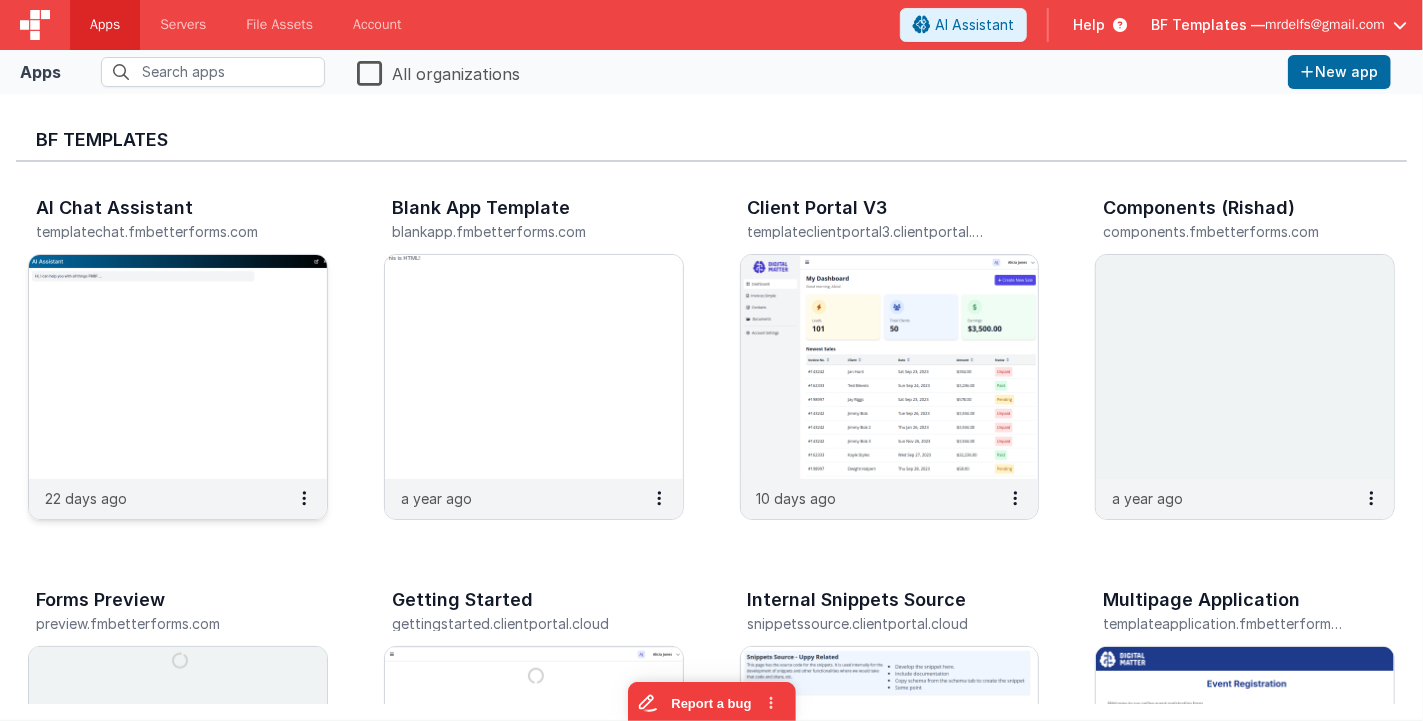 click at bounding box center (178, 367) 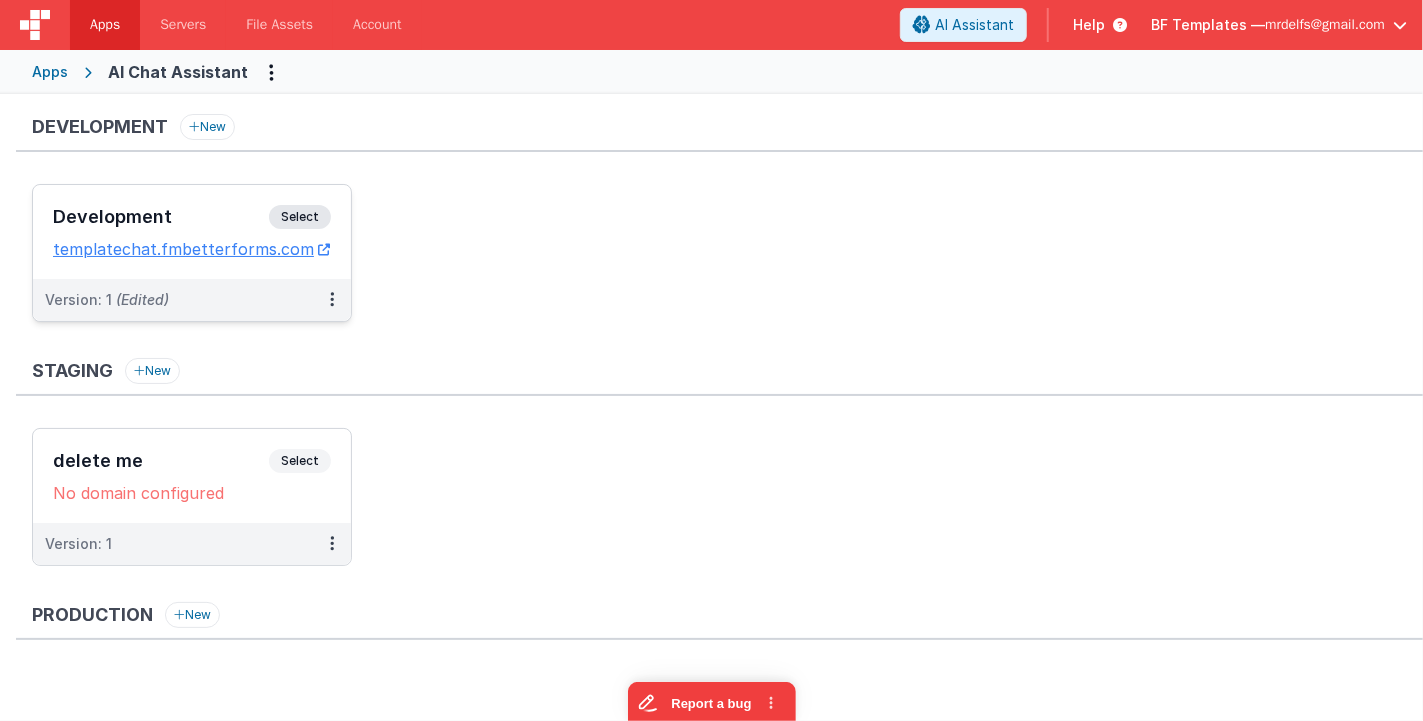 click on "Select" at bounding box center [300, 217] 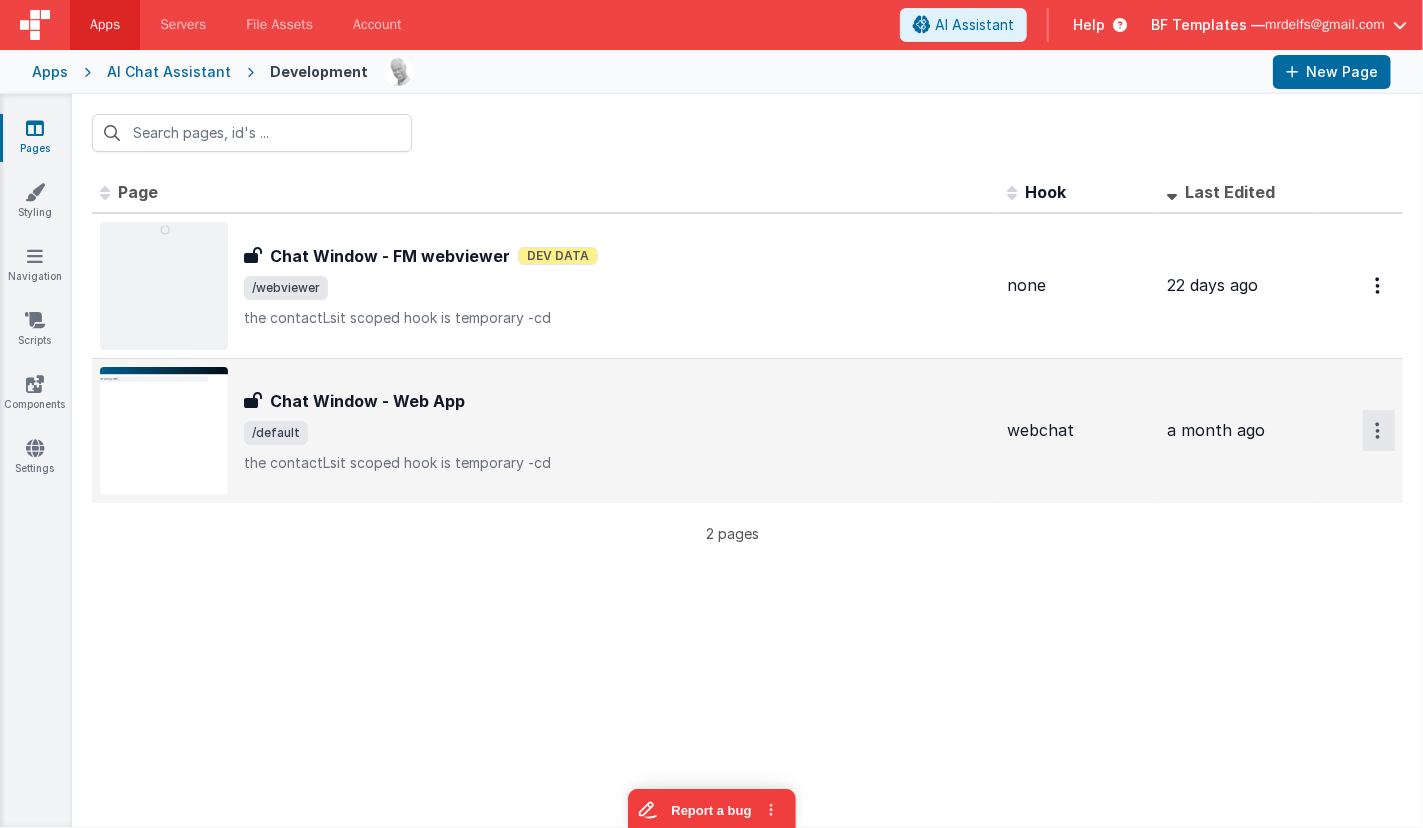 click at bounding box center (1377, 285) 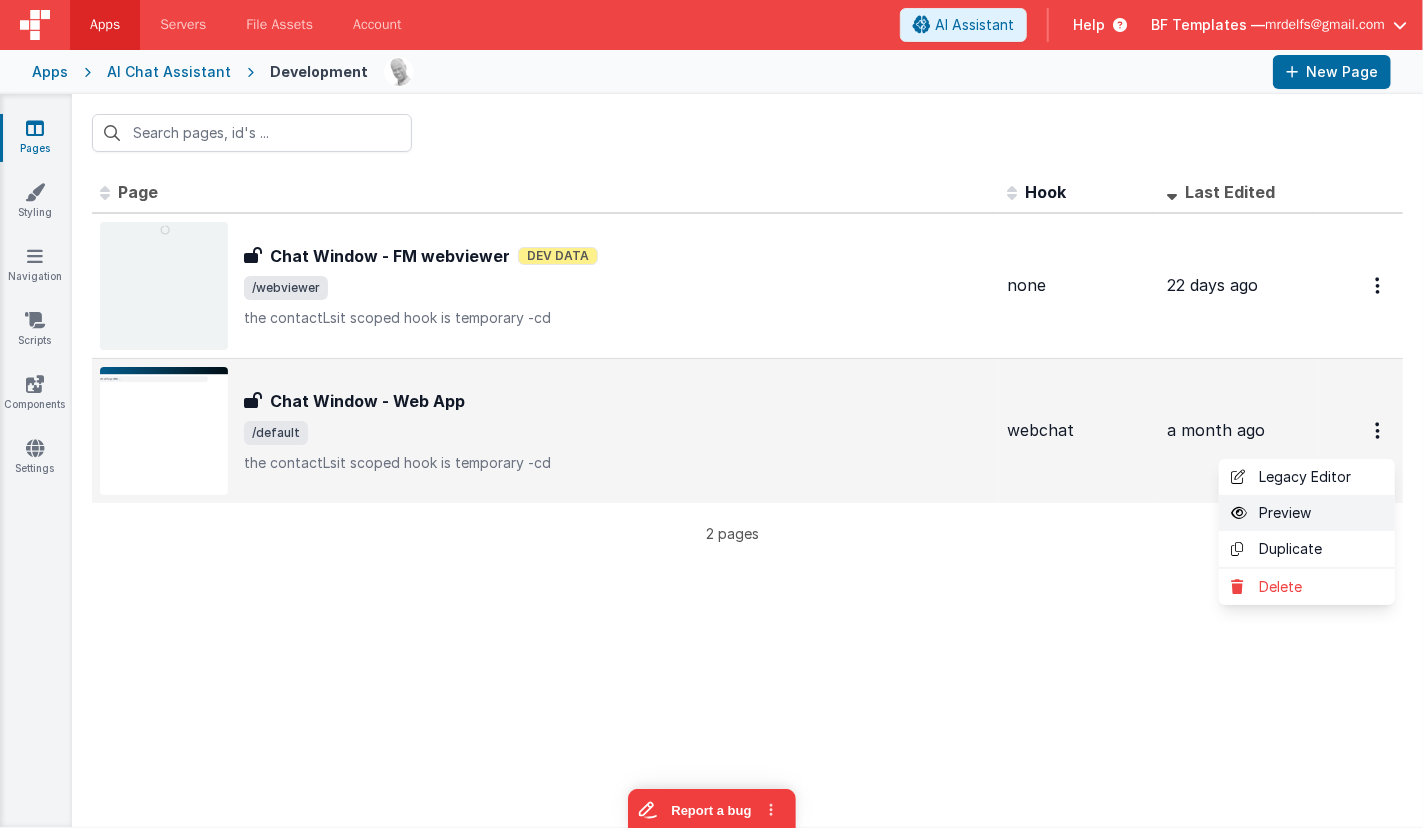 click on "Preview" at bounding box center [1307, 513] 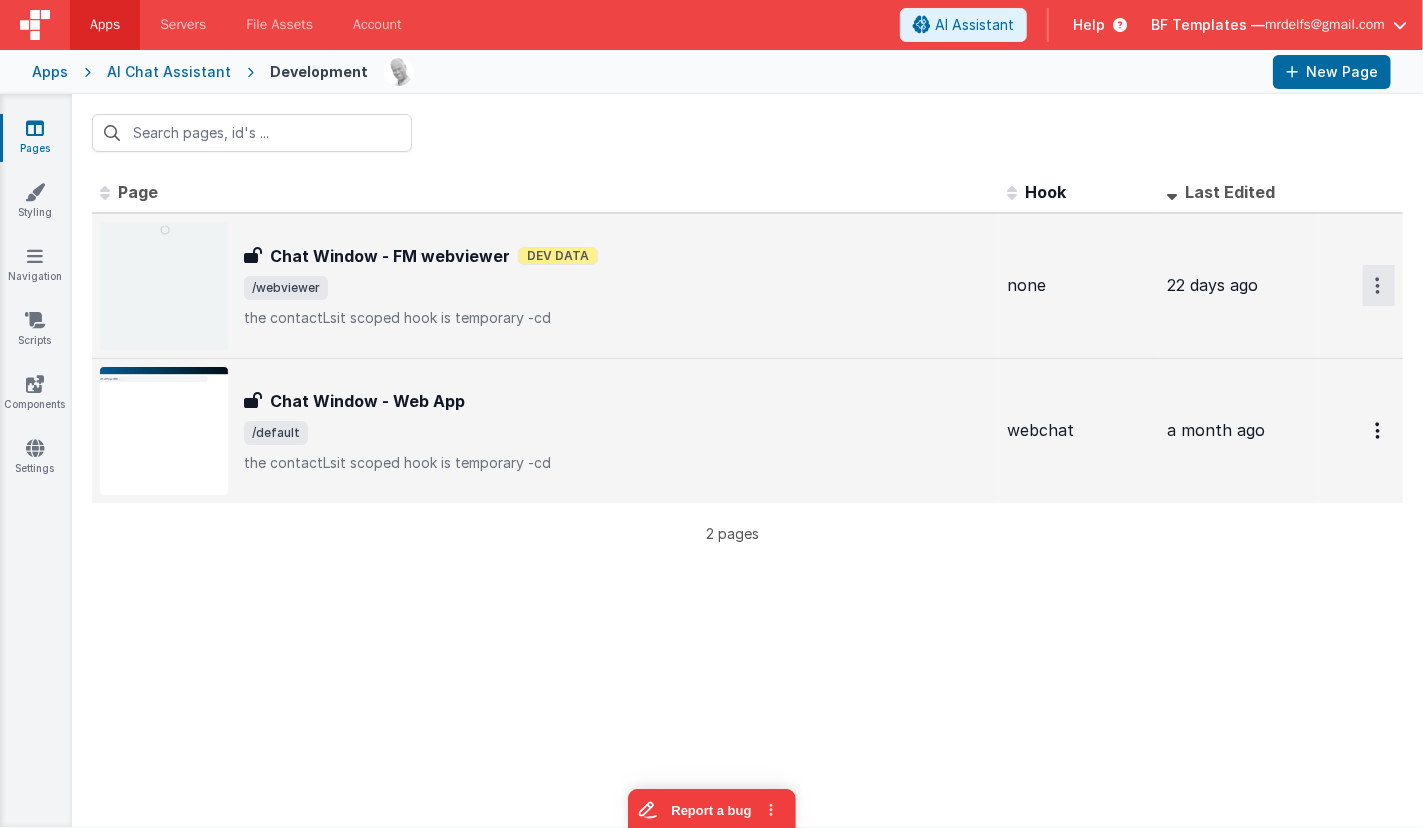 click at bounding box center (1379, 285) 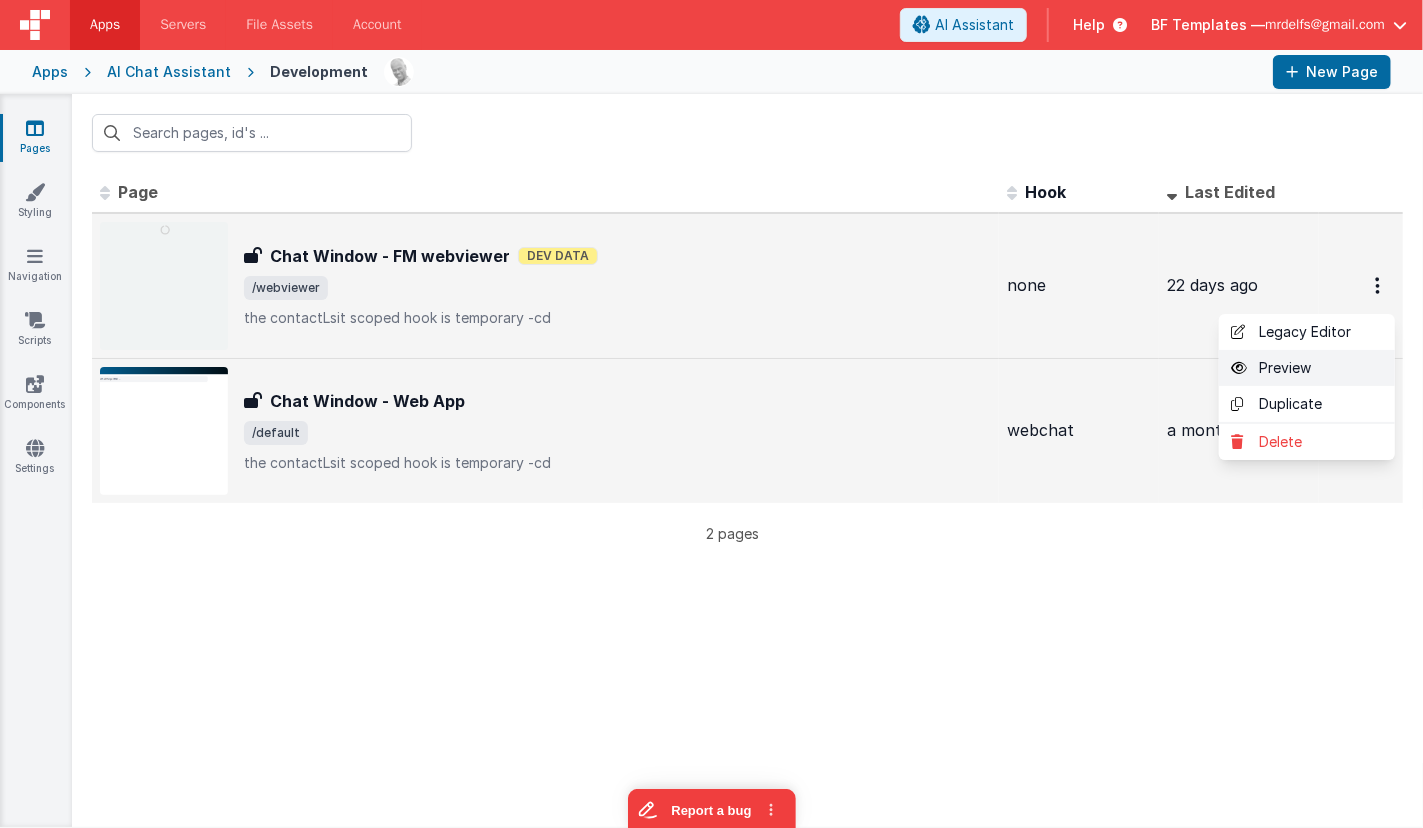 click on "Preview" at bounding box center (1307, 368) 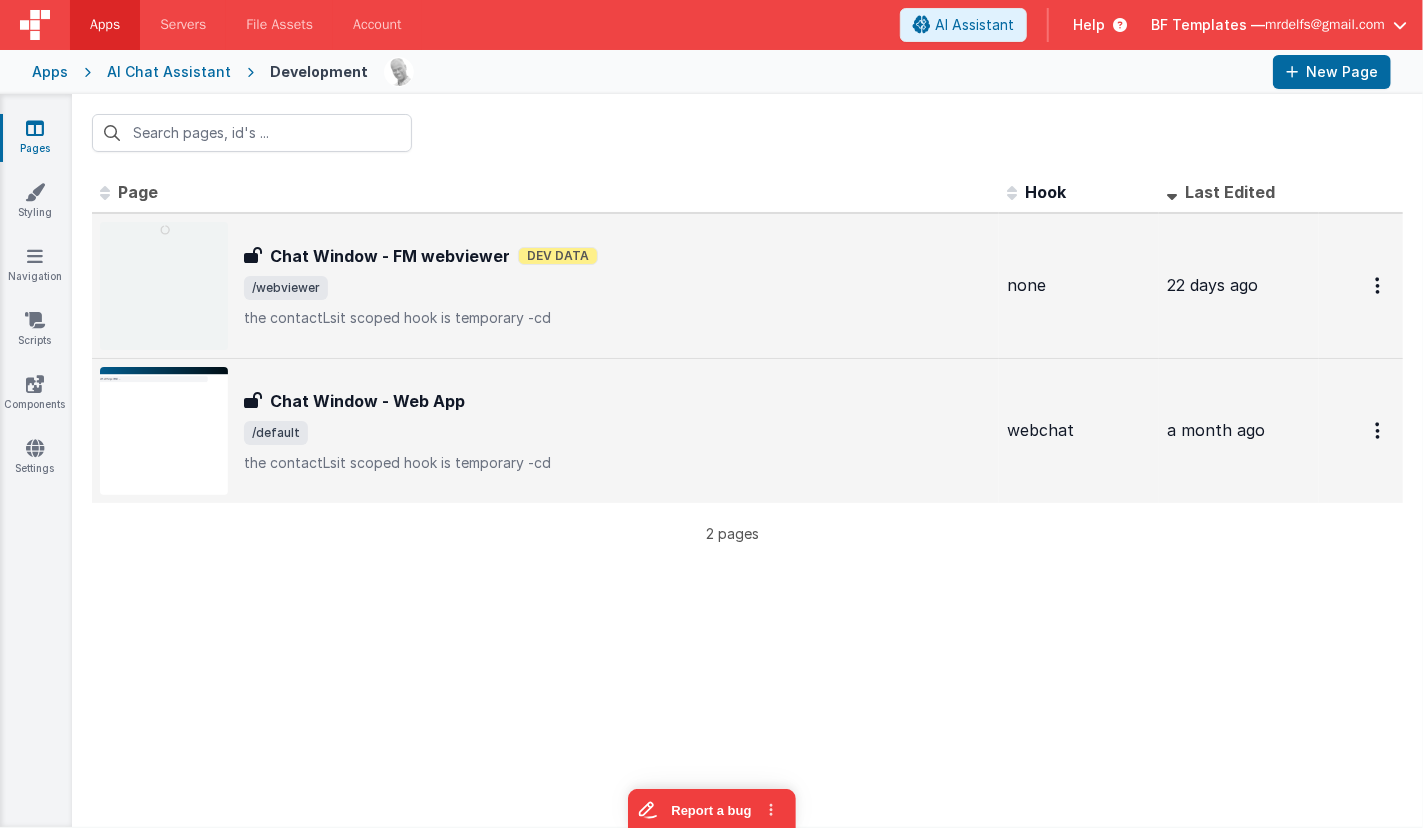 click on "/default" at bounding box center [617, 433] 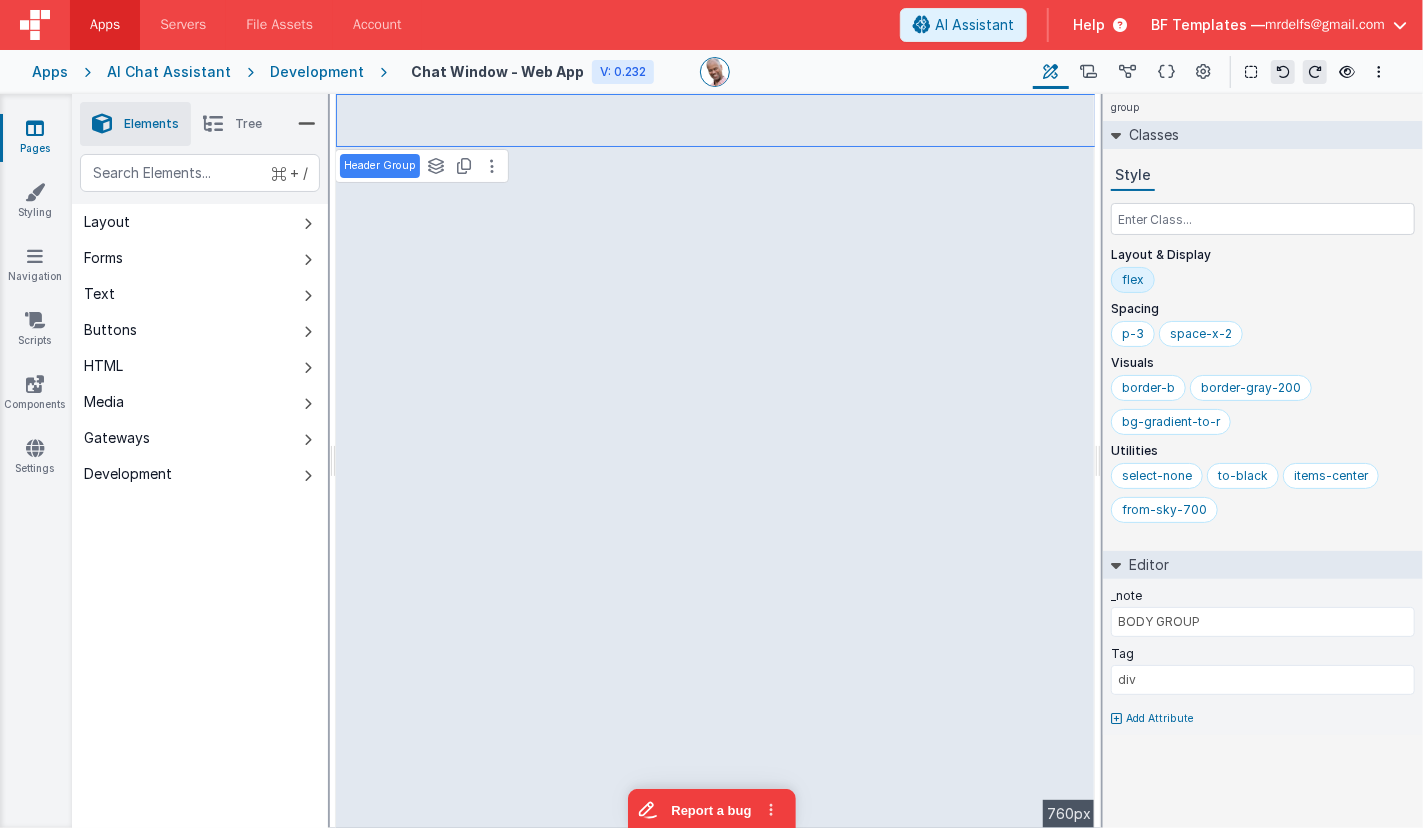 type on "V2" 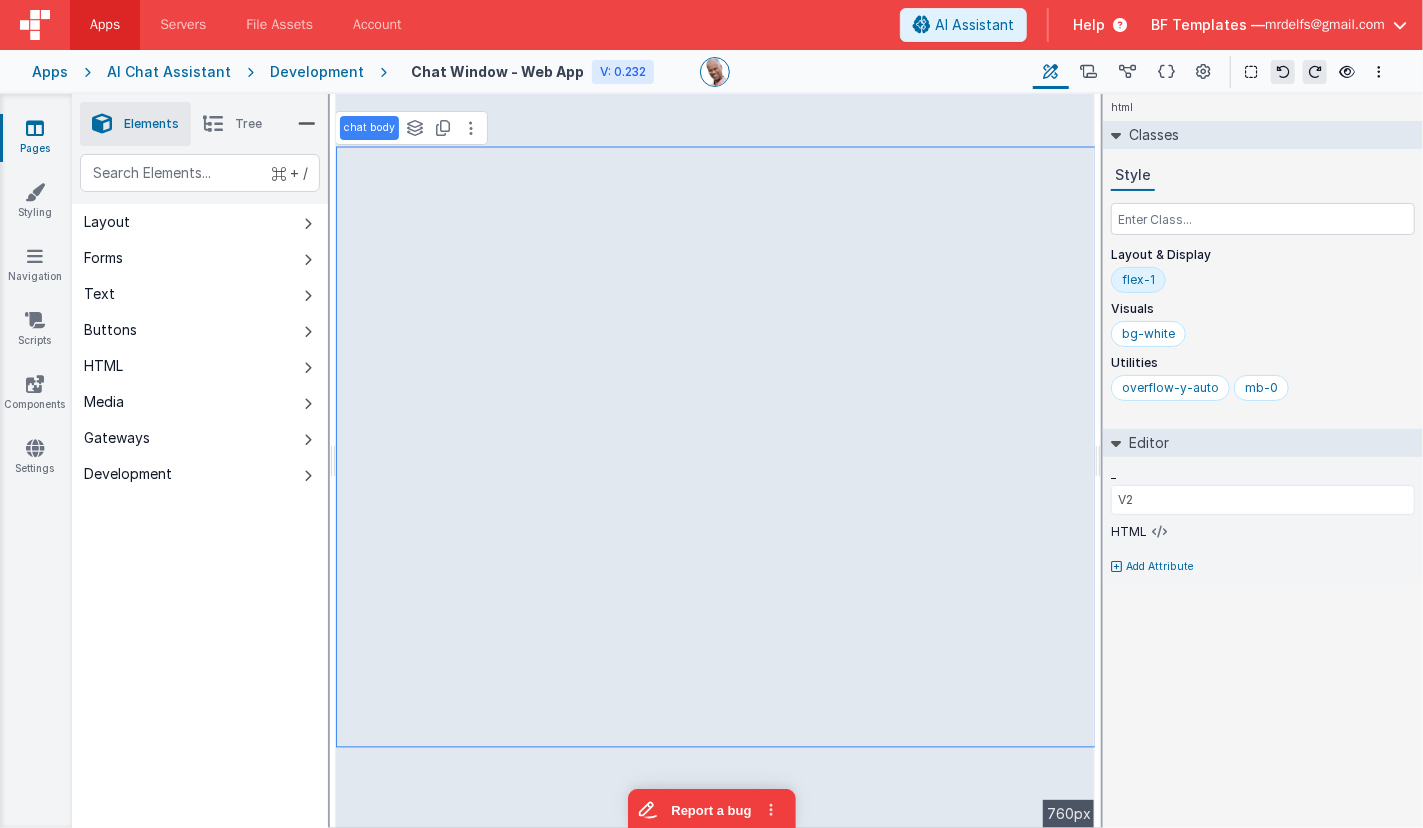 drag, startPoint x: 220, startPoint y: 126, endPoint x: 224, endPoint y: 167, distance: 41.19466 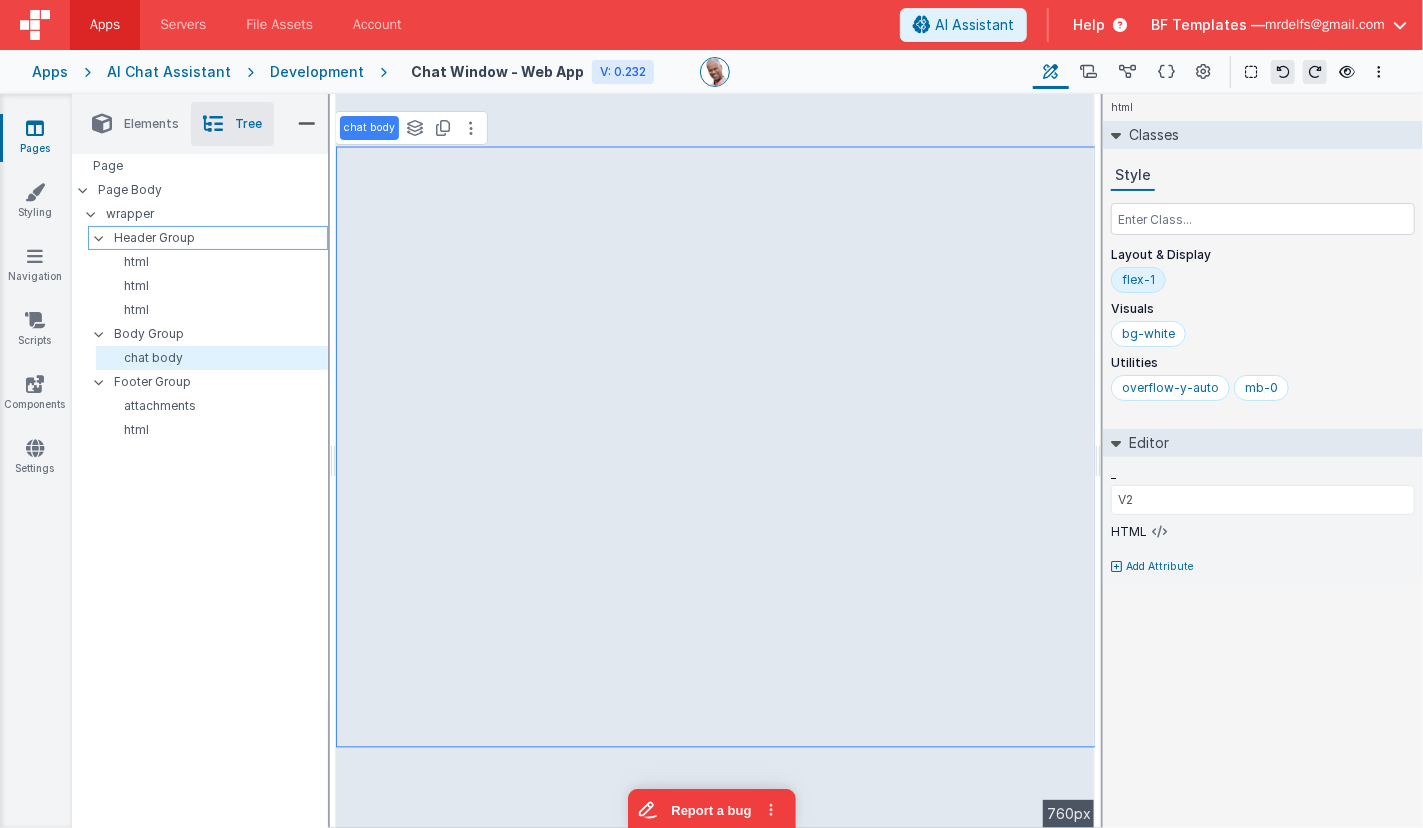 click on "Header Group" at bounding box center [220, 238] 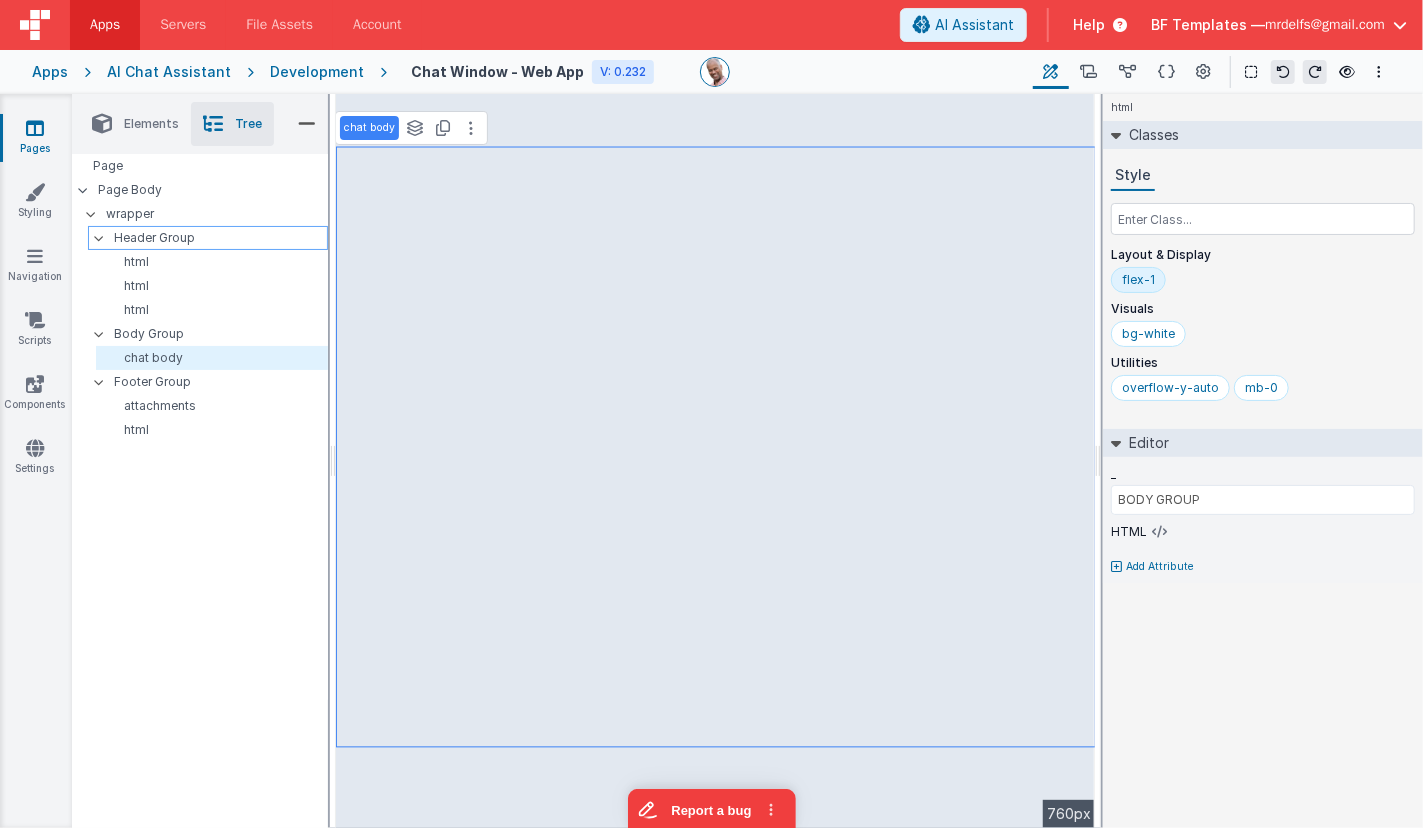 click on "Header Group" at bounding box center [220, 238] 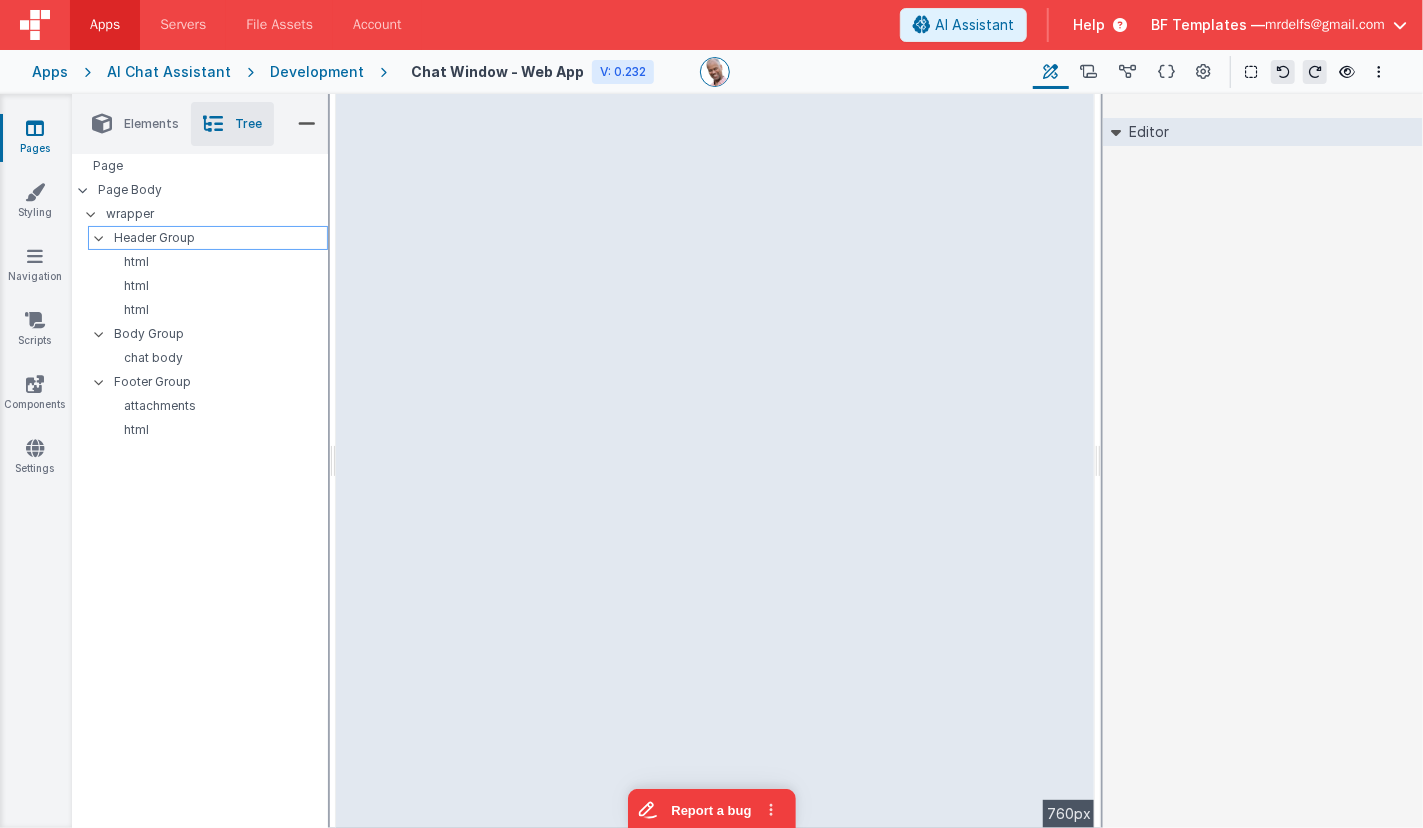 click on "Header Group" at bounding box center (220, 238) 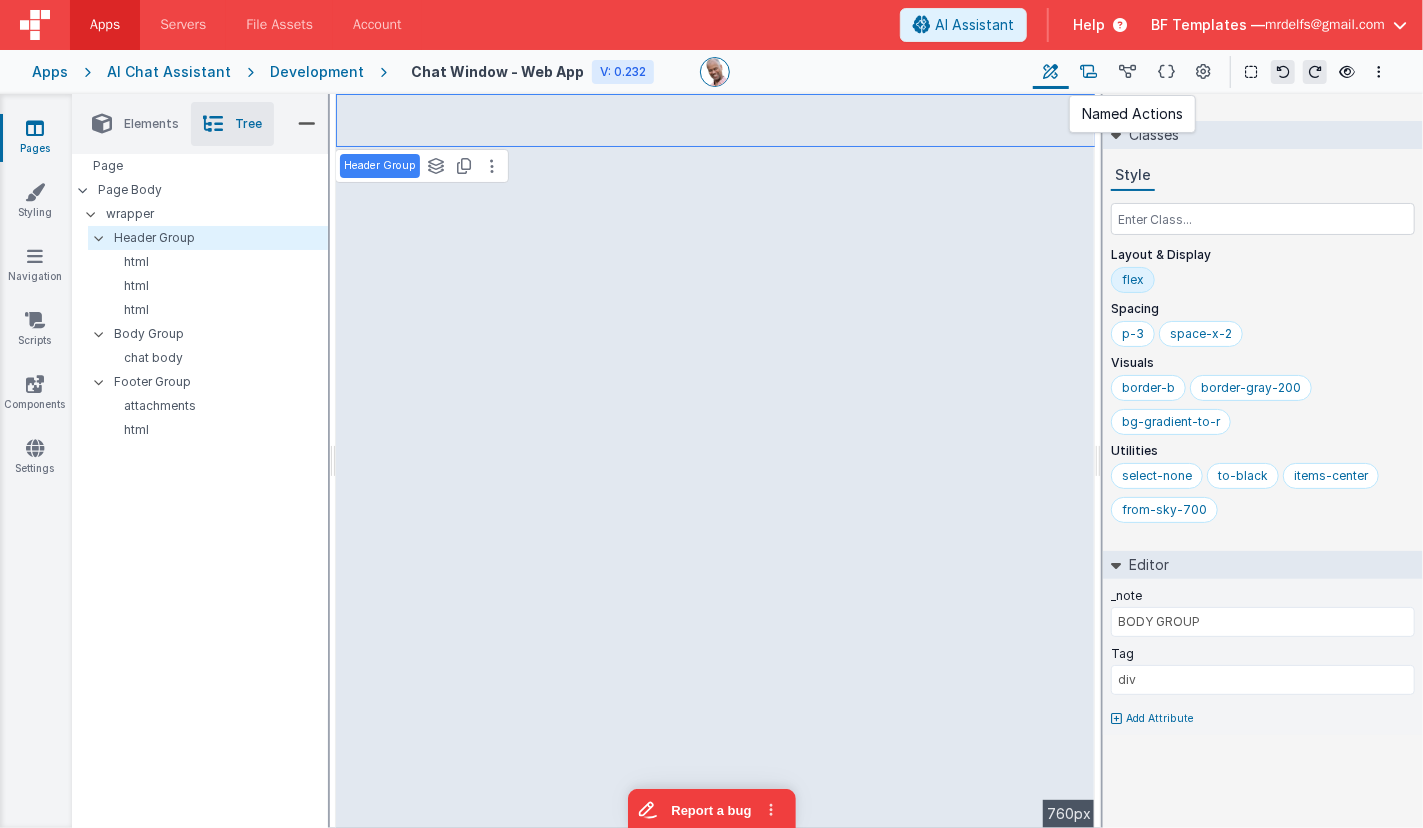 click at bounding box center [1088, 72] 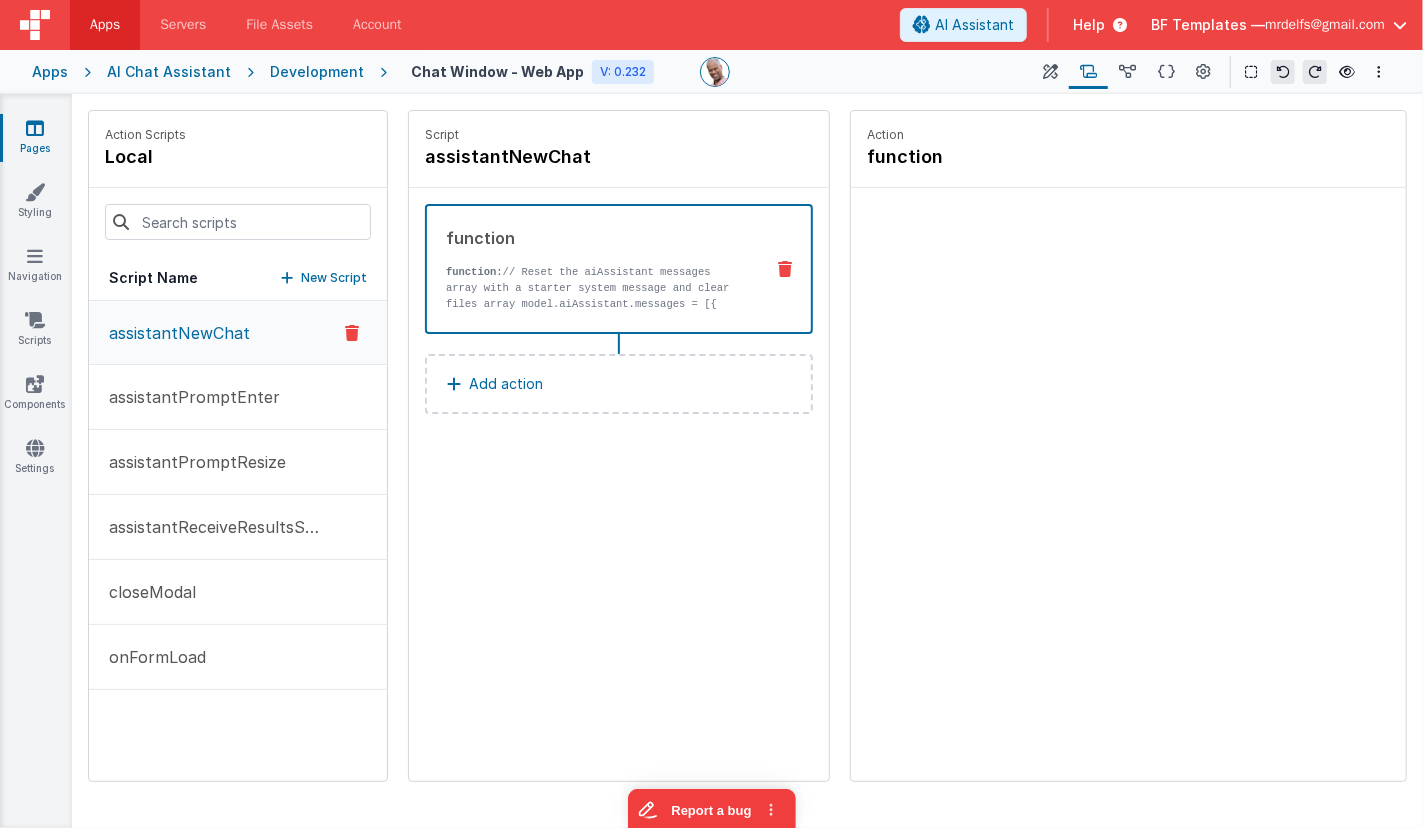 click on "assistantNewChat" at bounding box center (173, 333) 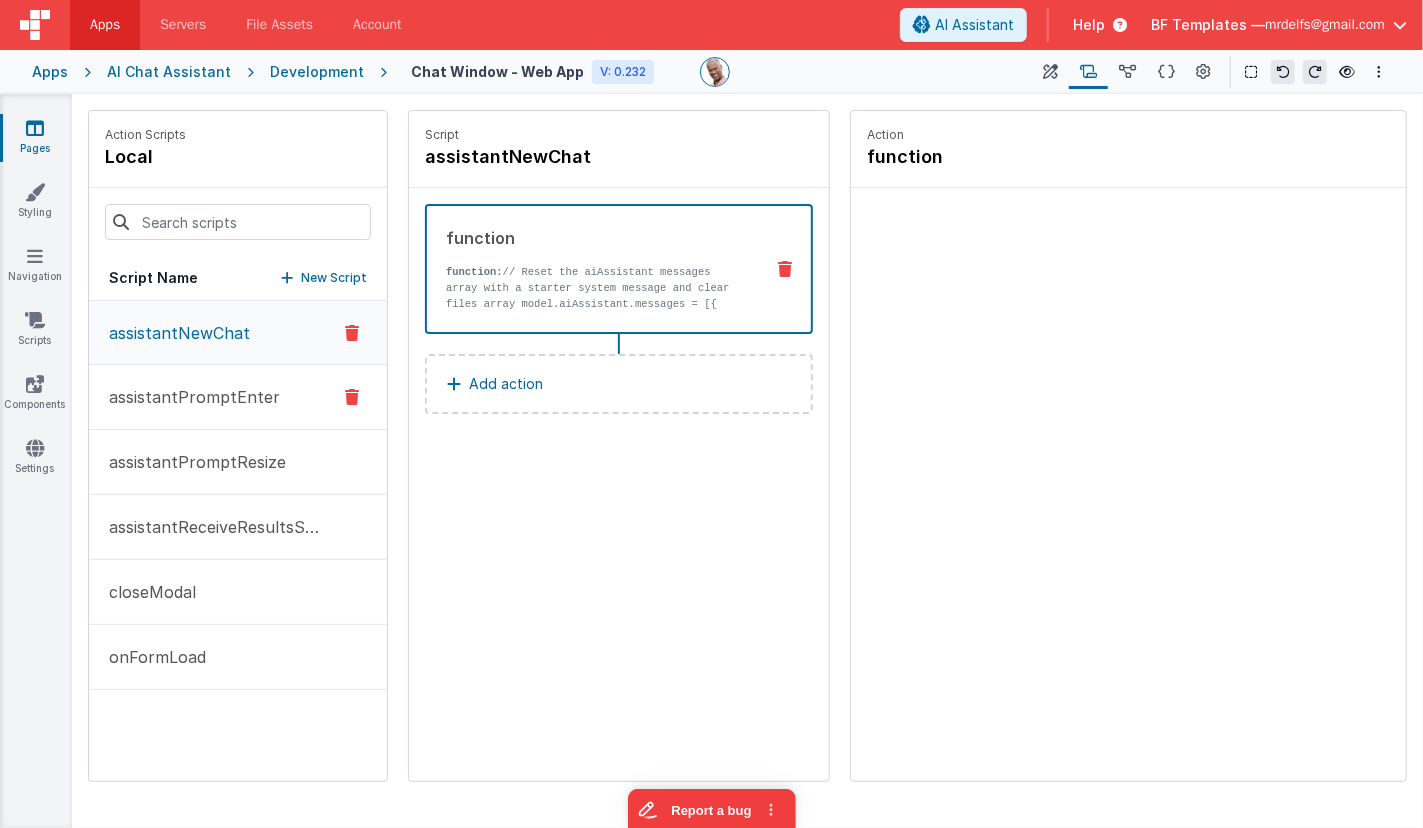 click on "assistantPromptEnter" at bounding box center (188, 397) 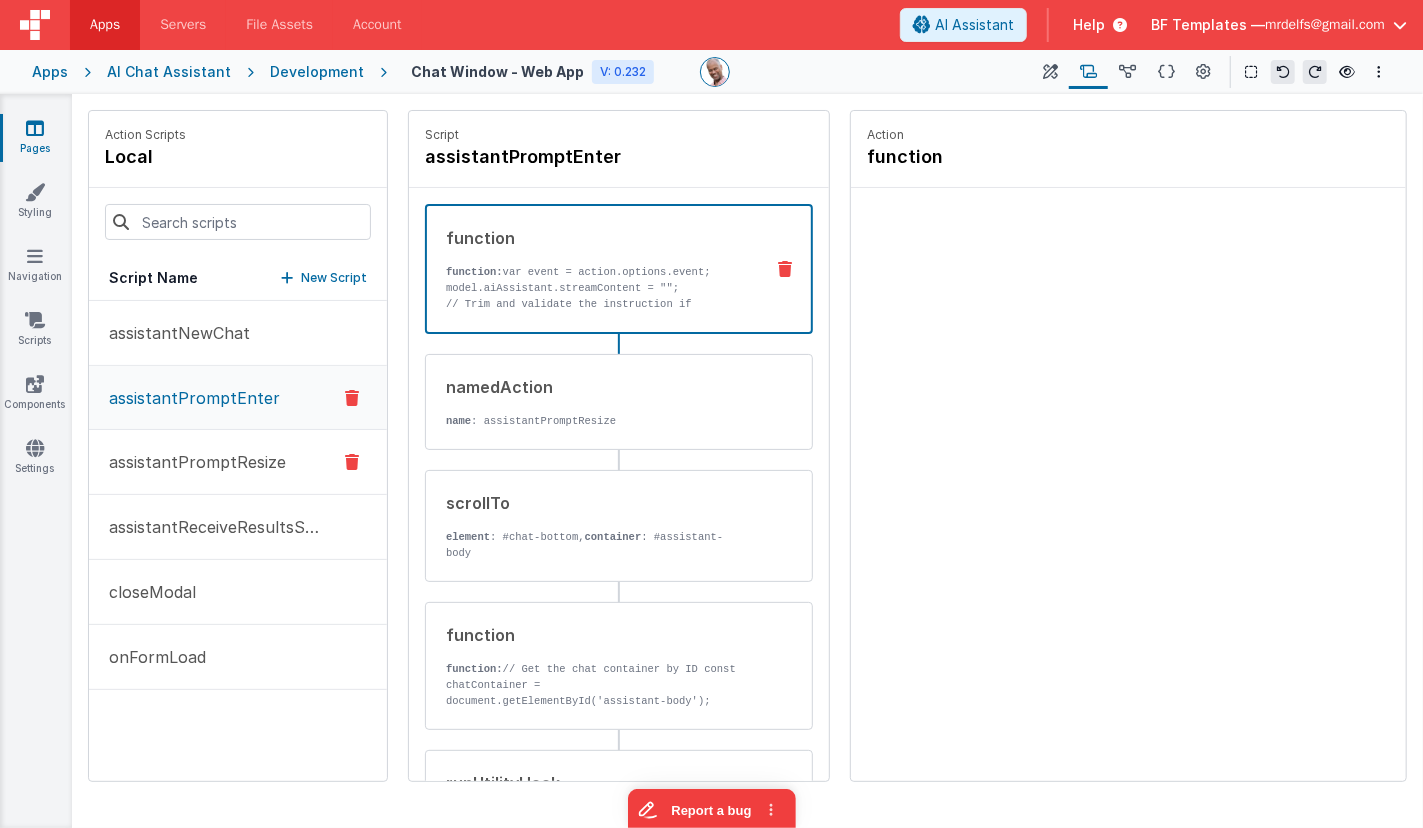 click on "assistantPromptResize" at bounding box center [238, 462] 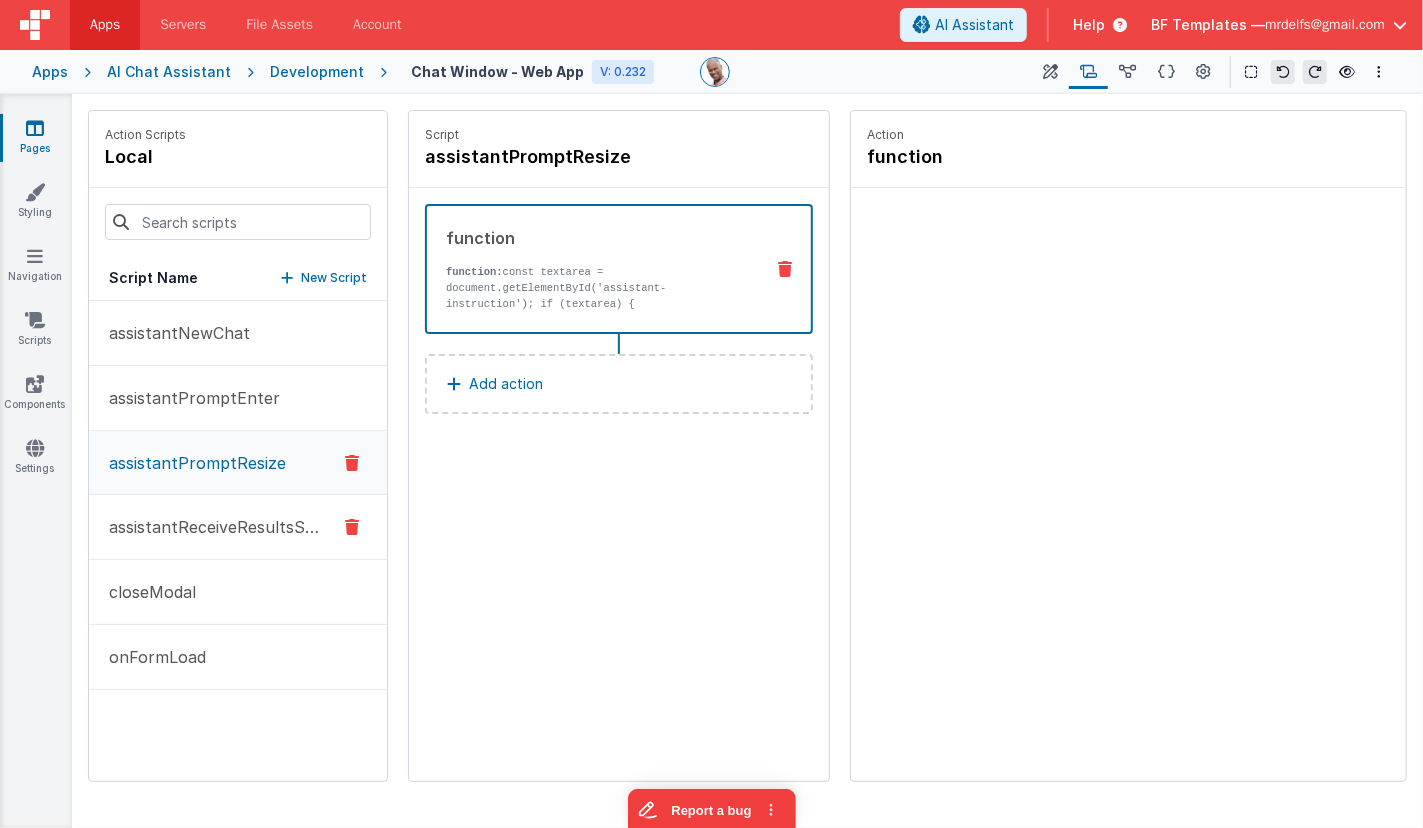 click on "assistantReceiveResultsStream" at bounding box center [211, 527] 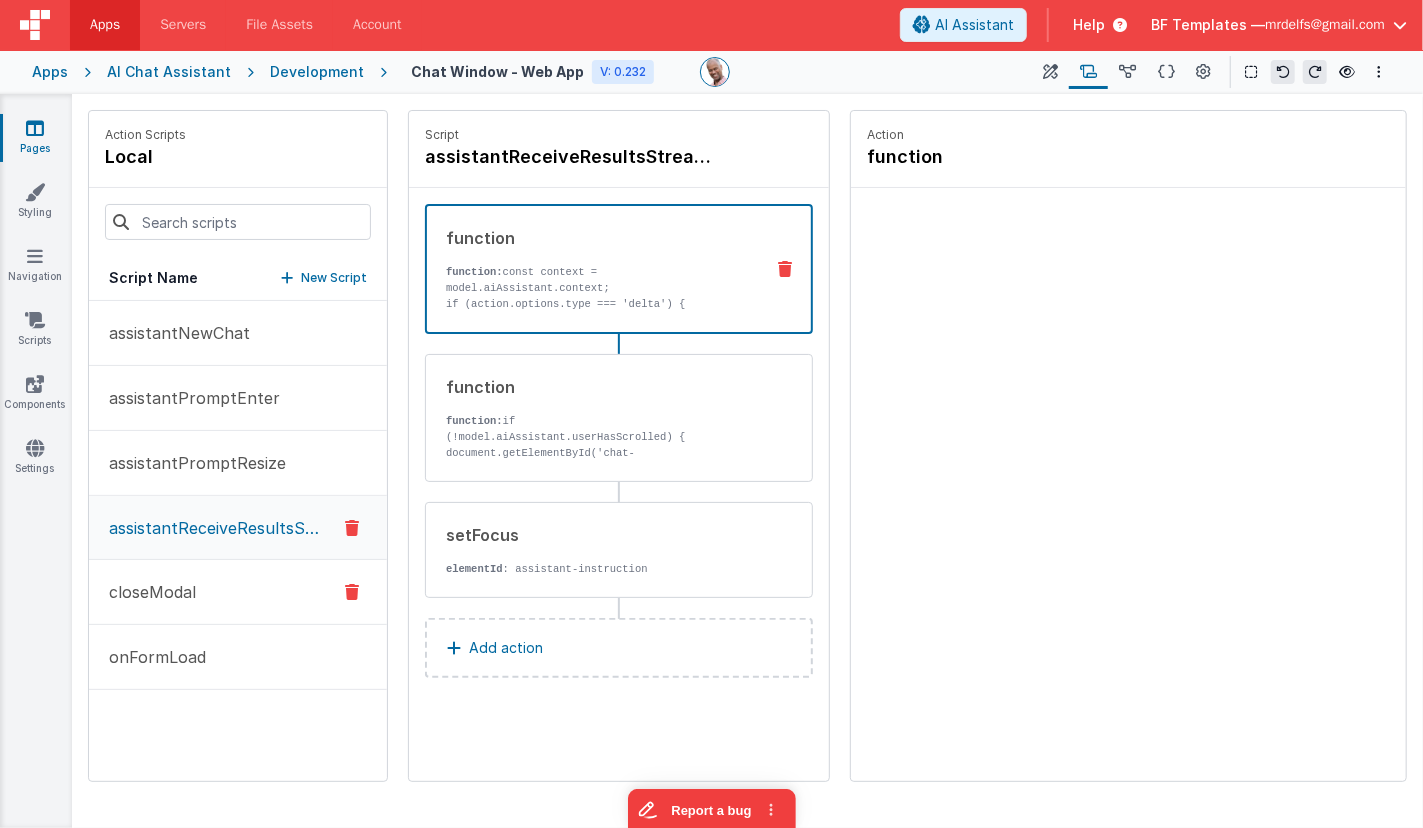 click on "closeModal" at bounding box center [238, 592] 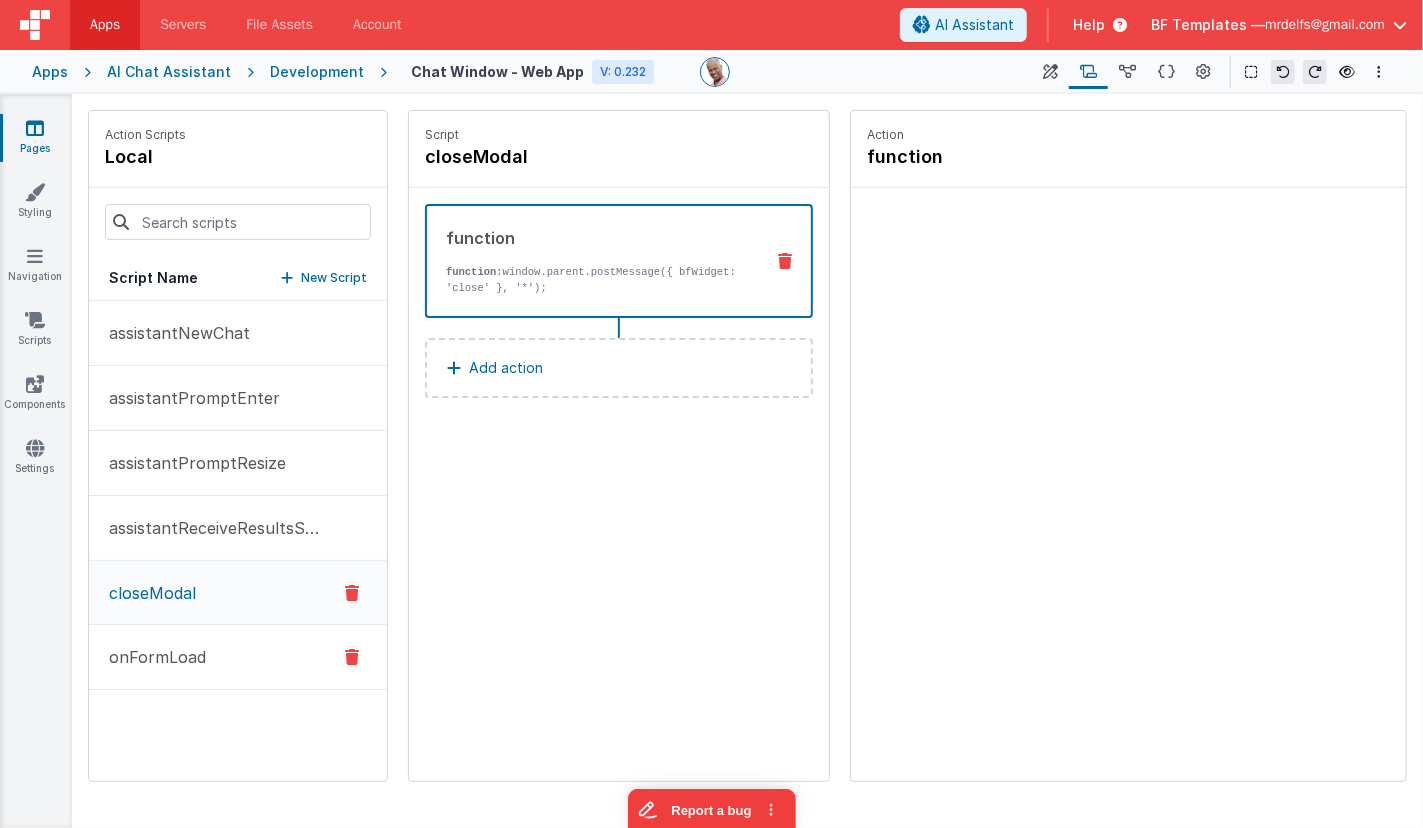 click on "onFormLoad" at bounding box center (238, 657) 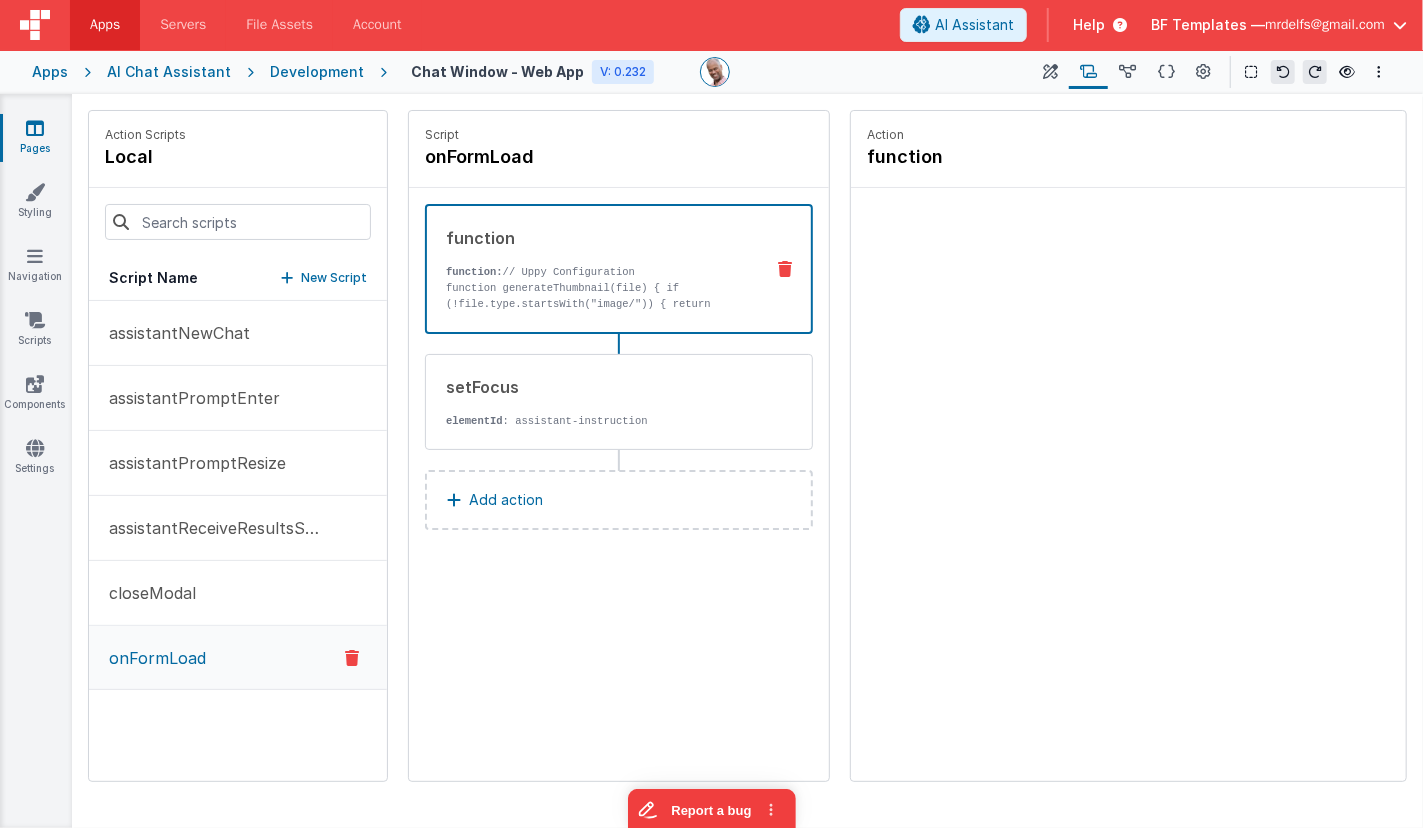 click on "function generateThumbnail(file) {
if (!file.type.startsWith("image/")) {
return Promise.resolve(""); // Skip non-images
}" at bounding box center (596, 304) 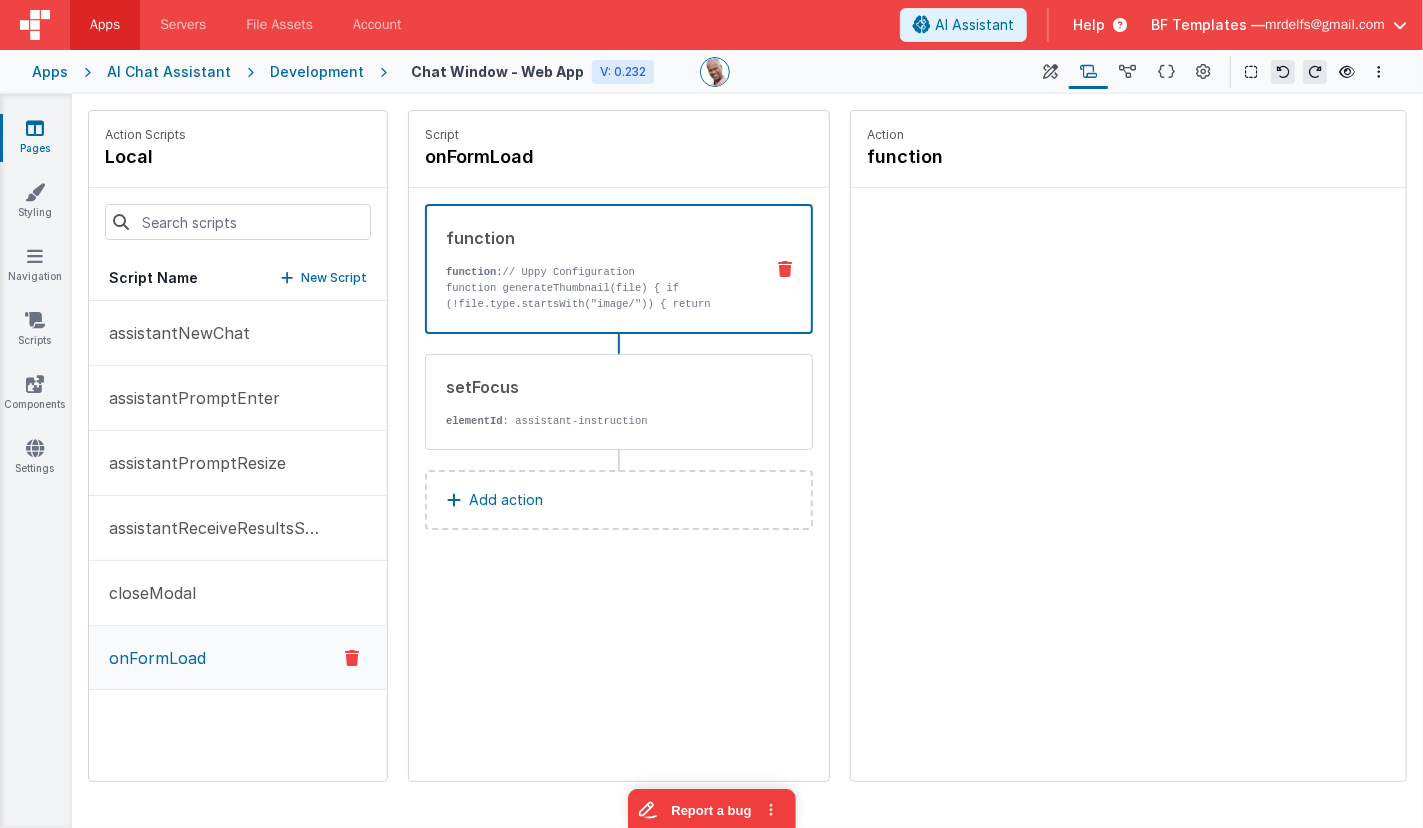 click on "Development" at bounding box center (317, 72) 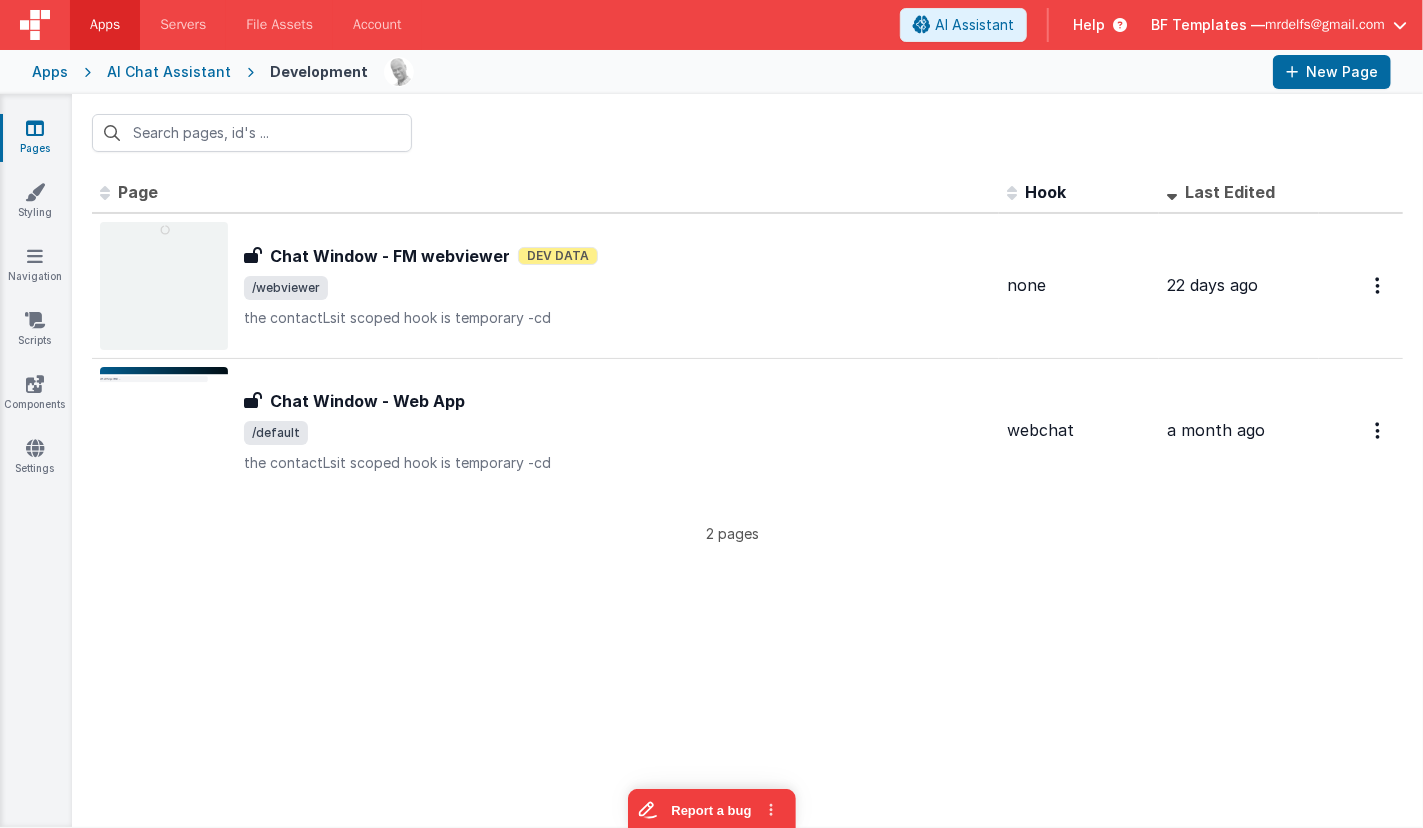 click on "AI Chat Assistant" at bounding box center (169, 72) 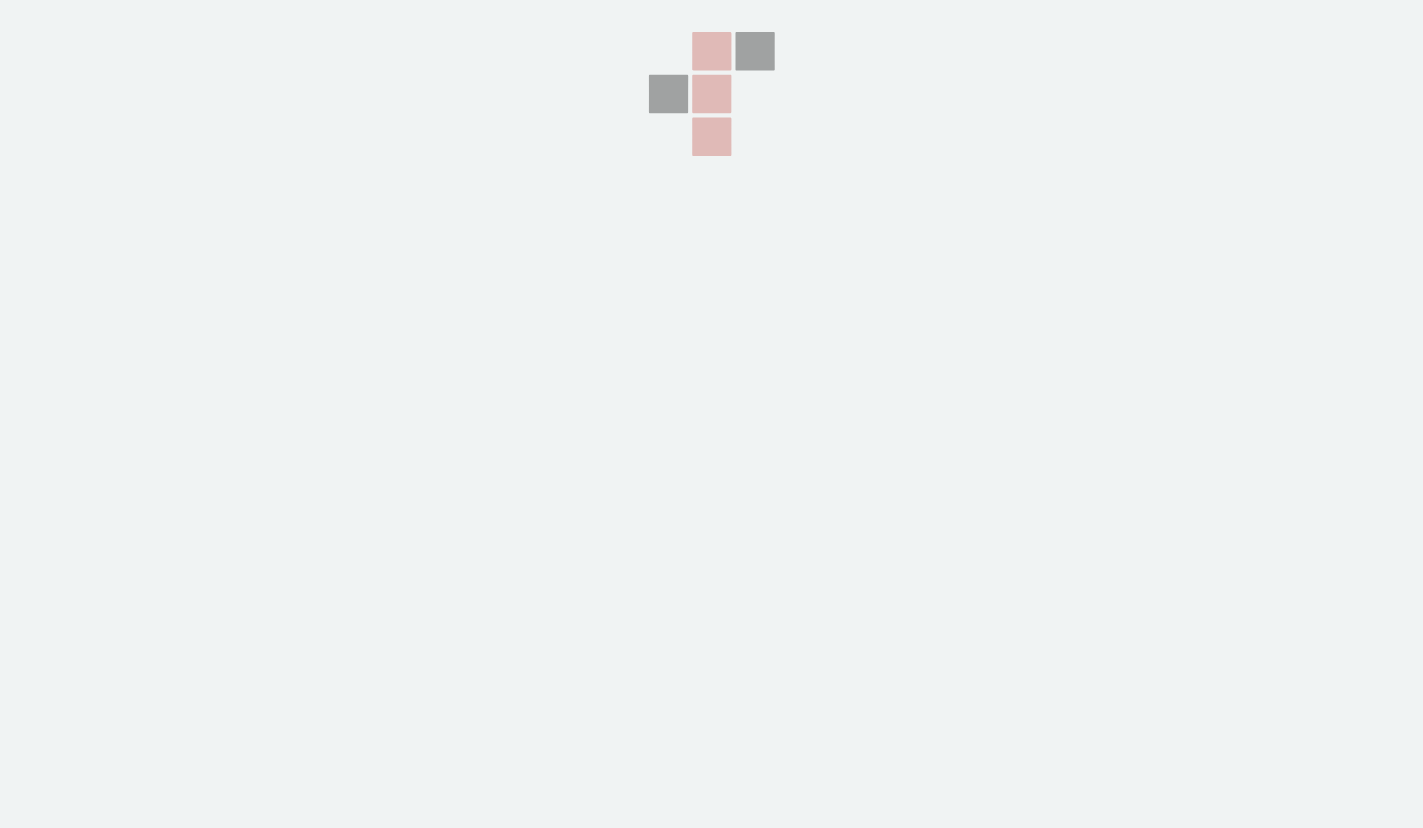scroll, scrollTop: 0, scrollLeft: 0, axis: both 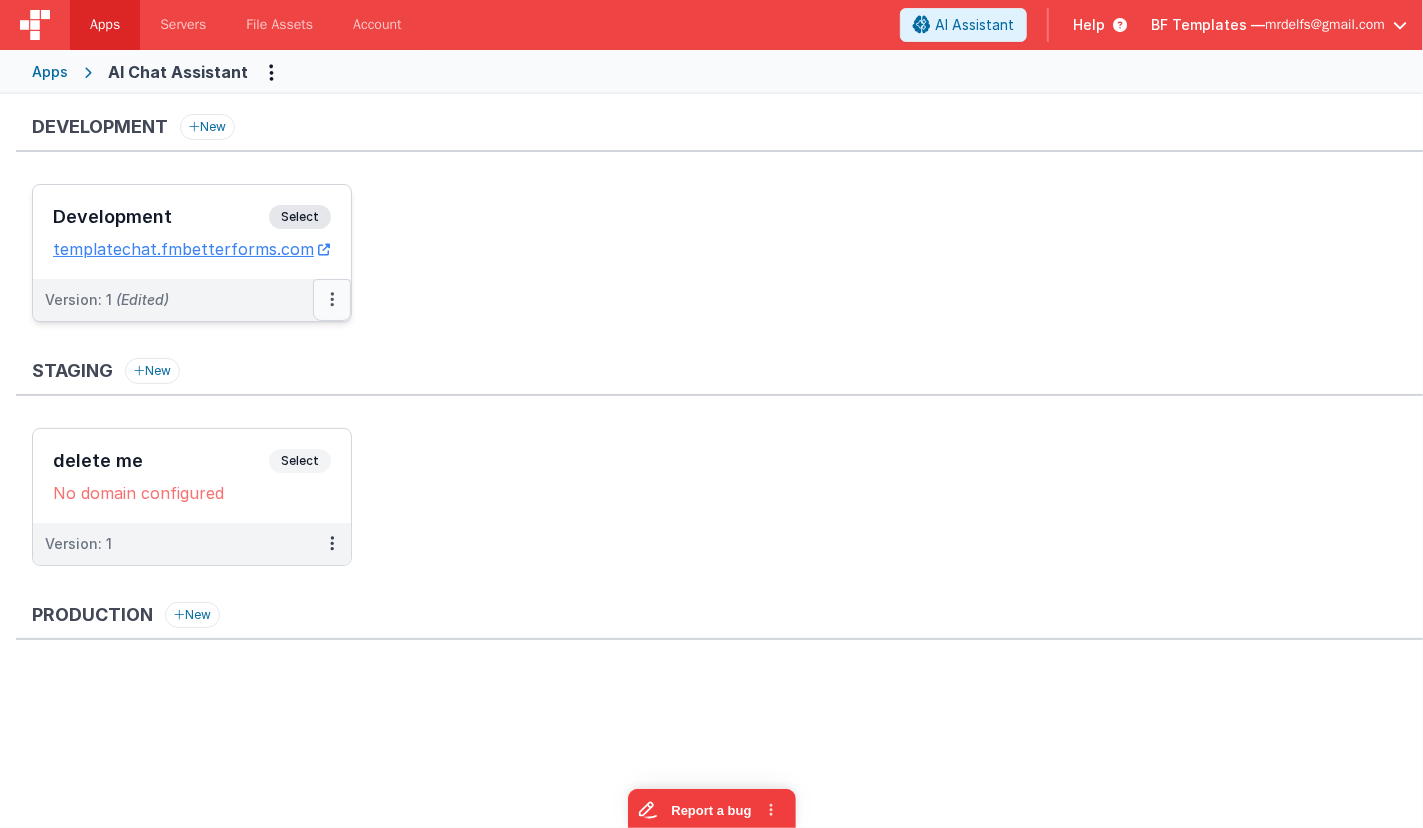click at bounding box center (332, 300) 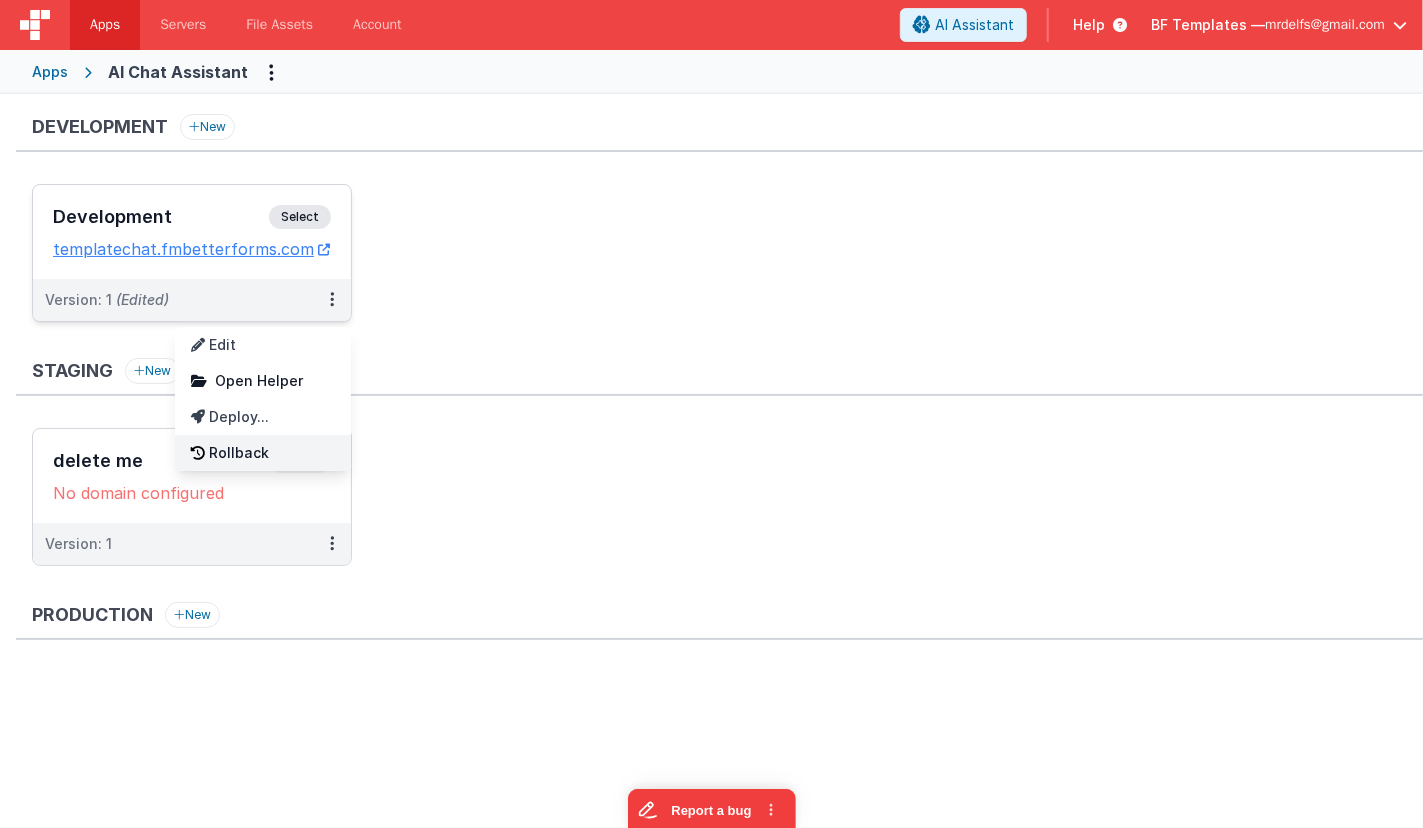 click on "Rollback" at bounding box center [263, 453] 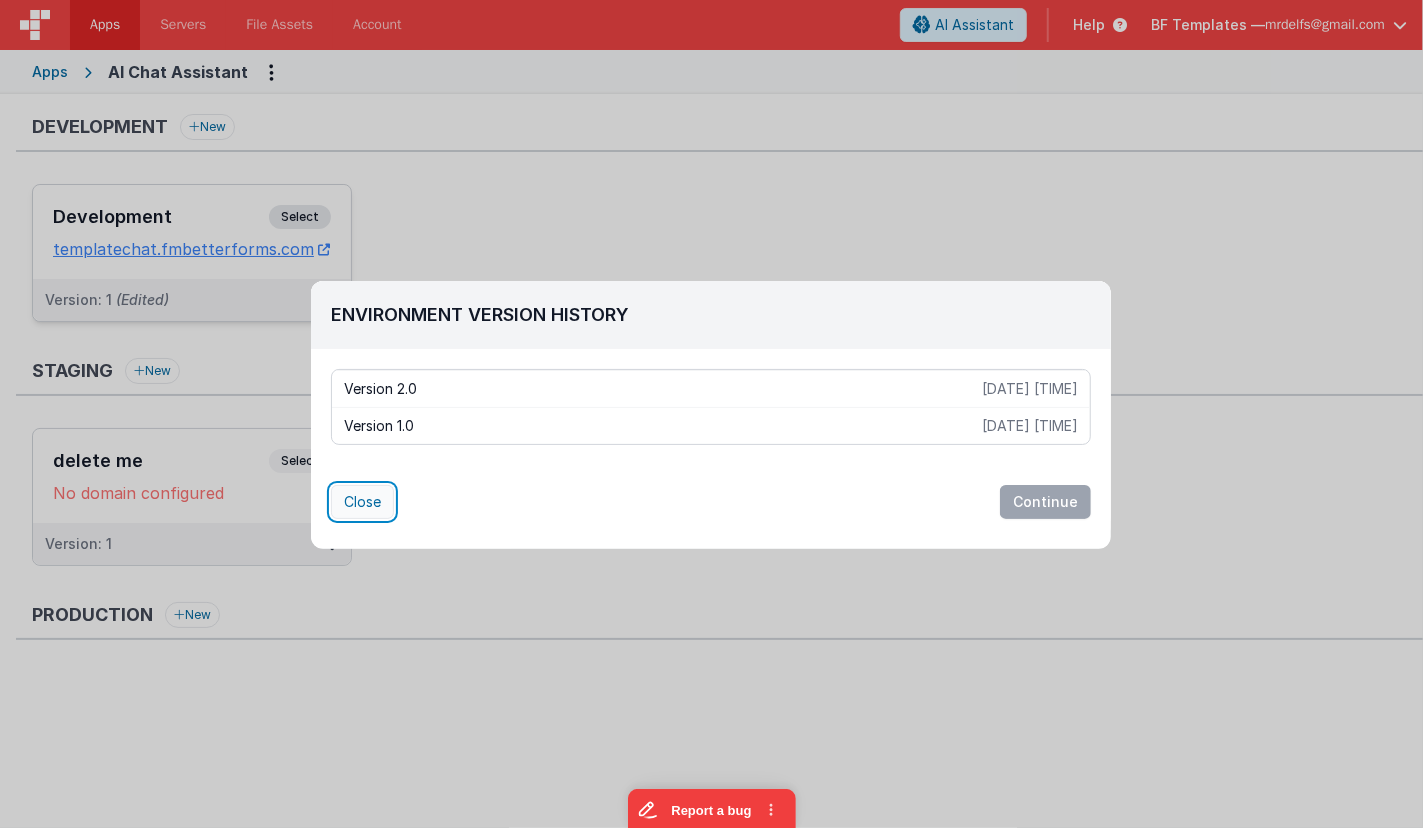 click on "Close" at bounding box center [362, 502] 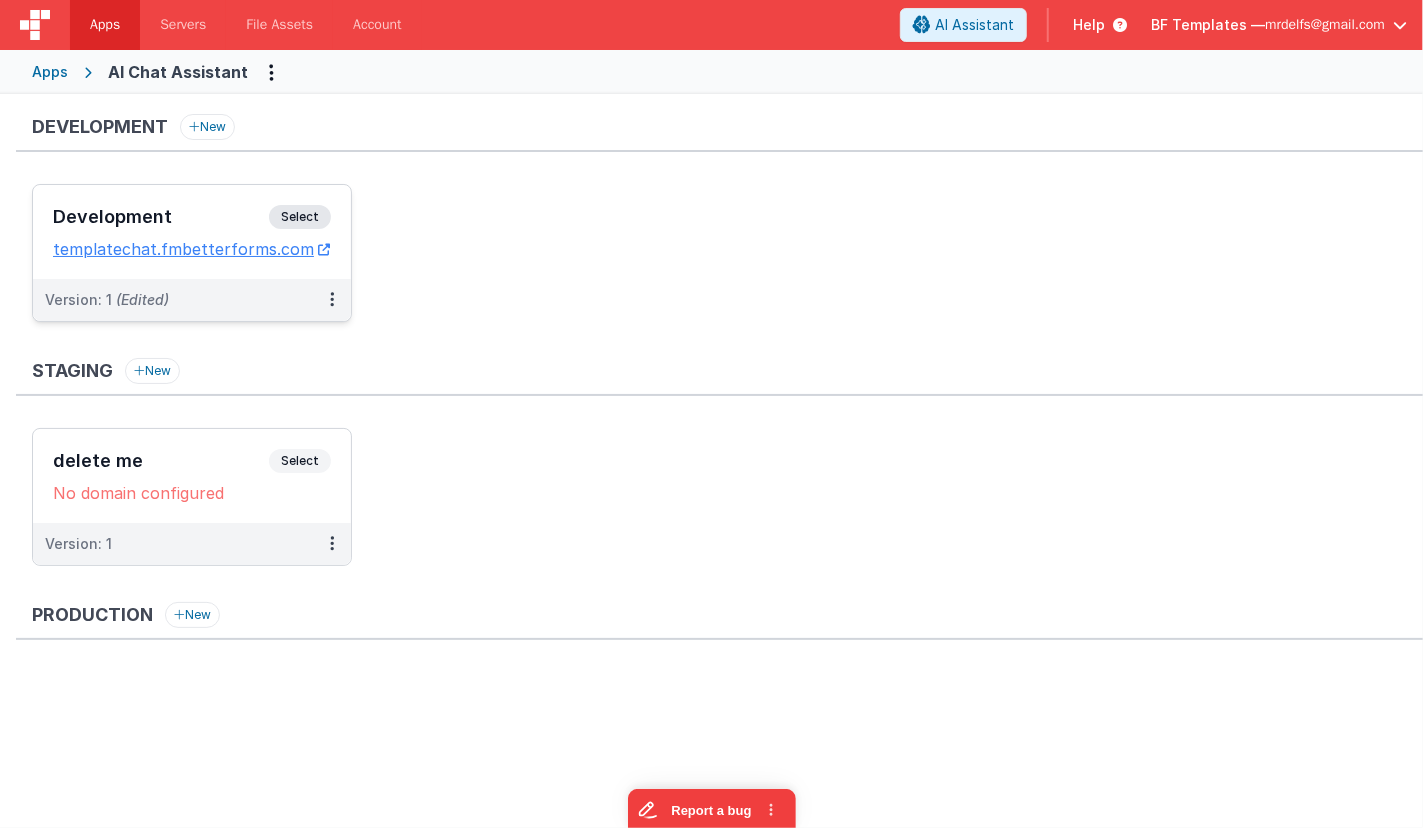 click on "Development
Select" at bounding box center [192, 222] 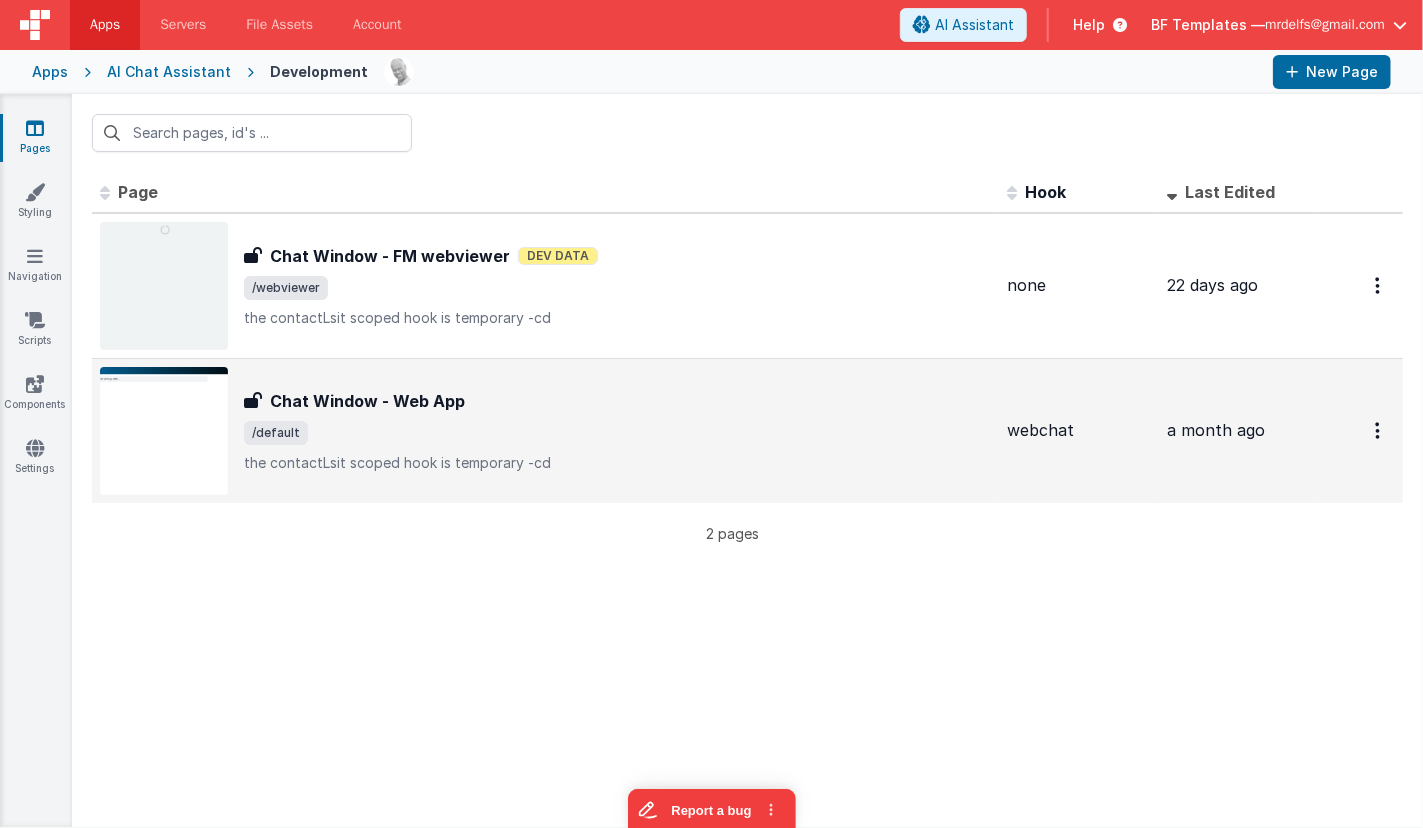 click on "/default" at bounding box center [617, 433] 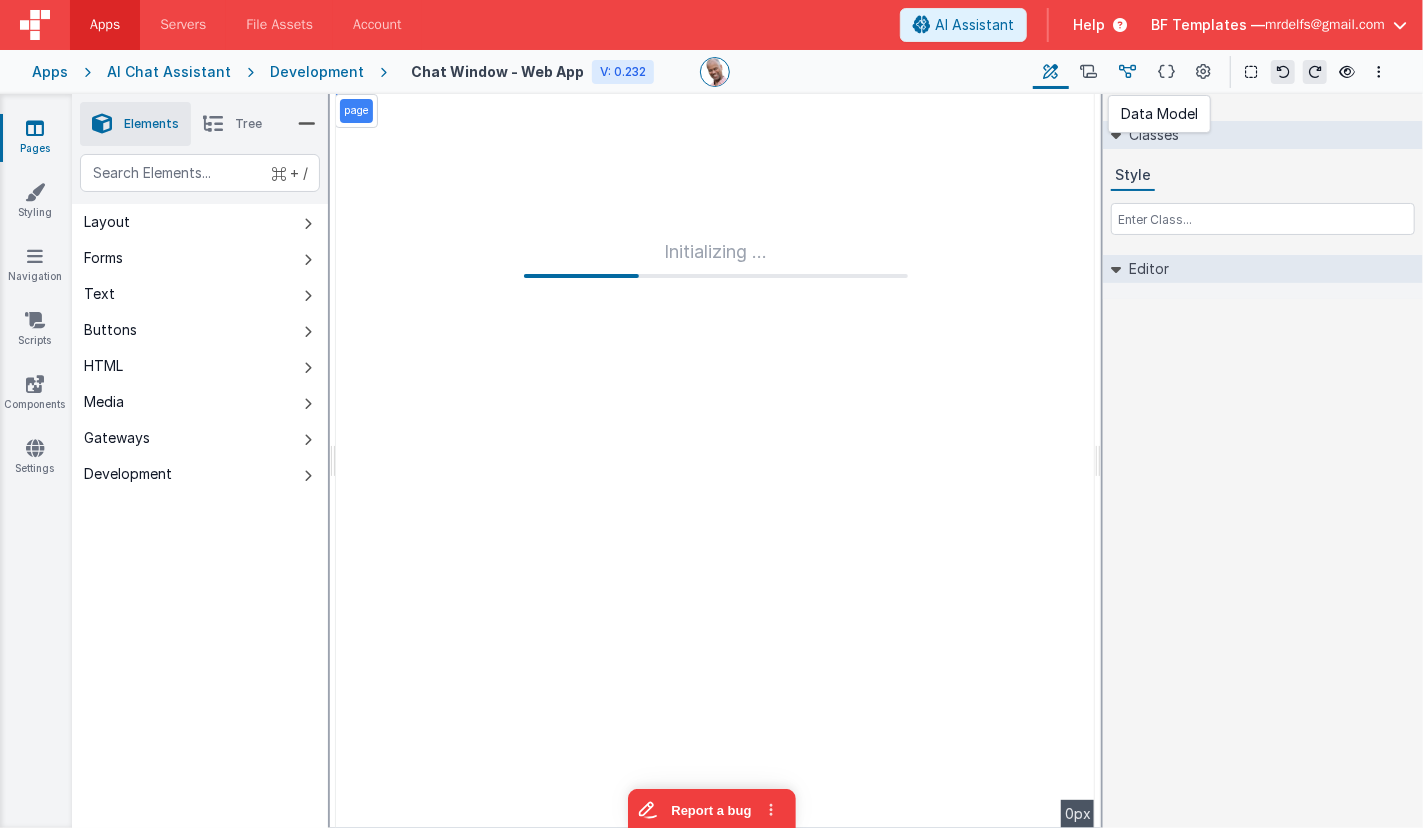 click at bounding box center [1127, 72] 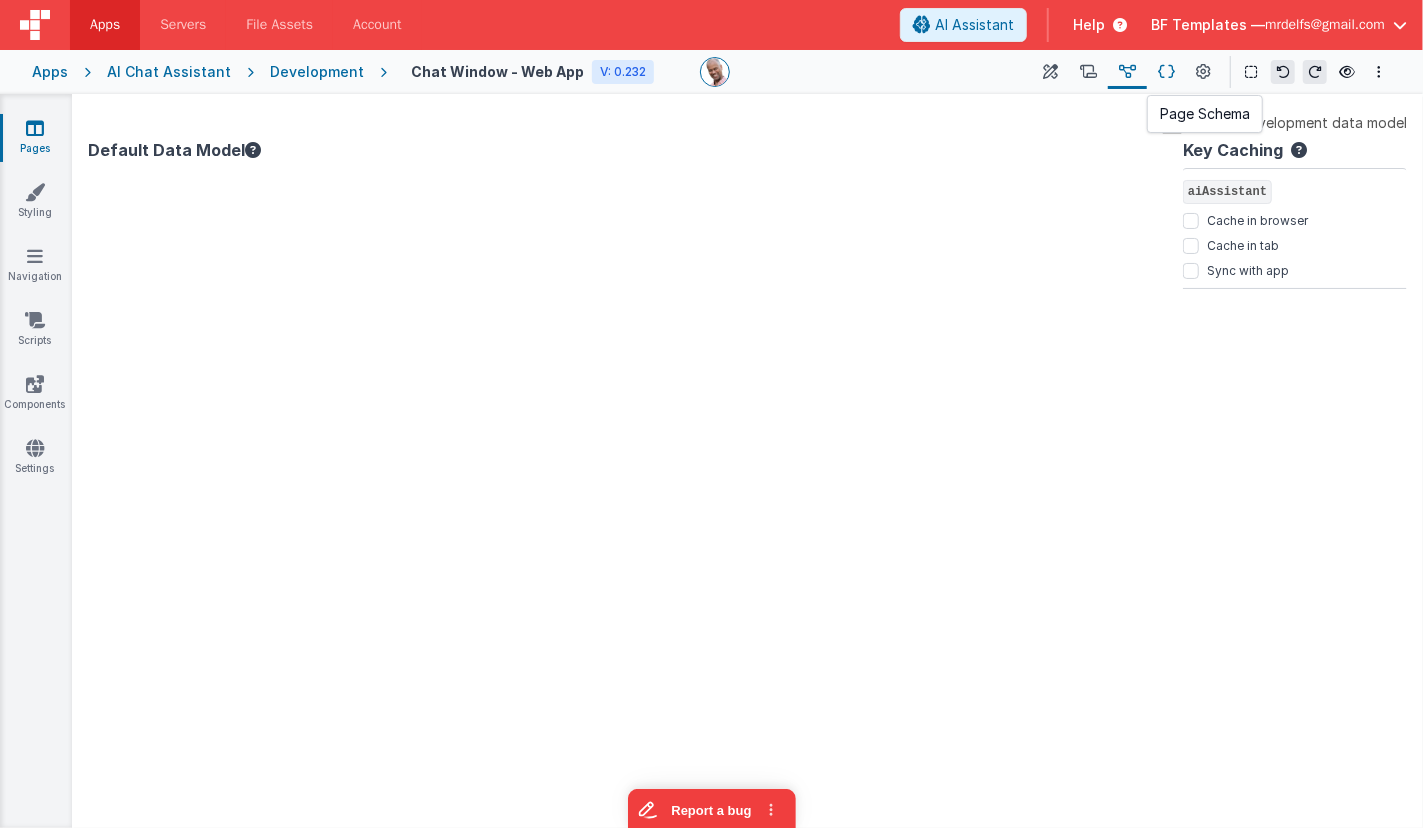 click at bounding box center [1166, 72] 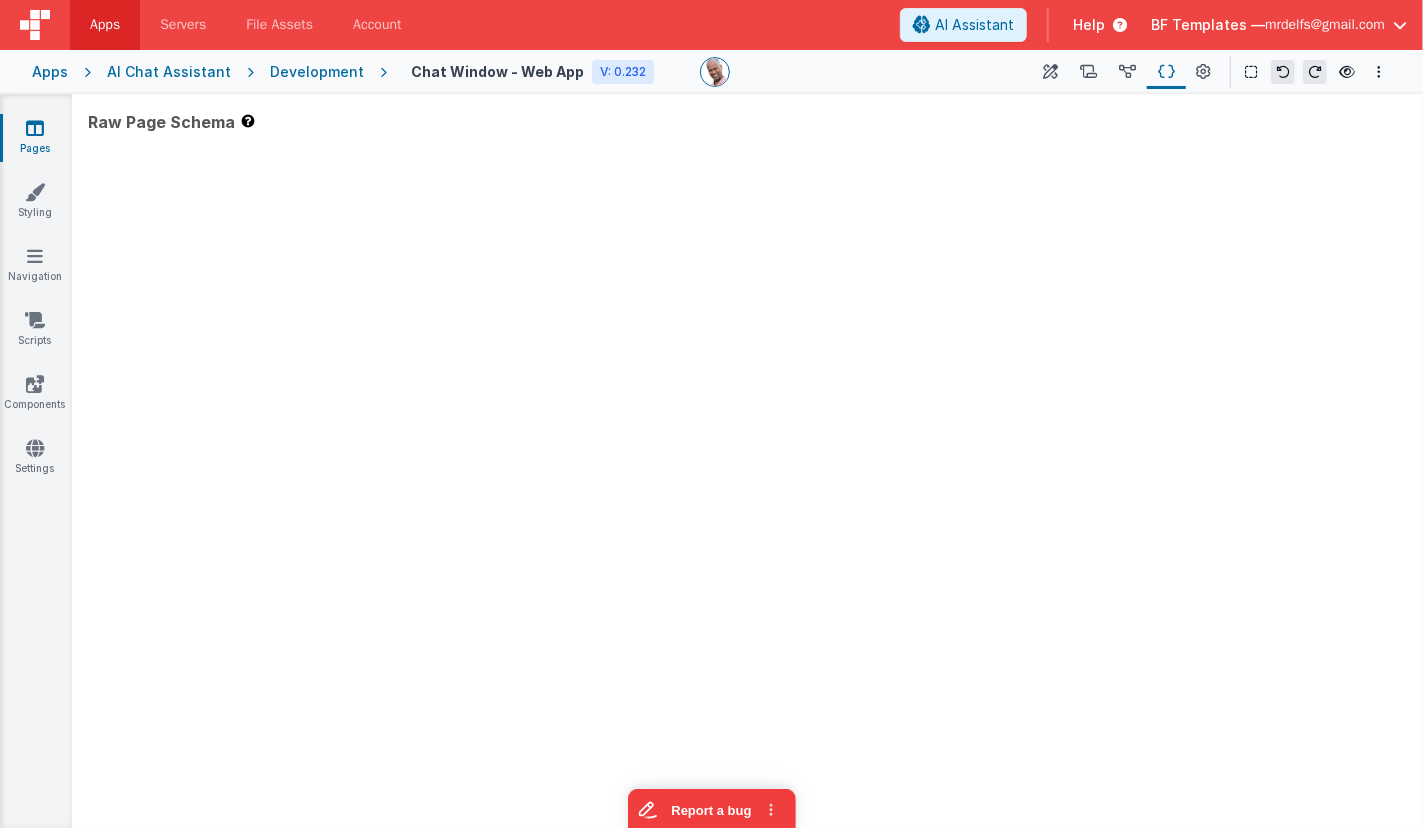 click on "Development" at bounding box center [317, 72] 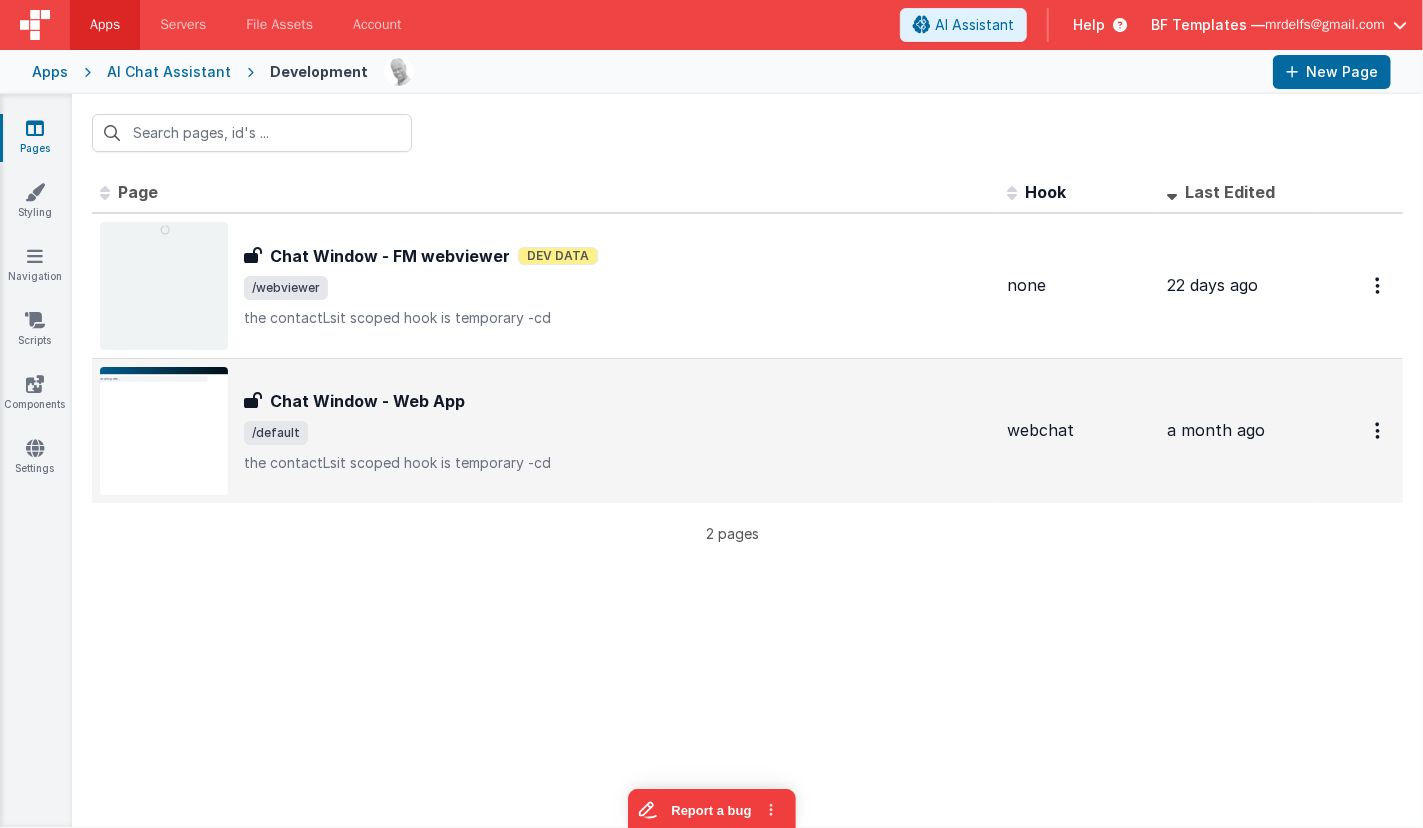 click on "Chat Window - Web App
Chat Window - Web App
/default   the contactLsit scoped hook is temporary -cd" at bounding box center (545, 431) 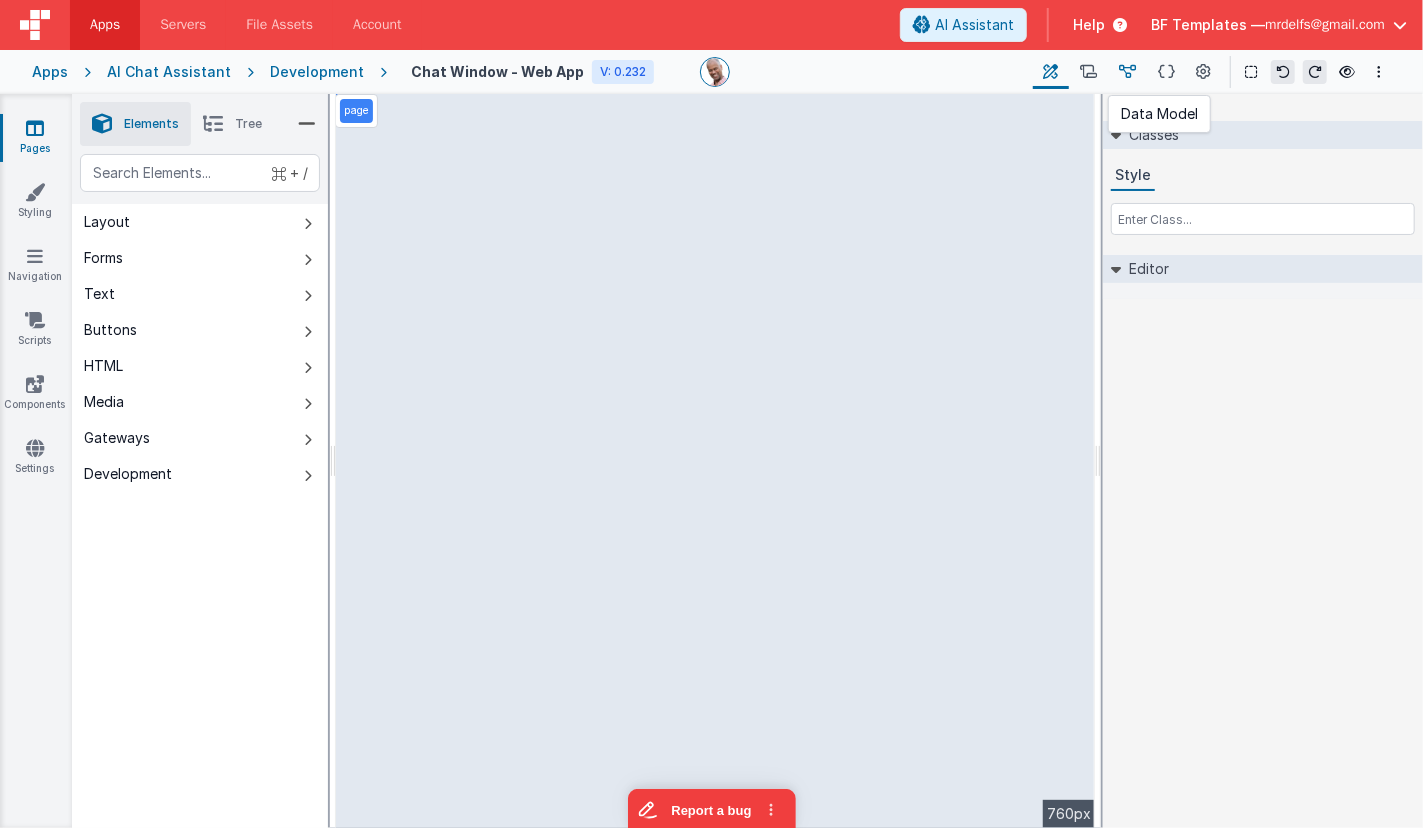 click at bounding box center (1127, 72) 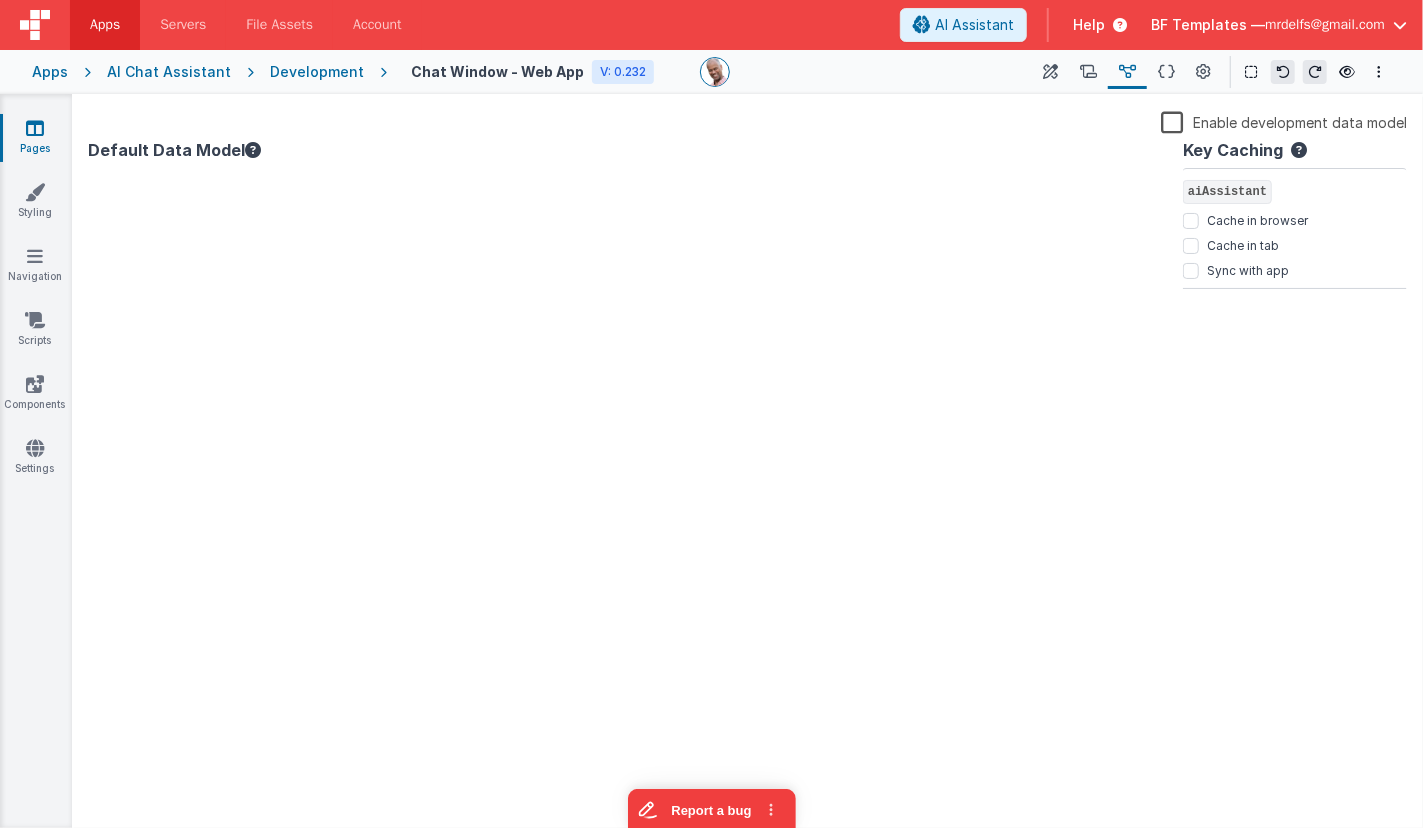 click at bounding box center (628, 489) 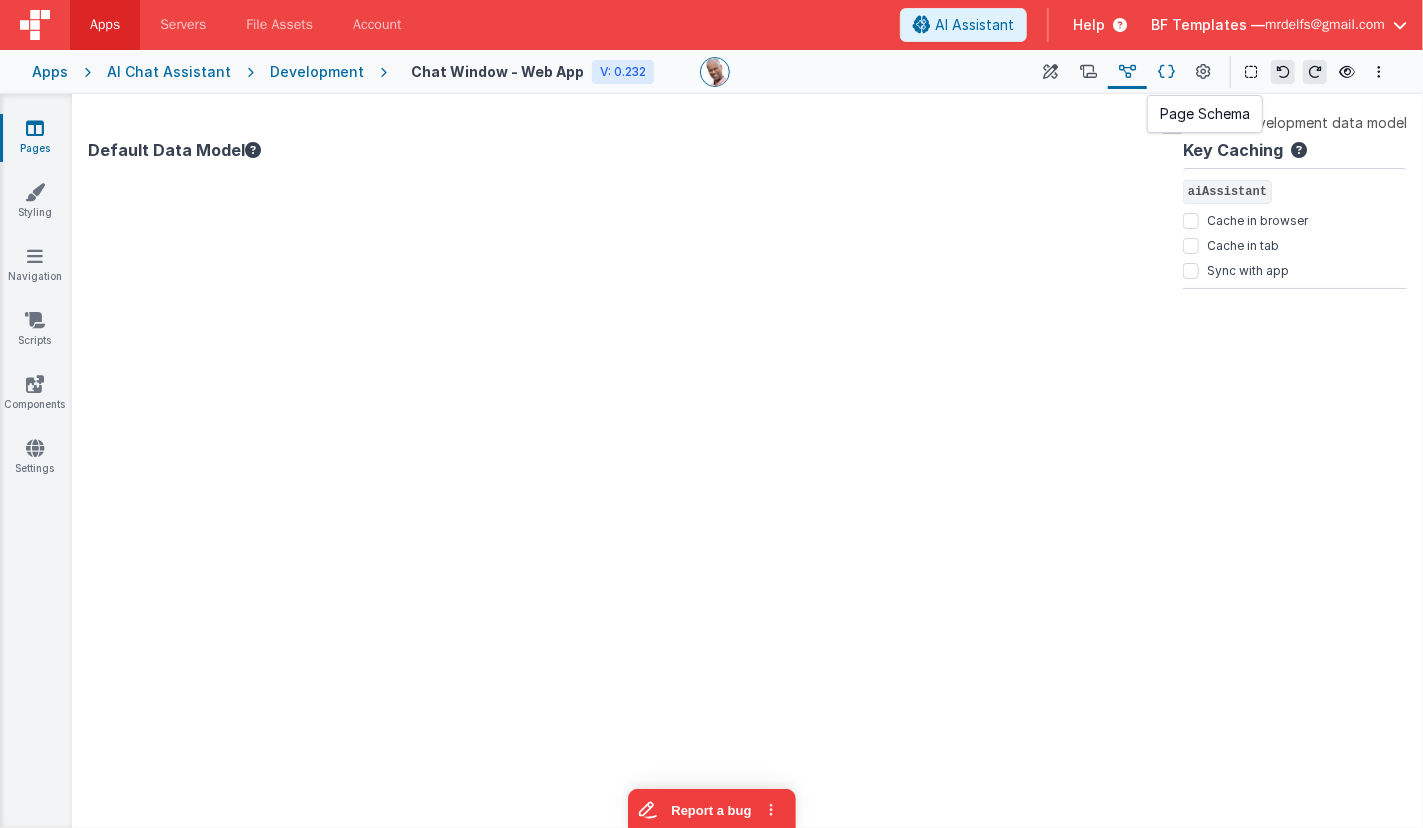 click at bounding box center [1166, 72] 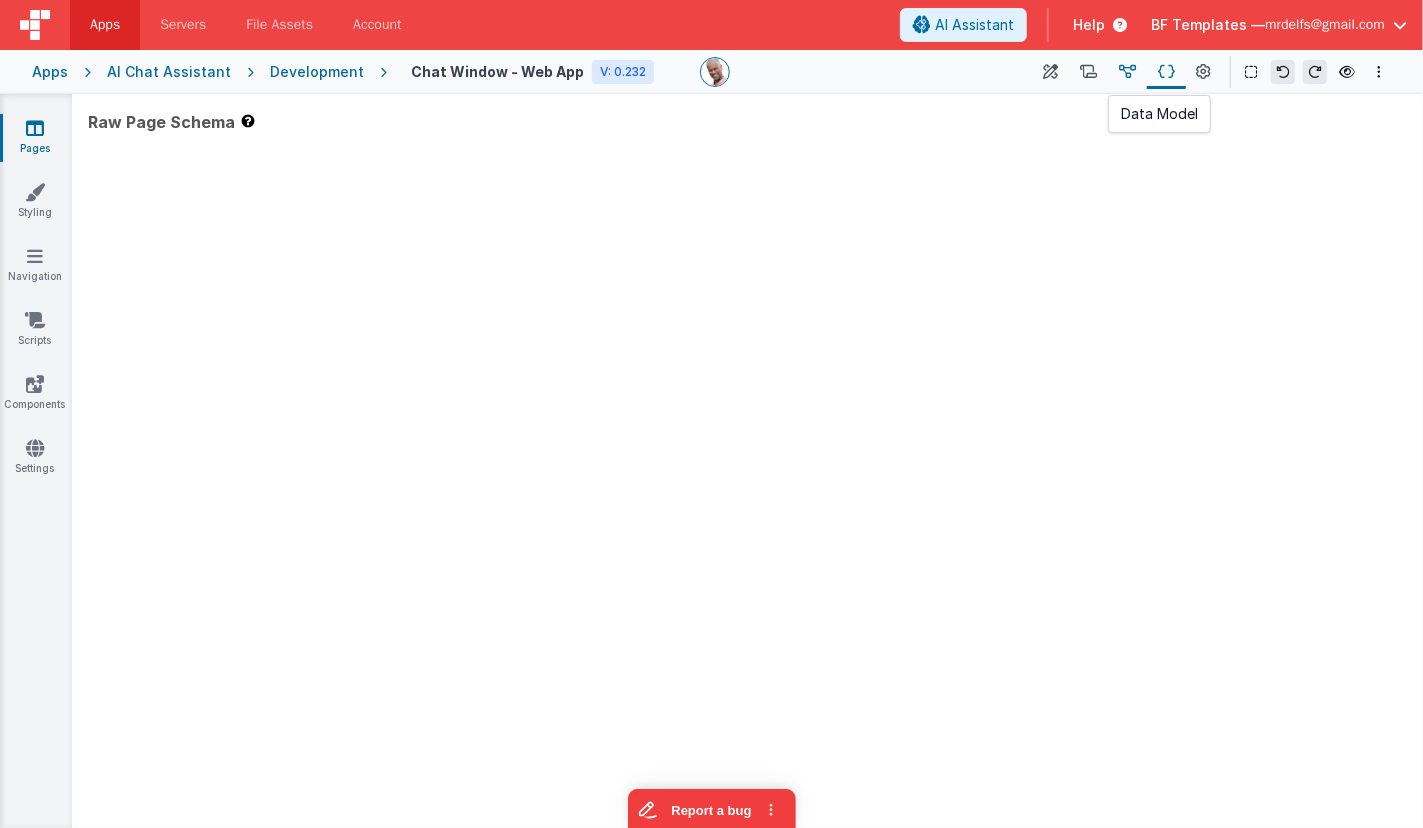 click at bounding box center [1127, 72] 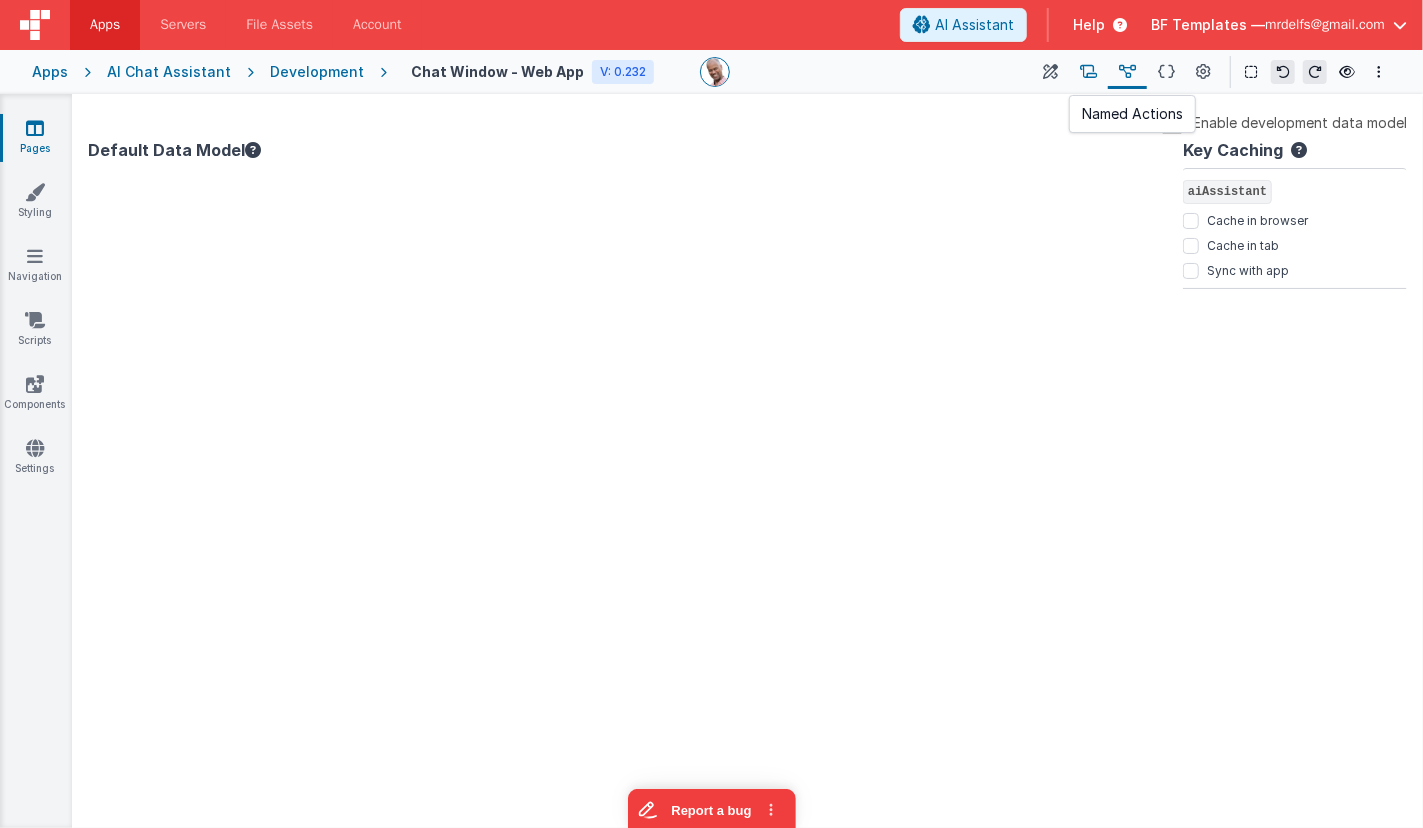 type 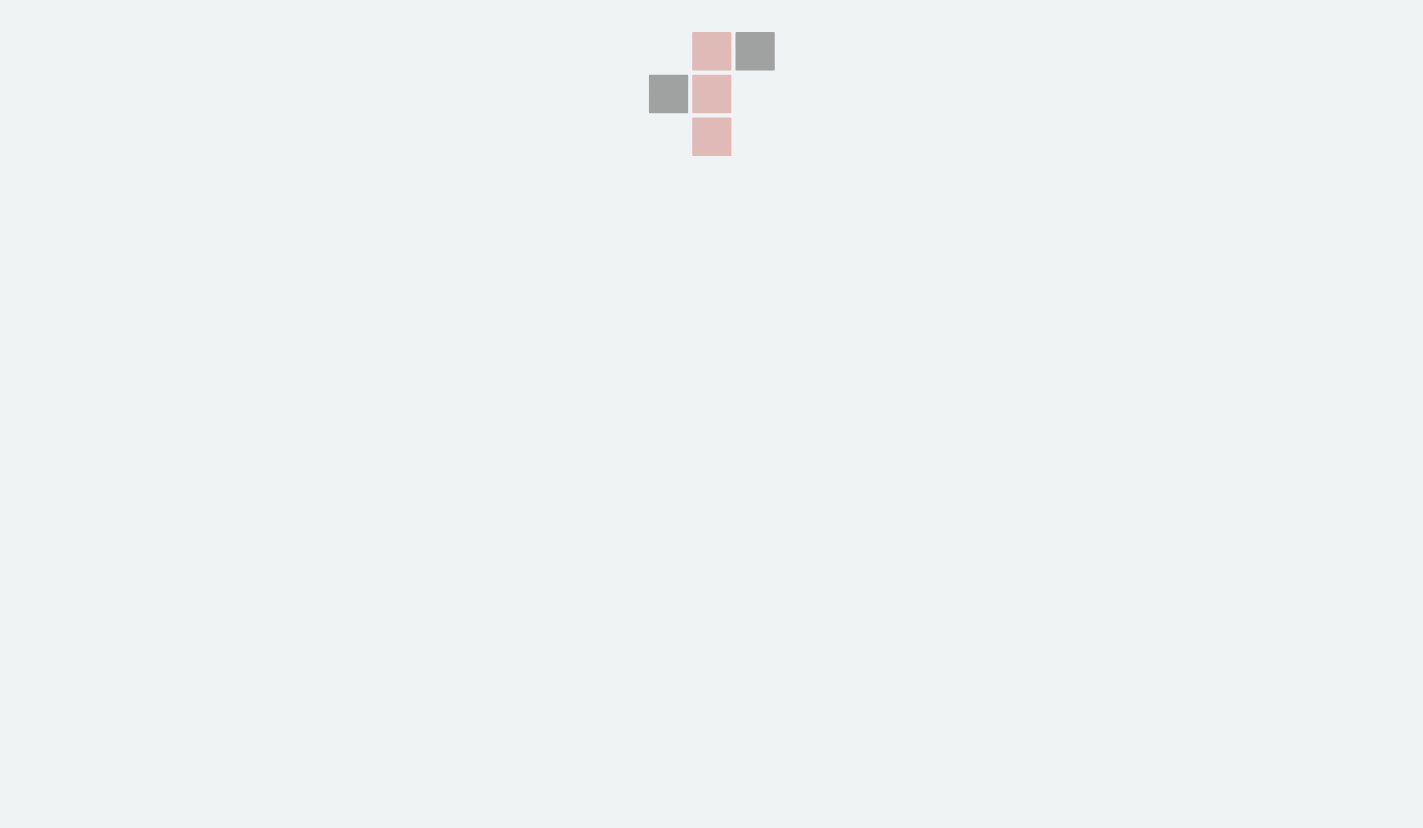 scroll, scrollTop: 0, scrollLeft: 0, axis: both 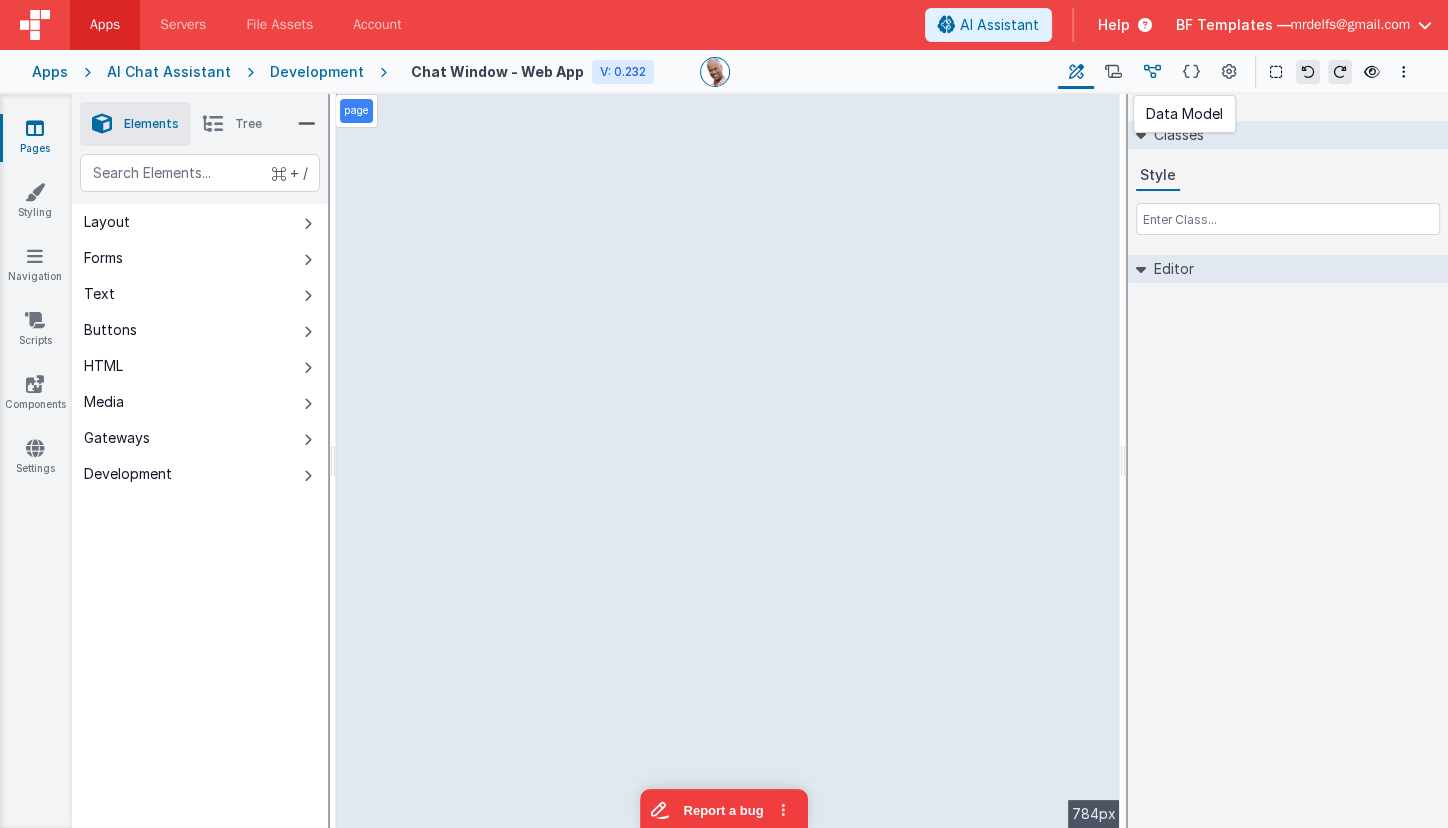 click at bounding box center (1152, 72) 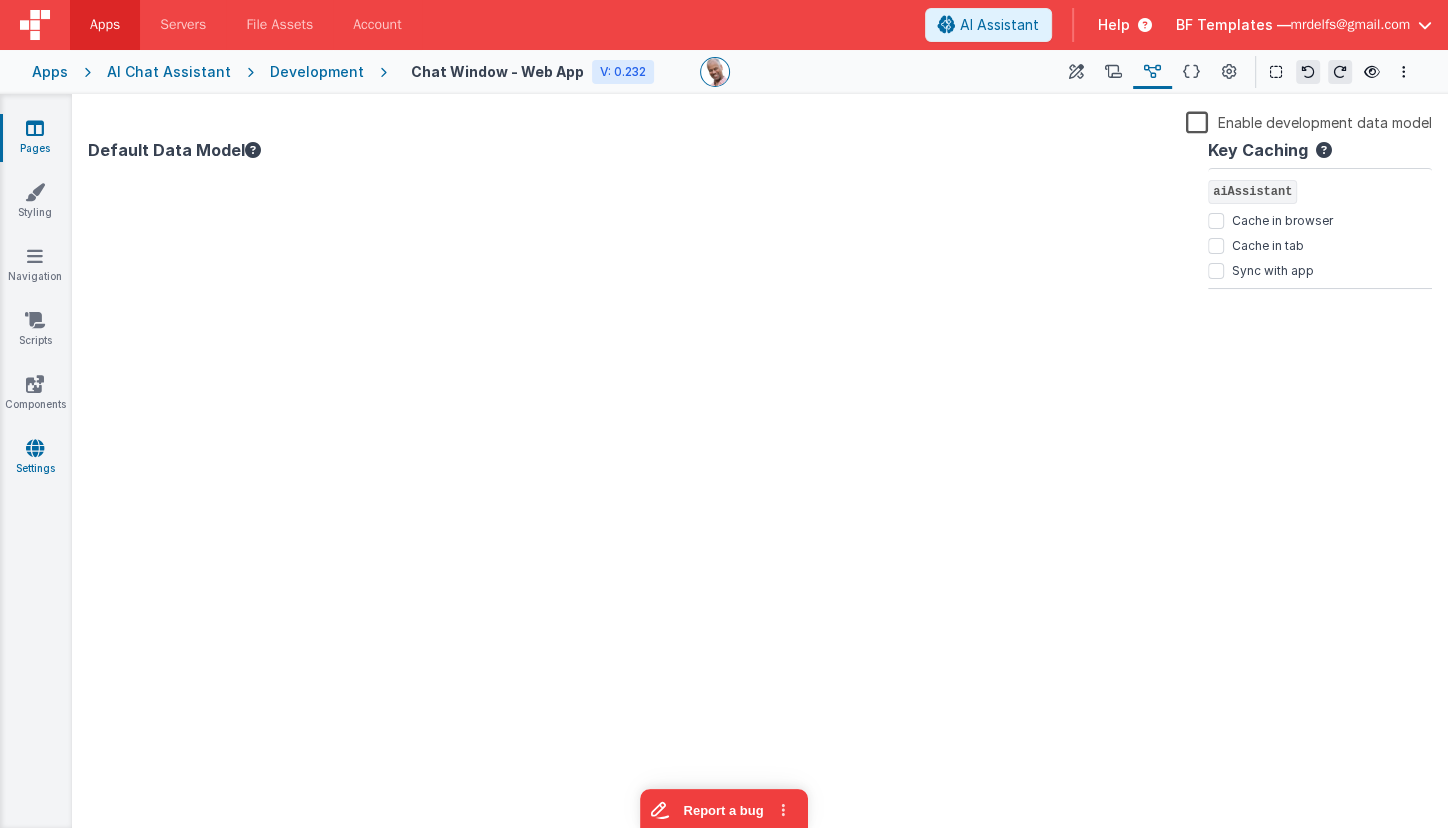 click on "Settings" at bounding box center [35, 458] 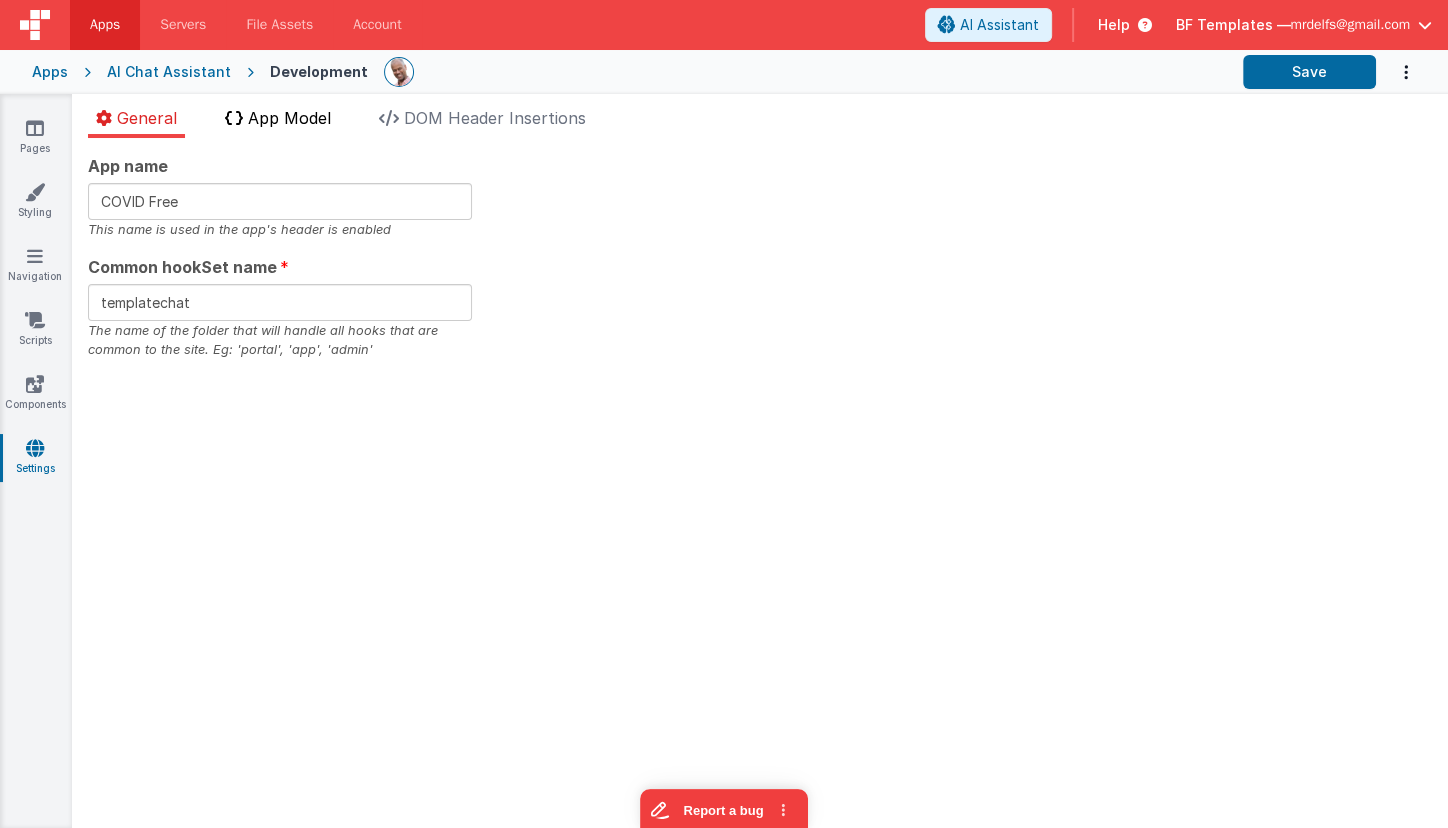 click on "App Model" at bounding box center [289, 118] 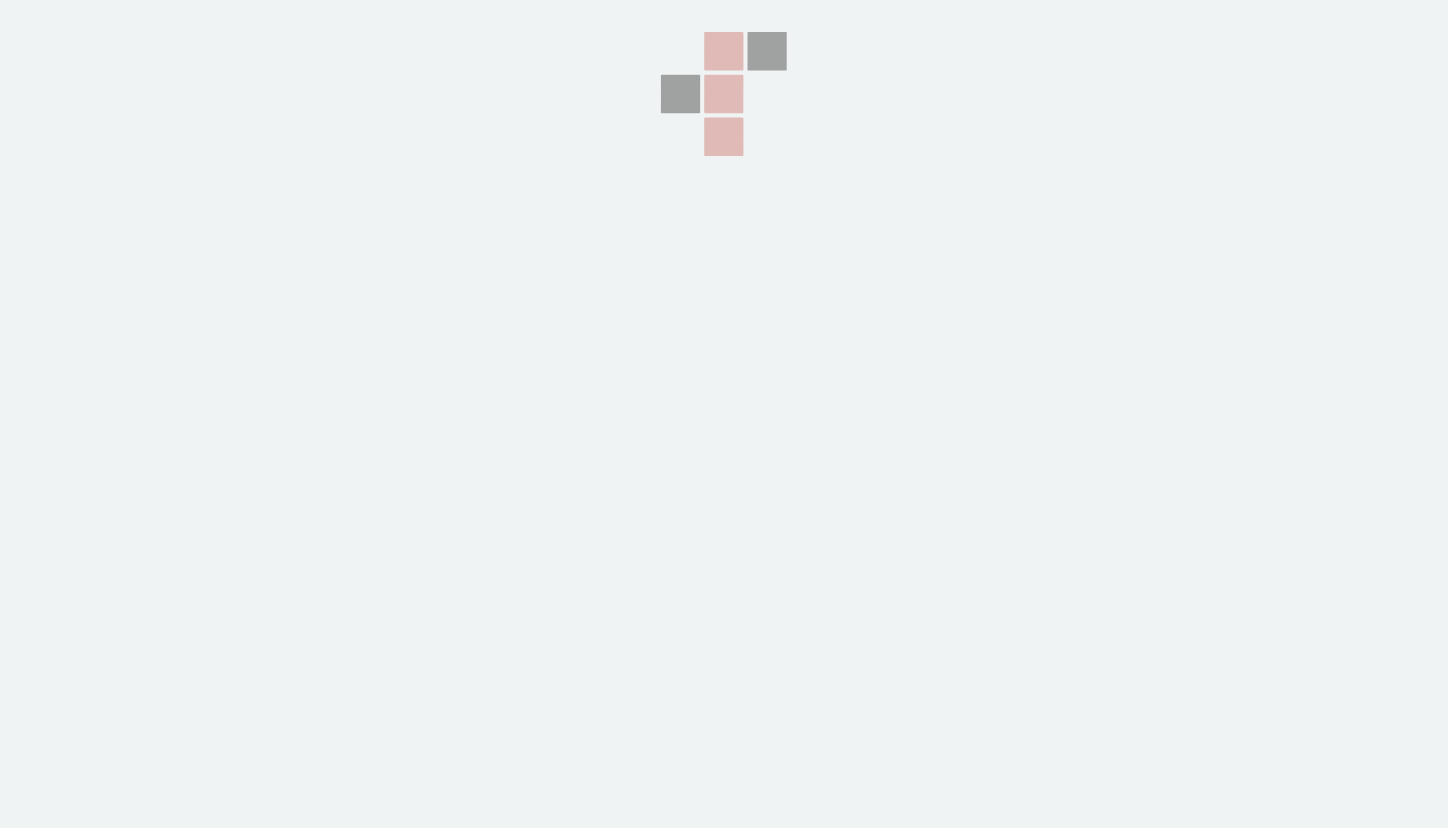 scroll, scrollTop: 0, scrollLeft: 0, axis: both 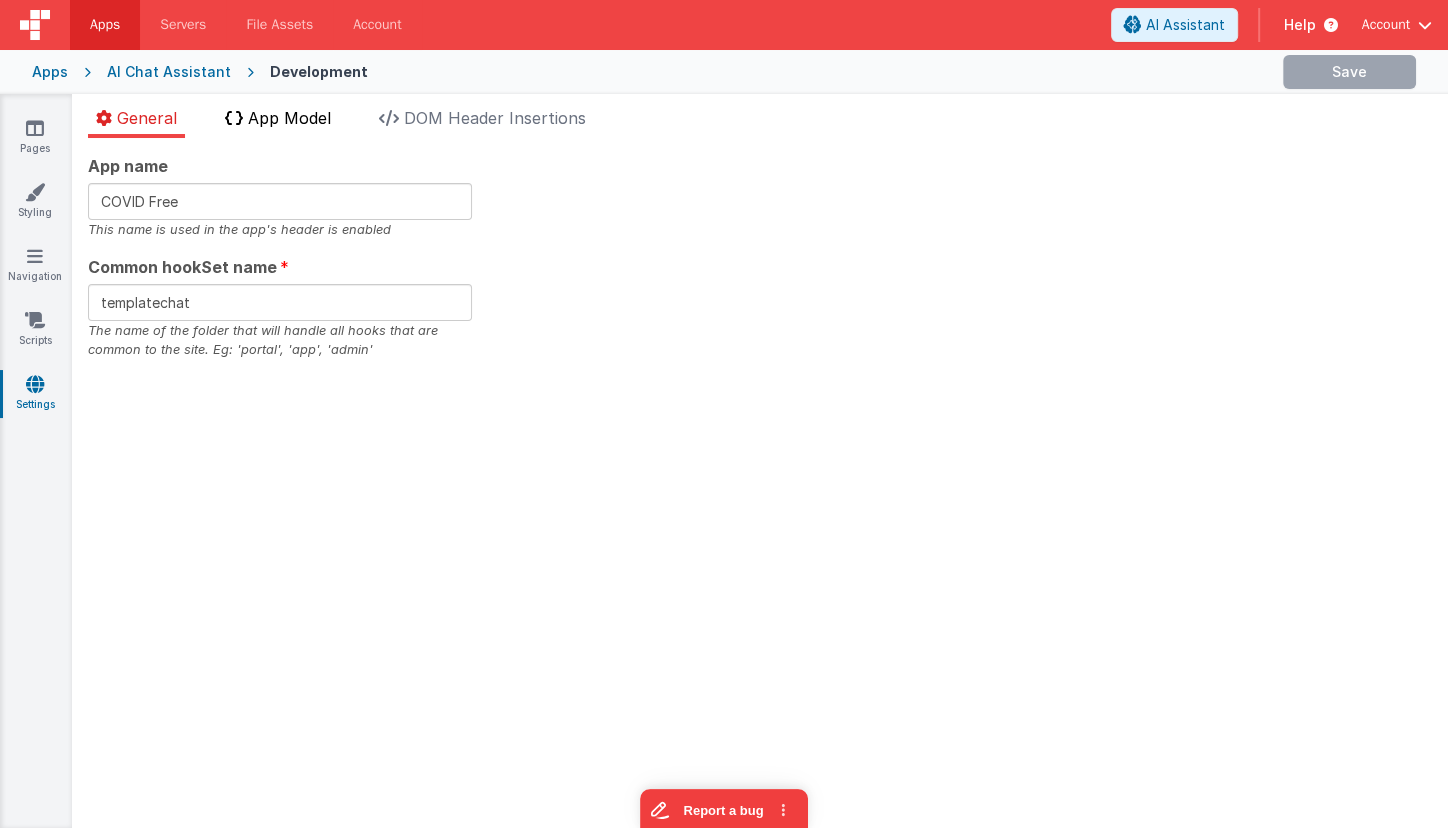 click on "App Model" at bounding box center (289, 118) 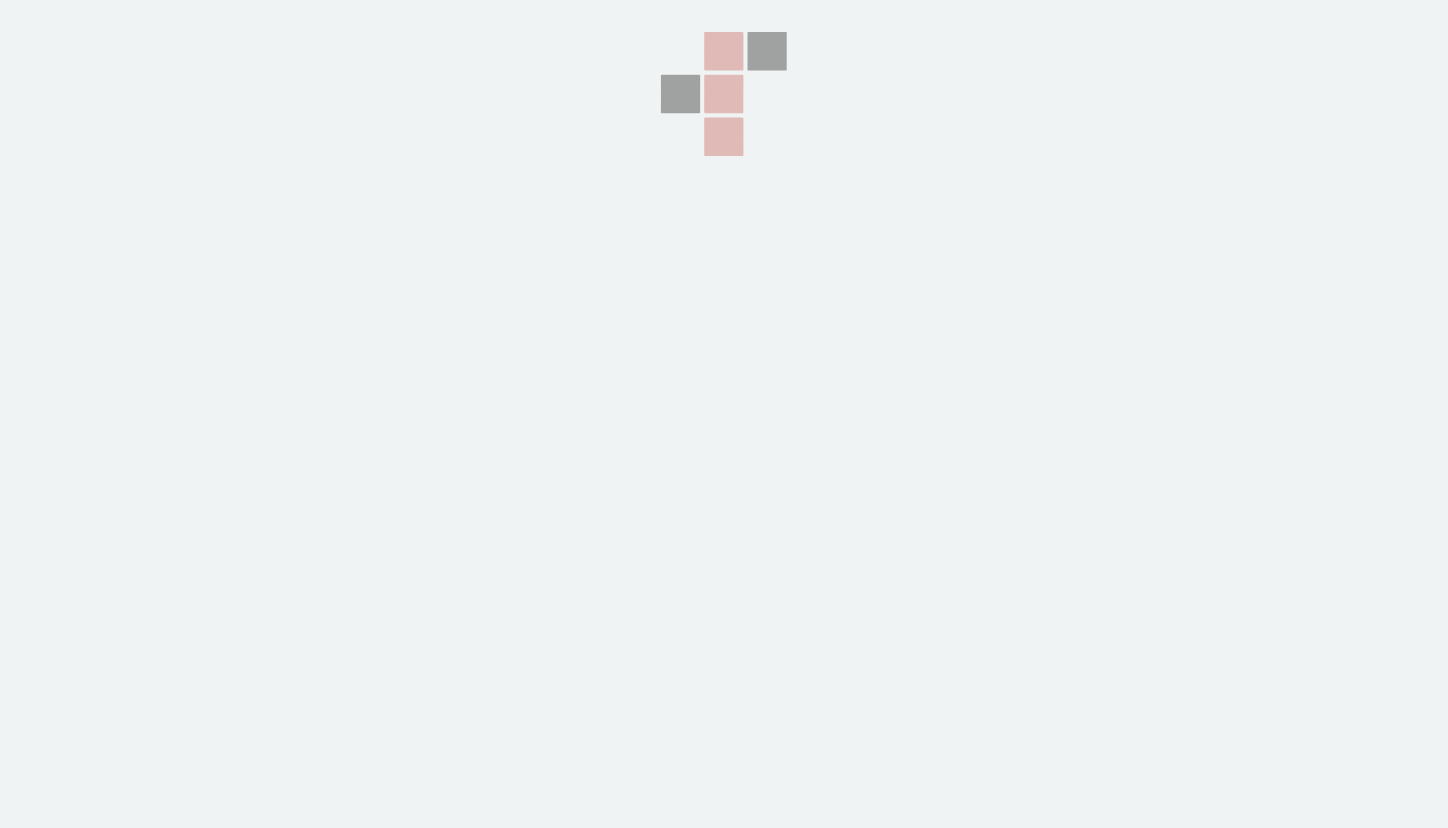 scroll, scrollTop: 0, scrollLeft: 0, axis: both 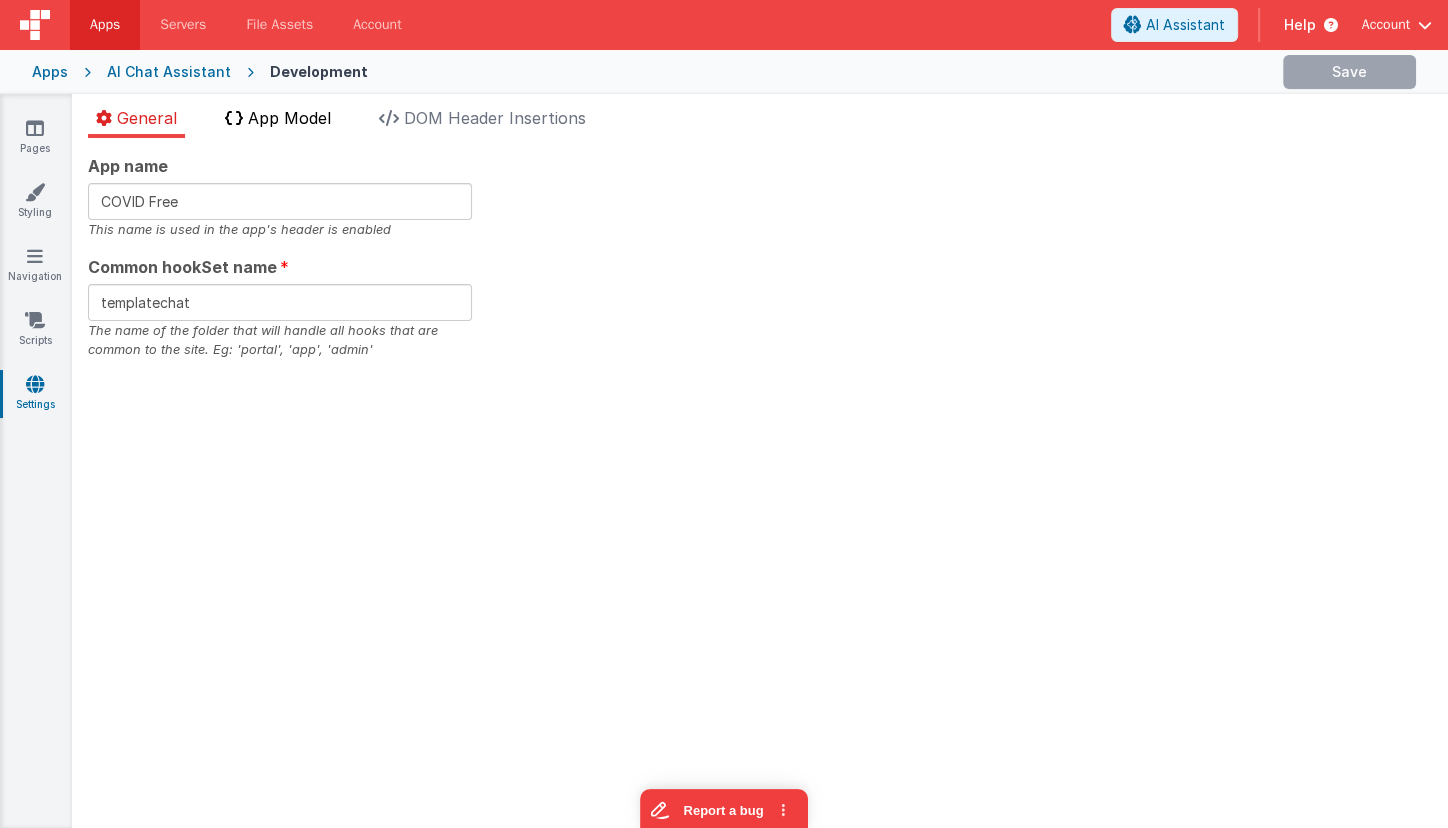 click on "App Model" at bounding box center (289, 118) 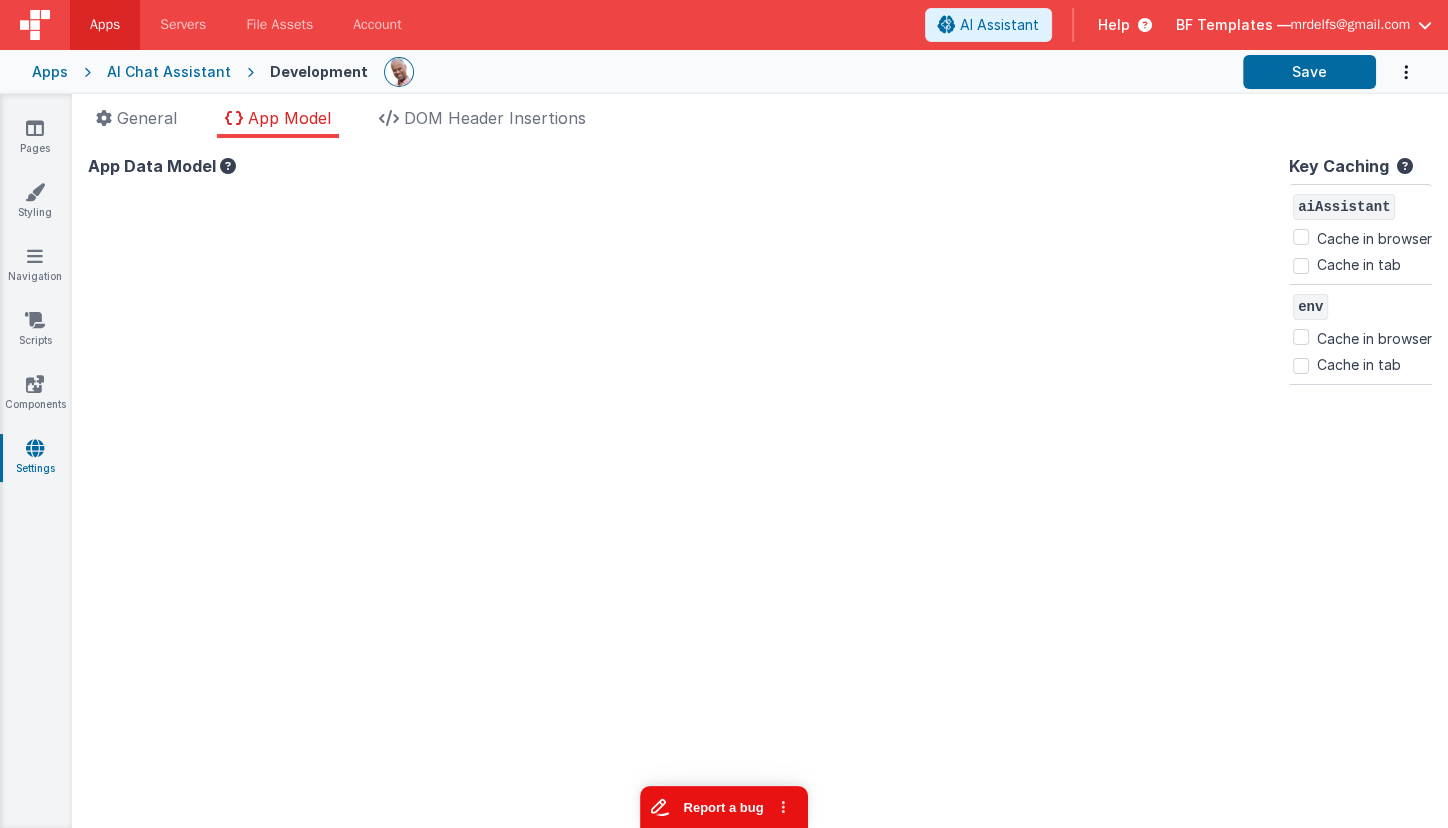 click on "Report a bug" at bounding box center [724, 807] 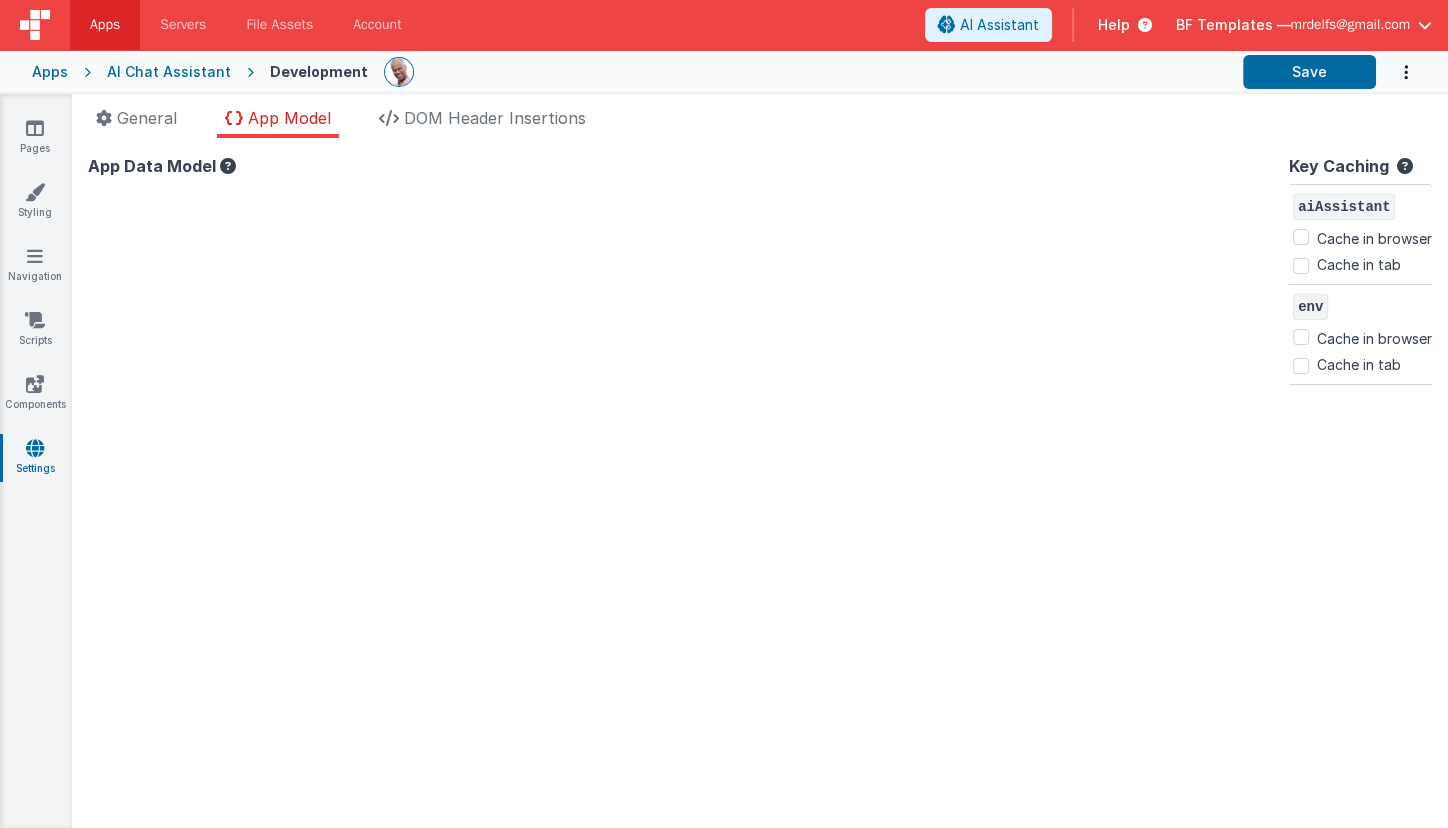 scroll, scrollTop: 0, scrollLeft: 0, axis: both 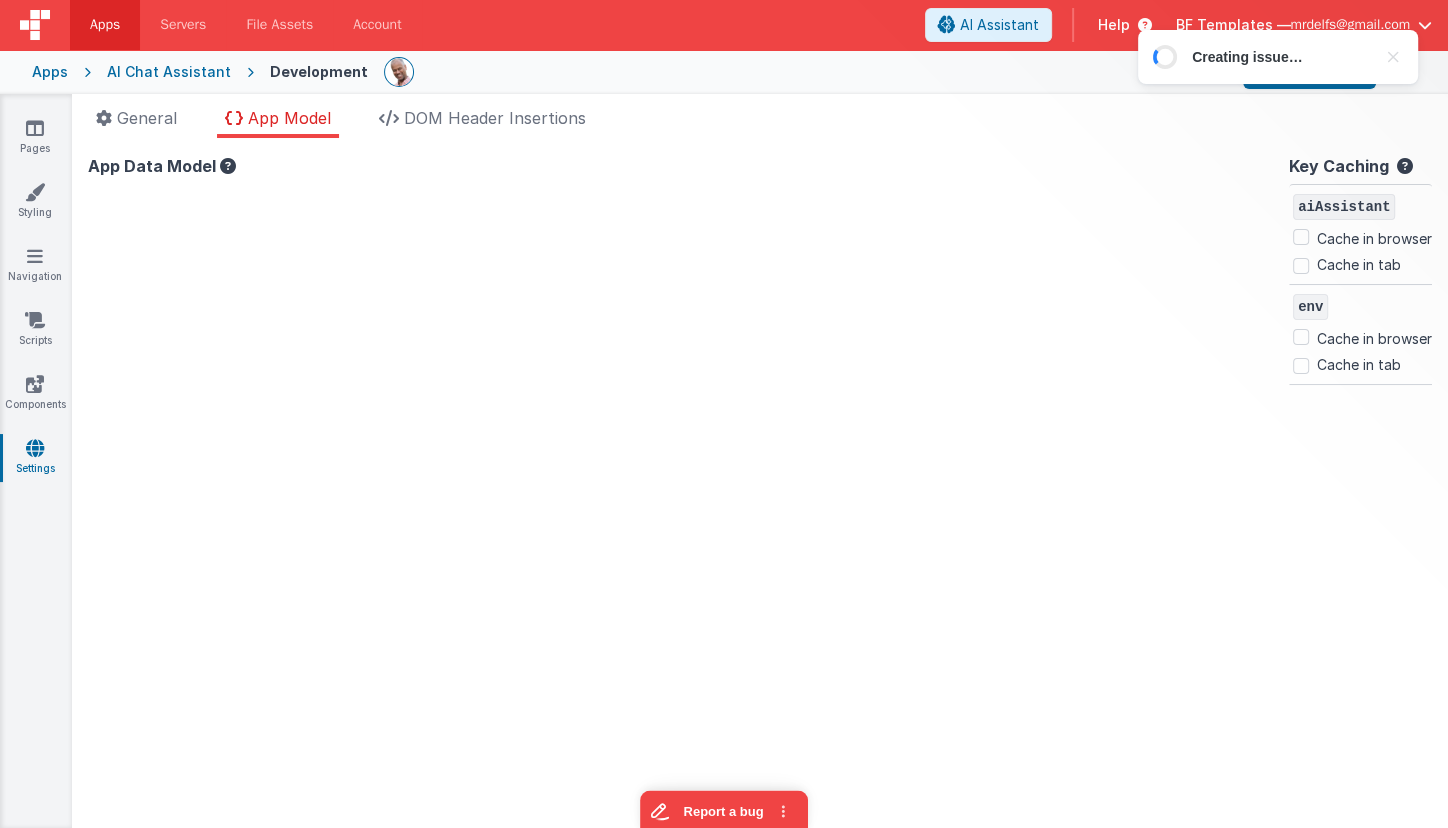drag, startPoint x: 1305, startPoint y: 736, endPoint x: 954, endPoint y: 642, distance: 363.36896 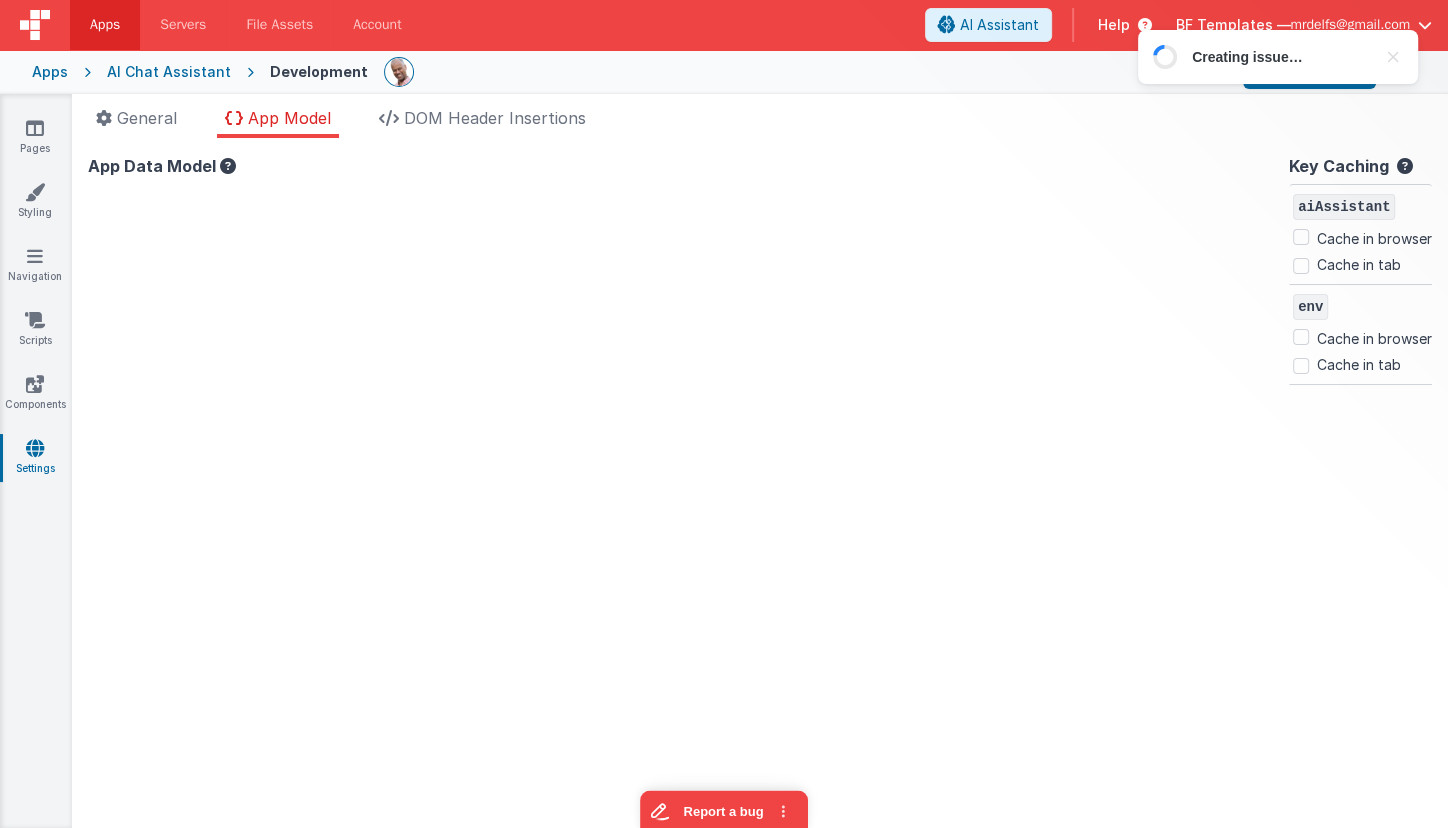 click on "Key Caching
aiAssistant     Cache in browser     Cache in tab env     Cache in browser     Cache in tab" at bounding box center (1360, 483) 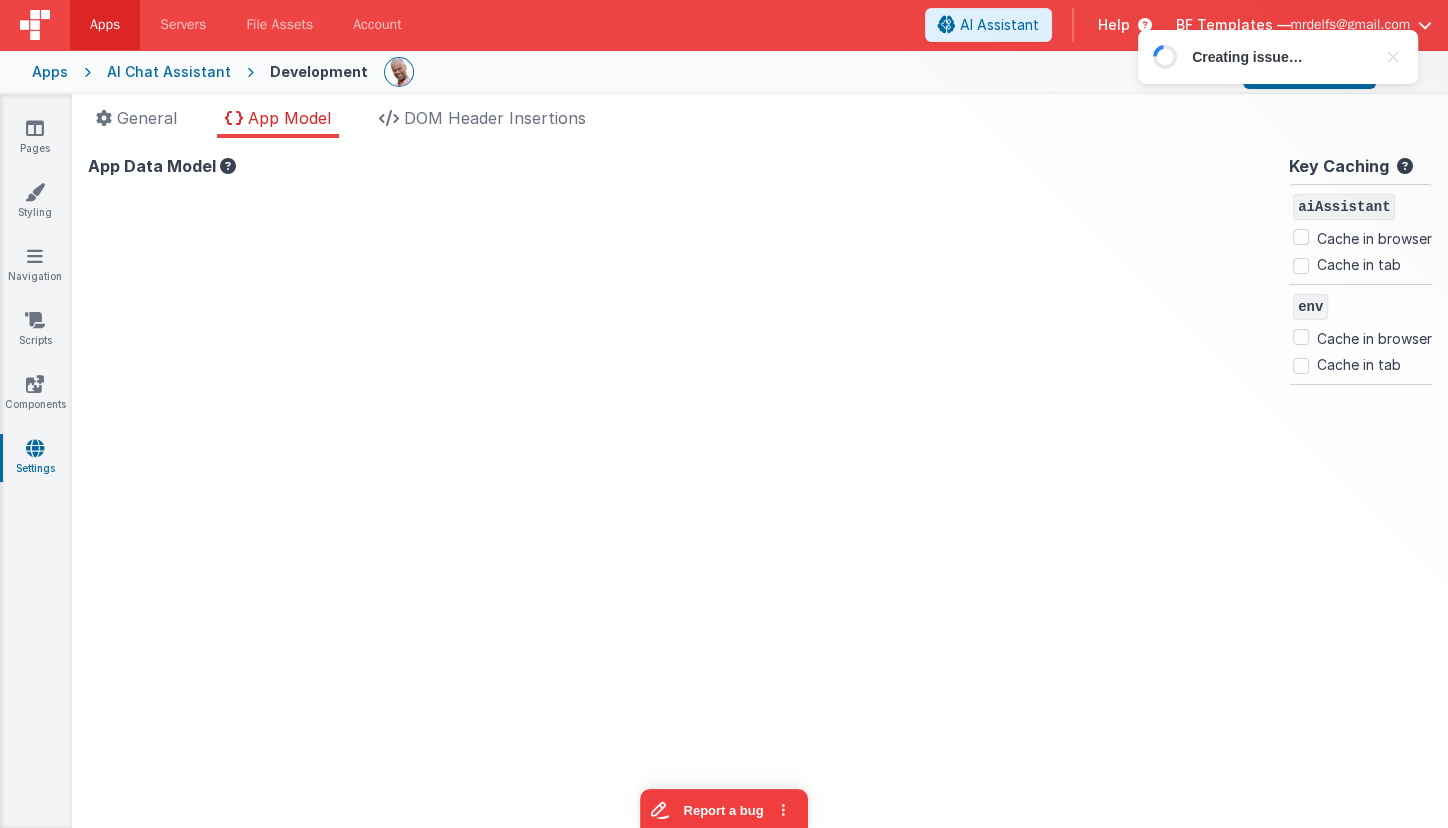 click at bounding box center (684, 495) 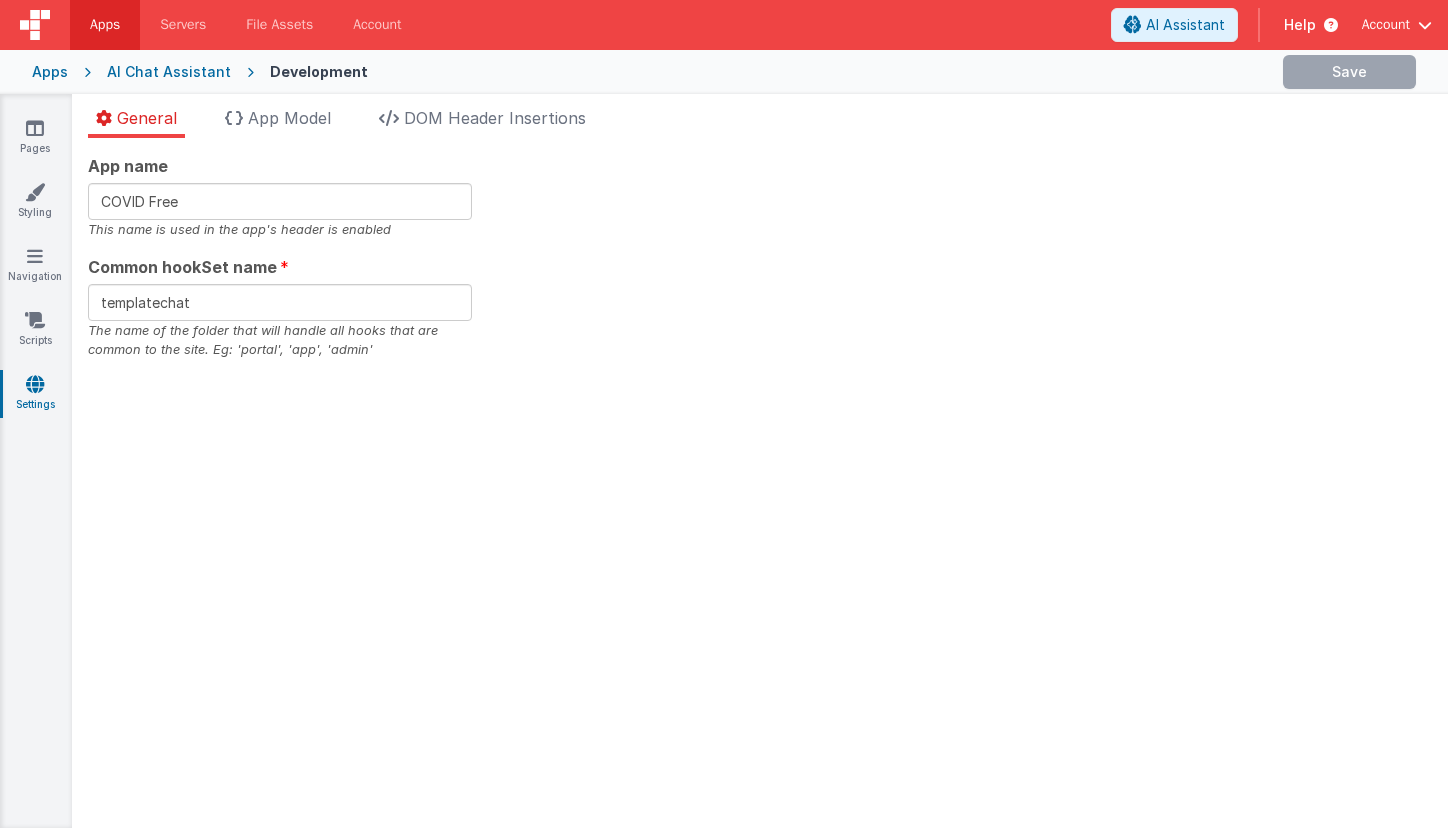 scroll, scrollTop: 0, scrollLeft: 0, axis: both 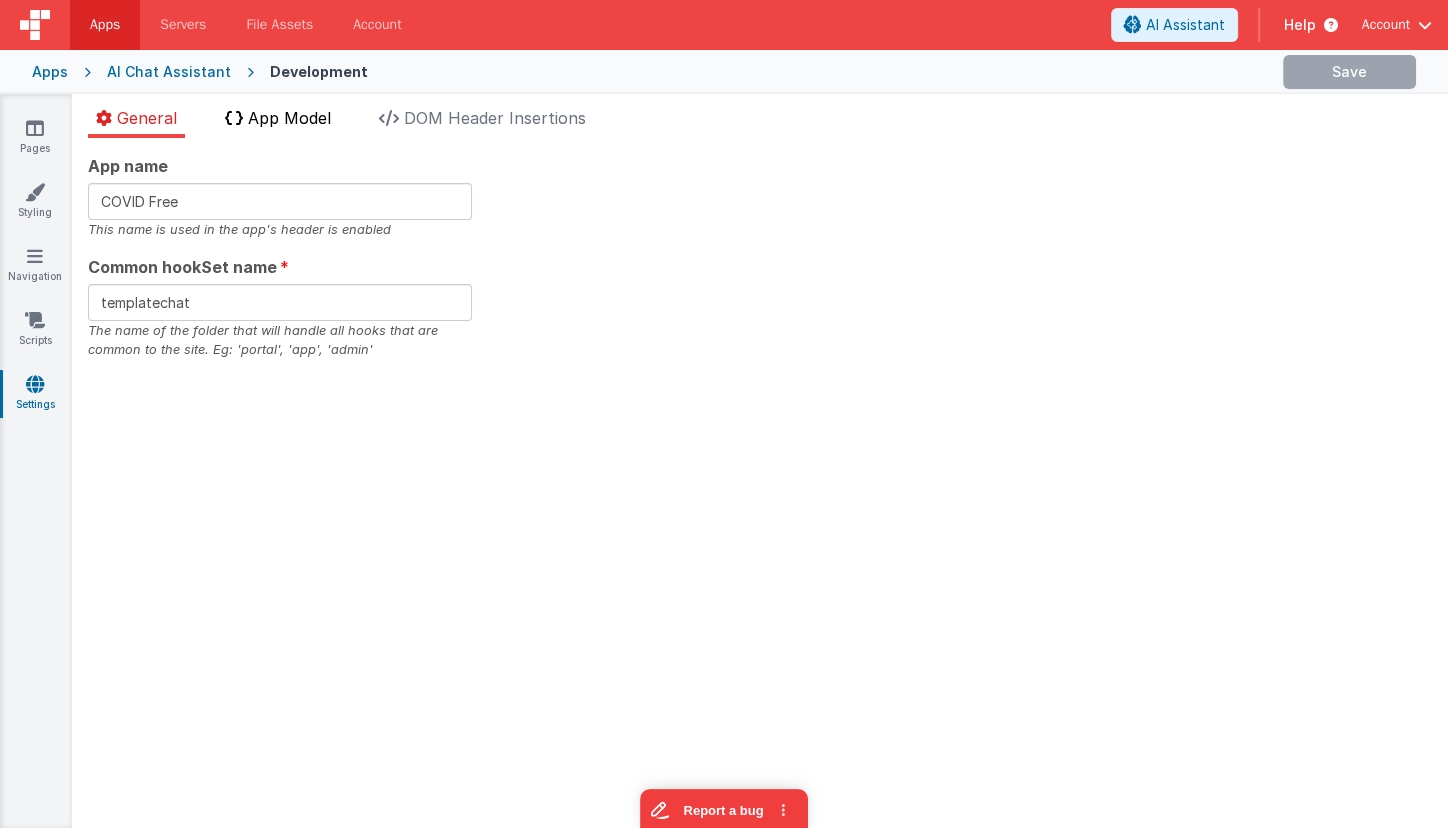 click on "App Model" at bounding box center (289, 118) 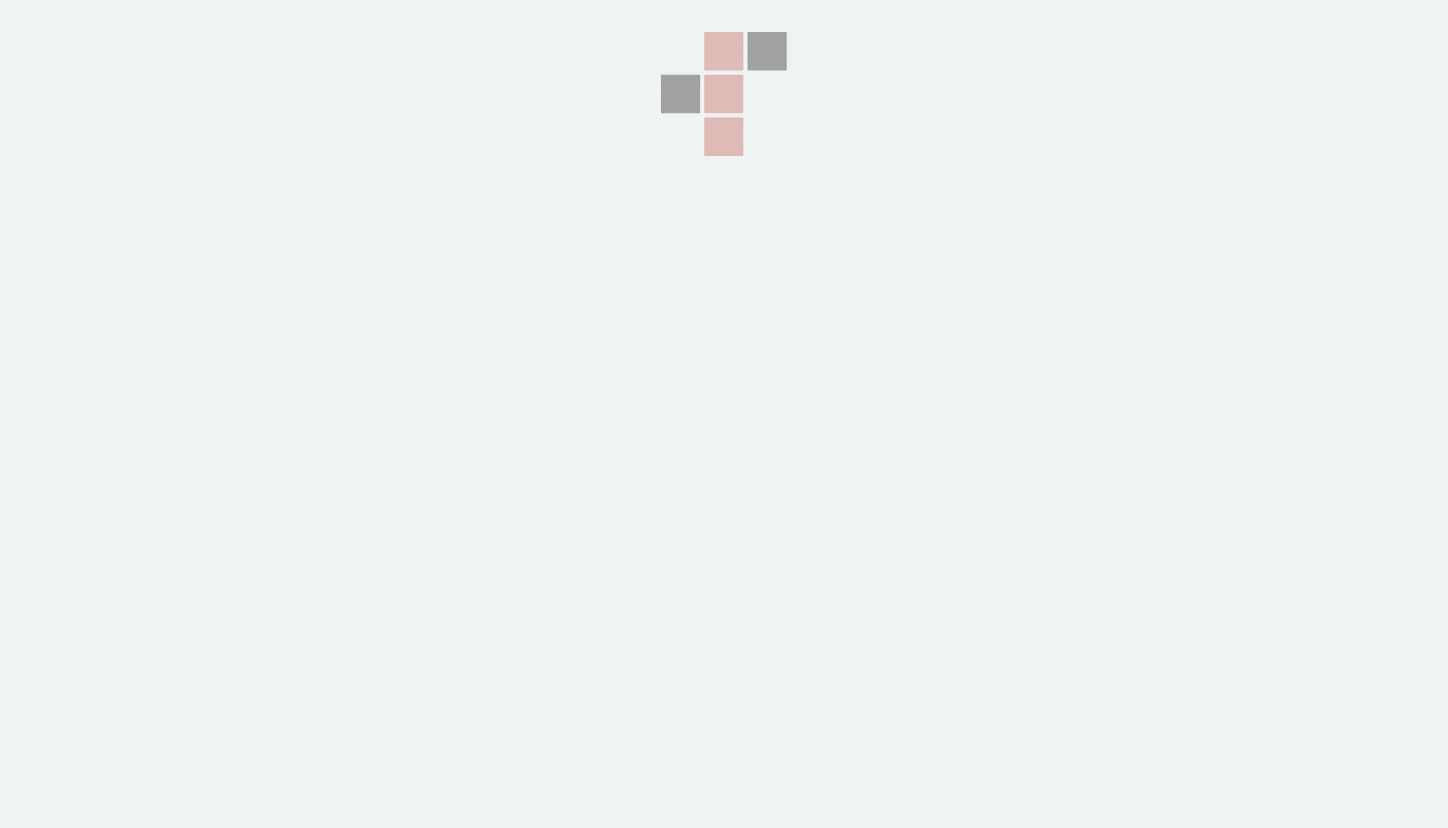 scroll, scrollTop: 0, scrollLeft: 0, axis: both 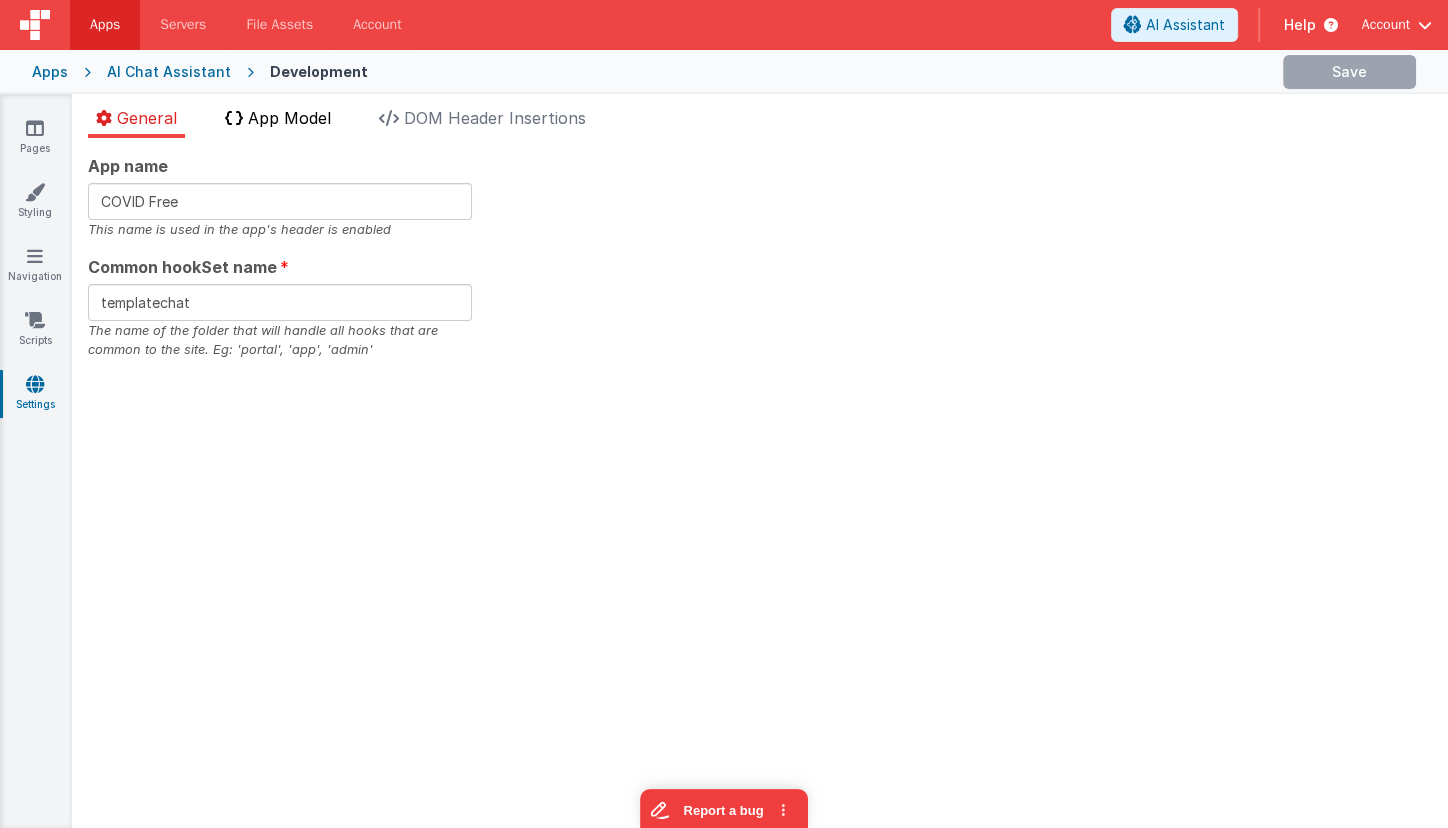 click on "App Model" at bounding box center (289, 118) 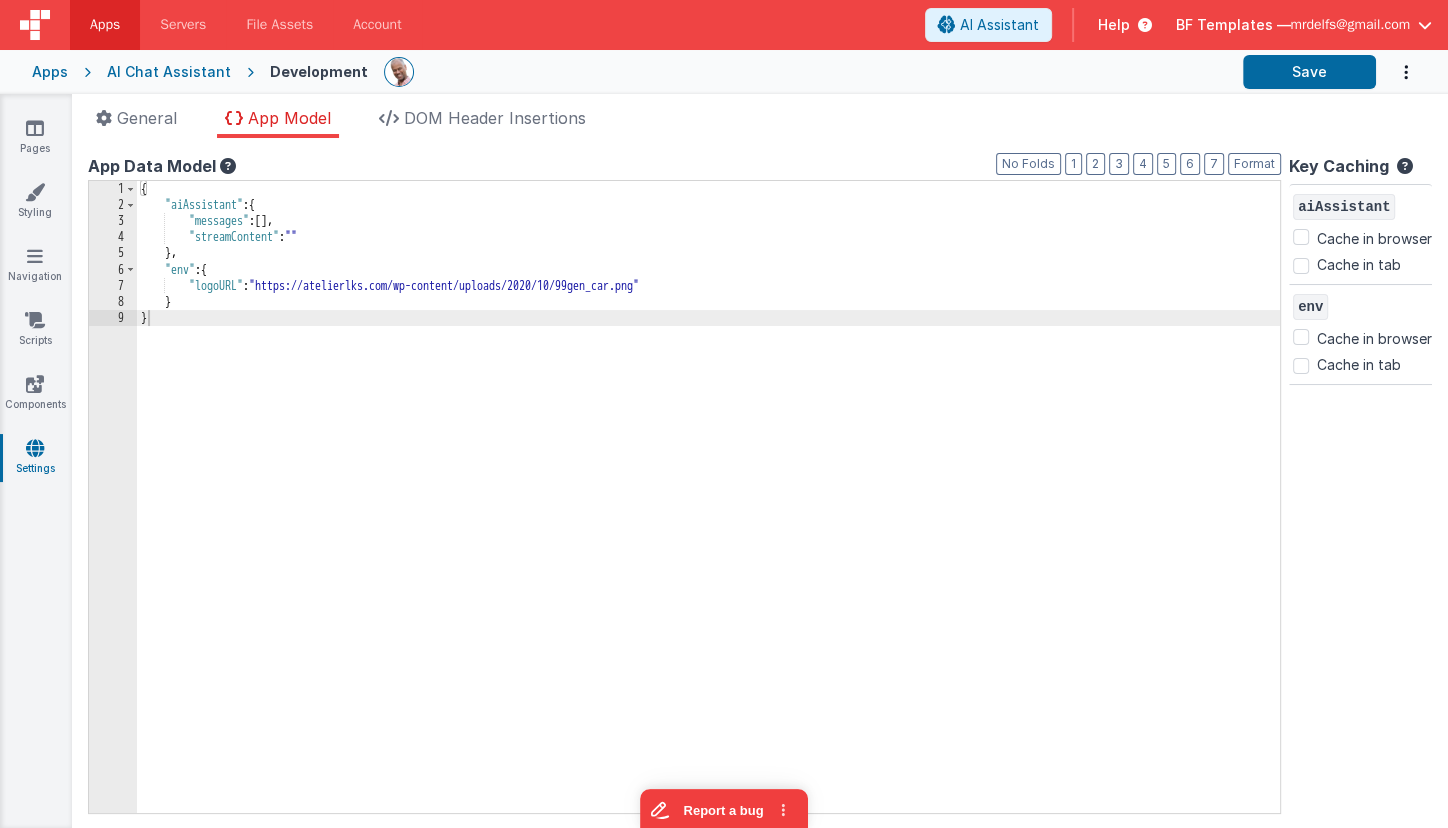 drag, startPoint x: 40, startPoint y: 132, endPoint x: 111, endPoint y: 142, distance: 71.70077 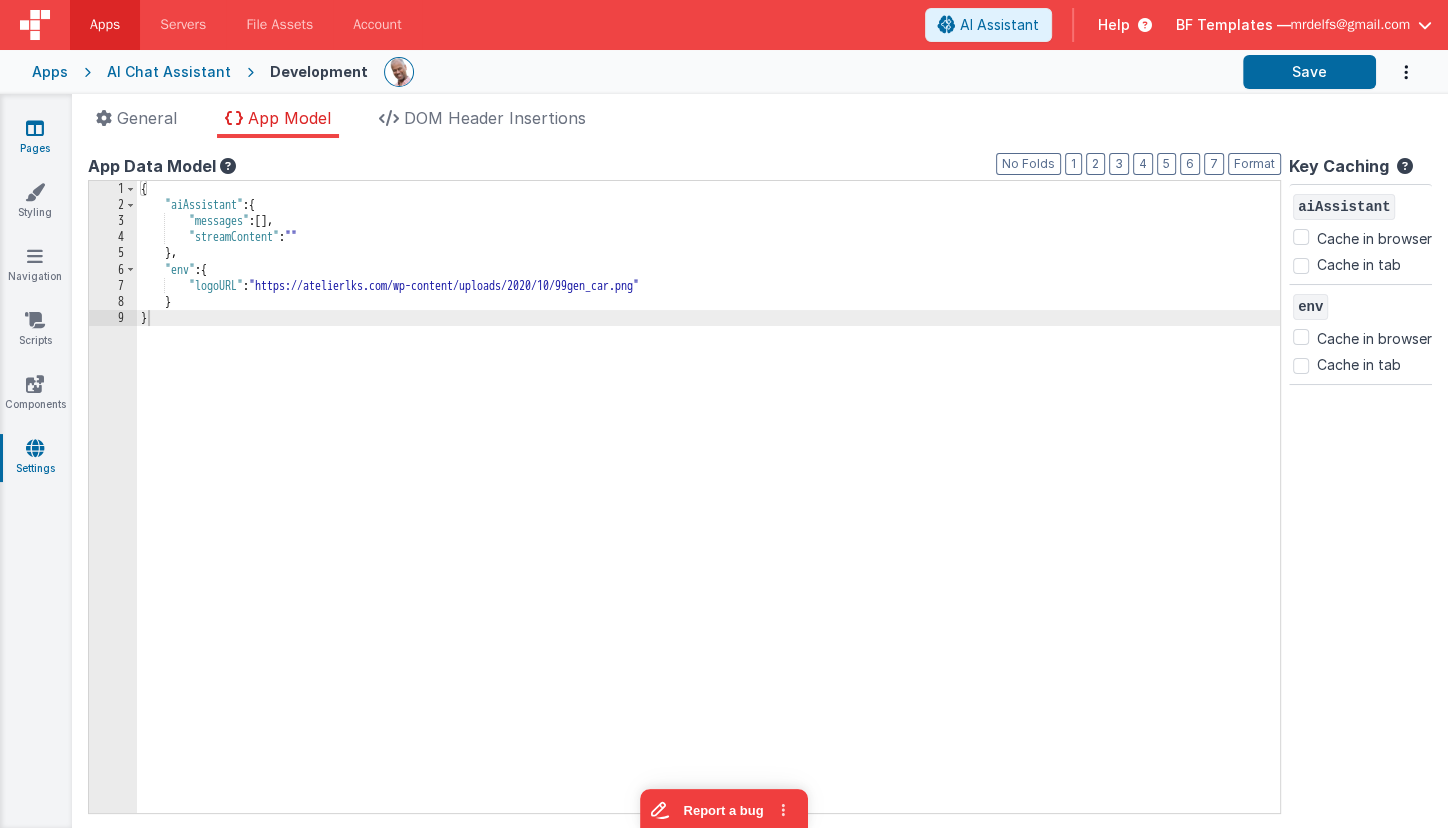 click on "Pages" at bounding box center (35, 138) 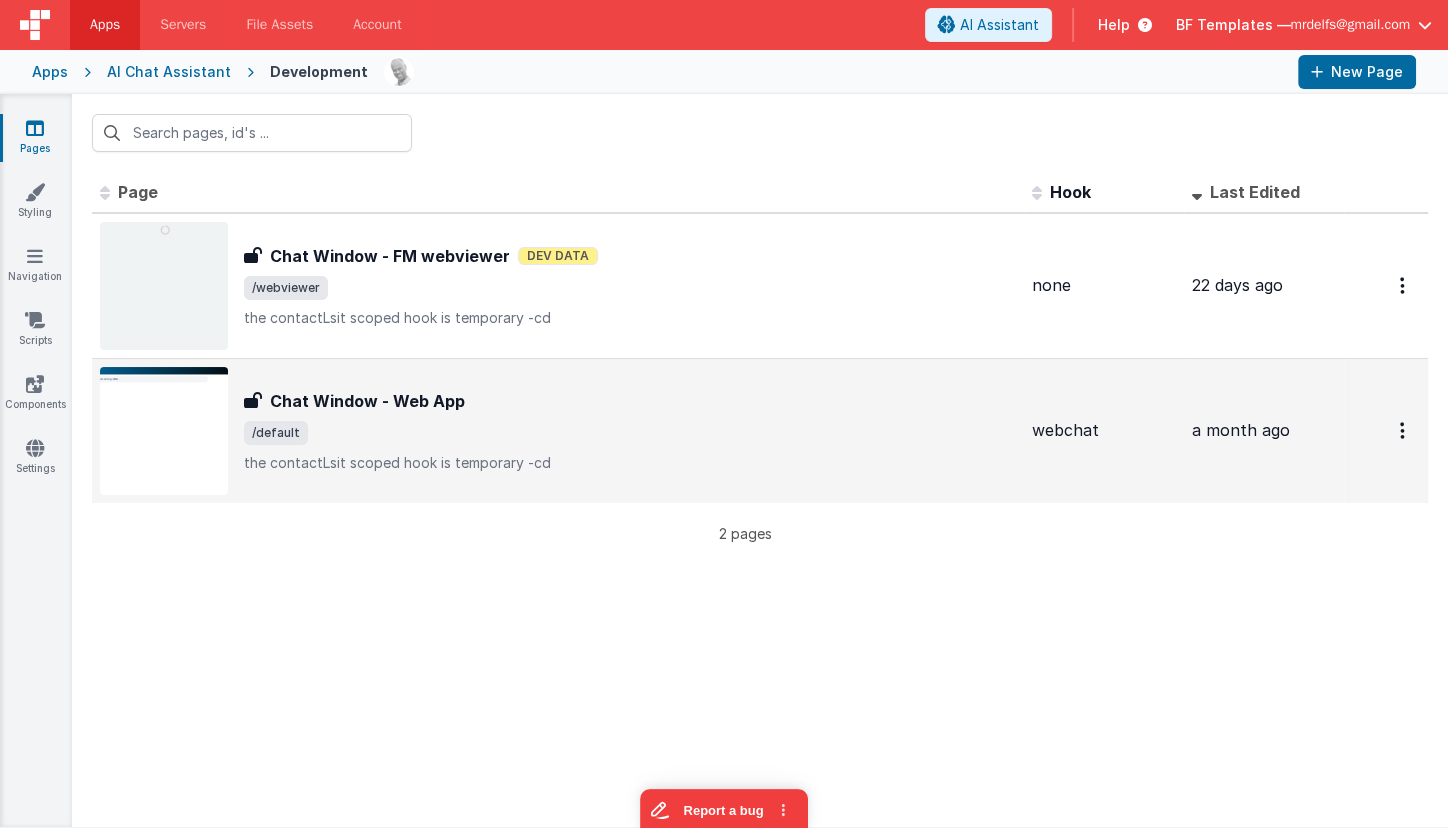 click on "/default" at bounding box center (630, 433) 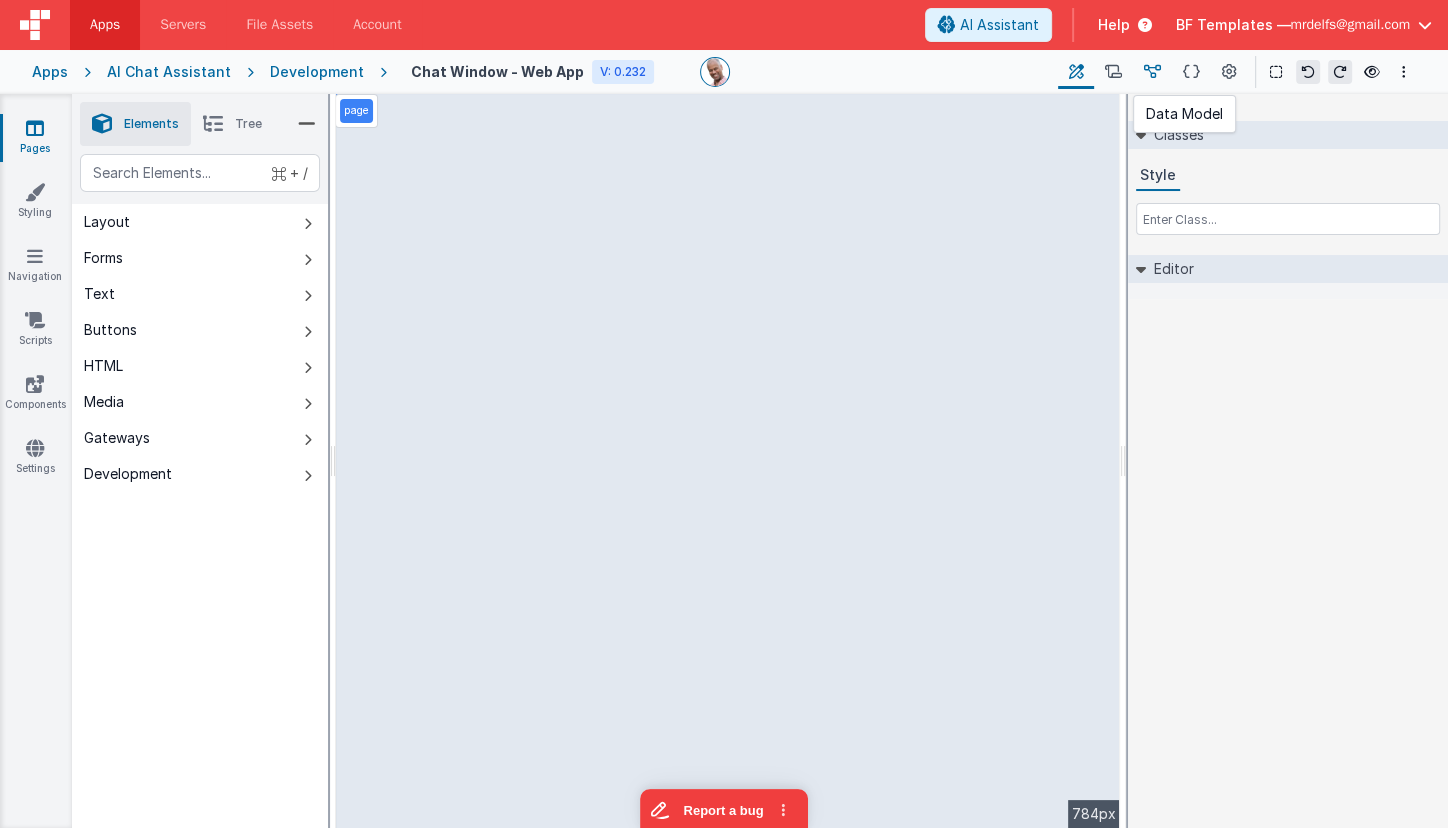 click at bounding box center (1152, 72) 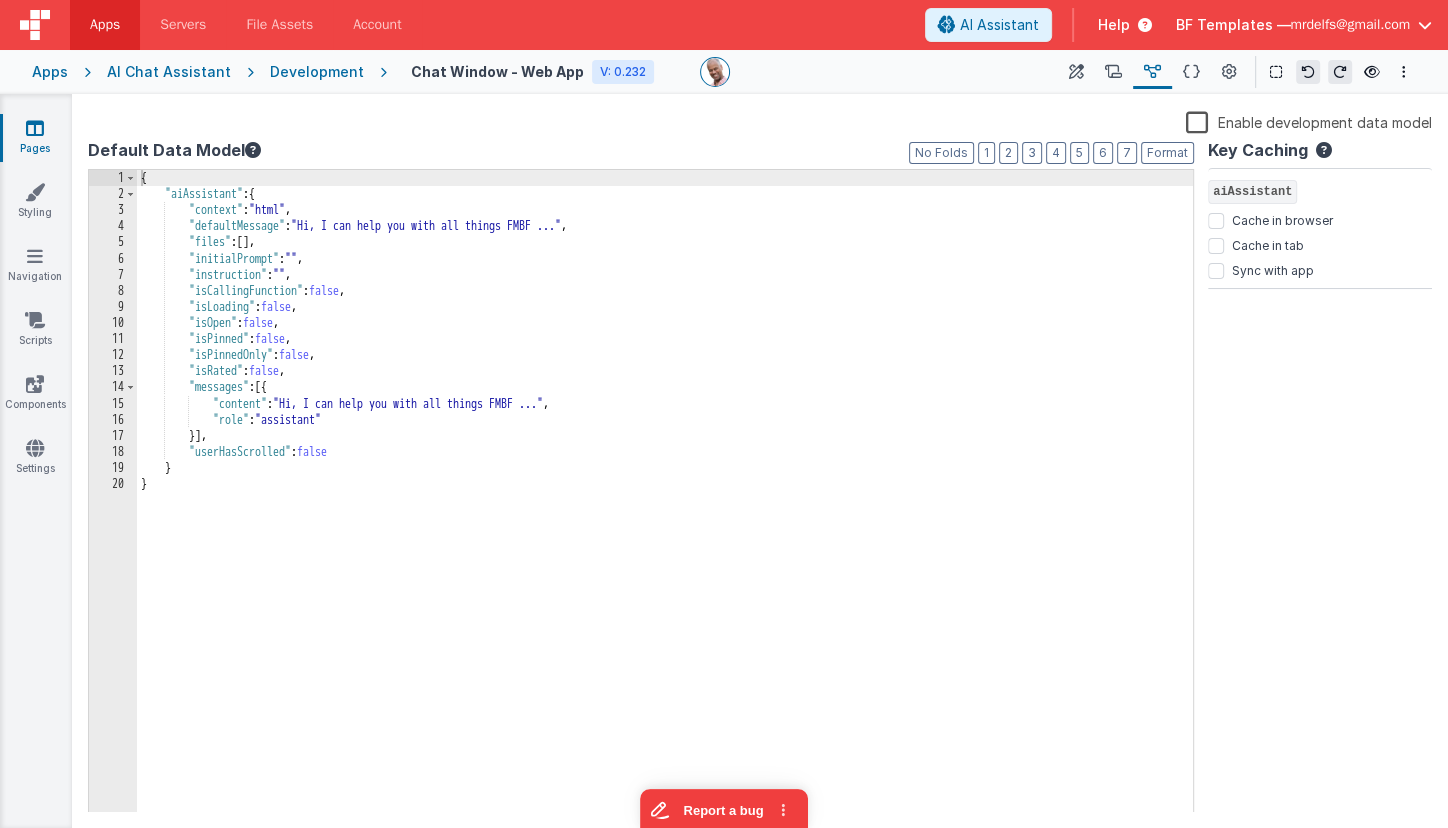 click on "Enable development data model" at bounding box center (1309, 121) 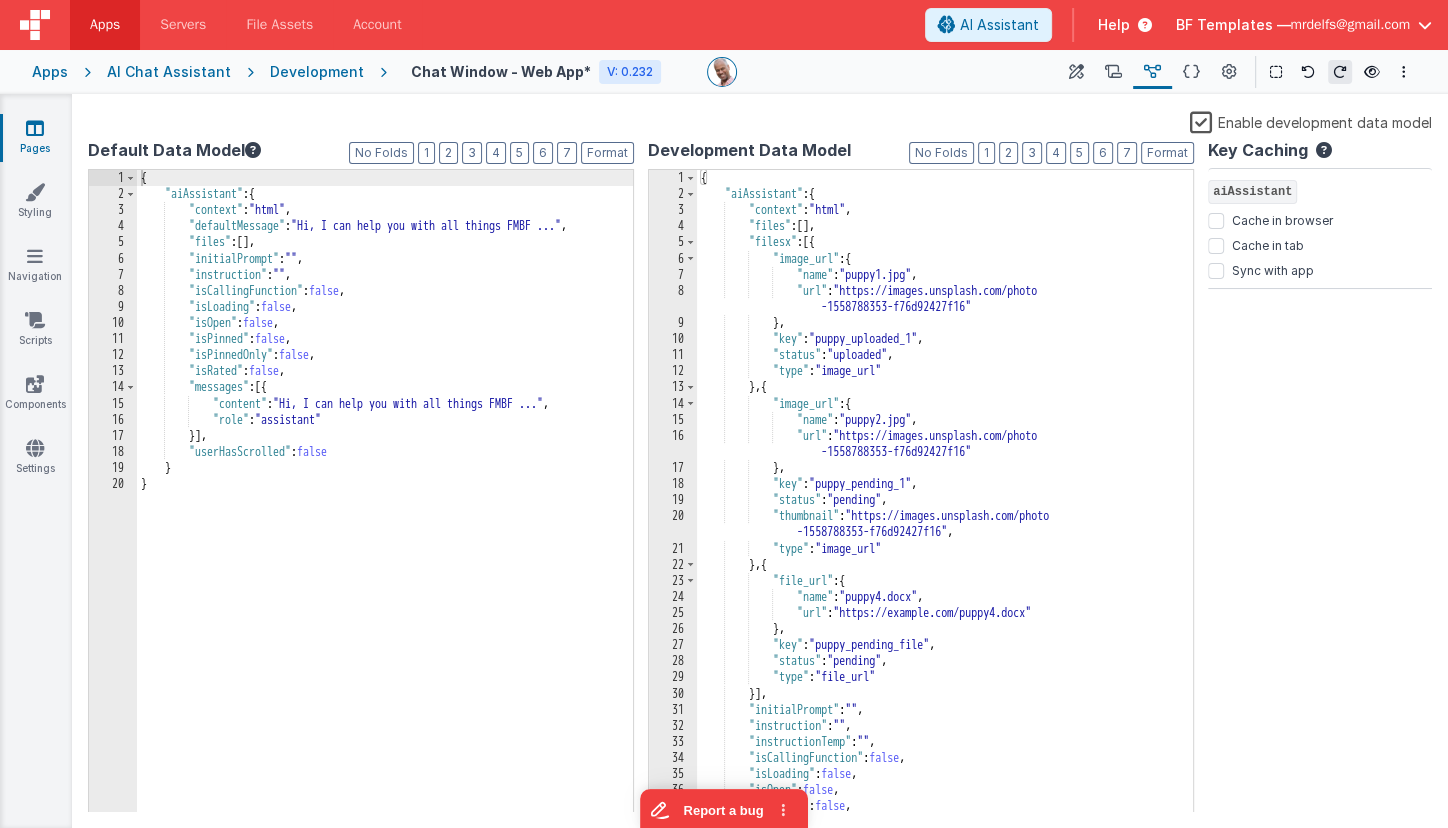 click on "Enable development data model" at bounding box center [1311, 121] 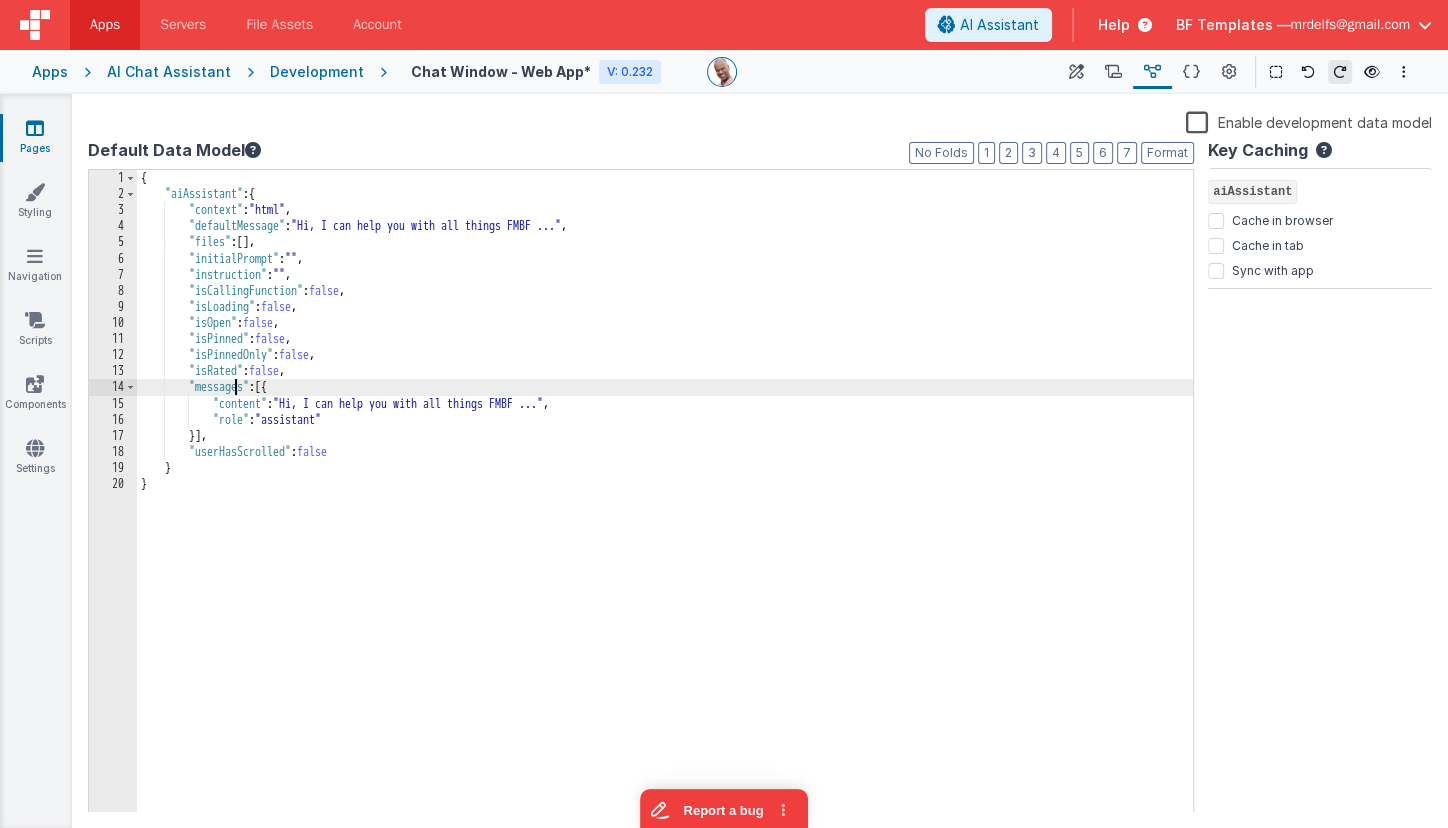 click on "{      "aiAssistant" :  {           "context" :  "html" ,           "defaultMessage" :  "Hi, I can help you with all things FMBF ..." ,           "files" :  [ ] ,           "initialPrompt" :  "" ,           "instruction" :  "" ,           "isCallingFunction" :  false ,           "isLoading" :  false ,           "isOpen" :  false ,           "isPinned" :  false ,           "isPinnedOnly" :  false ,           "isRated" :  false ,           "messages" :  [{                "content" :  "Hi, I can help you with all things FMBF ..." ,                "role" :  "assistant"           }] ,           "userHasScrolled" :  false      } }" at bounding box center (665, 507) 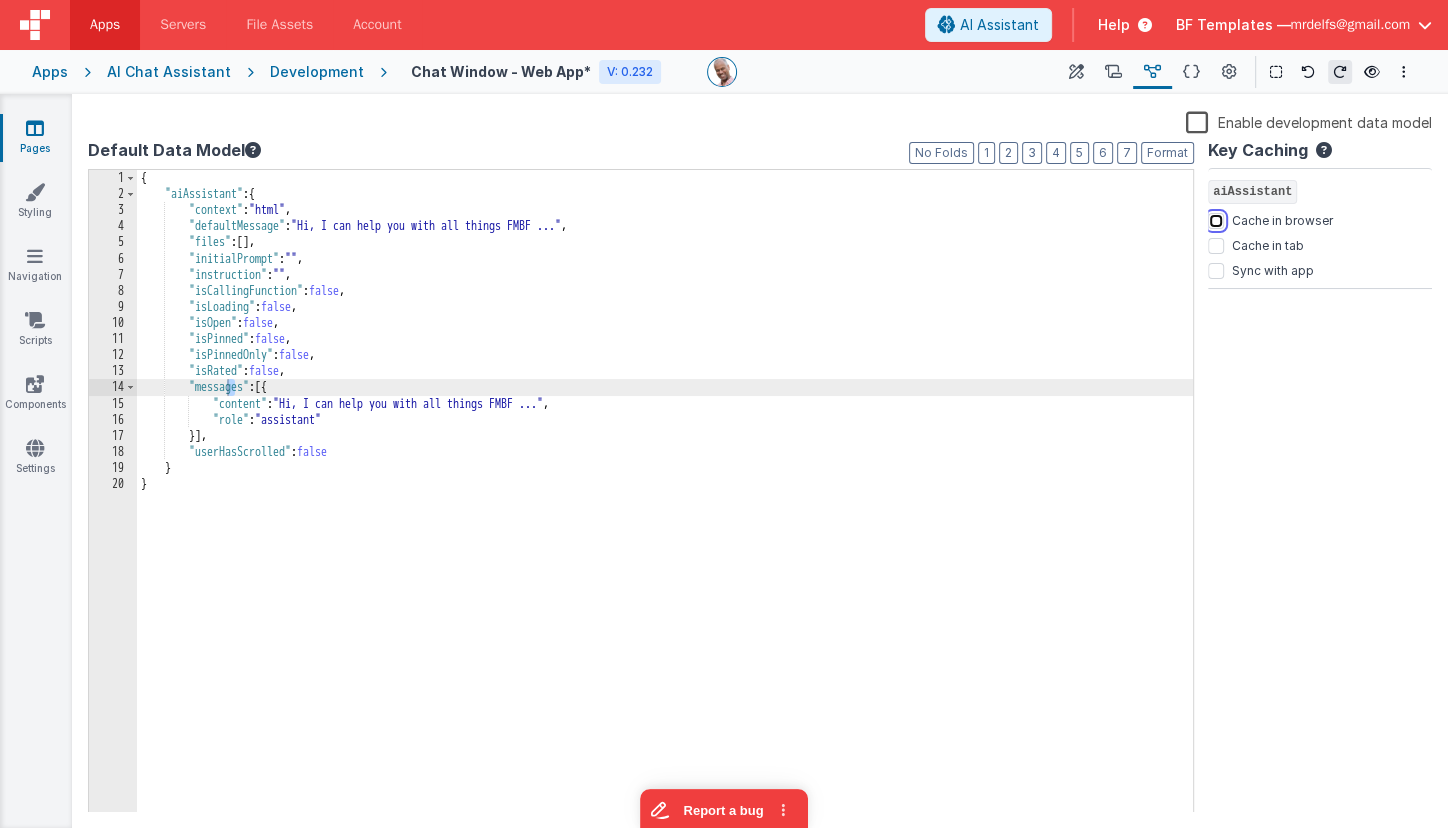 drag, startPoint x: 1219, startPoint y: 219, endPoint x: 1225, endPoint y: 231, distance: 13.416408 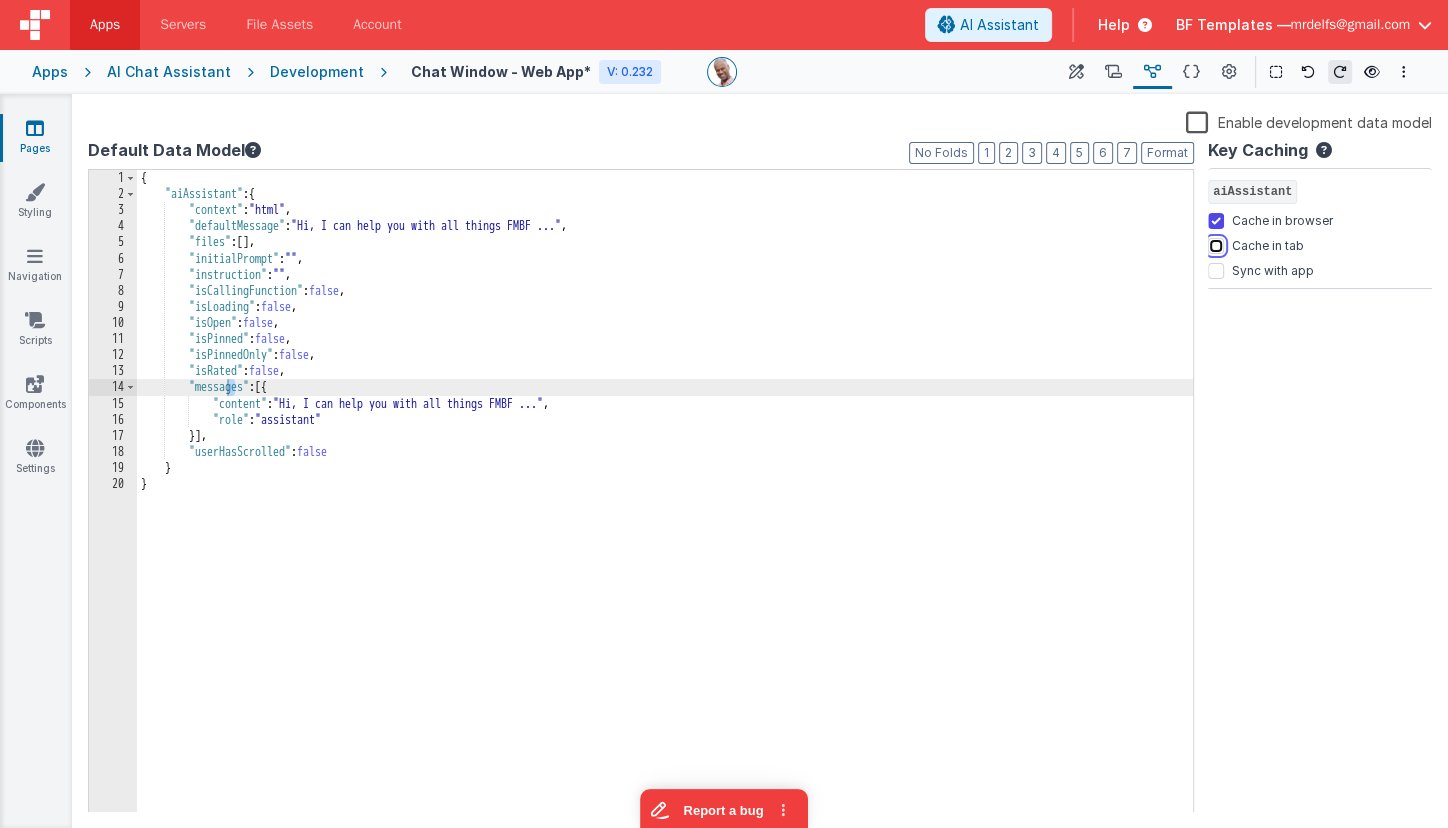 click on "Cache in tab" at bounding box center (1216, 246) 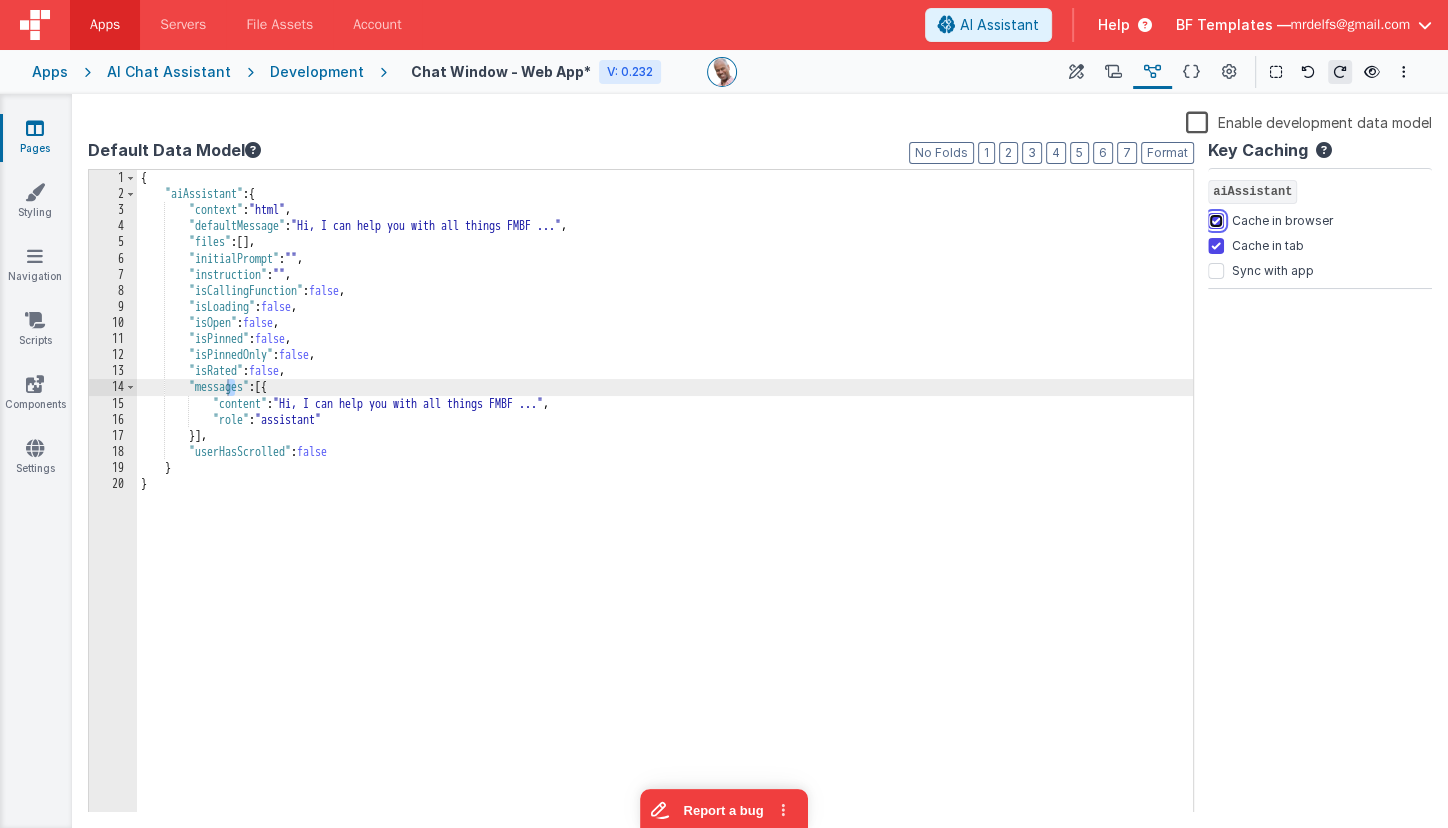click on "Cache in browser" at bounding box center [1216, 221] 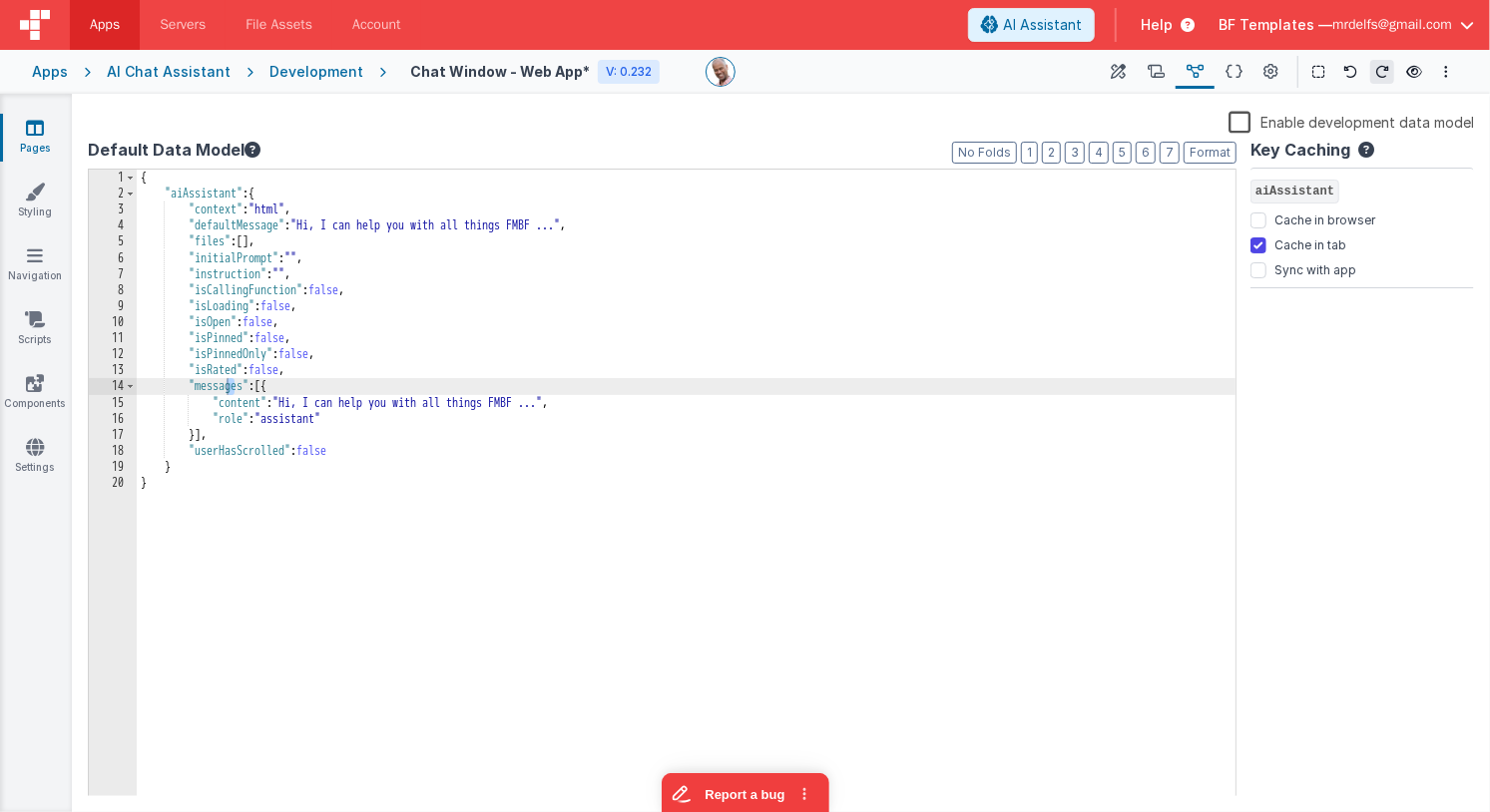 click on "Enable development data model" at bounding box center (780, 124) 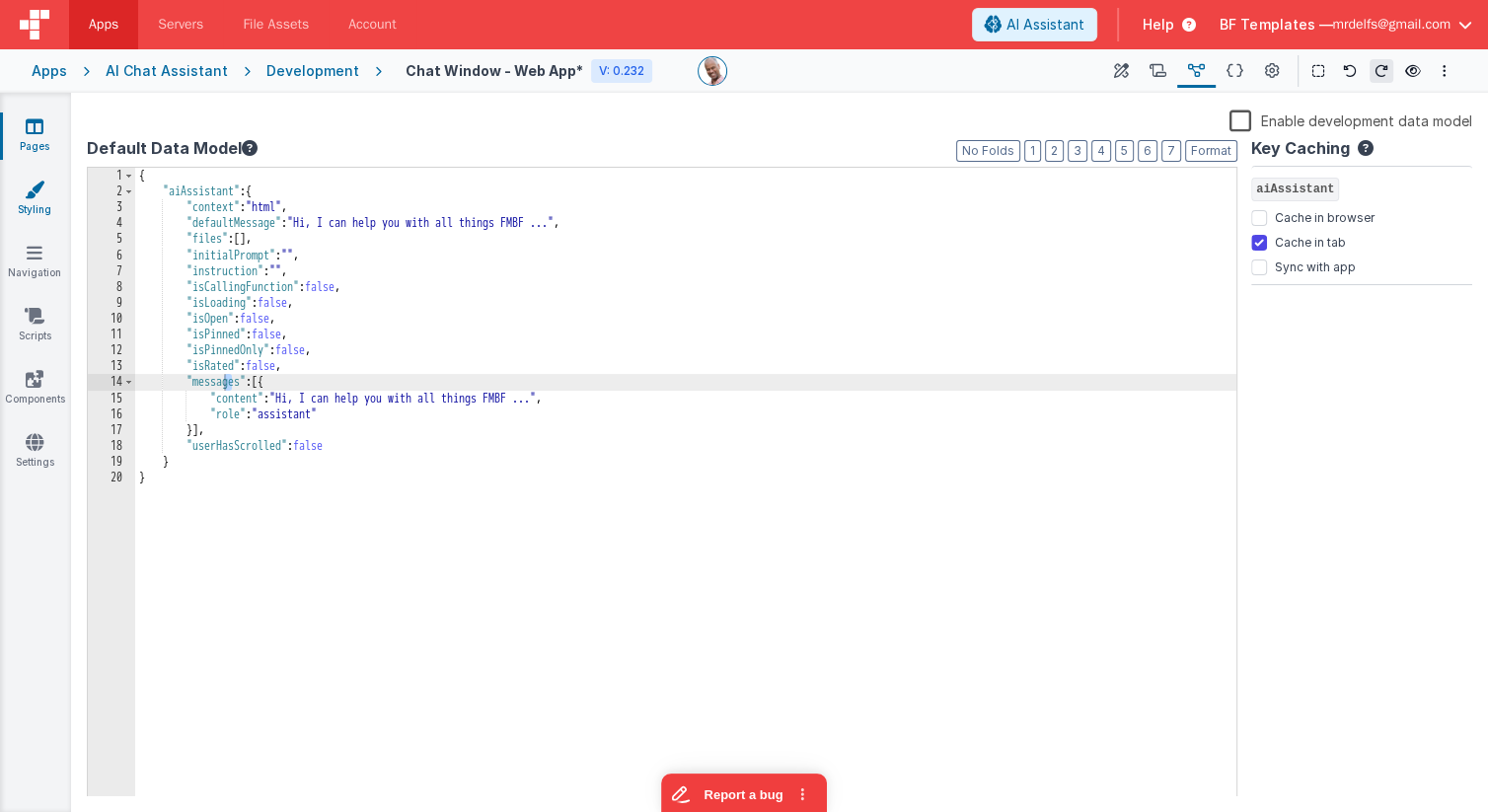 click on "Styling" at bounding box center [35, 199] 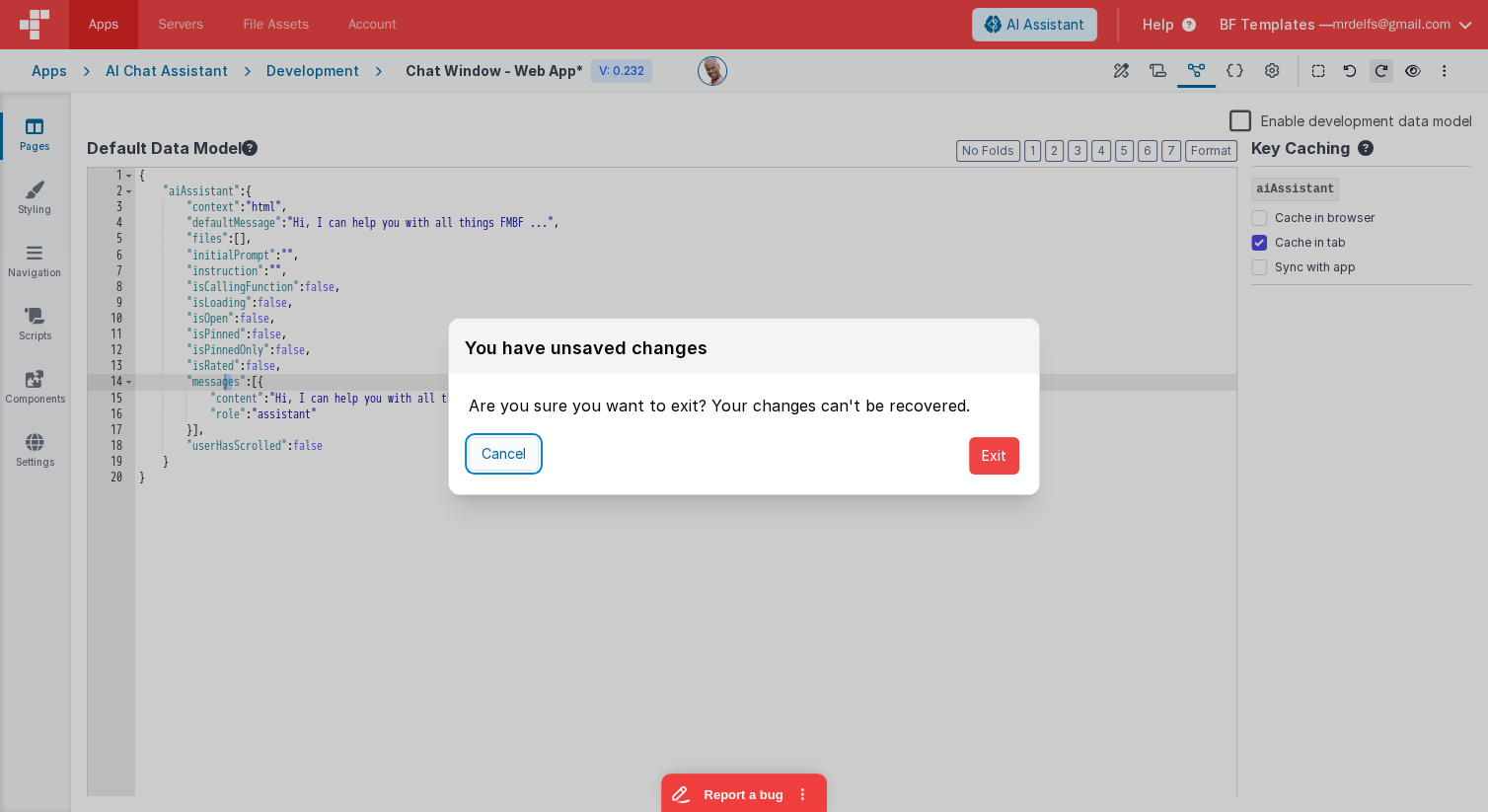 click on "Cancel" at bounding box center [503, 454] 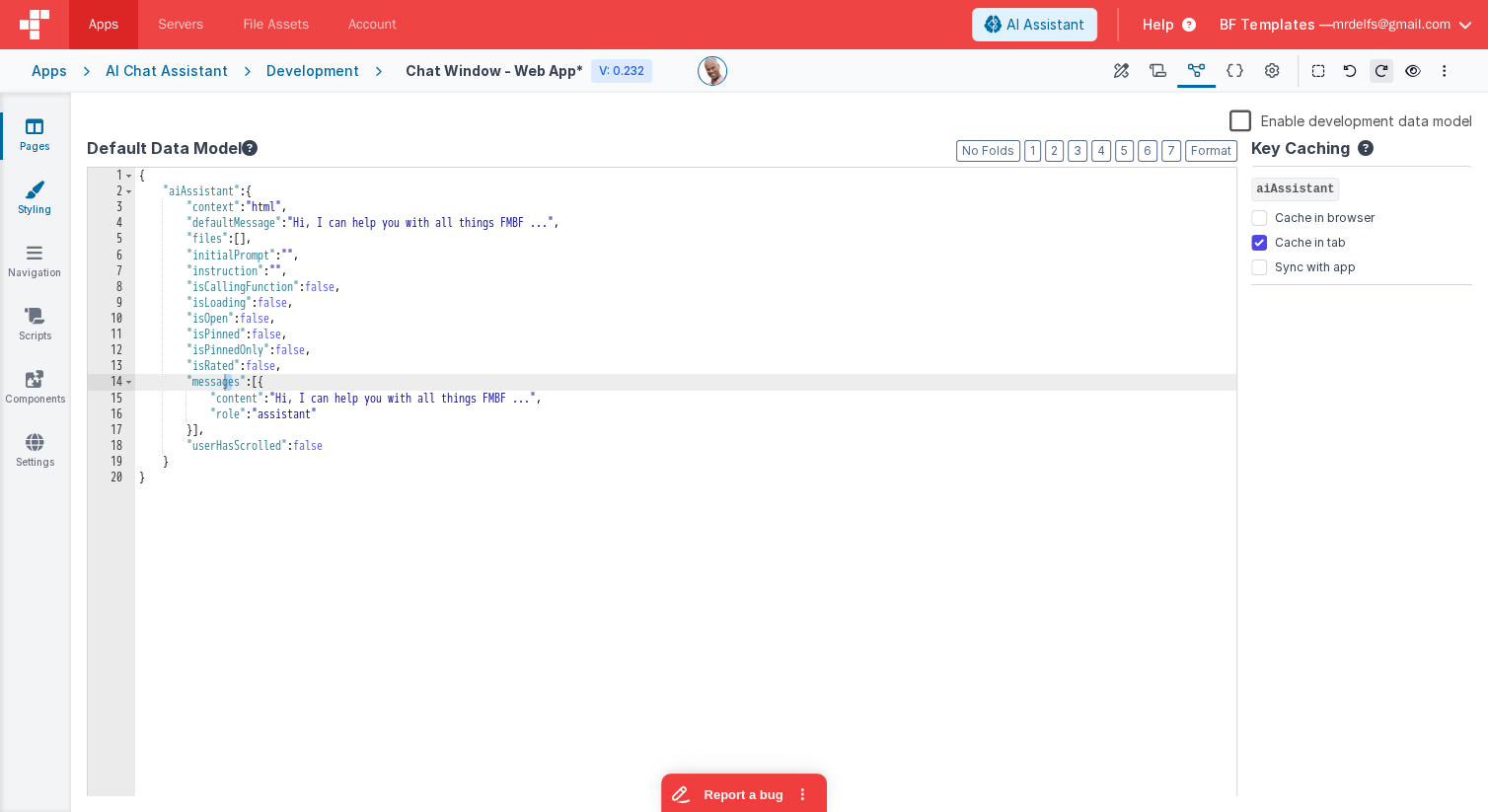 click on "Styling" at bounding box center [35, 199] 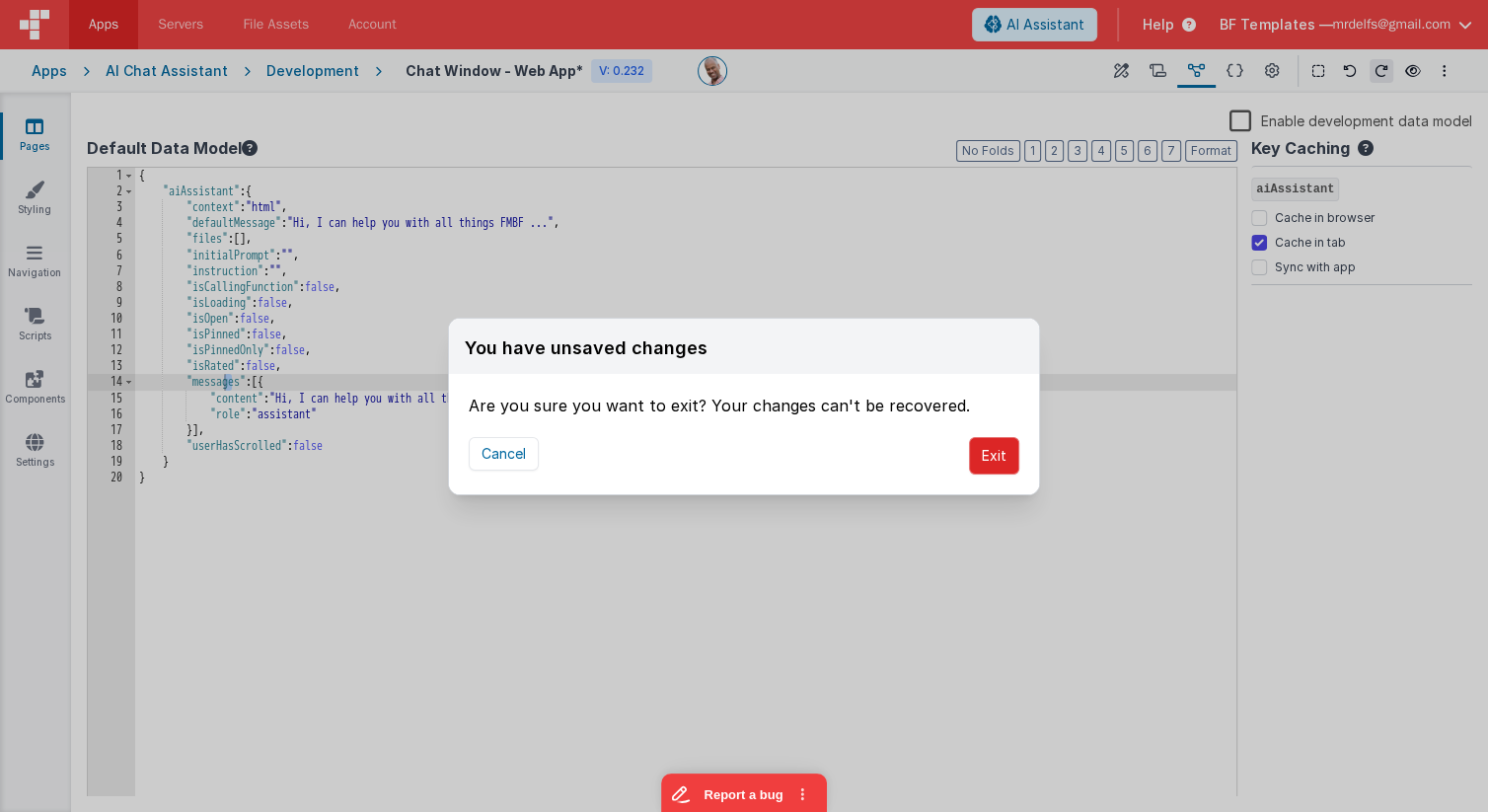 click on "Exit" at bounding box center [994, 456] 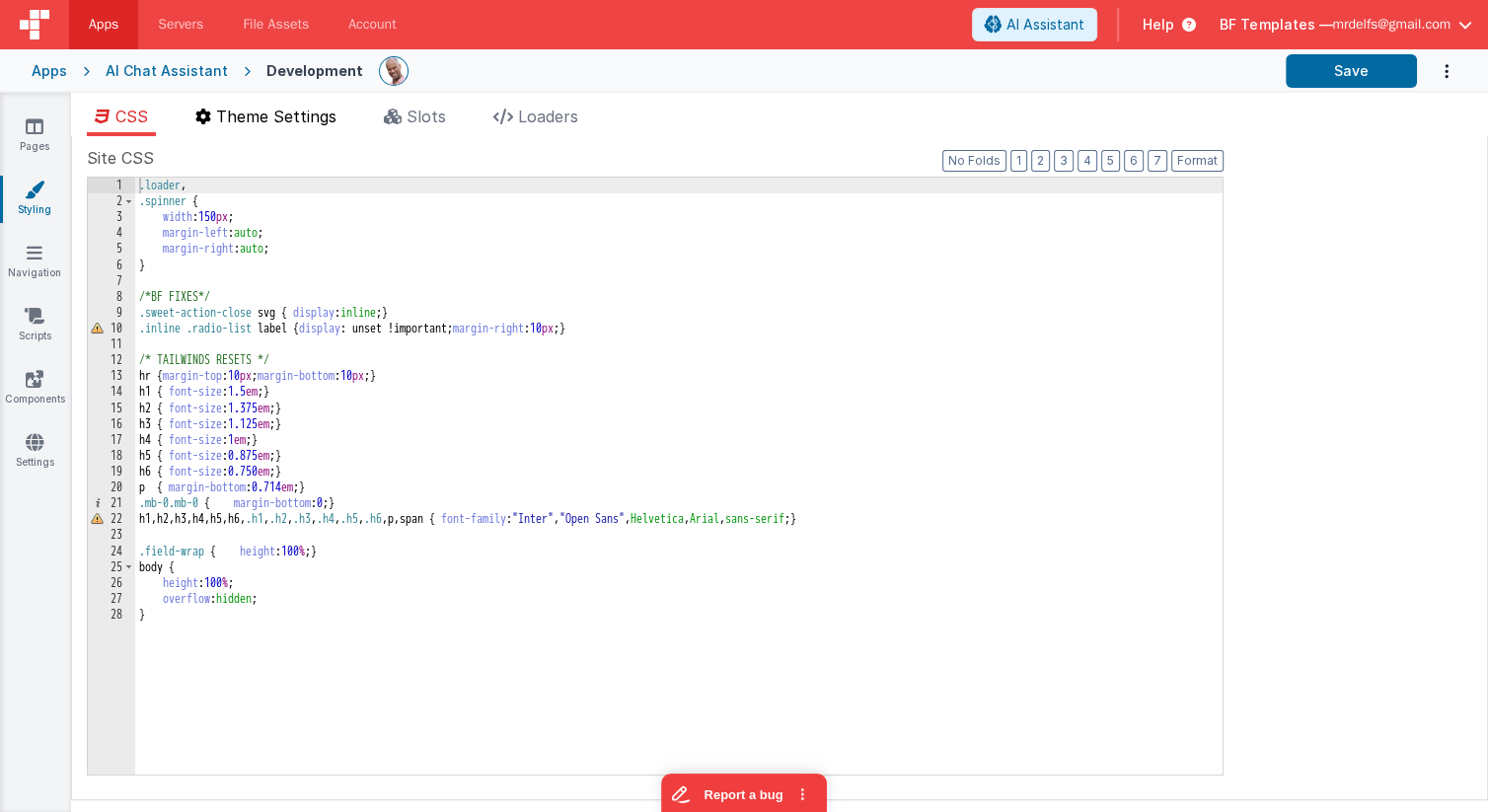 click on "Theme Settings" at bounding box center [265, 120] 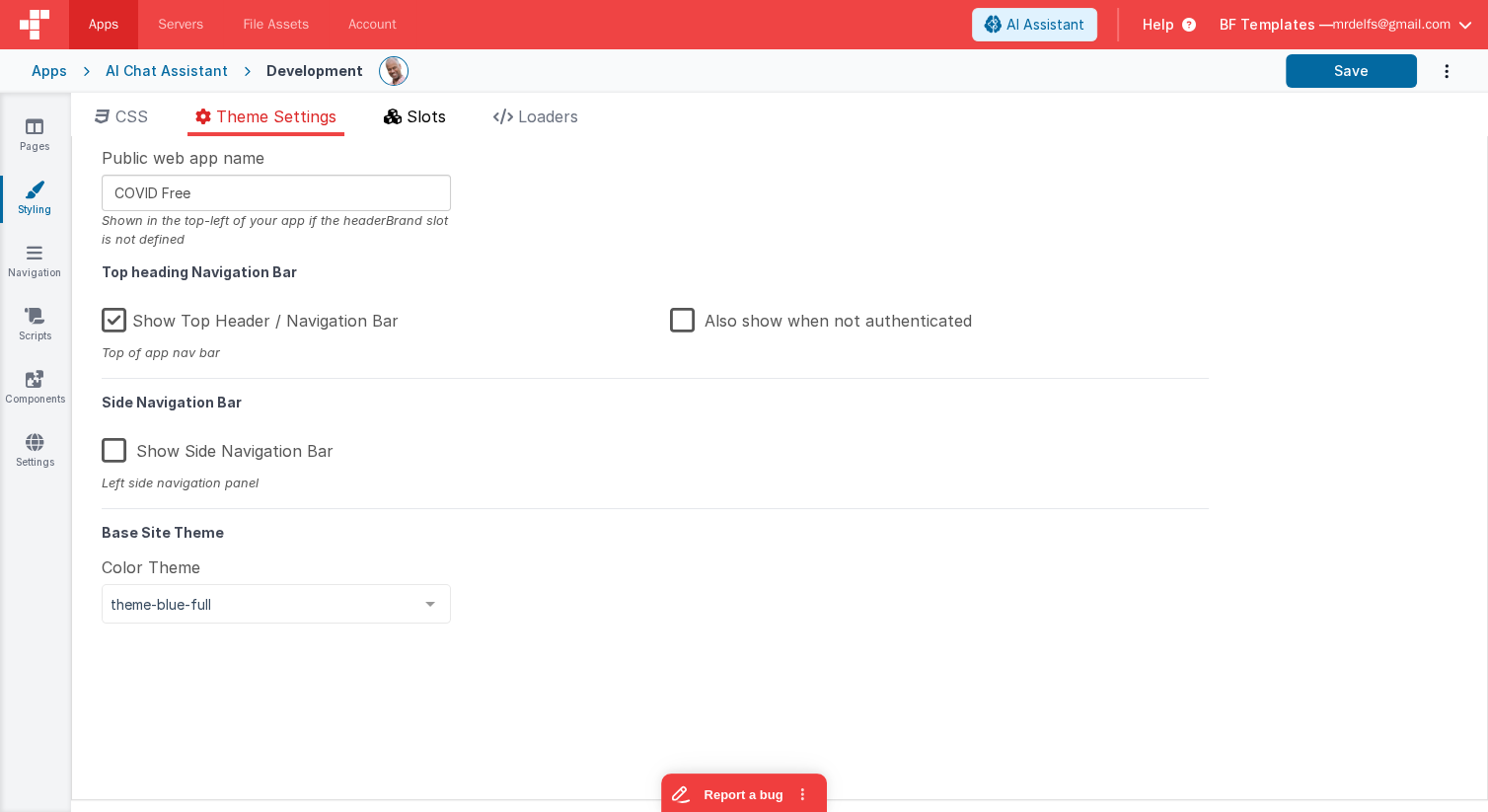 click on "Slots" at bounding box center [426, 116] 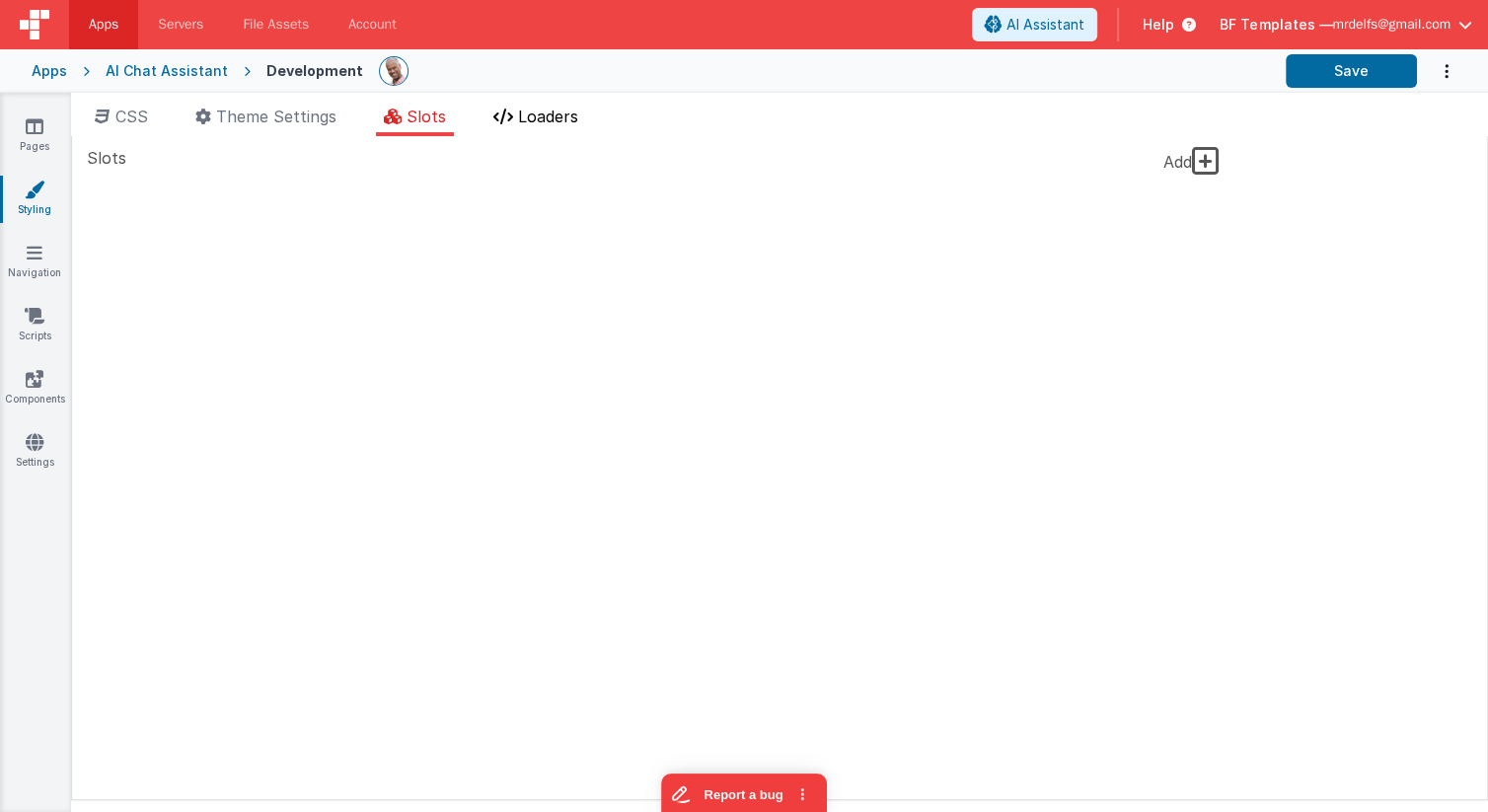 click on "Loaders" at bounding box center (548, 116) 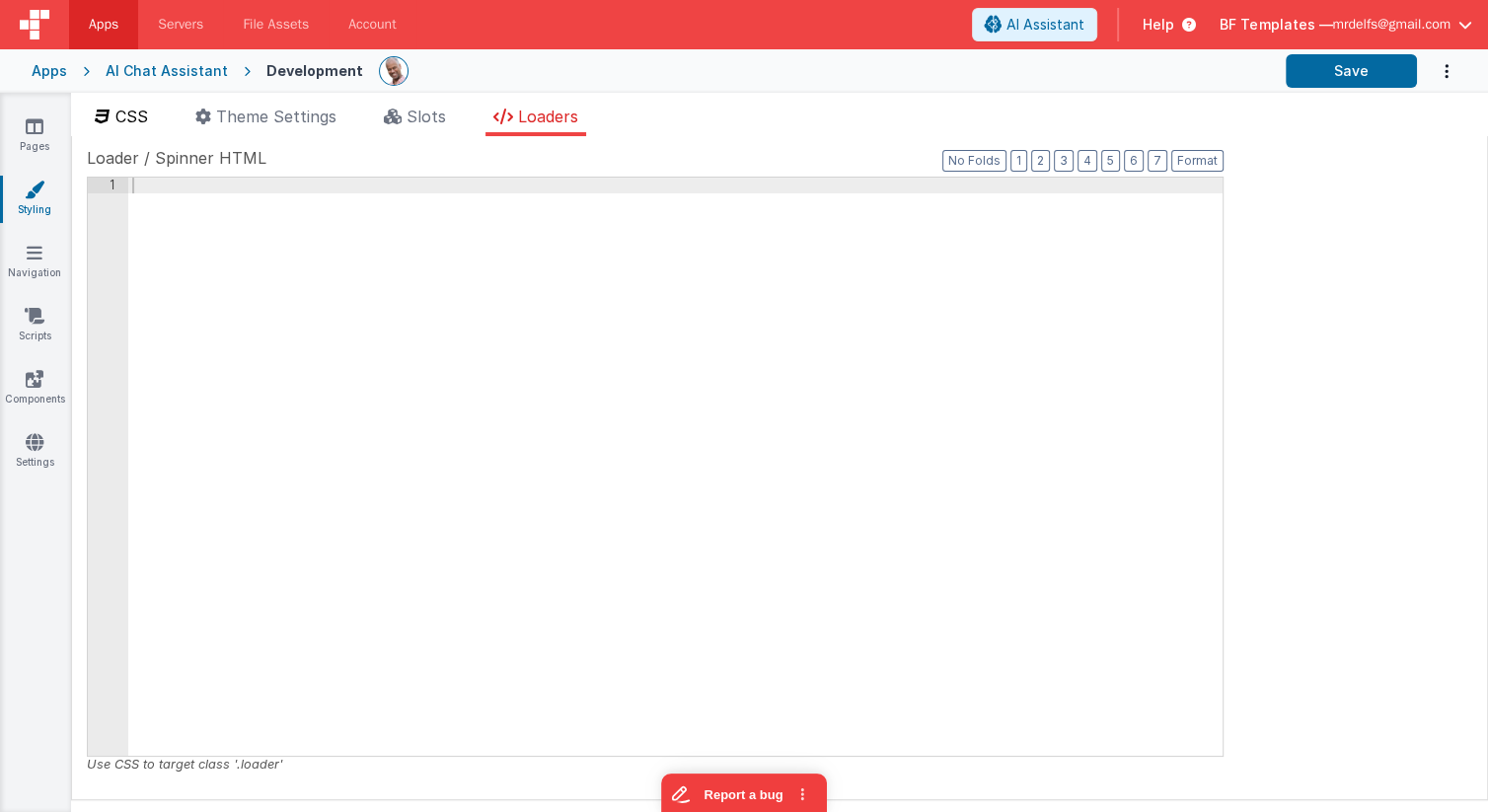 click on "CSS" at bounding box center (131, 116) 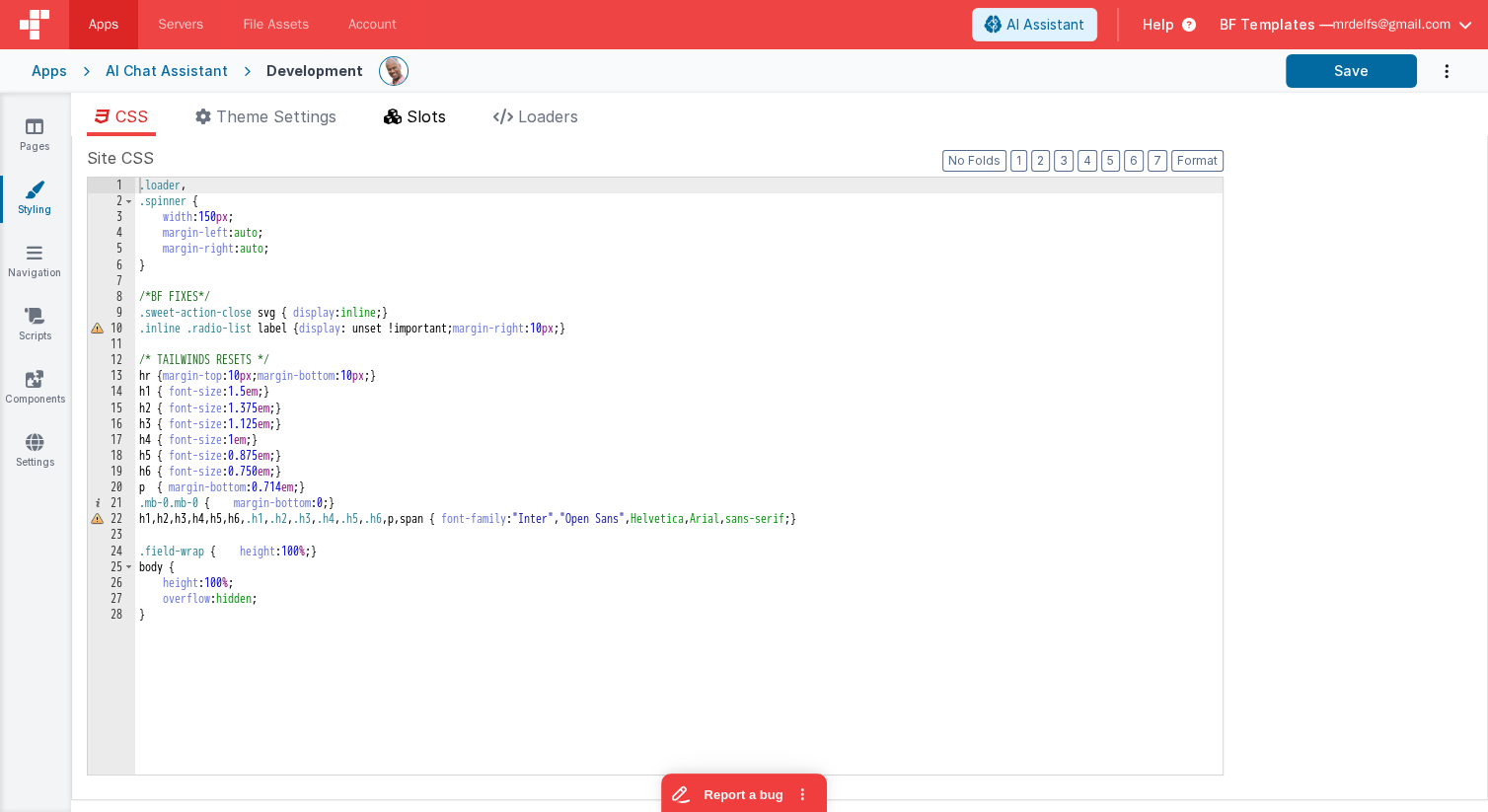 click on "Slots" at bounding box center (426, 116) 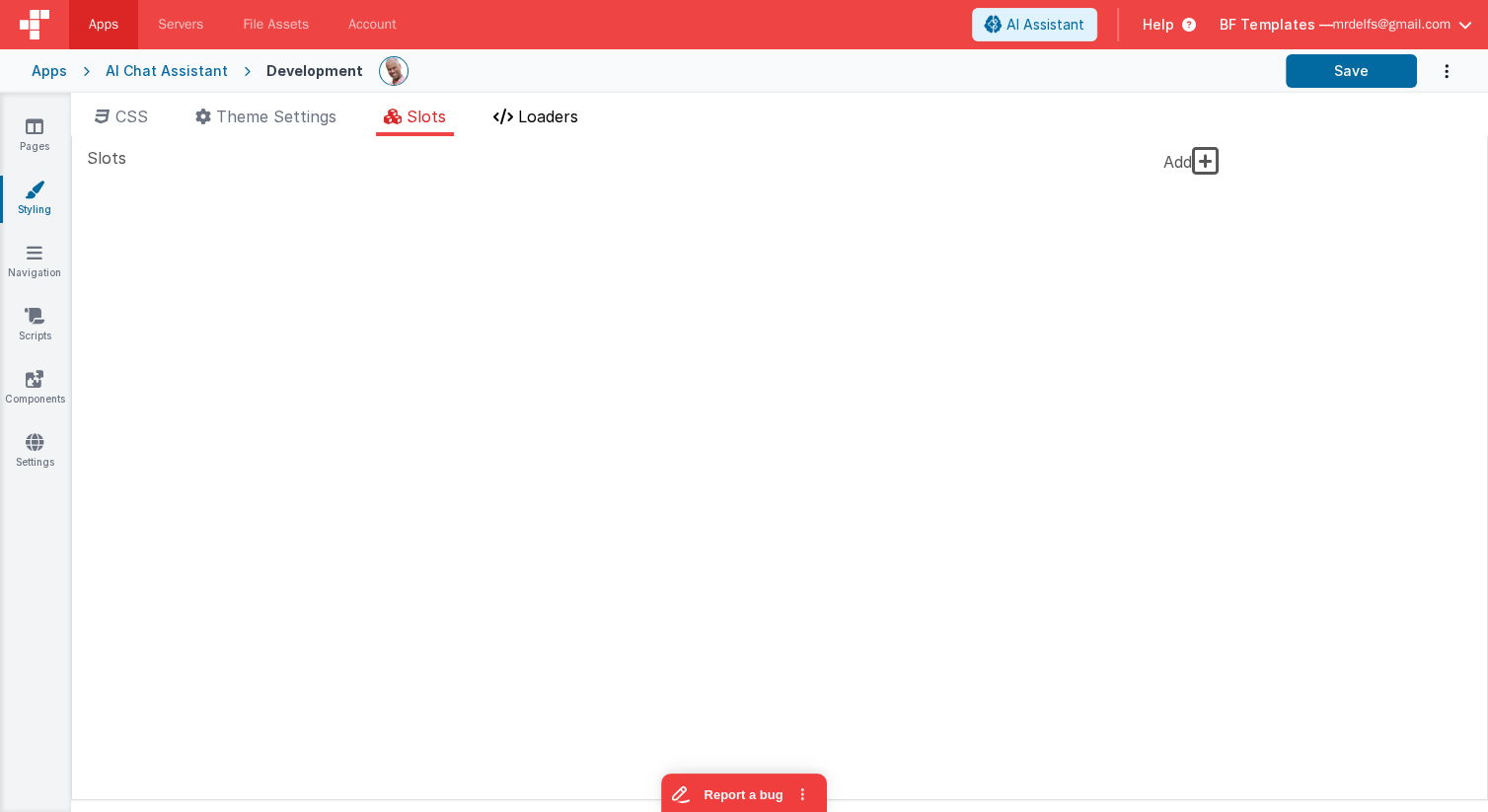 click on "Loaders" at bounding box center (548, 116) 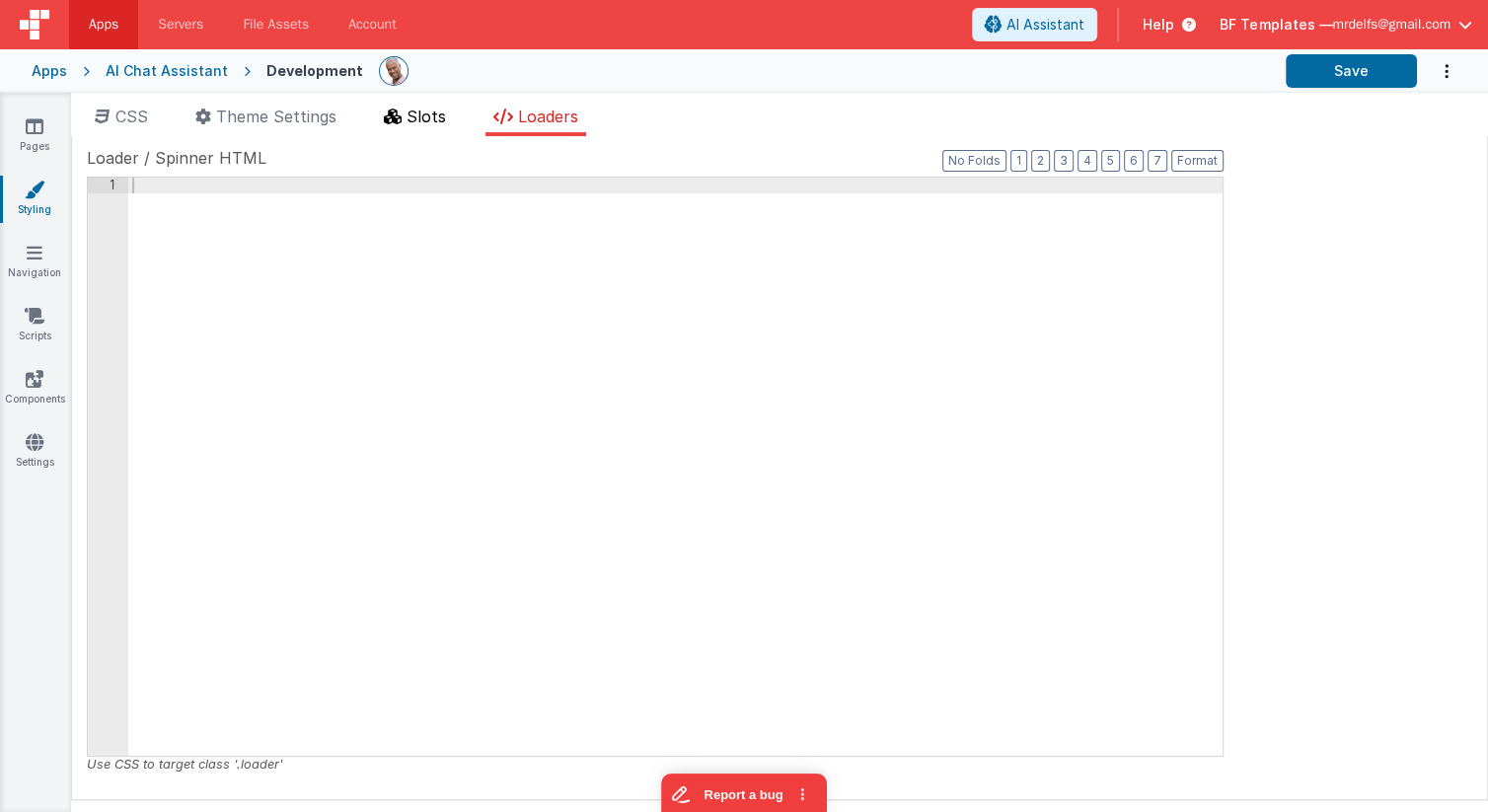 click on "Slots" at bounding box center [414, 120] 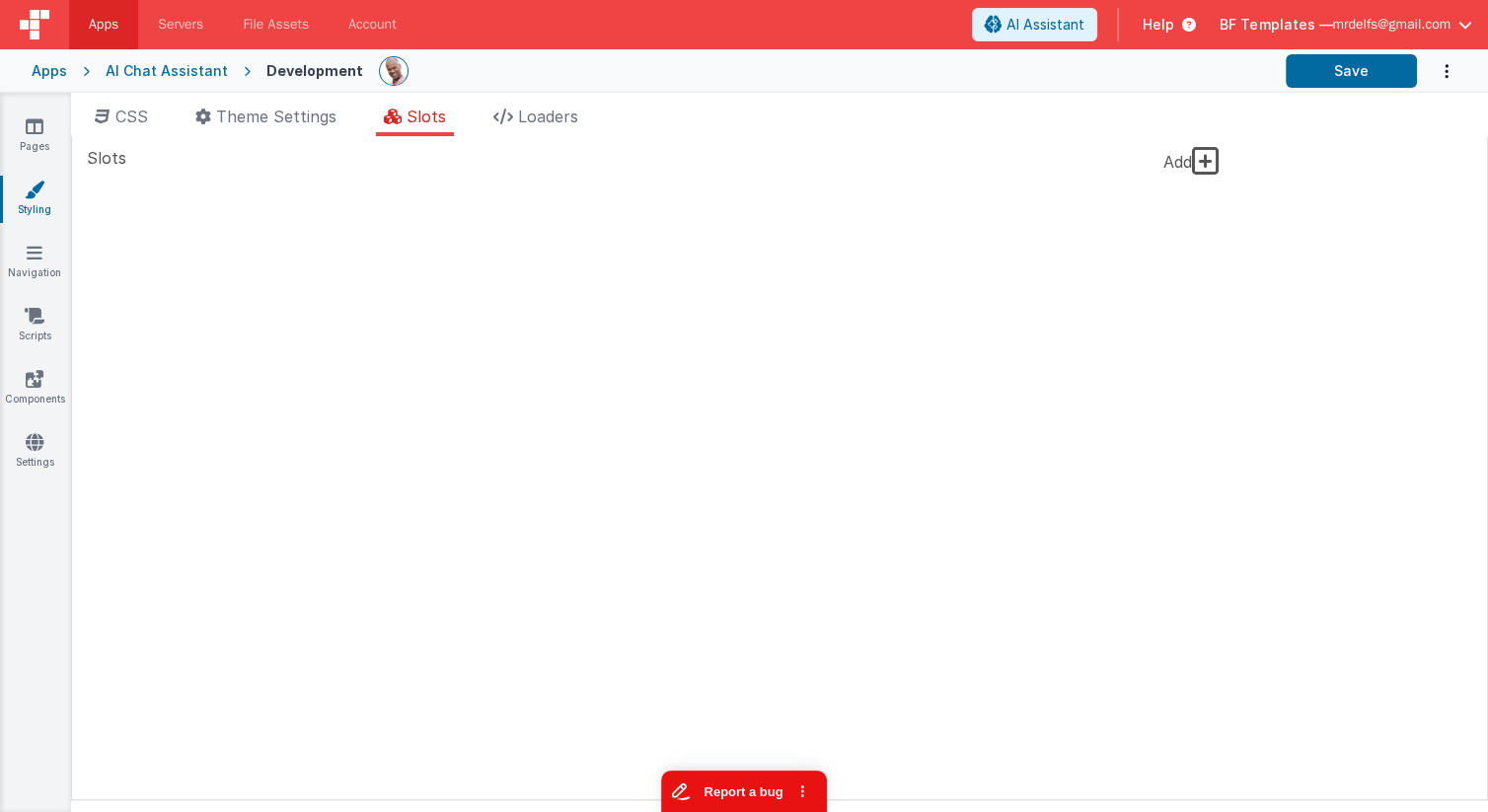 click on "Report a bug" at bounding box center [744, 791] 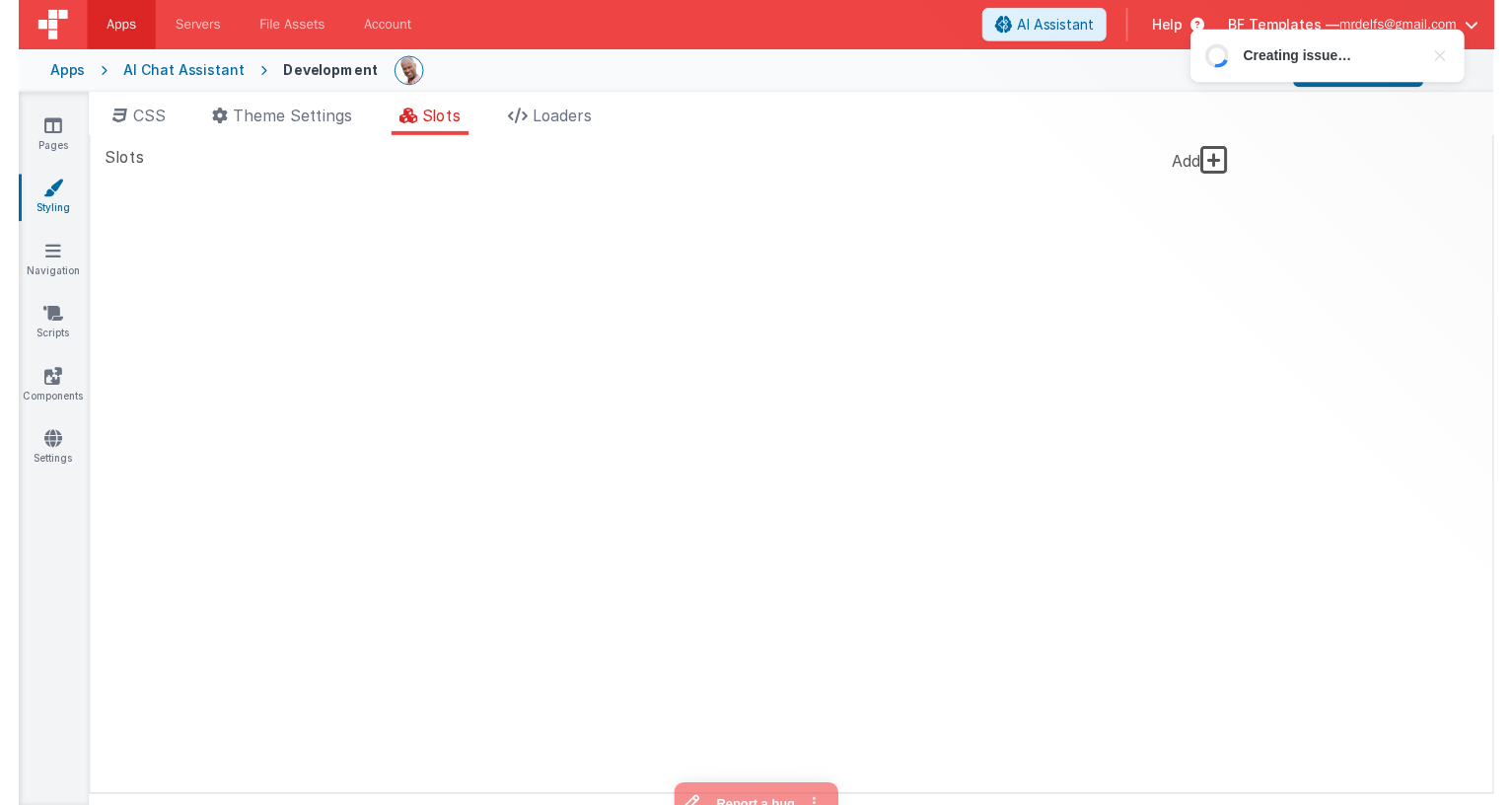 scroll, scrollTop: 0, scrollLeft: 0, axis: both 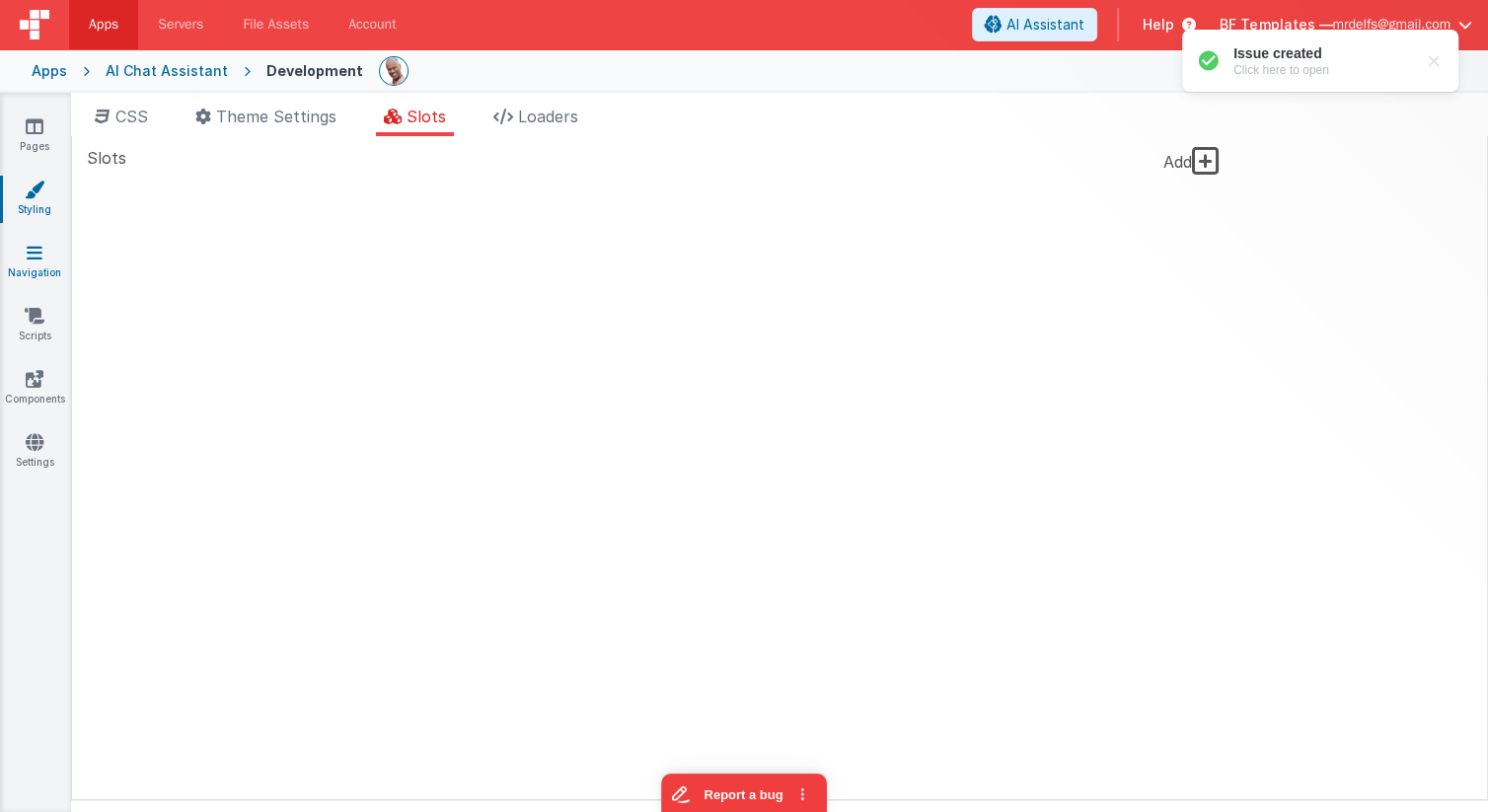 click at bounding box center (35, 253) 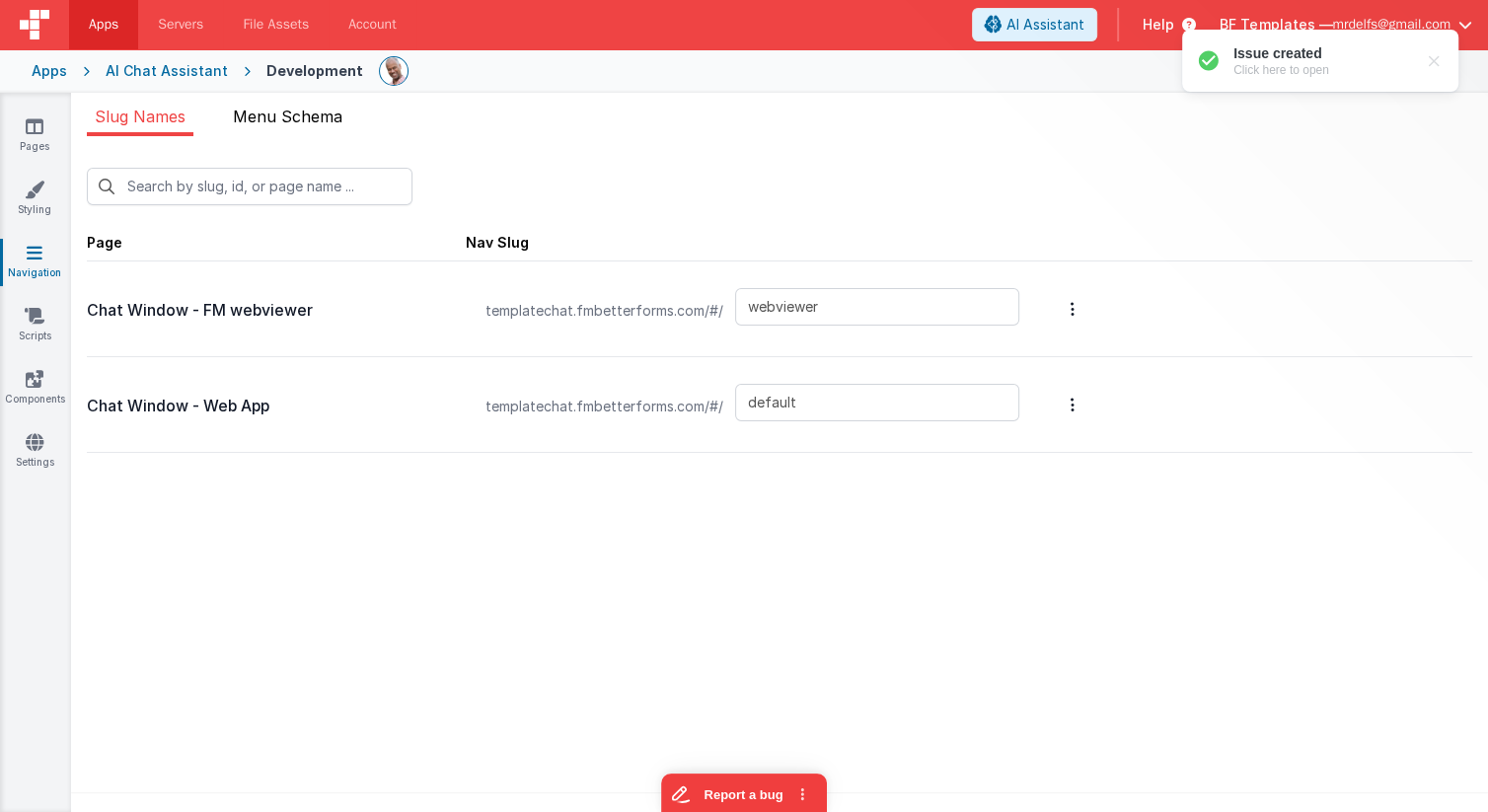 click on "Menu Schema" at bounding box center [287, 116] 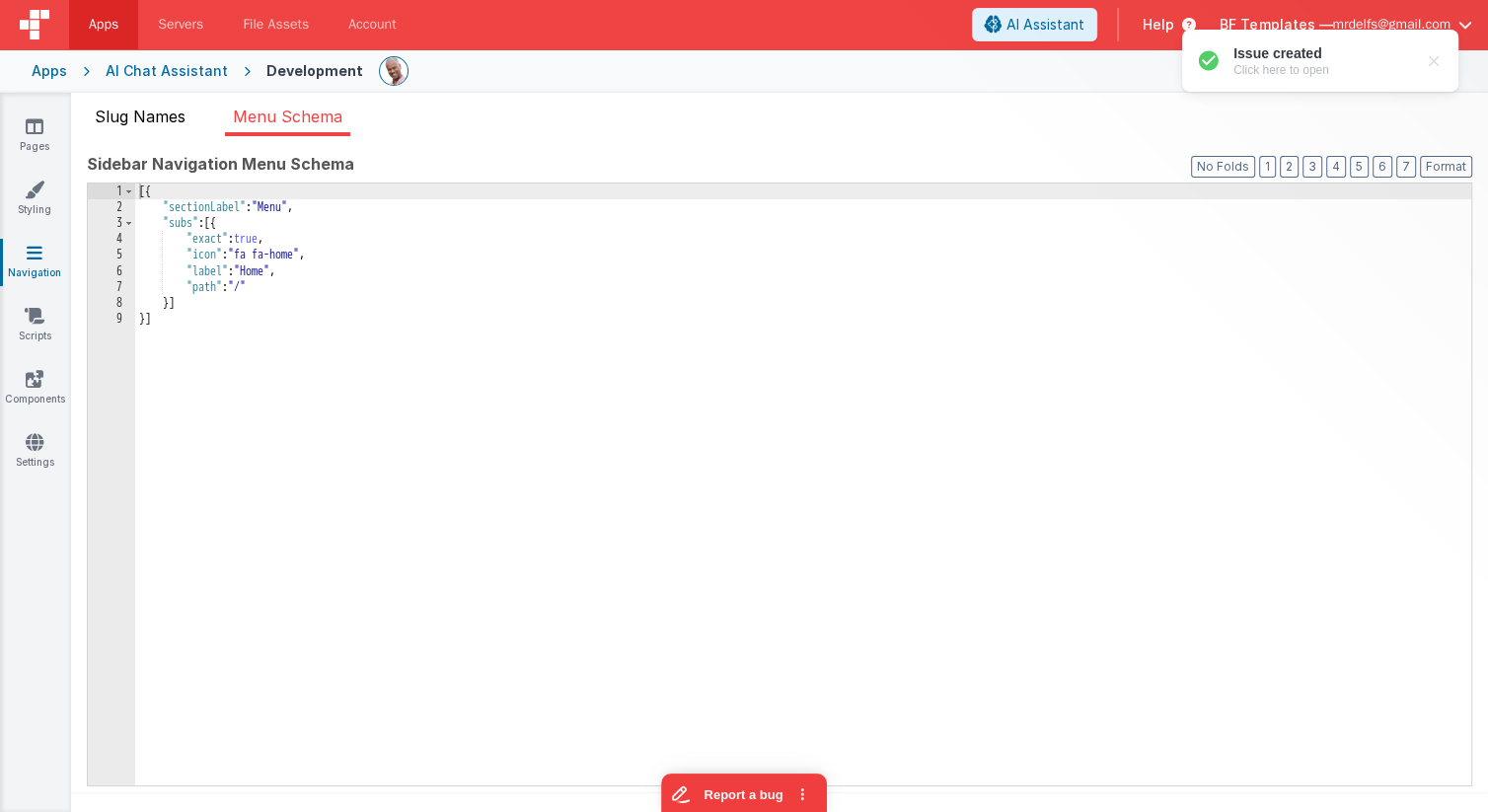 click on "Slug Names" at bounding box center (140, 116) 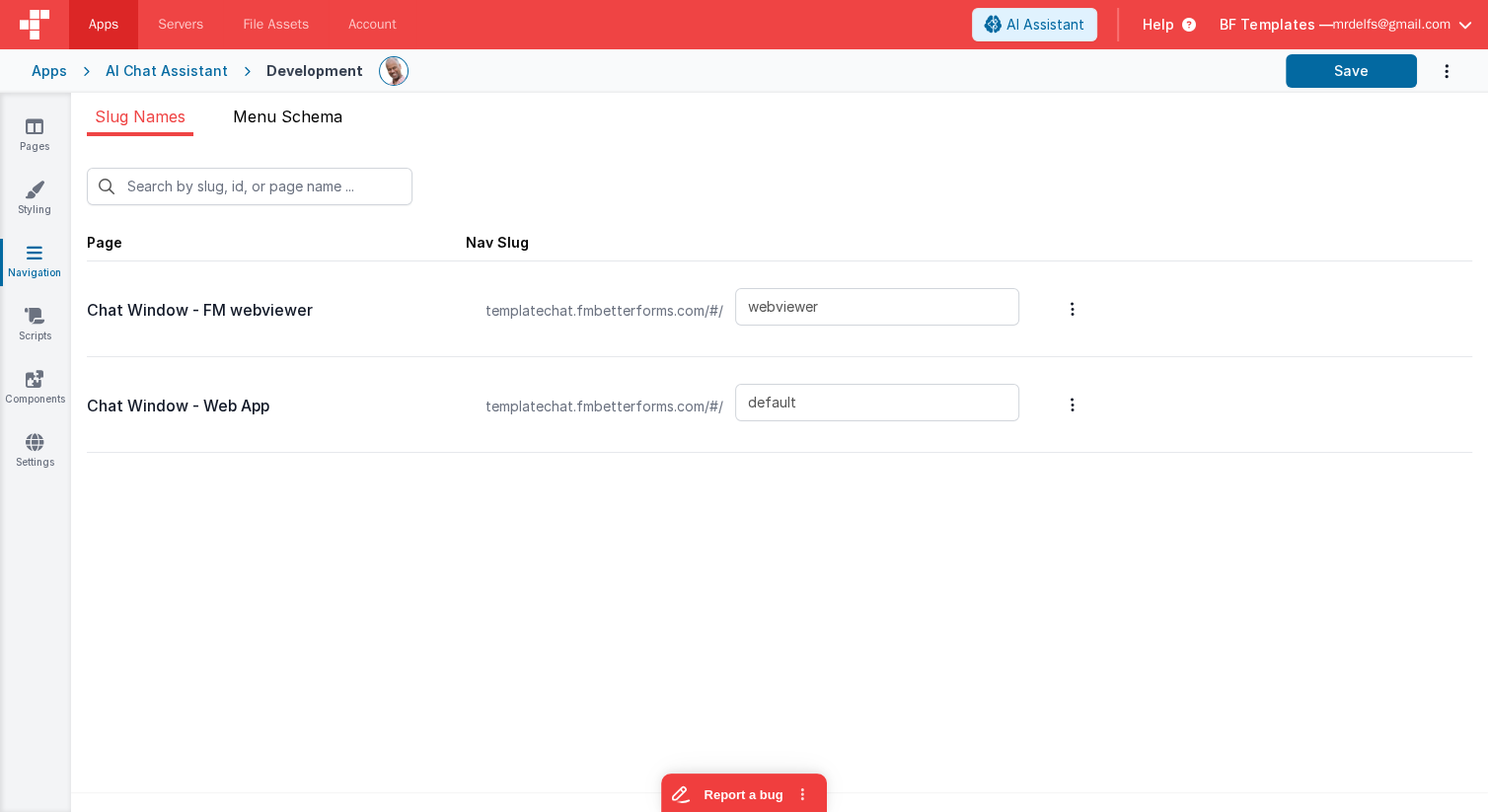 click on "Menu Schema" at bounding box center [287, 116] 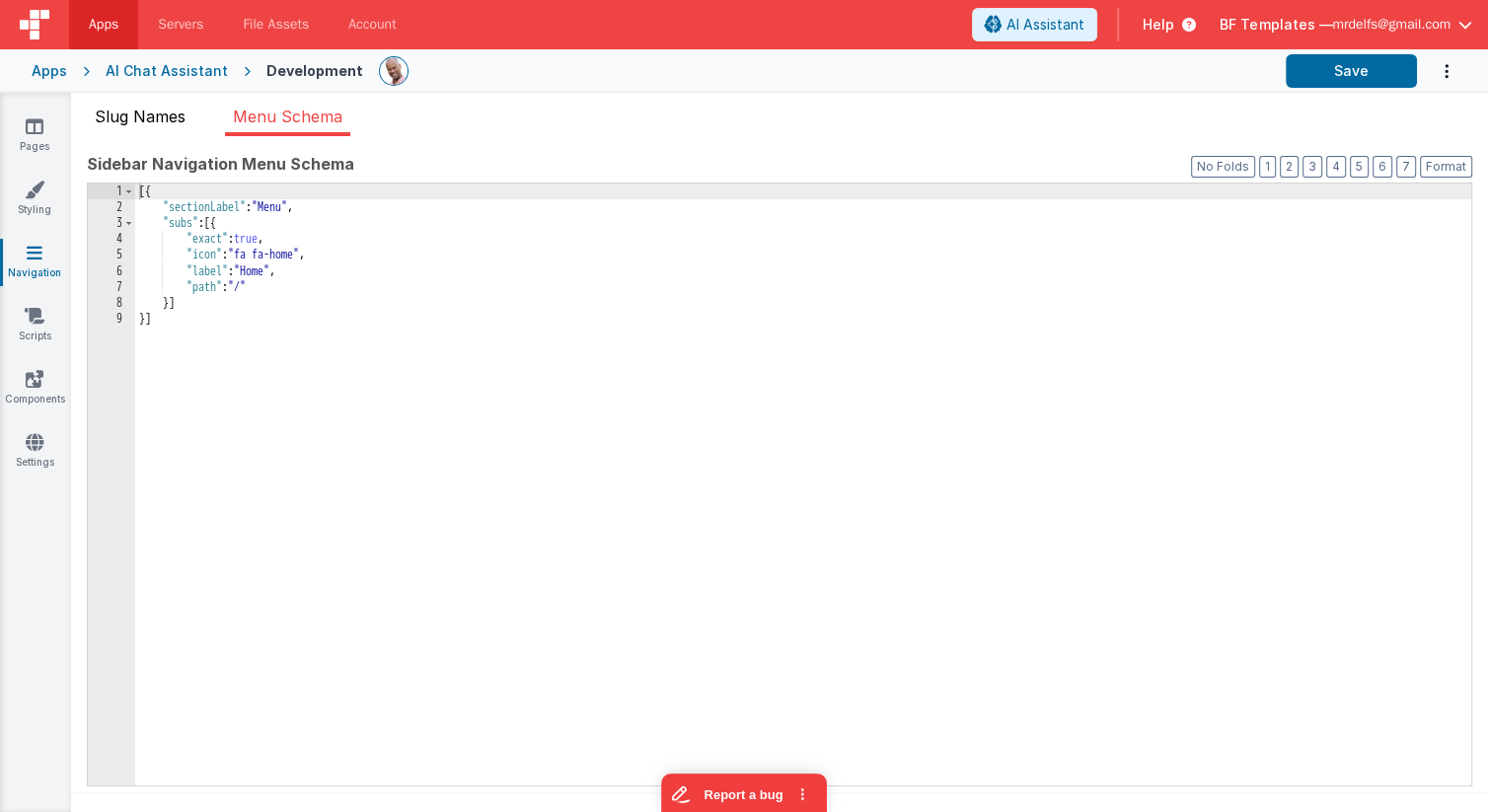 click on "Slug Names" at bounding box center [140, 116] 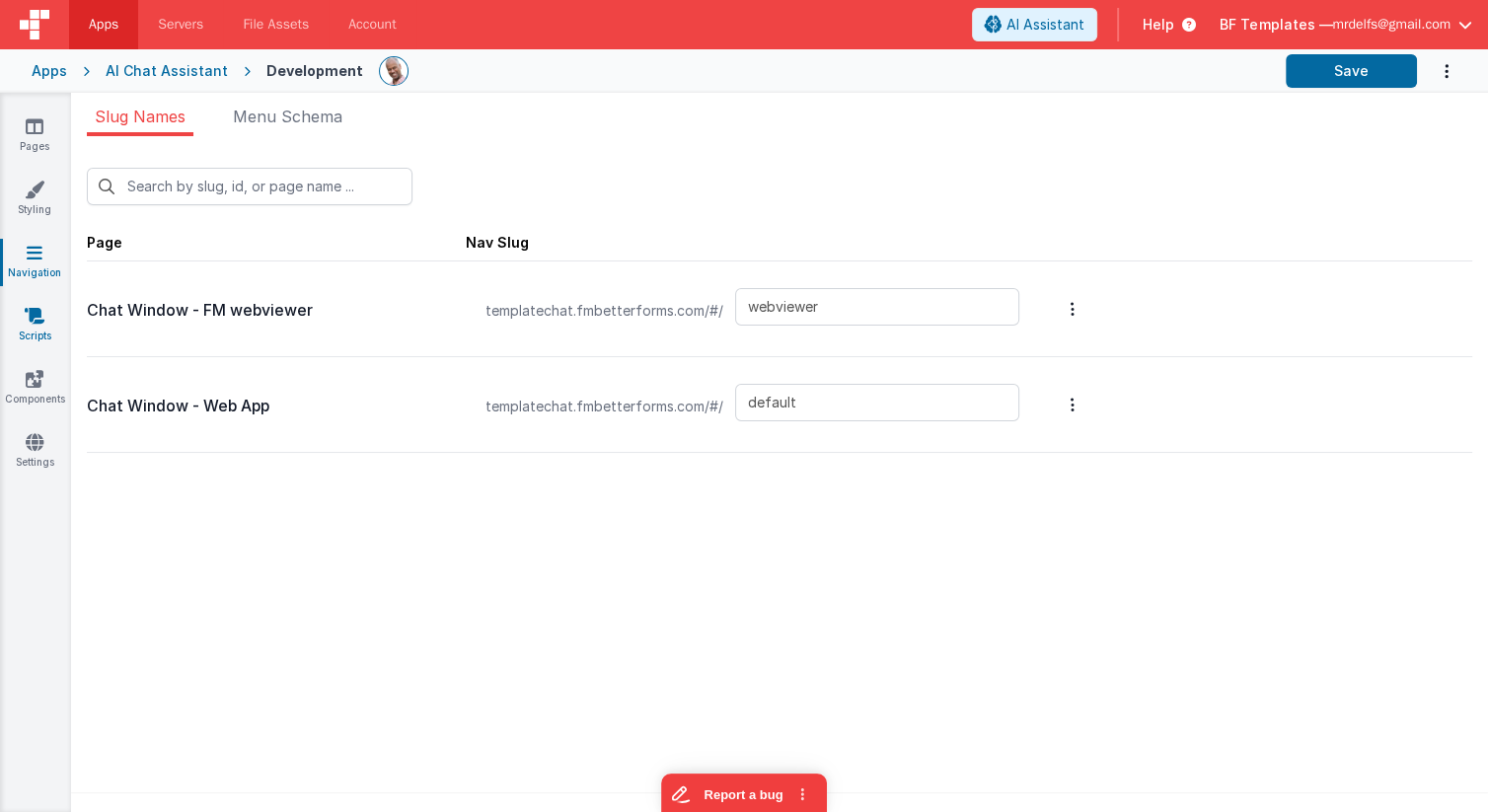 click at bounding box center (35, 316) 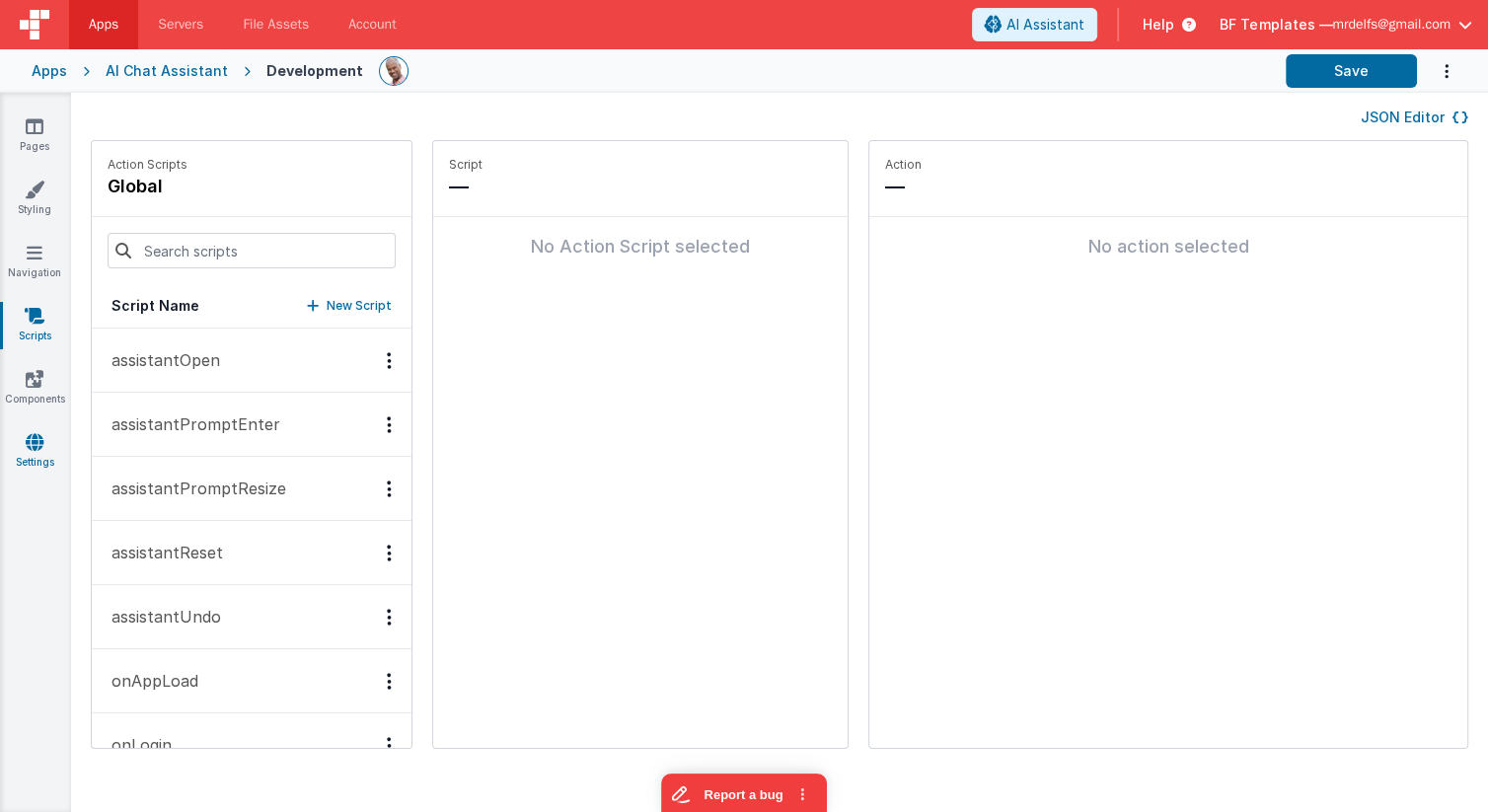 click at bounding box center (35, 442) 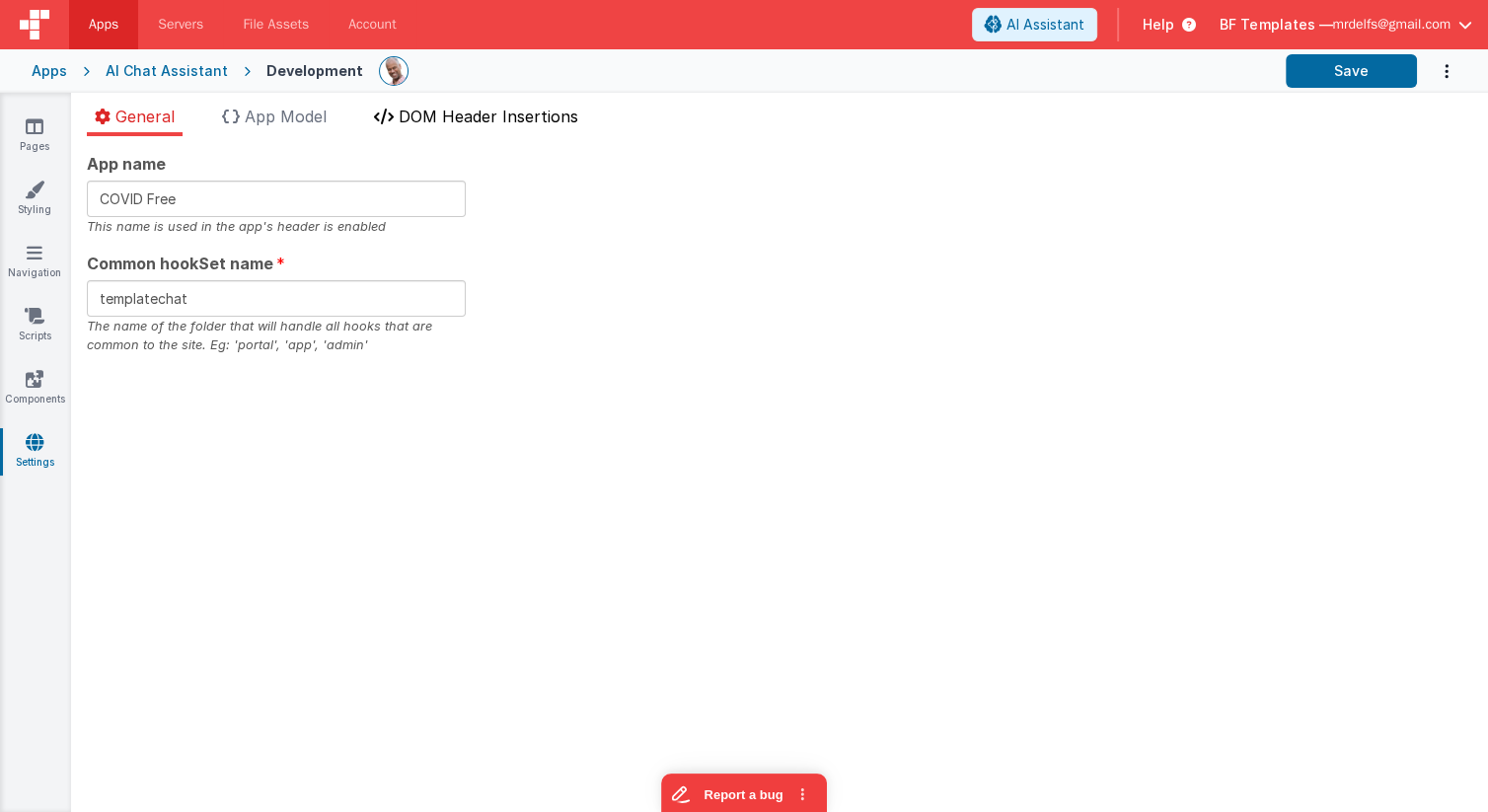click at bounding box center [384, 116] 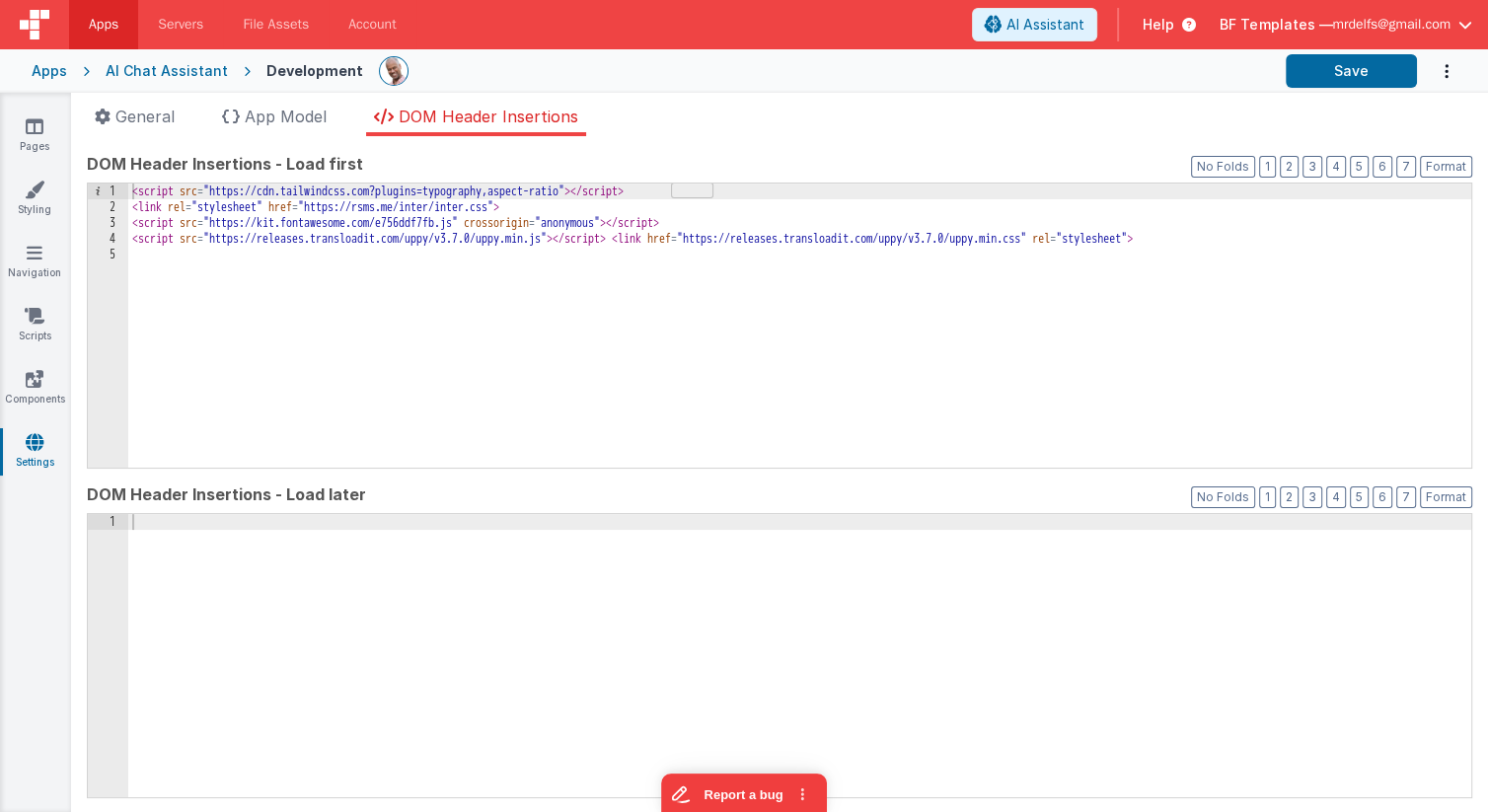 click on "Pages
Styling
Navigation
Scripts
Components
Settings" at bounding box center (36, 452) 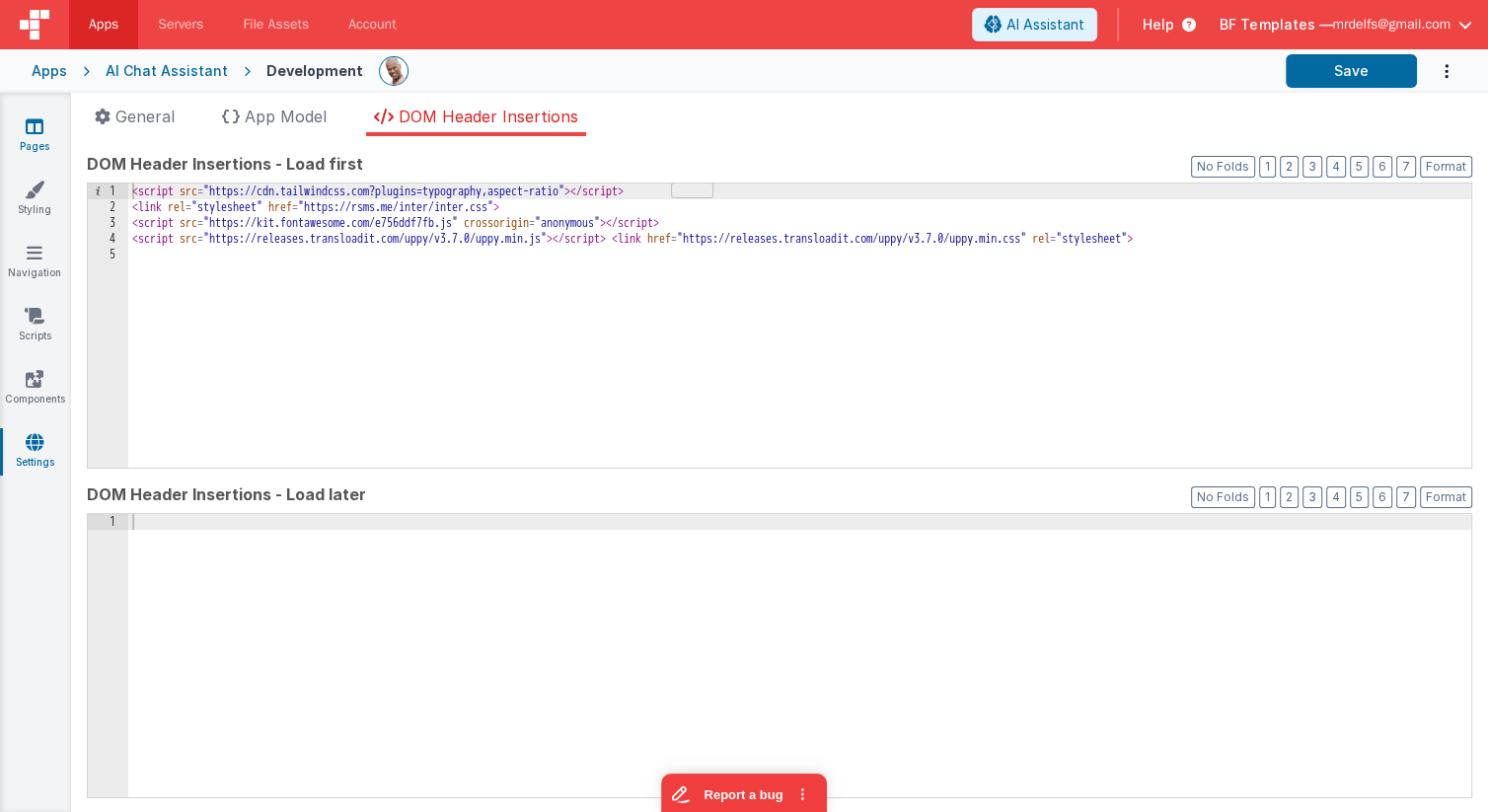 click on "Pages" at bounding box center (35, 136) 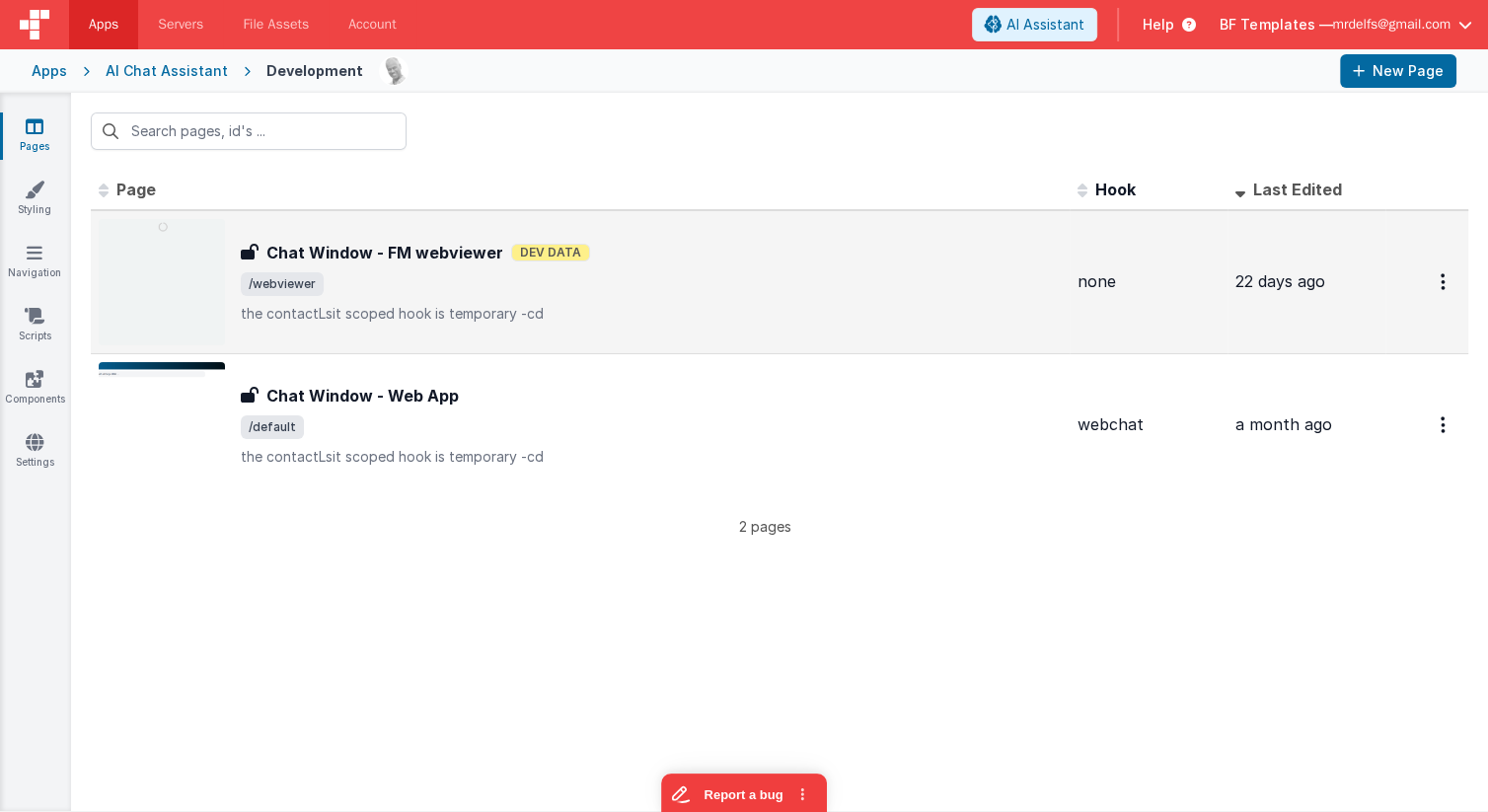 click on "the contactLsit scoped hook is temporary -cd" at bounding box center [651, 314] 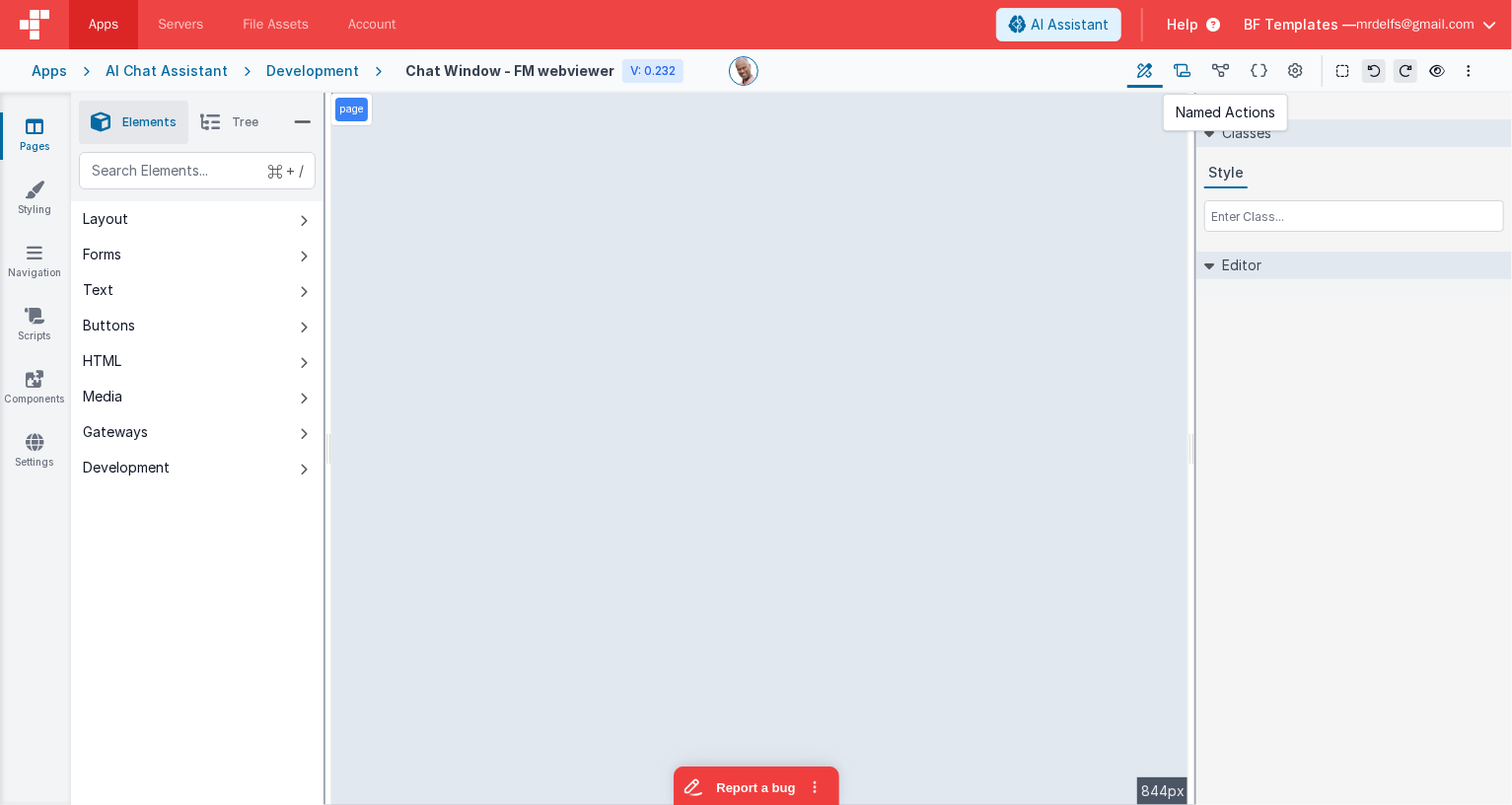 click at bounding box center [1182, 71] 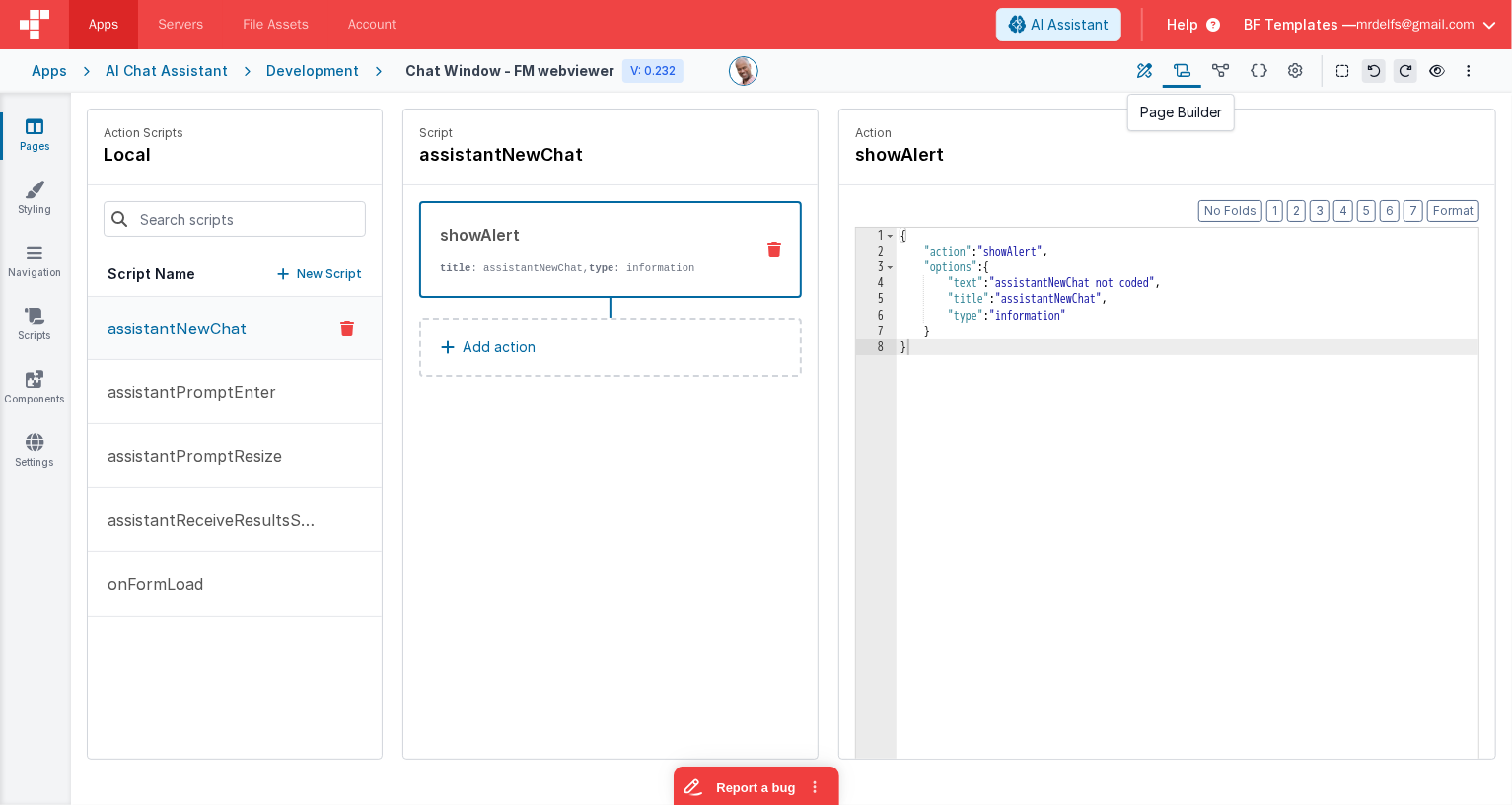 click at bounding box center [1145, 71] 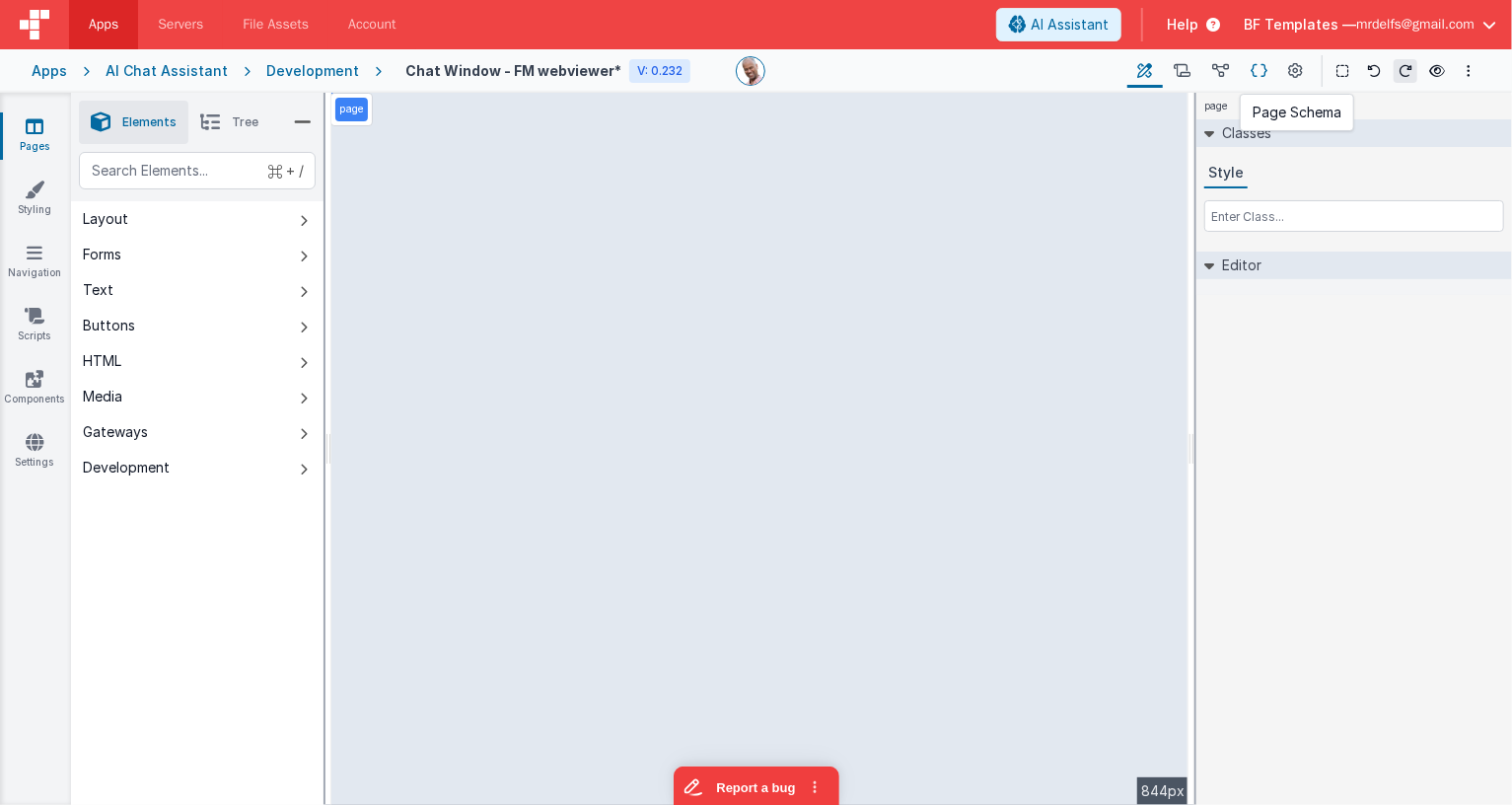 click at bounding box center [1259, 71] 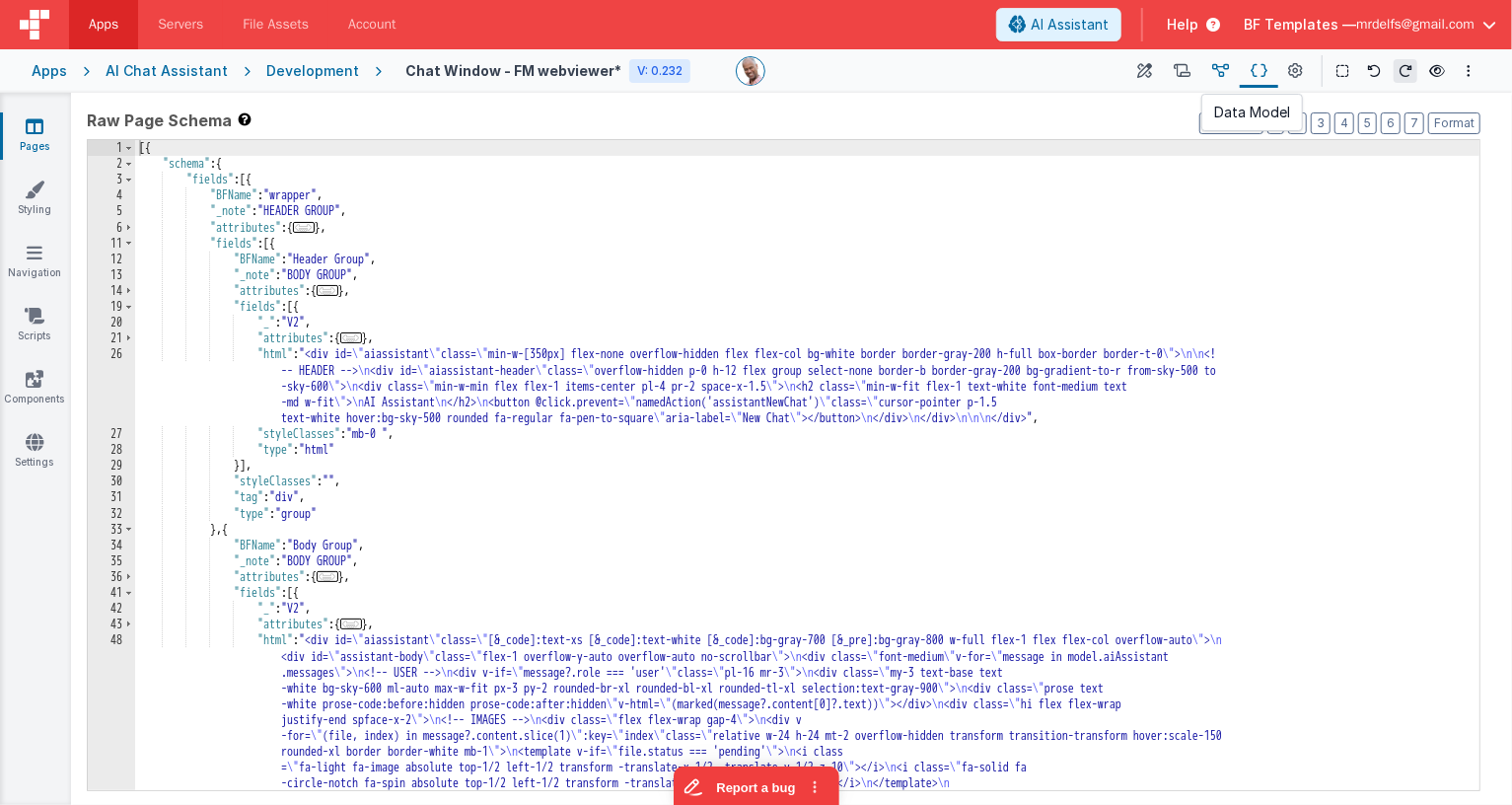 click at bounding box center (1220, 71) 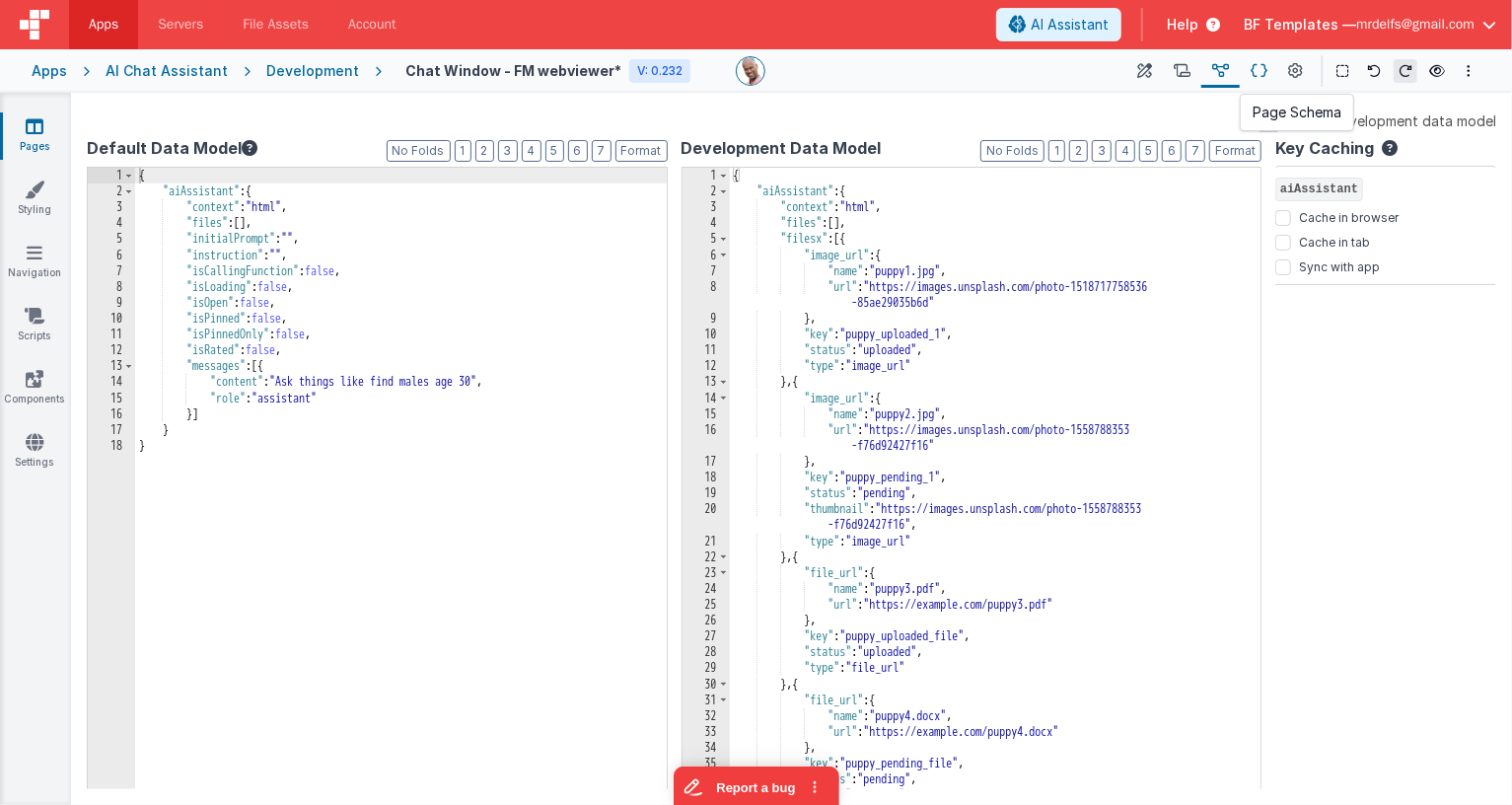 click at bounding box center [1259, 71] 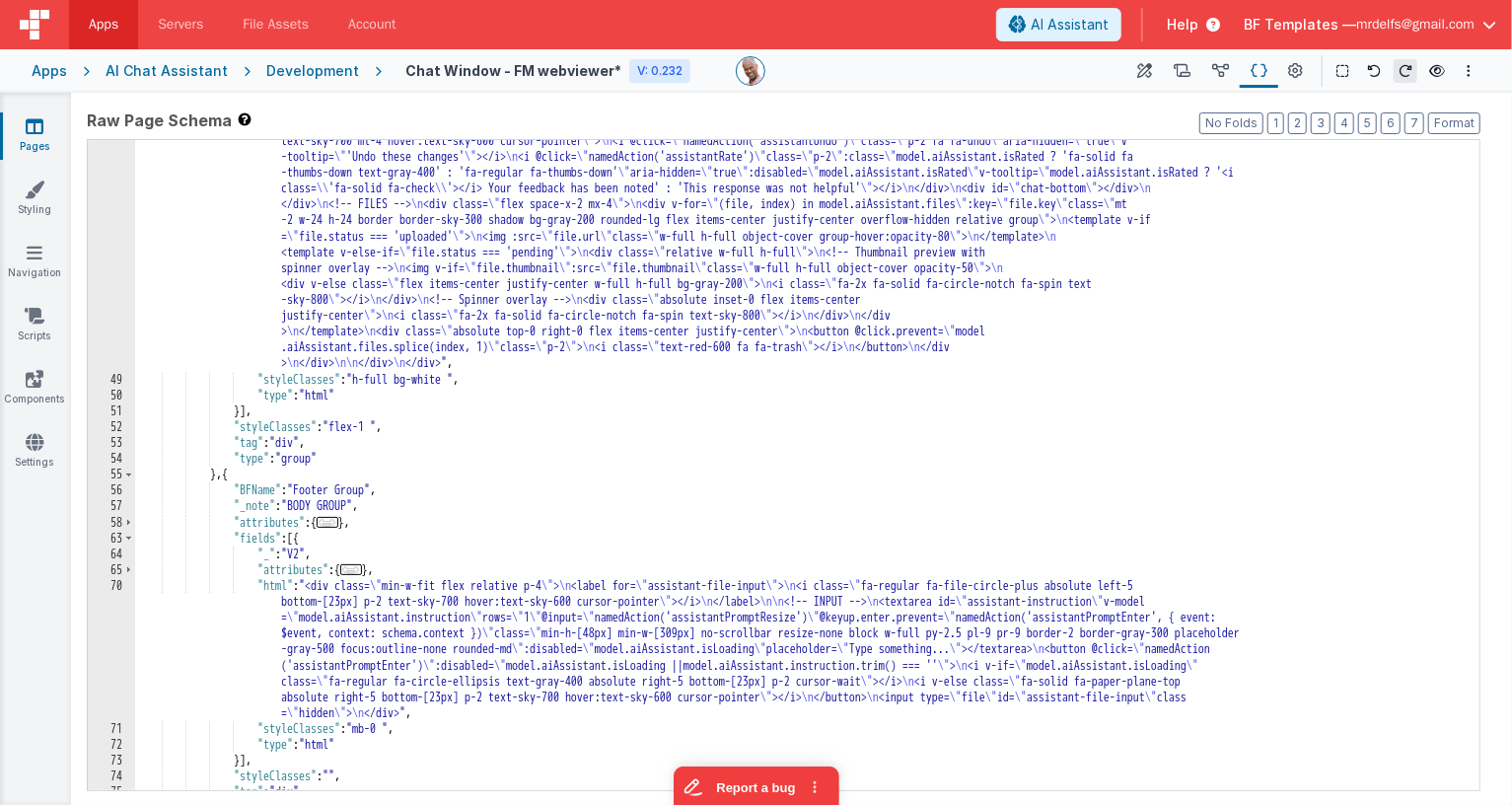 scroll, scrollTop: 878, scrollLeft: 0, axis: vertical 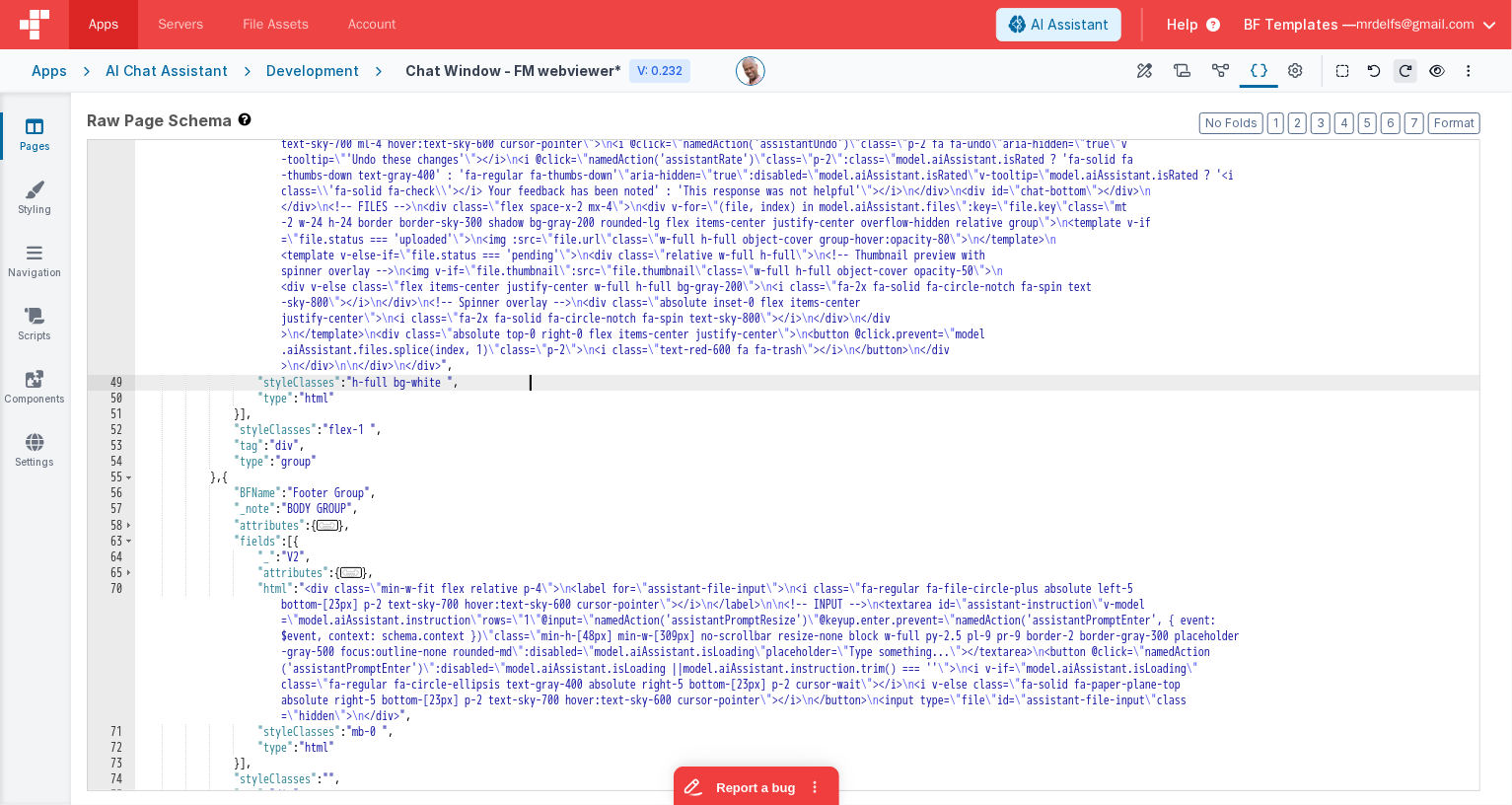 click on ""html" :  "<div id= \" aiassistant \"  class= \"  [&_code]:text-xs [&_code]:text-white [&_code]:bg-gray-700 [&_pre]:bg-gray-800 w-full flex-1 flex flex-col overflow-auto \" > \n                               <div id= \" assistant-body \"  class= \" flex-1 overflow-y-auto overflow-auto no-scrollbar \" > \n         <div class= \" font-medium \"  v-for= \" message in model.aiAssistant                          .messages \" > \n             <!-- USER --> \n             <div v-if= \" message?.role === 'user' \"  class= \" pl-16 mr-3 \" > \n                 <div class= \" my-3 text-base text                          -white bg-sky-600 ml-auto max-w-fit px-3 py-2 rounded-br-xl rounded-bl-xl rounded-tl-xl selection:text-gray-900 \" > \n                     <div class= \" prose text                          -white prose-code:before:hidden prose-code:after:hidden \"  v-html= \" \" ></div> \n \" \" > \n" at bounding box center [808, 398] 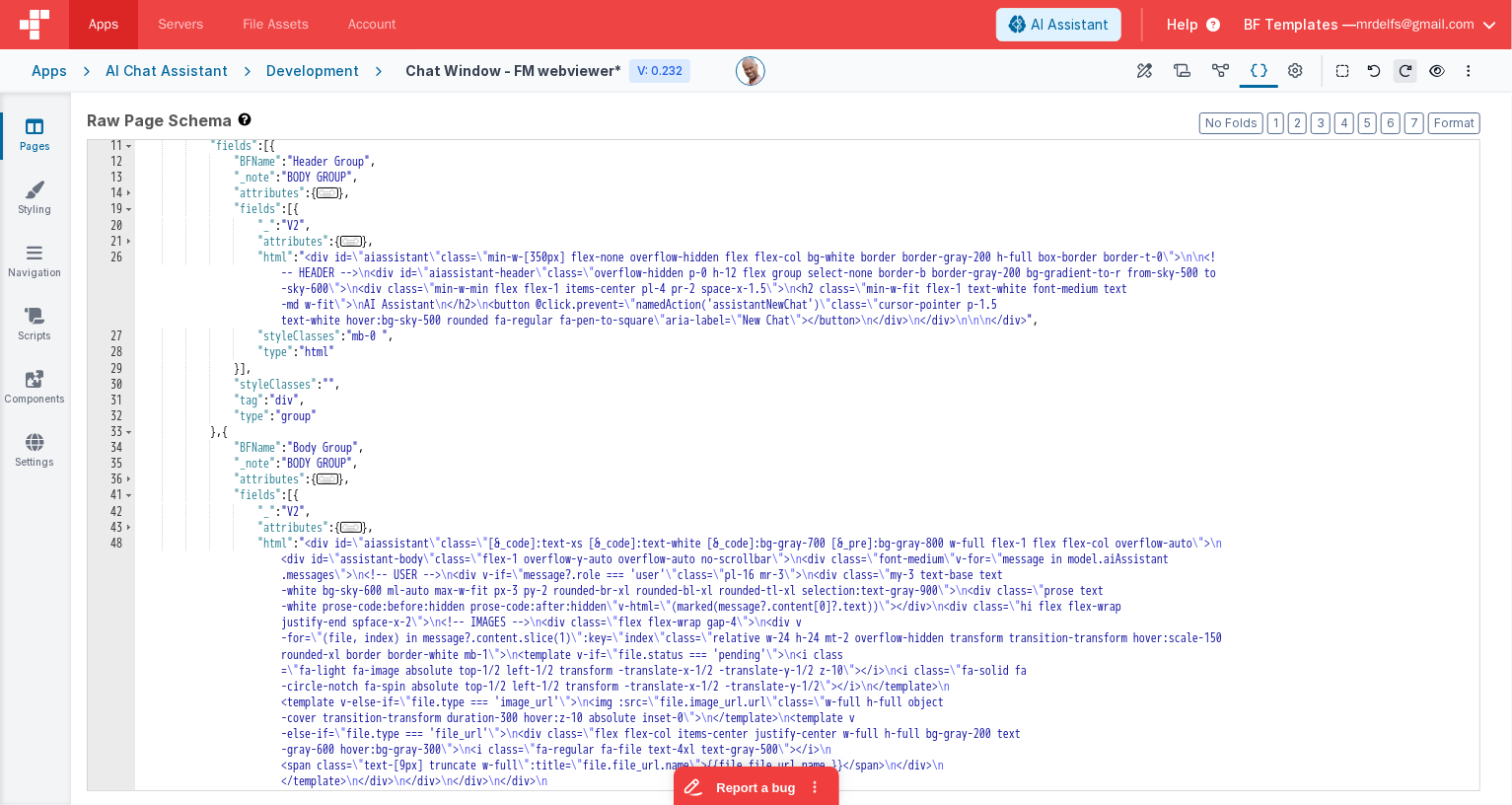 scroll, scrollTop: 0, scrollLeft: 0, axis: both 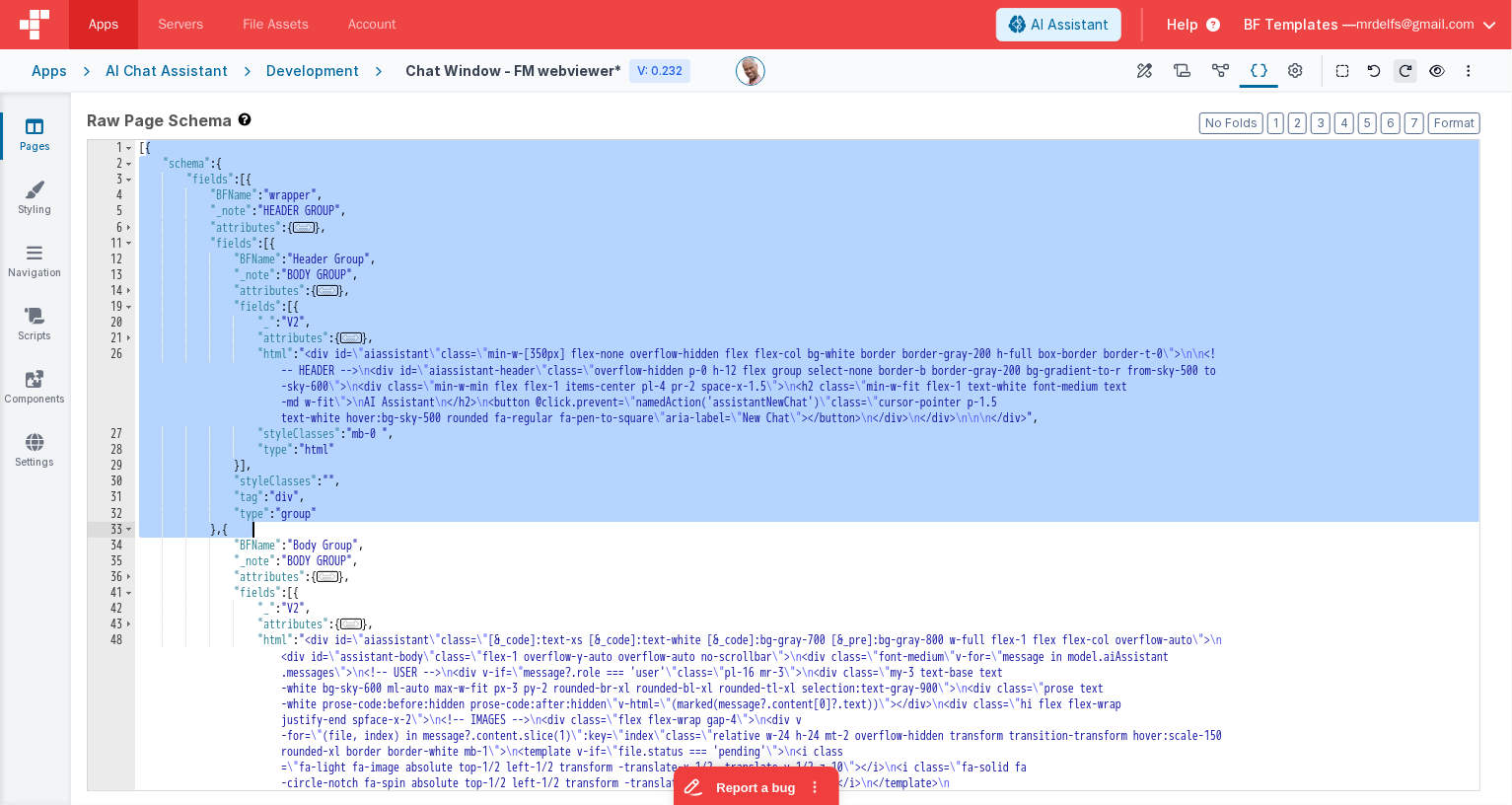 drag, startPoint x: 147, startPoint y: 153, endPoint x: 405, endPoint y: 531, distance: 457.65489 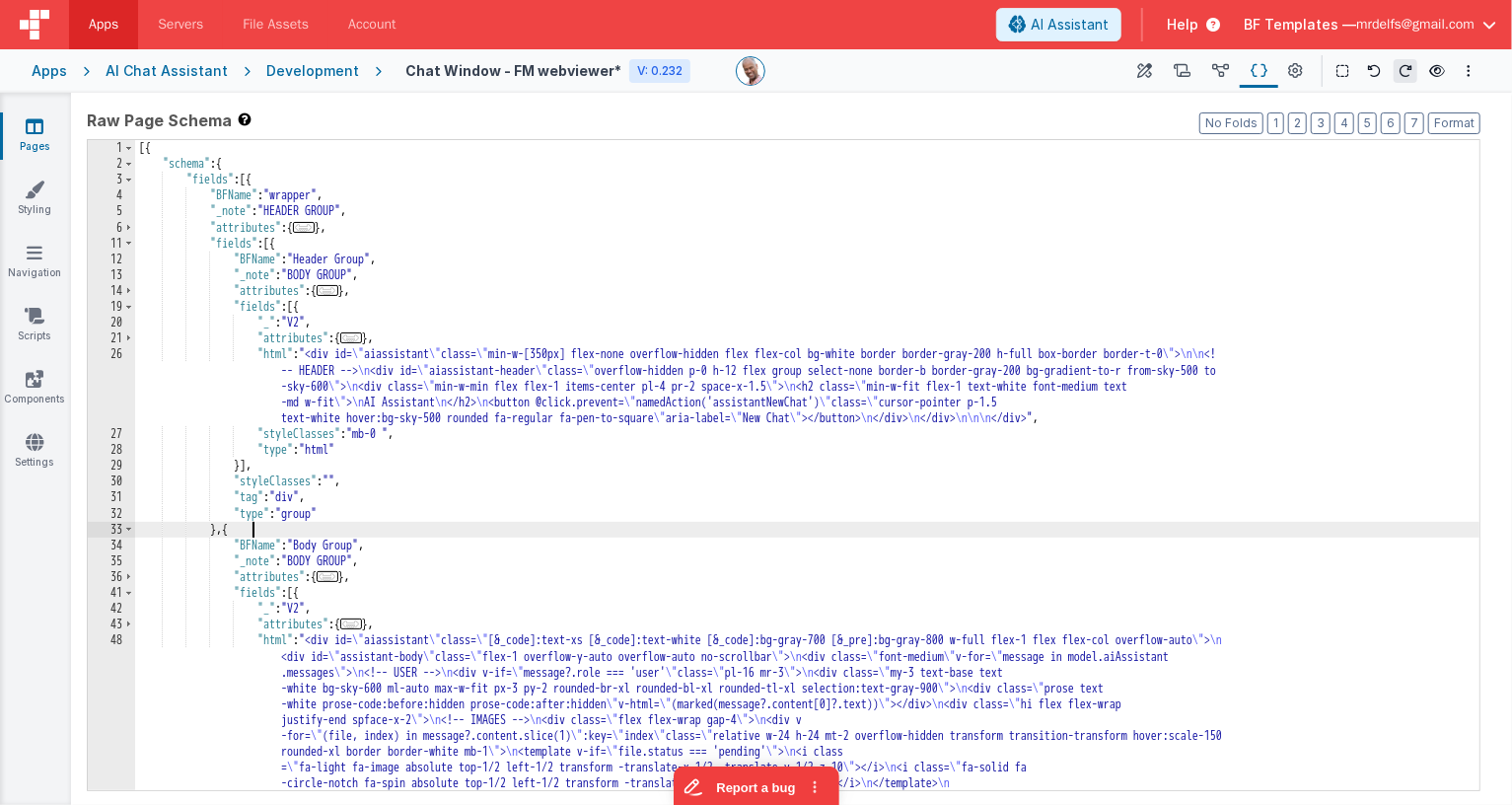 click on "[{      "schema" :  {           "fields" :  [{                "BFName" :  "wrapper" ,                "_note" :  "HEADER GROUP" ,                "attributes" :  { ... } ,                "fields" :  [{                     "BFName" :  "Header Group" ,                     "_note" :  "BODY GROUP" ,                     "attributes" :  { ... } ,                     "fields" :  [{                          "_" :  "V2" ,                          "attributes" :  { ... } ,                          "html" :  "<div id= \" aiassistant \"  class= \" min-w-[350px] flex-none overflow-hidden flex flex-col bg-white border border-gray-200 h-full box-border border-t-0 \" > \n\n     <!                          -- HEADER --> \n     <div id= \" aiassistant-header \"  class= \" overflow-hidden p-0 h-12 flex group select-none border-b border-gray-200 bg-gradient-to-r from-sky-500 to                          -sky-600 \" > \n         <div class= \" \" > \n             <h2 class= \" \" > \n" at bounding box center [808, 783] 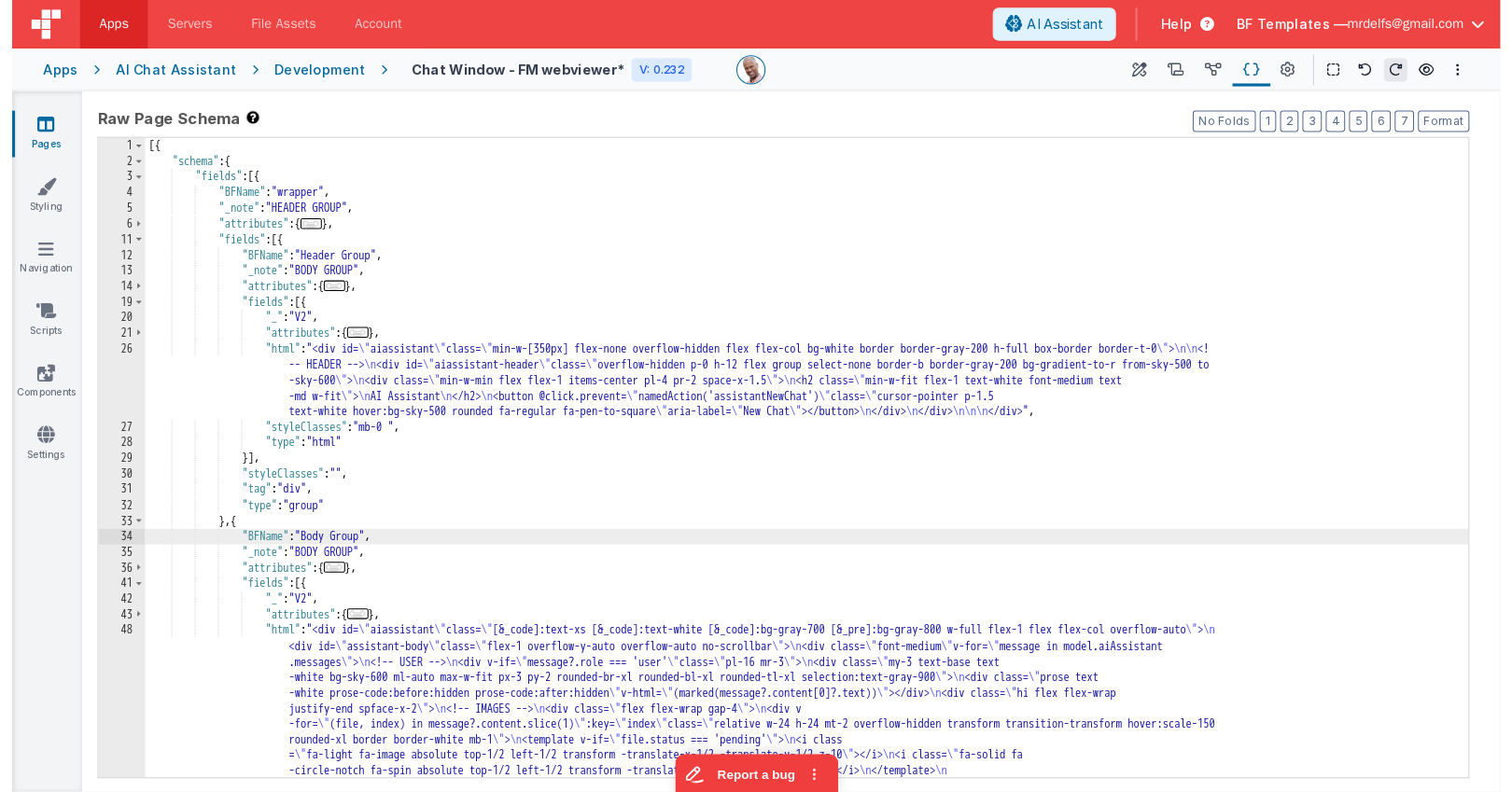 scroll, scrollTop: 2, scrollLeft: 0, axis: vertical 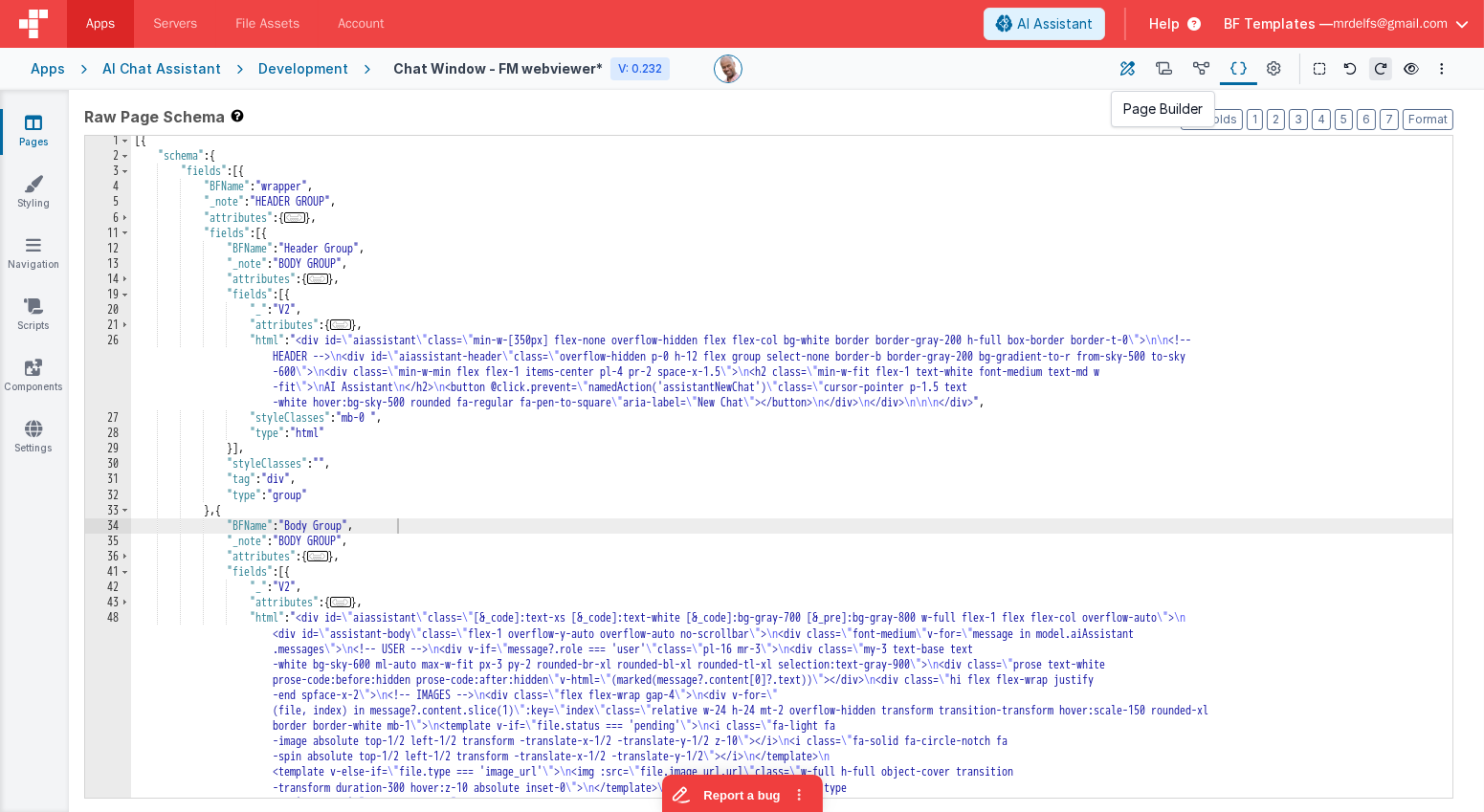 click at bounding box center (1128, 69) 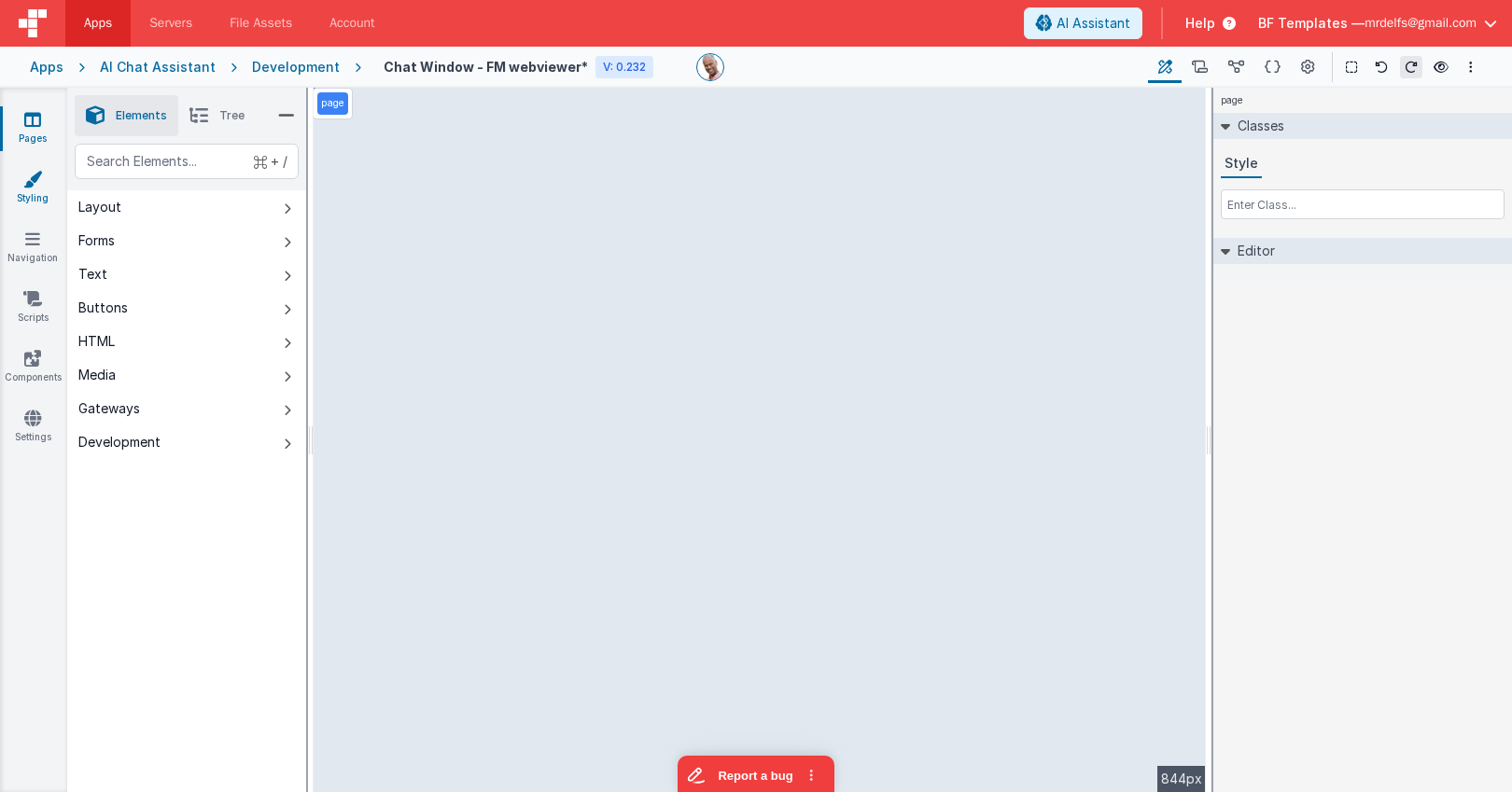 click on "Styling" at bounding box center (33, 188) 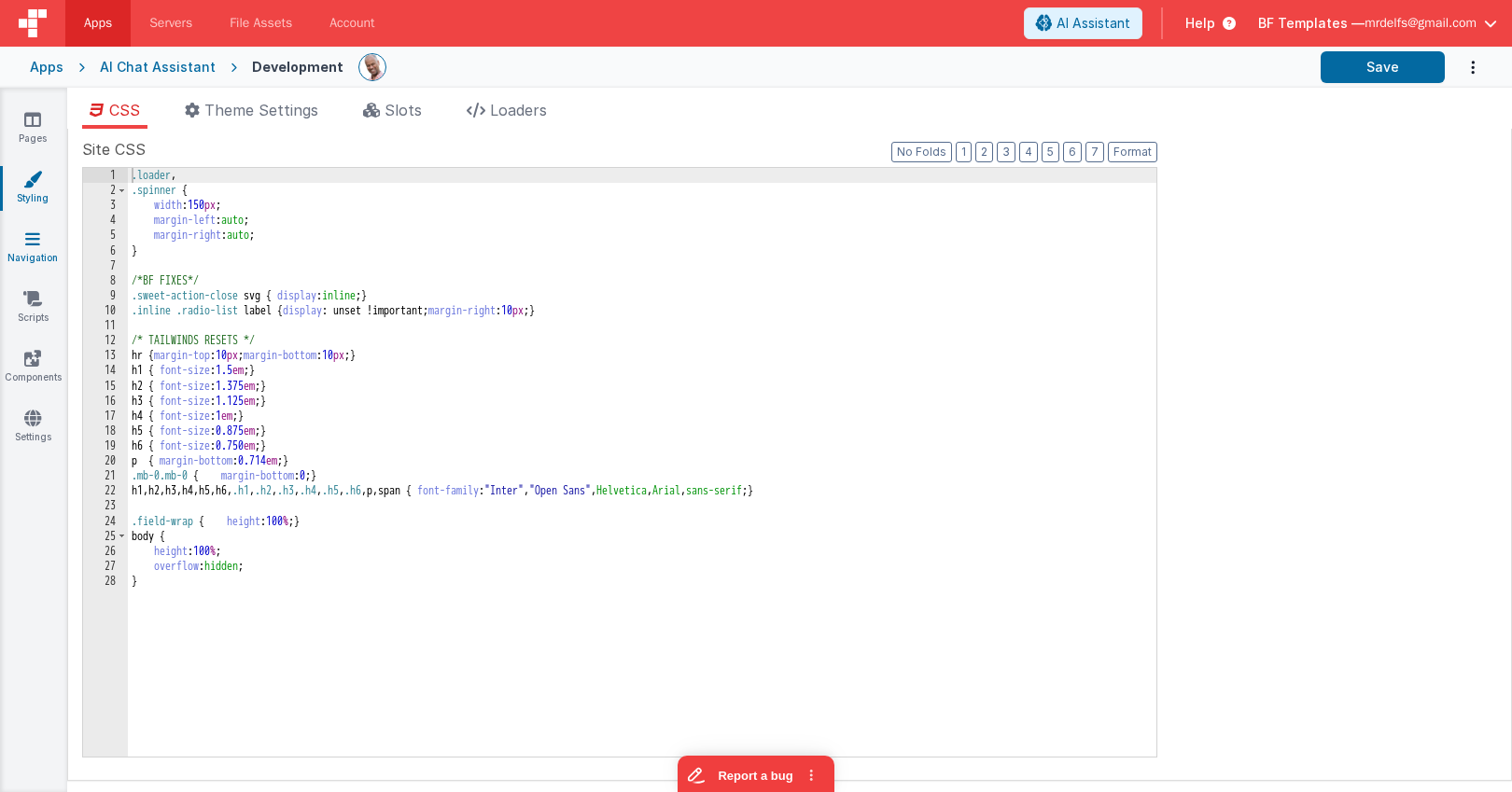 click on "Navigation" at bounding box center (33, 248) 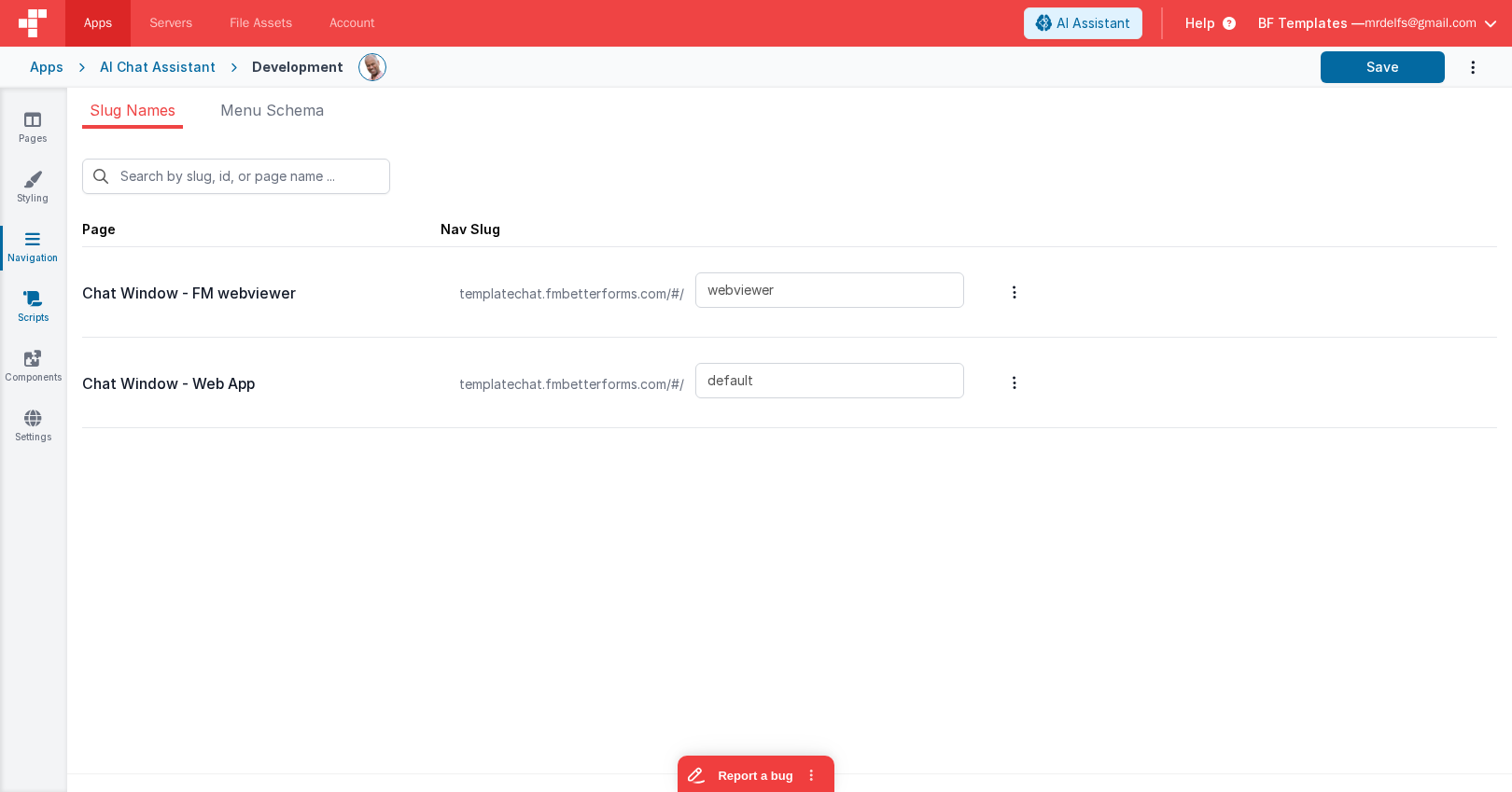 click at bounding box center [33, 299] 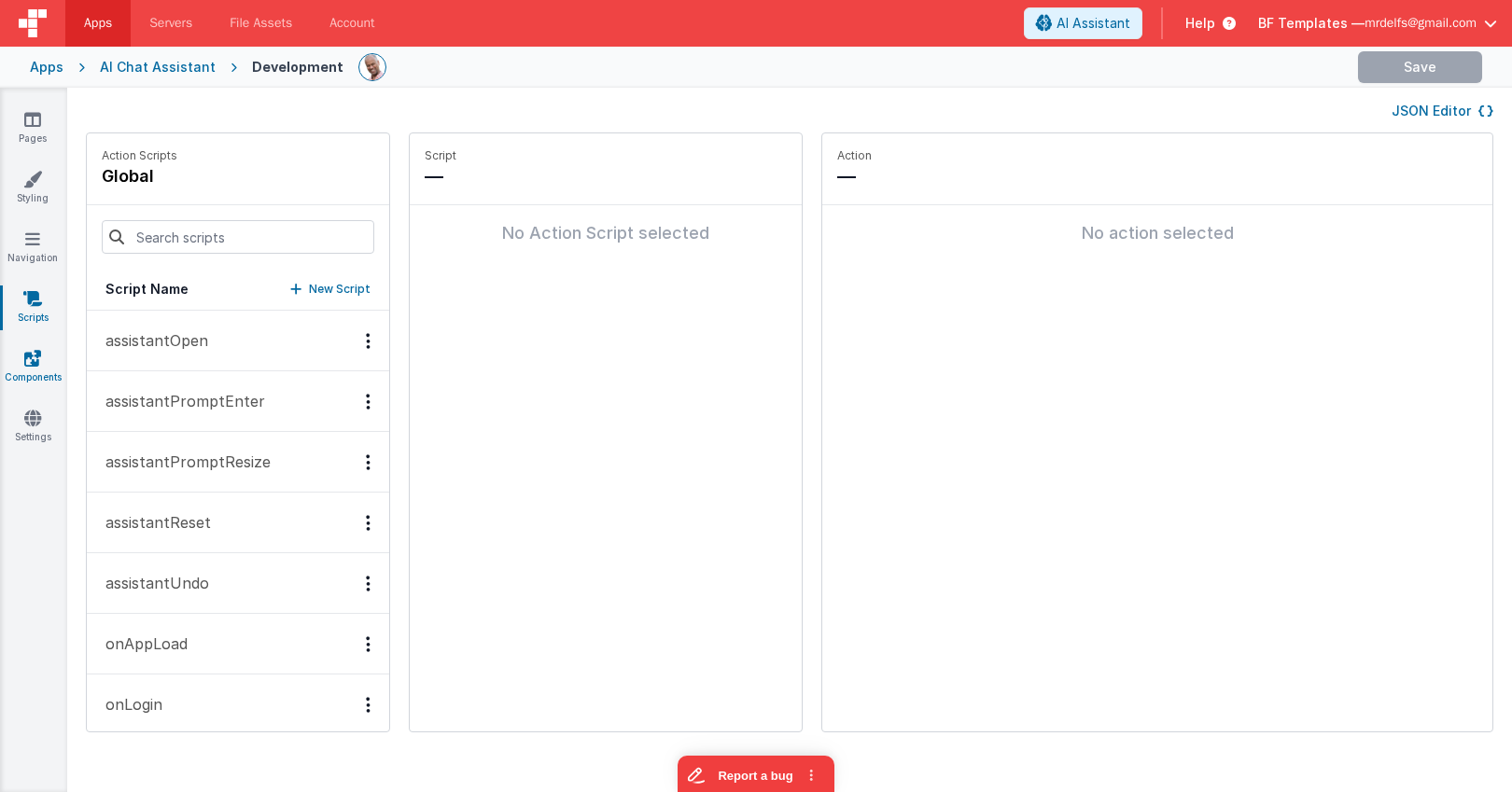 click on "Components" at bounding box center (33, 368) 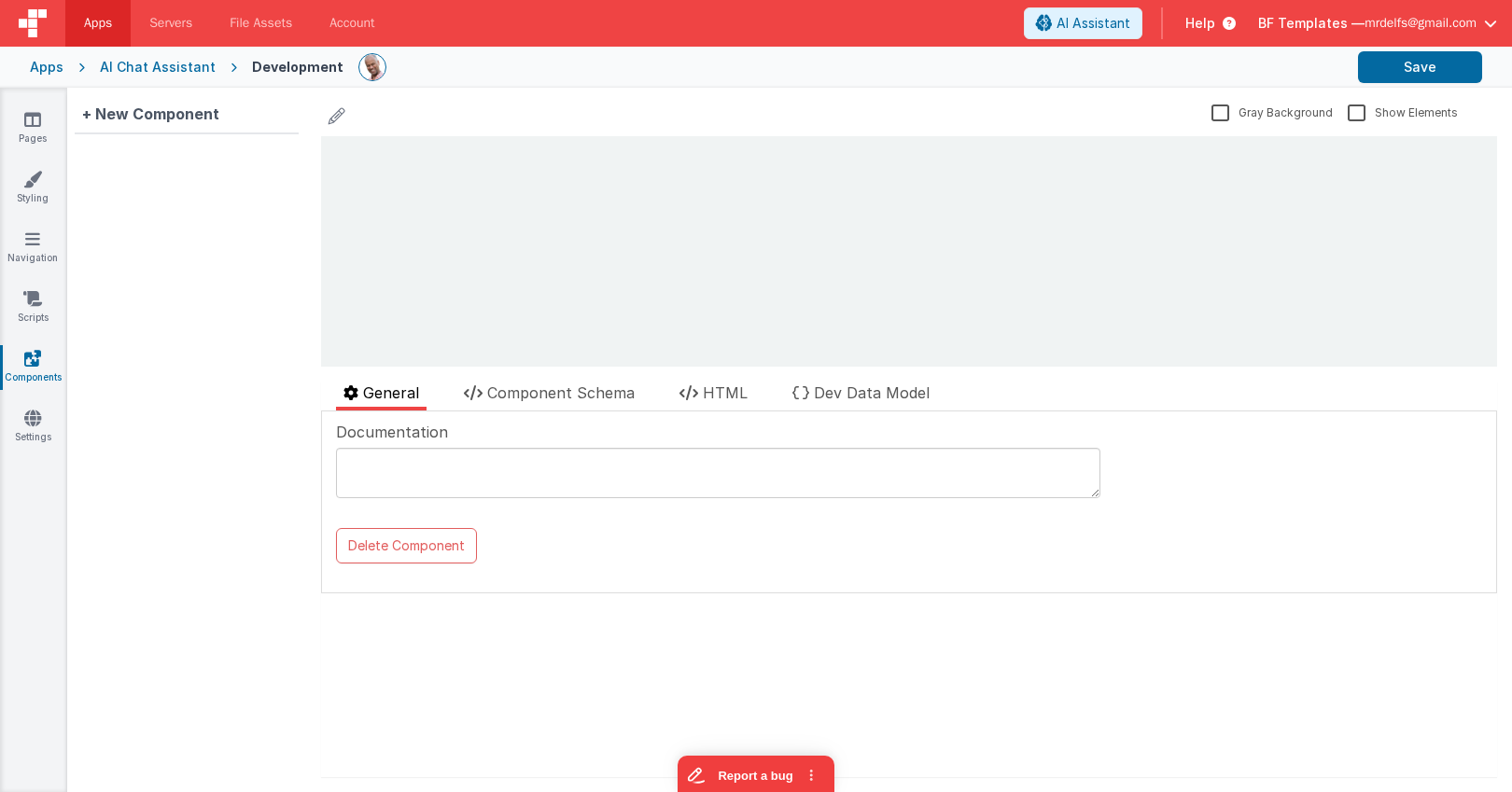 scroll, scrollTop: 0, scrollLeft: 0, axis: both 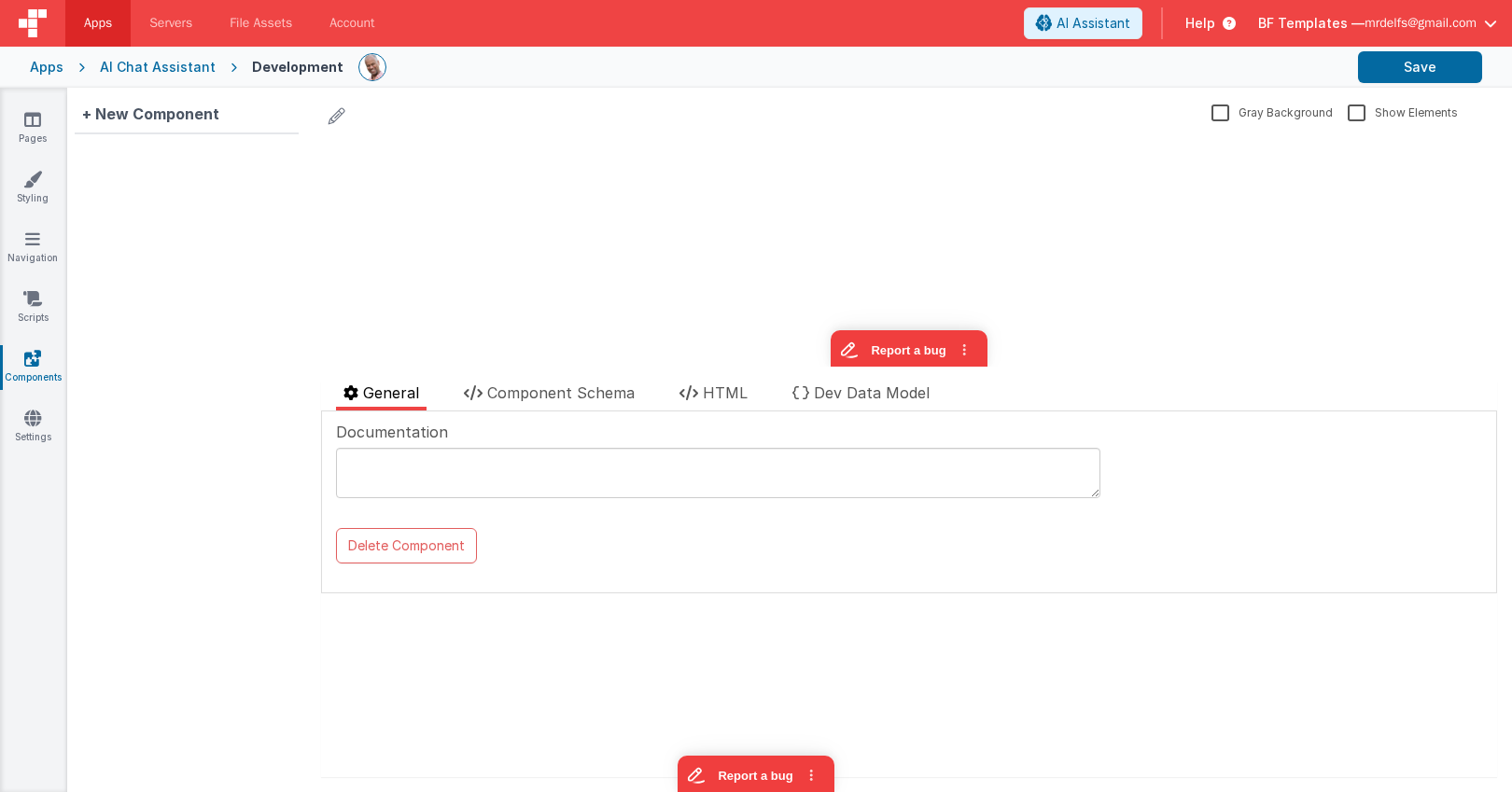 click on "update page model (See schema to hide after dev)   {
"component": {
"comp": {
"fields": [],
"html": ""
},
"meta": {
"grayBackground": false,
"modelDev": {},
"showElements": true
}
}
}   showElements" at bounding box center [909, 251] 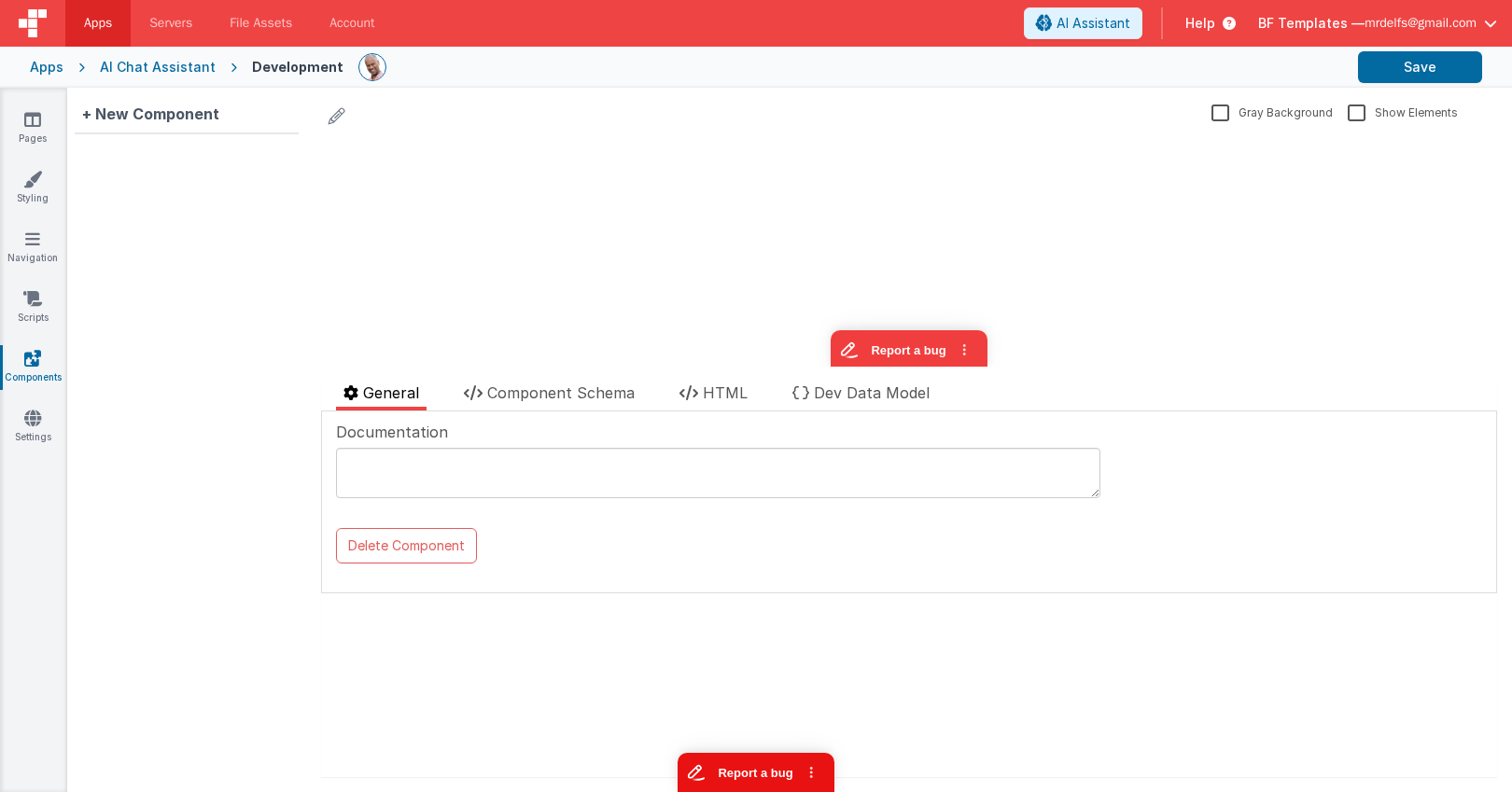 click on "Report a bug" at bounding box center (756, 772) 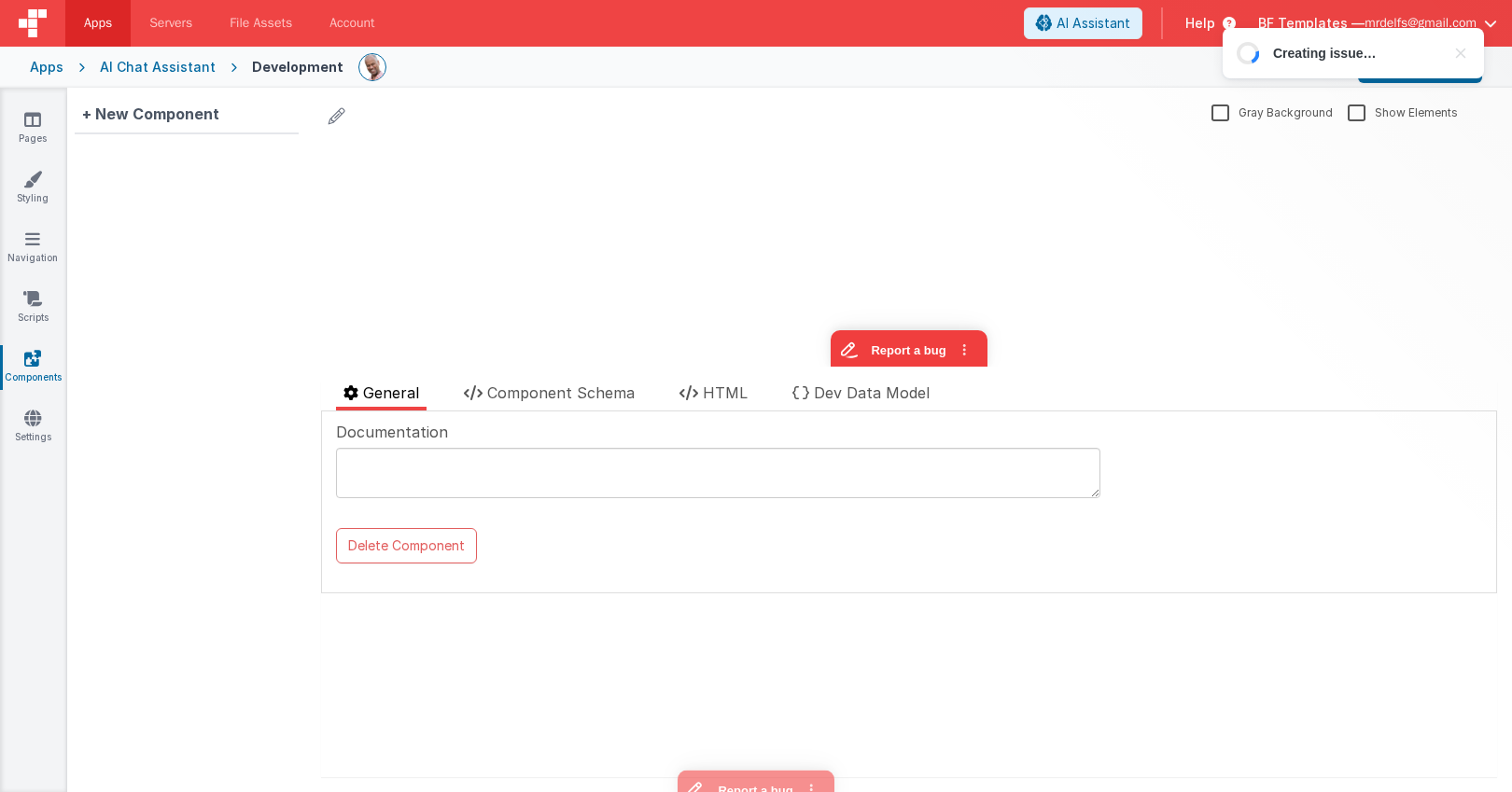 scroll, scrollTop: 0, scrollLeft: 0, axis: both 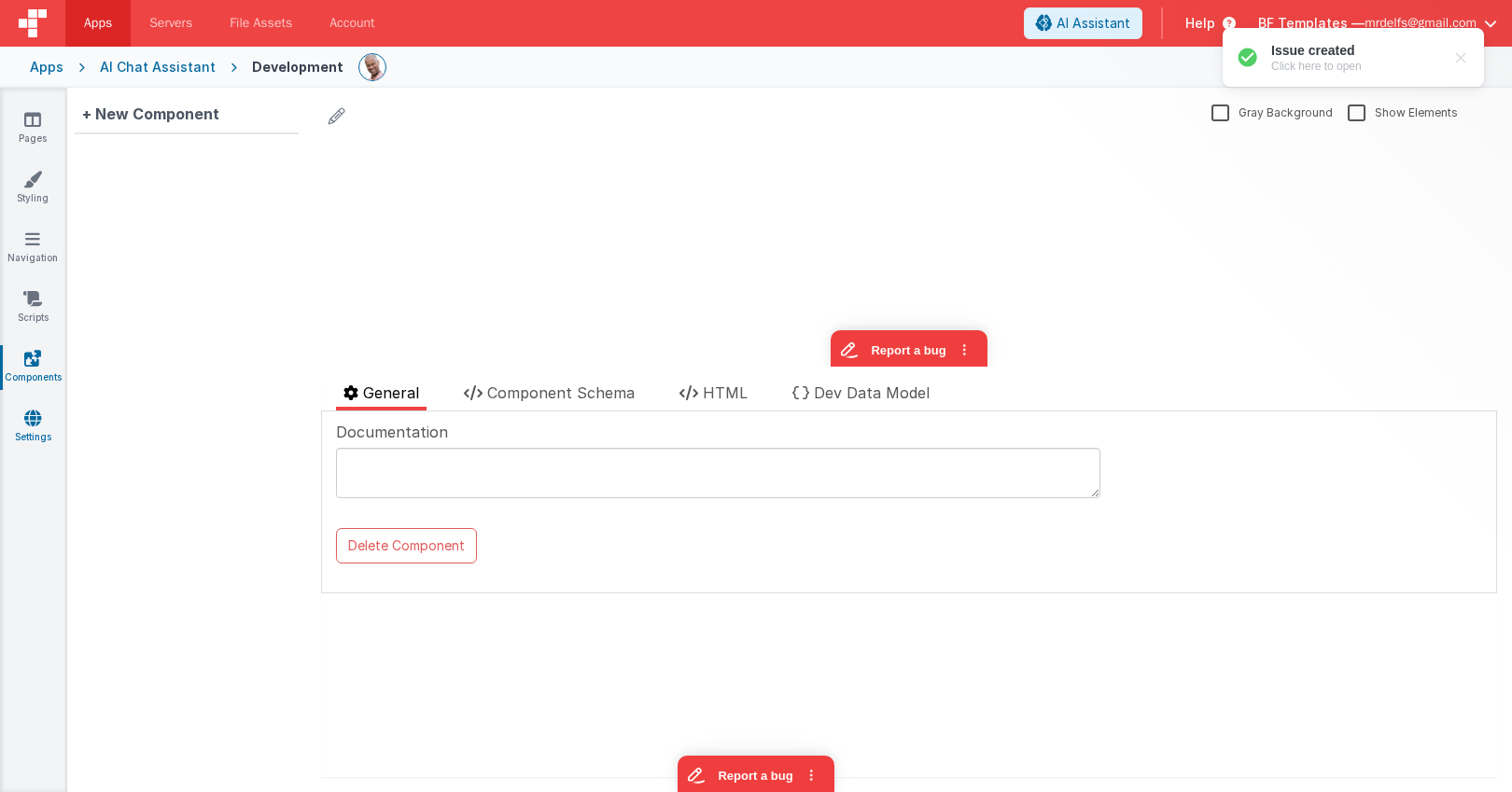 click at bounding box center (33, 418) 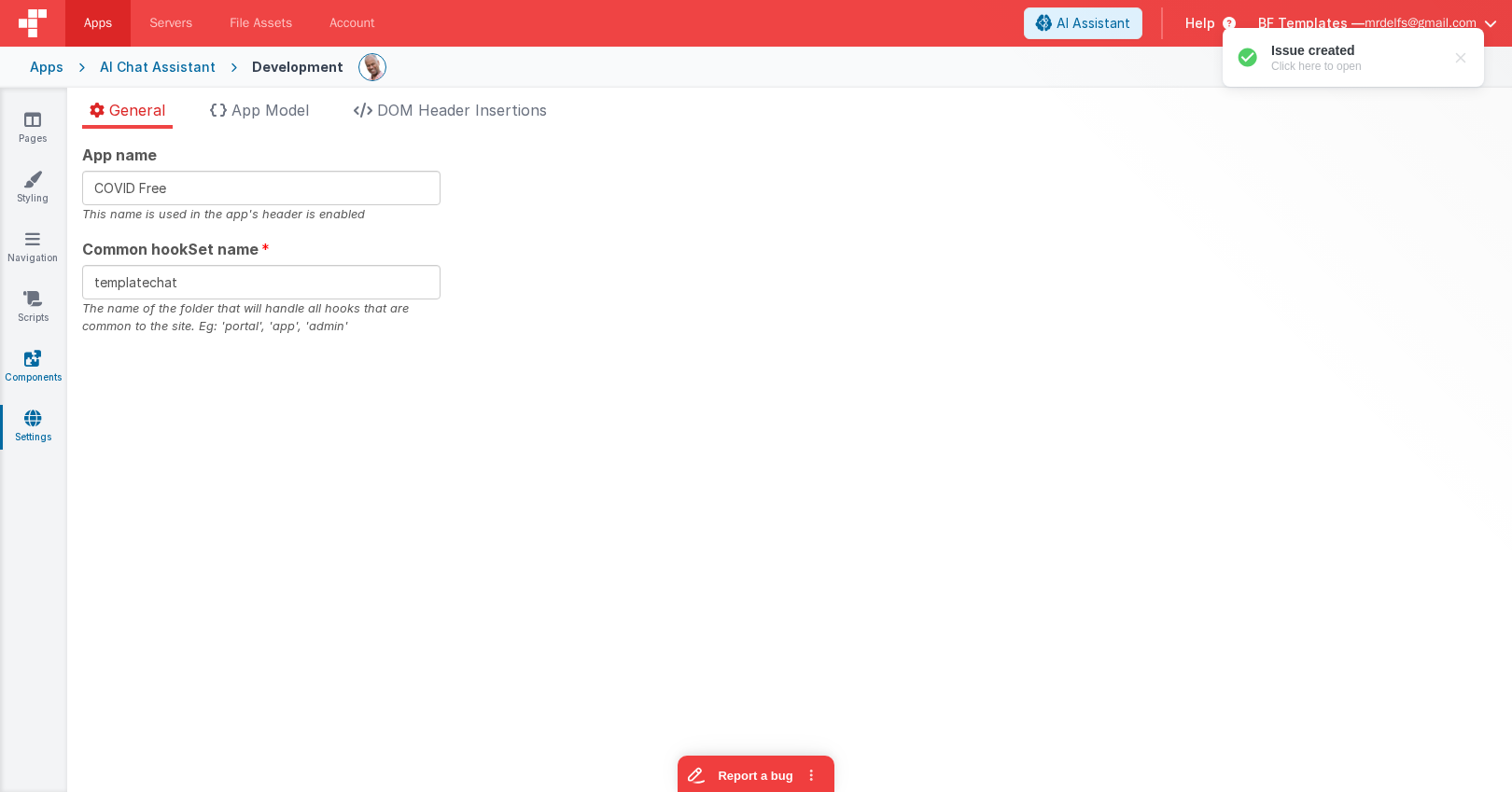 click at bounding box center (33, 358) 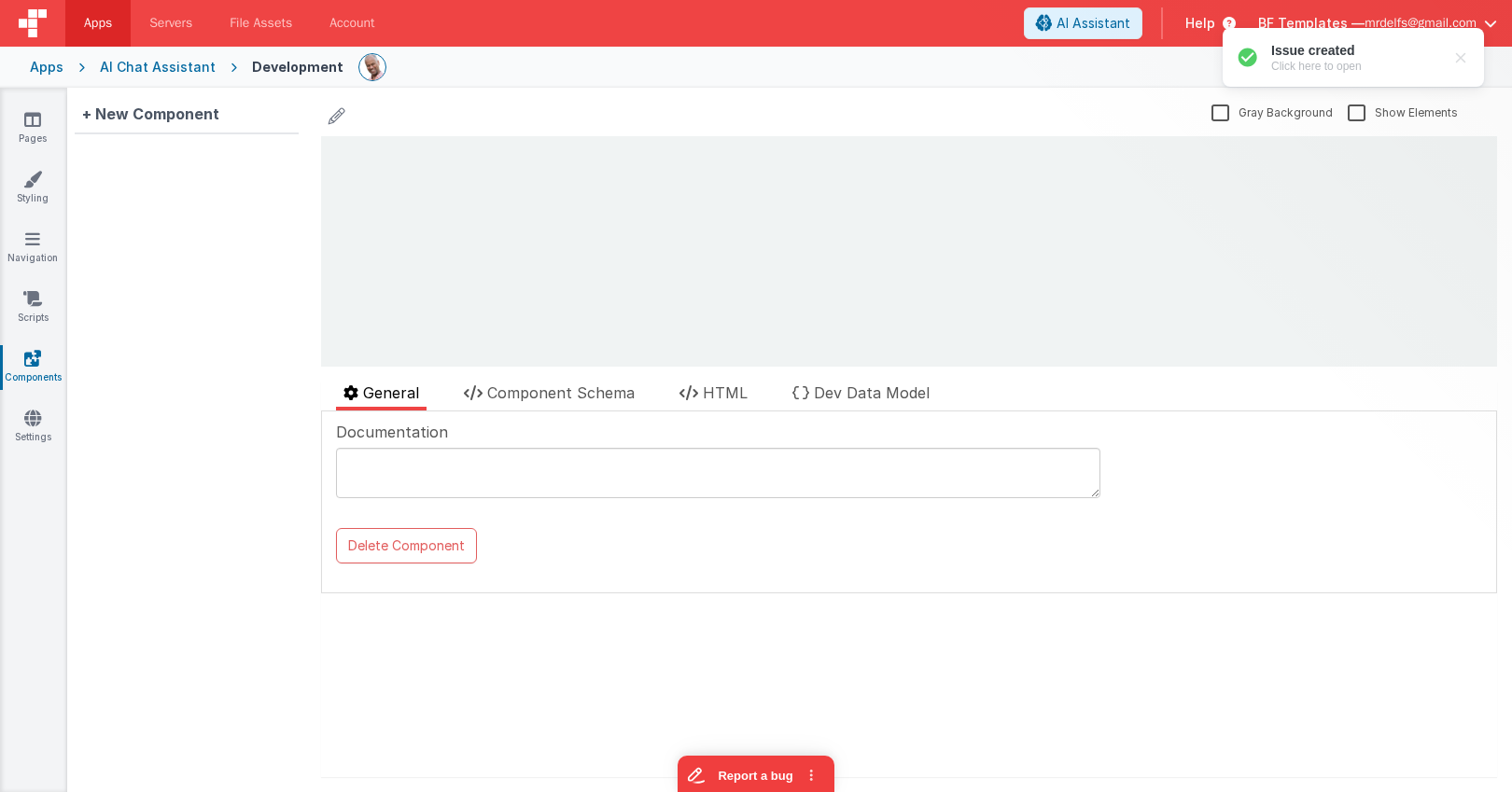 scroll, scrollTop: 0, scrollLeft: 0, axis: both 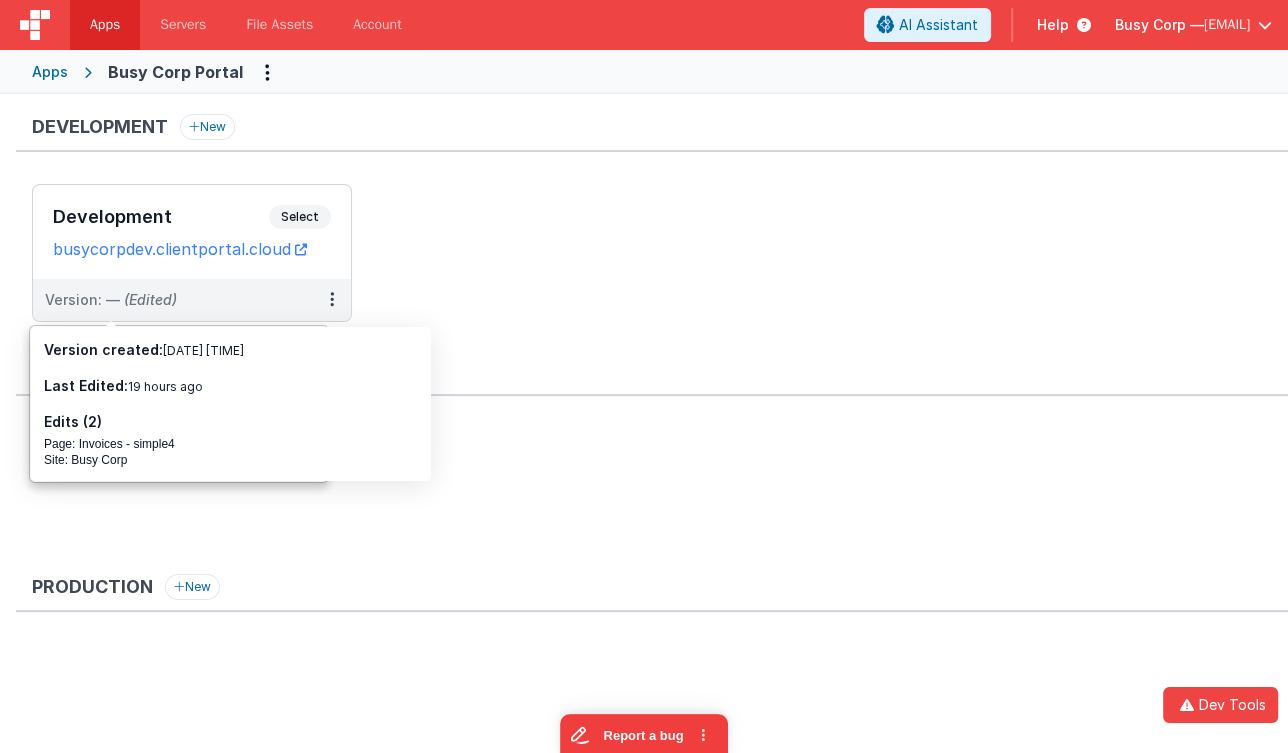 click on "Staging
New" at bounding box center [652, 377] 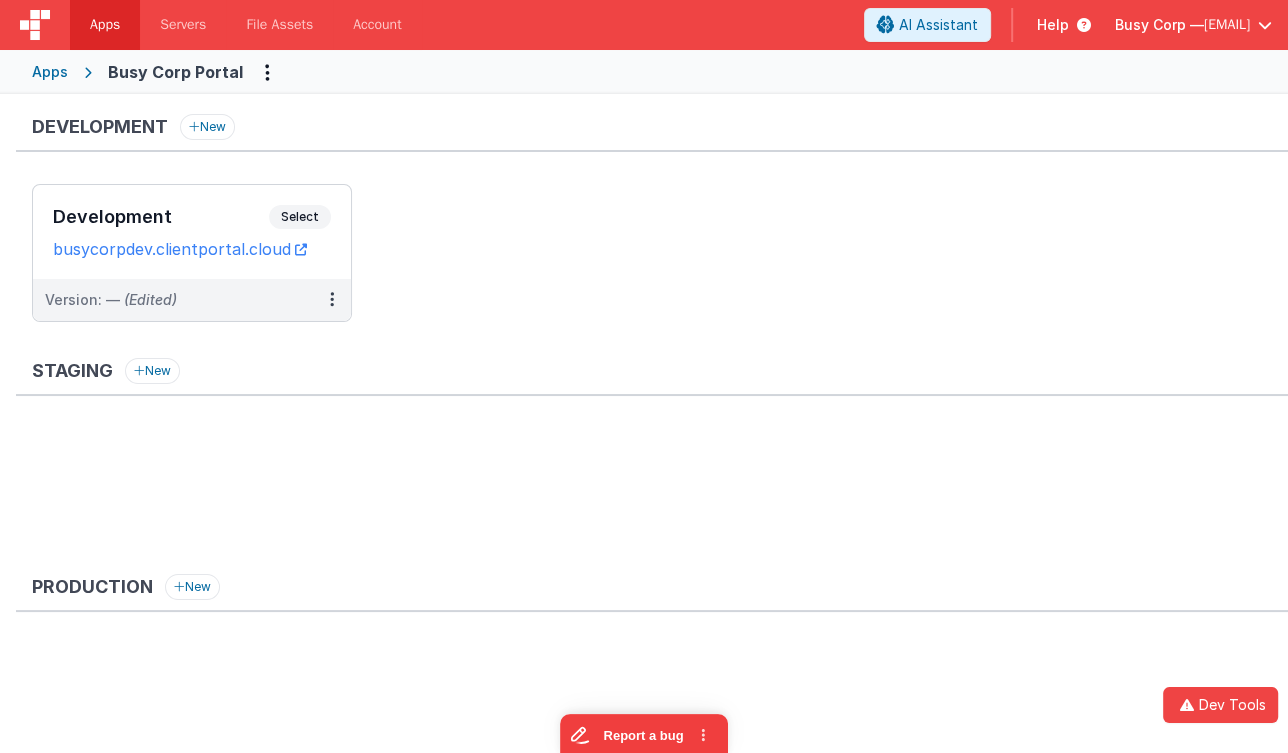 click on "Apps" at bounding box center [50, 72] 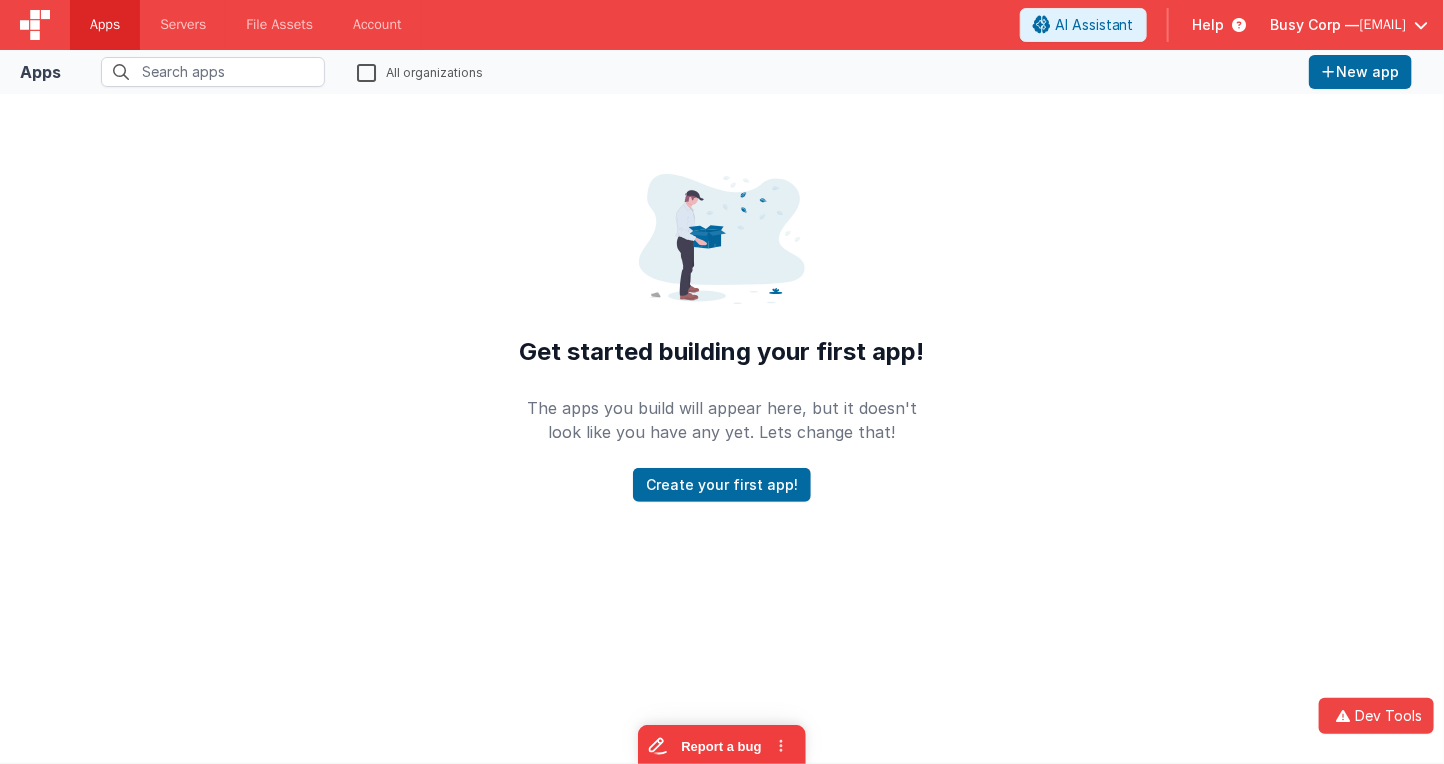 click on "Get started building your first app!   The apps you build will appear here, but it doesn't look like you have any yet. Lets change that!   Create your first app!" at bounding box center [722, 298] 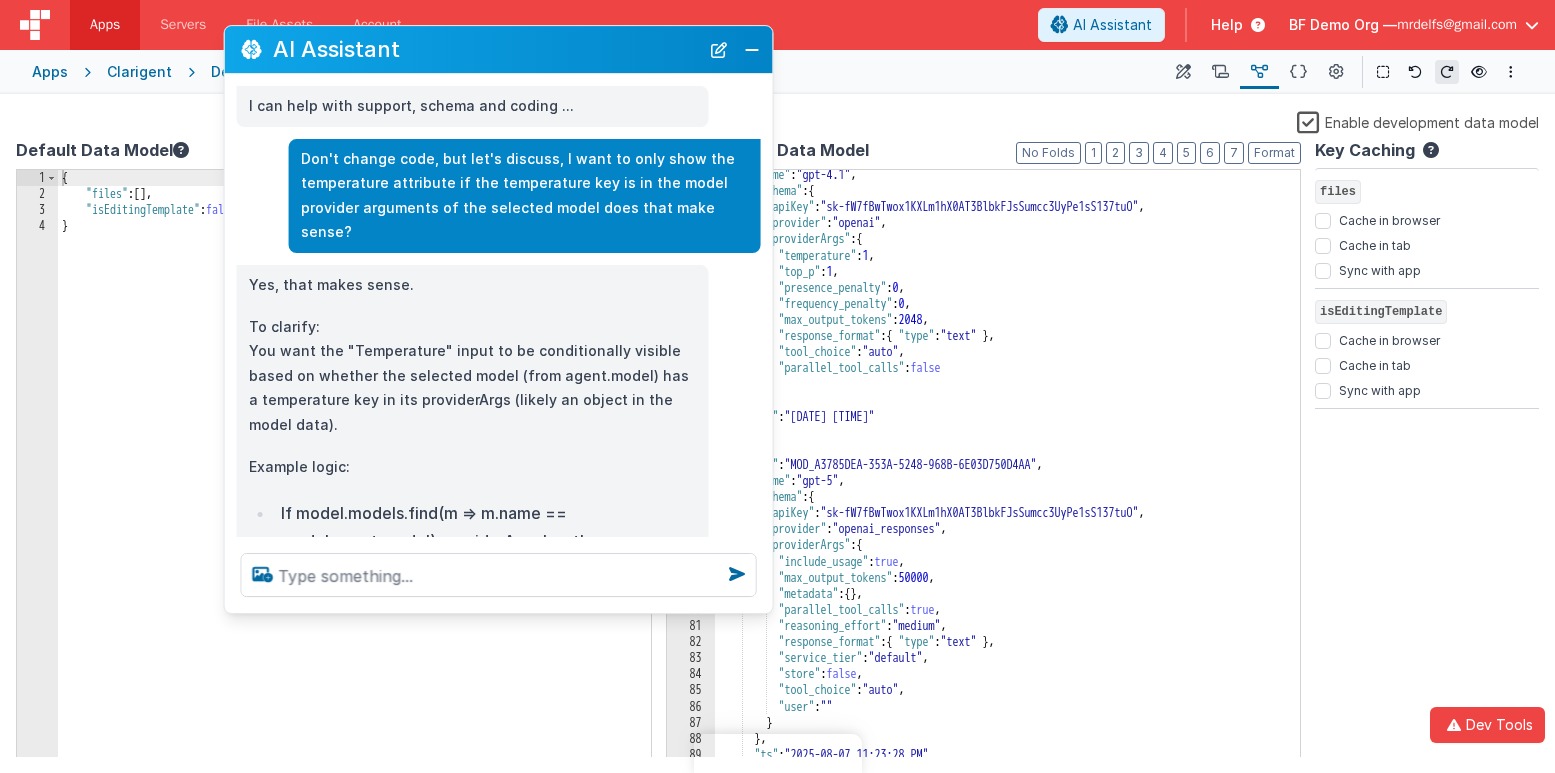 select on "number" 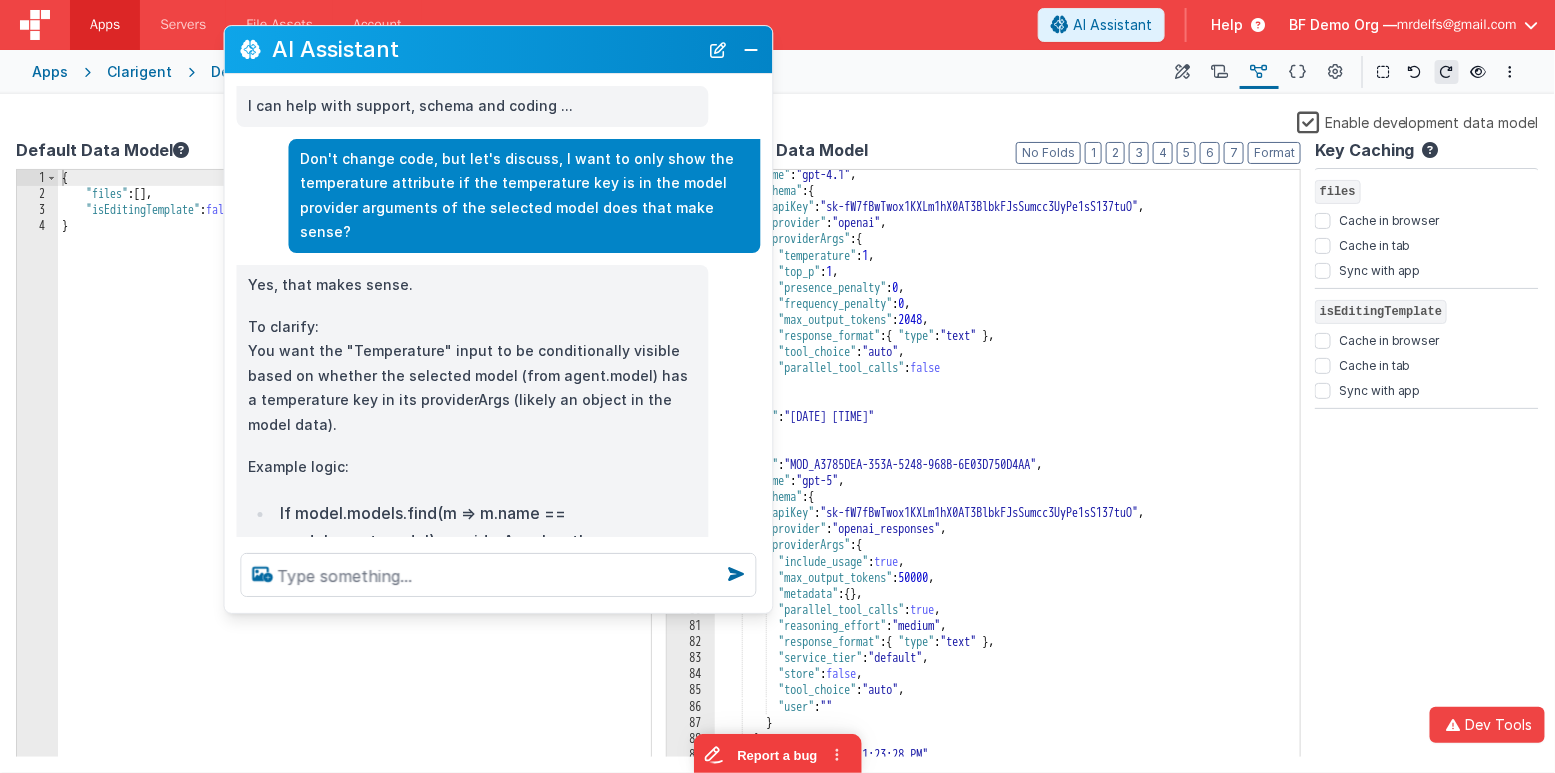 scroll, scrollTop: 0, scrollLeft: 0, axis: both 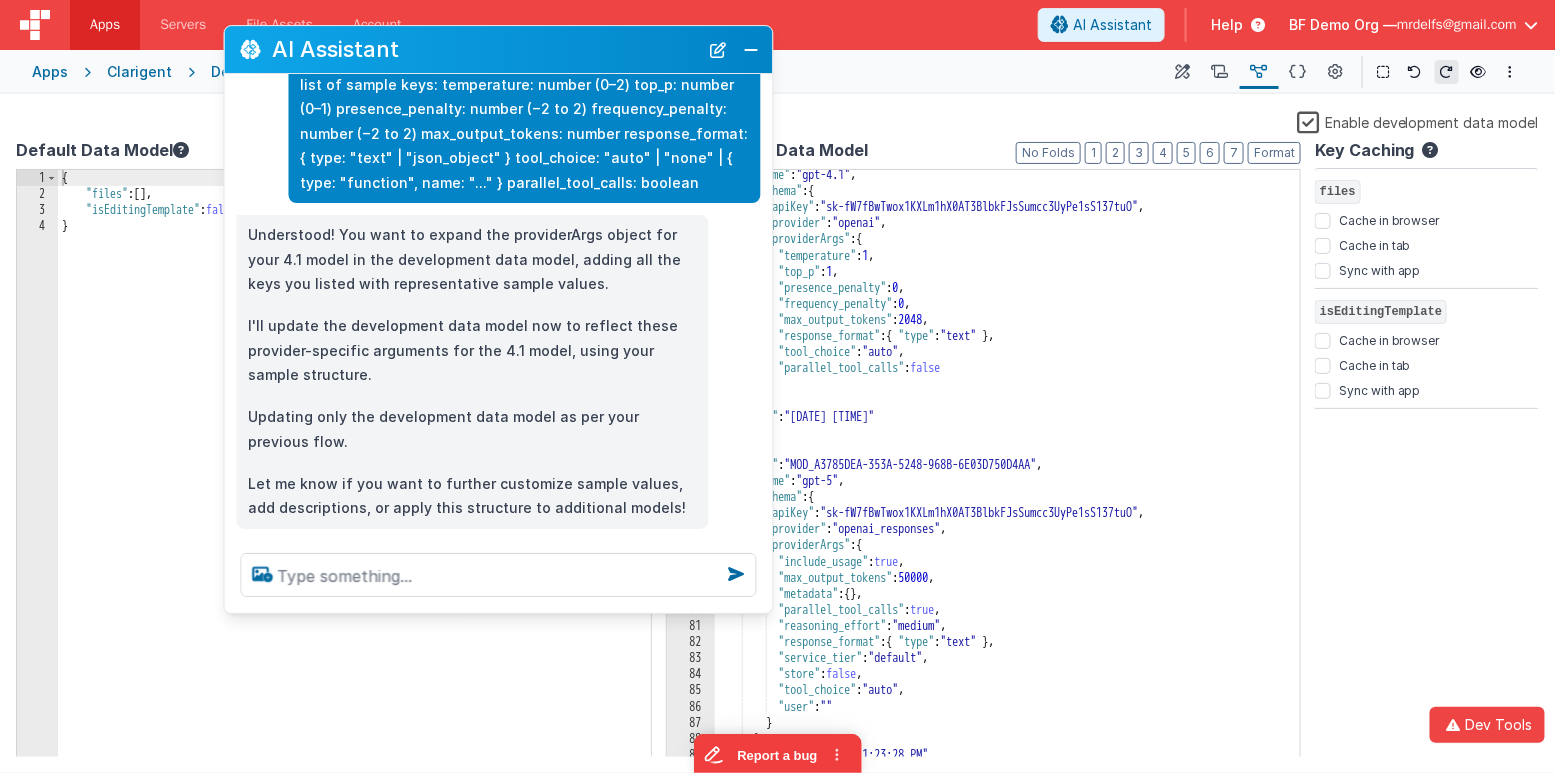 click on "Enable development data model" at bounding box center [777, 124] 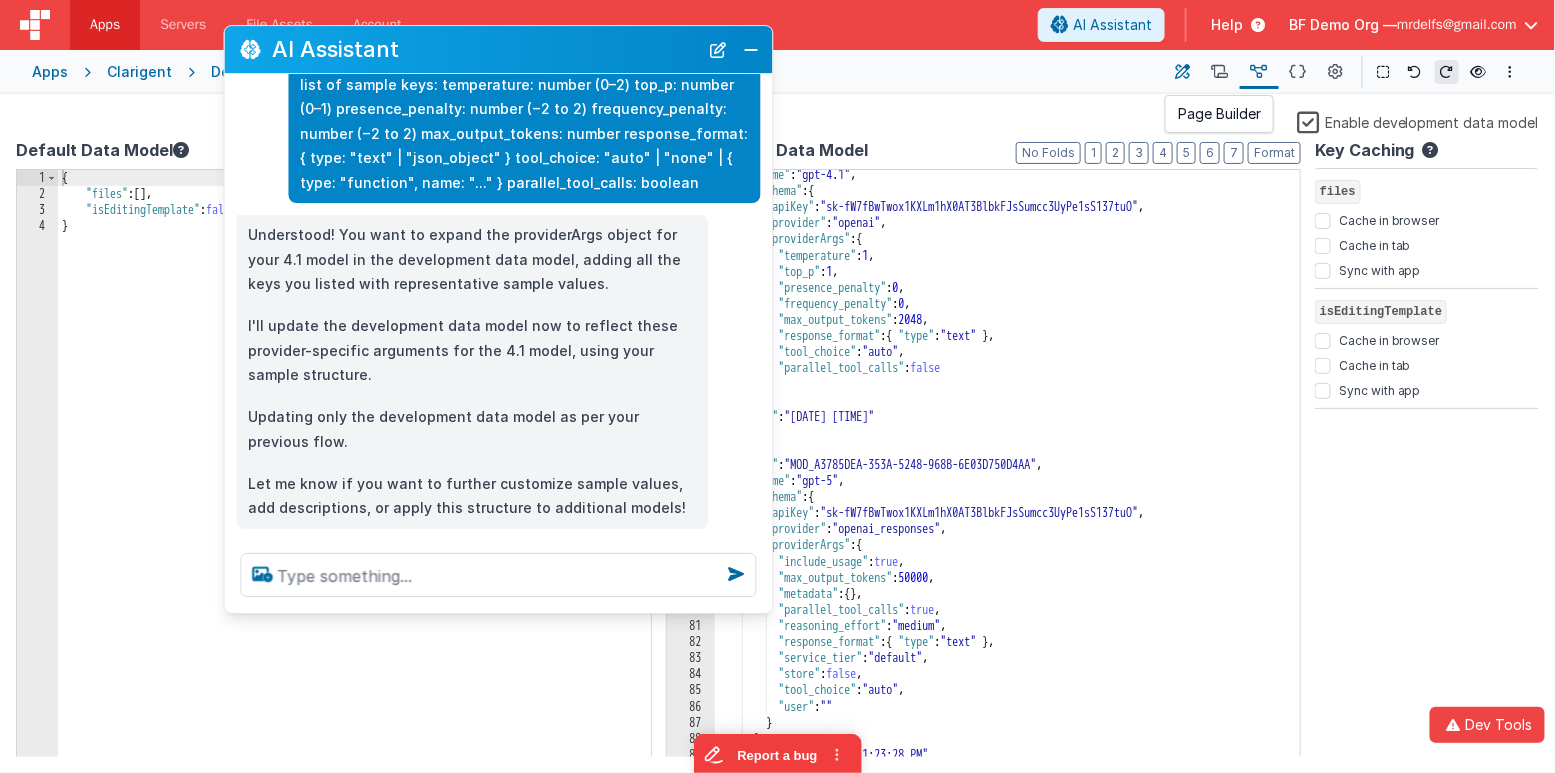 click at bounding box center (1183, 72) 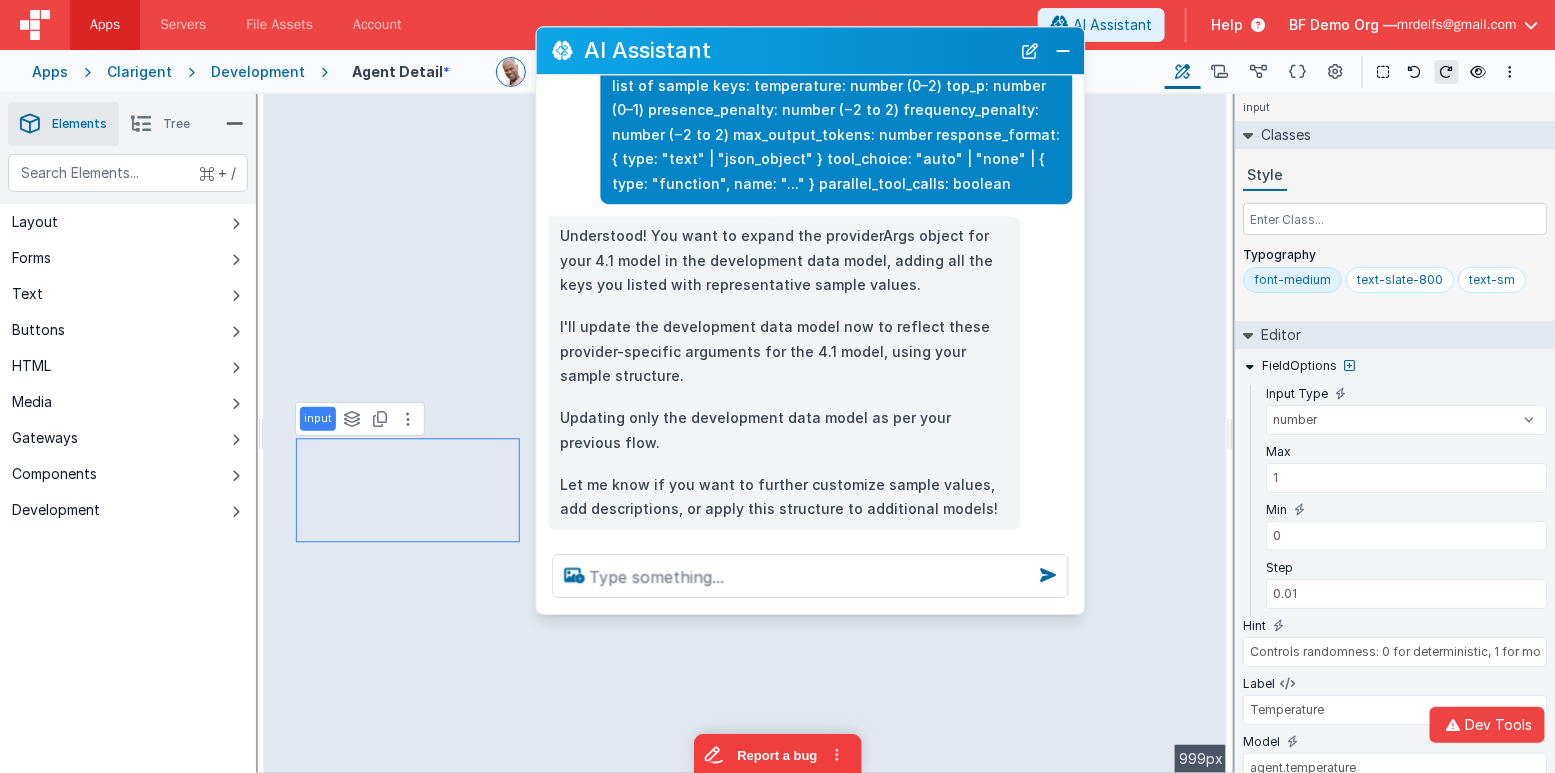 drag, startPoint x: 518, startPoint y: 67, endPoint x: 829, endPoint y: 69, distance: 311.00644 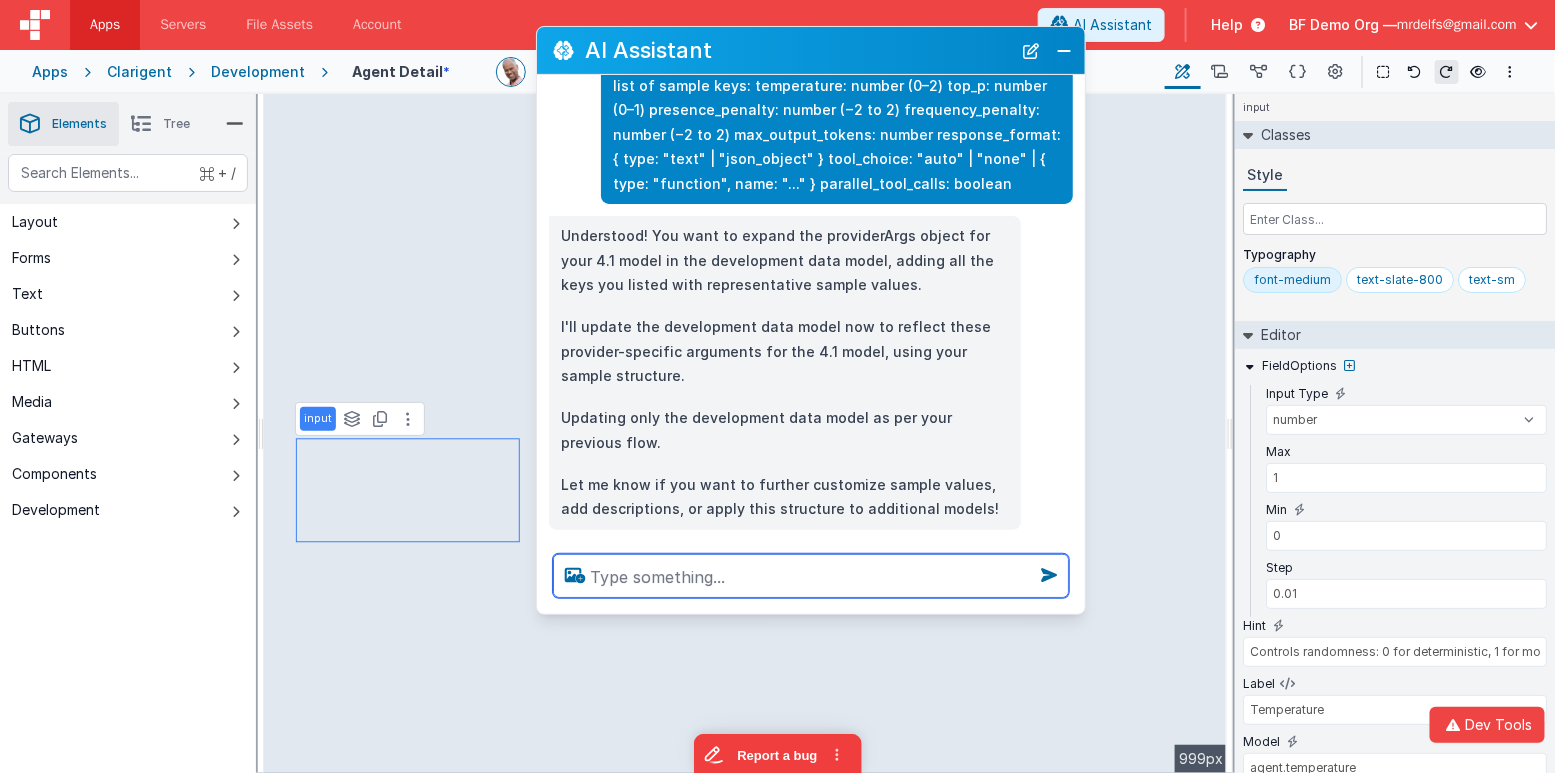 click at bounding box center (811, 576) 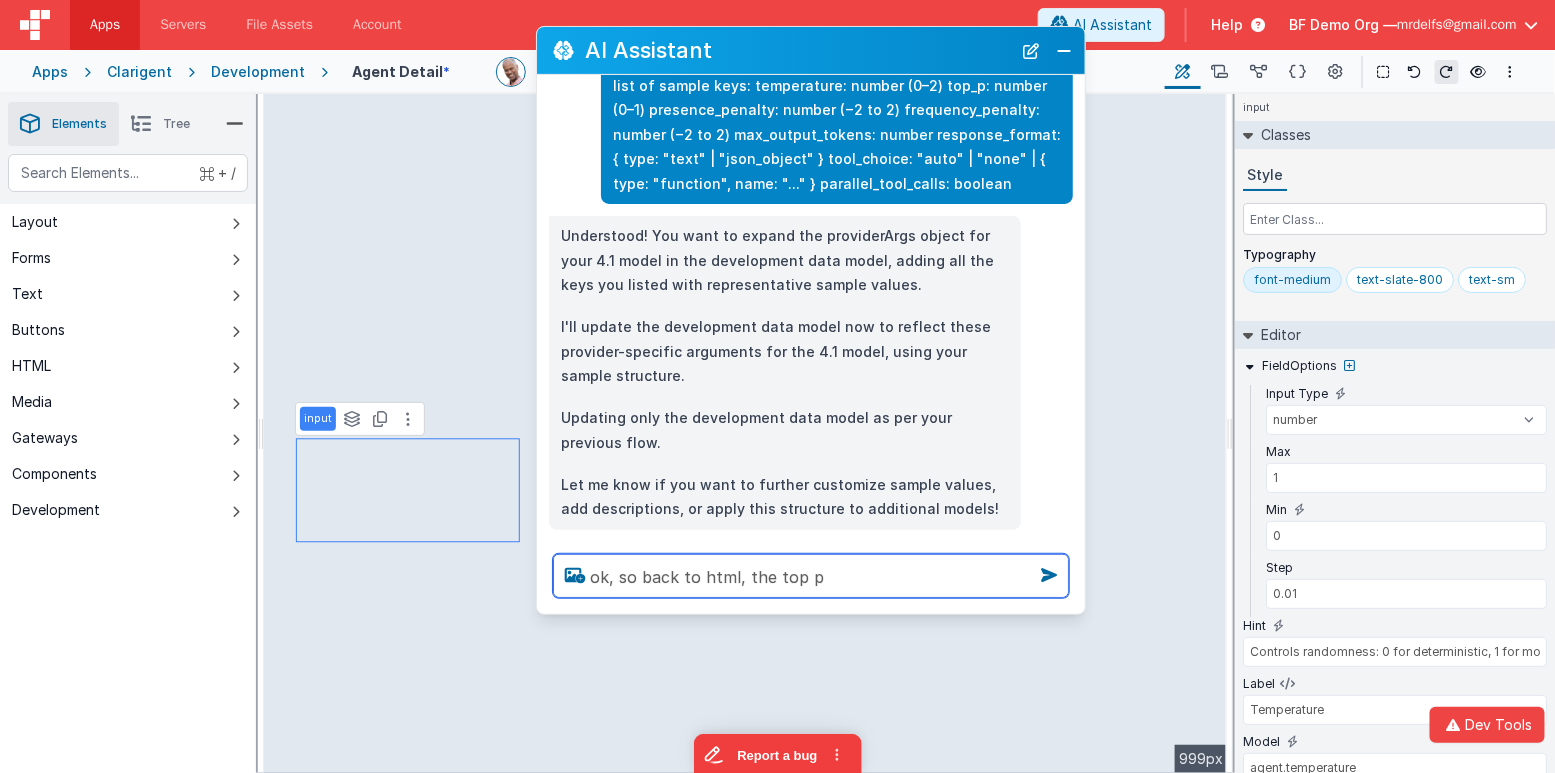 type on "ok, so back to html, the top p" 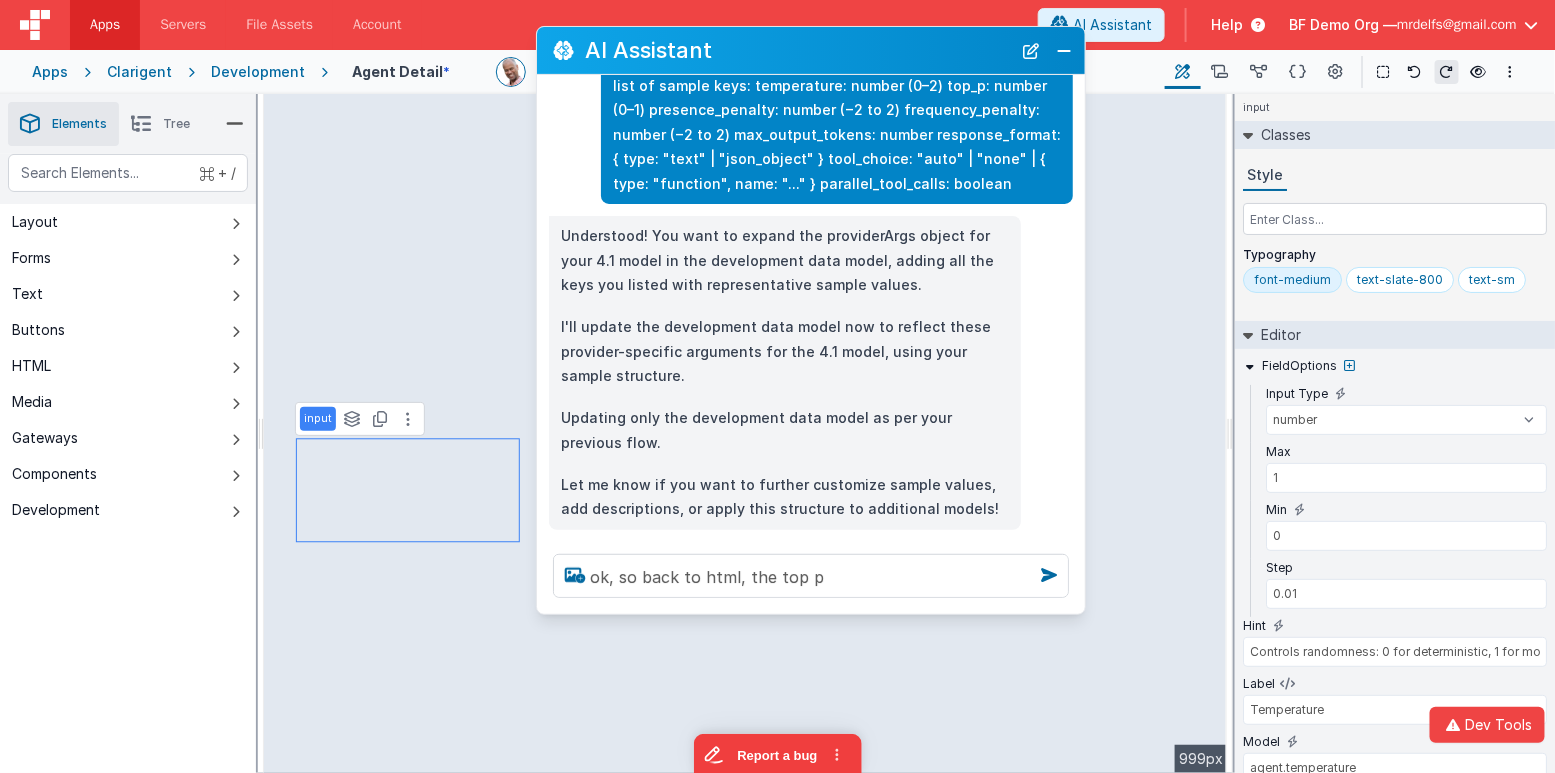 type on "Controls diversity: 0 for deterministic, 1 for more diverse." 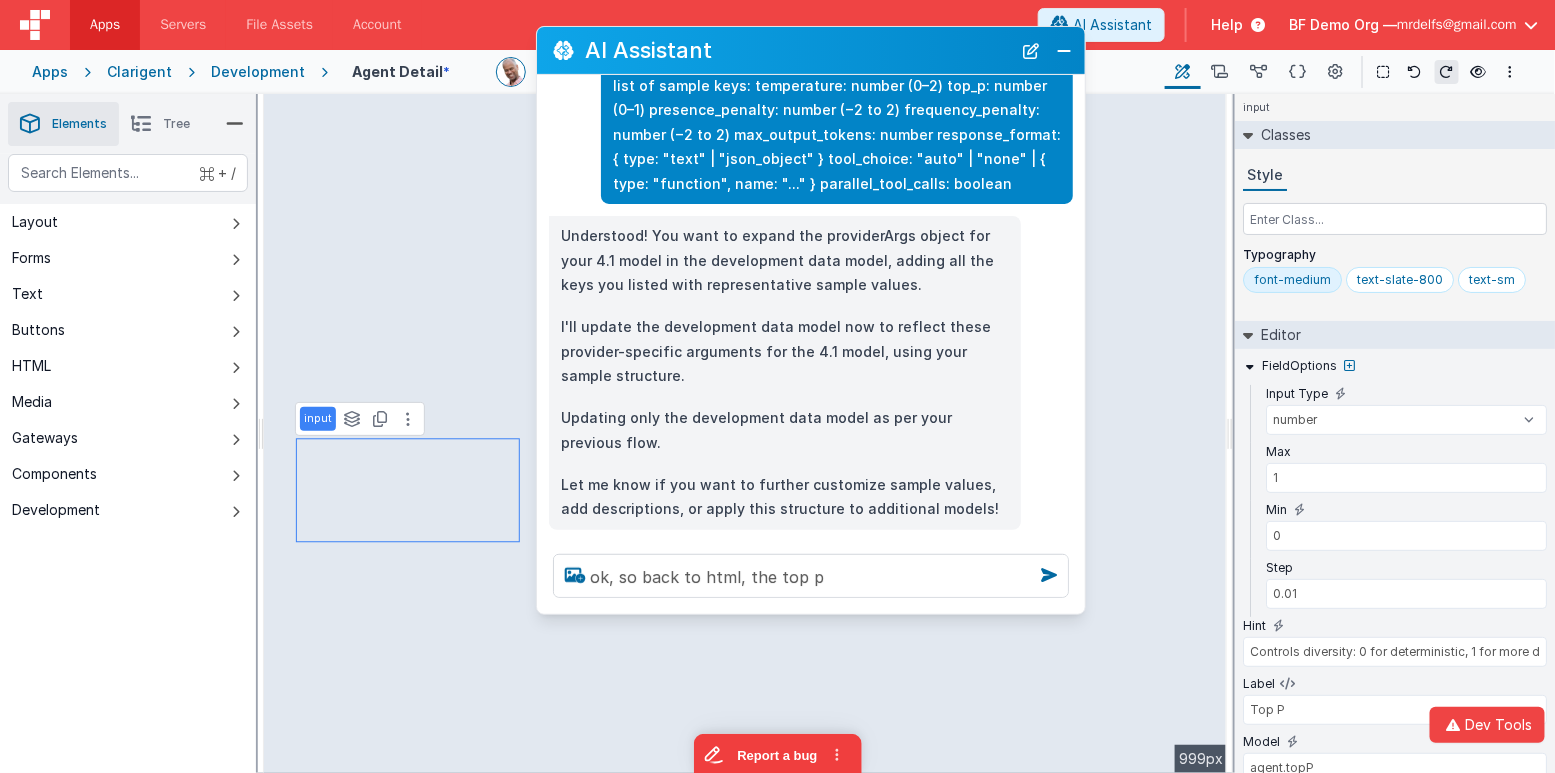 scroll, scrollTop: 200, scrollLeft: 0, axis: vertical 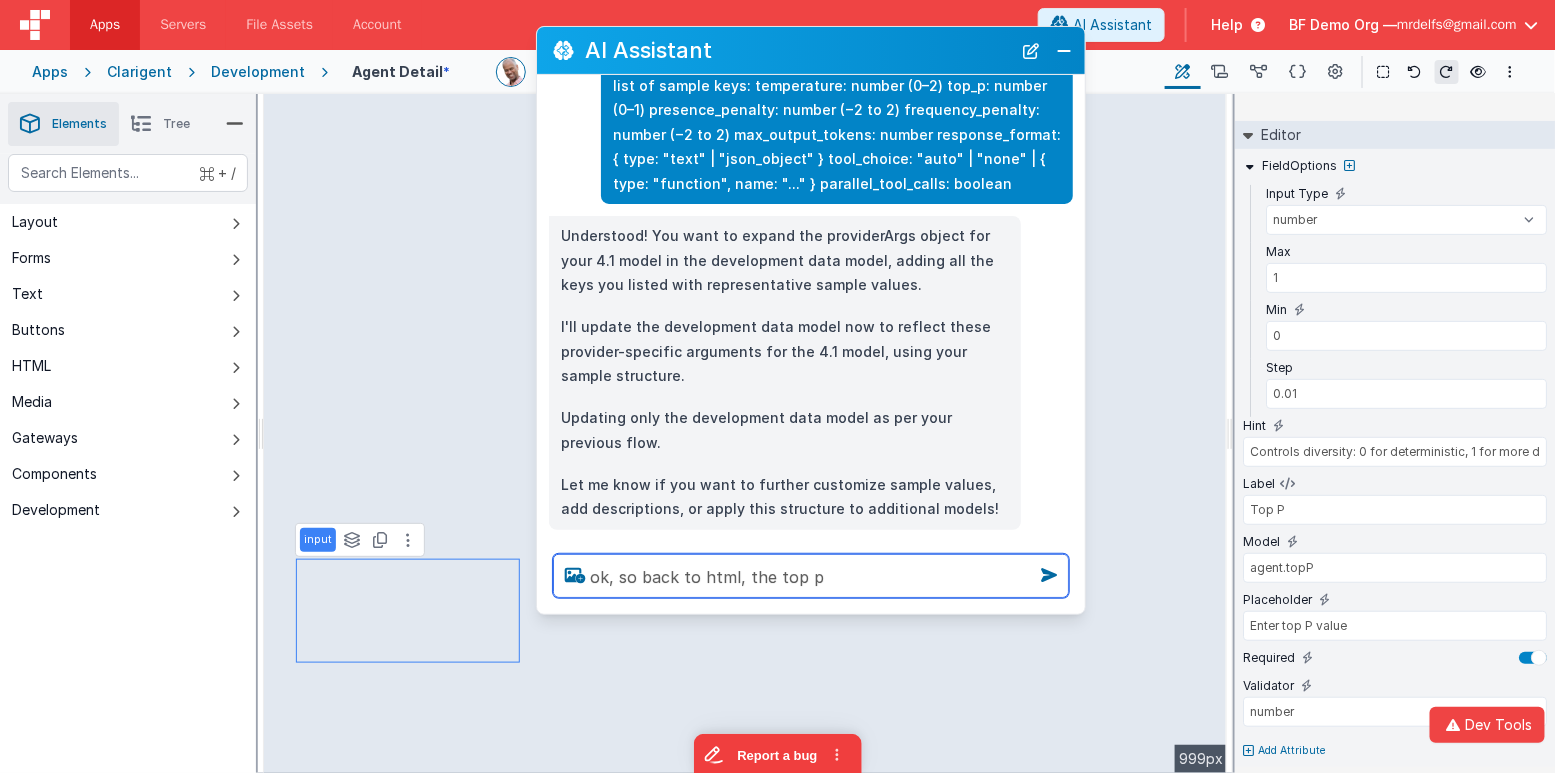 click on "ok, so back to html, the top p" at bounding box center [811, 576] 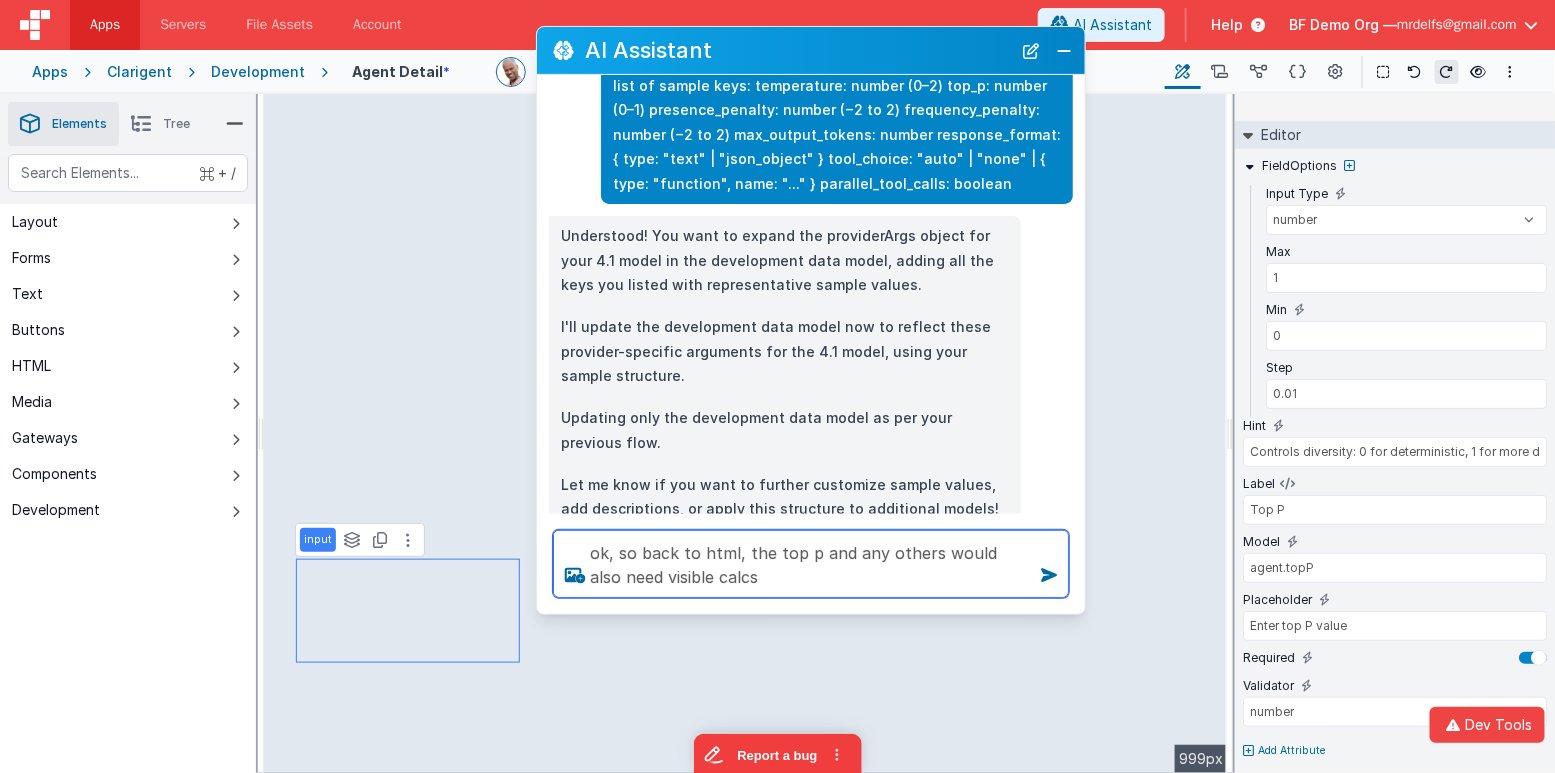 type on "ok, so back to html, the top p and any others would also need visible calcs" 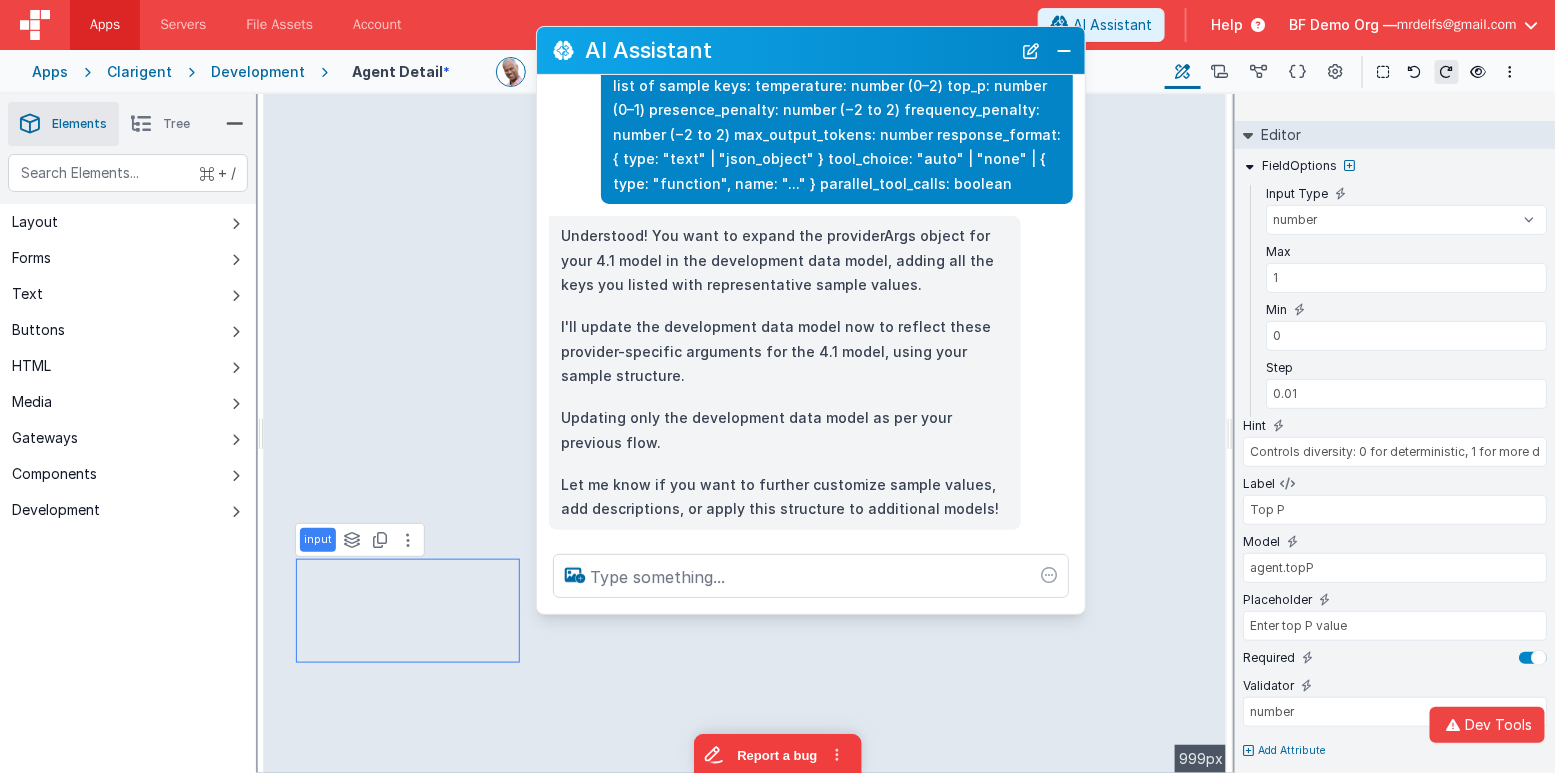 scroll, scrollTop: 2407, scrollLeft: 0, axis: vertical 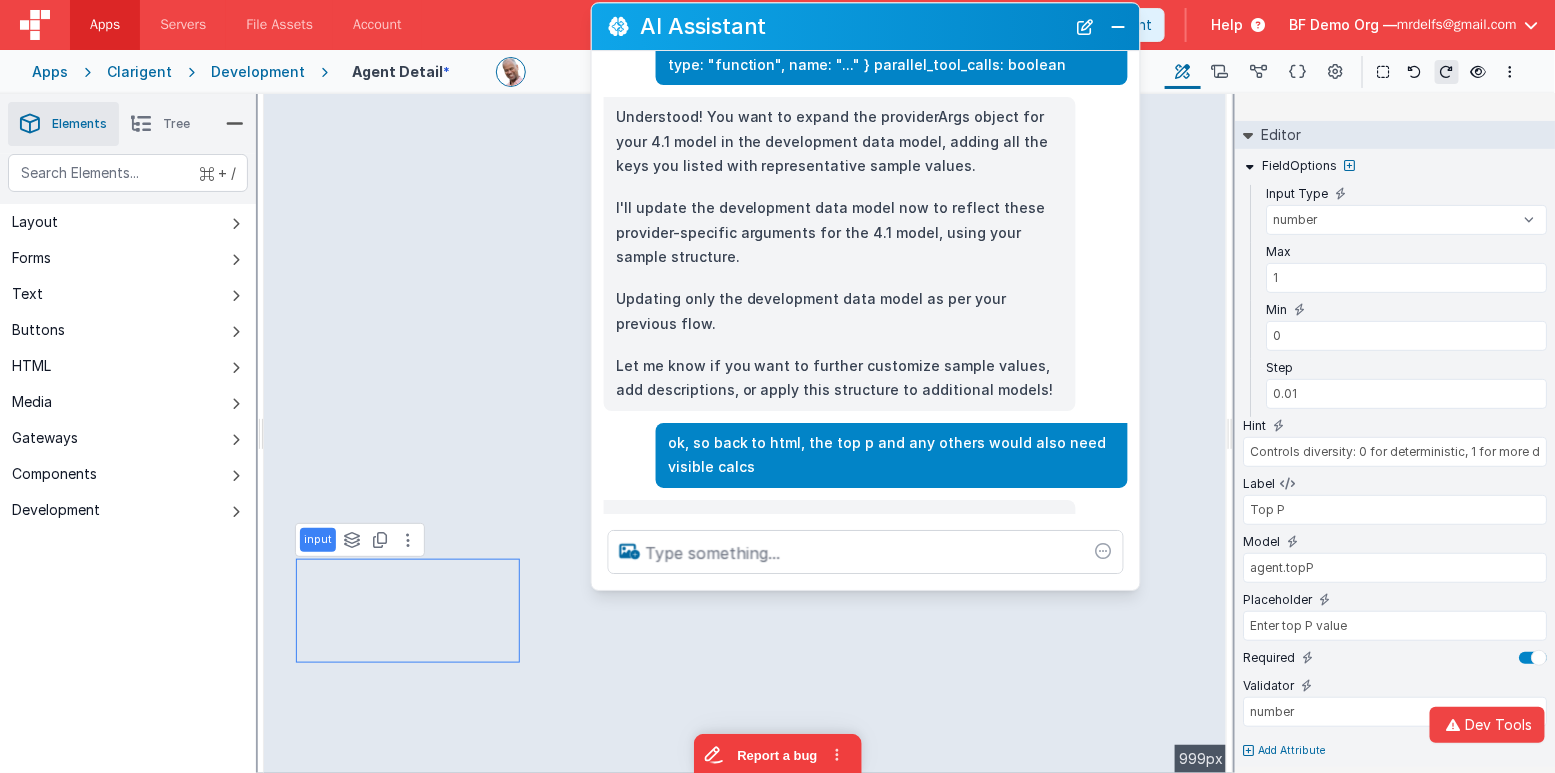 drag, startPoint x: 813, startPoint y: 61, endPoint x: 877, endPoint y: 102, distance: 76.00658 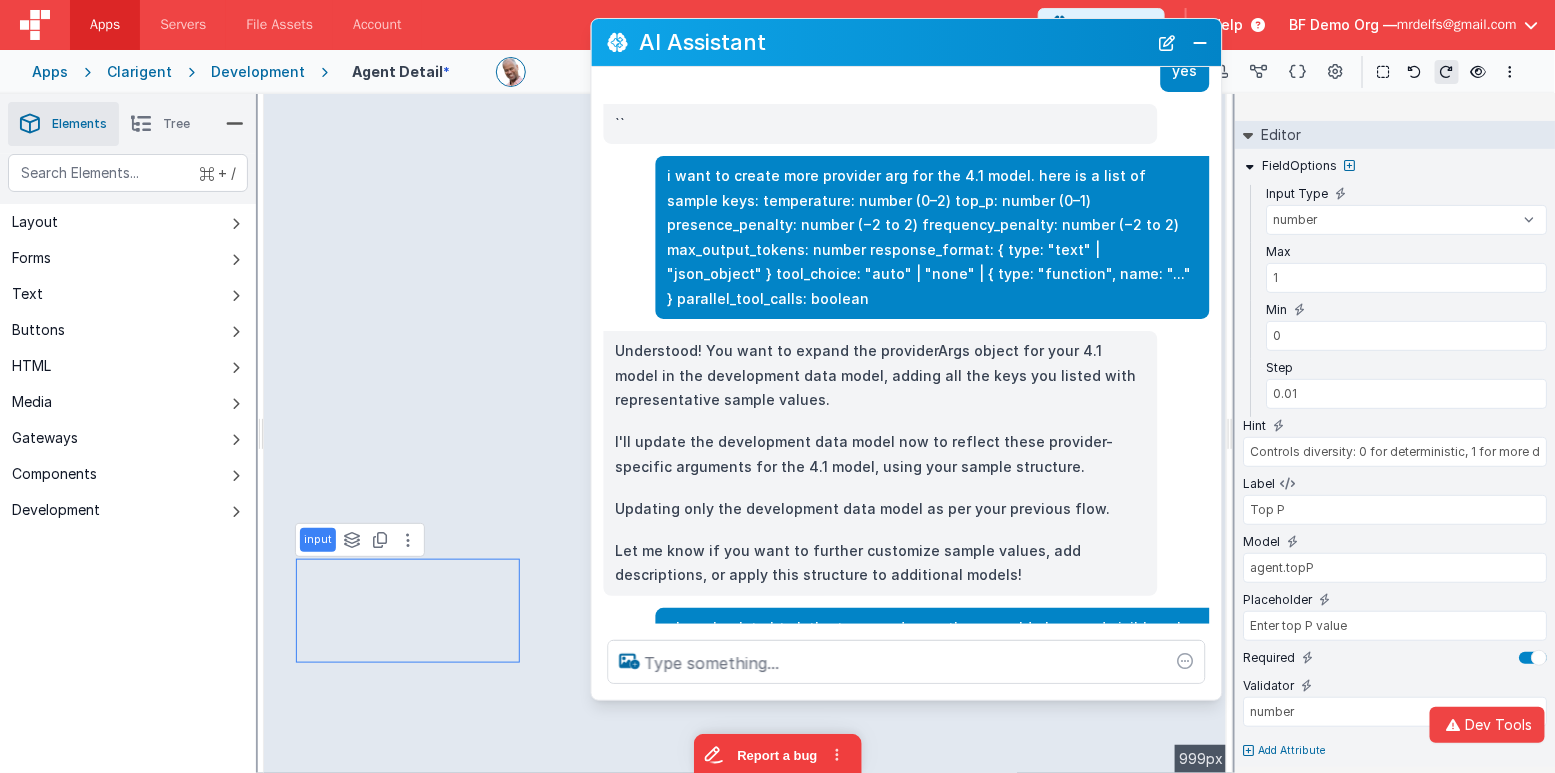 drag, startPoint x: 1133, startPoint y: 601, endPoint x: 1214, endPoint y: 692, distance: 121.82774 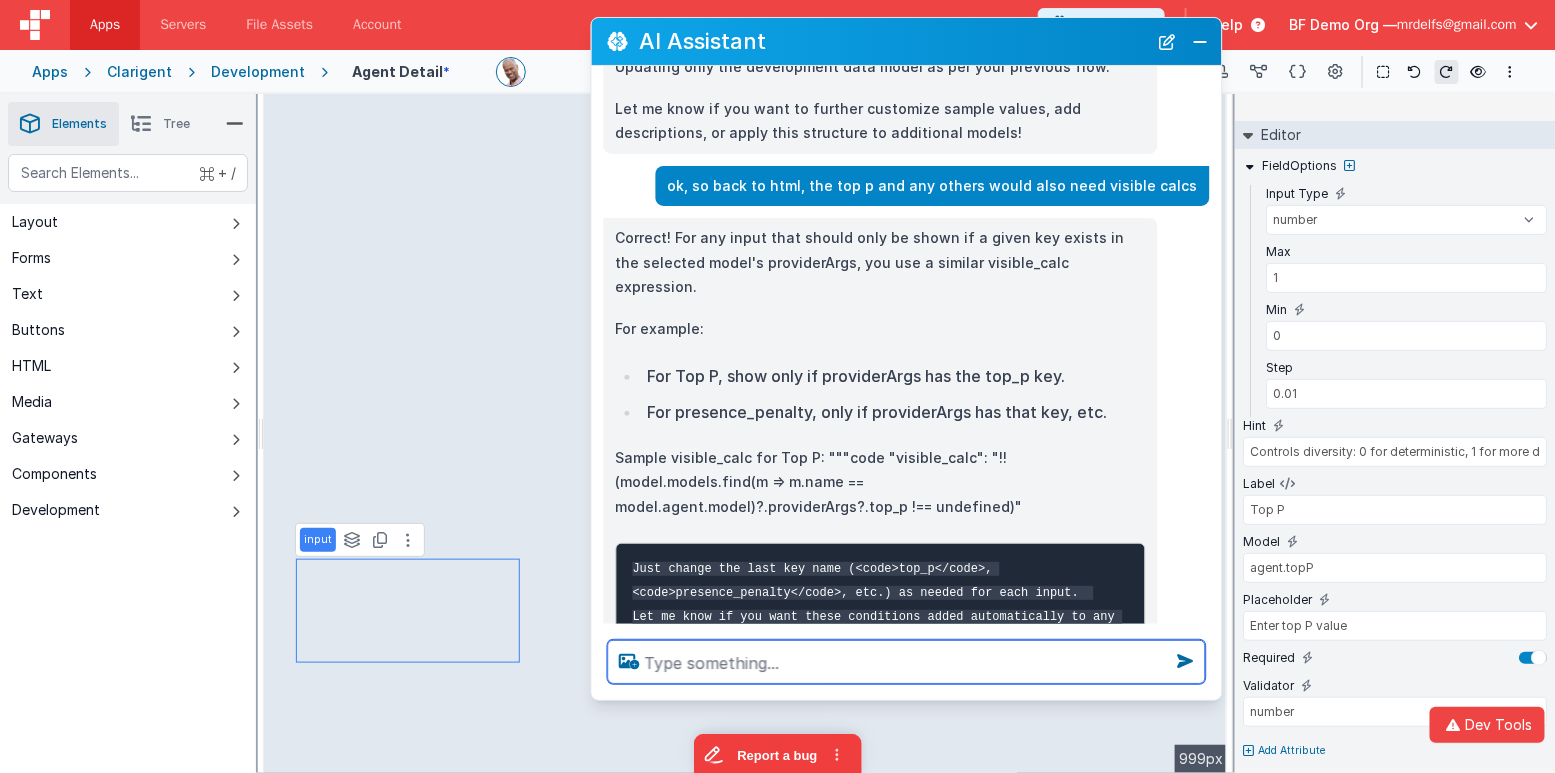 scroll, scrollTop: 2516, scrollLeft: 0, axis: vertical 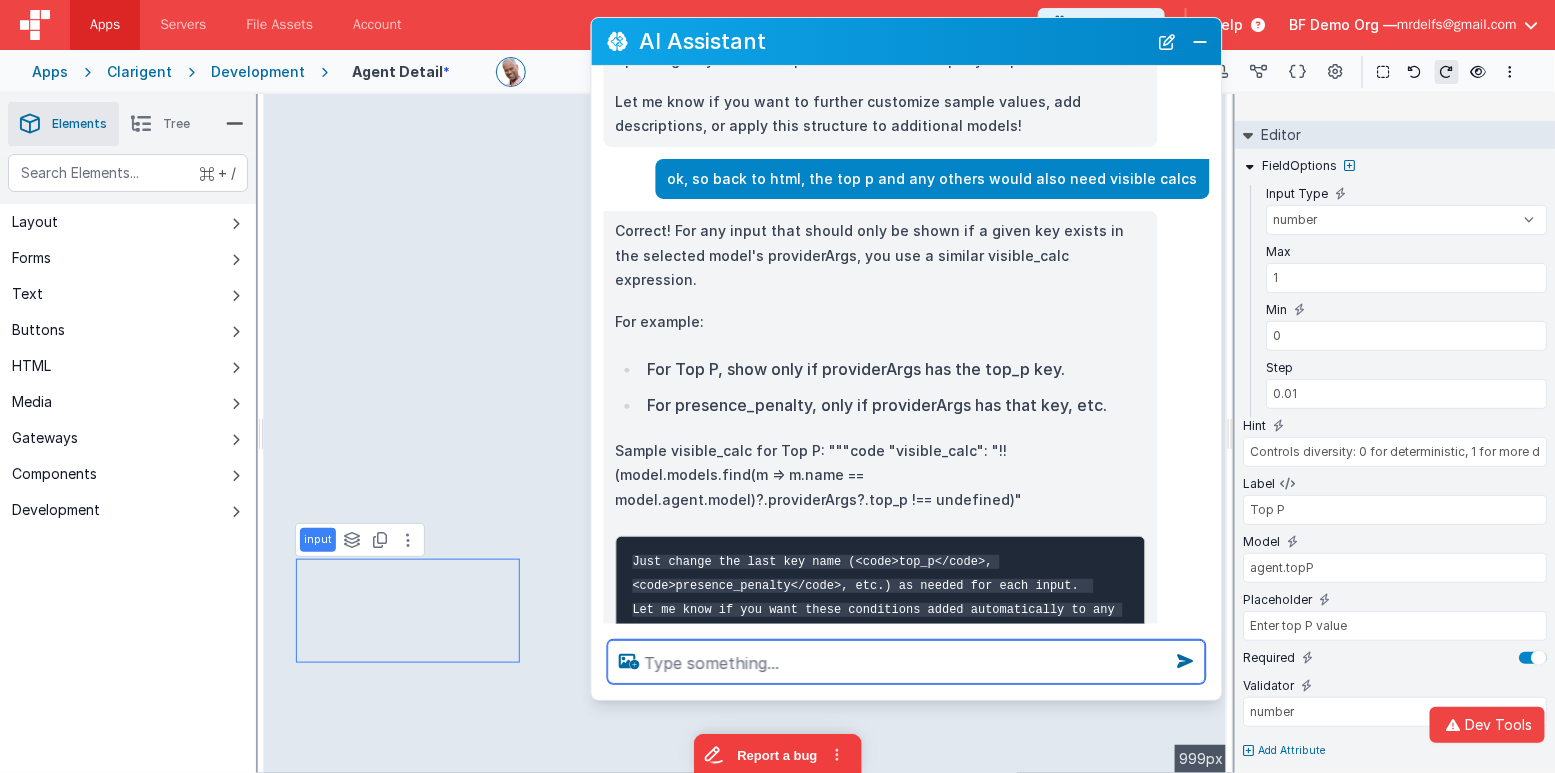 click at bounding box center (907, 662) 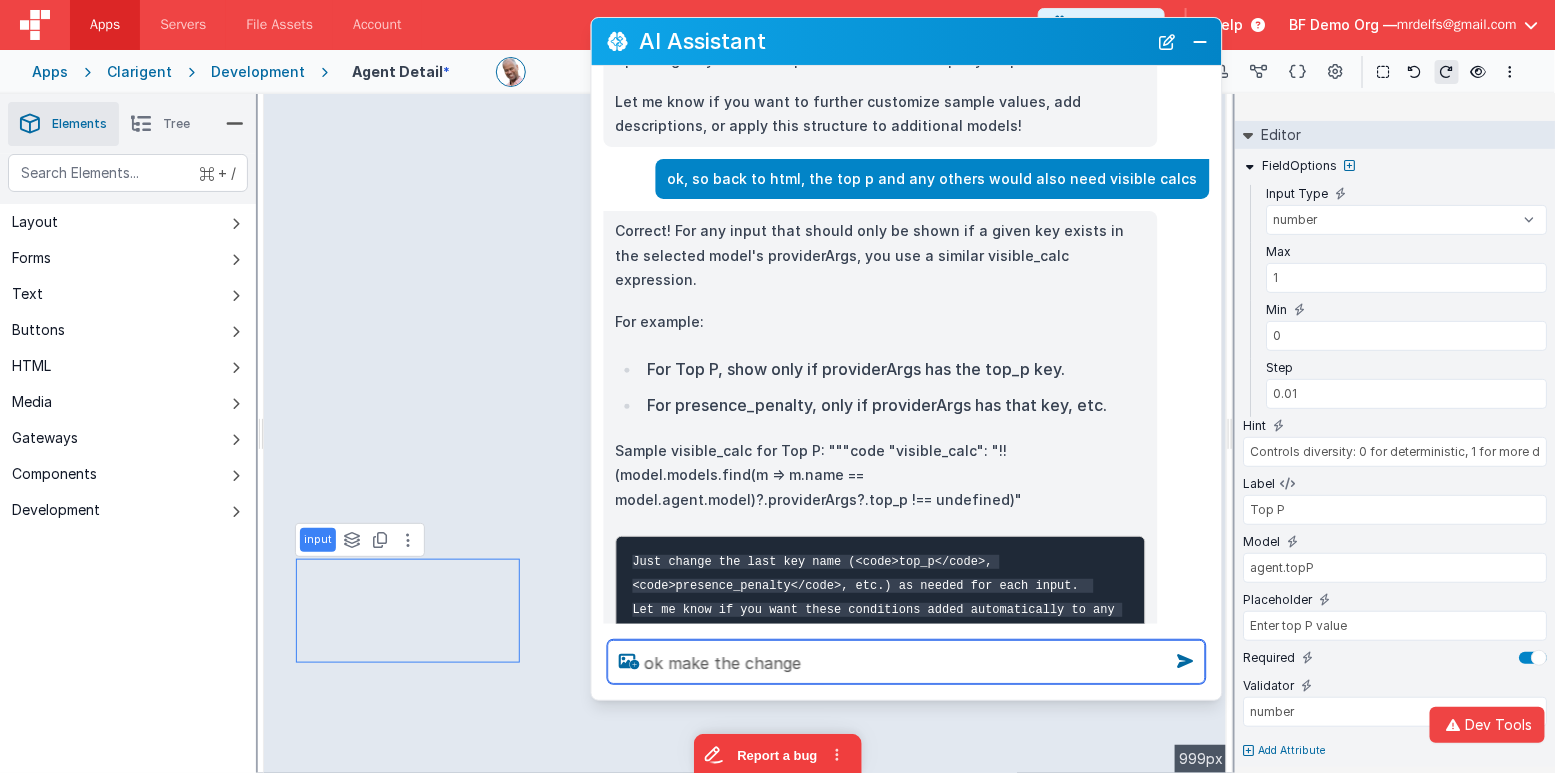type on "ok make the change" 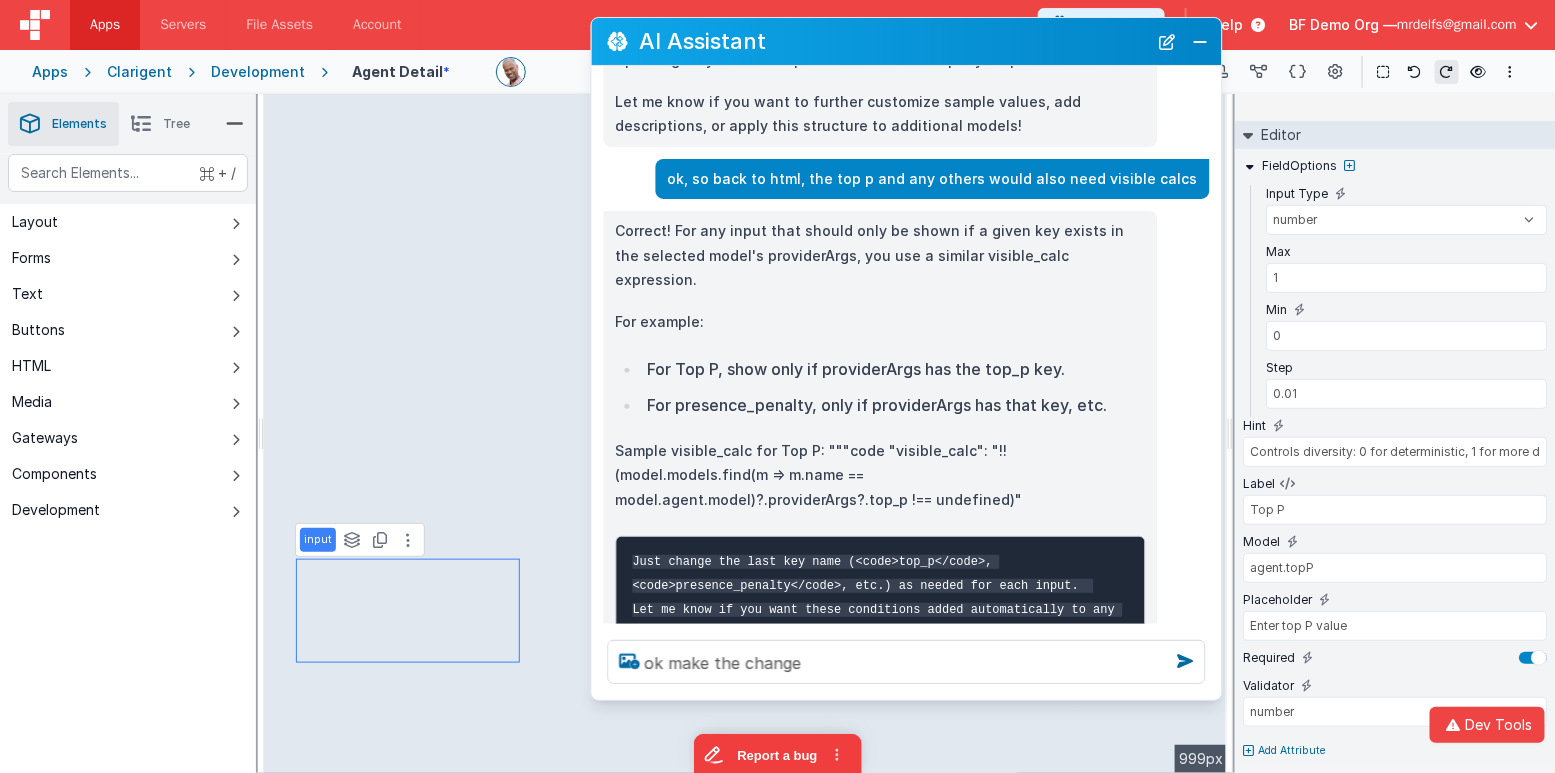 type 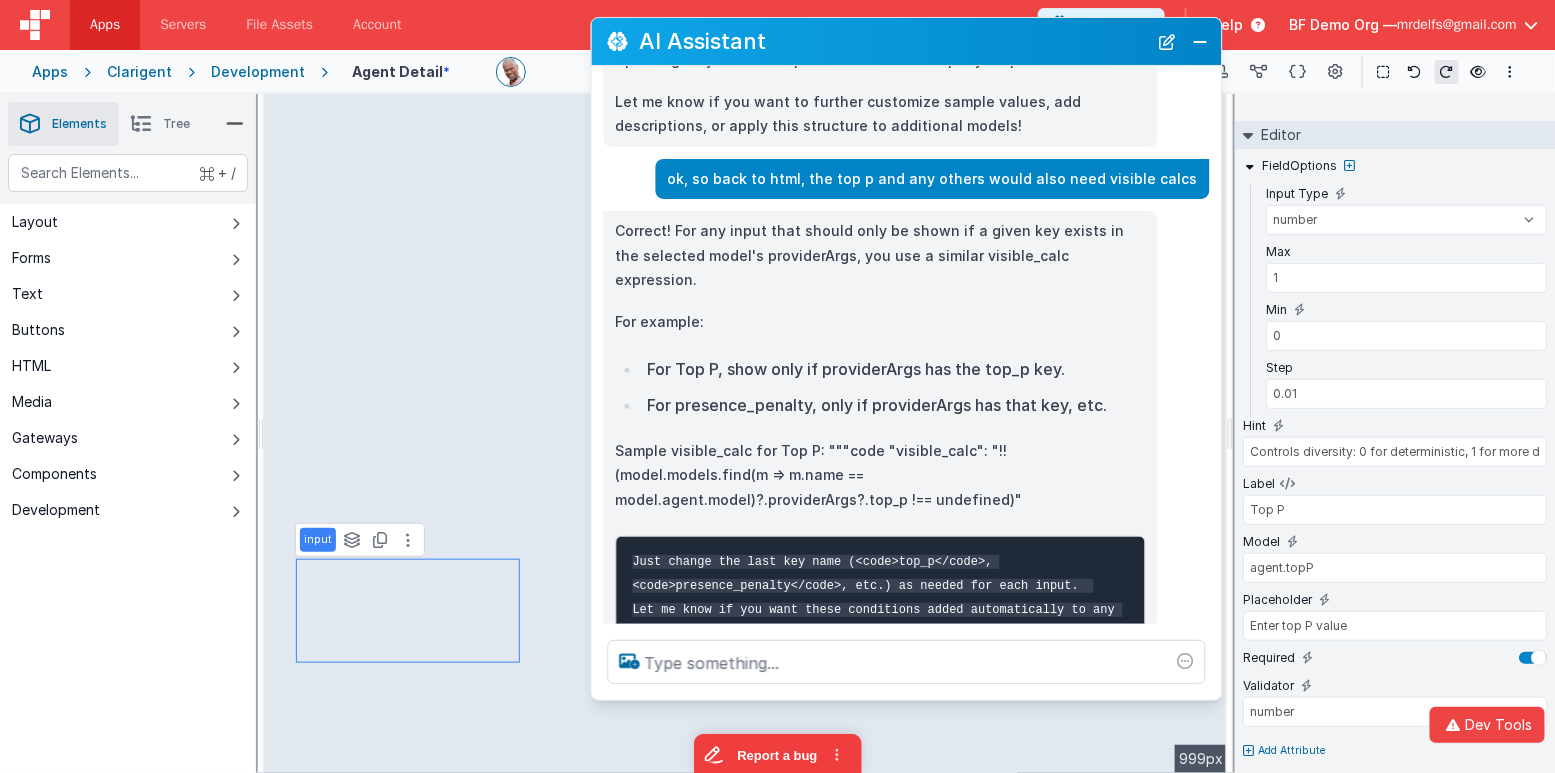 scroll, scrollTop: 2586, scrollLeft: 0, axis: vertical 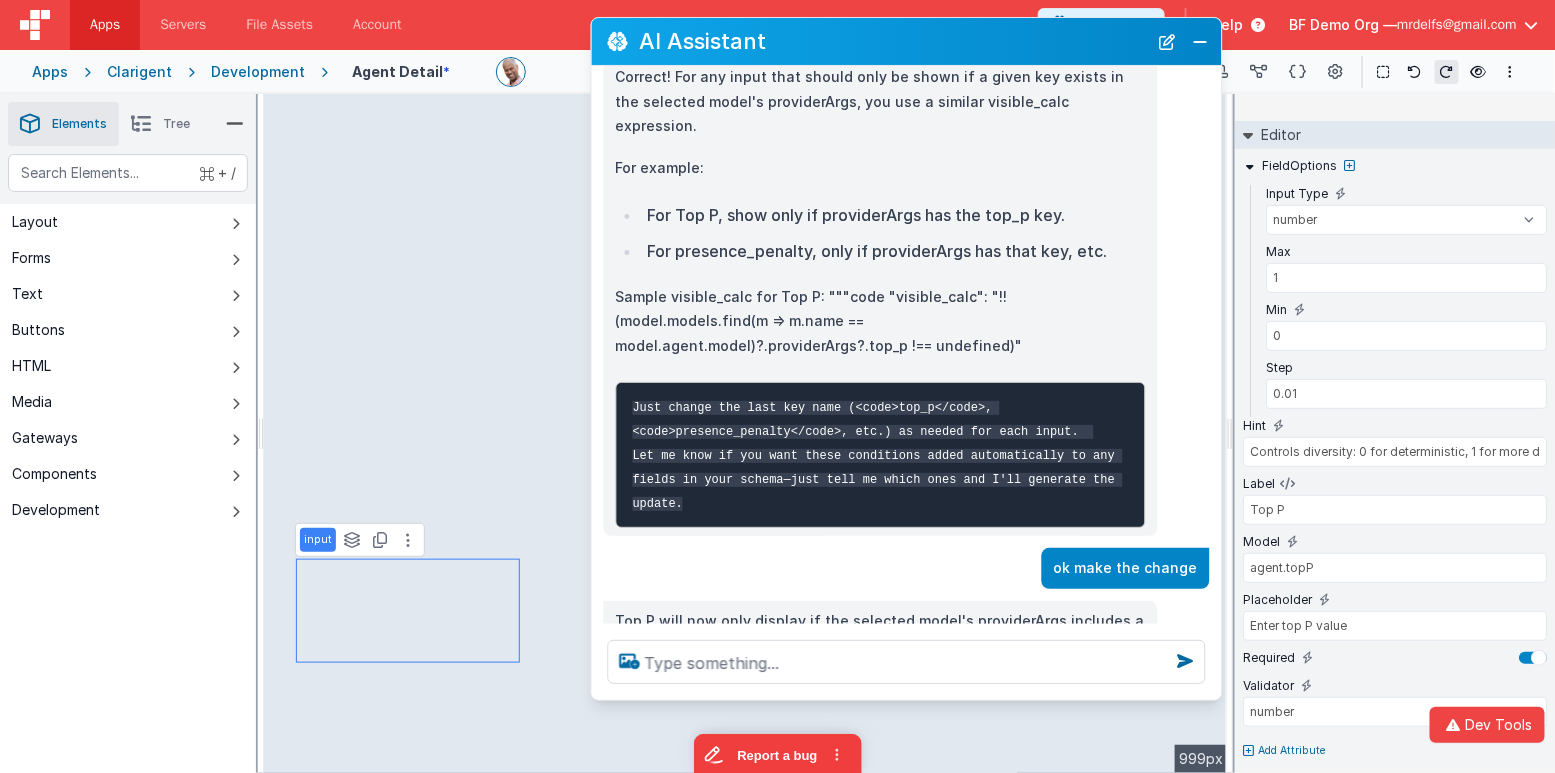 type on "Controls randomness: 0 for deterministic, 1 for more random." 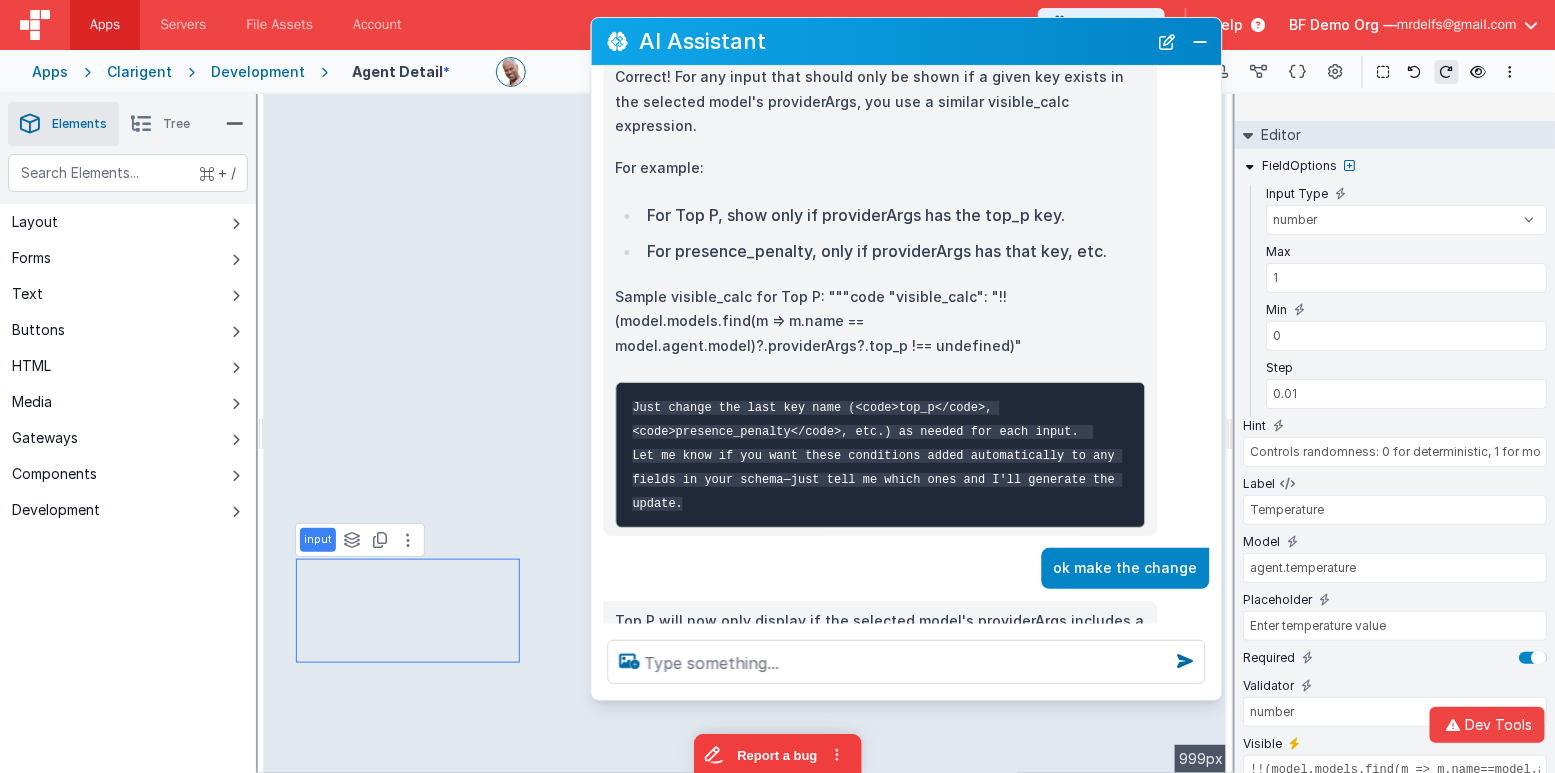 scroll, scrollTop: 228, scrollLeft: 0, axis: vertical 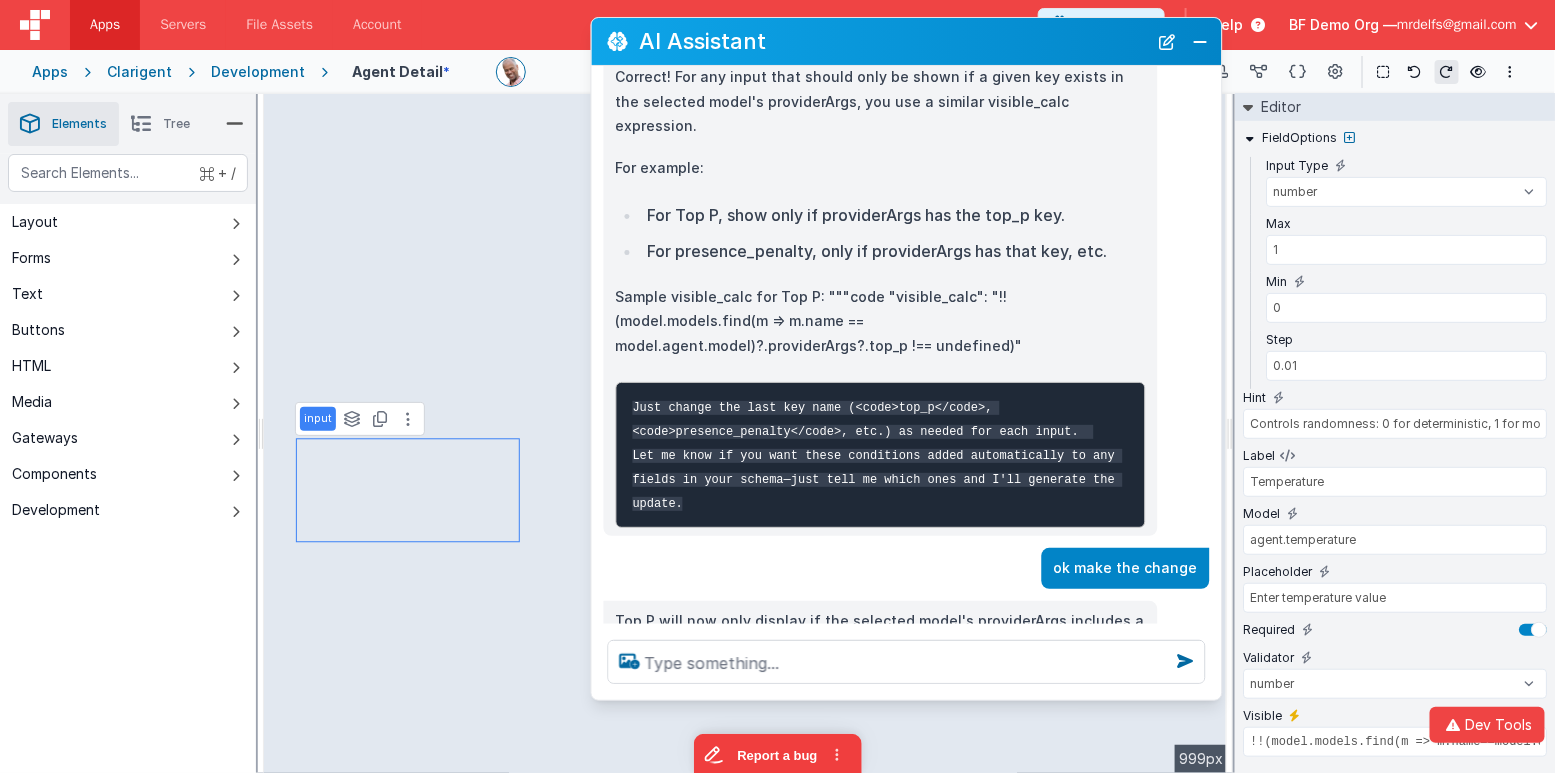 type on "Controls diversity: 0 for deterministic, 1 for more diverse." 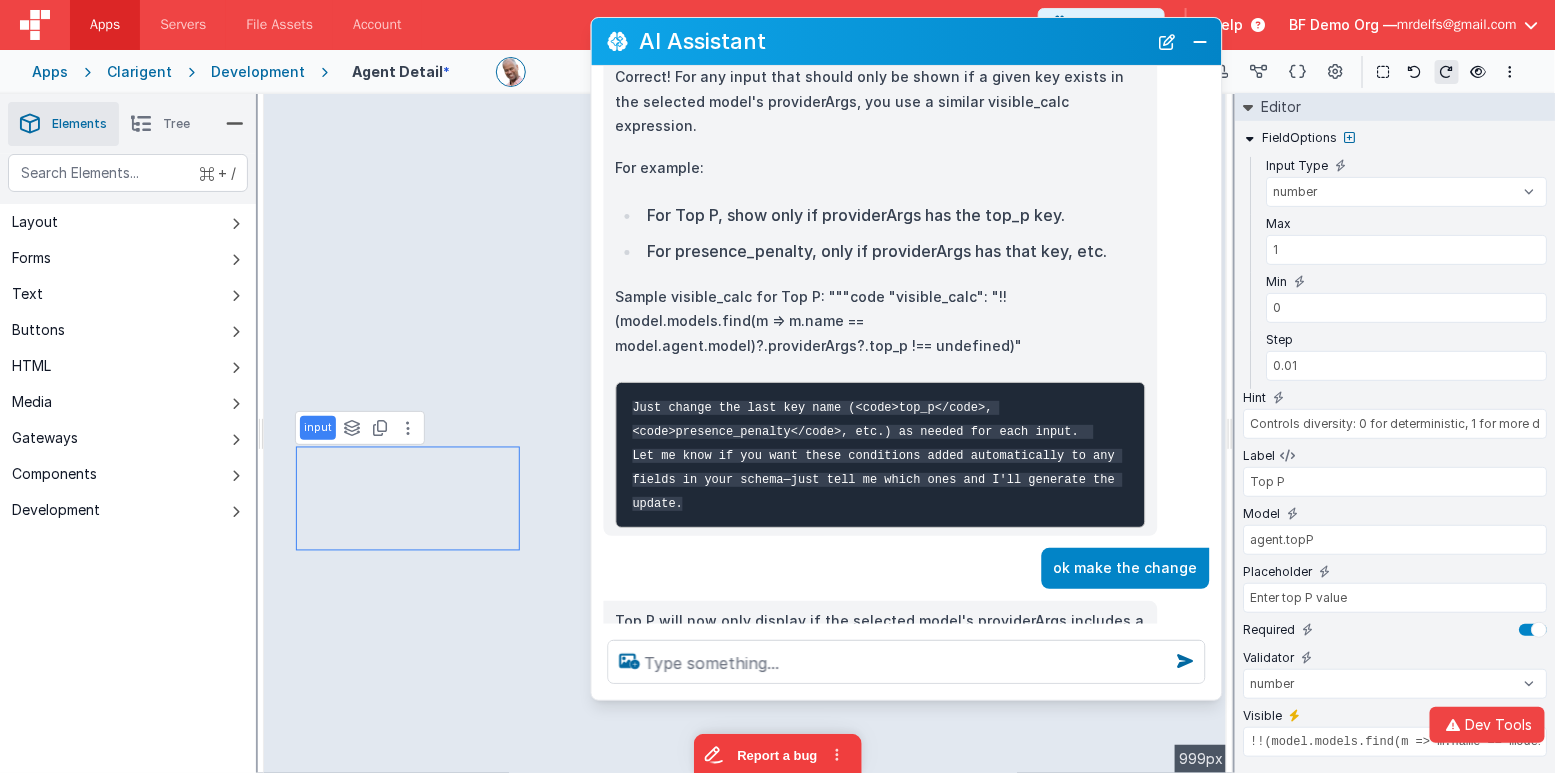 type on "vehicle" 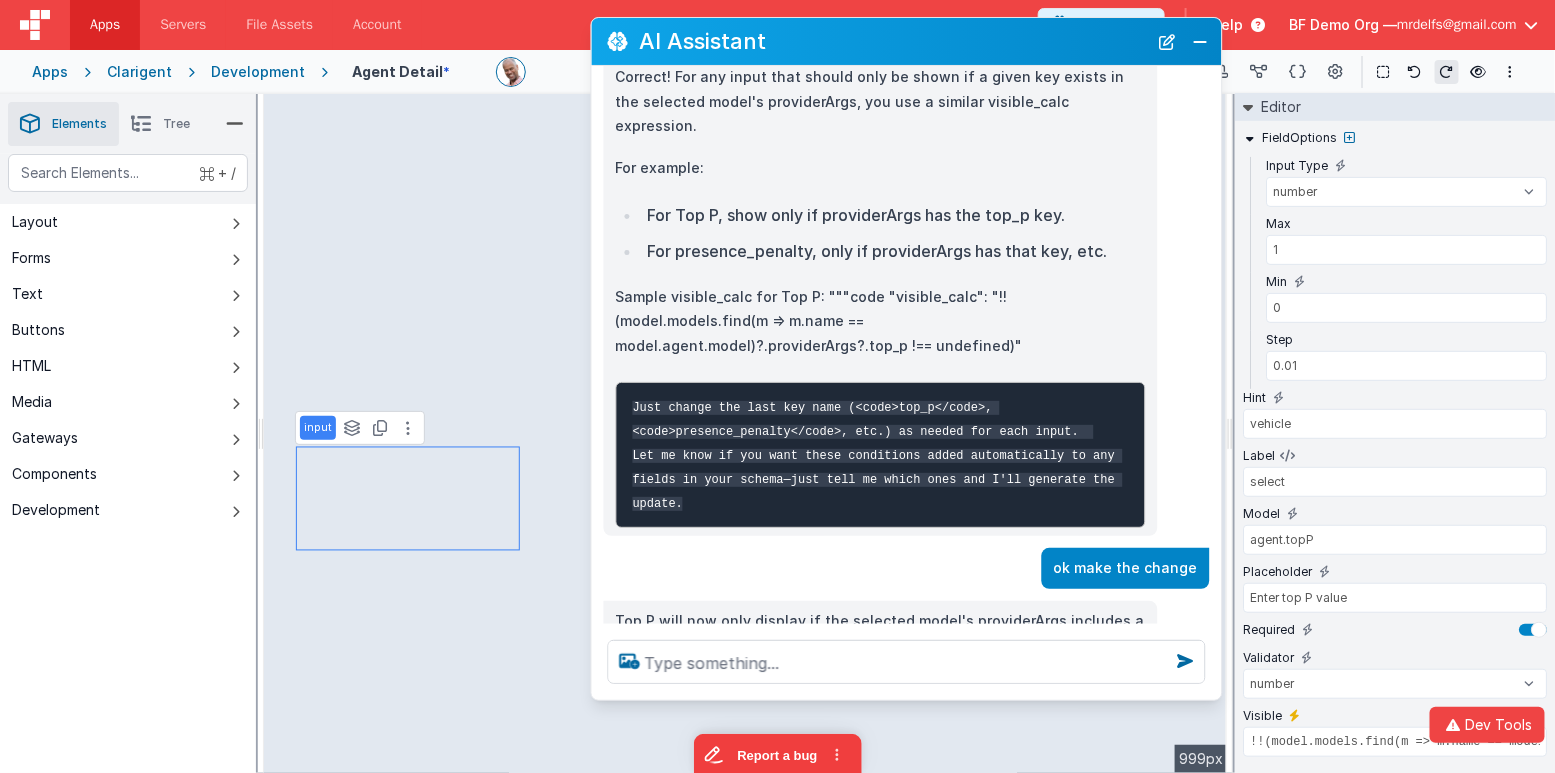 select on "string" 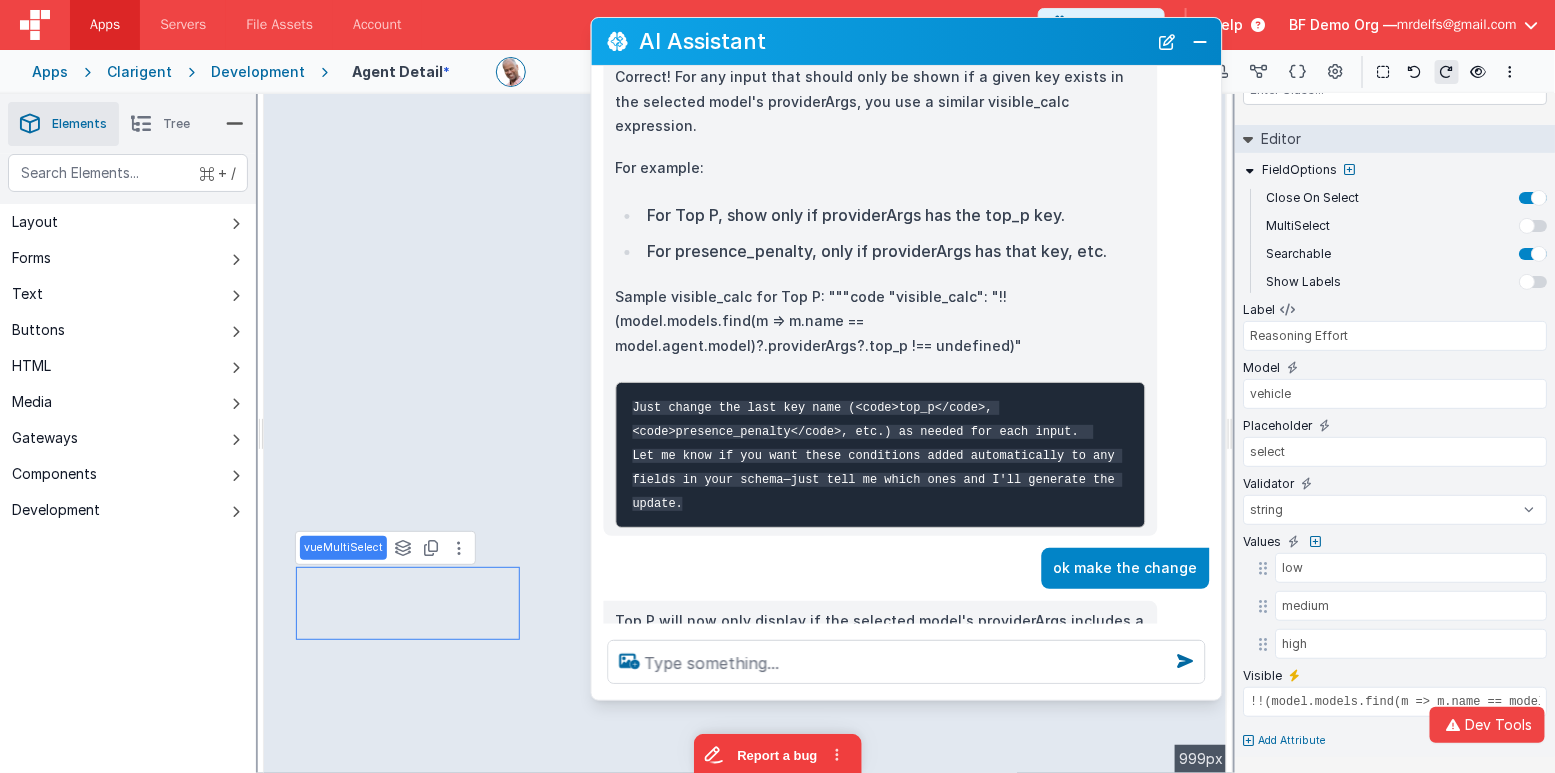 scroll, scrollTop: 121, scrollLeft: 0, axis: vertical 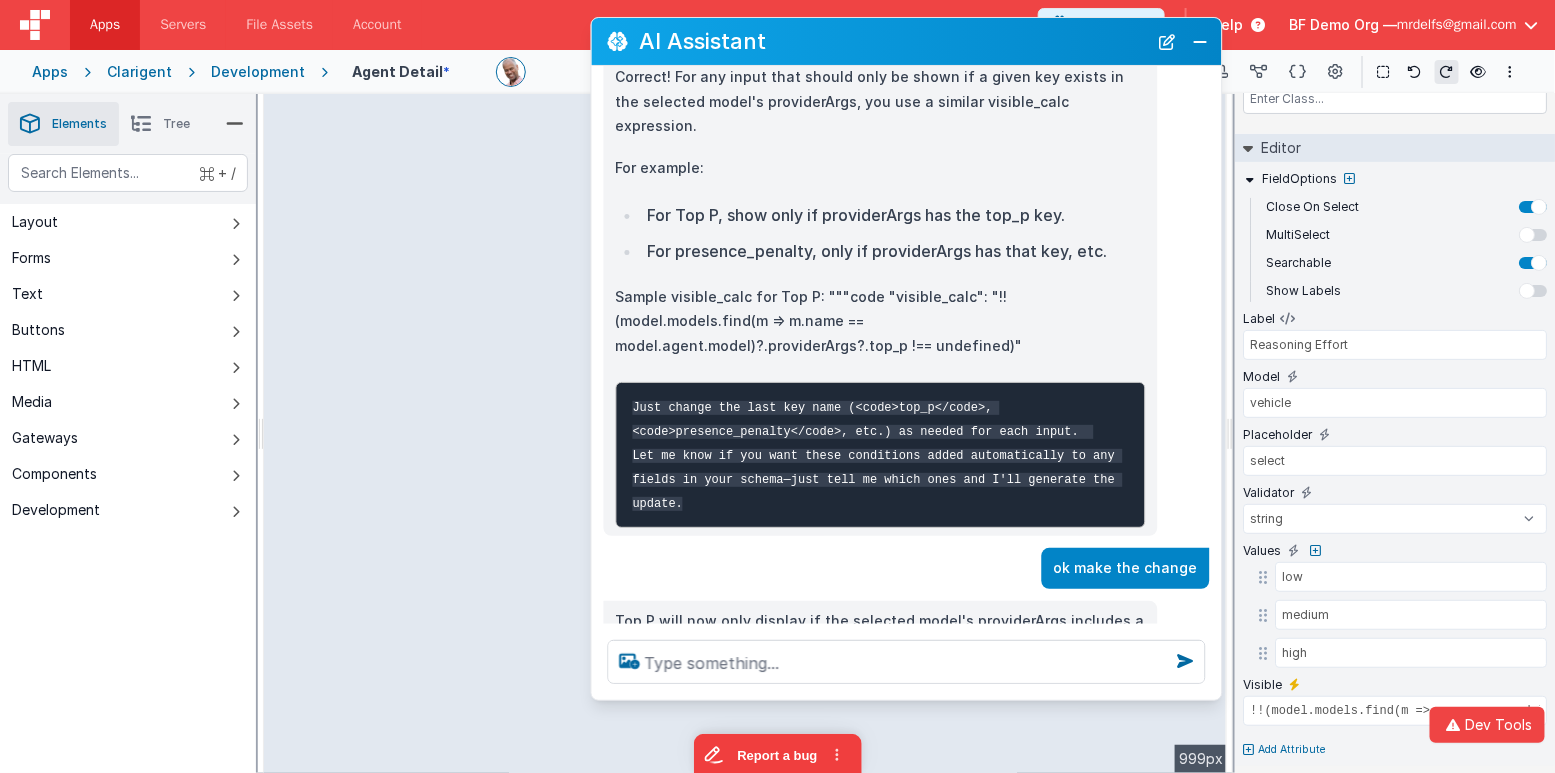 type on "Controls diversity: 0 for deterministic, 1 for more diverse." 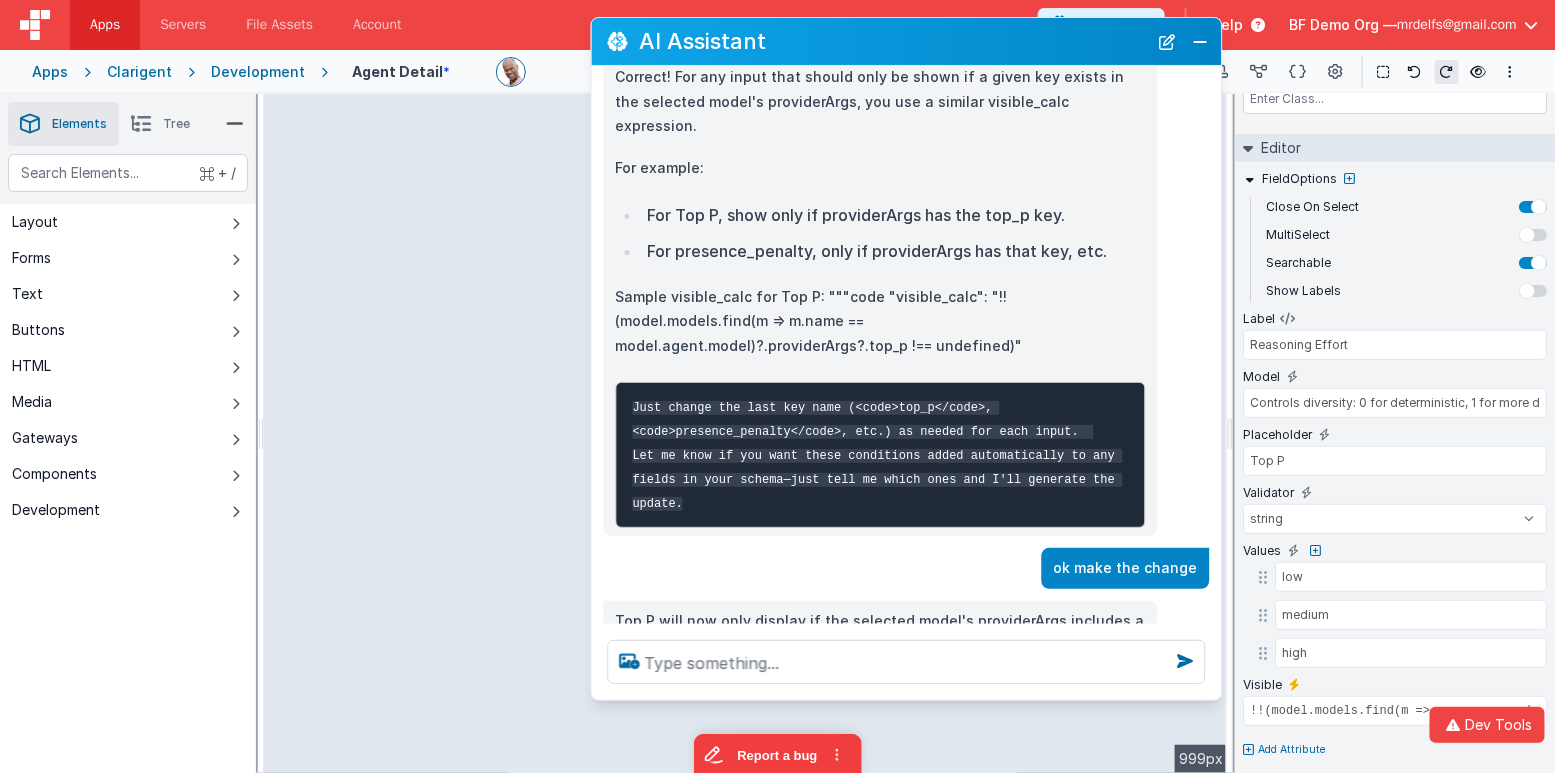 select on "number" 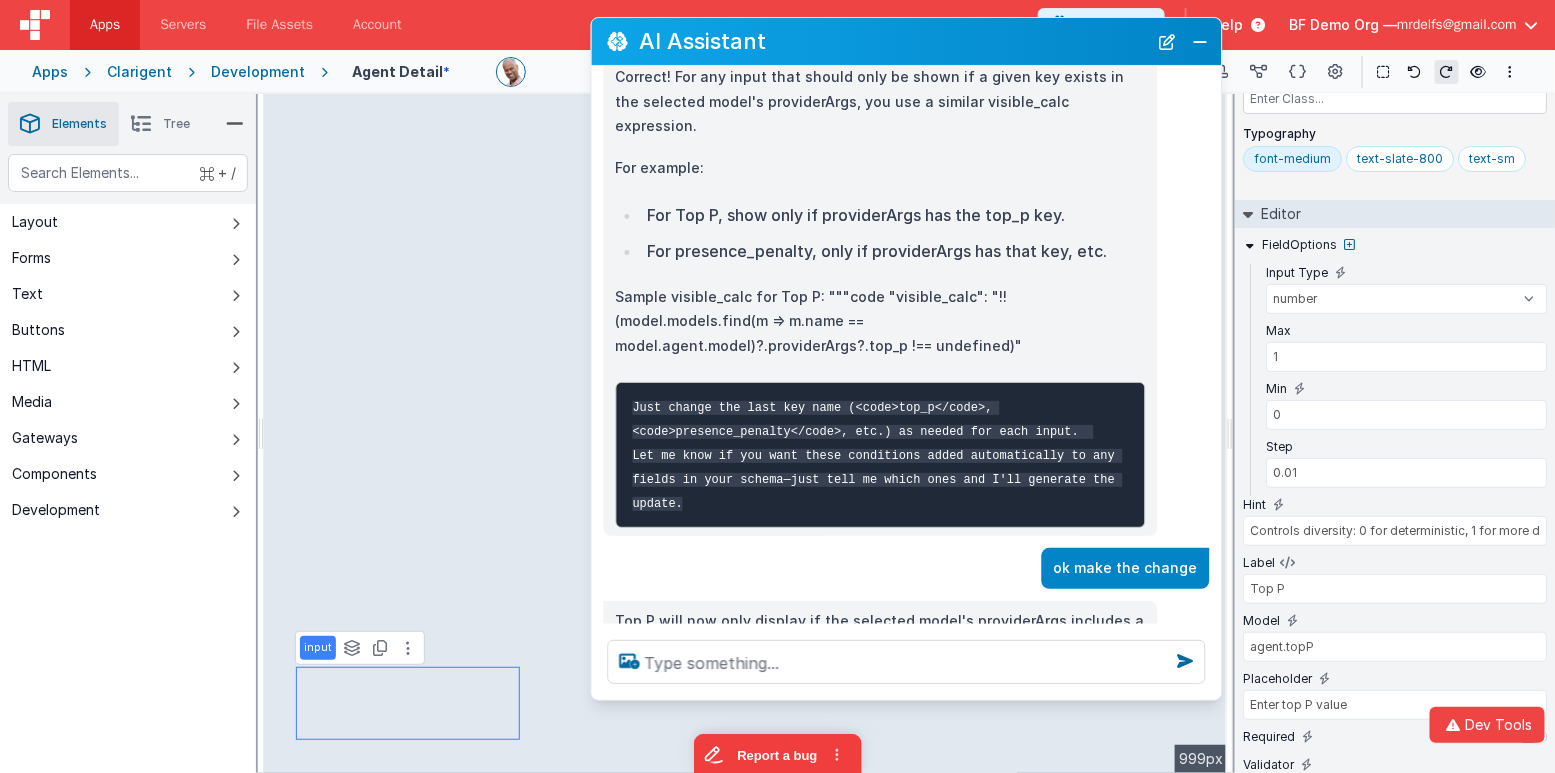 scroll, scrollTop: 228, scrollLeft: 0, axis: vertical 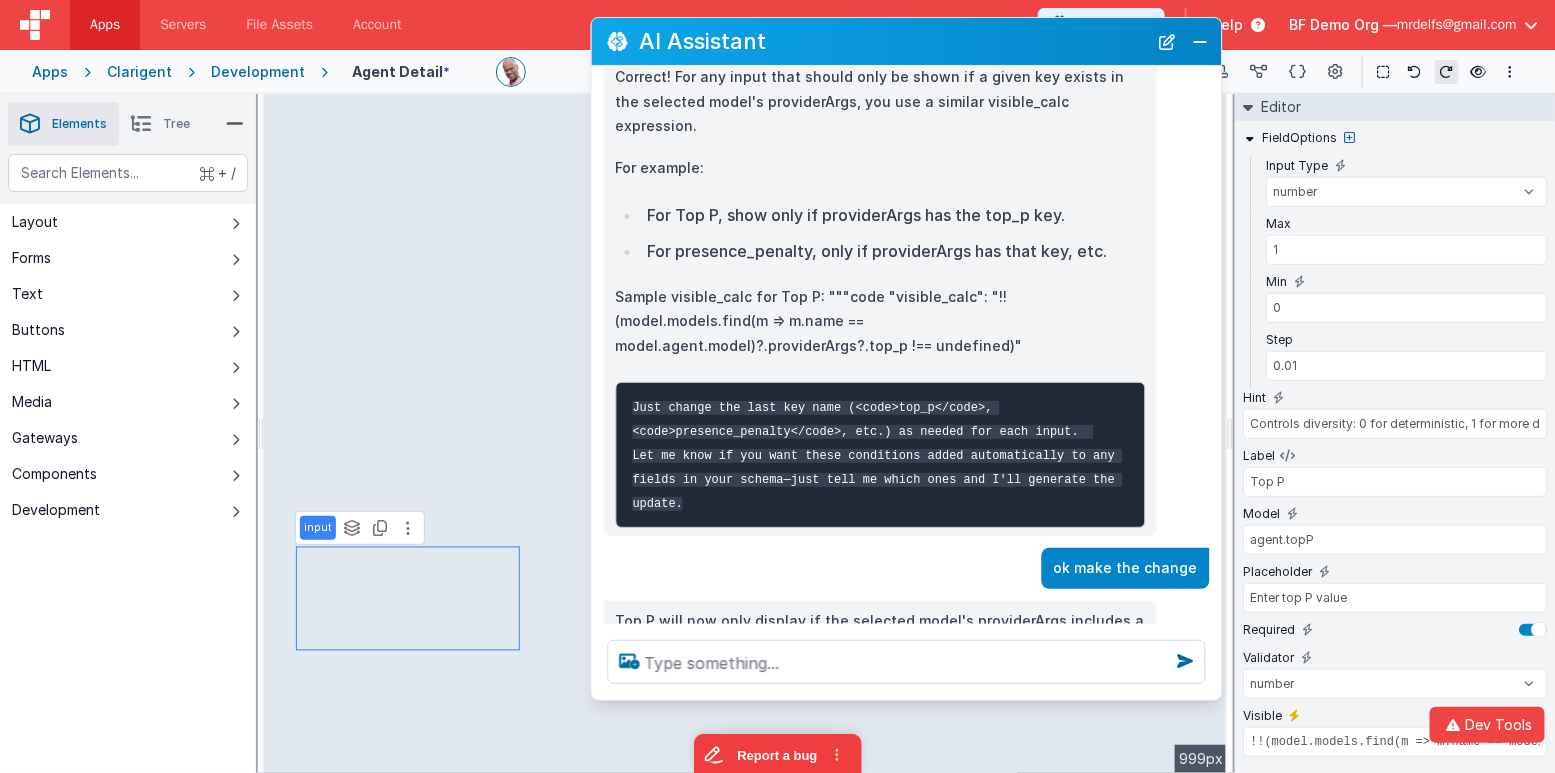 type on "Controls randomness: 0 for deterministic, 1 for more random." 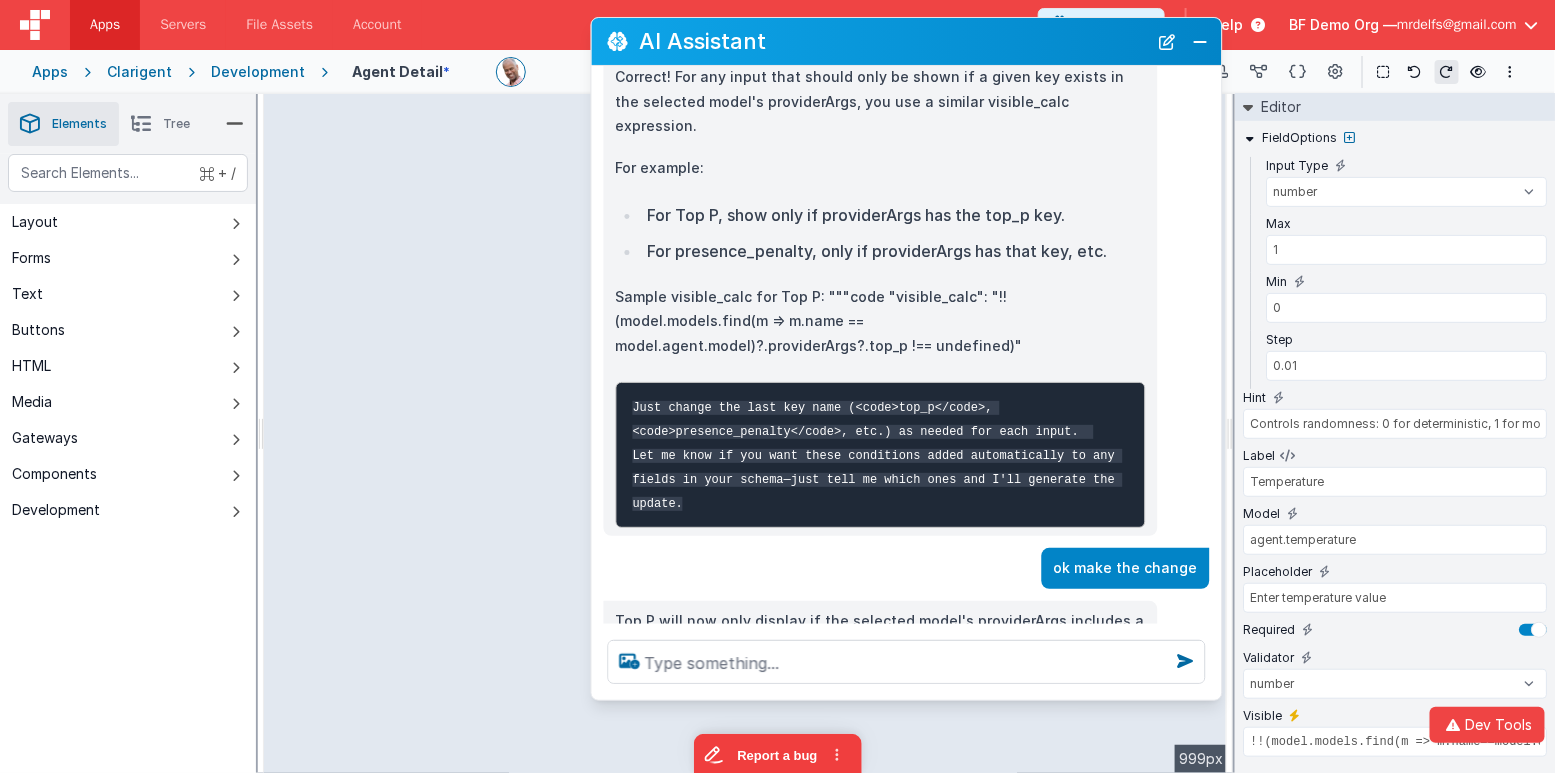 type on "Enter max tokens value" 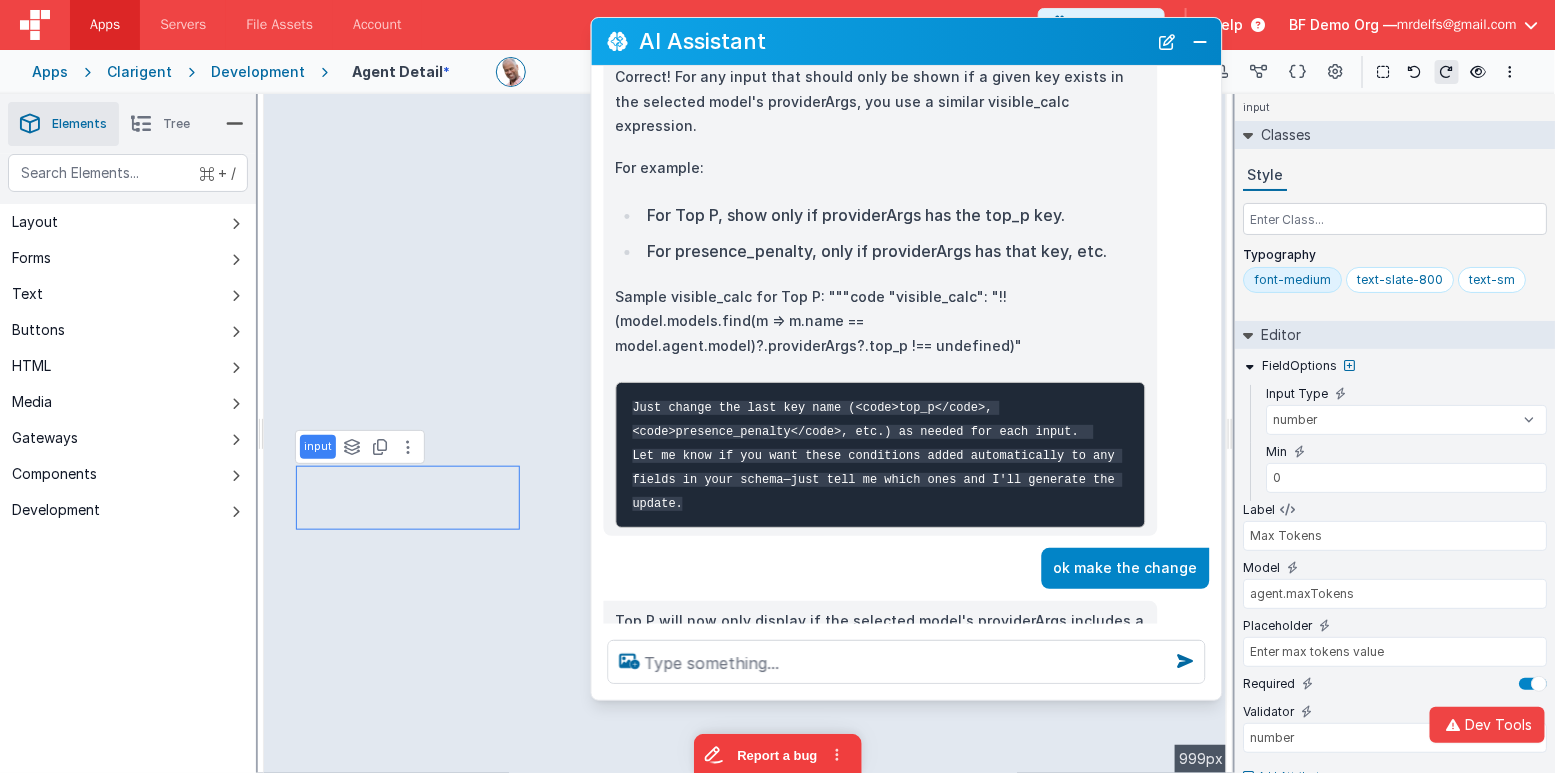 scroll, scrollTop: 28, scrollLeft: 0, axis: vertical 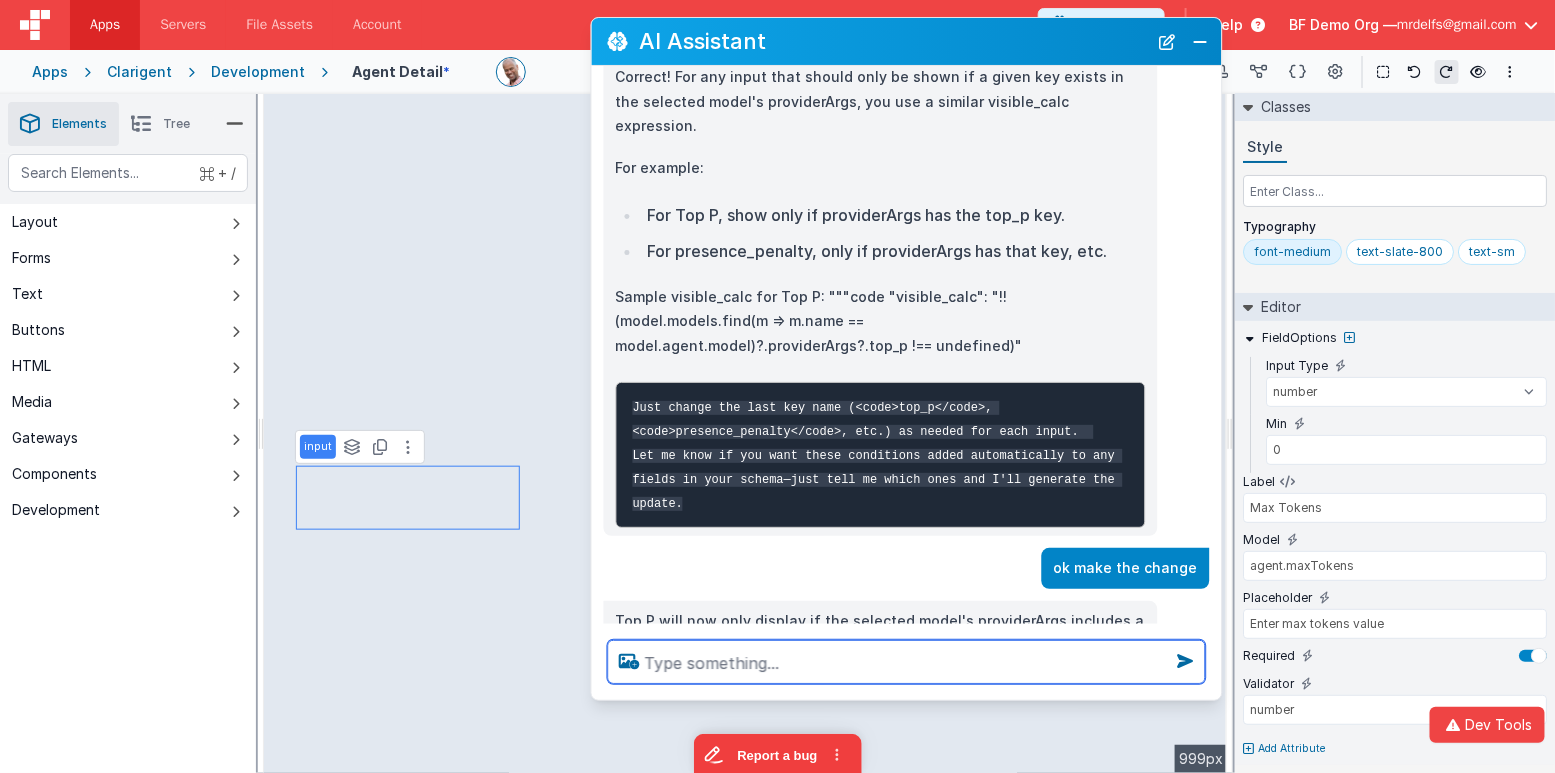 click at bounding box center [907, 662] 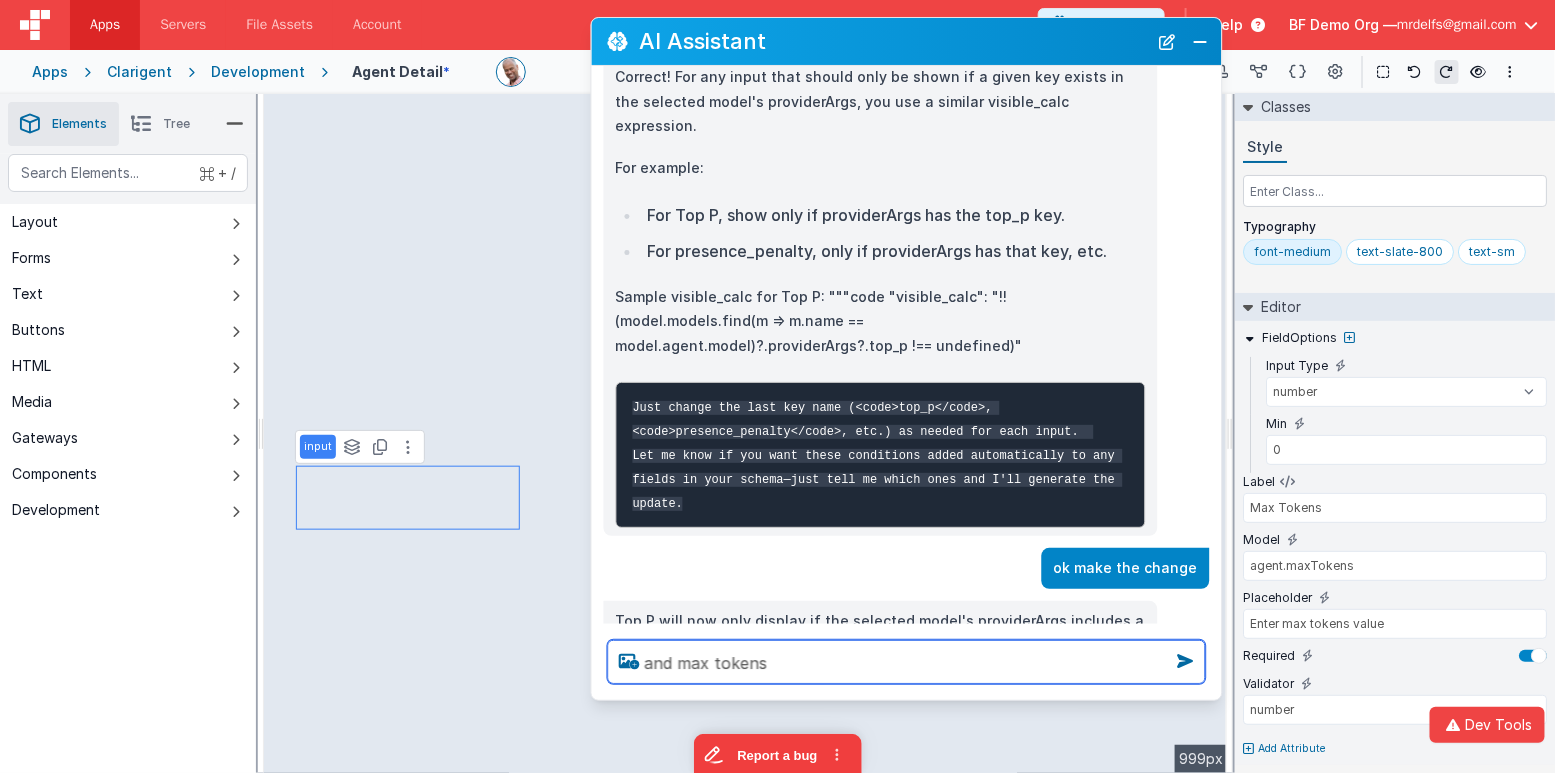 type on "and max tokens" 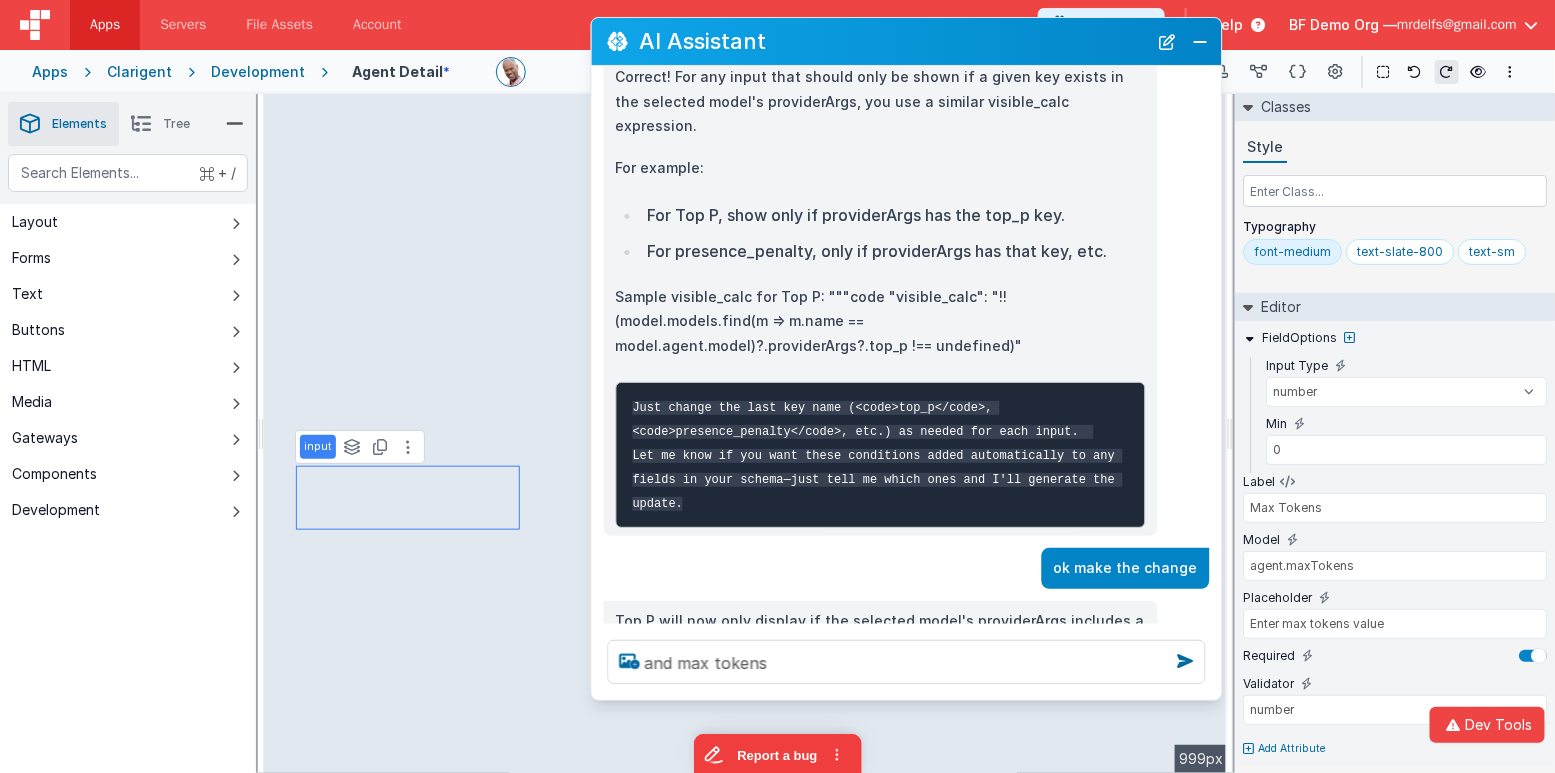 type 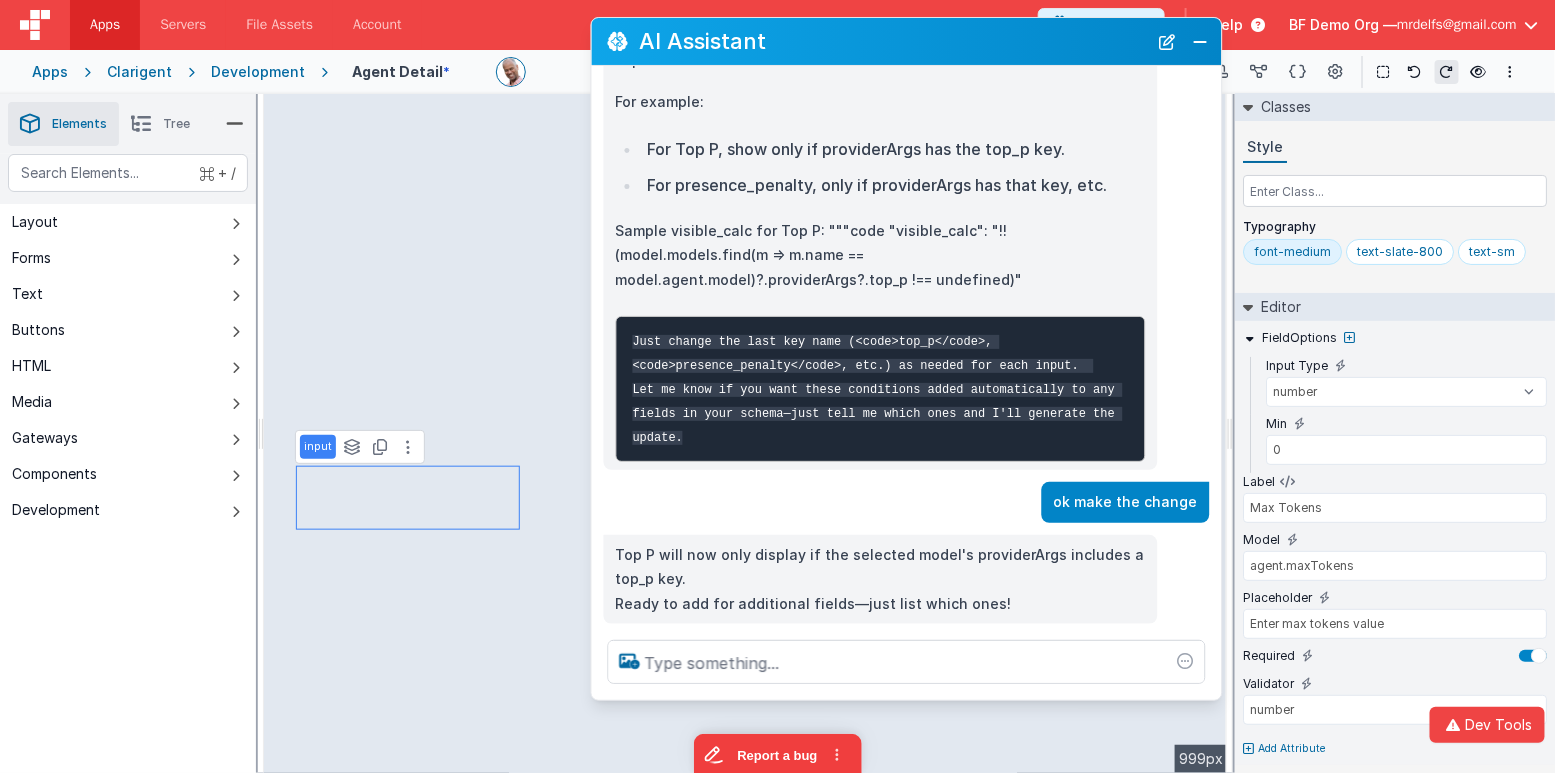 scroll, scrollTop: 2761, scrollLeft: 0, axis: vertical 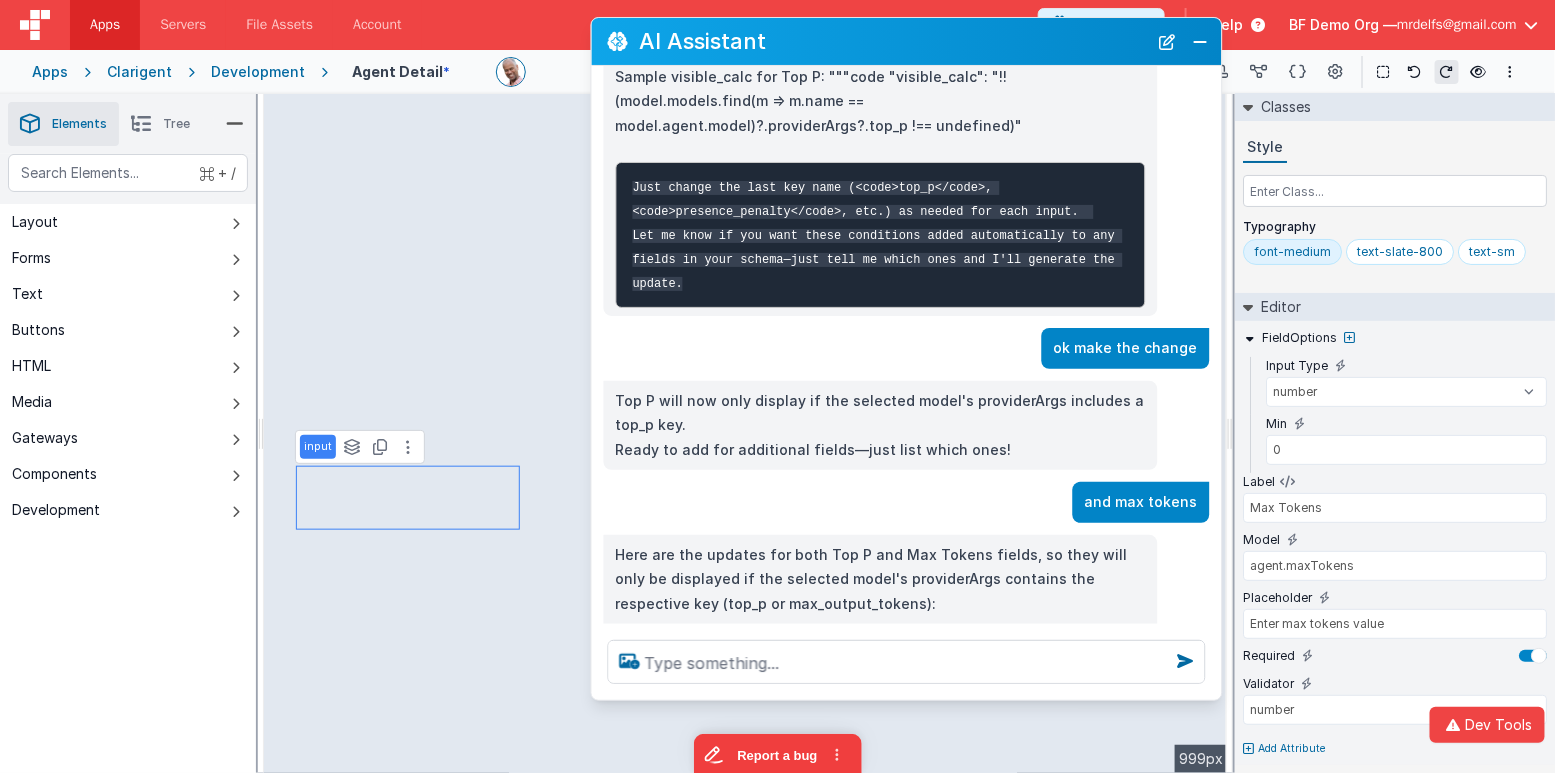 type on "1" 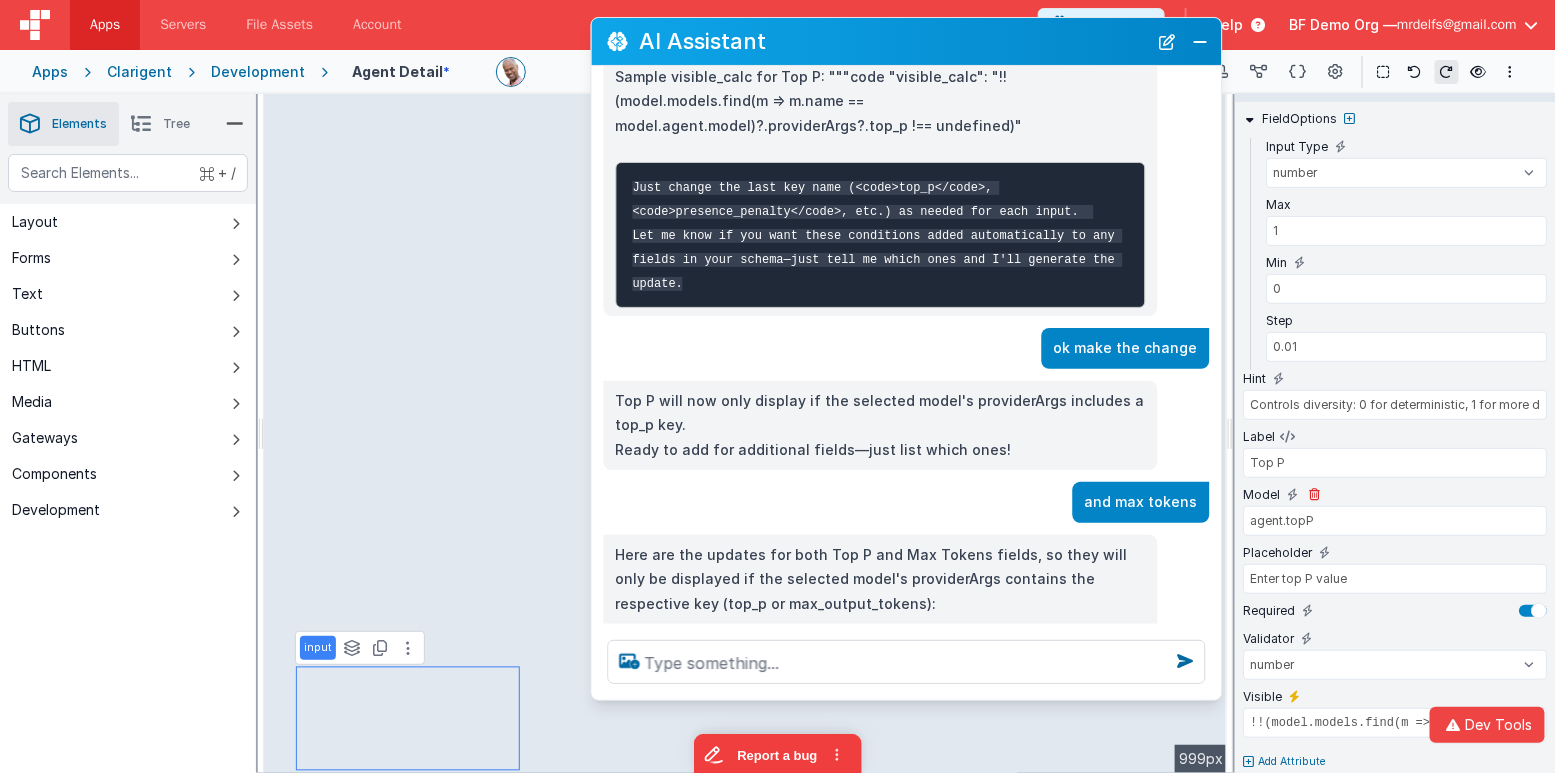 scroll, scrollTop: 257, scrollLeft: 0, axis: vertical 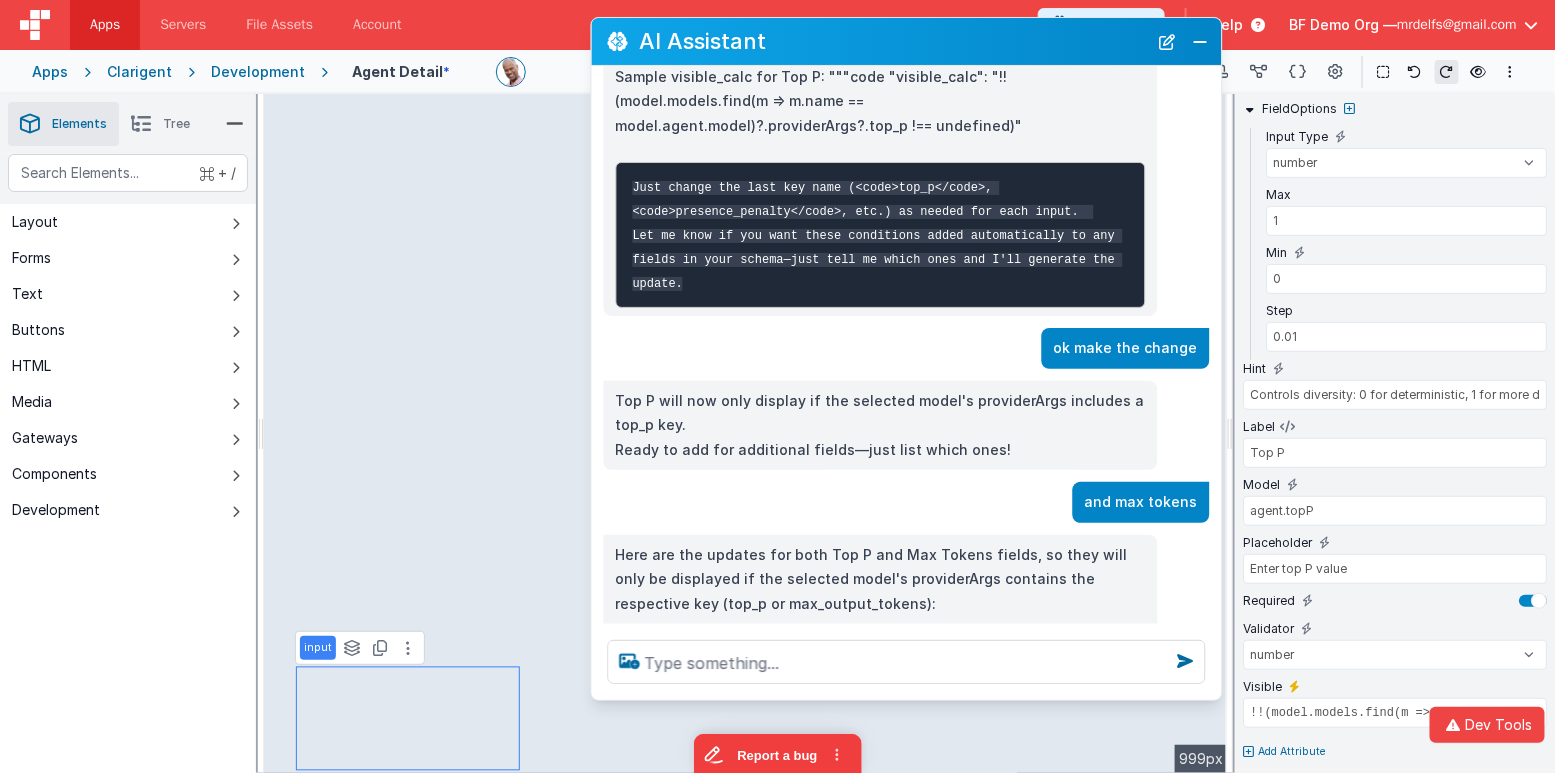 type on "0" 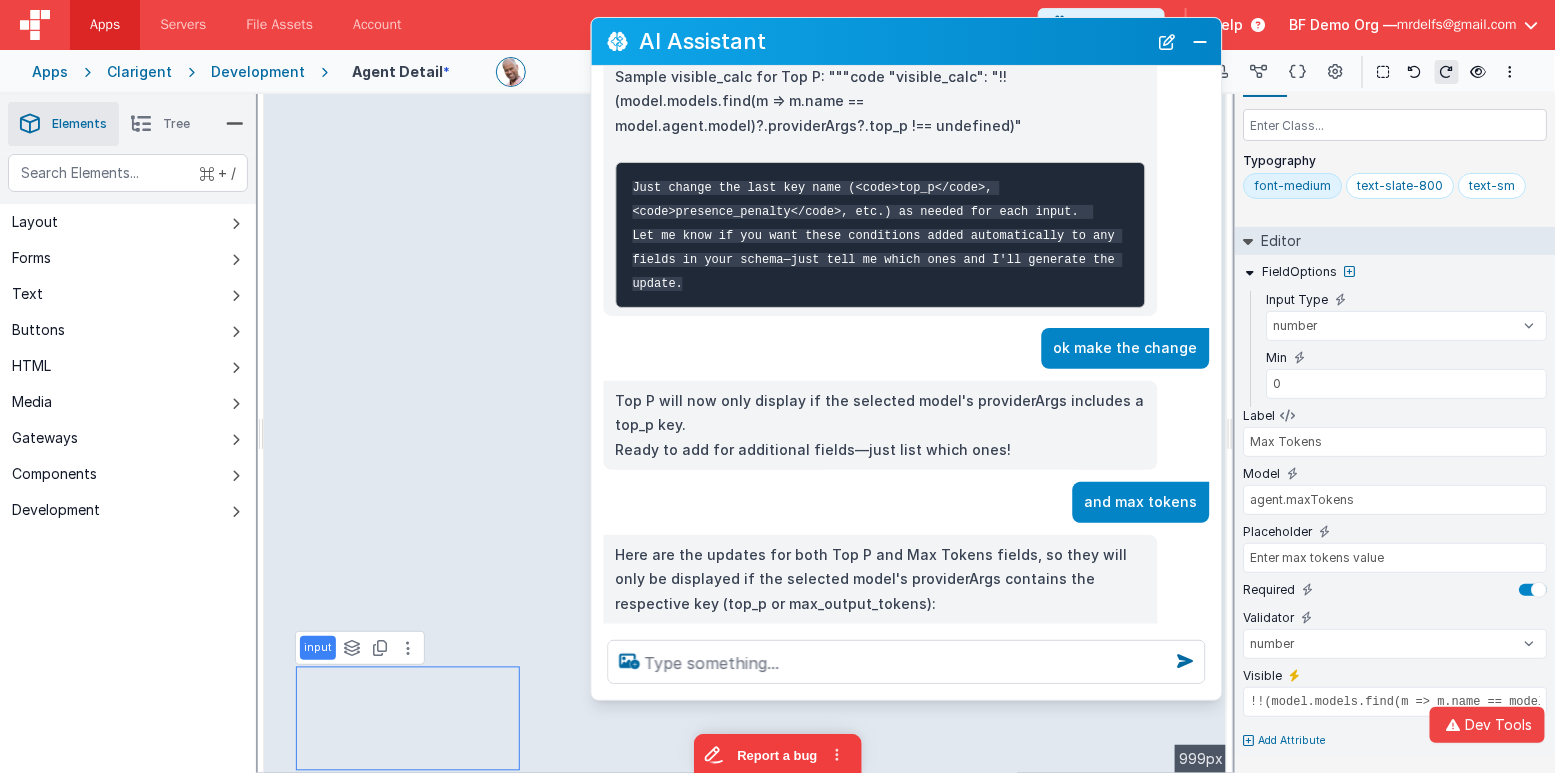 scroll, scrollTop: 85, scrollLeft: 0, axis: vertical 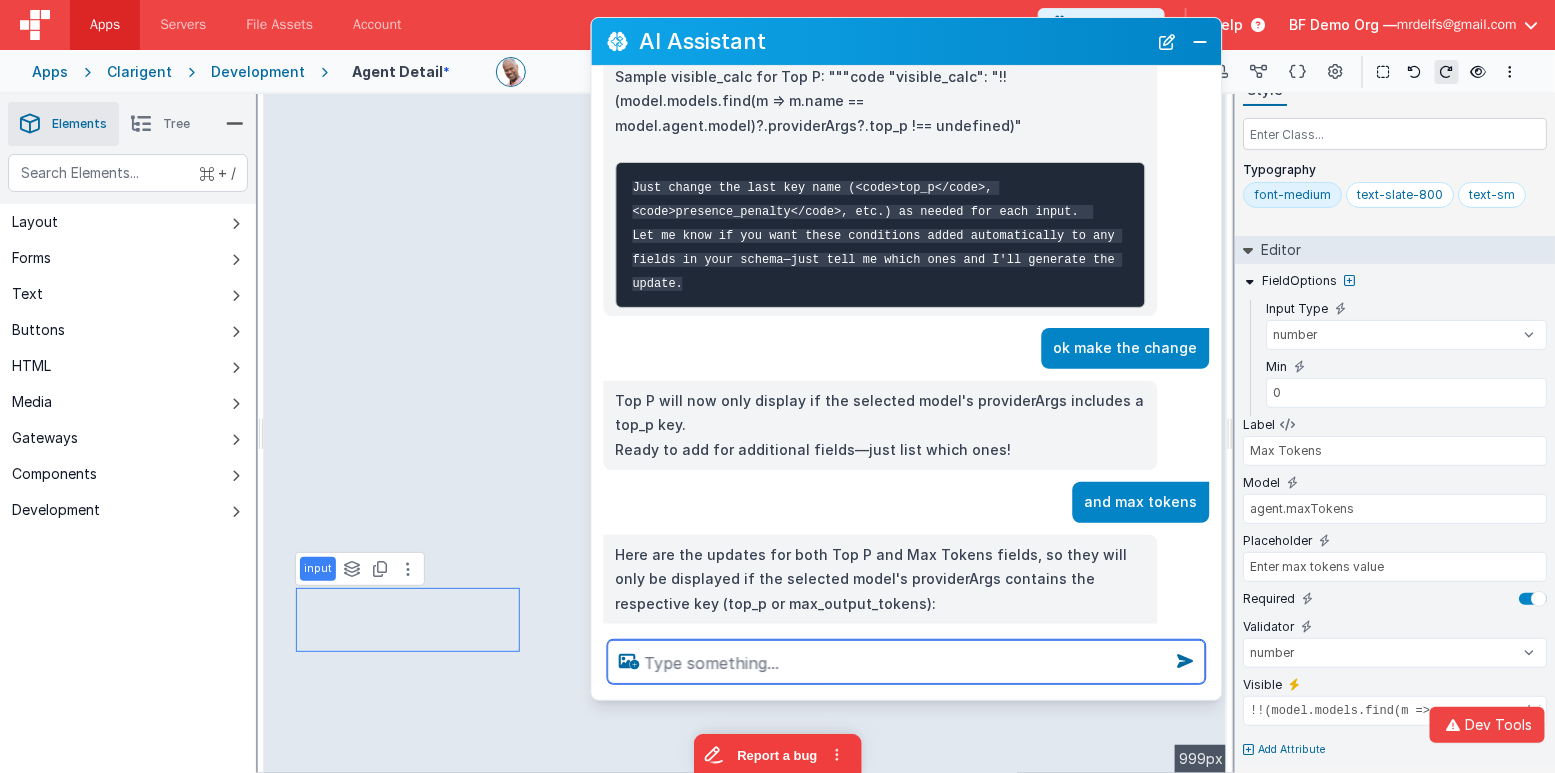 click at bounding box center [907, 662] 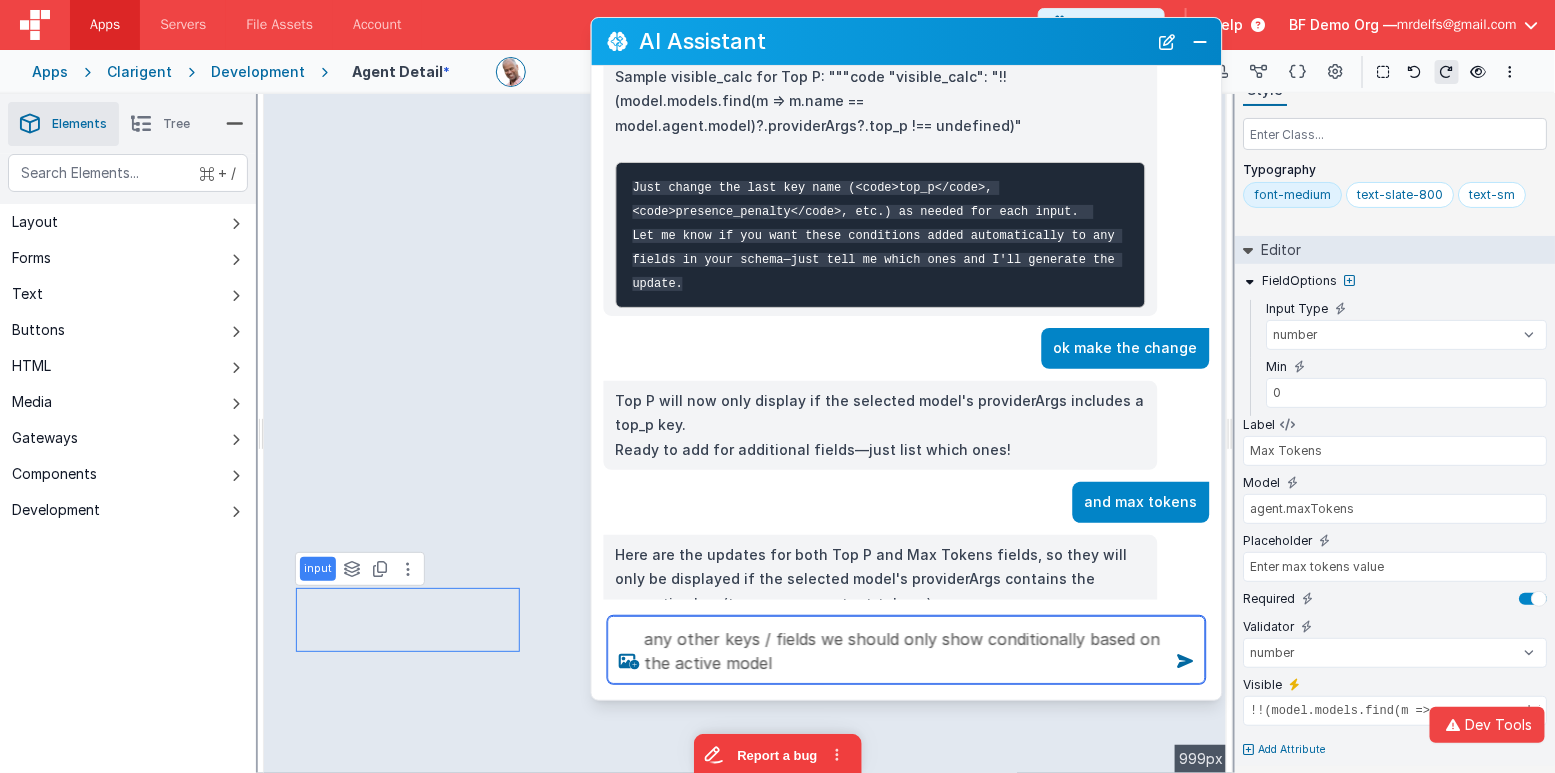 type on "any other keys / fields we should only show conditionally based on the active model" 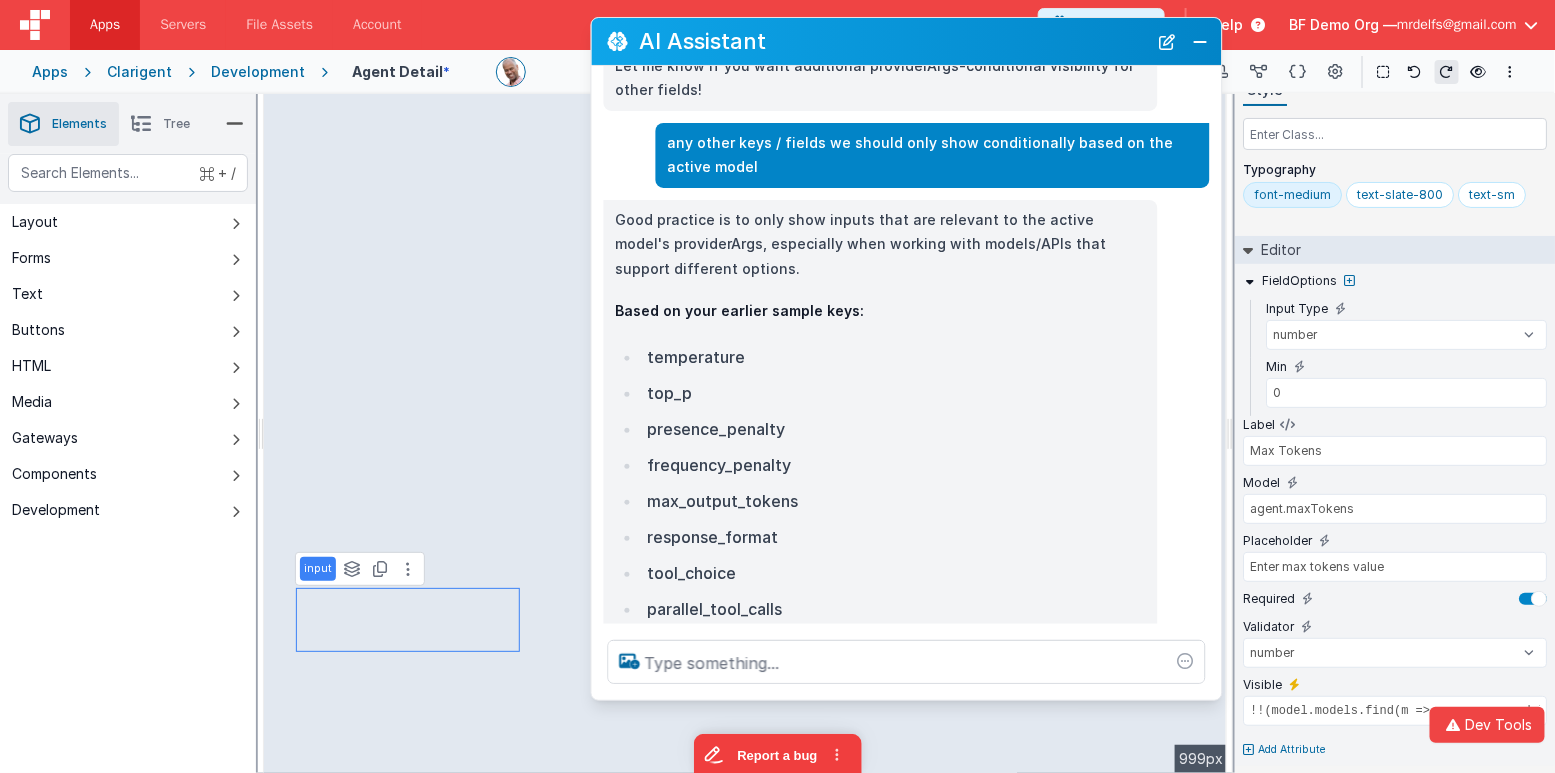 scroll, scrollTop: 3438, scrollLeft: 0, axis: vertical 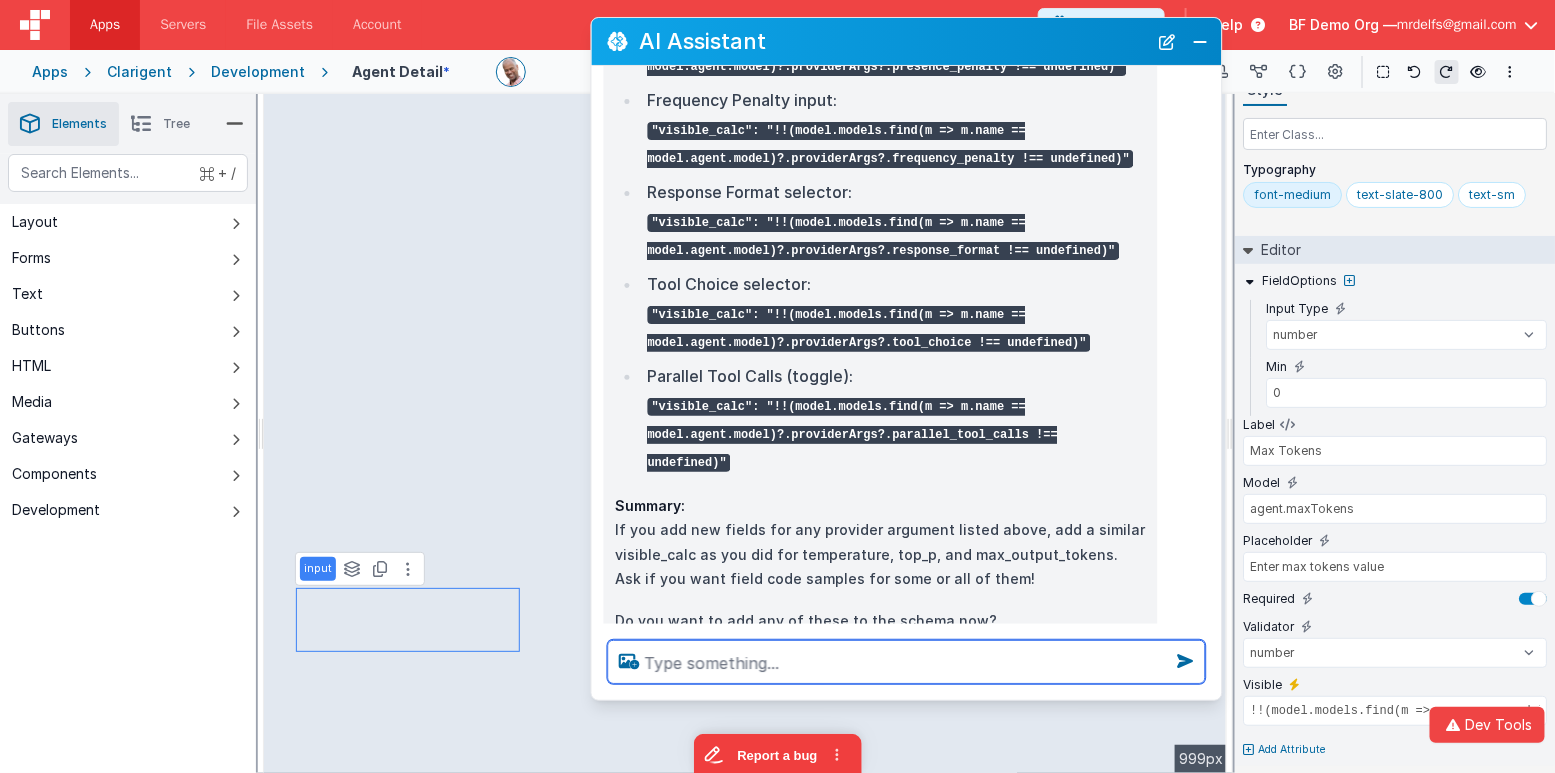 click at bounding box center (907, 662) 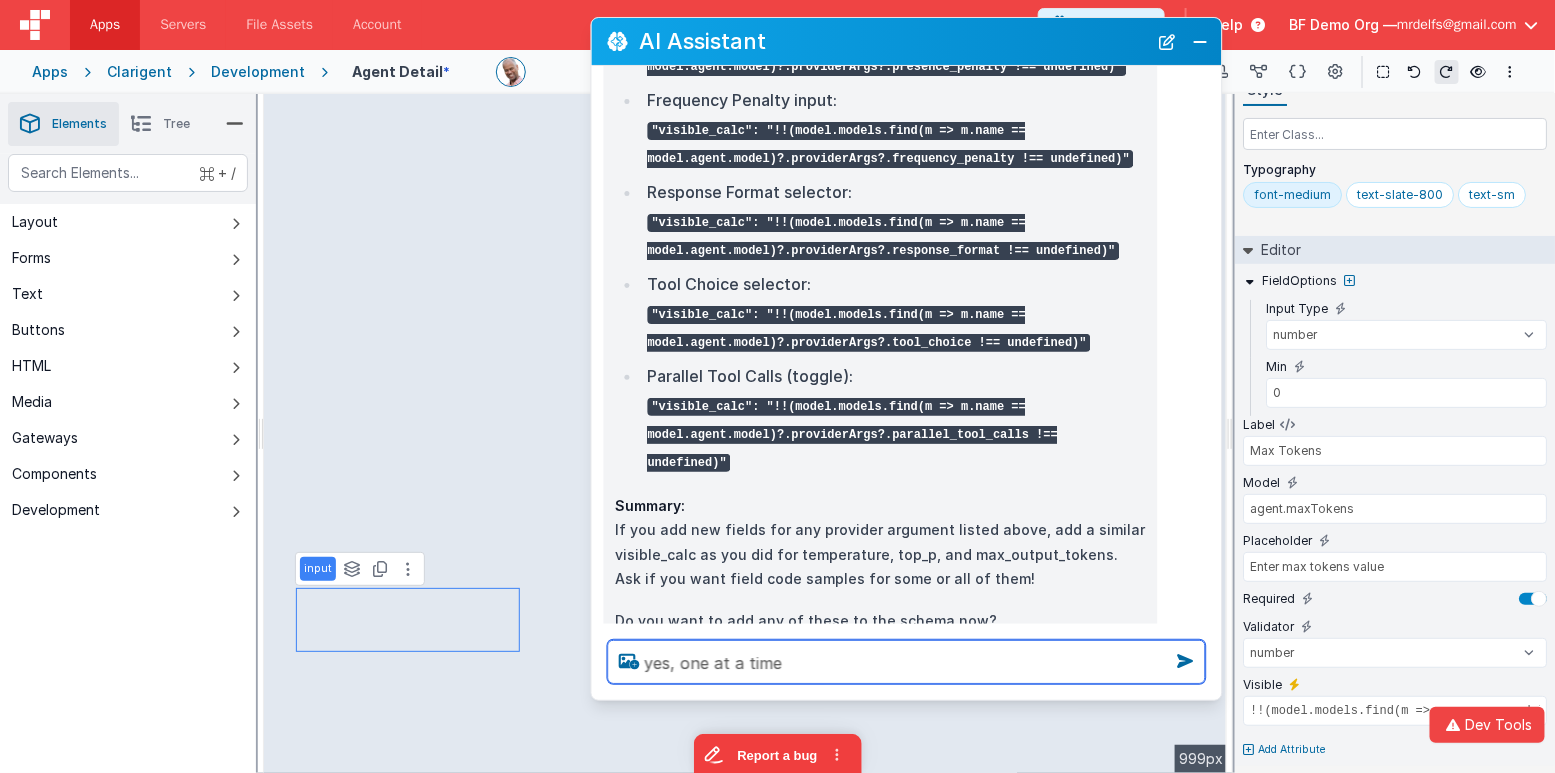 type on "yes, one at a time" 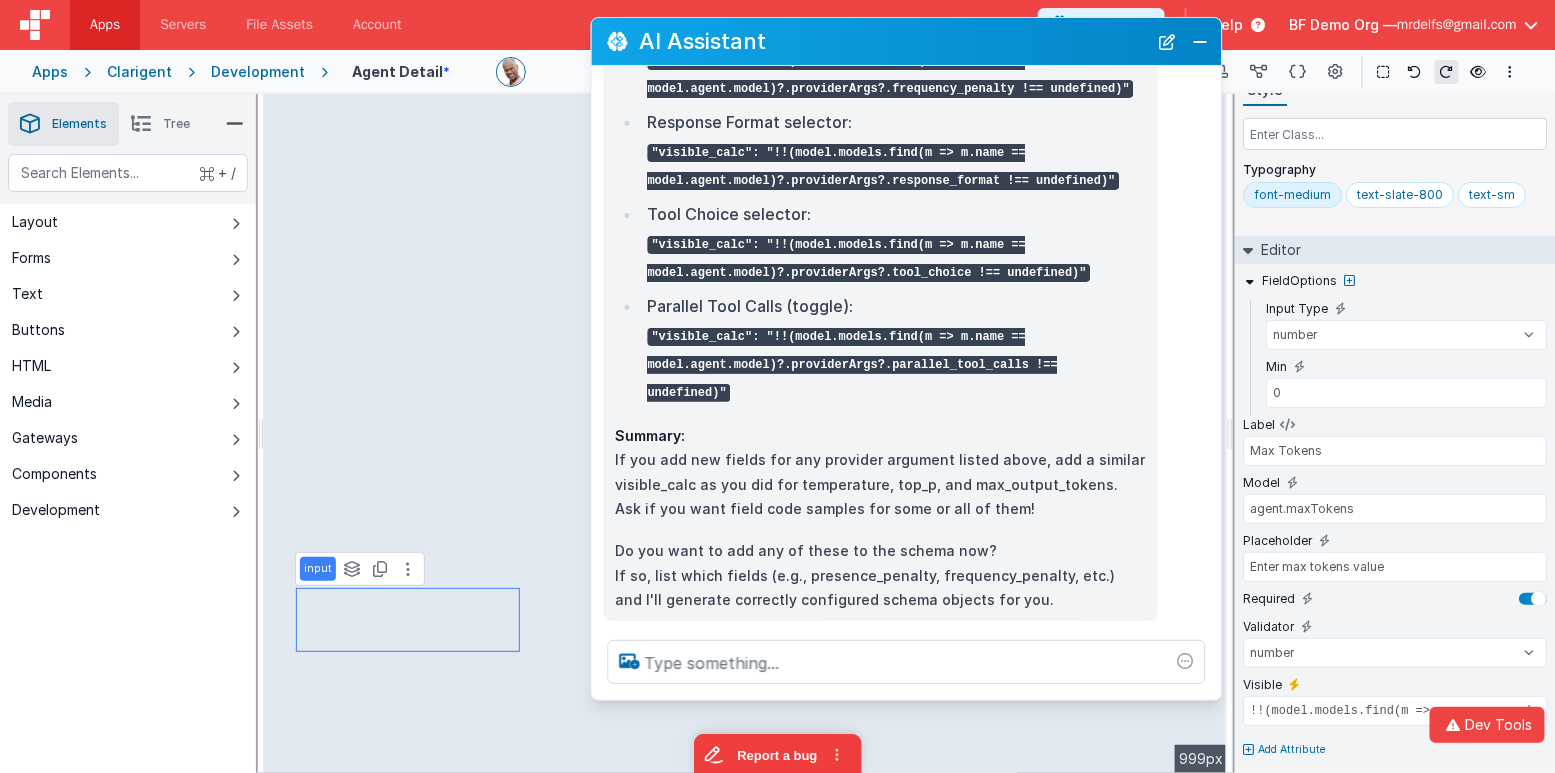 scroll, scrollTop: 4552, scrollLeft: 0, axis: vertical 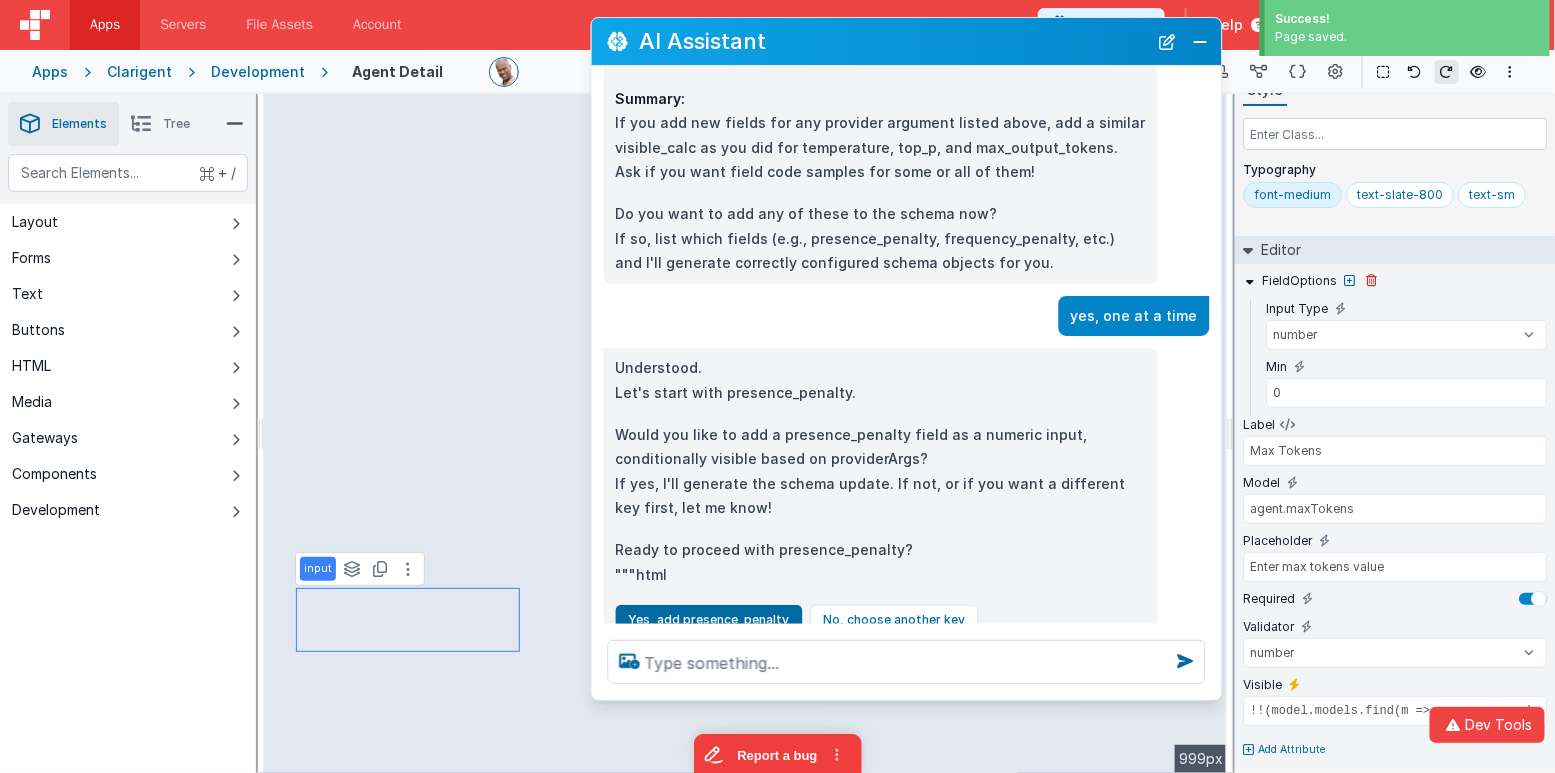 click on "FieldOptions" at bounding box center [1395, 281] 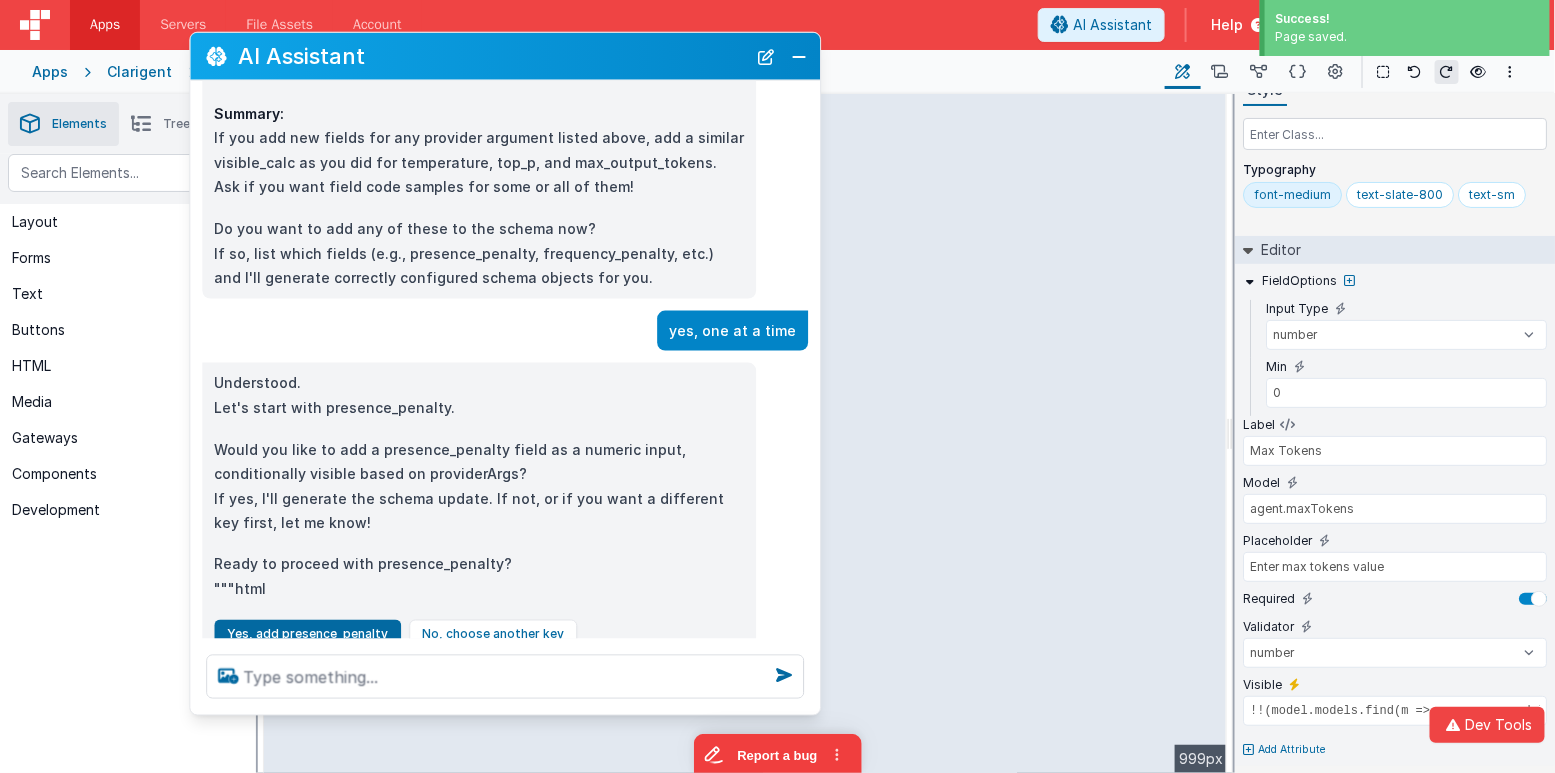 drag, startPoint x: 916, startPoint y: 49, endPoint x: 514, endPoint y: 64, distance: 402.27975 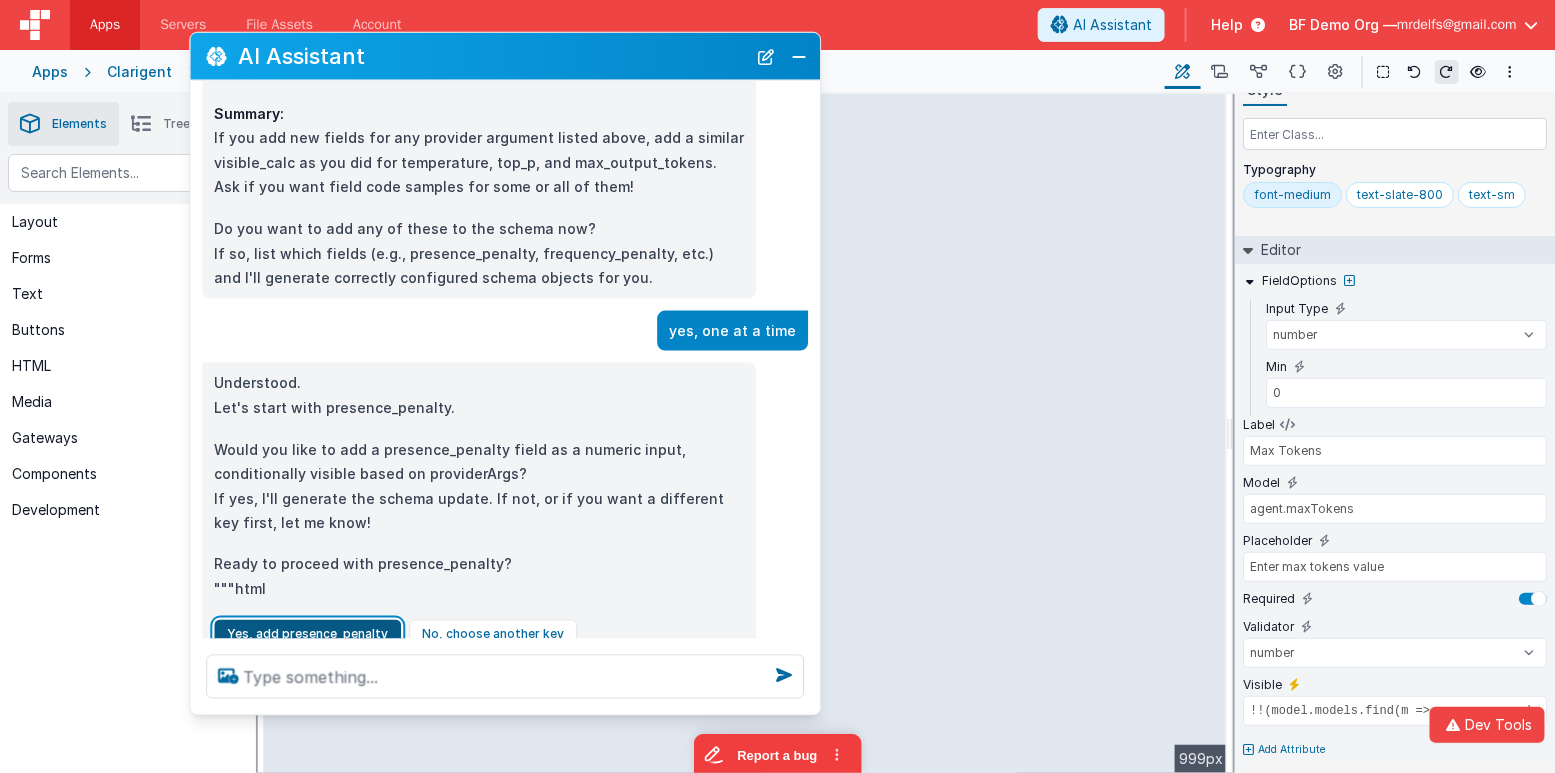 click on "Yes, add presence_penalty" at bounding box center [307, 635] 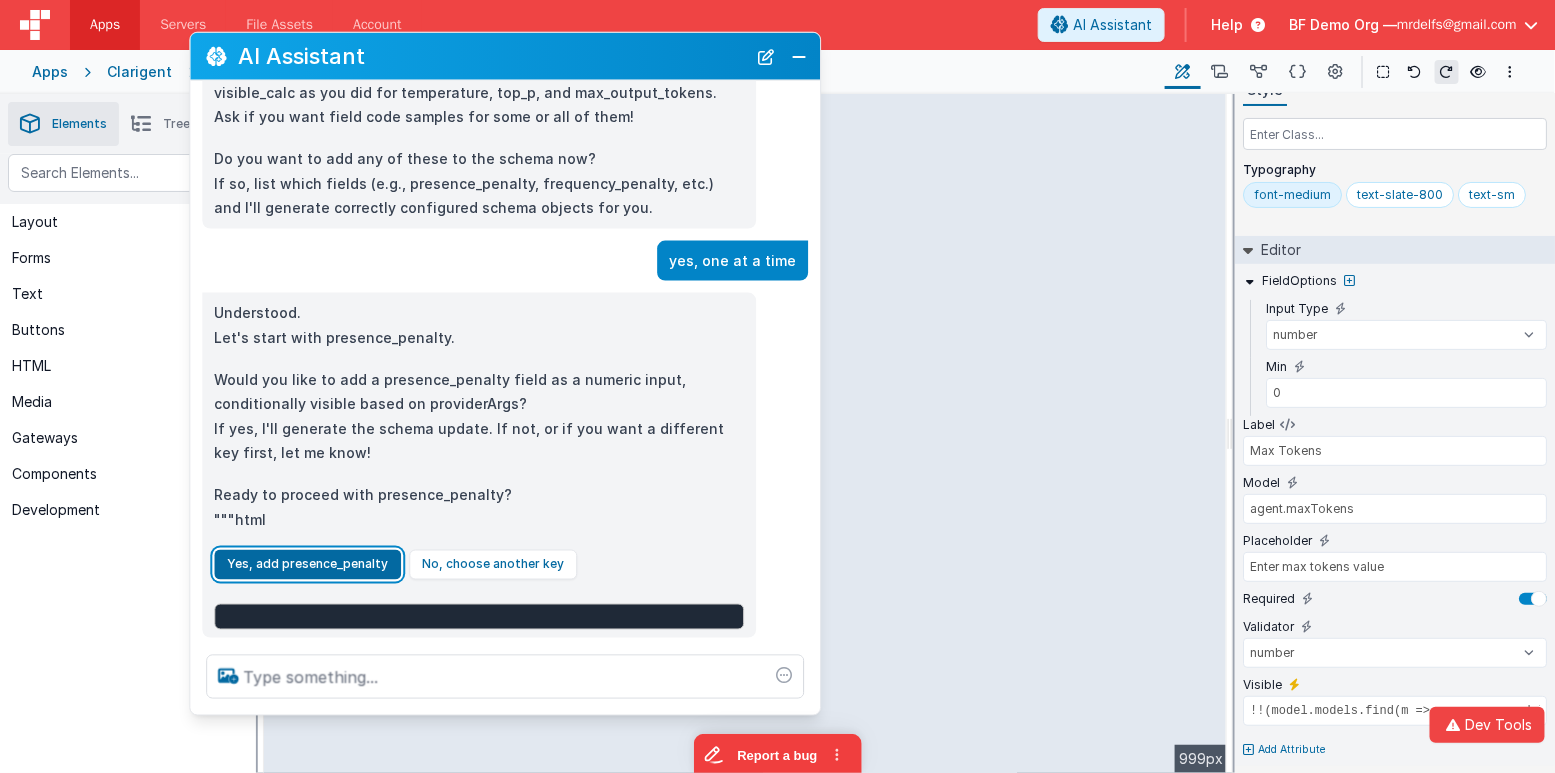 scroll, scrollTop: 4958, scrollLeft: 0, axis: vertical 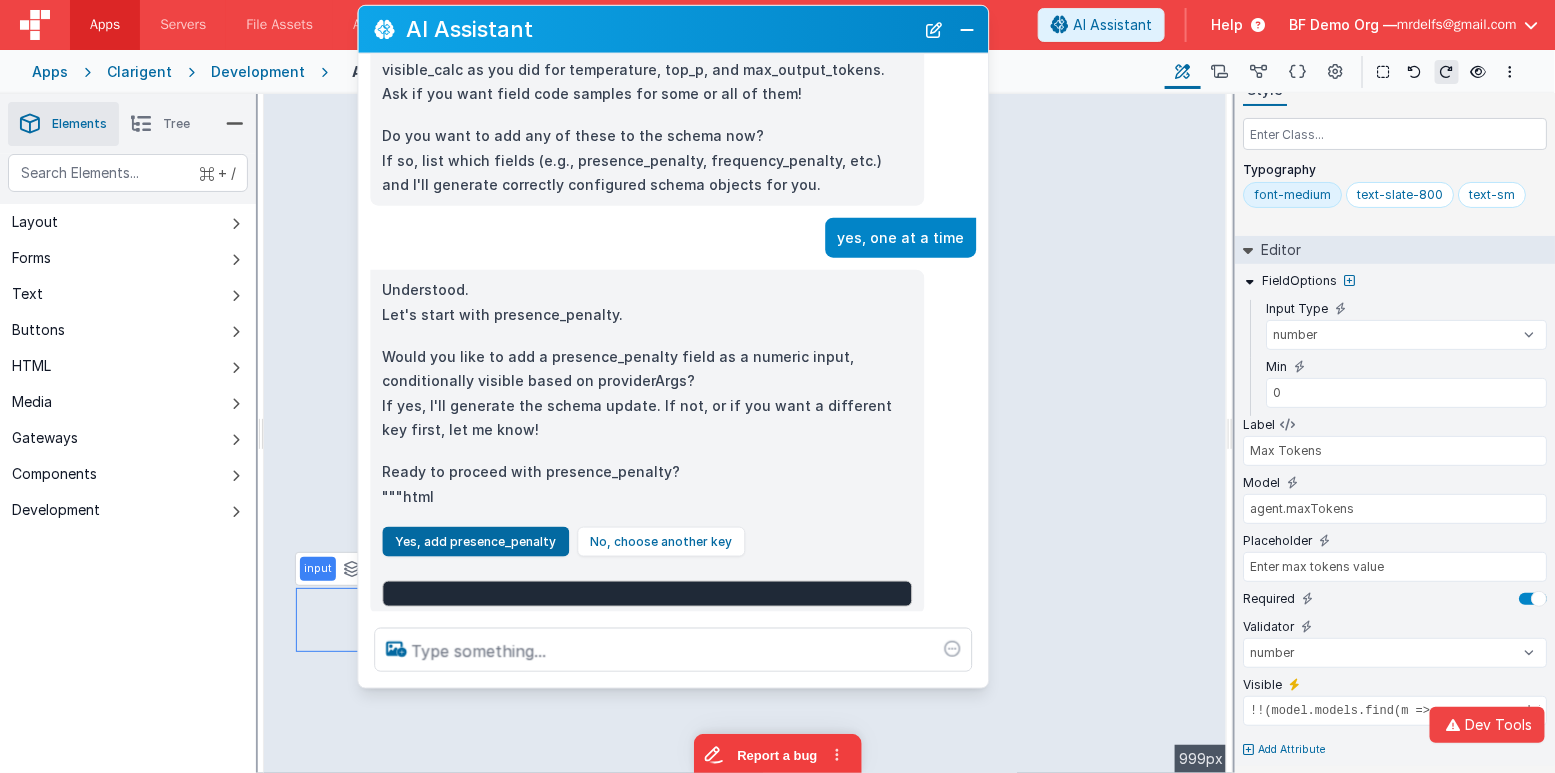 drag, startPoint x: 433, startPoint y: 51, endPoint x: 602, endPoint y: 24, distance: 171.14322 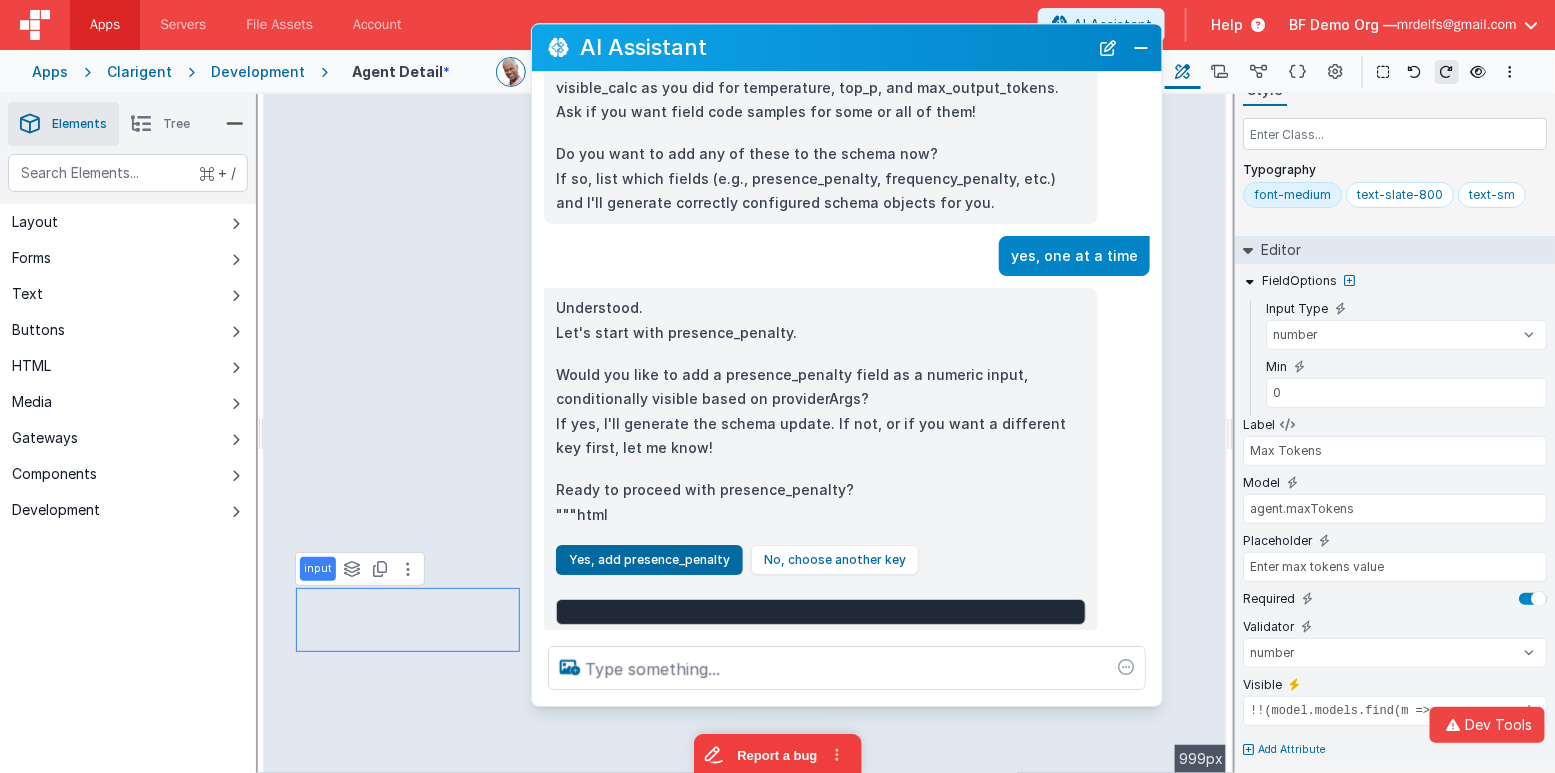drag, startPoint x: 653, startPoint y: 39, endPoint x: 826, endPoint y: 42, distance: 173.02602 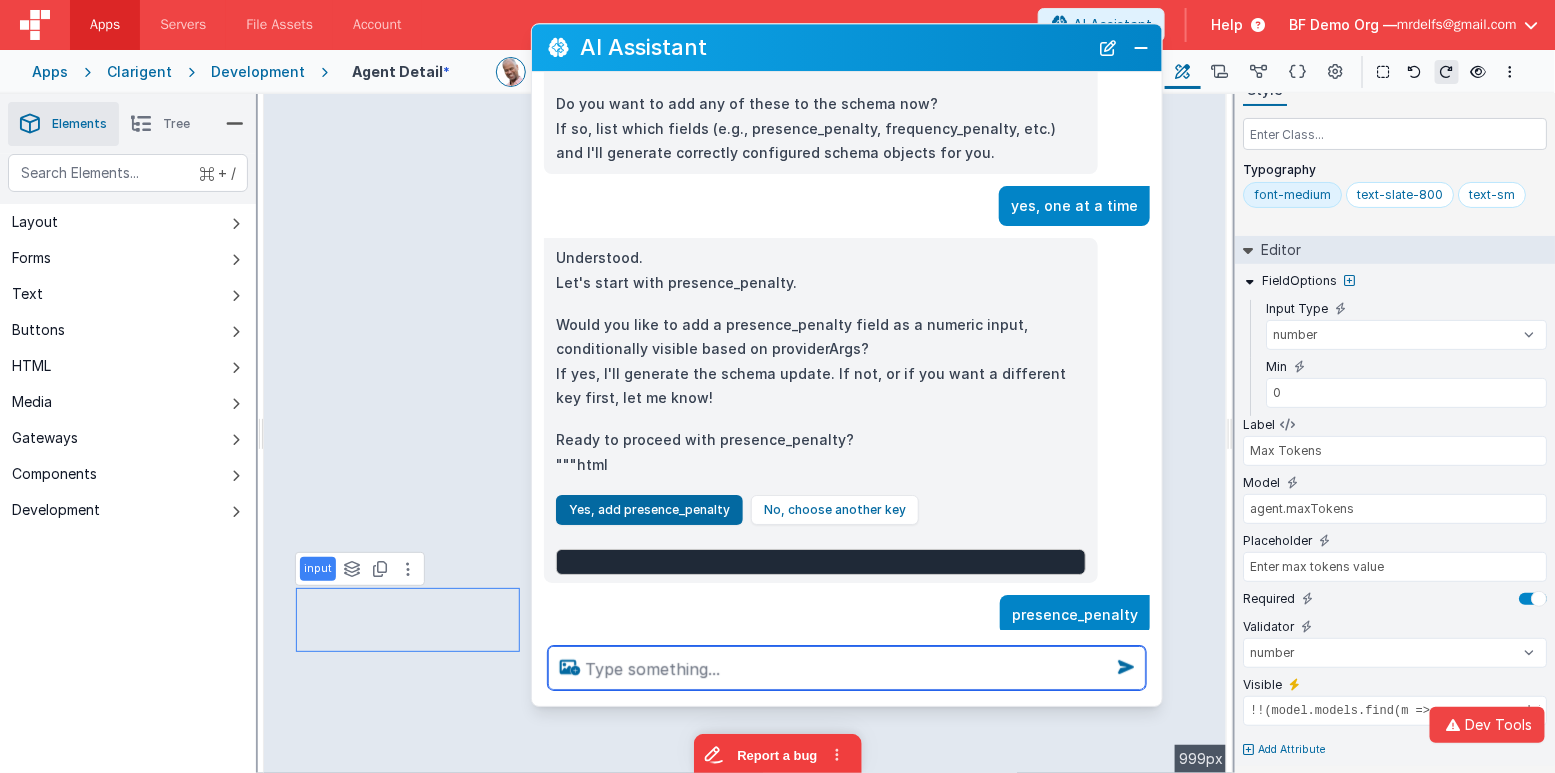 scroll, scrollTop: 5046, scrollLeft: 0, axis: vertical 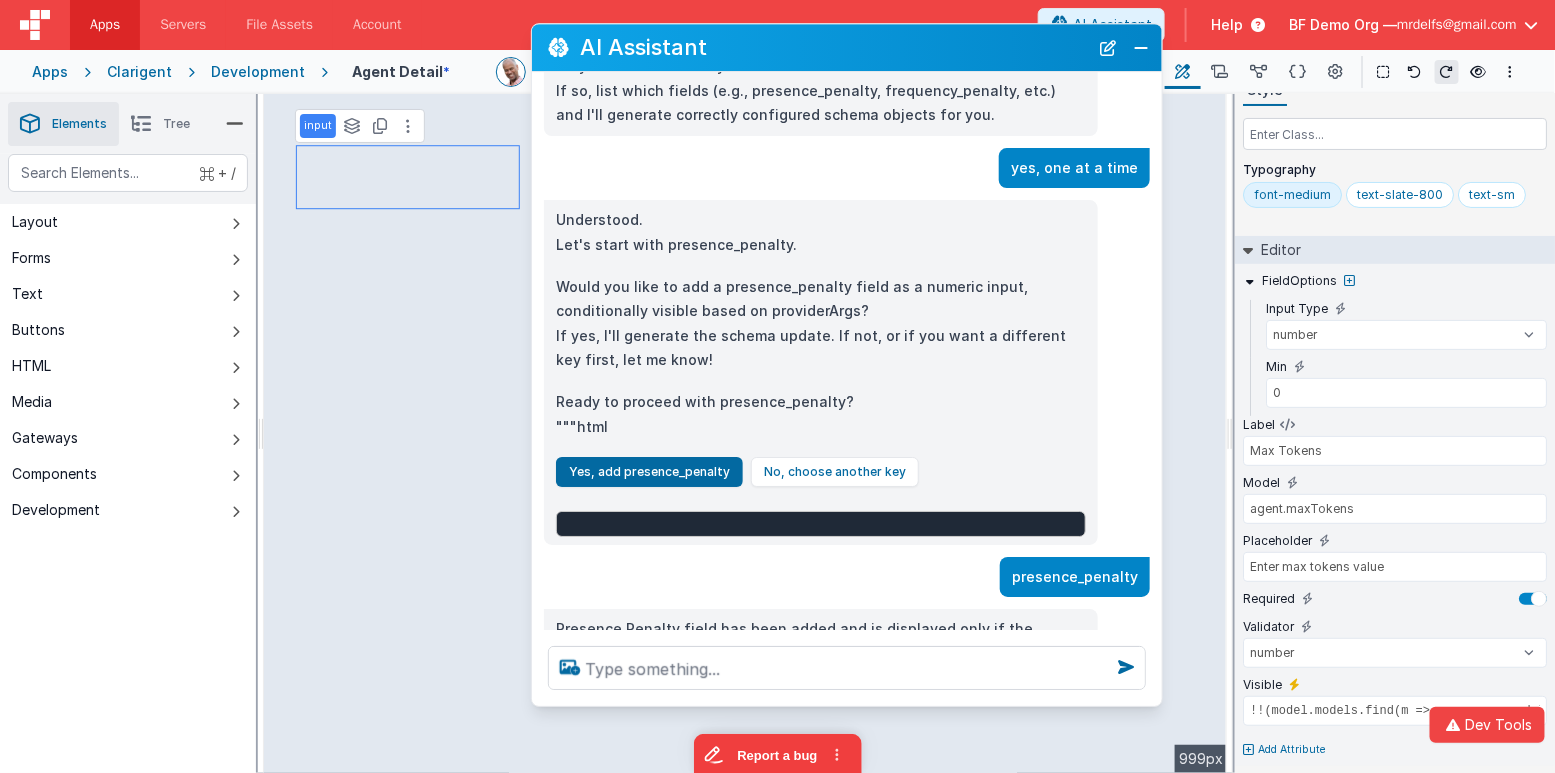 click on "+ /
Layout   Forms   Text   Buttons   HTML   Media   Gateways   Components   Development
Page
Page Body     Header     group     group   html     group   html   html     group   button   button   button     Sub Header     Body     LeftSdie   input   textArea   vueMultiSelect     checkboxes   html   html   html   html   input   input   input   input   vueMultiSelect   switch     RightSide     group   html   button   button   html   html" at bounding box center [128, 510] 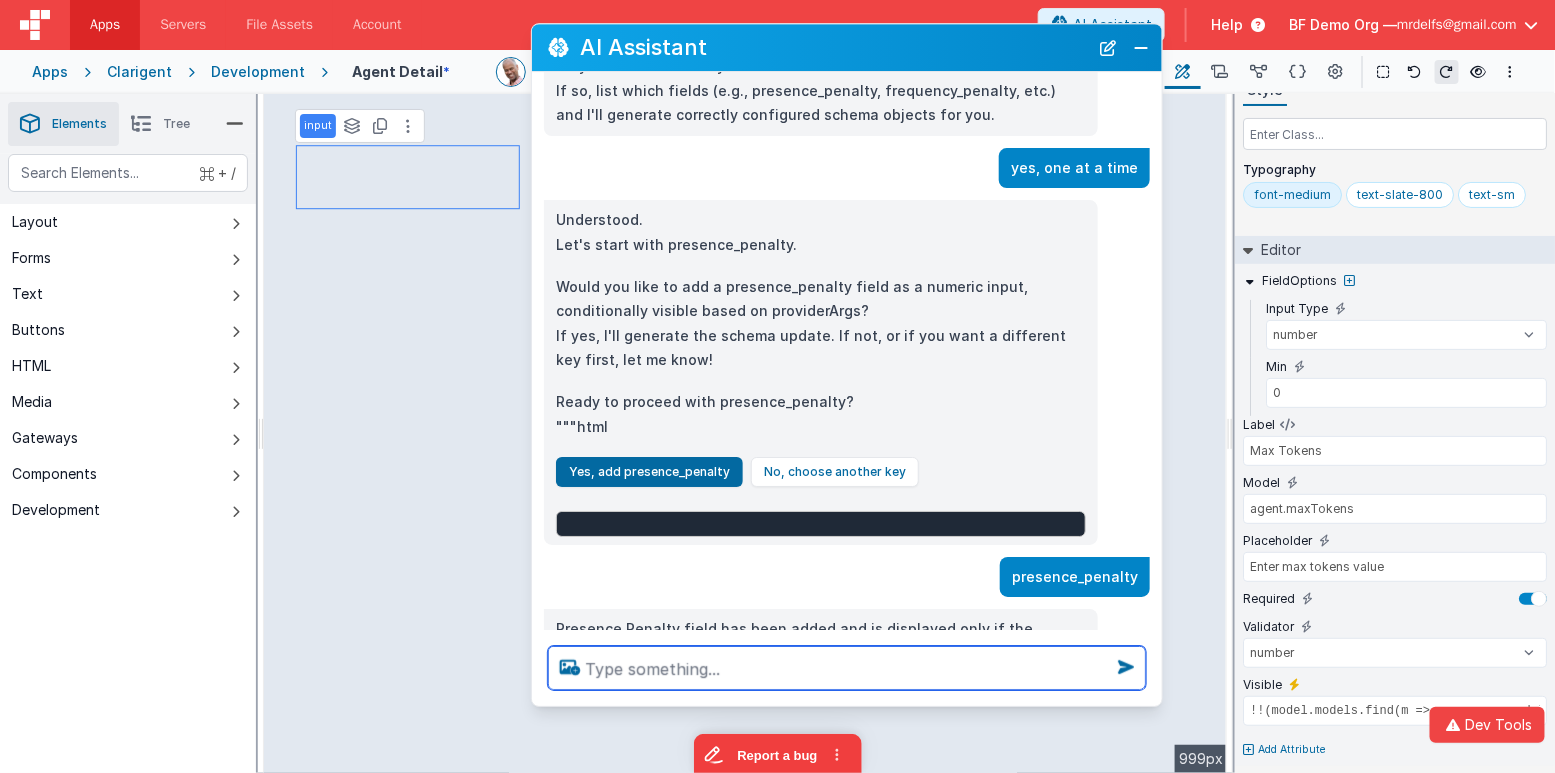 click at bounding box center [847, 668] 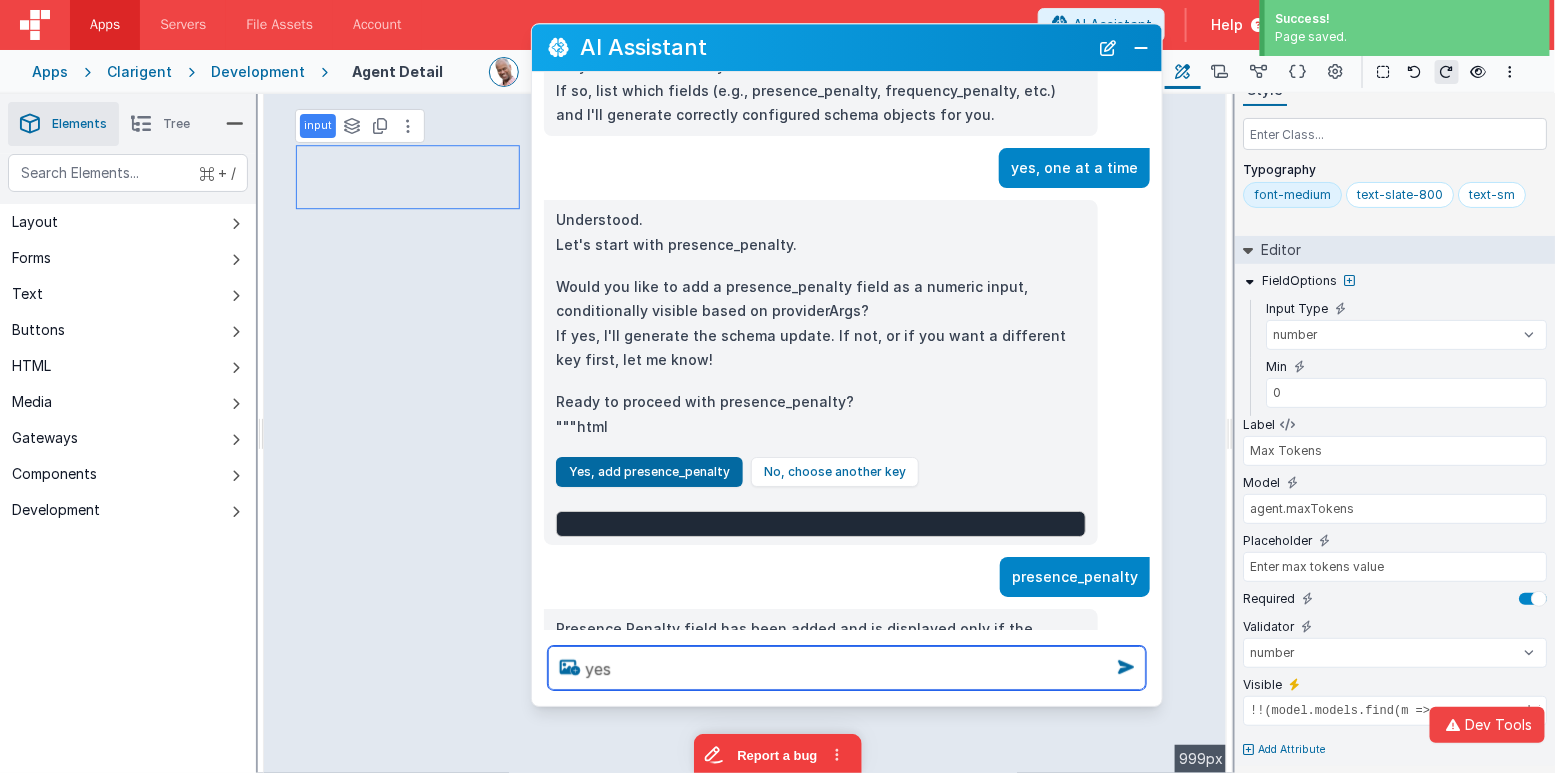 type on "yes" 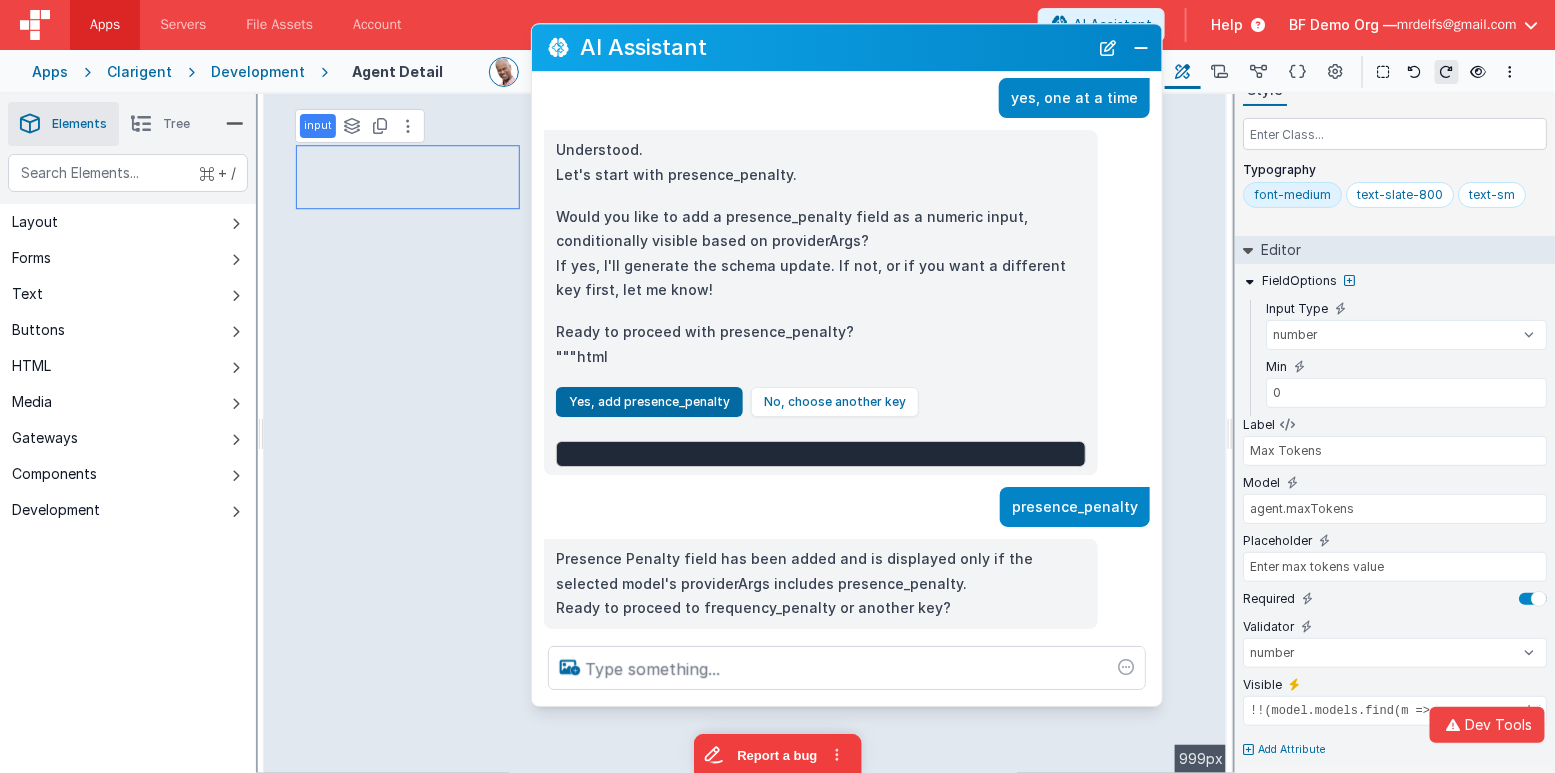 scroll, scrollTop: 5113, scrollLeft: 0, axis: vertical 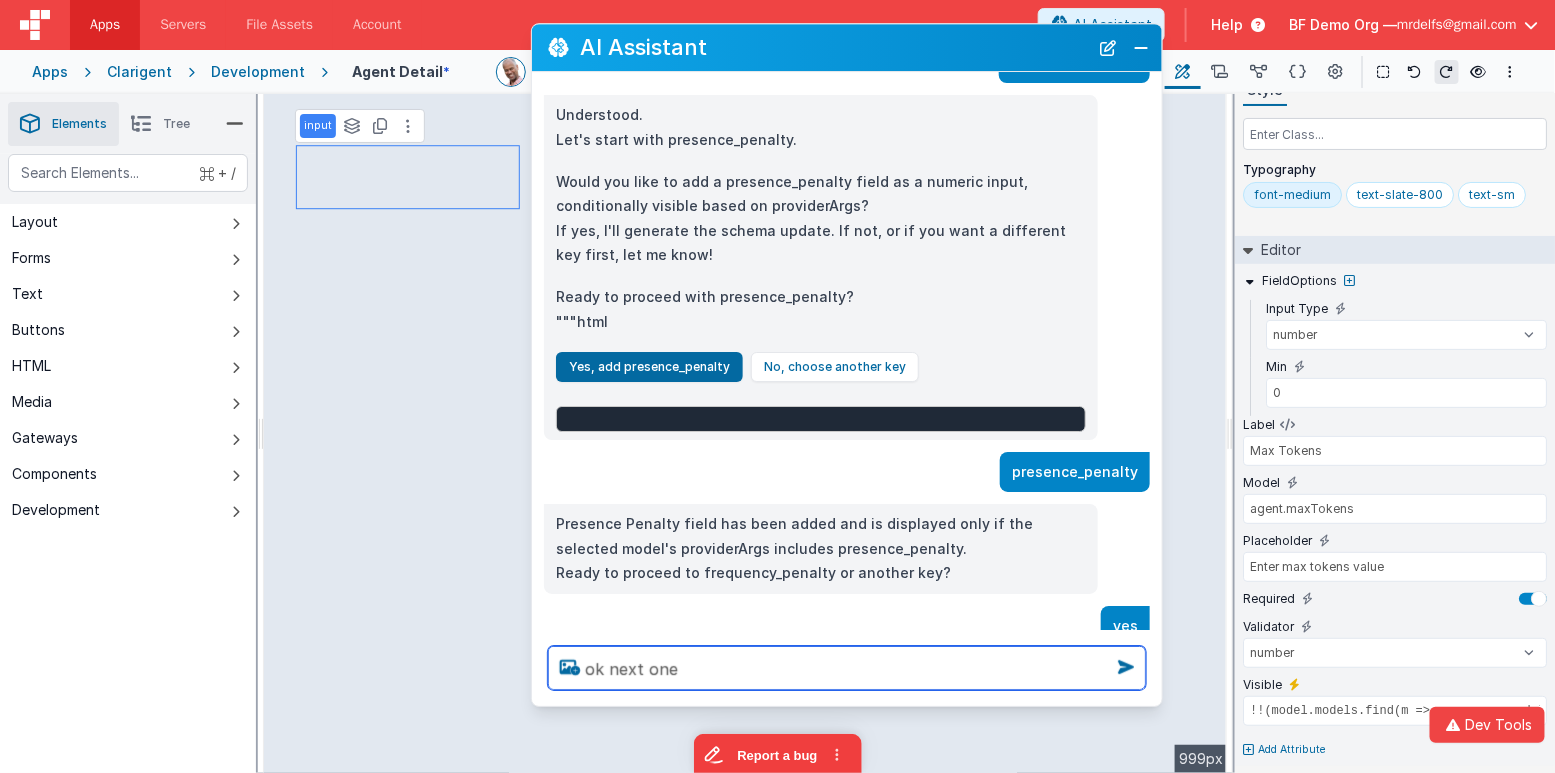 type on "ok next one" 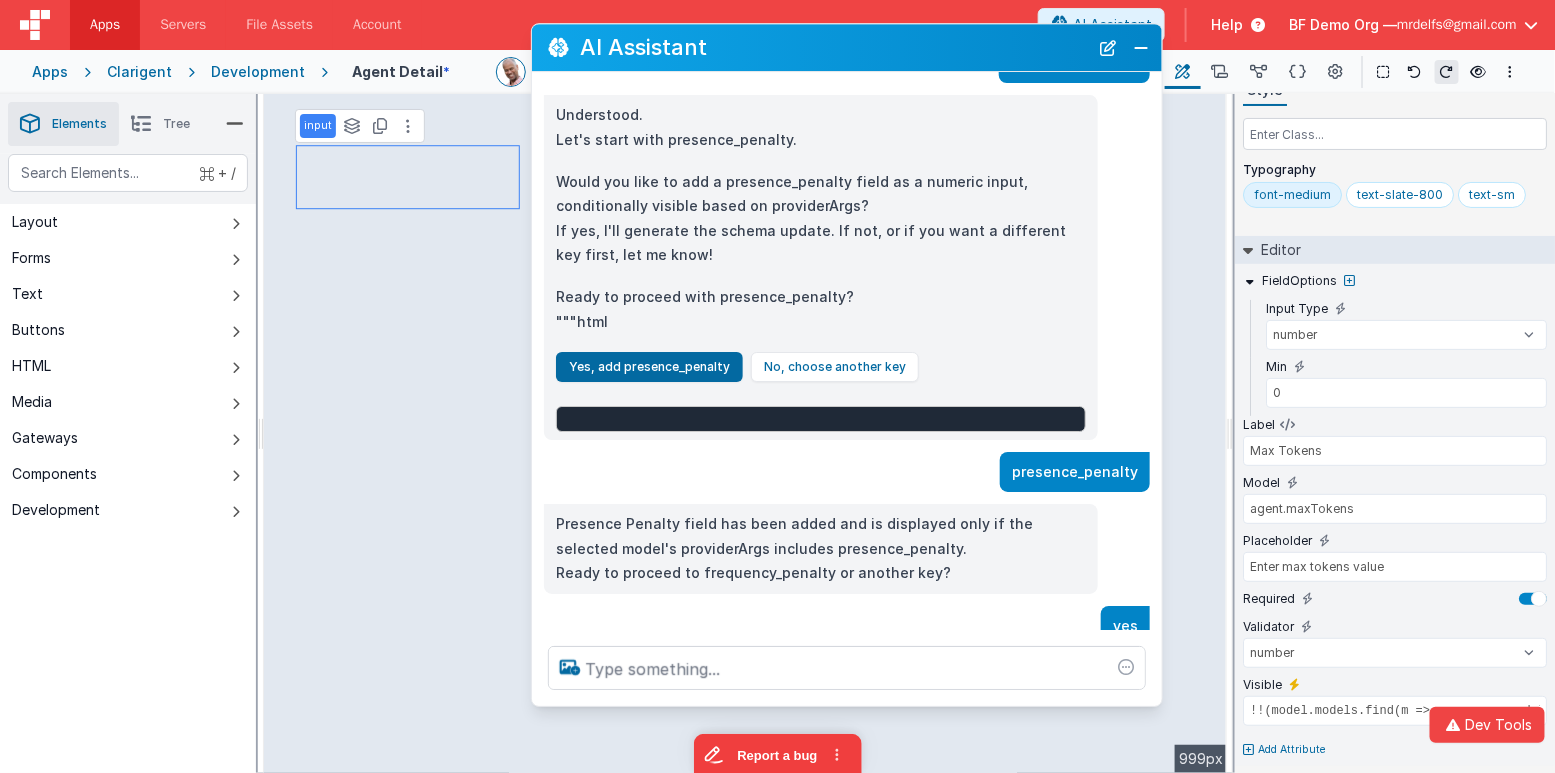 scroll, scrollTop: 5221, scrollLeft: 0, axis: vertical 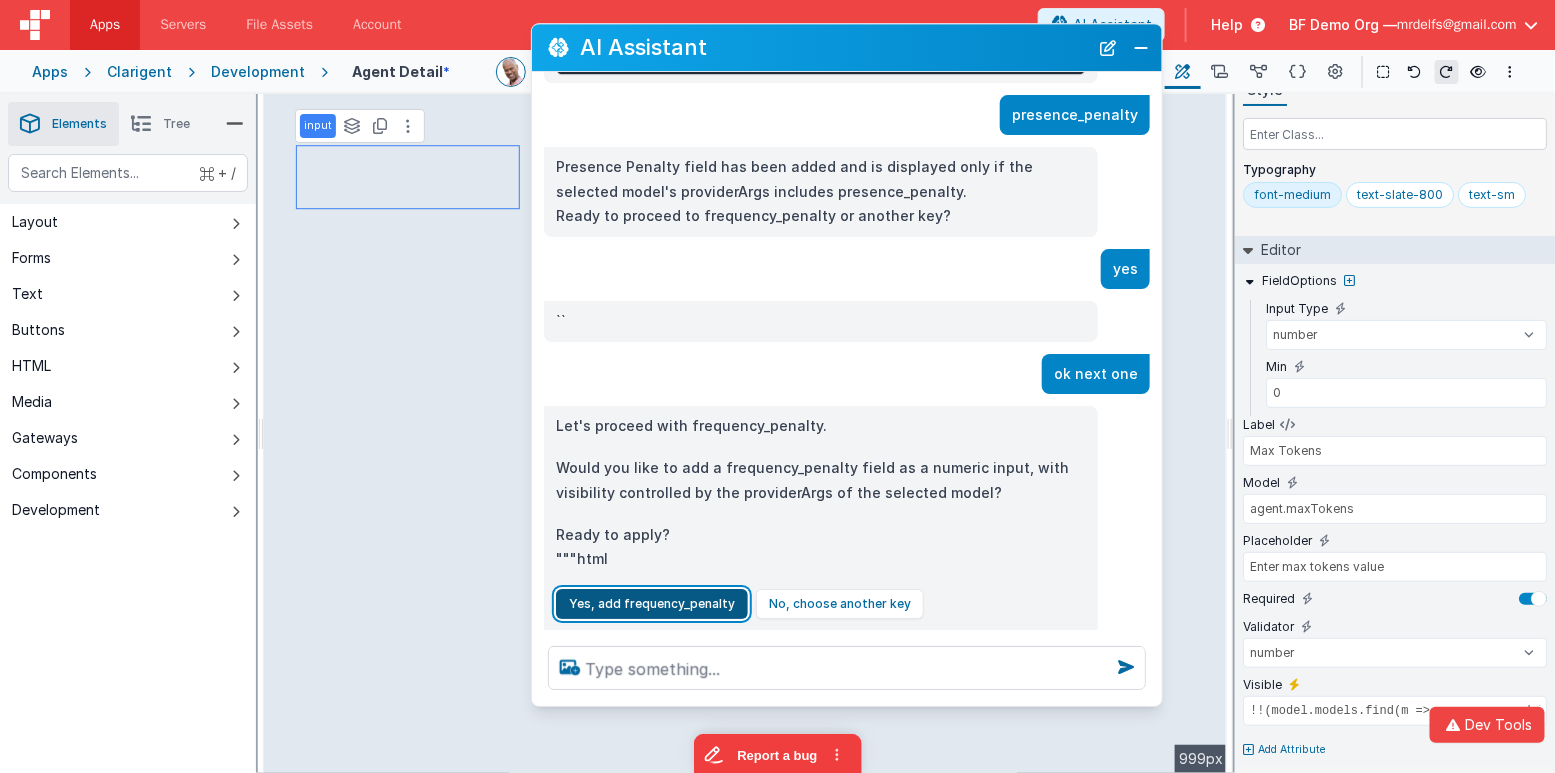 click on "Yes, add frequency_penalty" at bounding box center [652, 605] 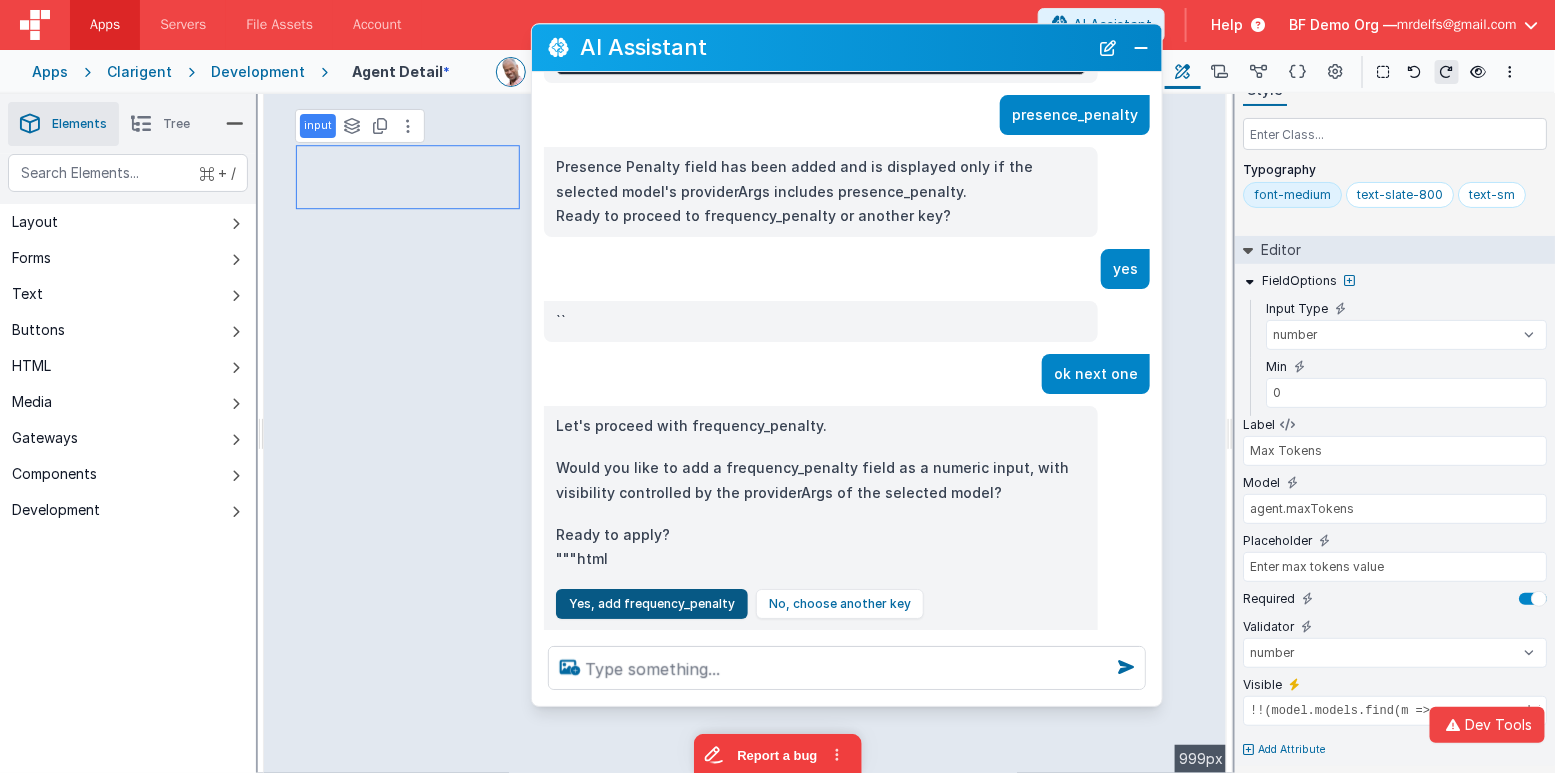 type 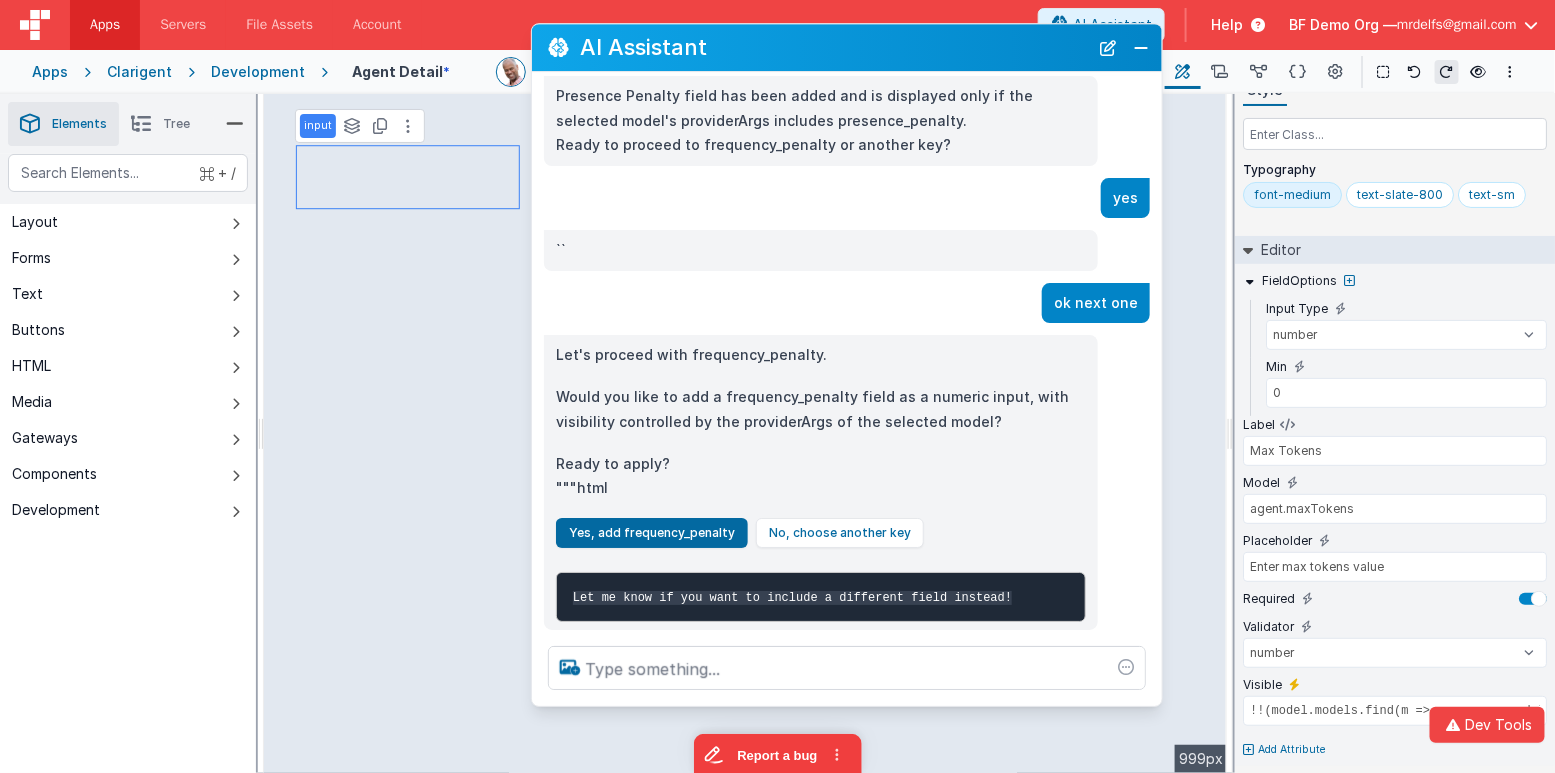 scroll, scrollTop: 5421, scrollLeft: 0, axis: vertical 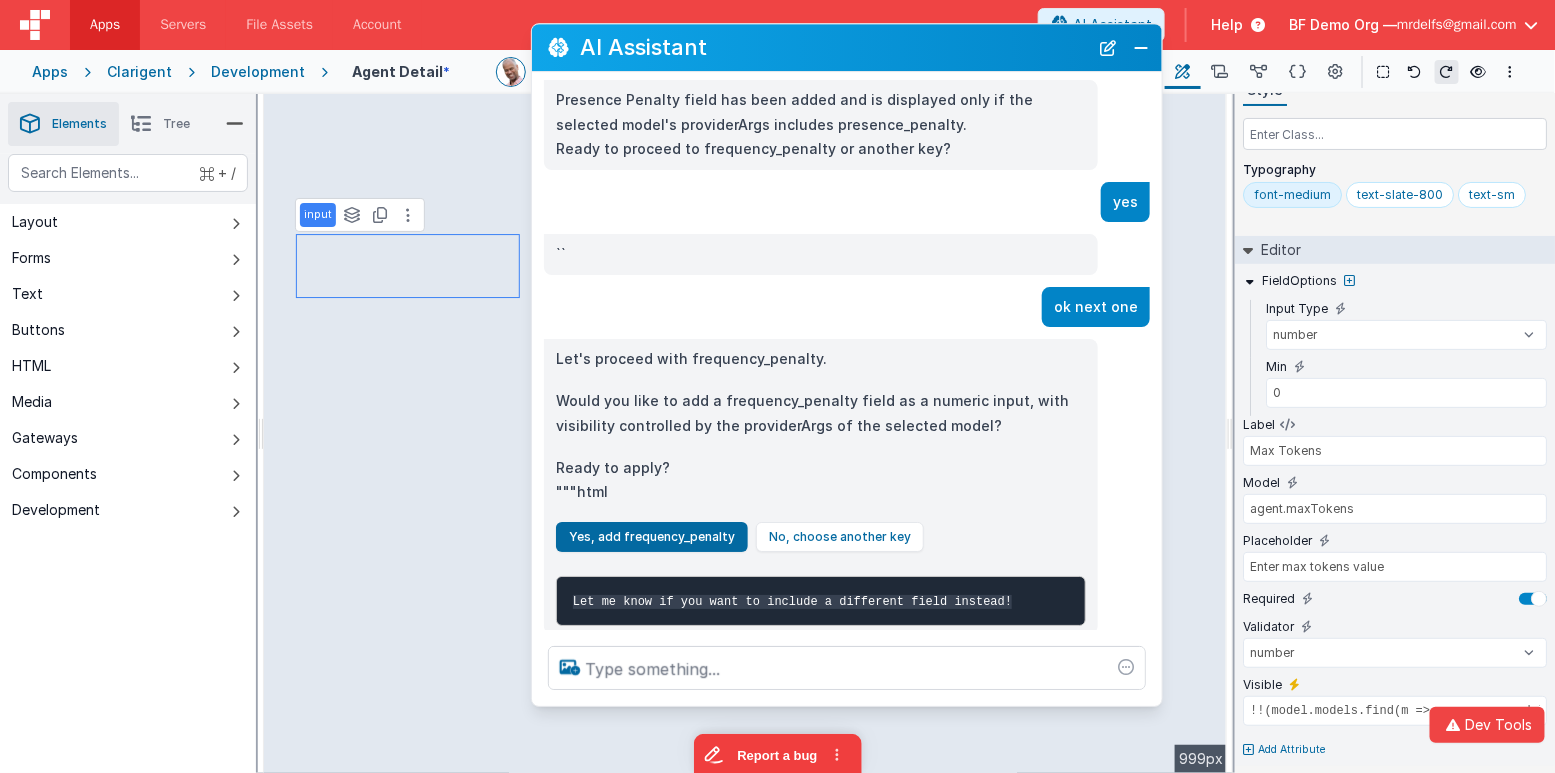 type on "1" 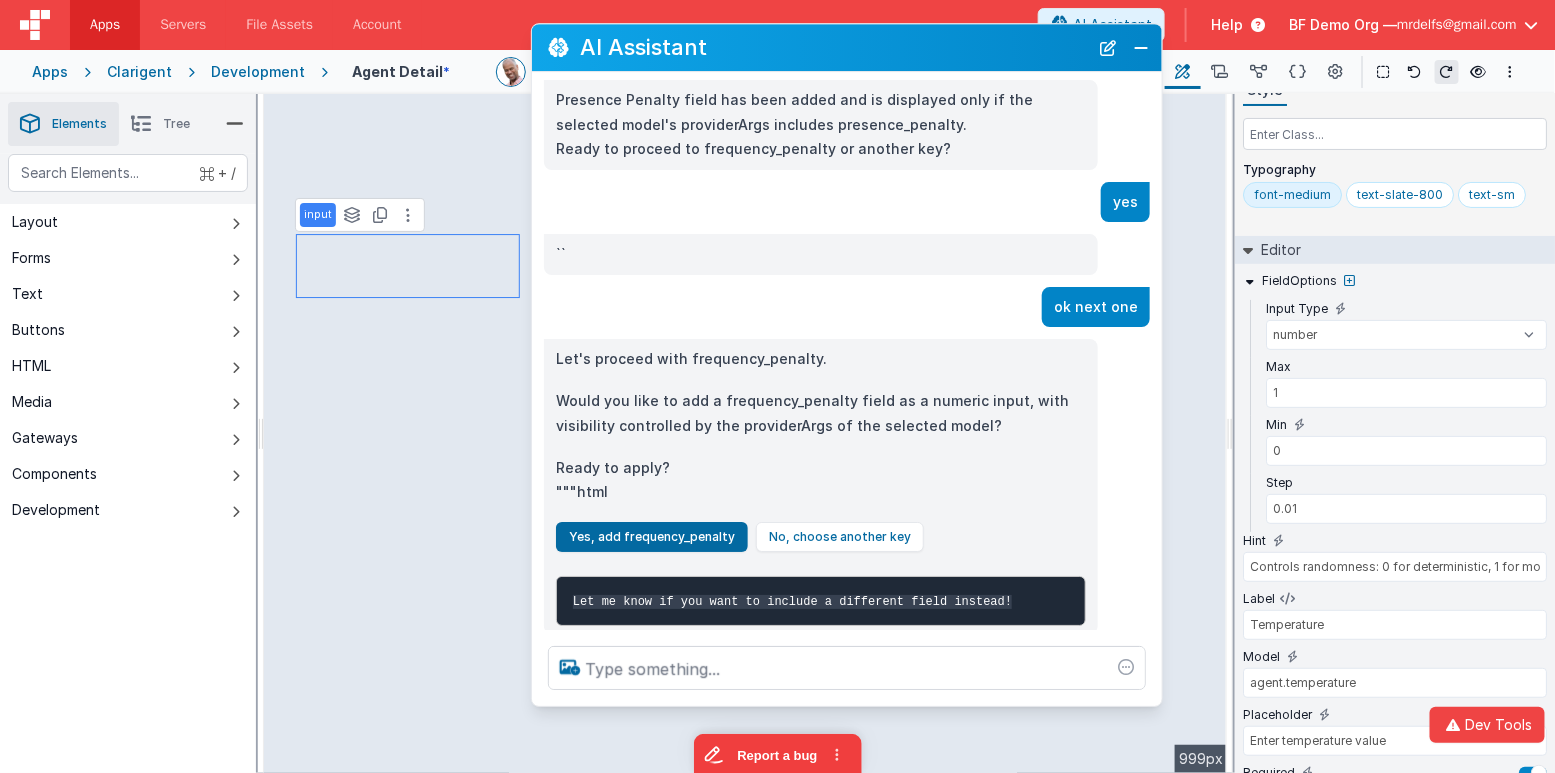 scroll, scrollTop: 257, scrollLeft: 0, axis: vertical 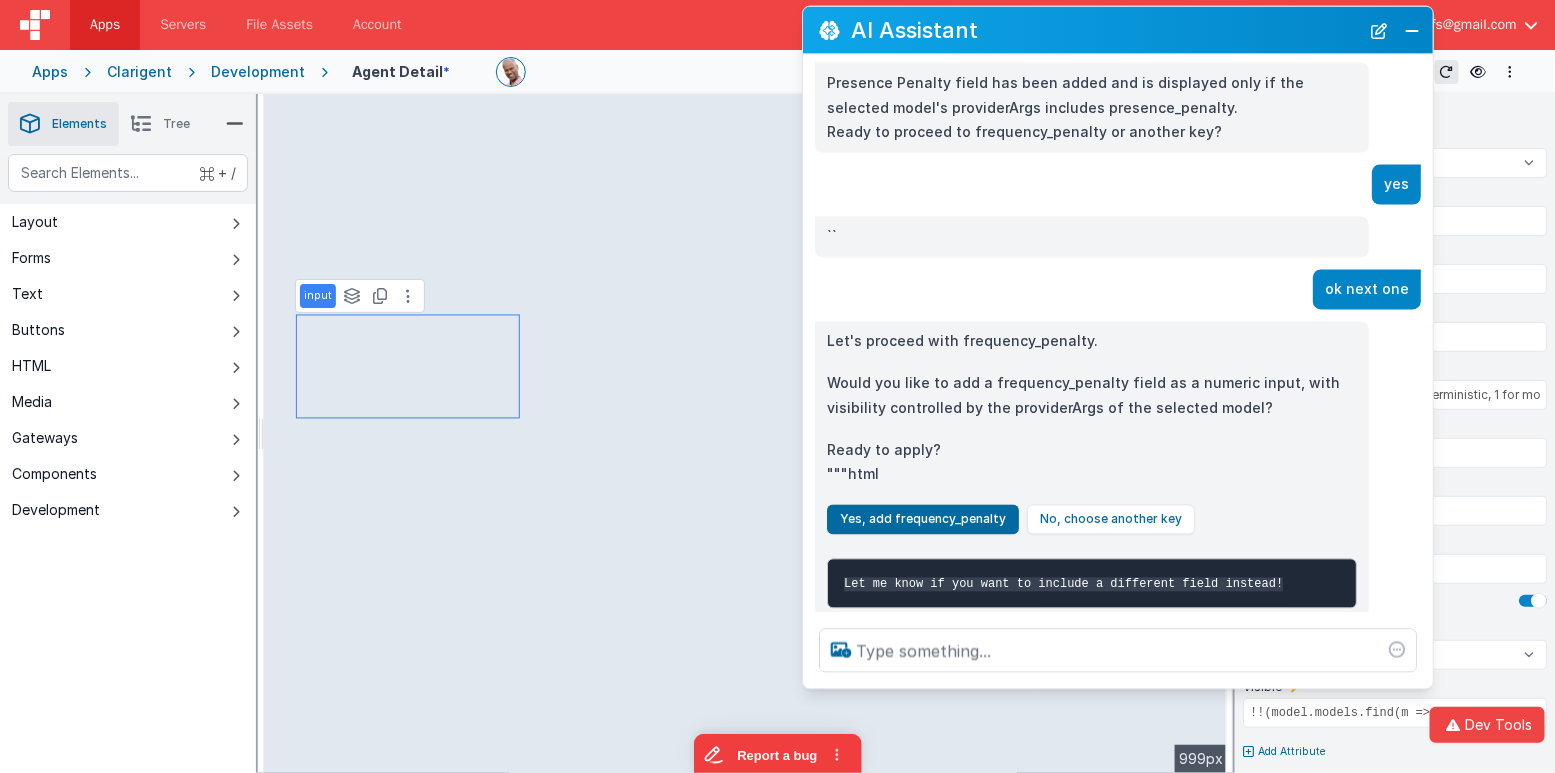 drag, startPoint x: 838, startPoint y: 40, endPoint x: 1048, endPoint y: 30, distance: 210.23796 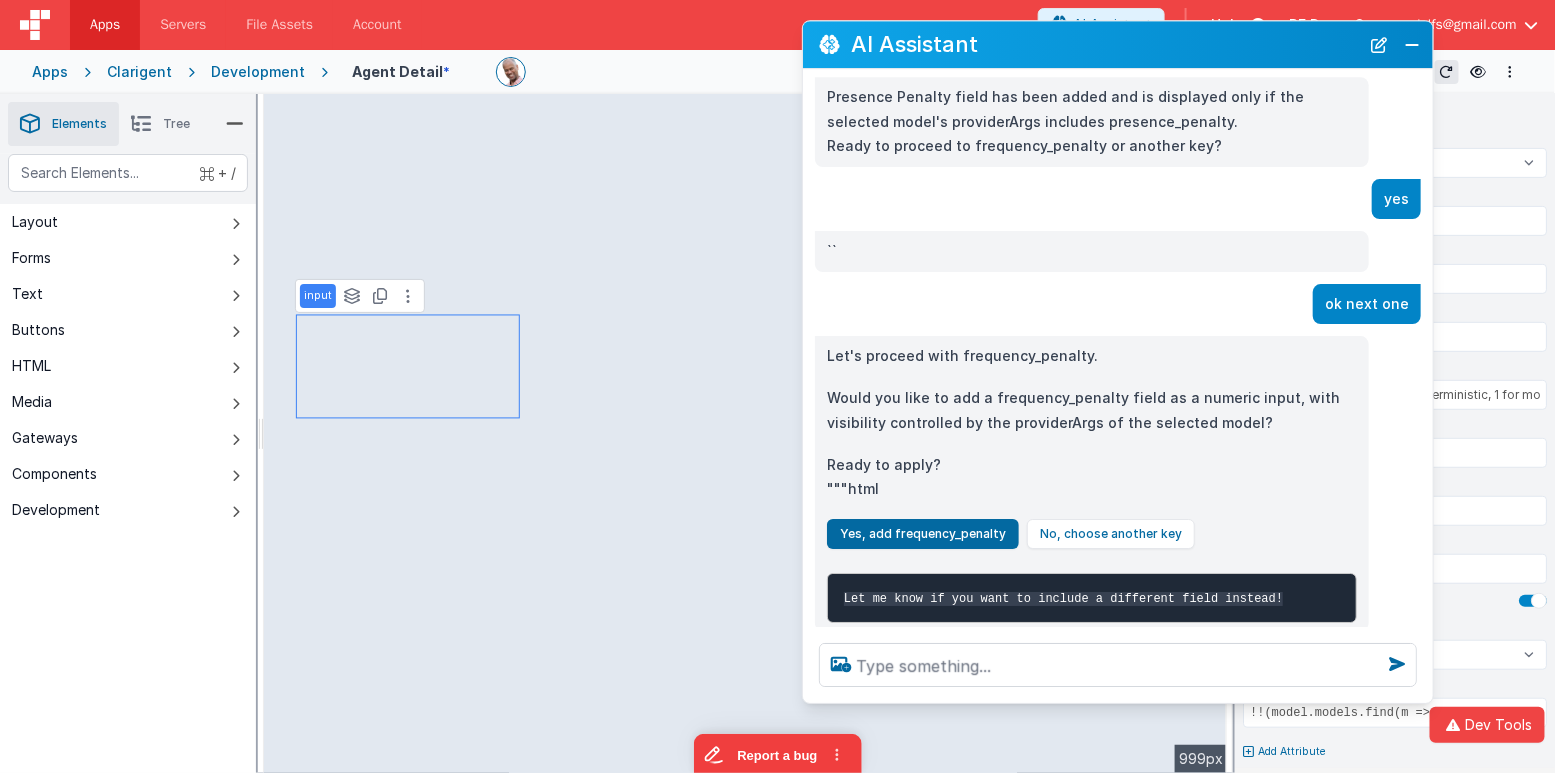 scroll, scrollTop: 5459, scrollLeft: 0, axis: vertical 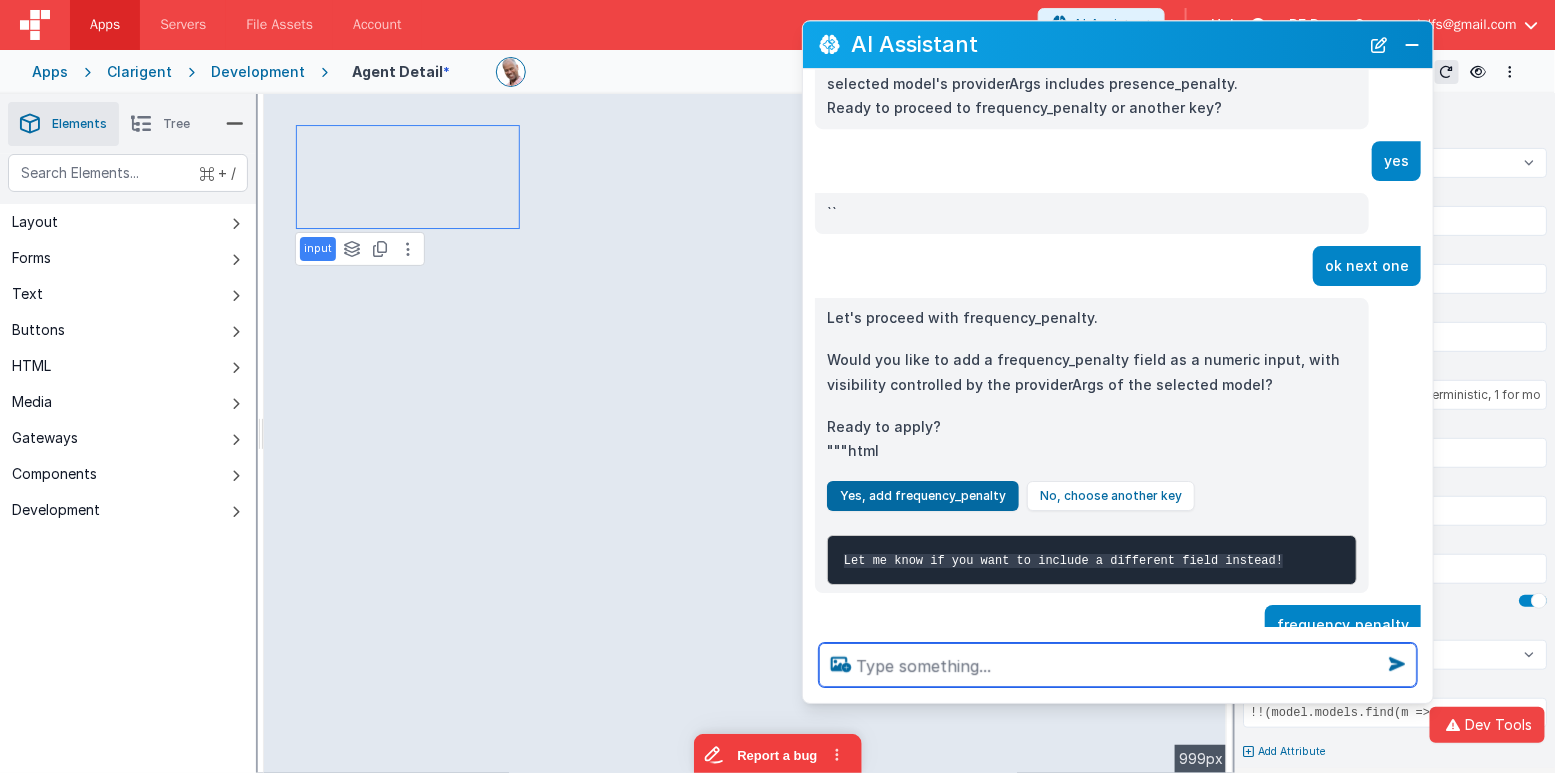 click at bounding box center (1118, 665) 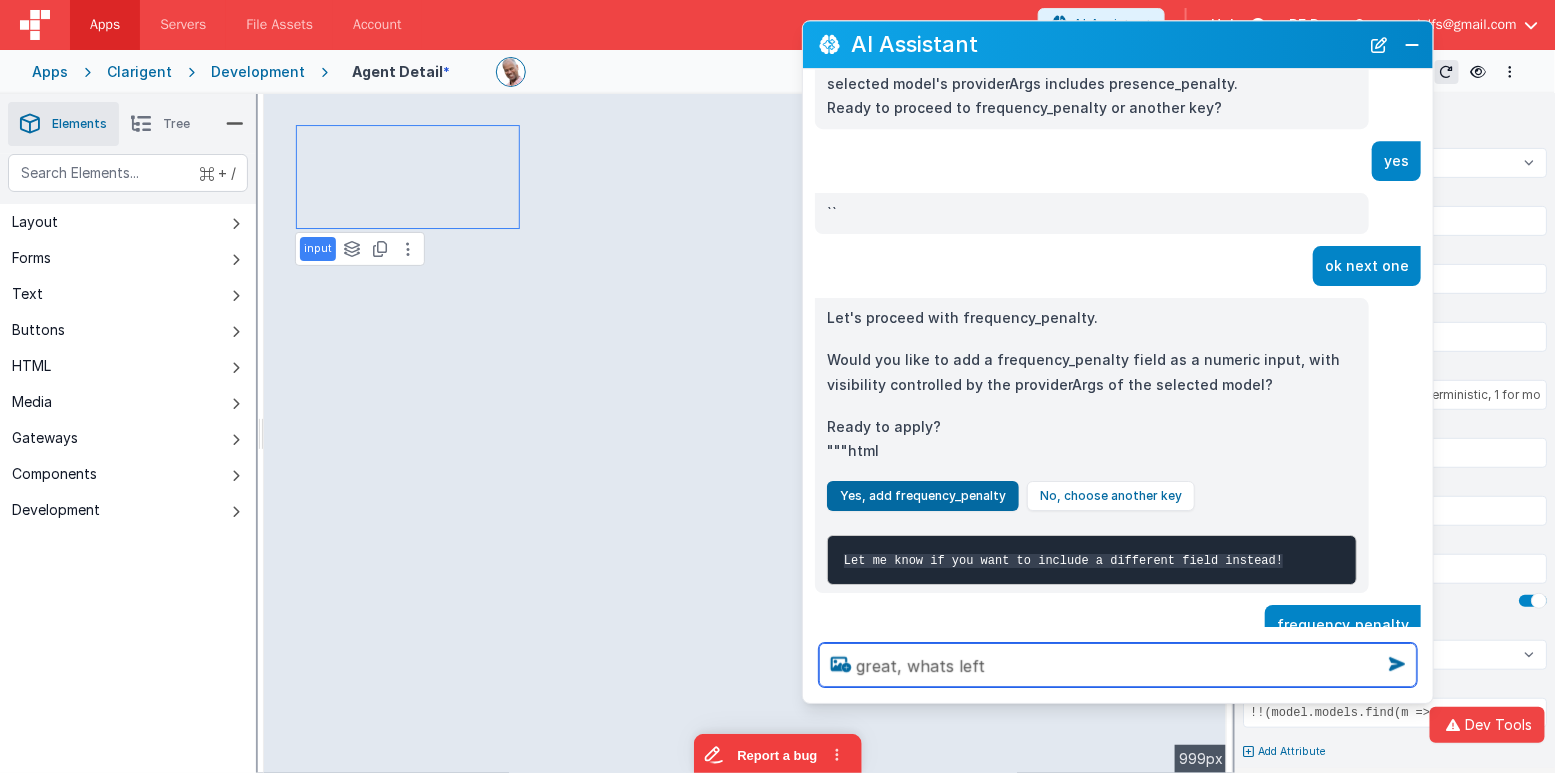 type on "great, whats left" 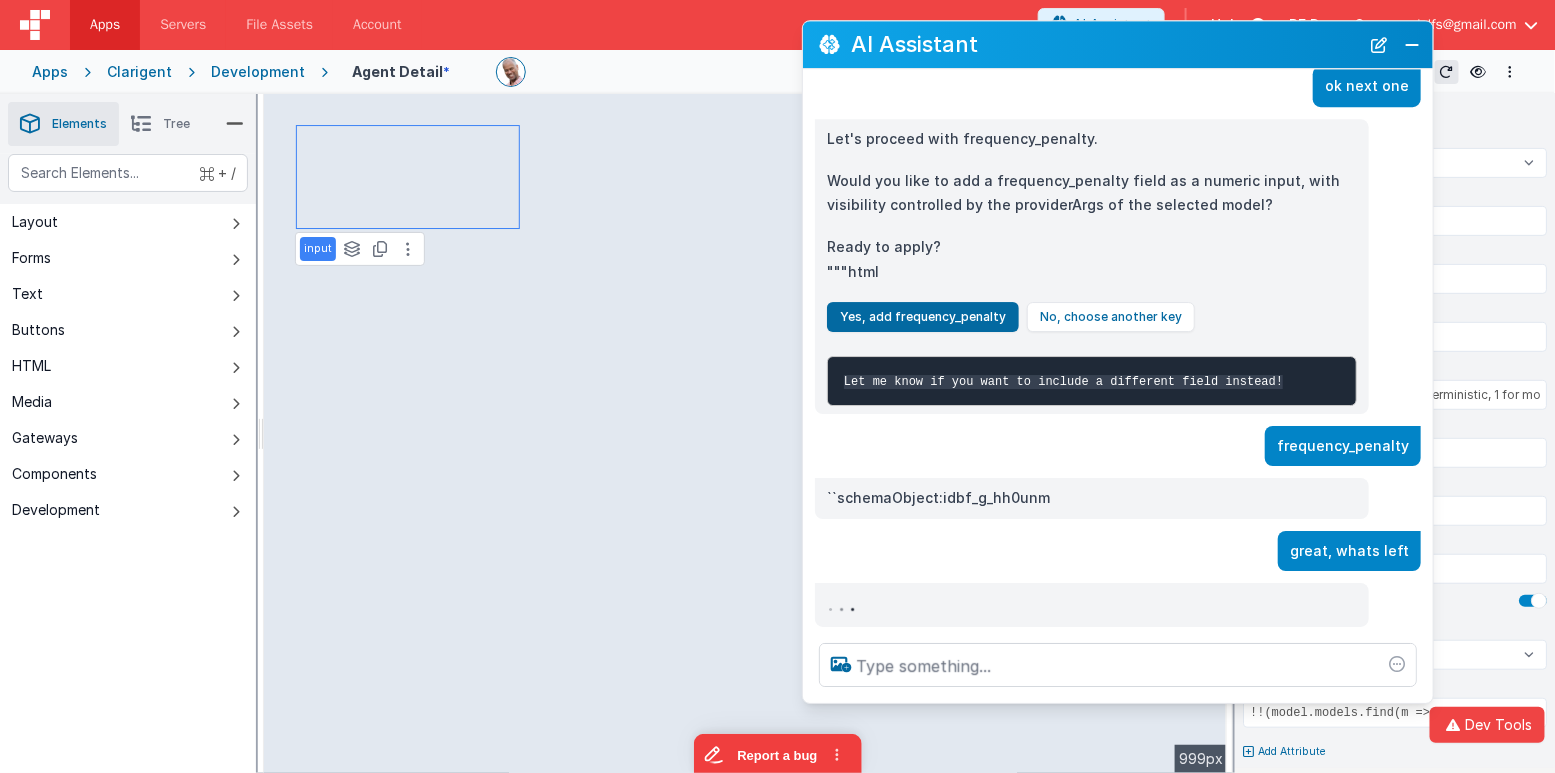 scroll, scrollTop: 5058, scrollLeft: 0, axis: vertical 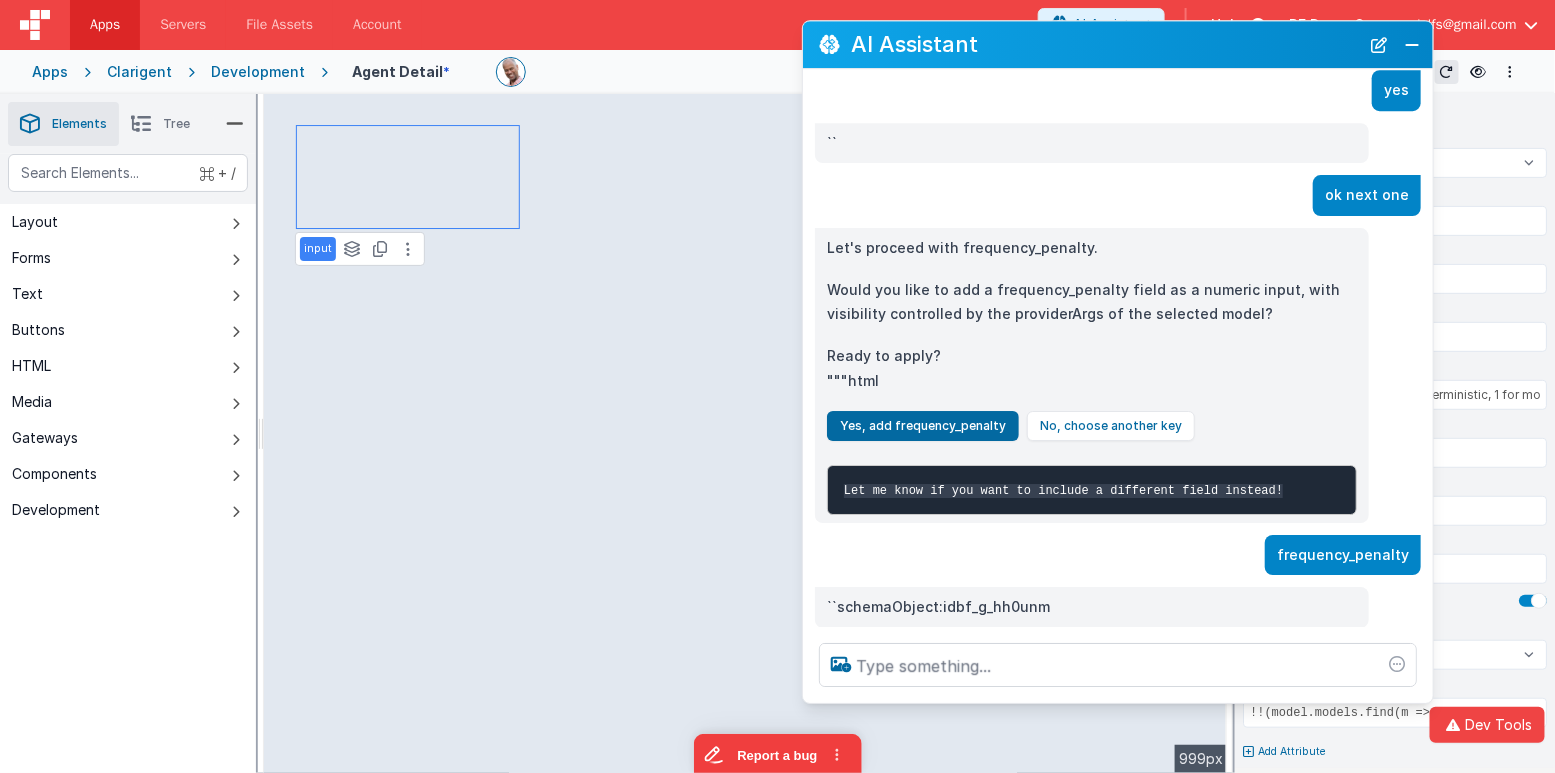 click on "+ /
Layout   Forms   Text   Buttons   HTML   Media   Gateways   Components   Development
Page
Page Body     Header     group     group   html     group   html   html     group   button   button   button     Sub Header     Body     LeftSdie   input   textArea   vueMultiSelect     checkboxes   html   html   html   html   input   input   input   input   input   vueMultiSelect   switch     RightSide     group   html   button   button   html   html" at bounding box center (128, 510) 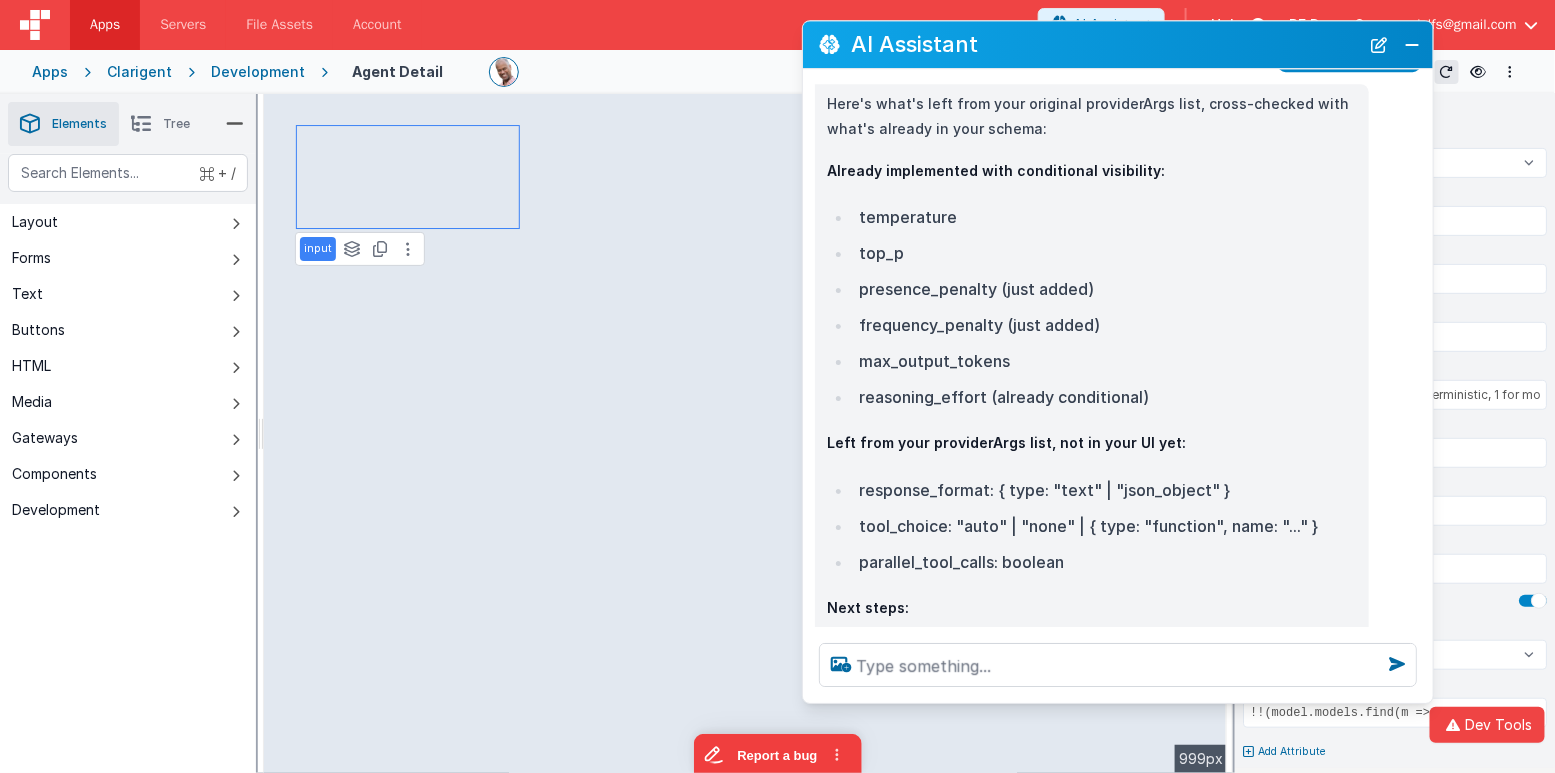 scroll, scrollTop: 5660, scrollLeft: 0, axis: vertical 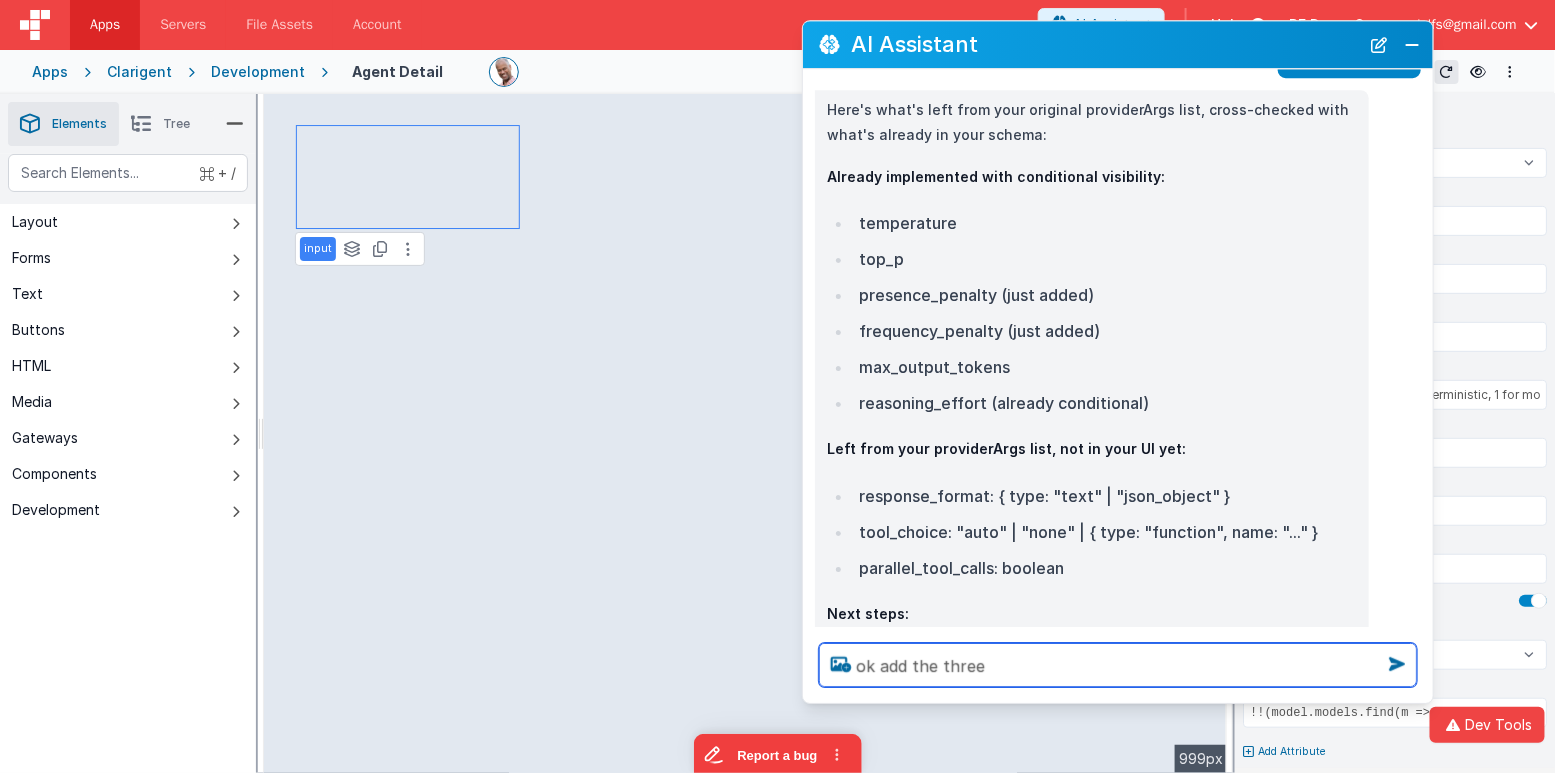type on "ok add the three" 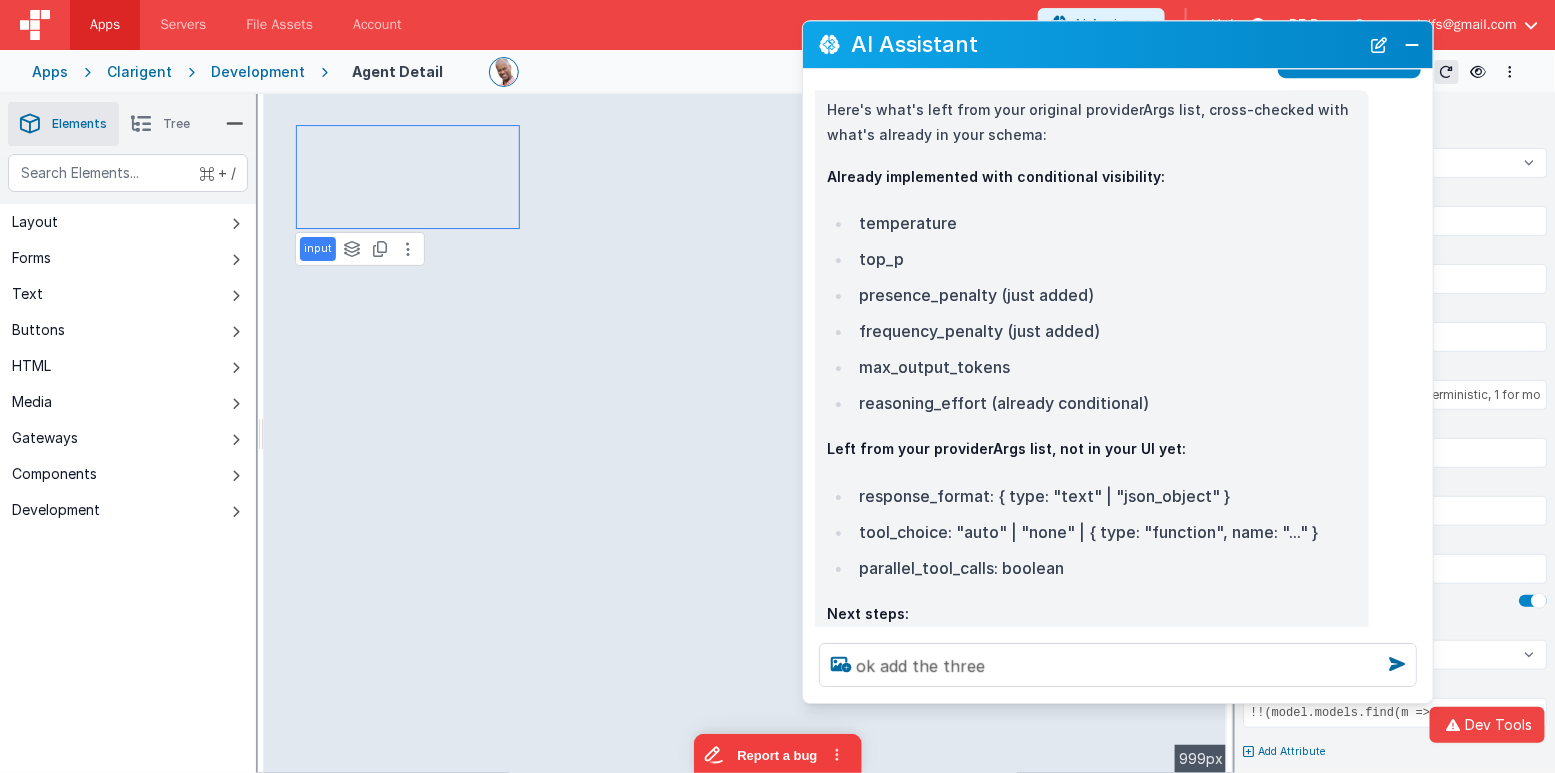 type 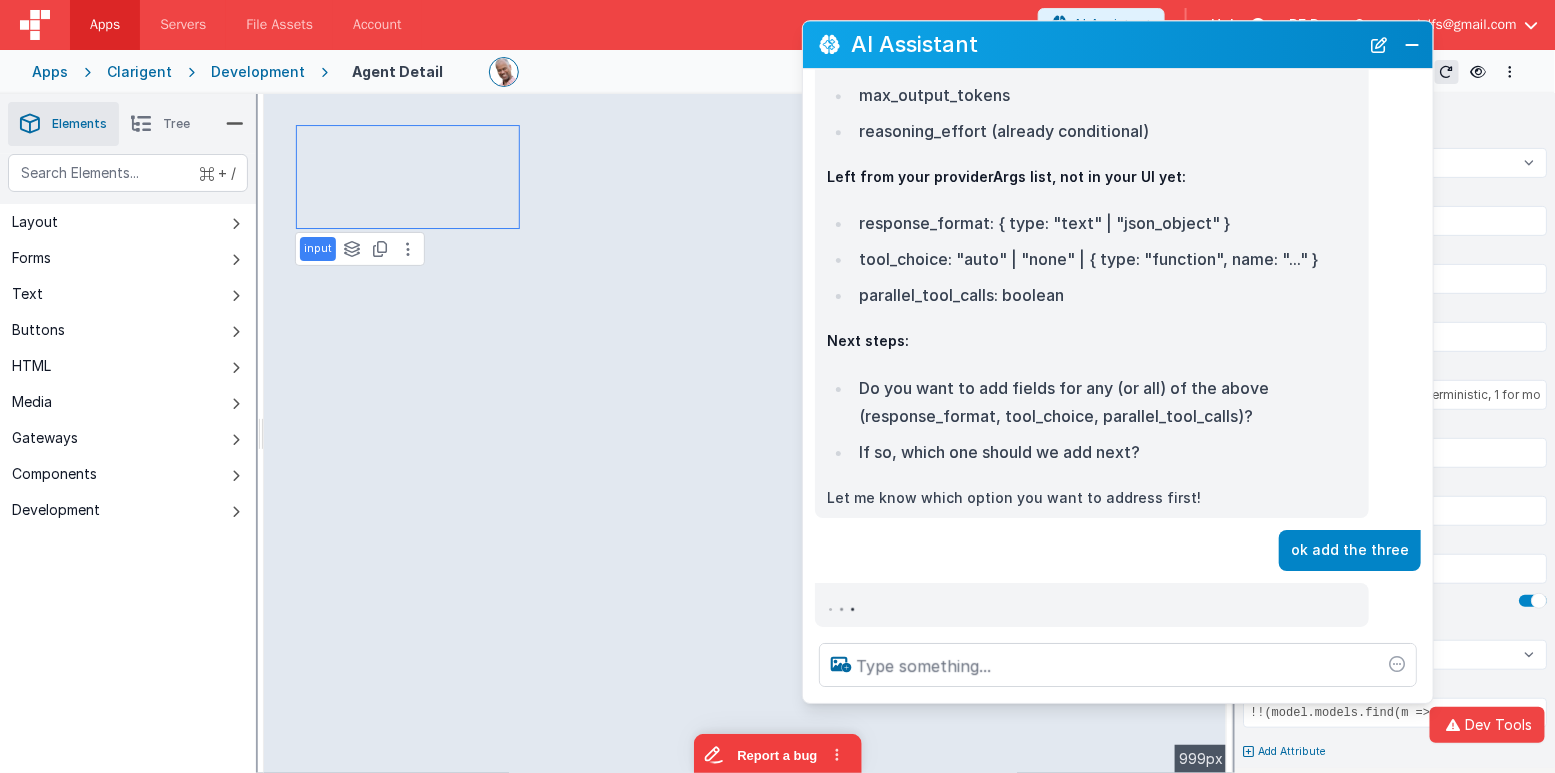 scroll, scrollTop: 5433, scrollLeft: 0, axis: vertical 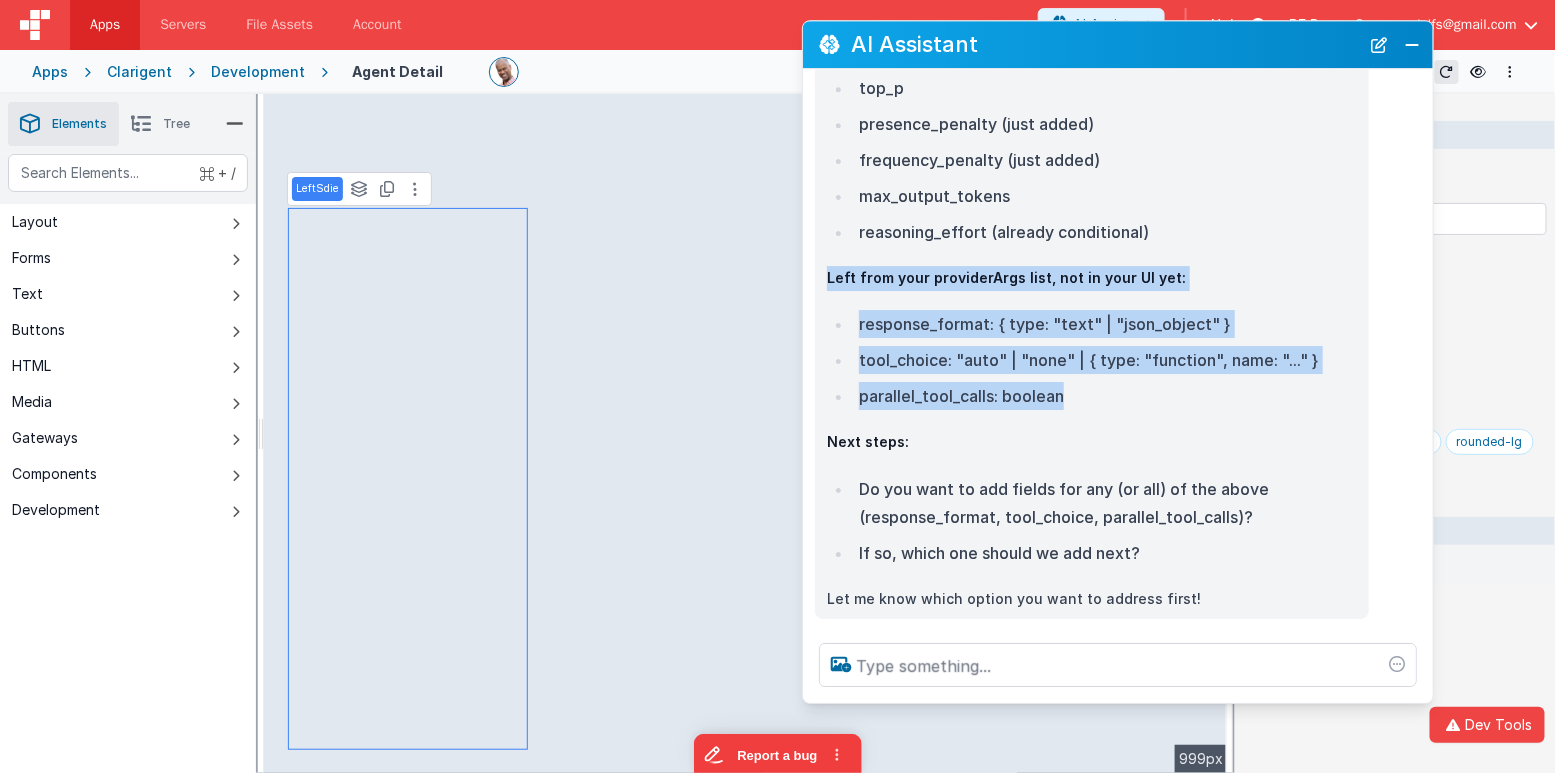 drag, startPoint x: 1096, startPoint y: 318, endPoint x: 825, endPoint y: 207, distance: 292.8515 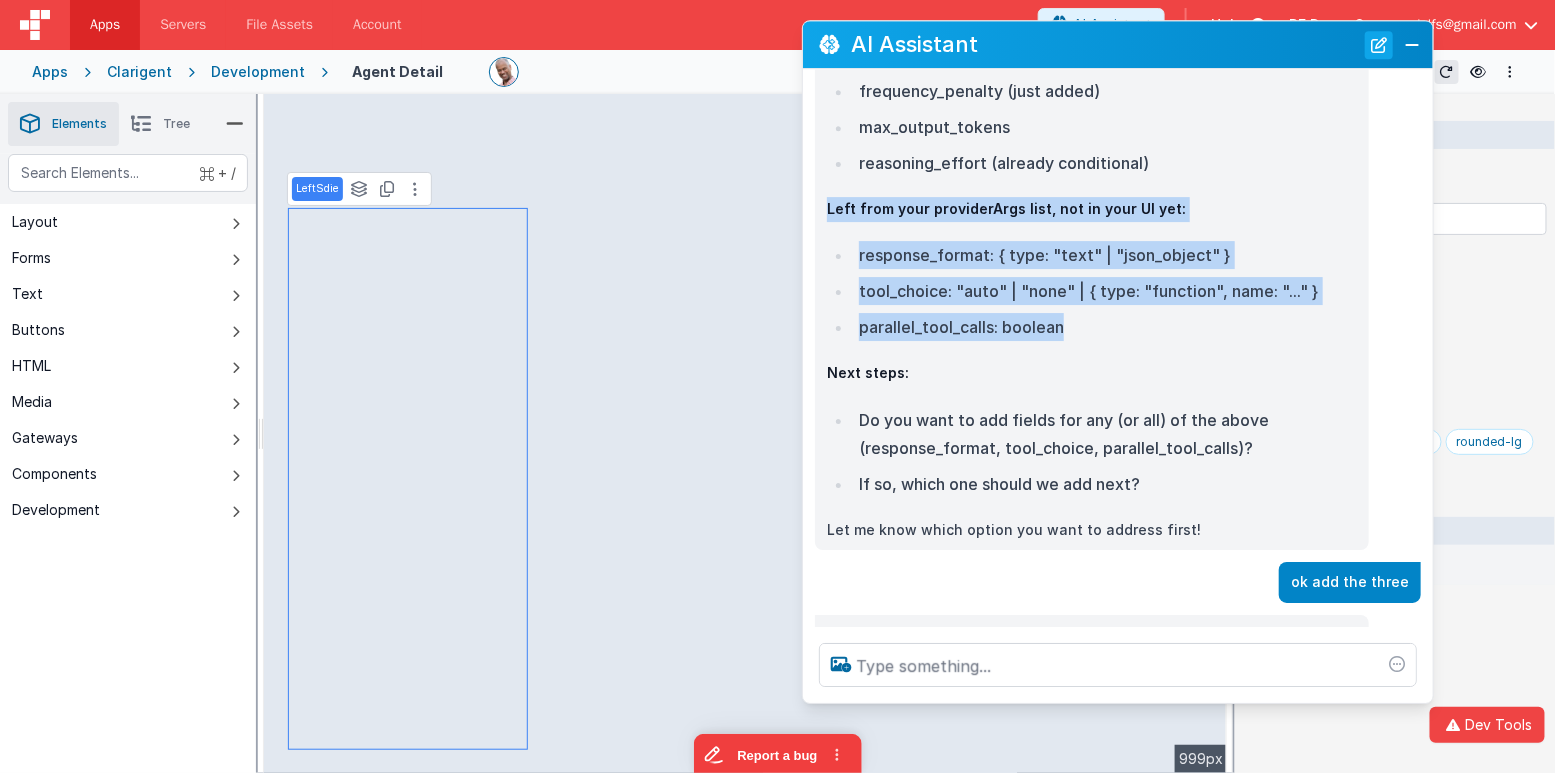 click at bounding box center (1379, 45) 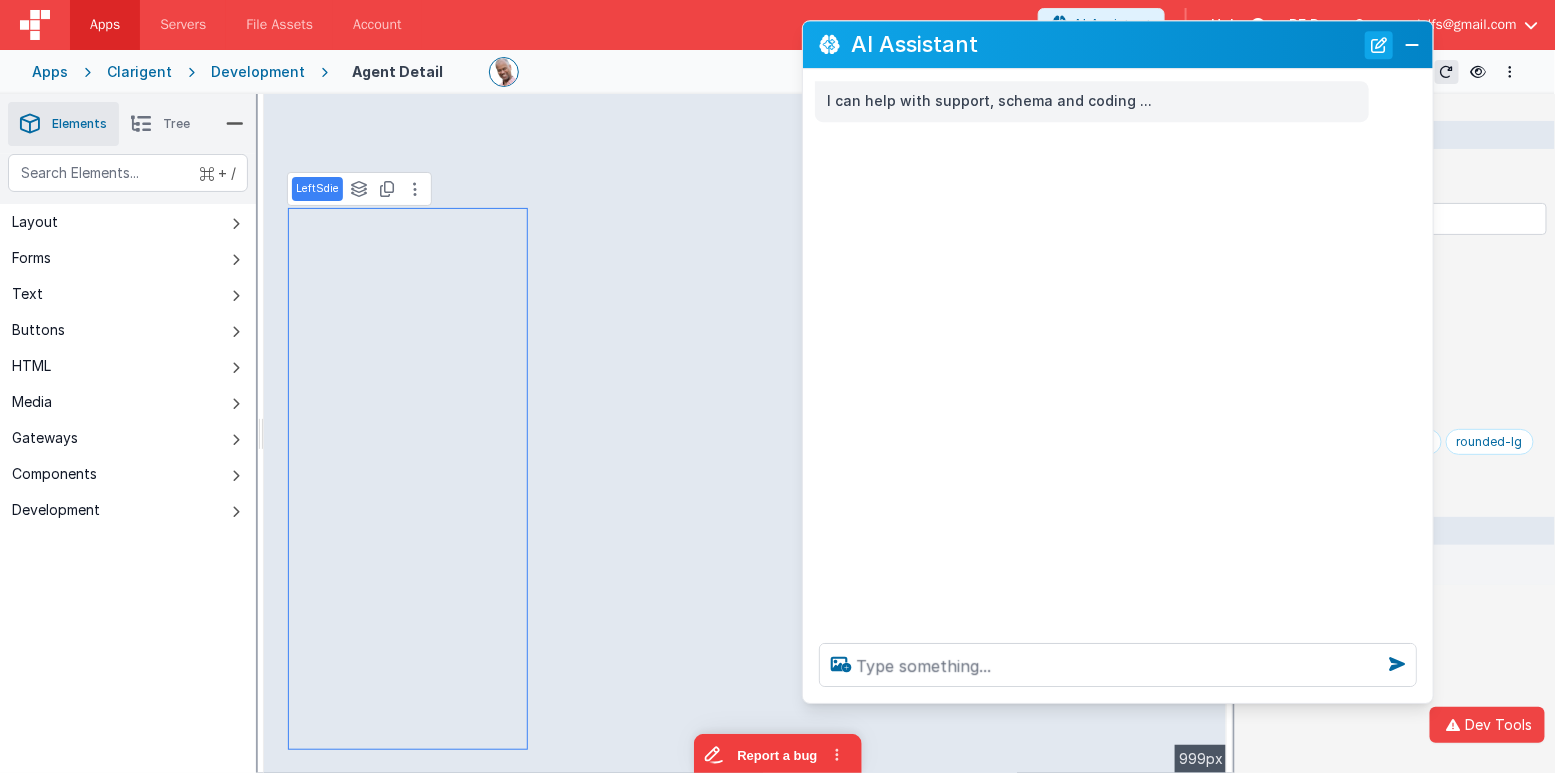 scroll, scrollTop: 0, scrollLeft: 0, axis: both 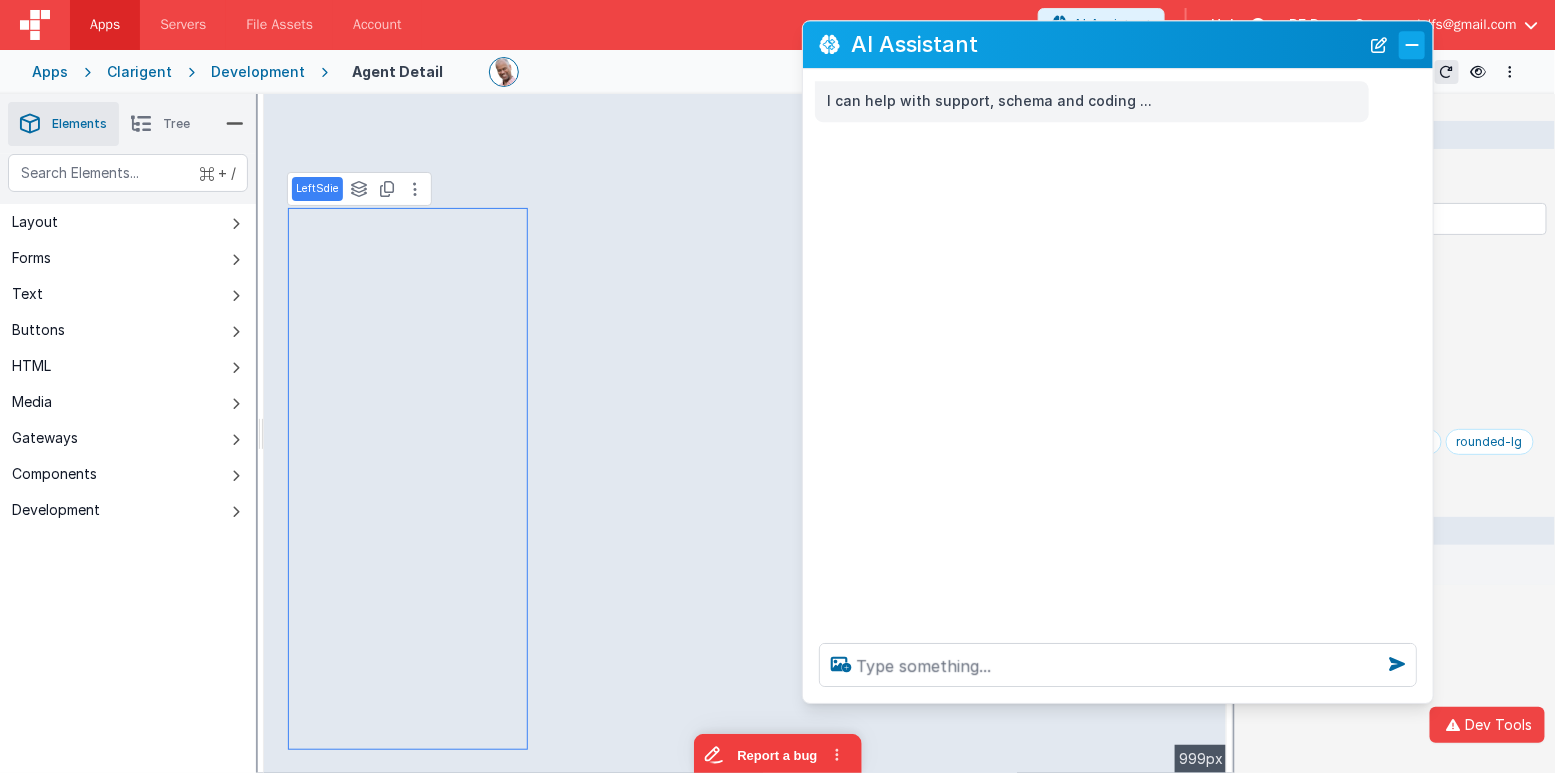 click at bounding box center (1412, 45) 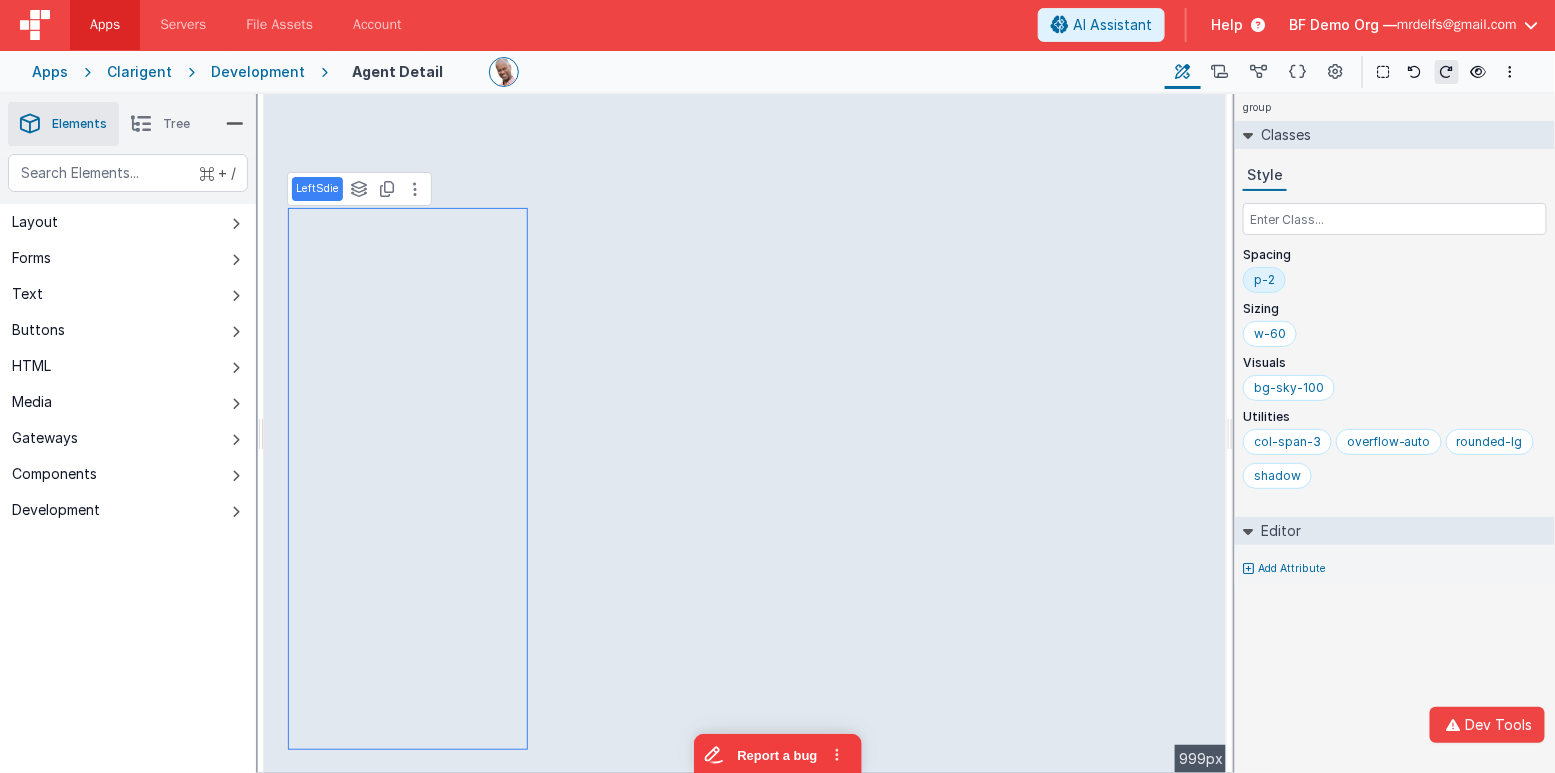 click on "Saved" at bounding box center [777, 102] 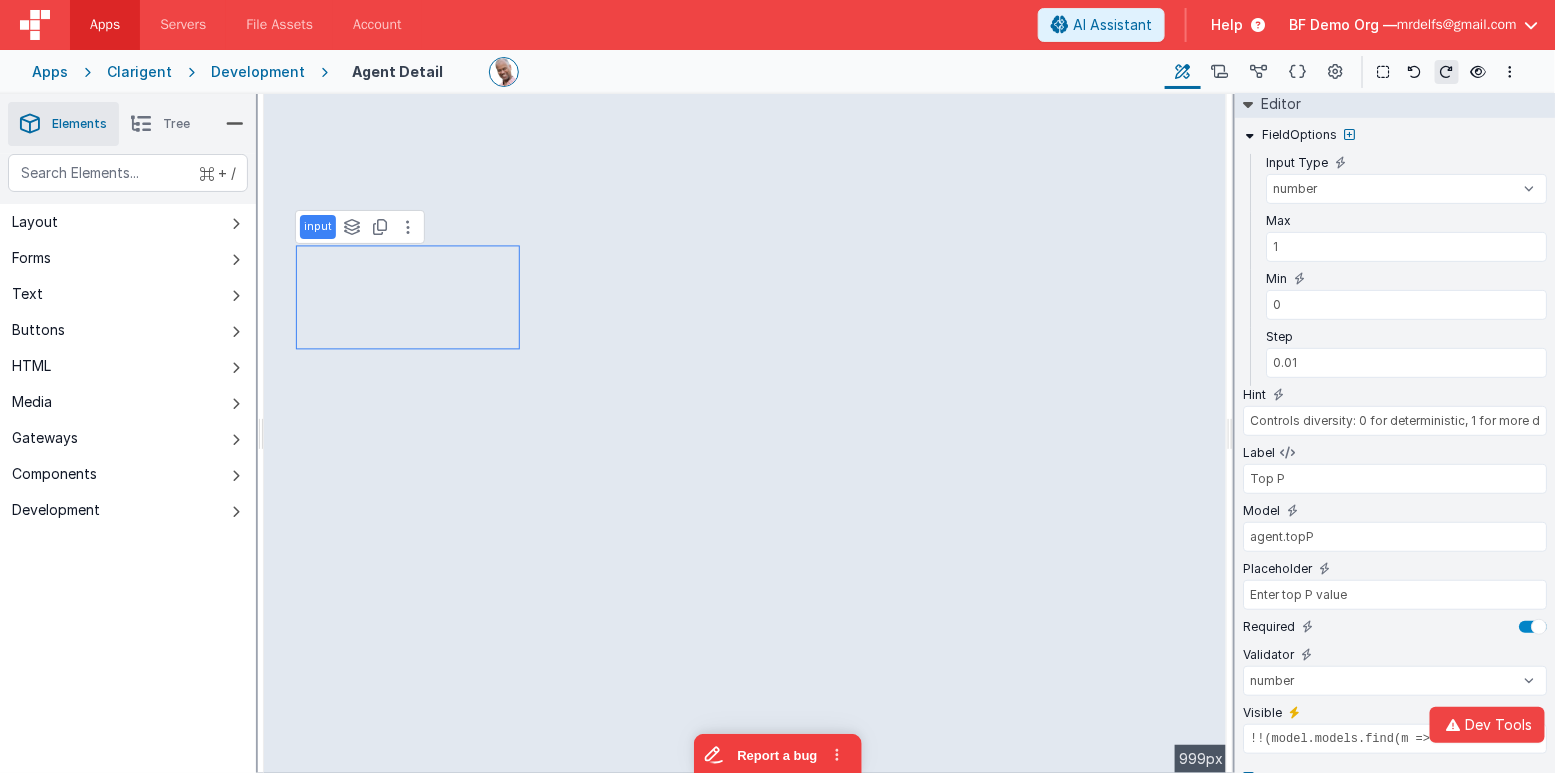 scroll, scrollTop: 257, scrollLeft: 0, axis: vertical 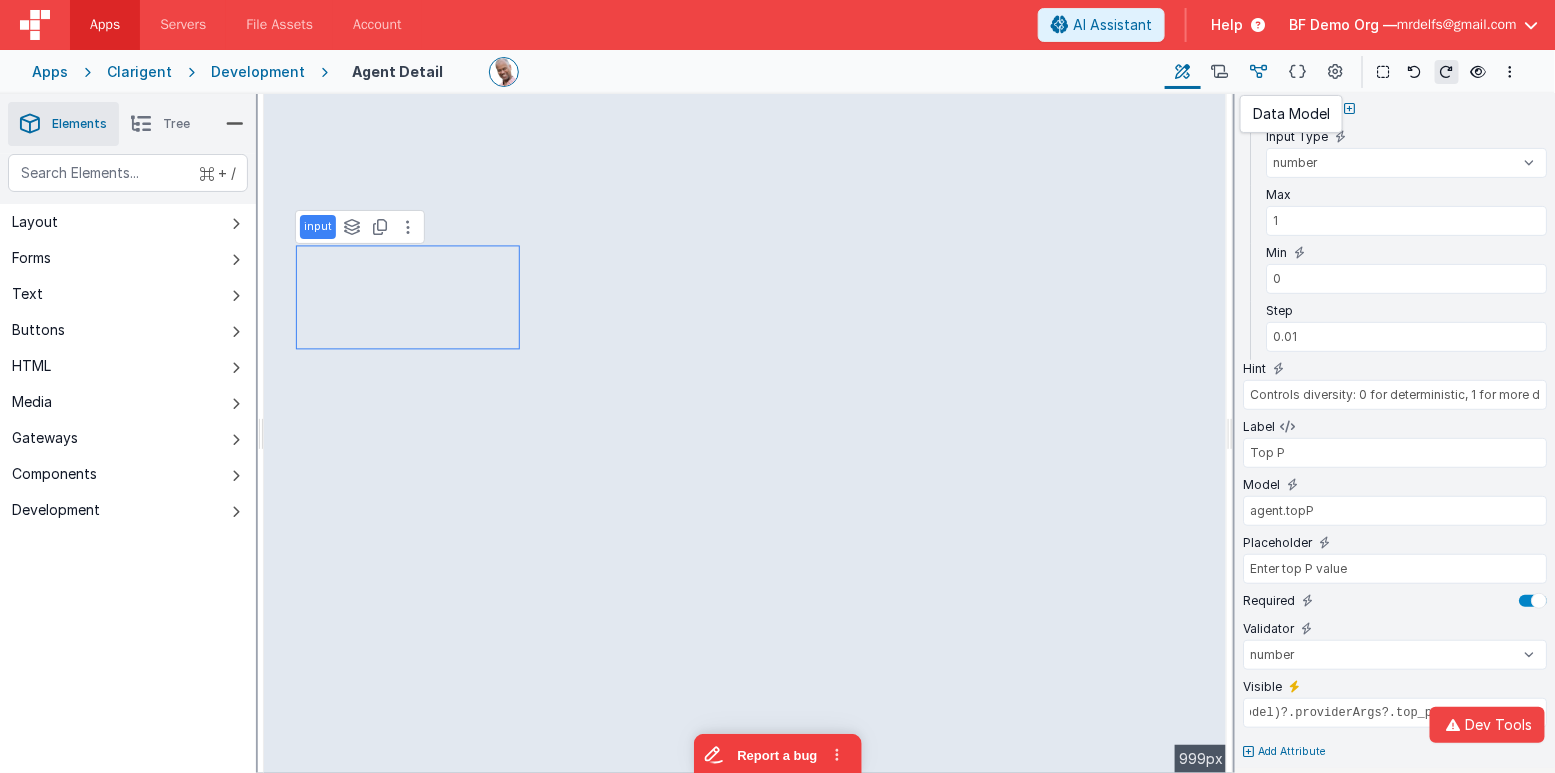 click at bounding box center [1259, 72] 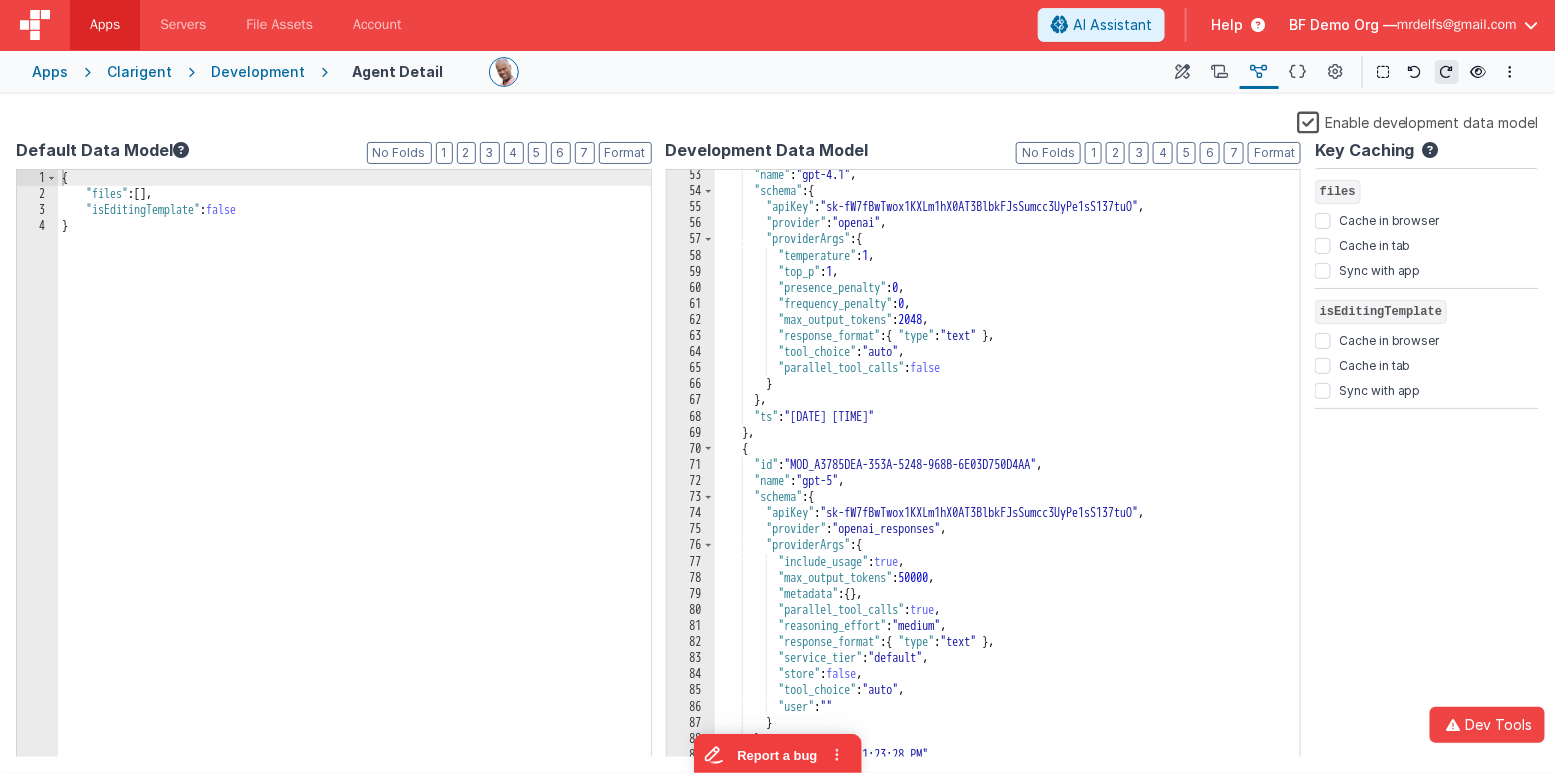 click on ""name" :  "gpt-4.1" ,         "schema" :  {           "apiKey" :  "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" ,           "provider" :  "openai" ,           "providerArgs" :  {              "temperature" :  1 ,              "top_p" :  1 ,              "presence_penalty" :  0 ,              "frequency_penalty" :  0 ,              "max_output_tokens" :  2048 ,              "response_format" :  {   "type" :  "text"   } ,              "tool_choice" :  "auto" ,              "parallel_tool_calls" :  false           }         } ,         "ts" :  "2025-07-08 6:43:26 PM"      } ,      {         "id" :  "MOD_A3785DEA-353A-5248-968B-6E03D750D4AA" ,         "name" :  "gpt-5" ,         "schema" :  {           "apiKey" :  "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" ,           "provider" :  "openai_responses" ,           "providerArgs" :  {              "include_usage" :  true ,              "max_output_tokens" :  50000 ,              "metadata" :  { } ,              "parallel_tool_calls" :  , ," at bounding box center (1008, 477) 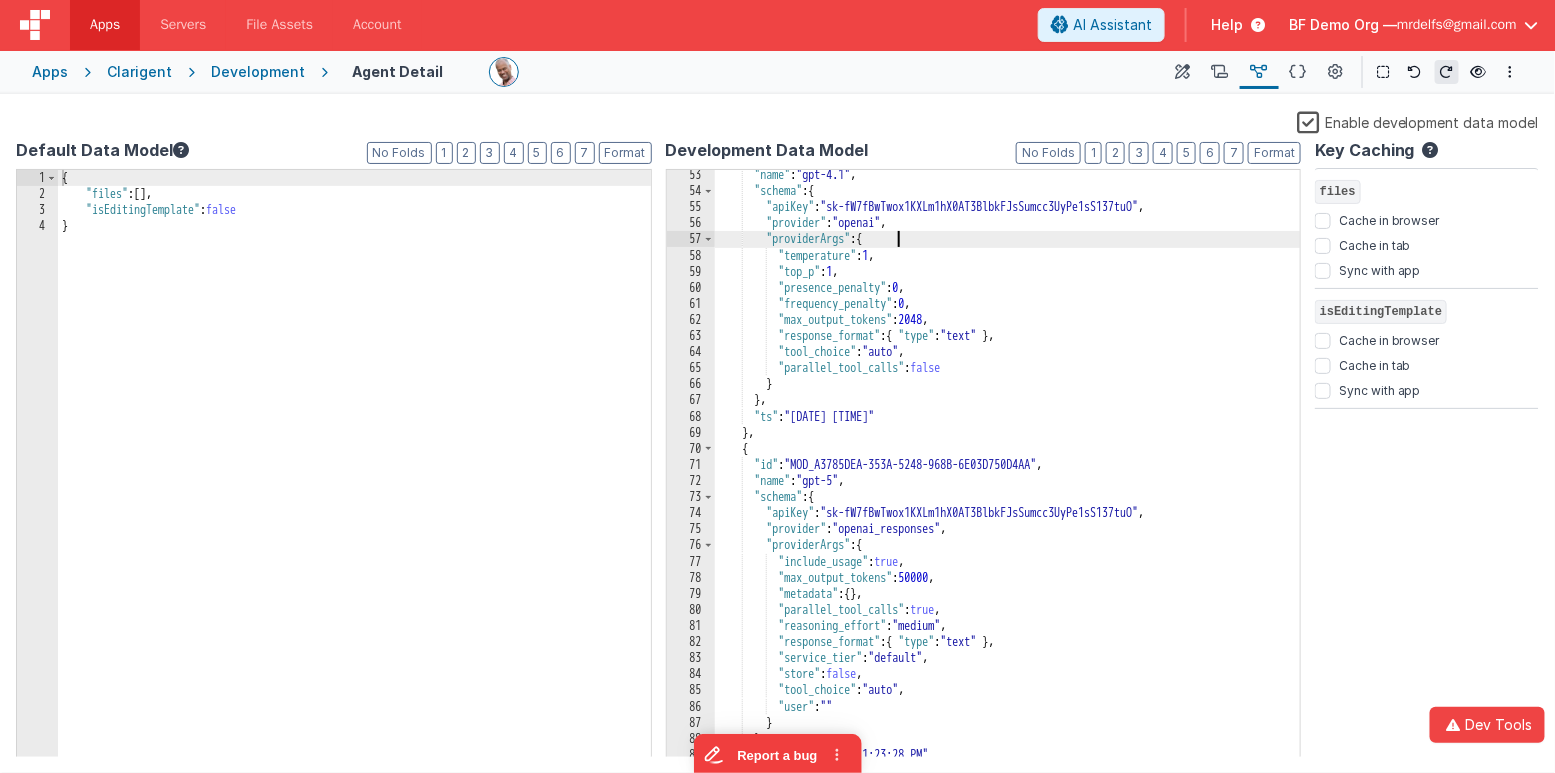click on ""name" :  "gpt-4.1" ,         "schema" :  {           "apiKey" :  "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" ,           "provider" :  "openai" ,           "providerArgs" :  {              "temperature" :  1 ,              "top_p" :  1 ,              "presence_penalty" :  0 ,              "frequency_penalty" :  0 ,              "max_output_tokens" :  2048 ,              "response_format" :  {   "type" :  "text"   } ,              "tool_choice" :  "auto" ,              "parallel_tool_calls" :  false           }         } ,         "ts" :  "2025-07-08 6:43:26 PM"      } ,      {         "id" :  "MOD_A3785DEA-353A-5248-968B-6E03D750D4AA" ,         "name" :  "gpt-5" ,         "schema" :  {           "apiKey" :  "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" ,           "provider" :  "openai_responses" ,           "providerArgs" :  {              "include_usage" :  true ,              "max_output_tokens" :  50000 ,              "metadata" :  { } ,              "parallel_tool_calls" :  , ," at bounding box center (1008, 477) 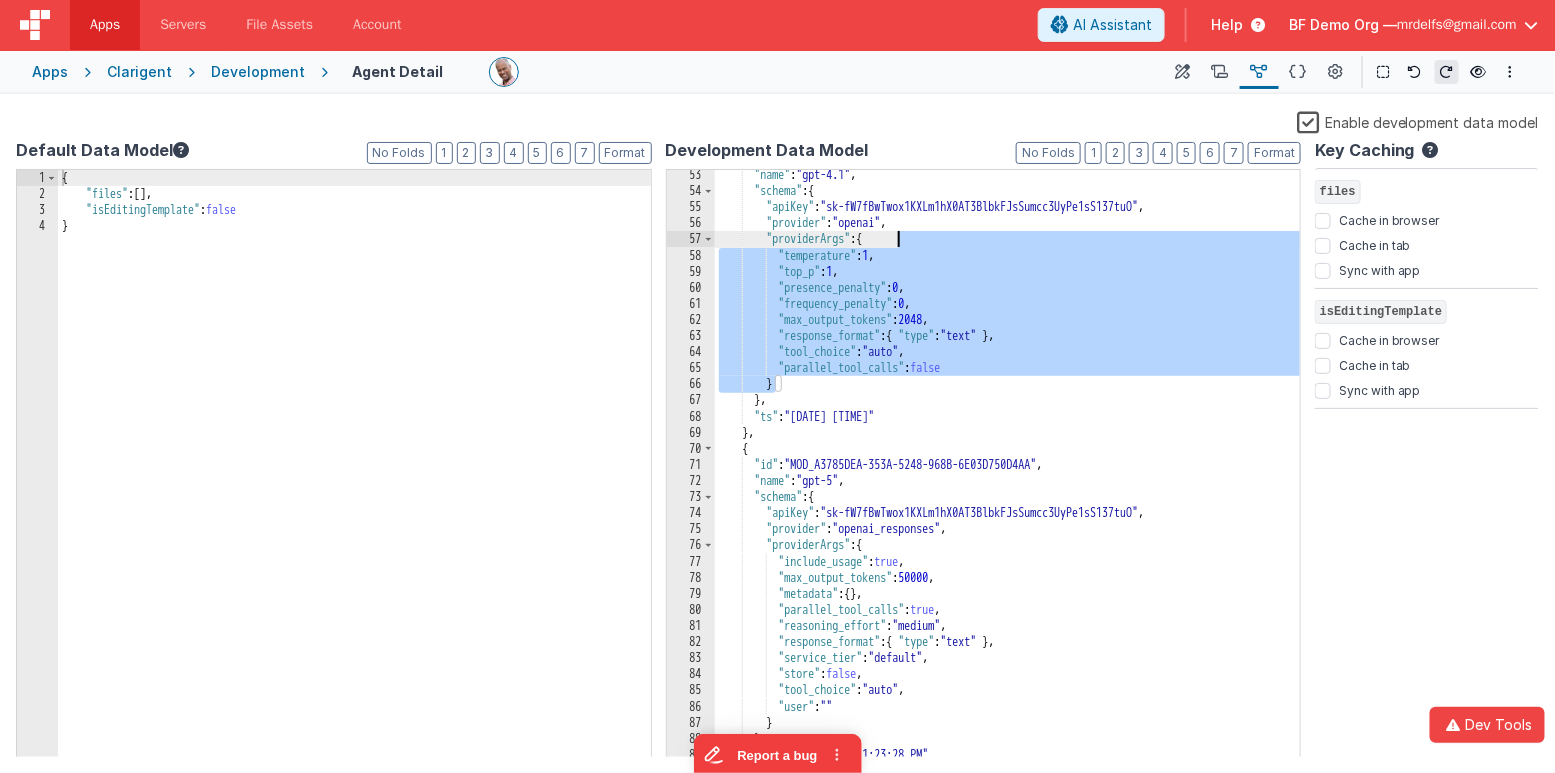 click on ""name" :  "gpt-4.1" ,         "schema" :  {           "apiKey" :  "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" ,           "provider" :  "openai" ,           "providerArgs" :  {              "temperature" :  1 ,              "top_p" :  1 ,              "presence_penalty" :  0 ,              "frequency_penalty" :  0 ,              "max_output_tokens" :  2048 ,              "response_format" :  {   "type" :  "text"   } ,              "tool_choice" :  "auto" ,              "parallel_tool_calls" :  false           }         } ,         "ts" :  "2025-07-08 6:43:26 PM"      } ,      {         "id" :  "MOD_A3785DEA-353A-5248-968B-6E03D750D4AA" ,         "name" :  "gpt-5" ,         "schema" :  {           "apiKey" :  "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" ,           "provider" :  "openai_responses" ,           "providerArgs" :  {              "include_usage" :  true ,              "max_output_tokens" :  50000 ,              "metadata" :  { } ,              "parallel_tool_calls" :  , ," at bounding box center (1008, 477) 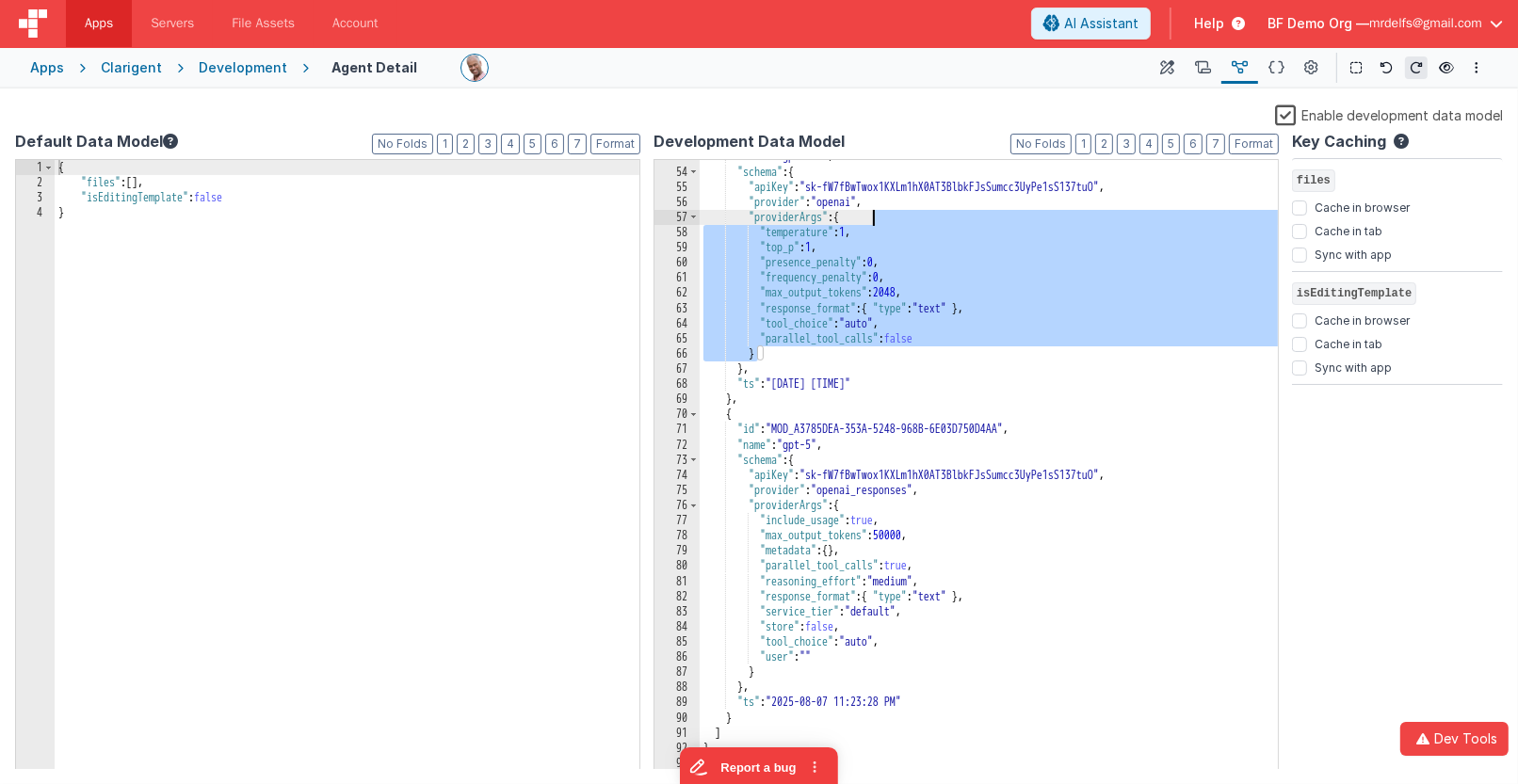 scroll, scrollTop: 1224, scrollLeft: 0, axis: vertical 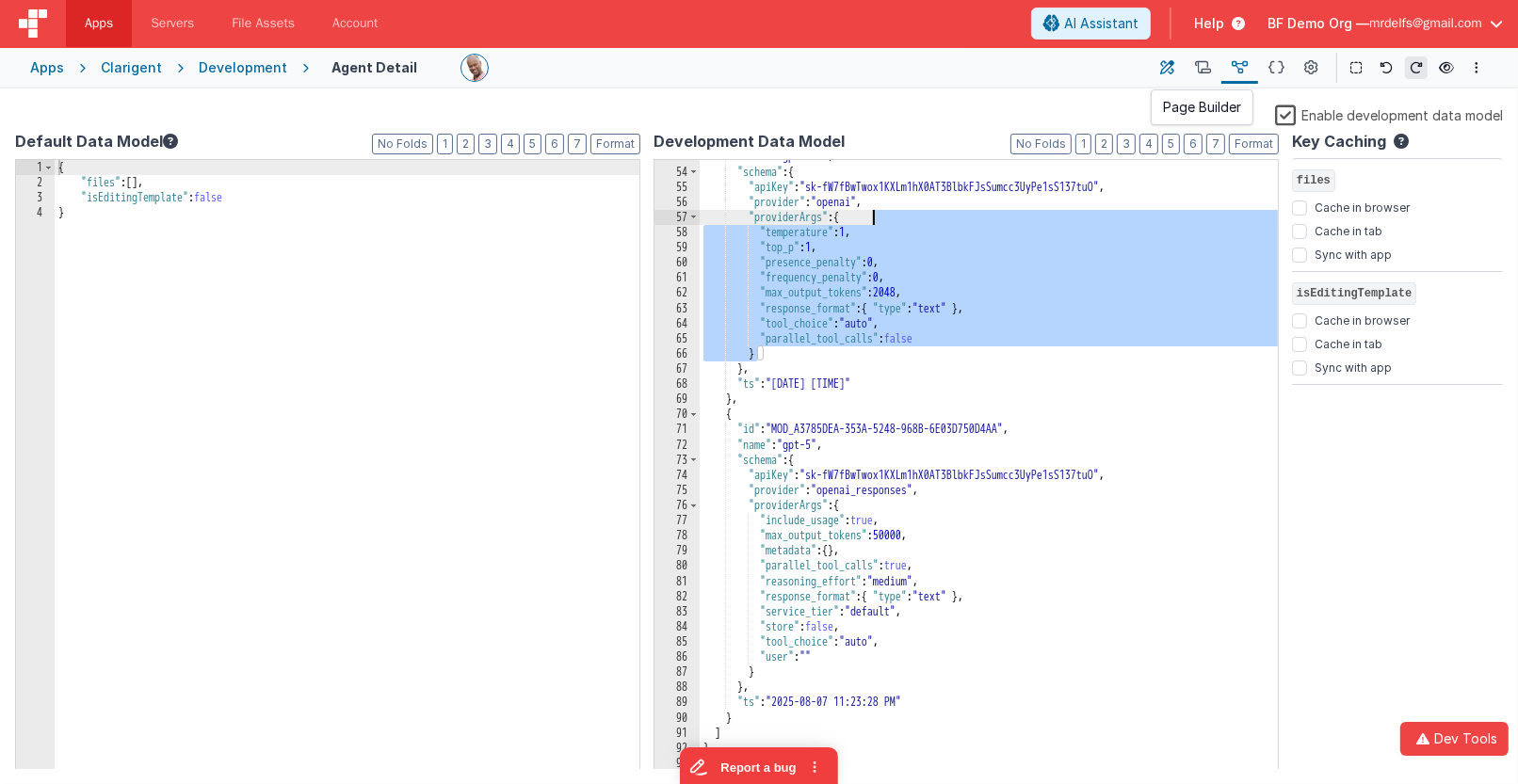 click at bounding box center [1168, 68] 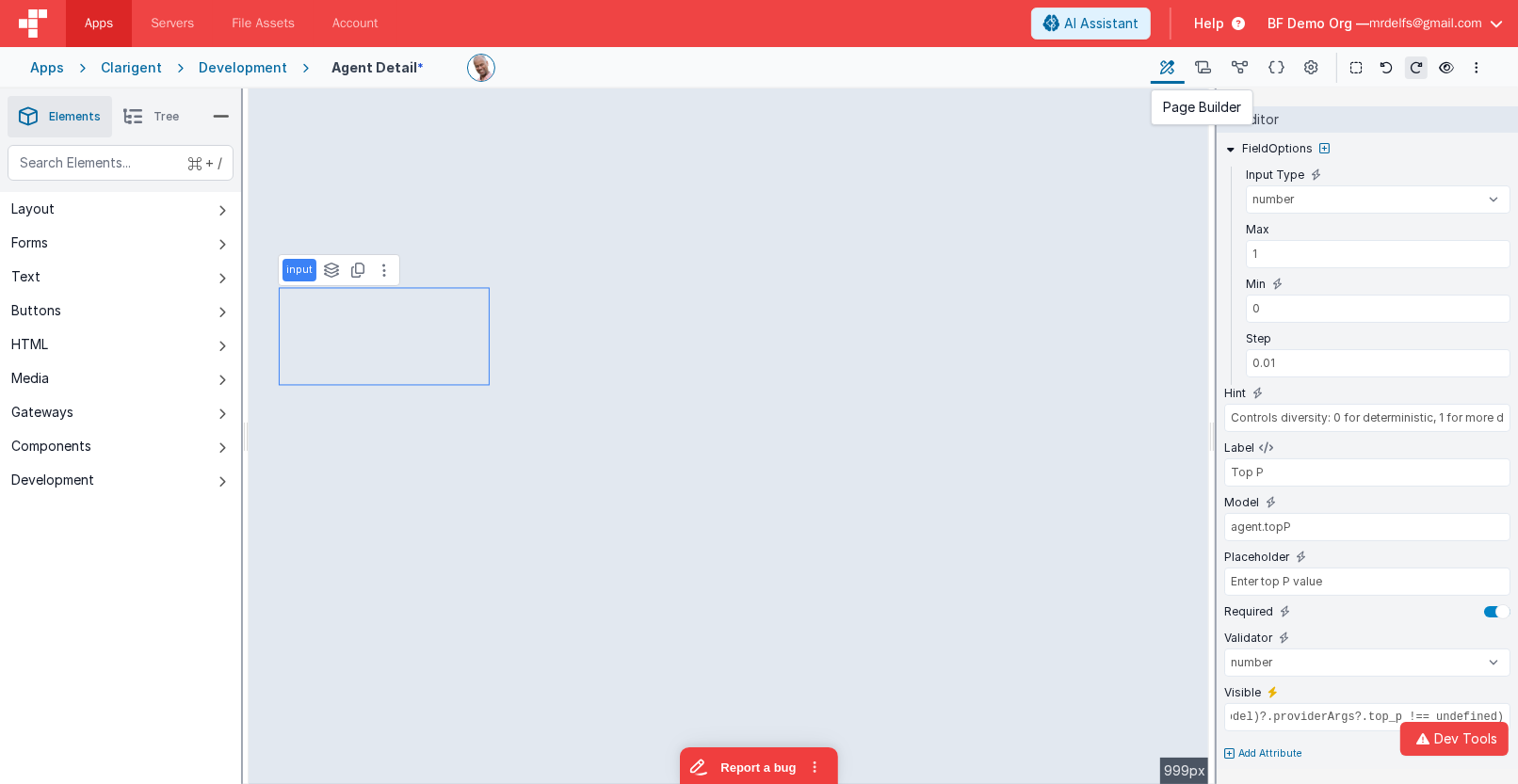 scroll, scrollTop: 185, scrollLeft: 0, axis: vertical 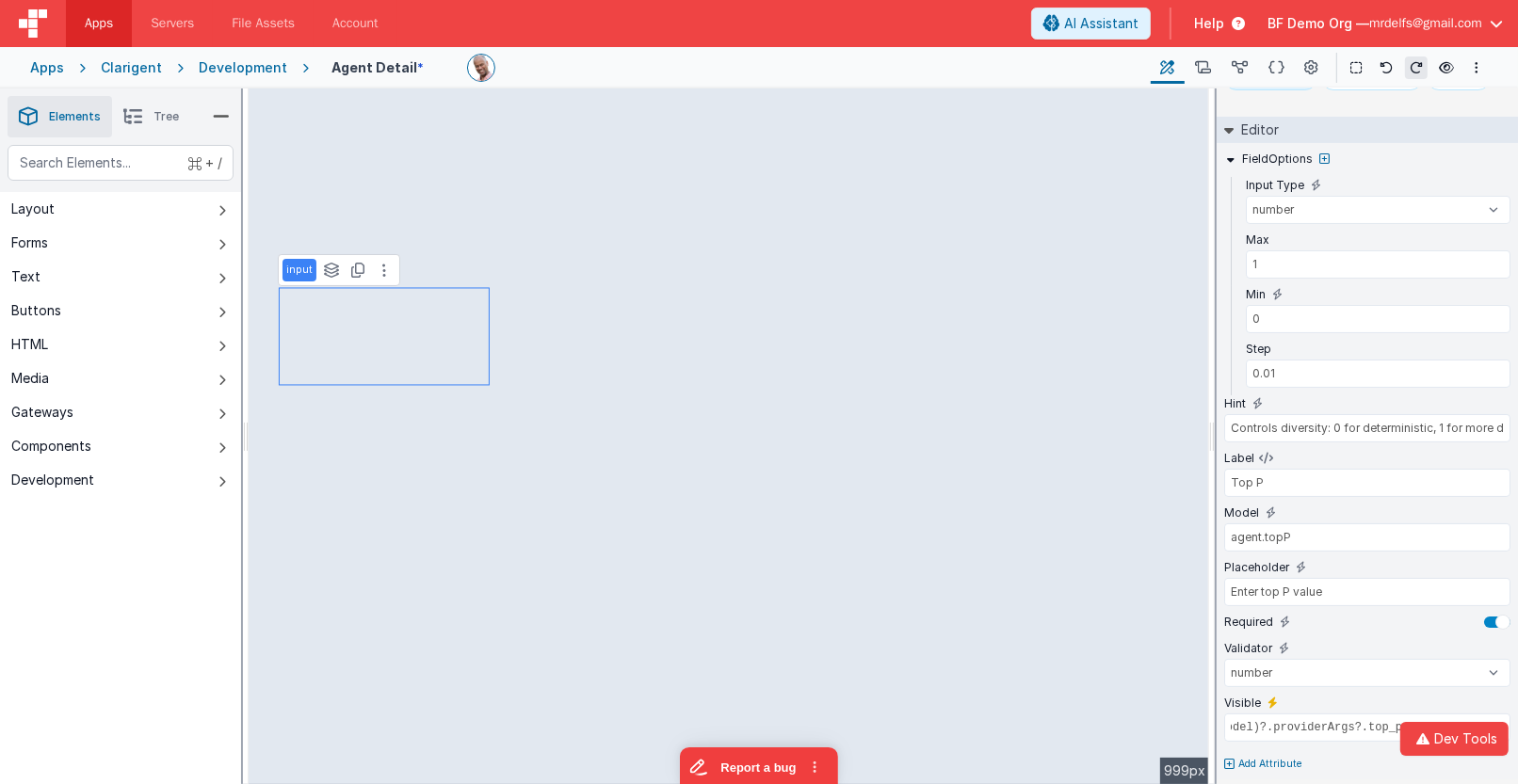 click on "Development" at bounding box center (243, 68) 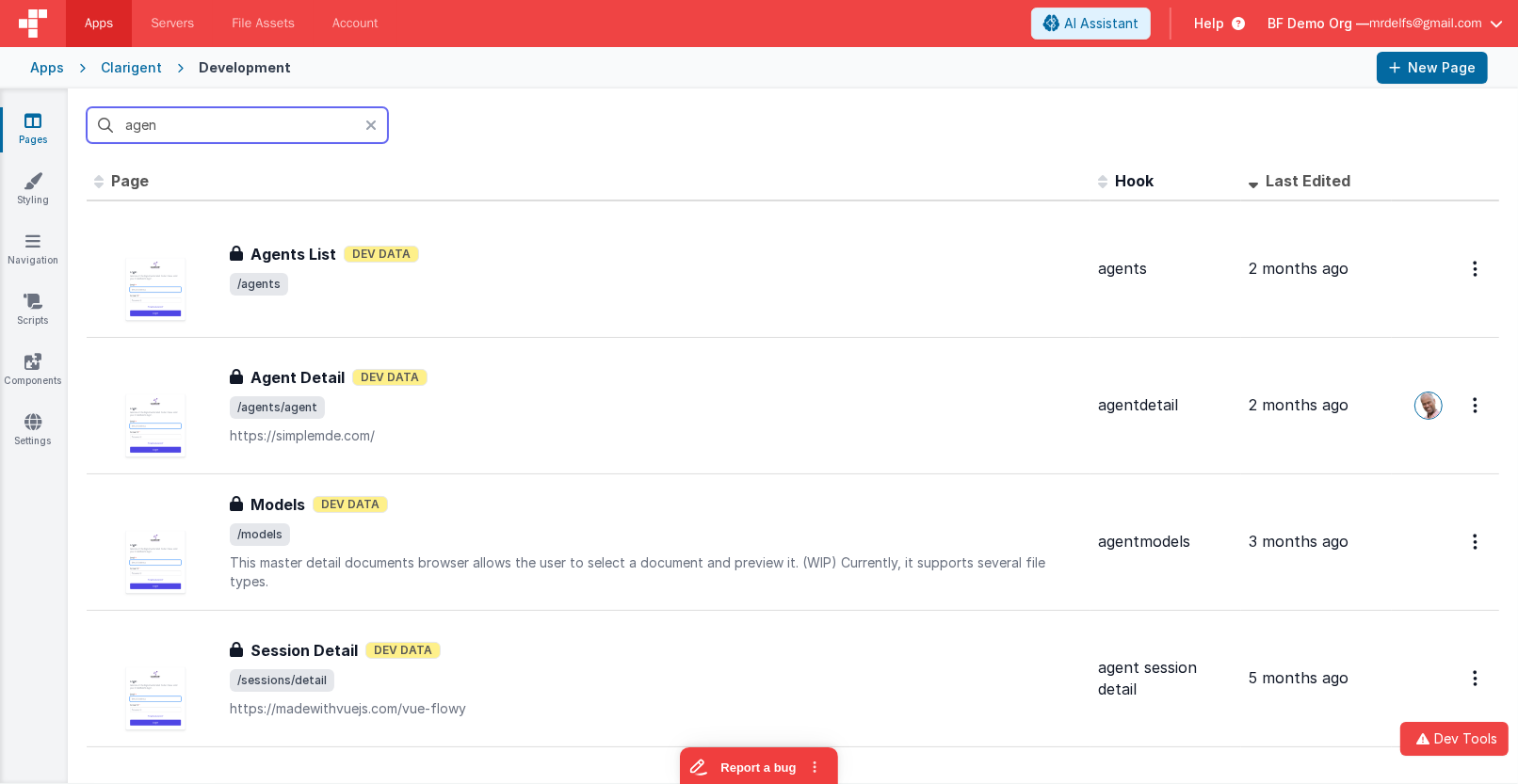 drag, startPoint x: 250, startPoint y: 122, endPoint x: 234, endPoint y: 122, distance: 16 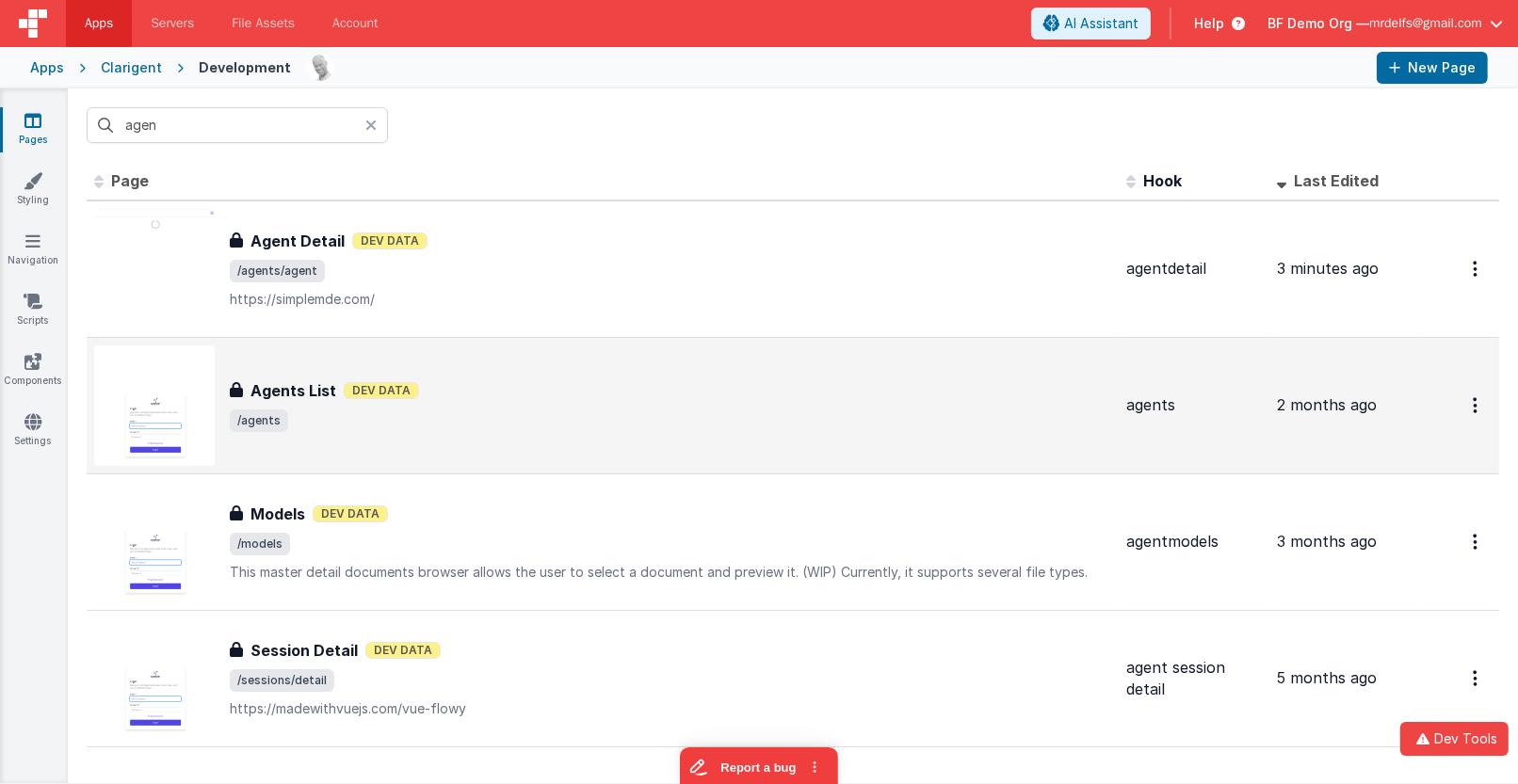 click on "/agents" at bounding box center [670, 421] 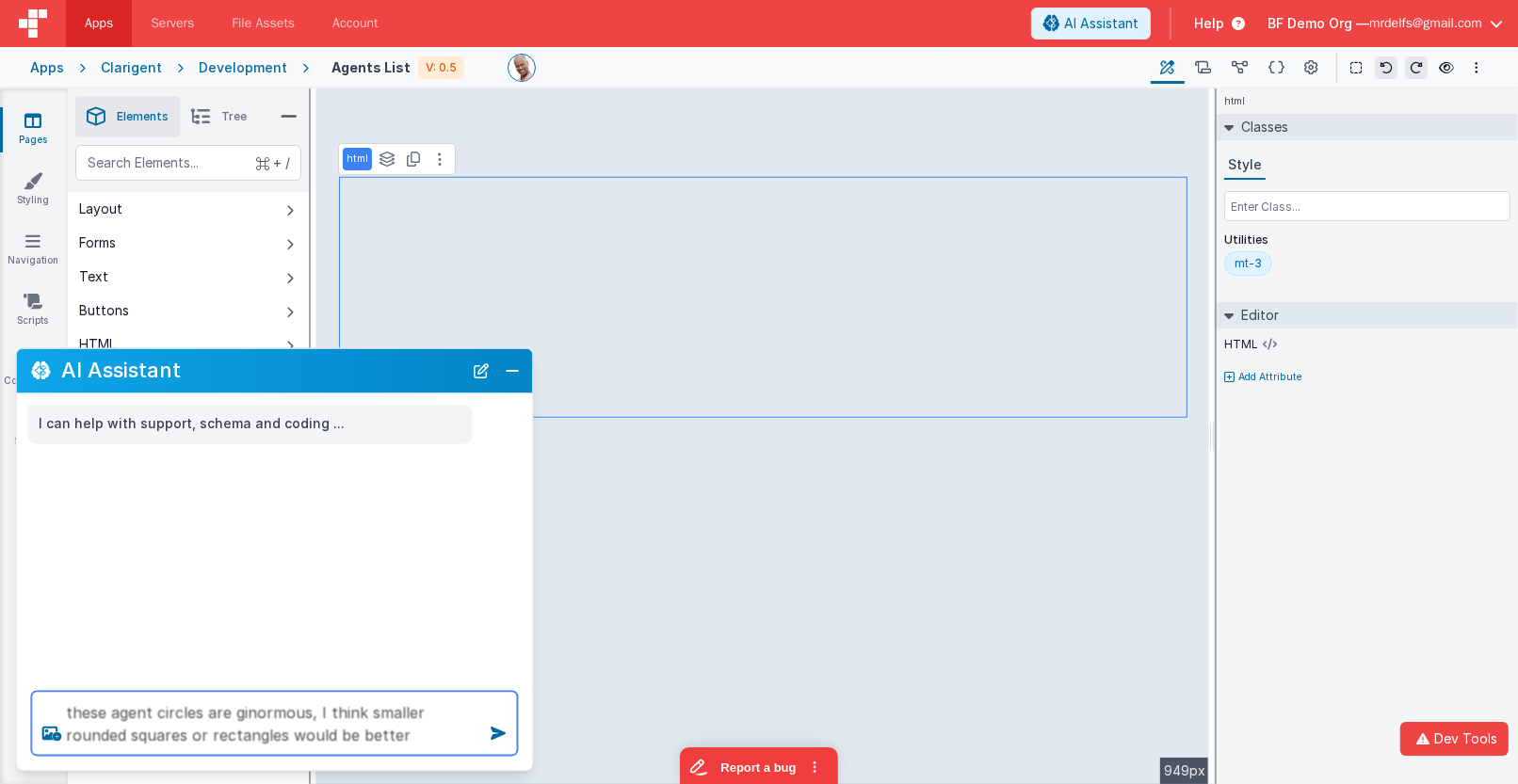 type on "these agent circles are ginormous, I think smaller rounded squares or rectangles would be better" 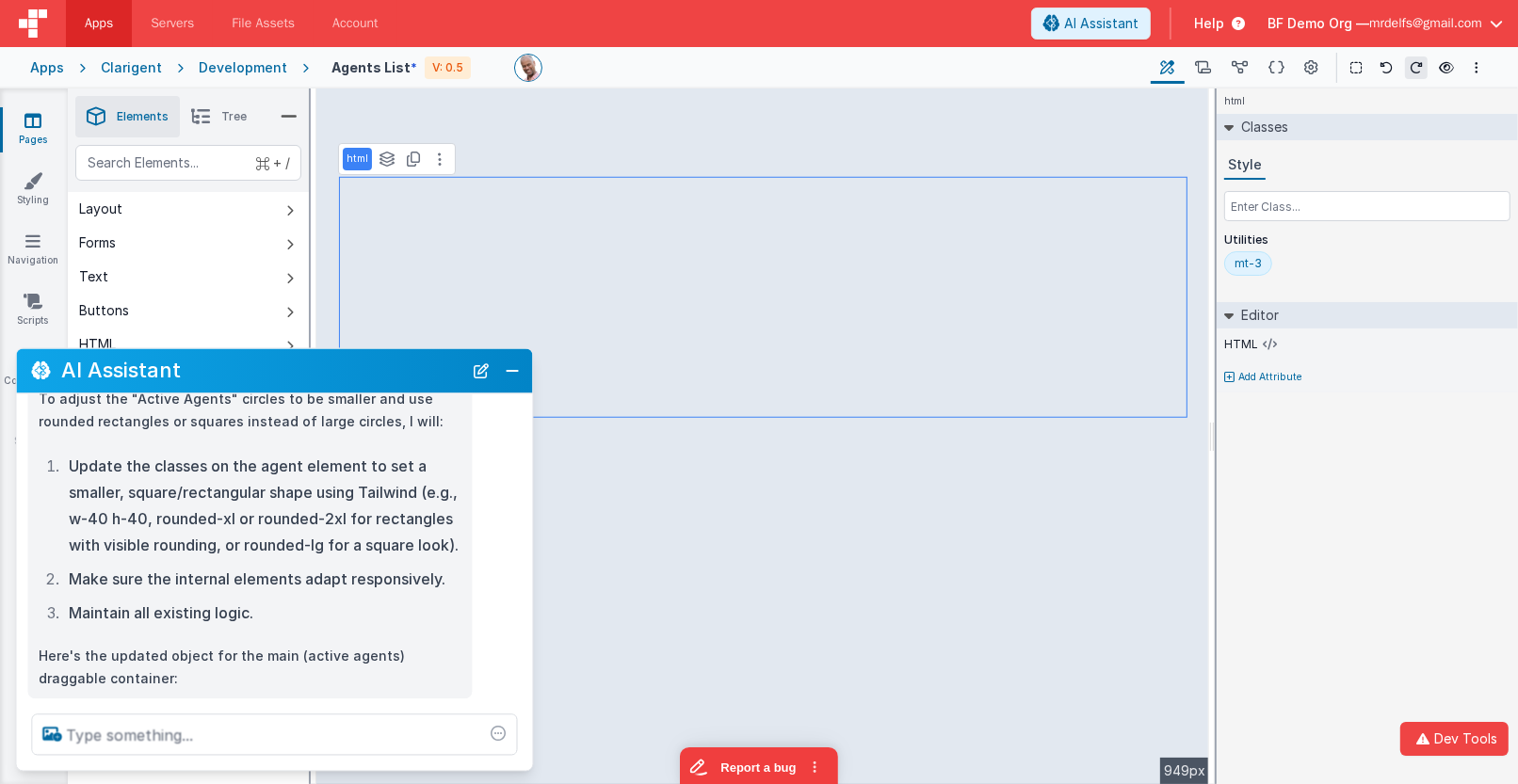 scroll, scrollTop: 171, scrollLeft: 0, axis: vertical 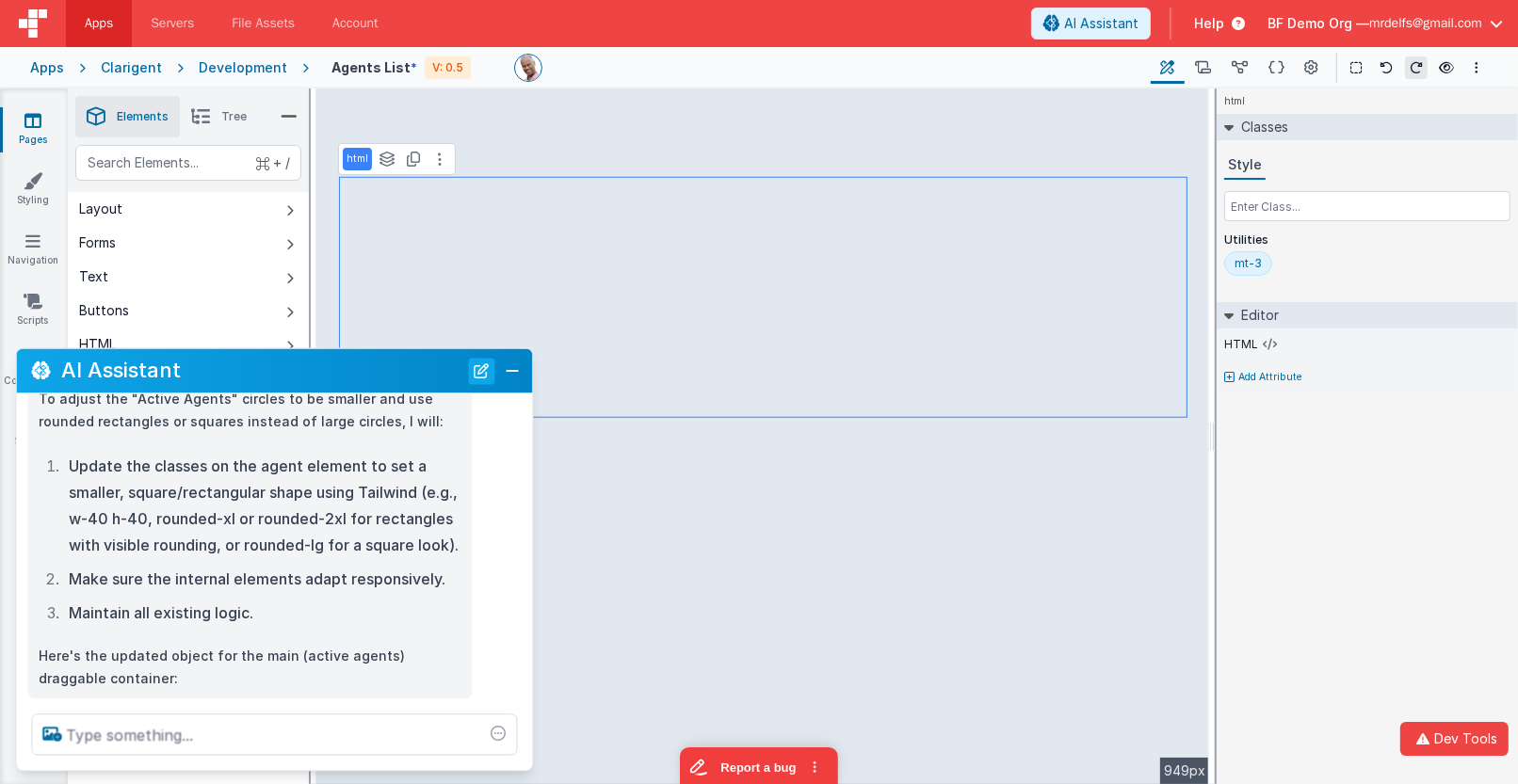 click at bounding box center [482, 371] 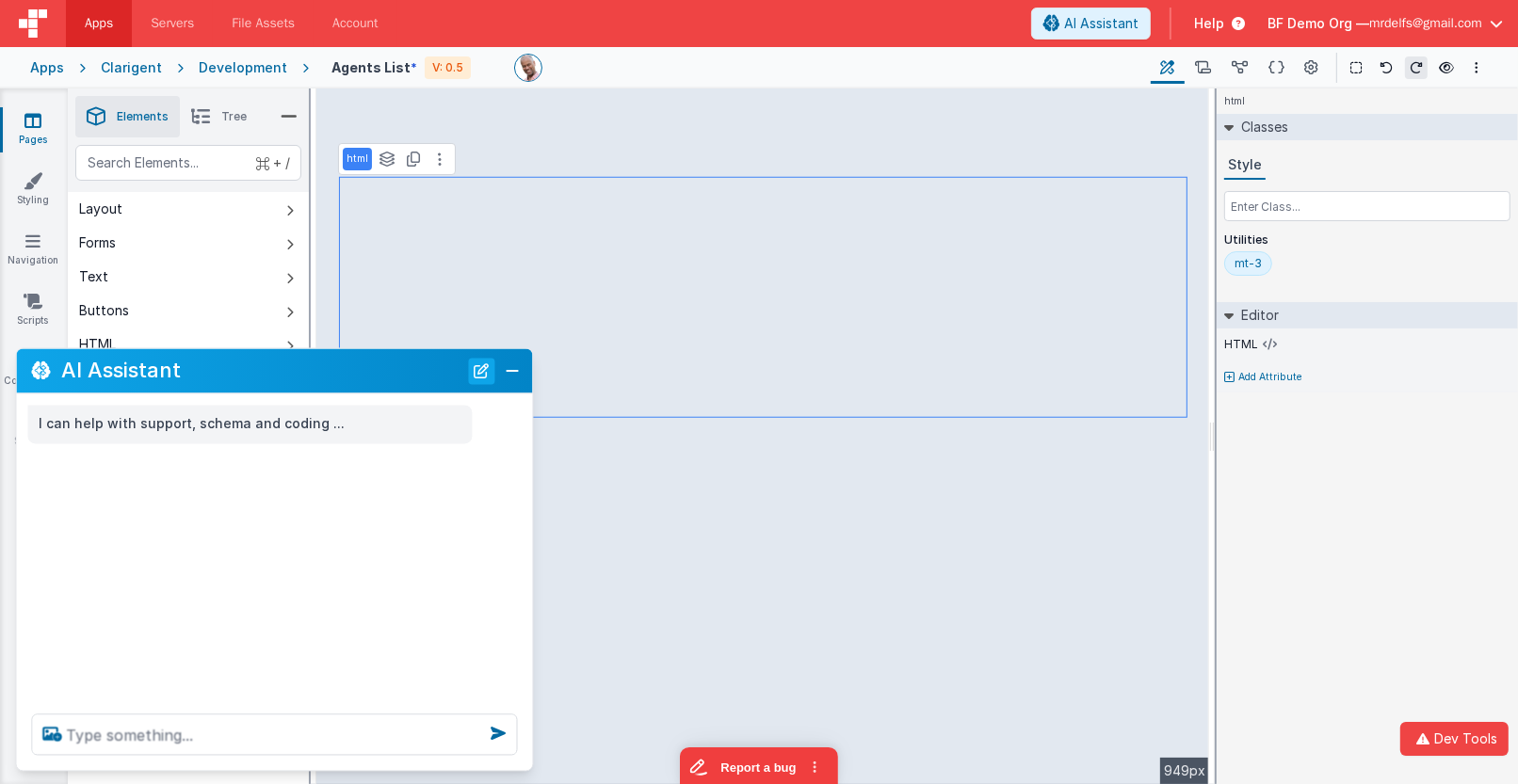 scroll, scrollTop: 0, scrollLeft: 0, axis: both 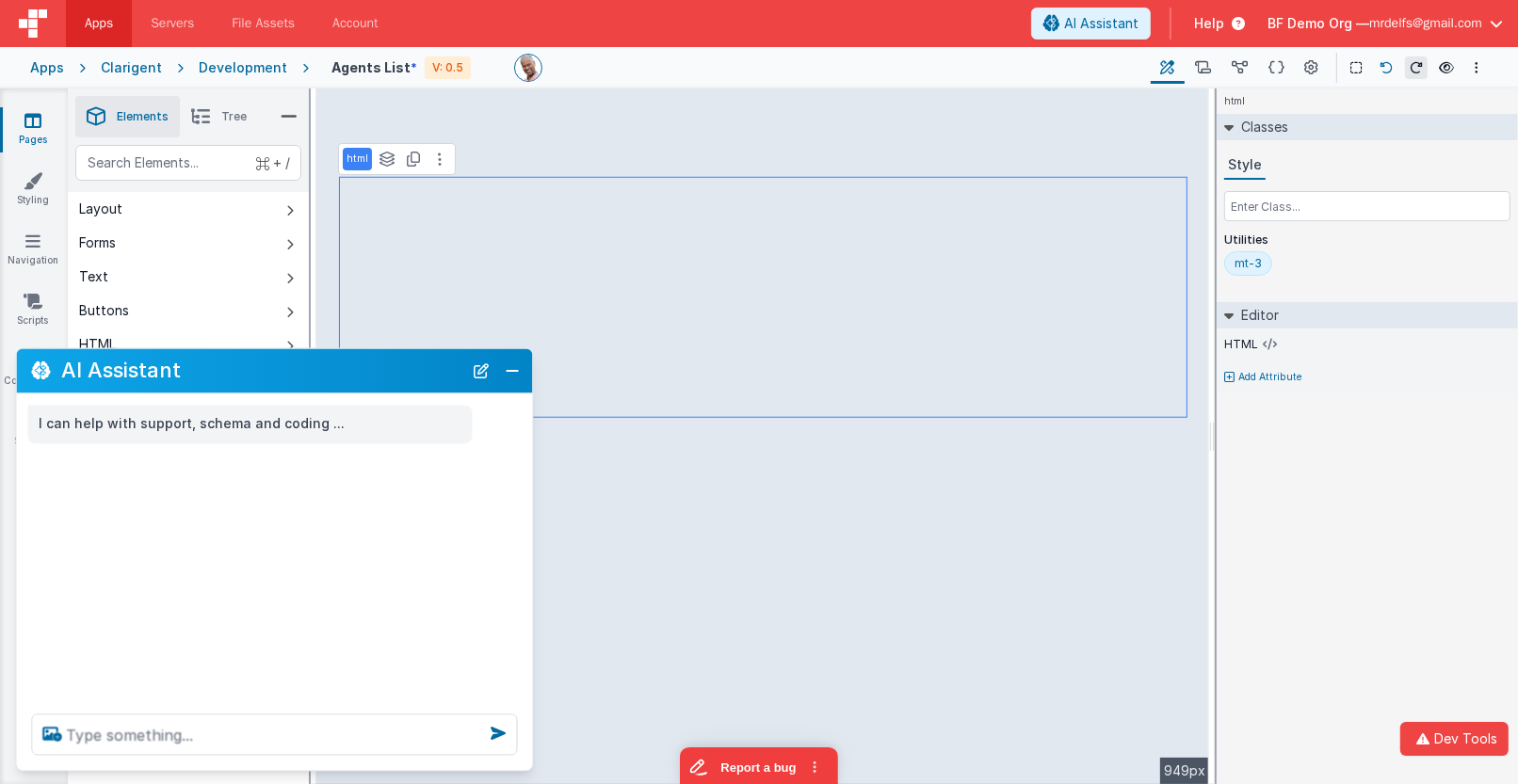 click at bounding box center (1386, 68) 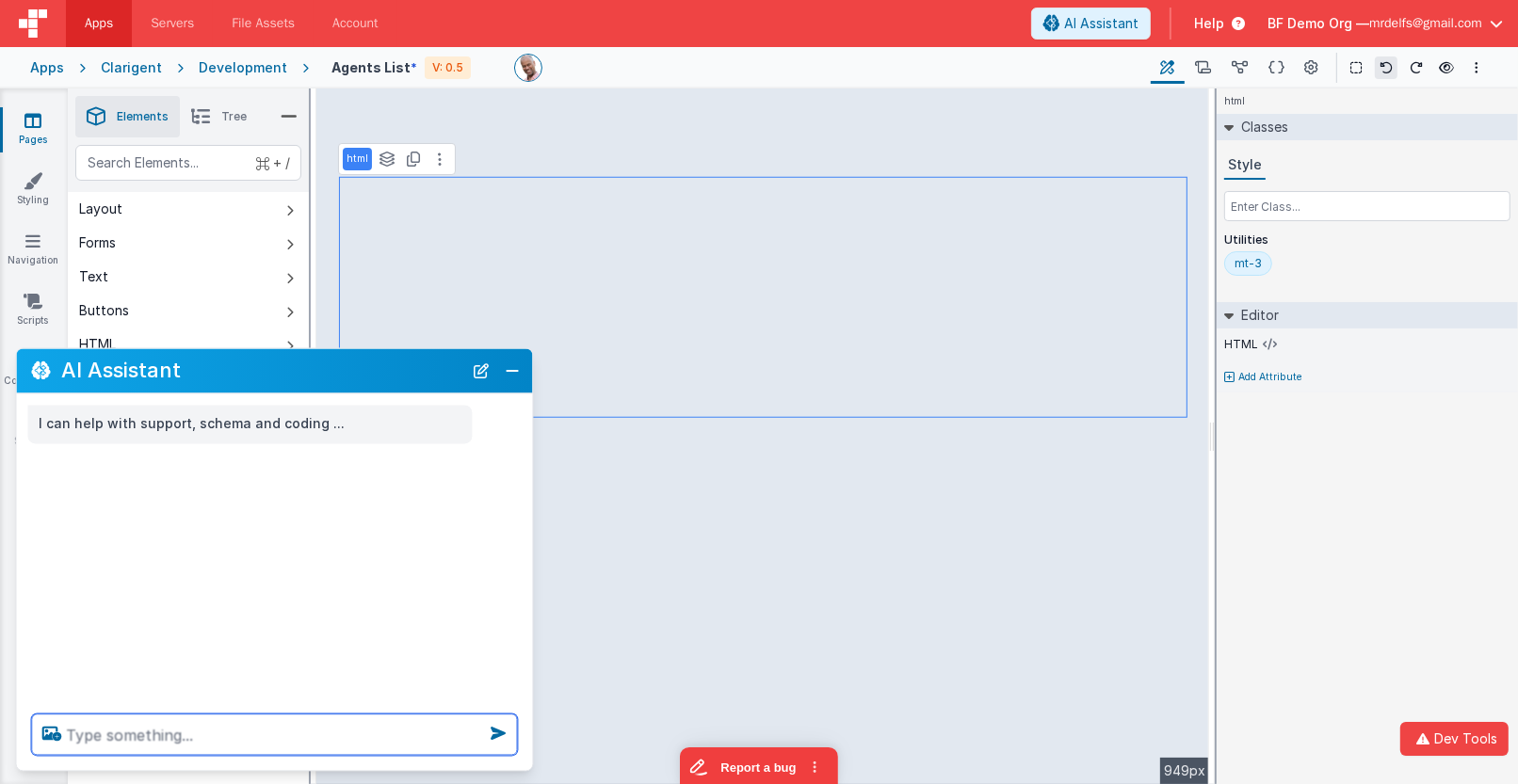 click at bounding box center [275, 735] 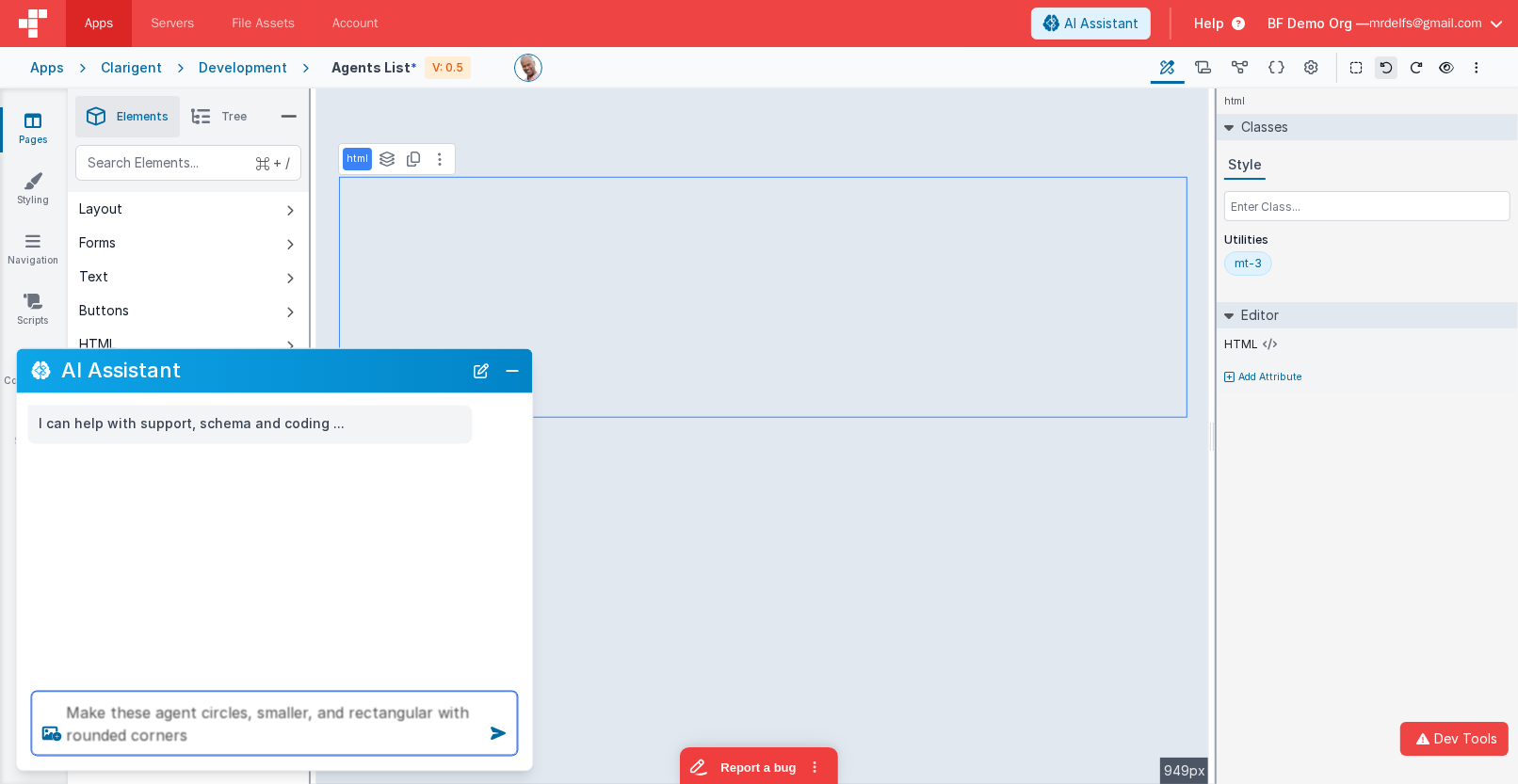 type on "Make these agent circles, smaller, and rectangular with rounded corners" 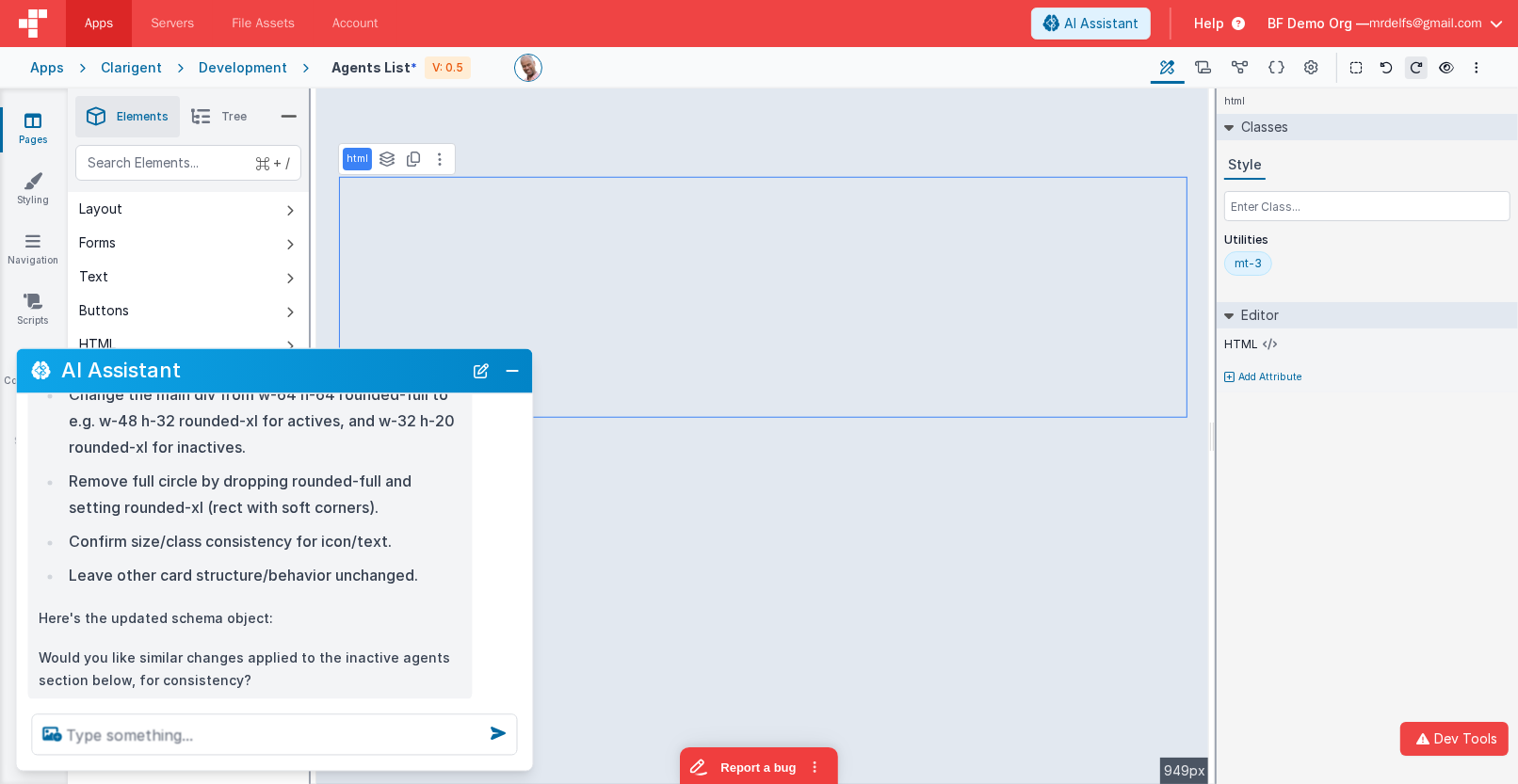 scroll, scrollTop: 254, scrollLeft: 0, axis: vertical 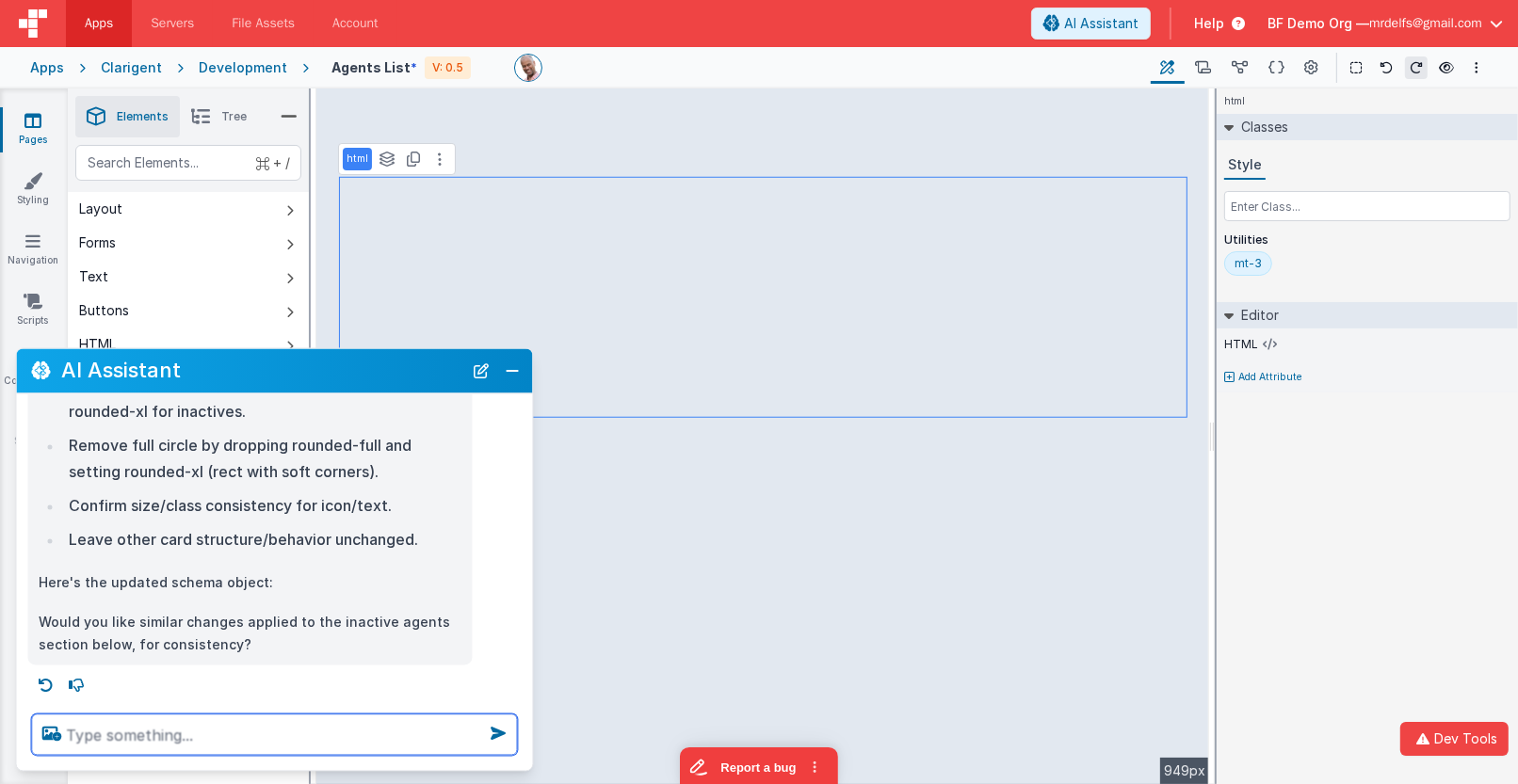 drag, startPoint x: 223, startPoint y: 753, endPoint x: 232, endPoint y: 738, distance: 17.49286 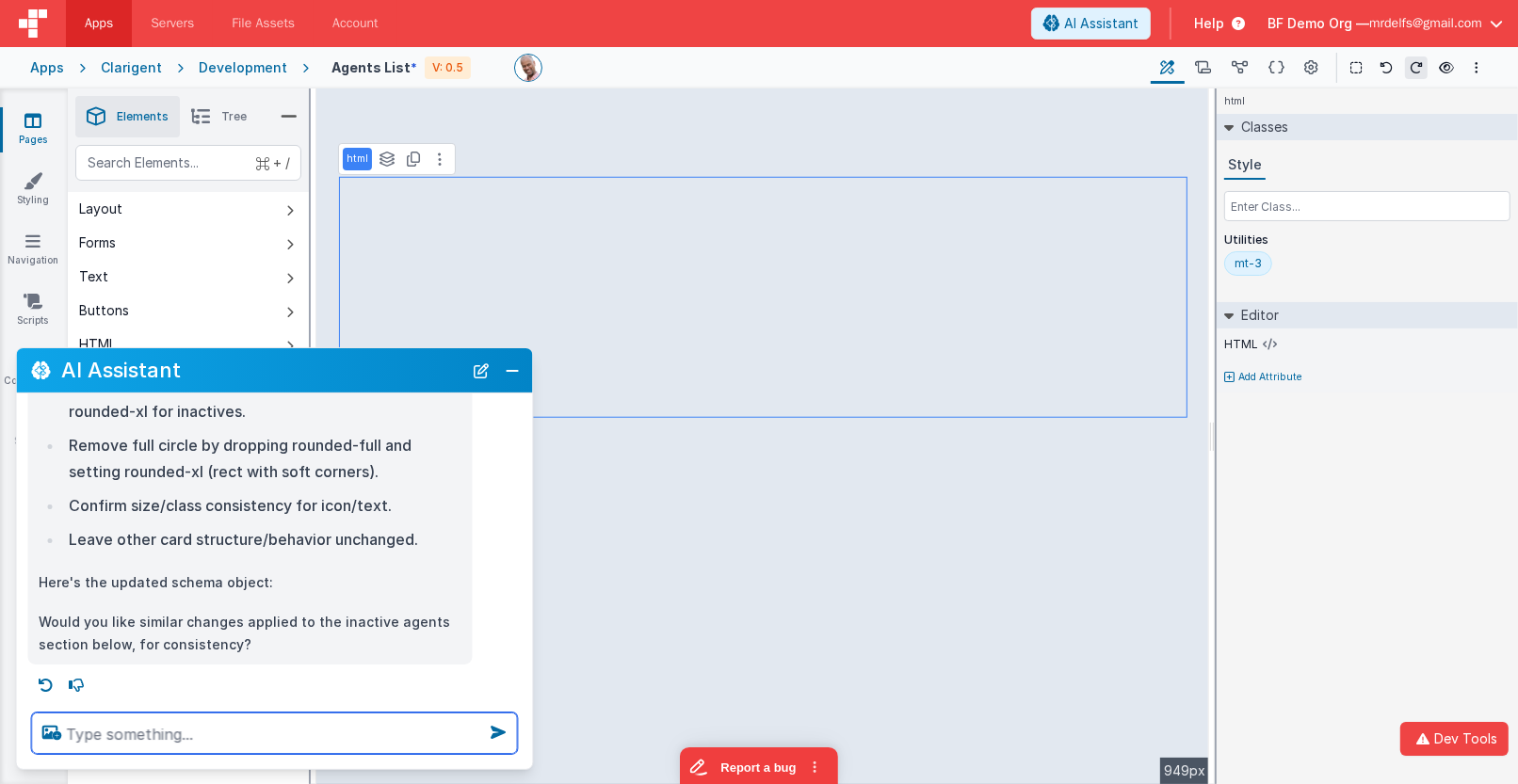 click at bounding box center (275, 733) 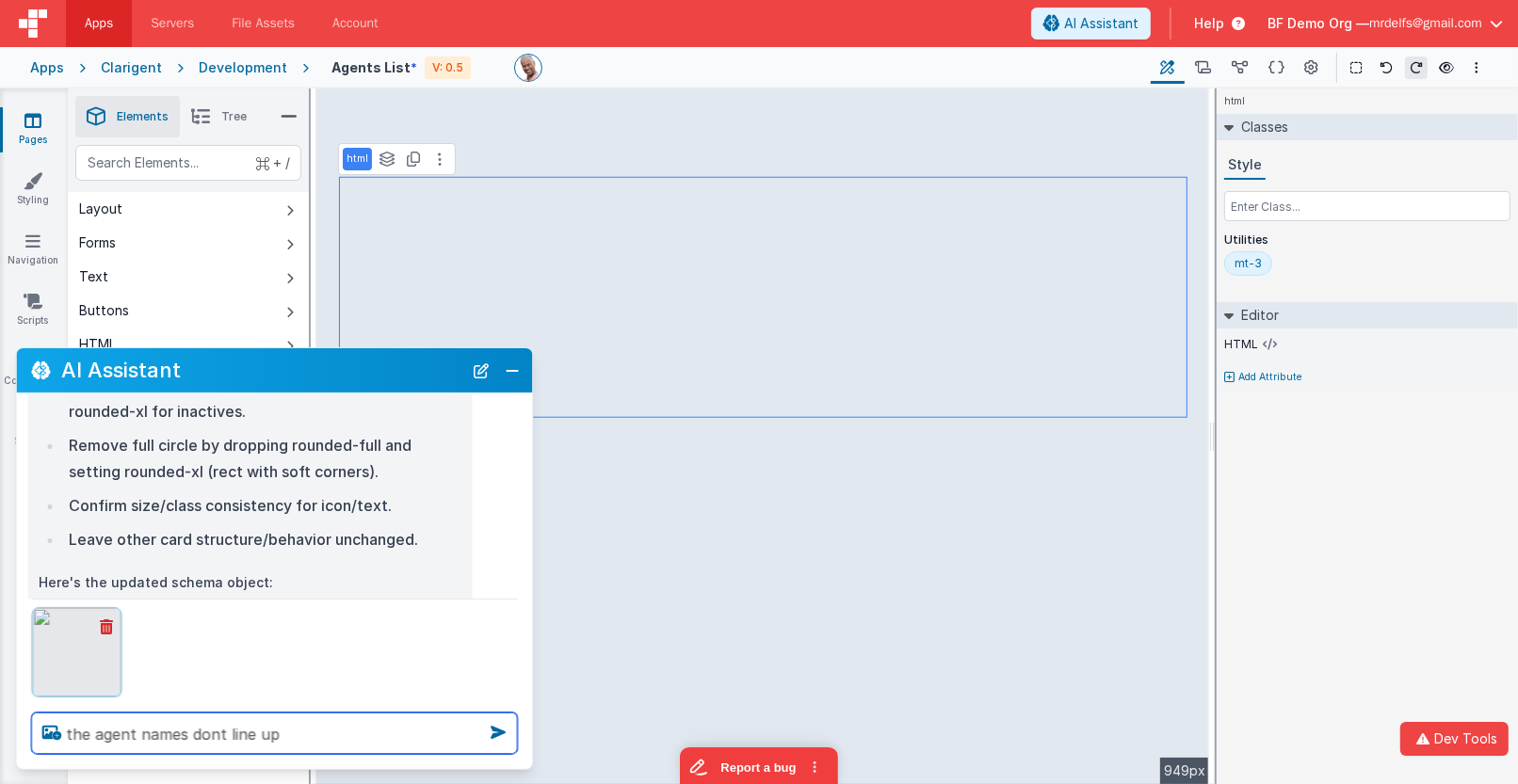 type on "the agent names dont line up" 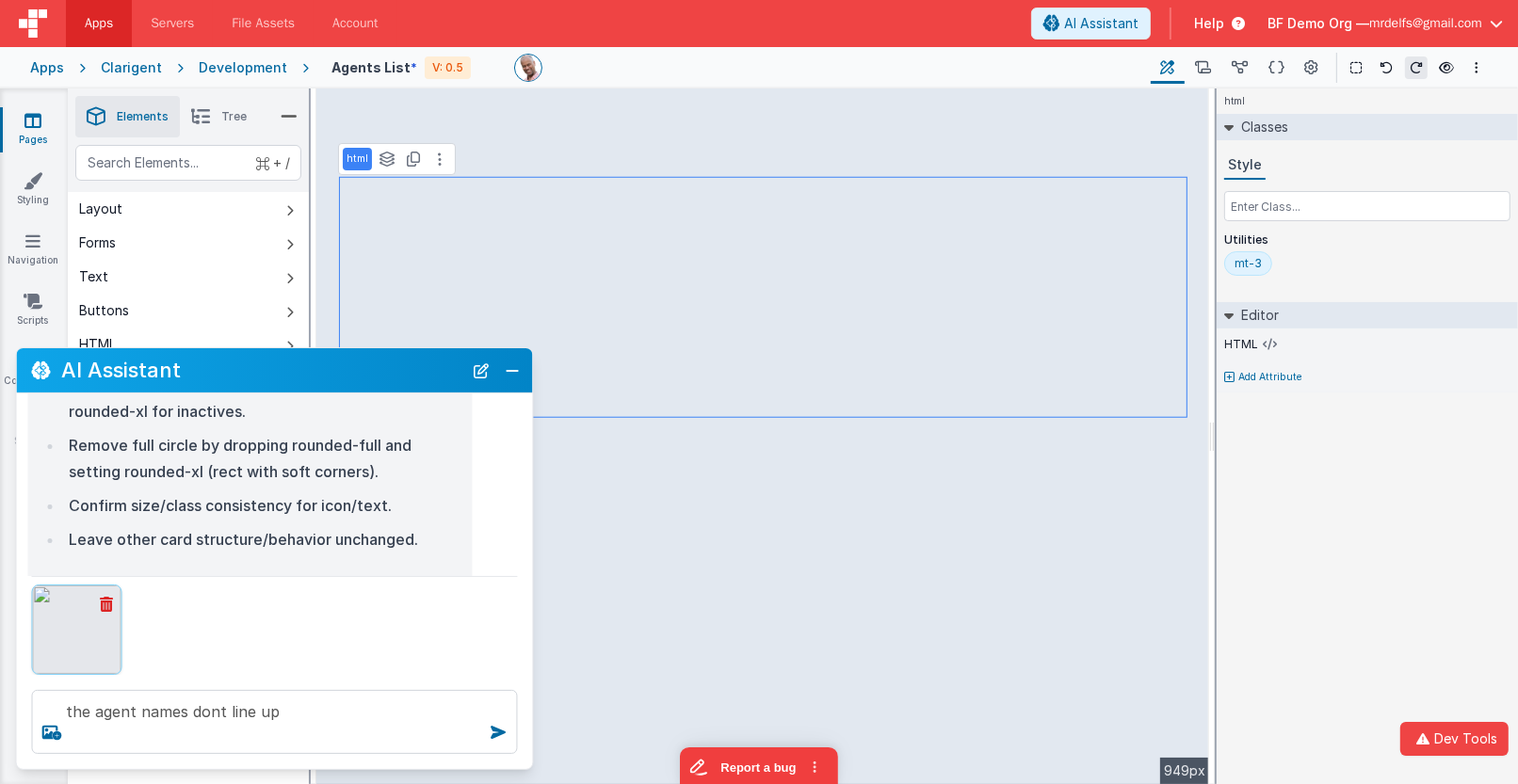 type 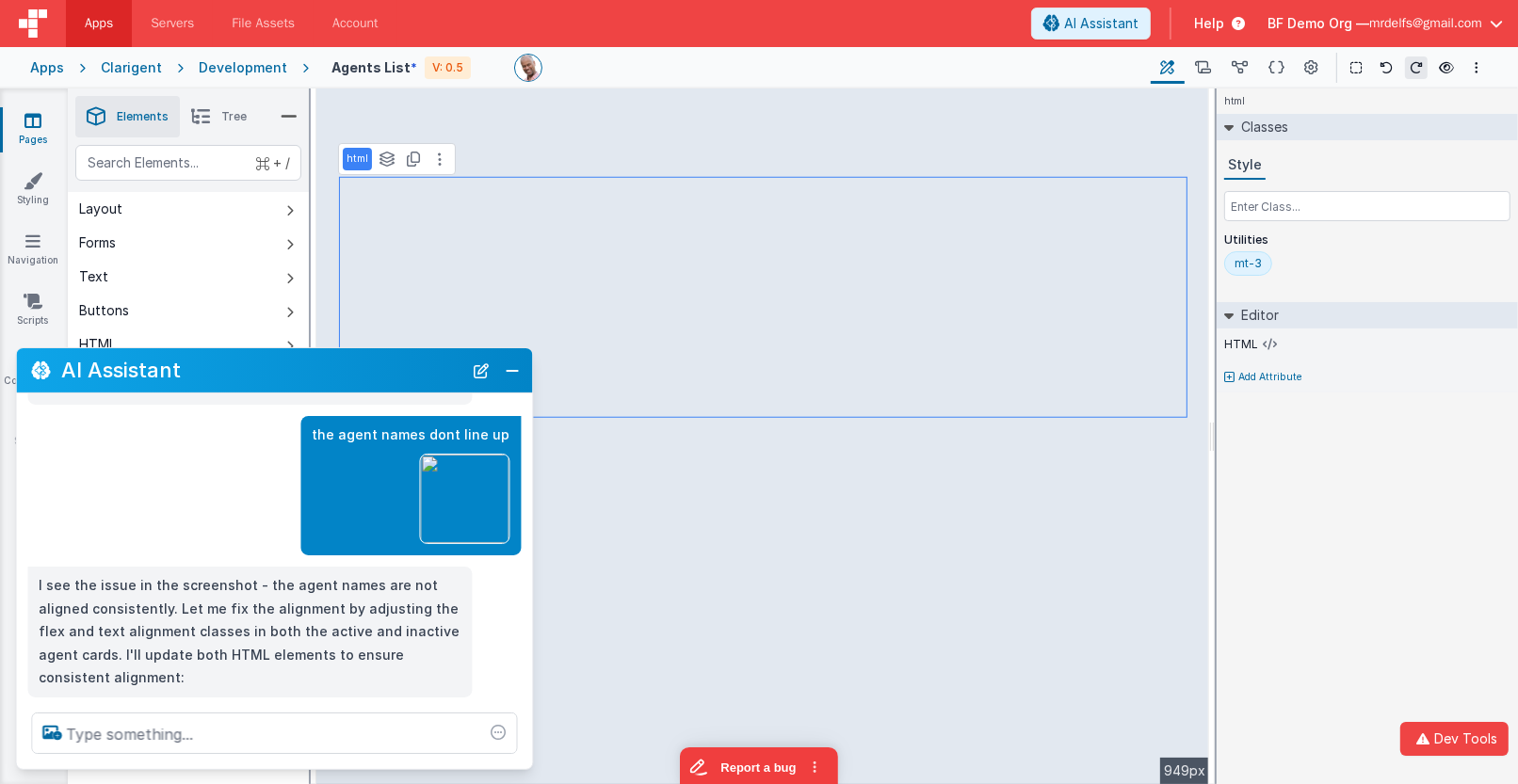 scroll, scrollTop: 489, scrollLeft: 0, axis: vertical 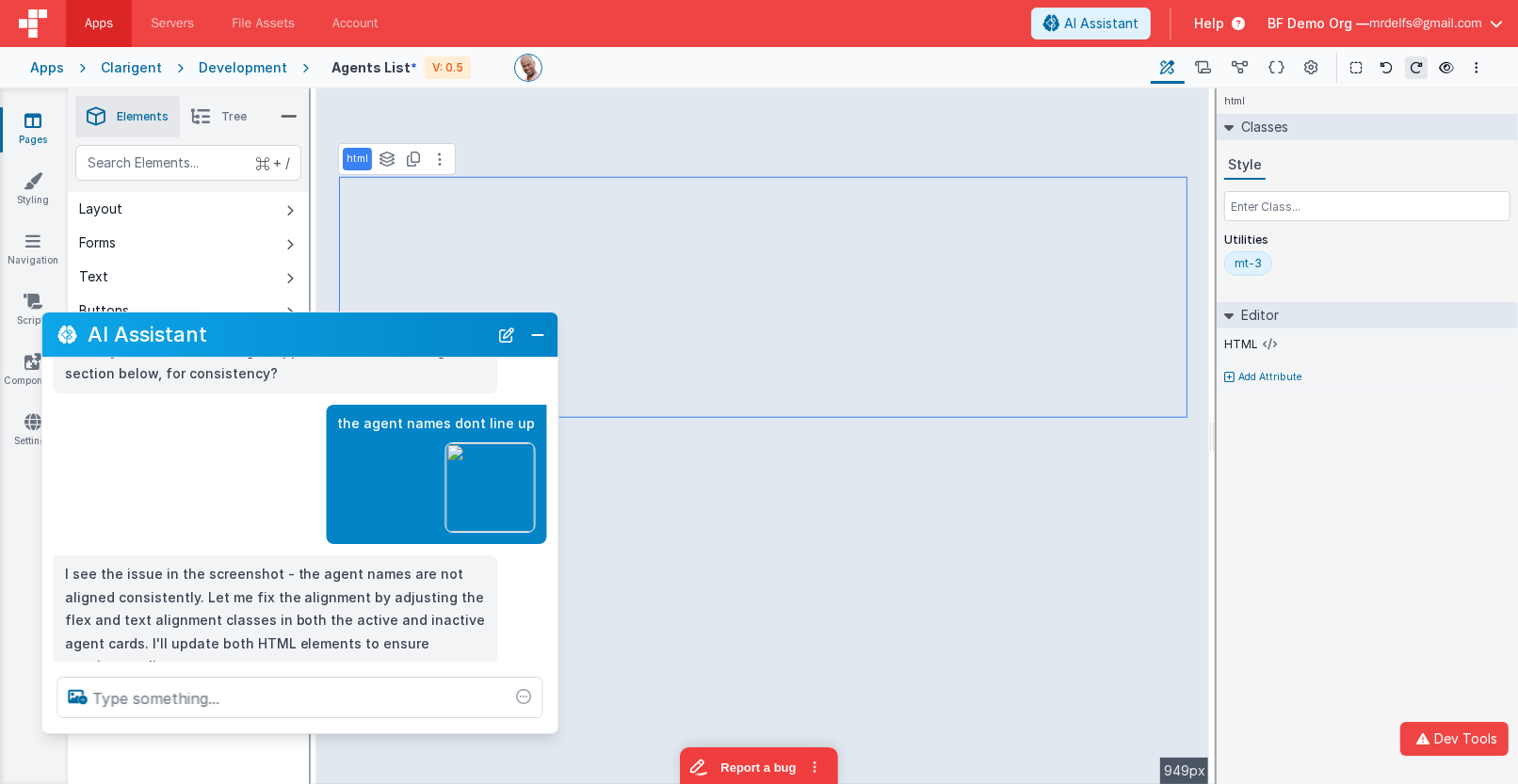 drag, startPoint x: 410, startPoint y: 384, endPoint x: 437, endPoint y: 344, distance: 48.2597 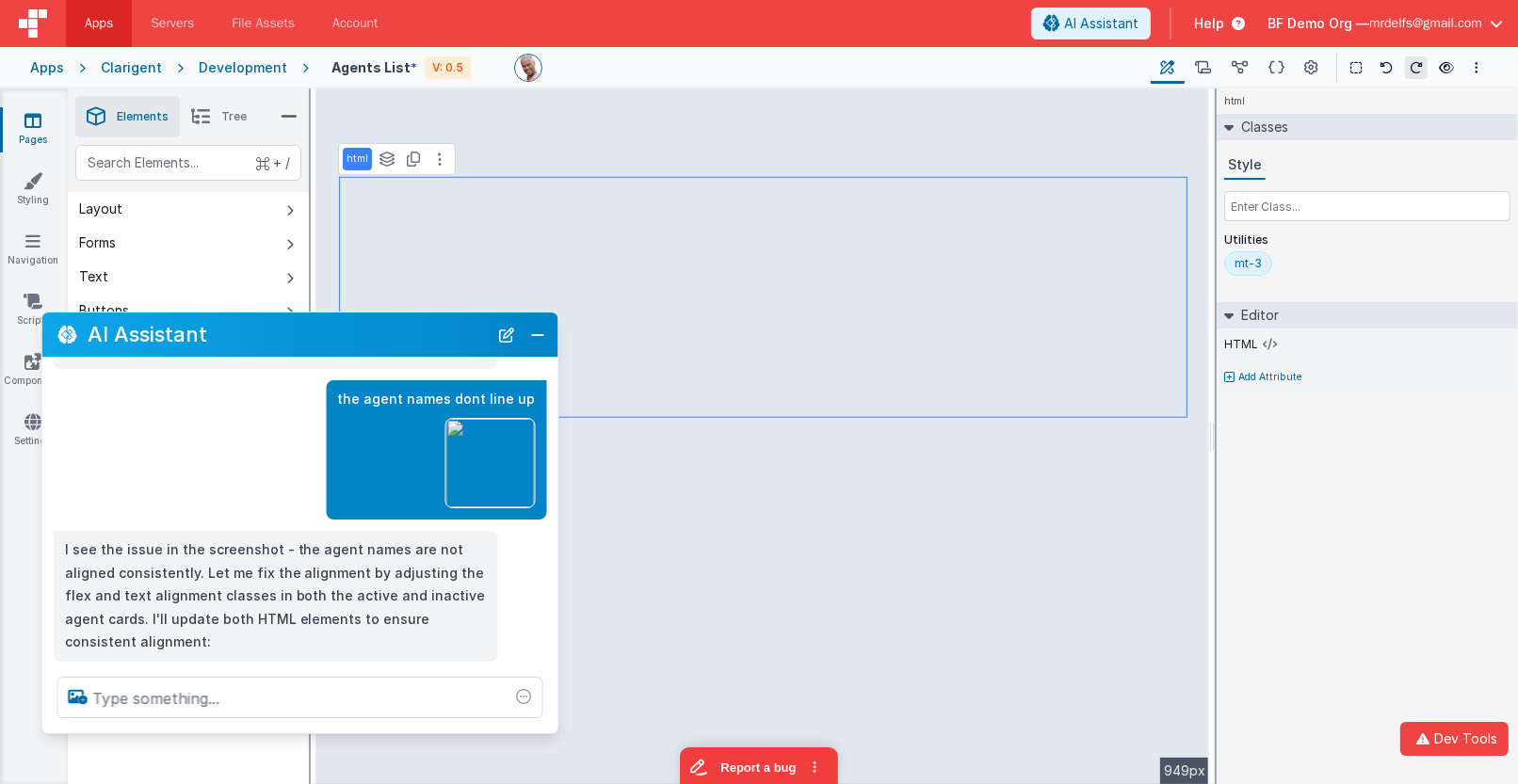scroll, scrollTop: 489, scrollLeft: 0, axis: vertical 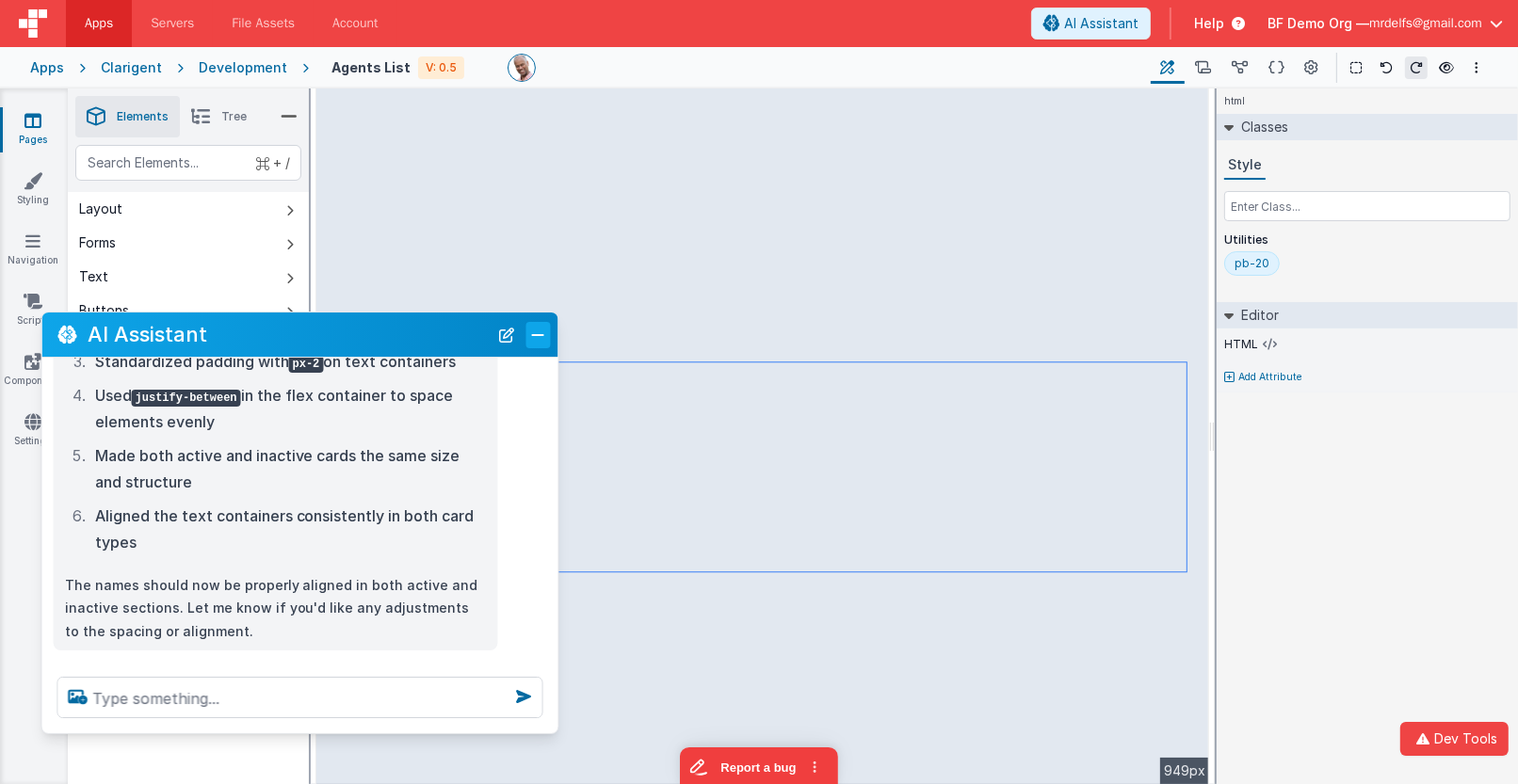 click at bounding box center (539, 335) 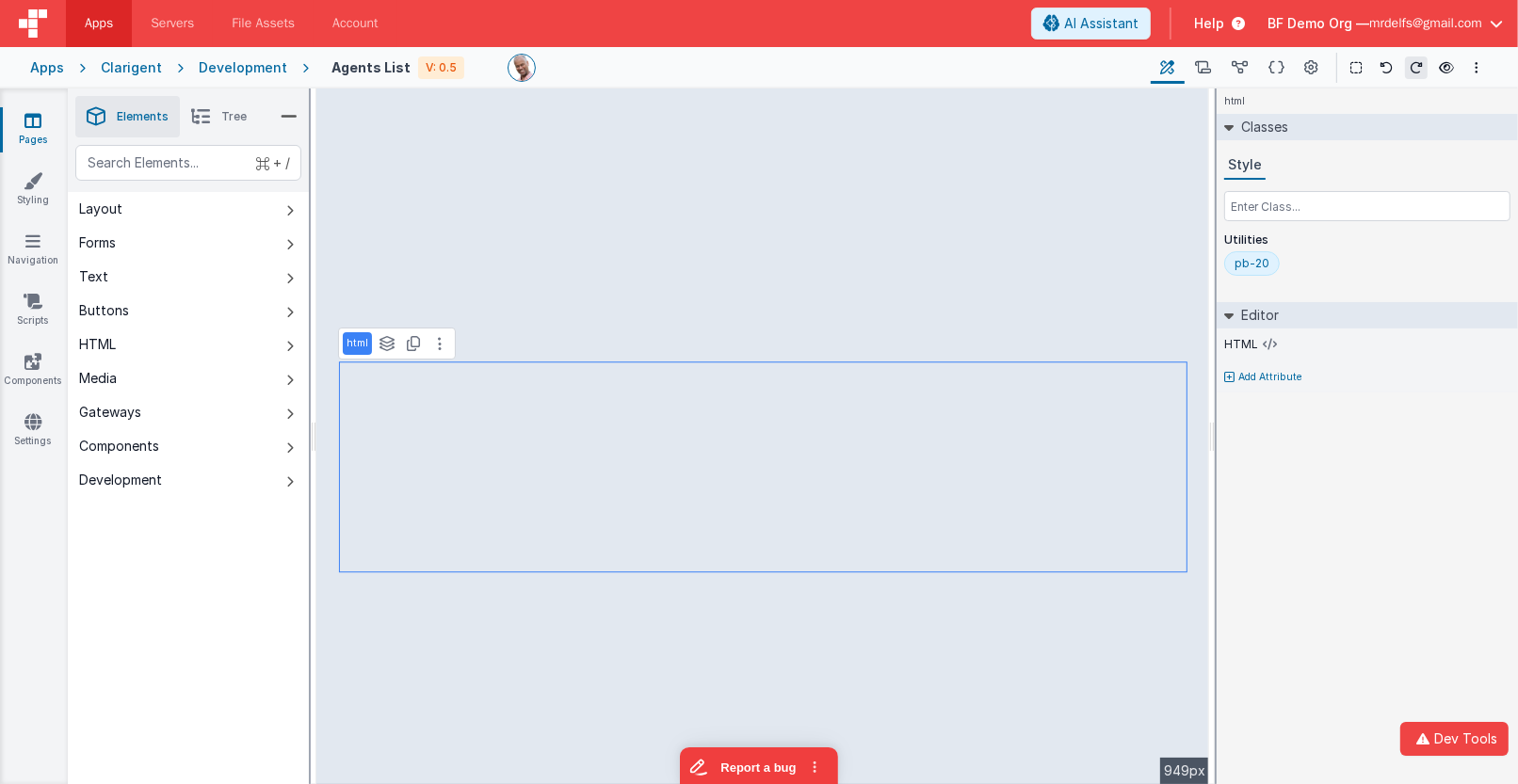 click on "Apps" at bounding box center (47, 68) 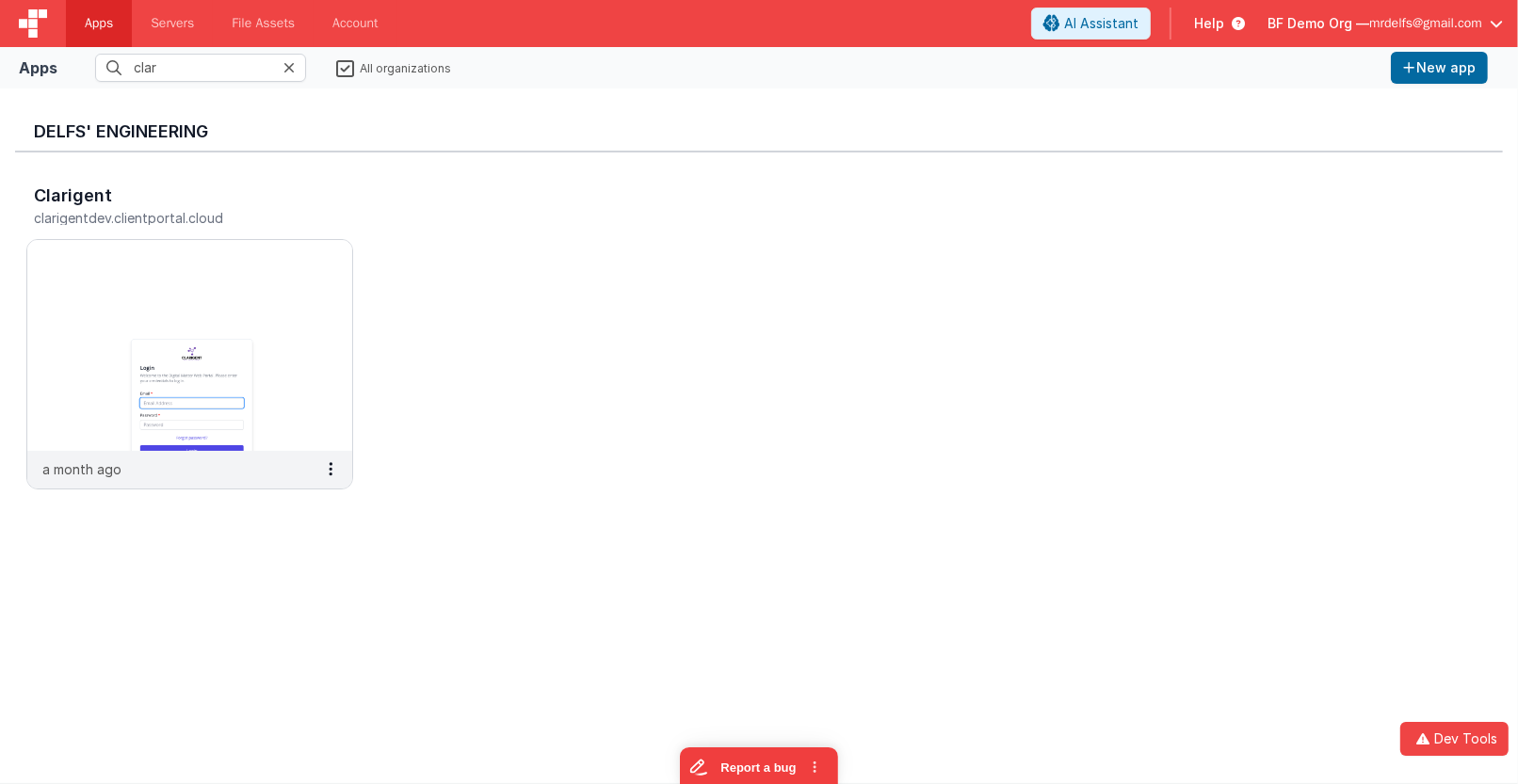 click on "All organizations" at bounding box center [394, 67] 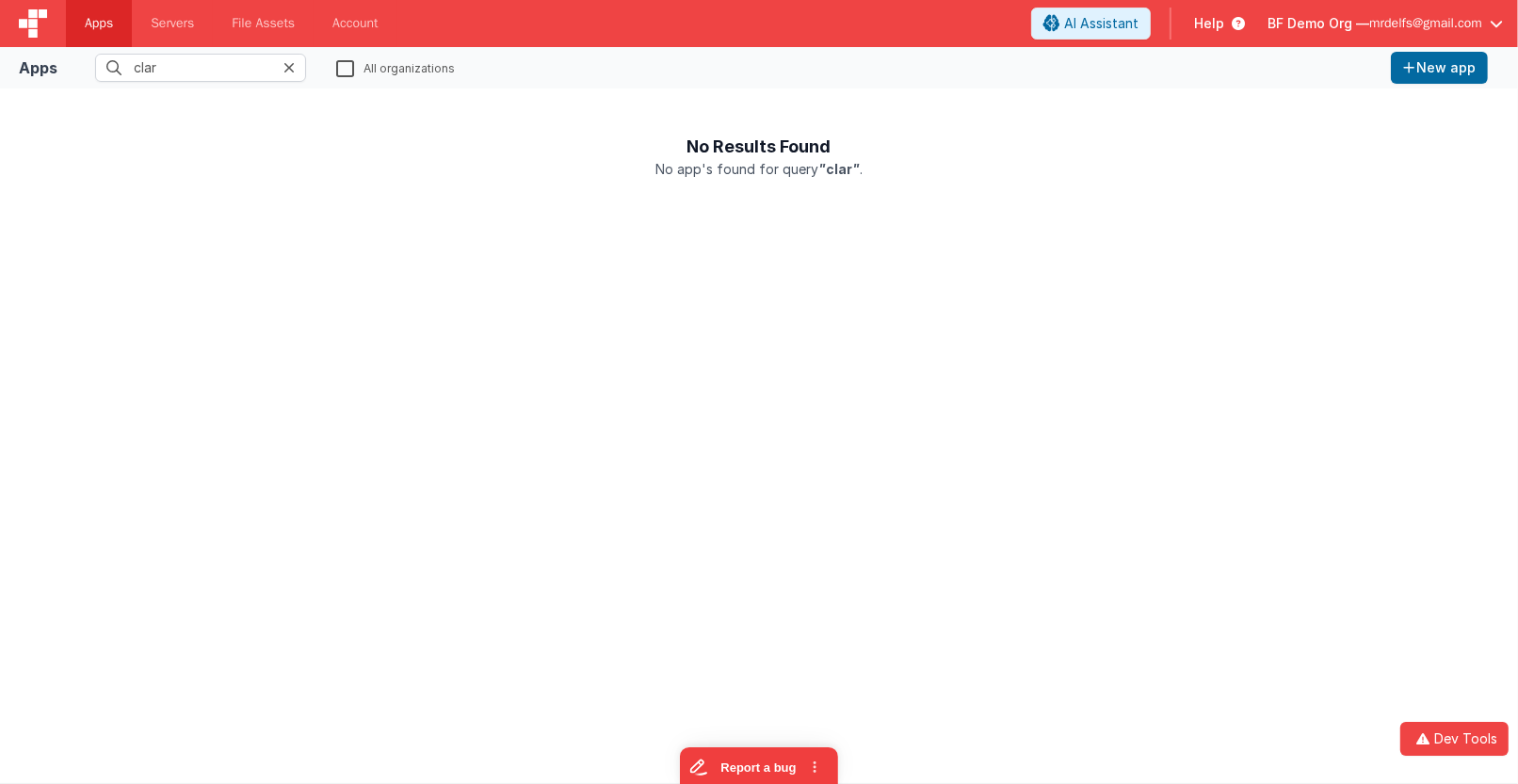 click at bounding box center [289, 68] 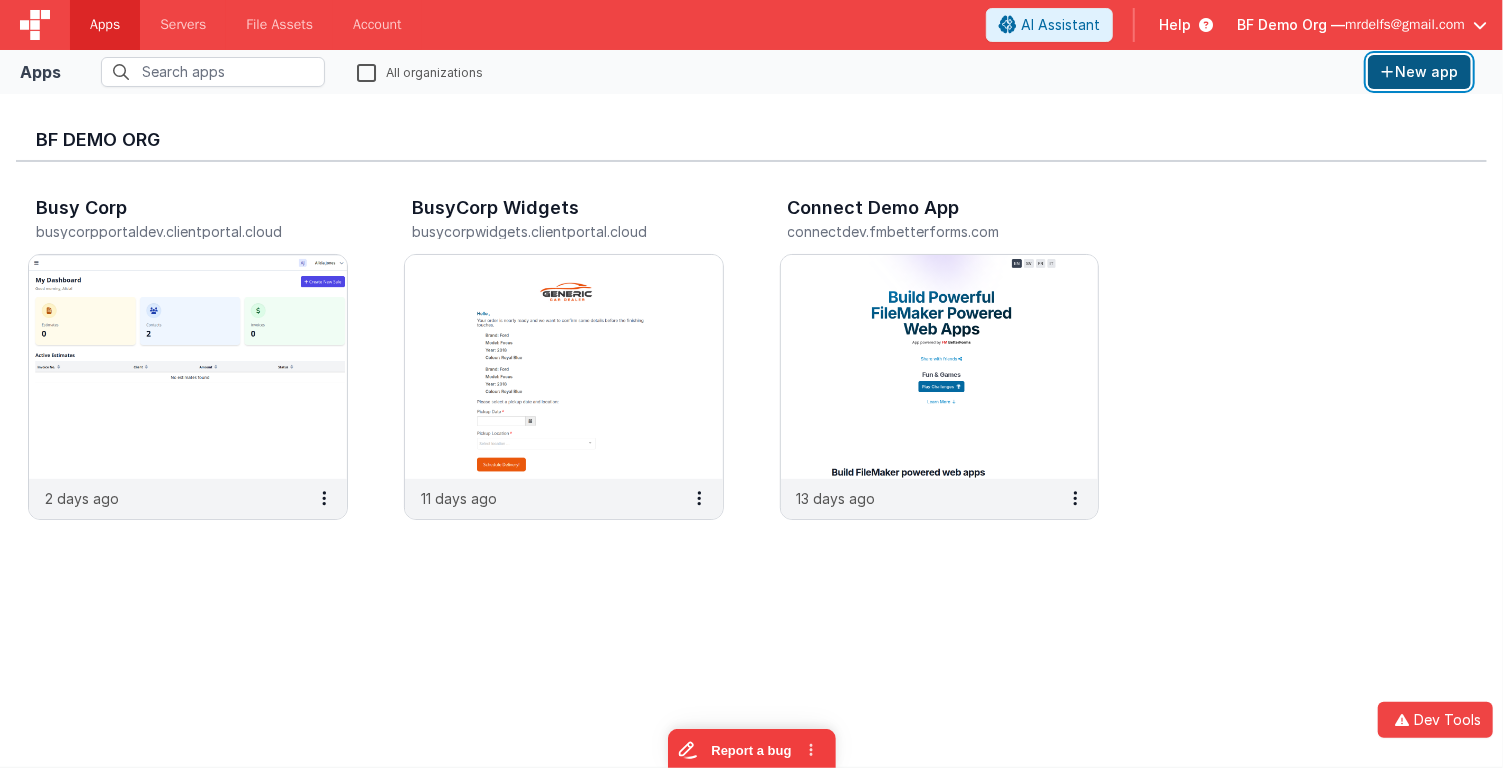 click on "New app" at bounding box center [1419, 72] 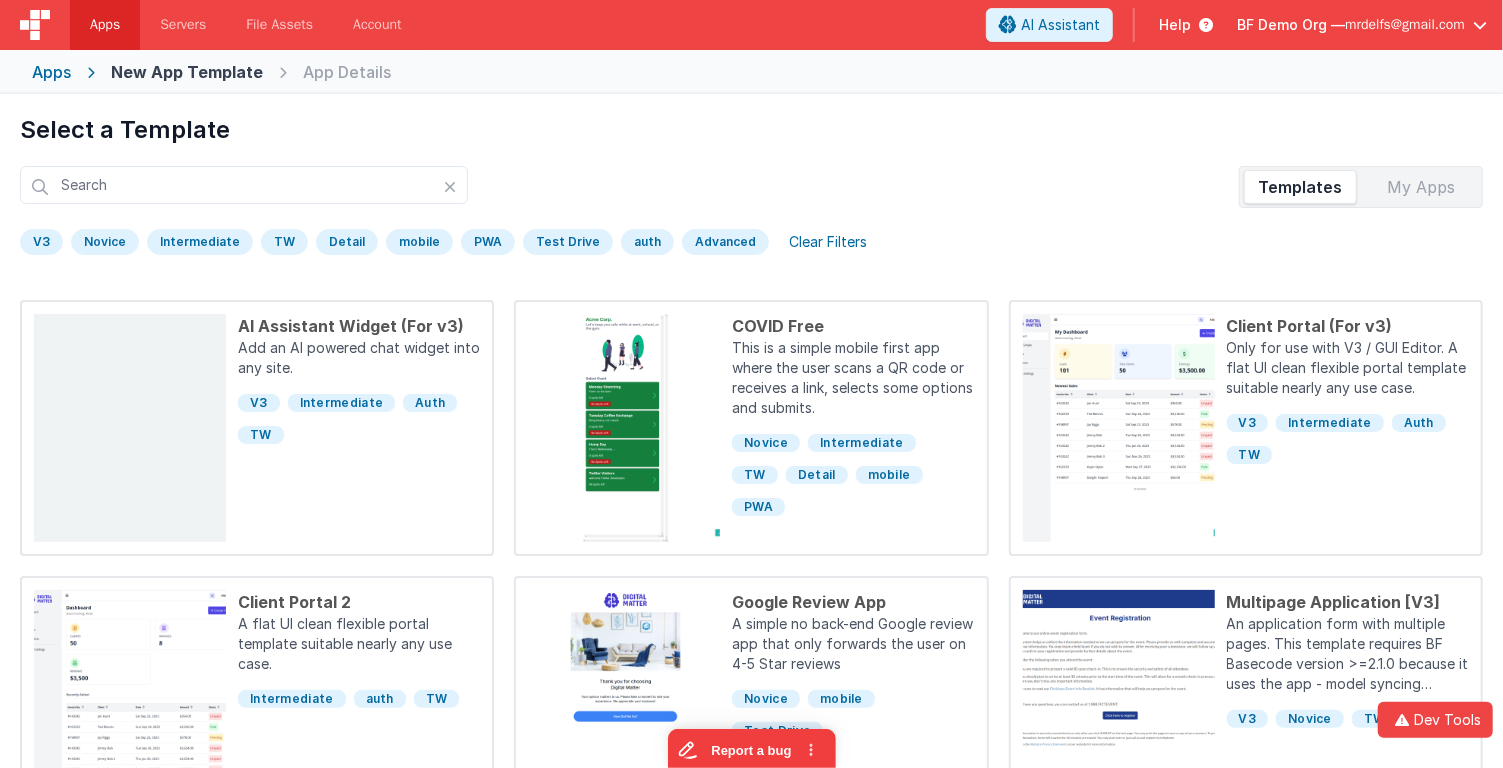 click on "mobile" at bounding box center (419, 242) 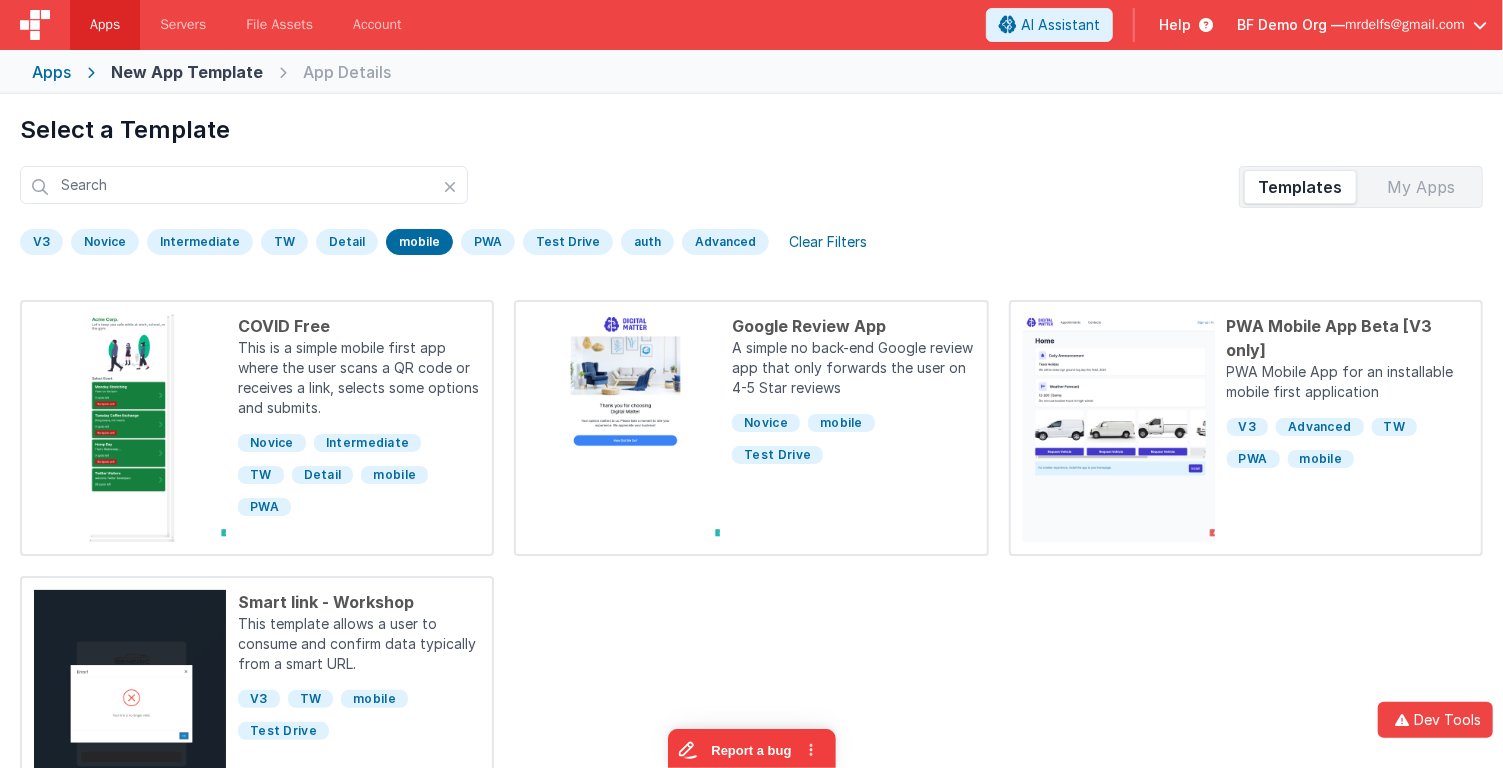 click on "mobile" at bounding box center (419, 242) 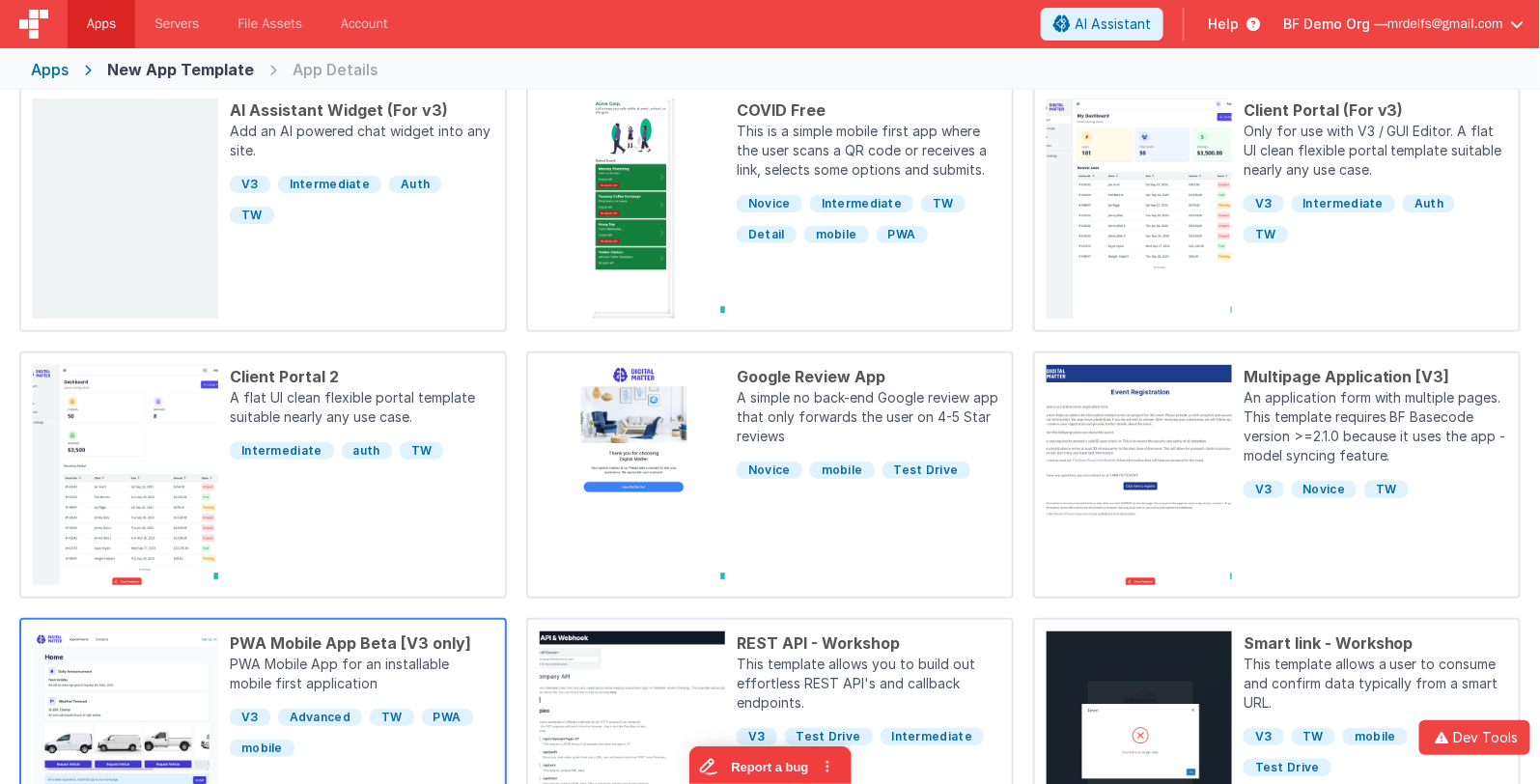 scroll, scrollTop: 0, scrollLeft: 0, axis: both 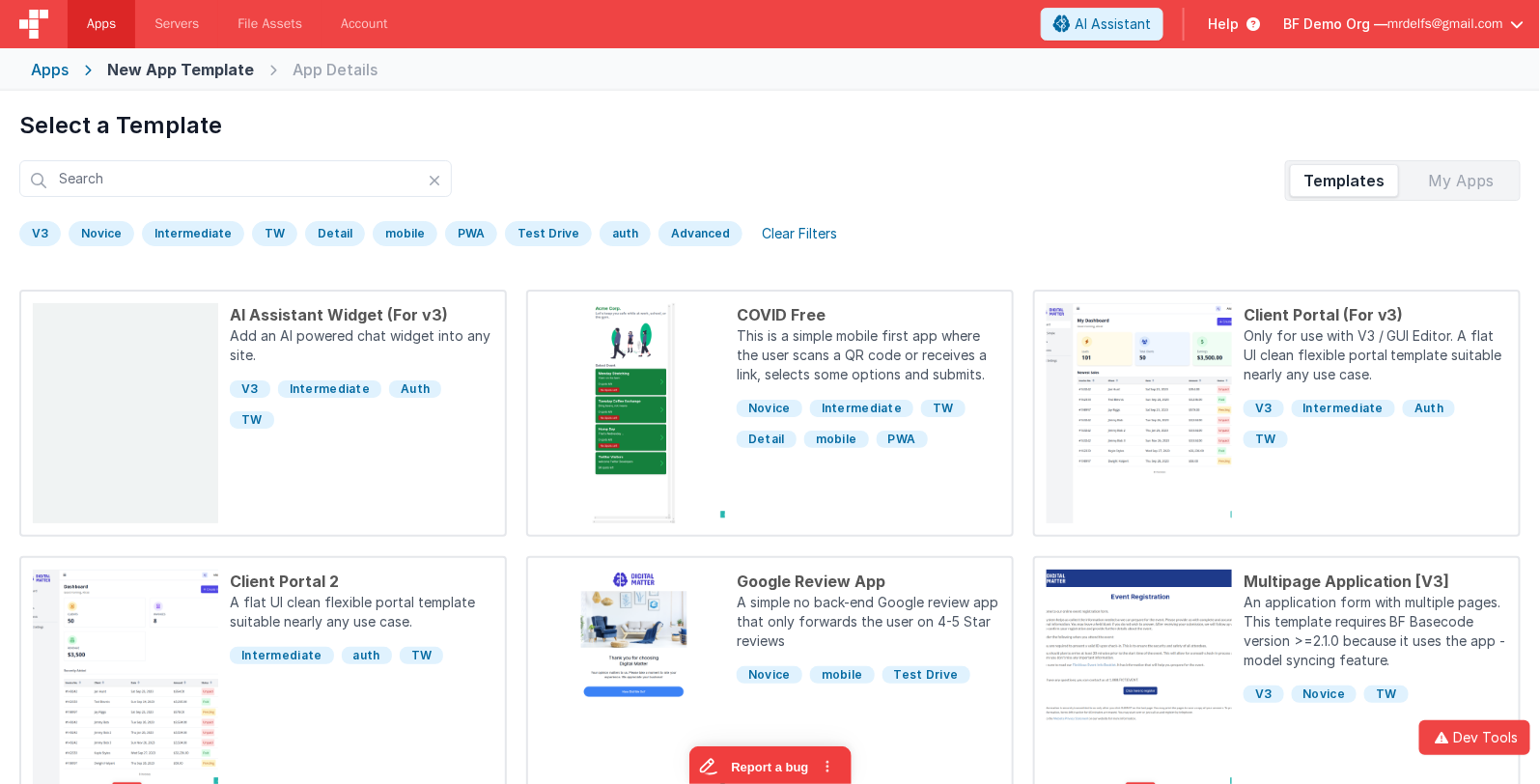 click on "V3" at bounding box center (40, 234) 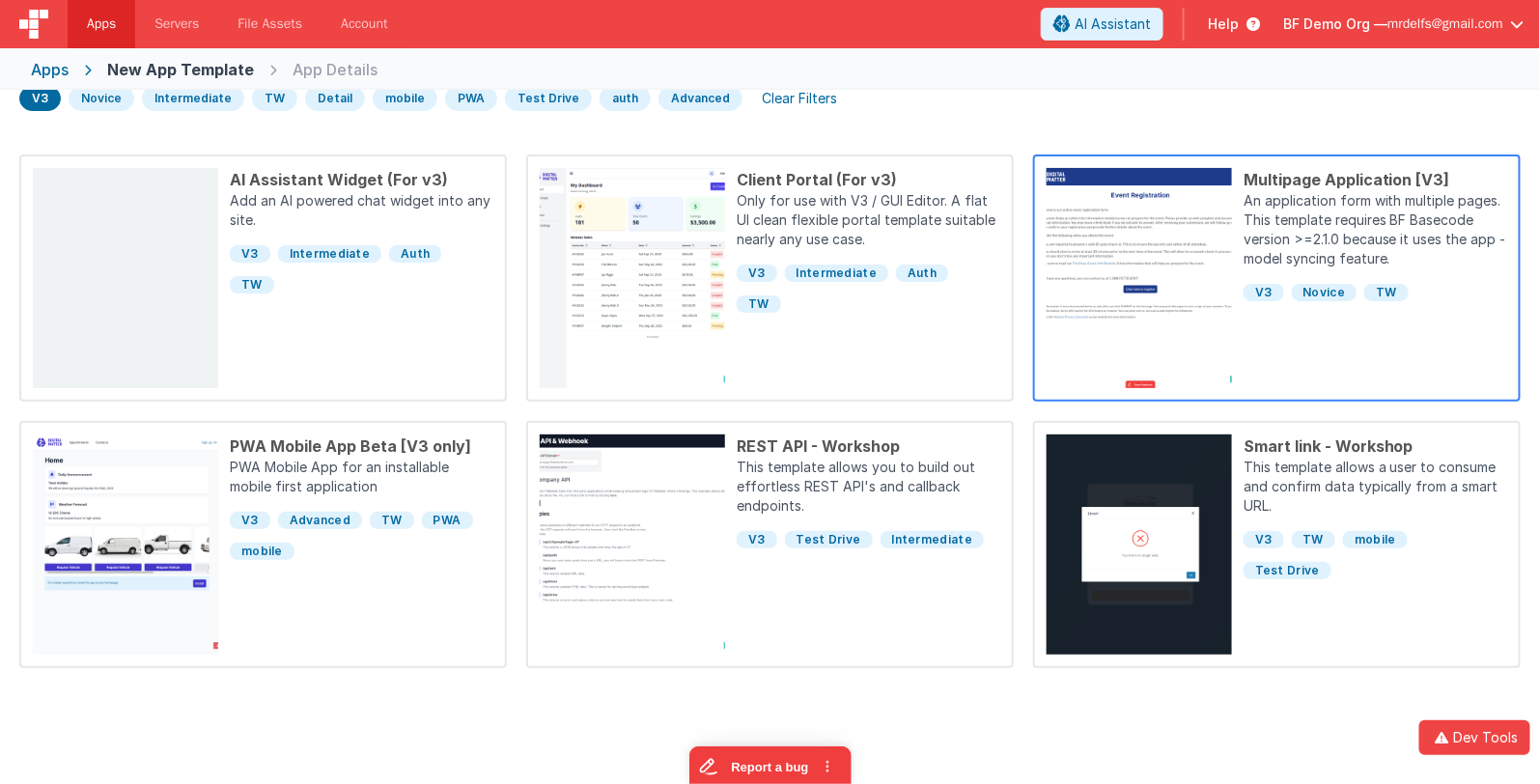 scroll, scrollTop: 141, scrollLeft: 0, axis: vertical 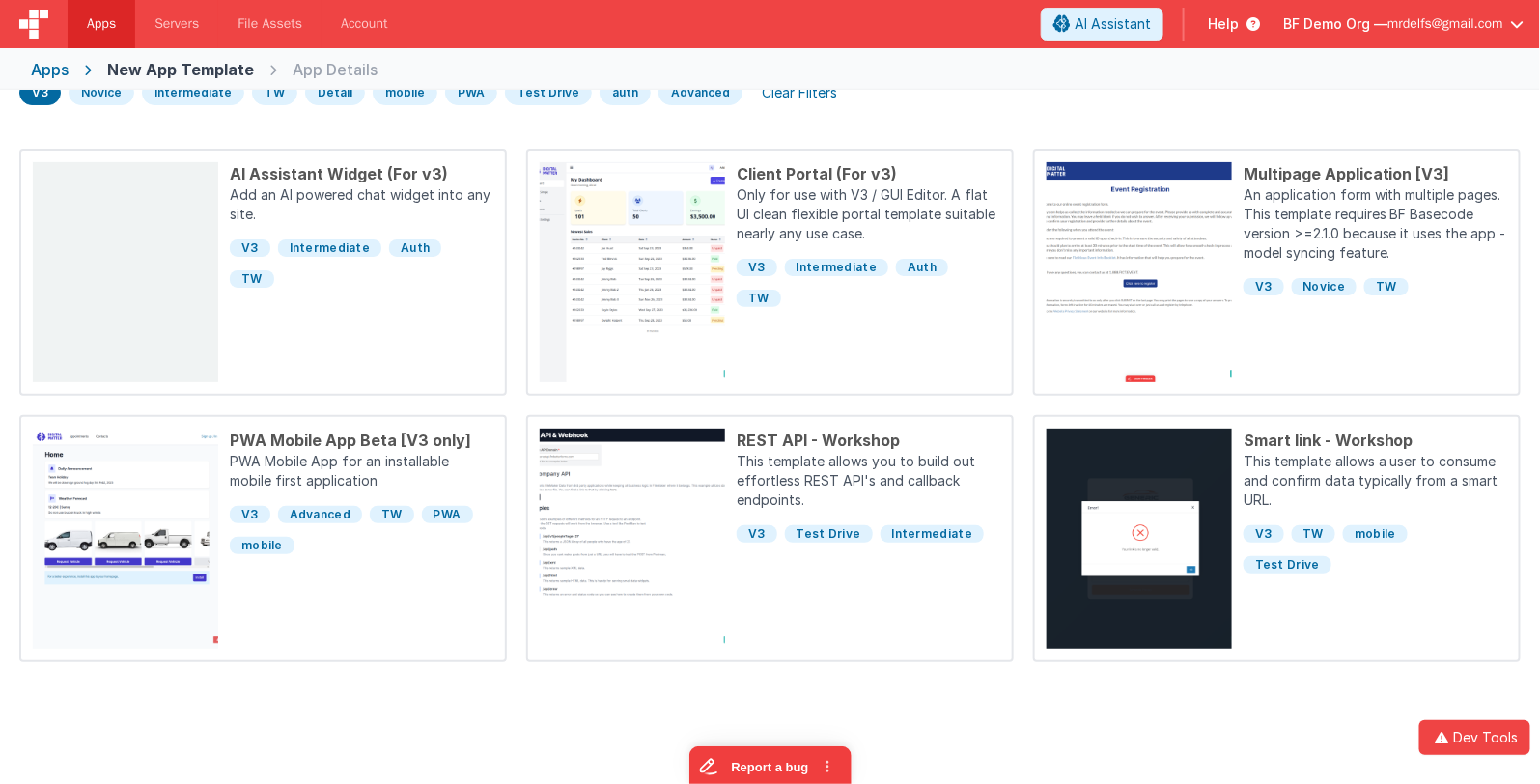 click on "Apps" at bounding box center (49, 70) 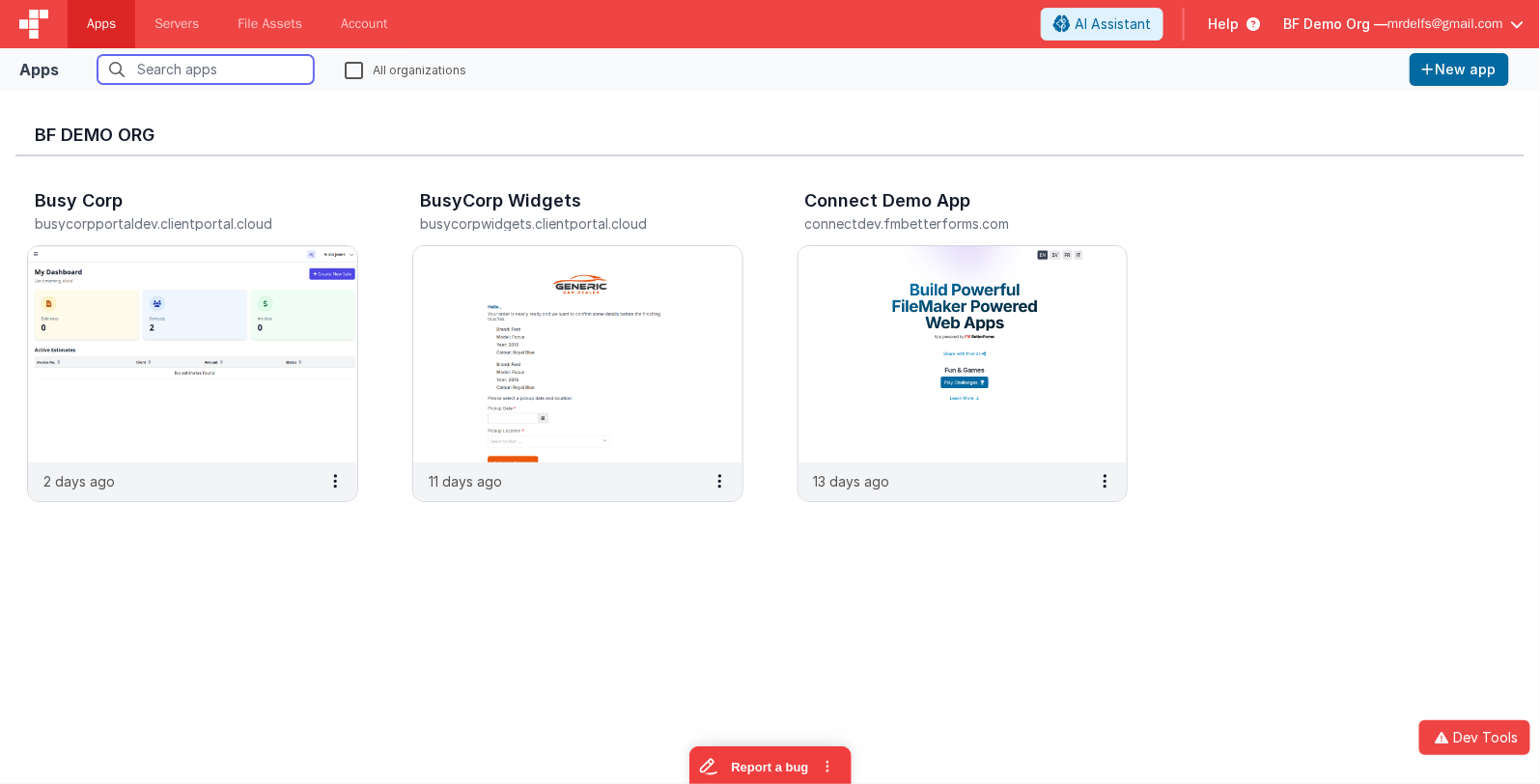 click at bounding box center (206, 70) 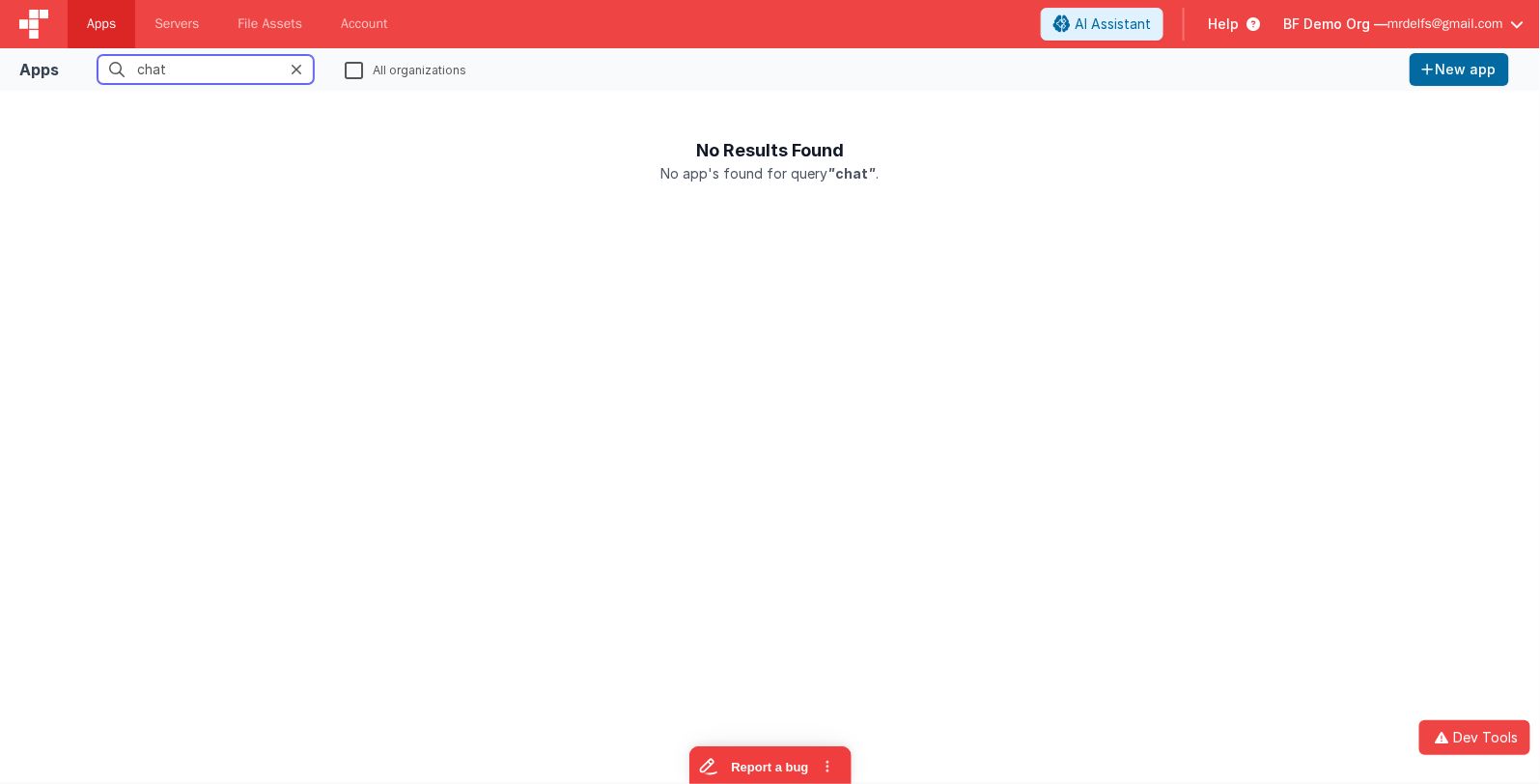 type on "chat" 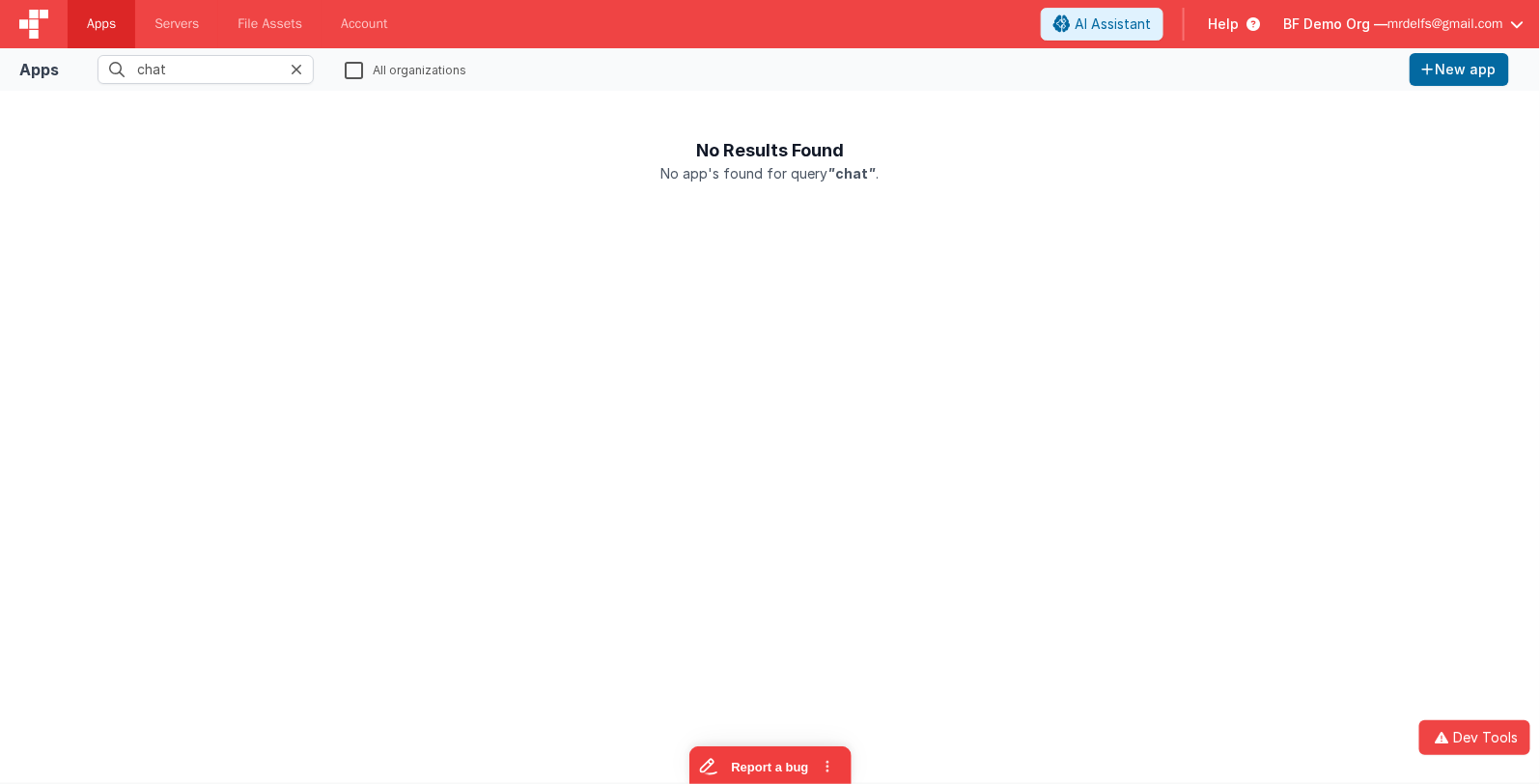 click on "All organizations" at bounding box center (406, 69) 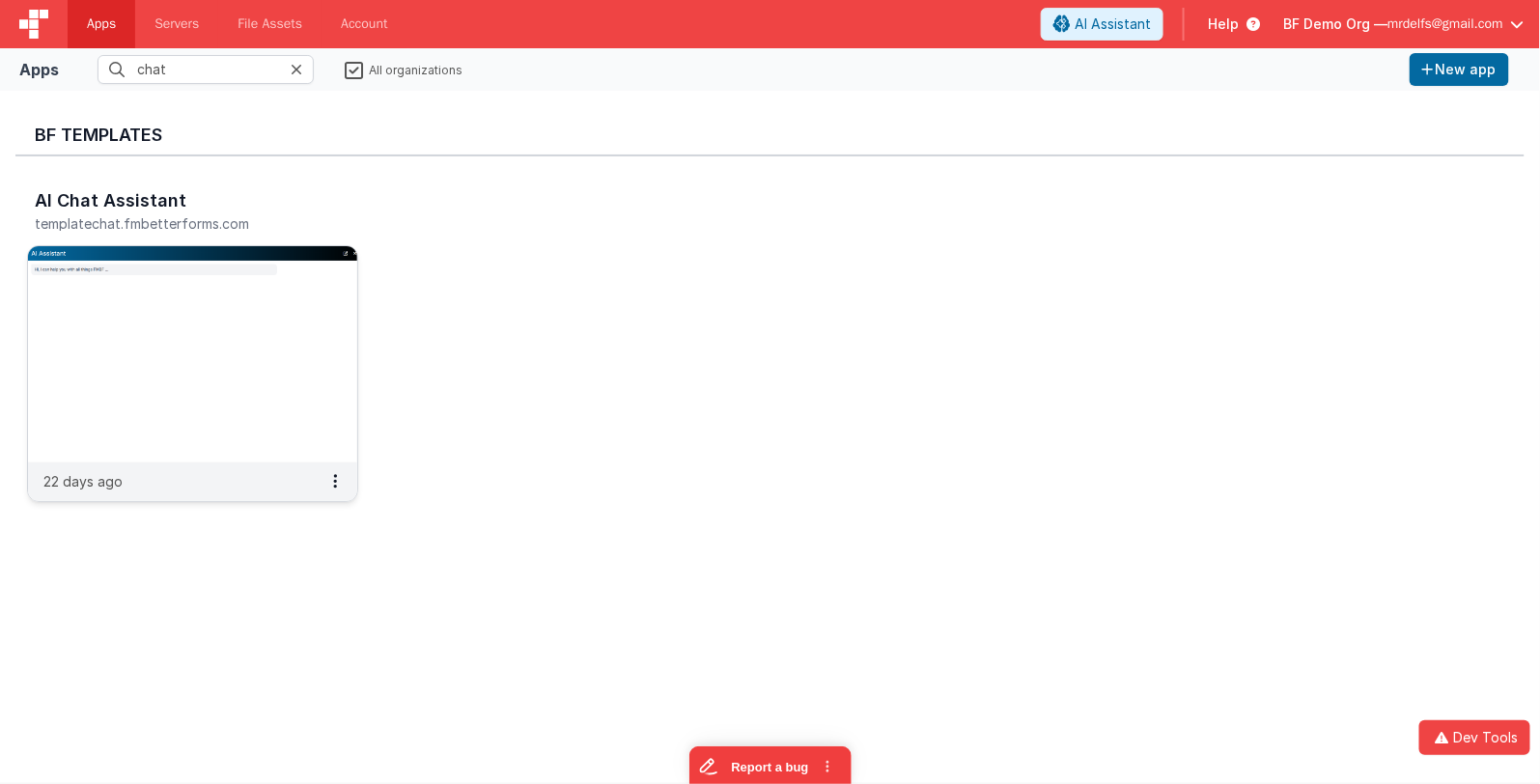 click at bounding box center (192, 354) 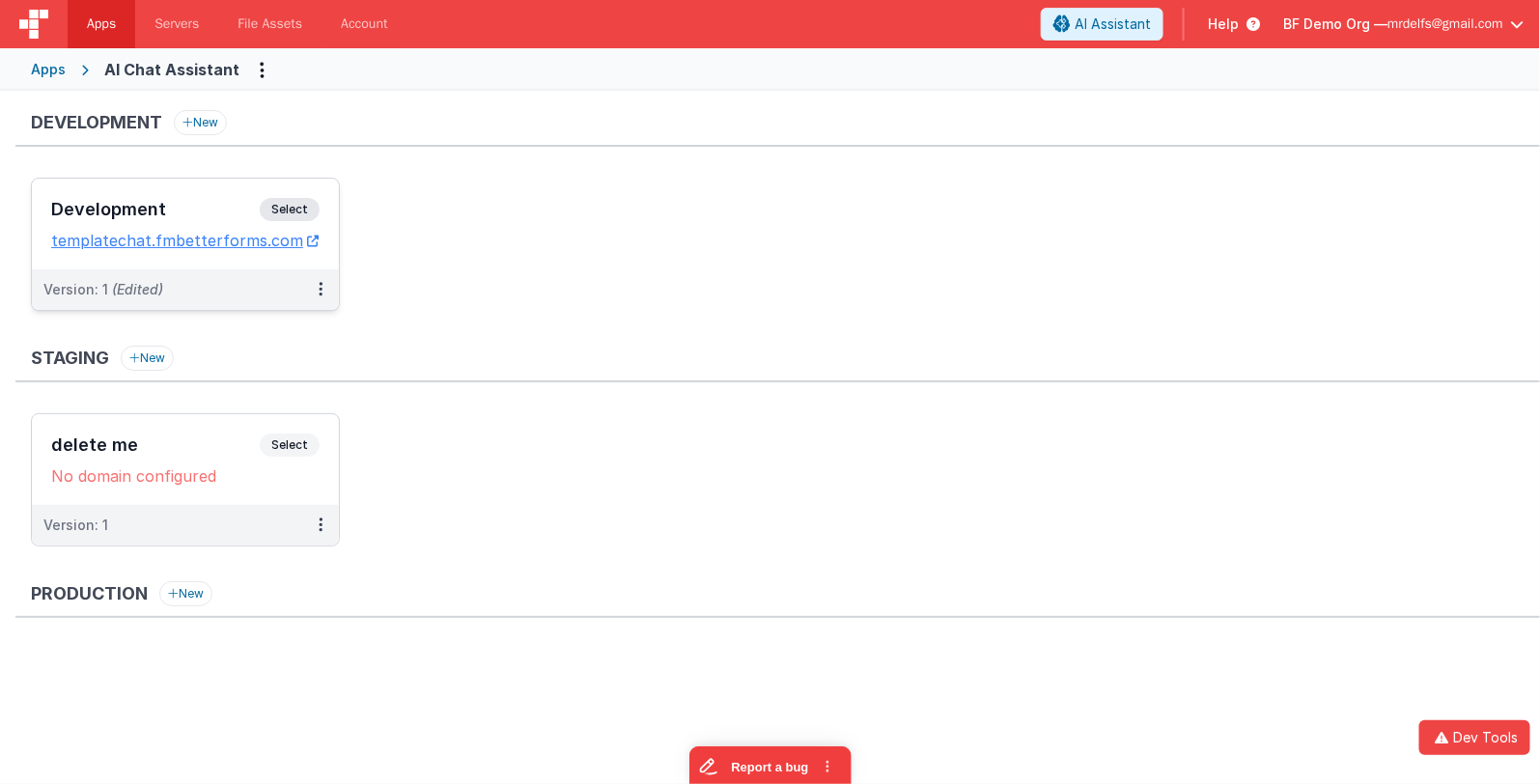 click on "Select" at bounding box center (290, 210) 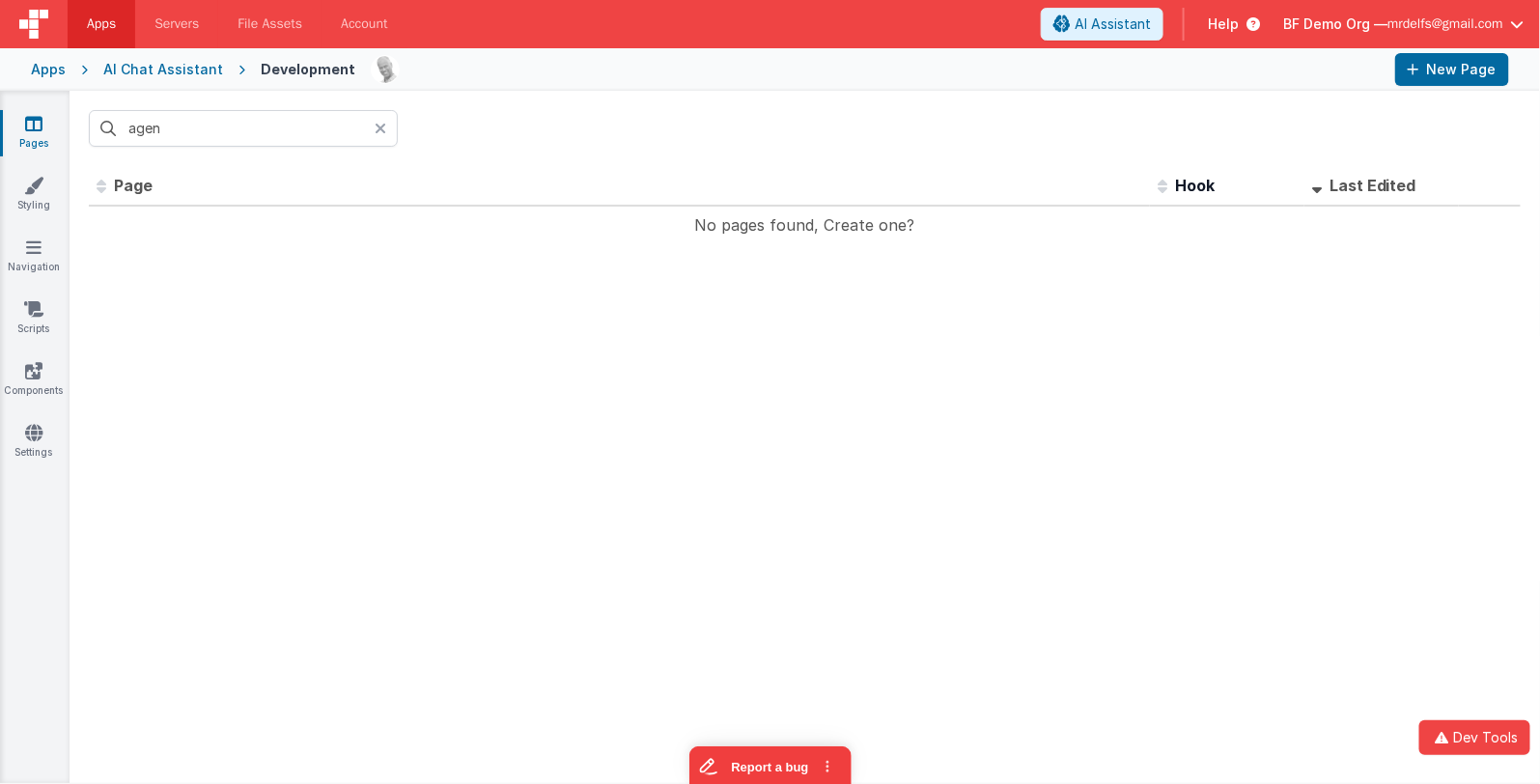click at bounding box center (386, 128) 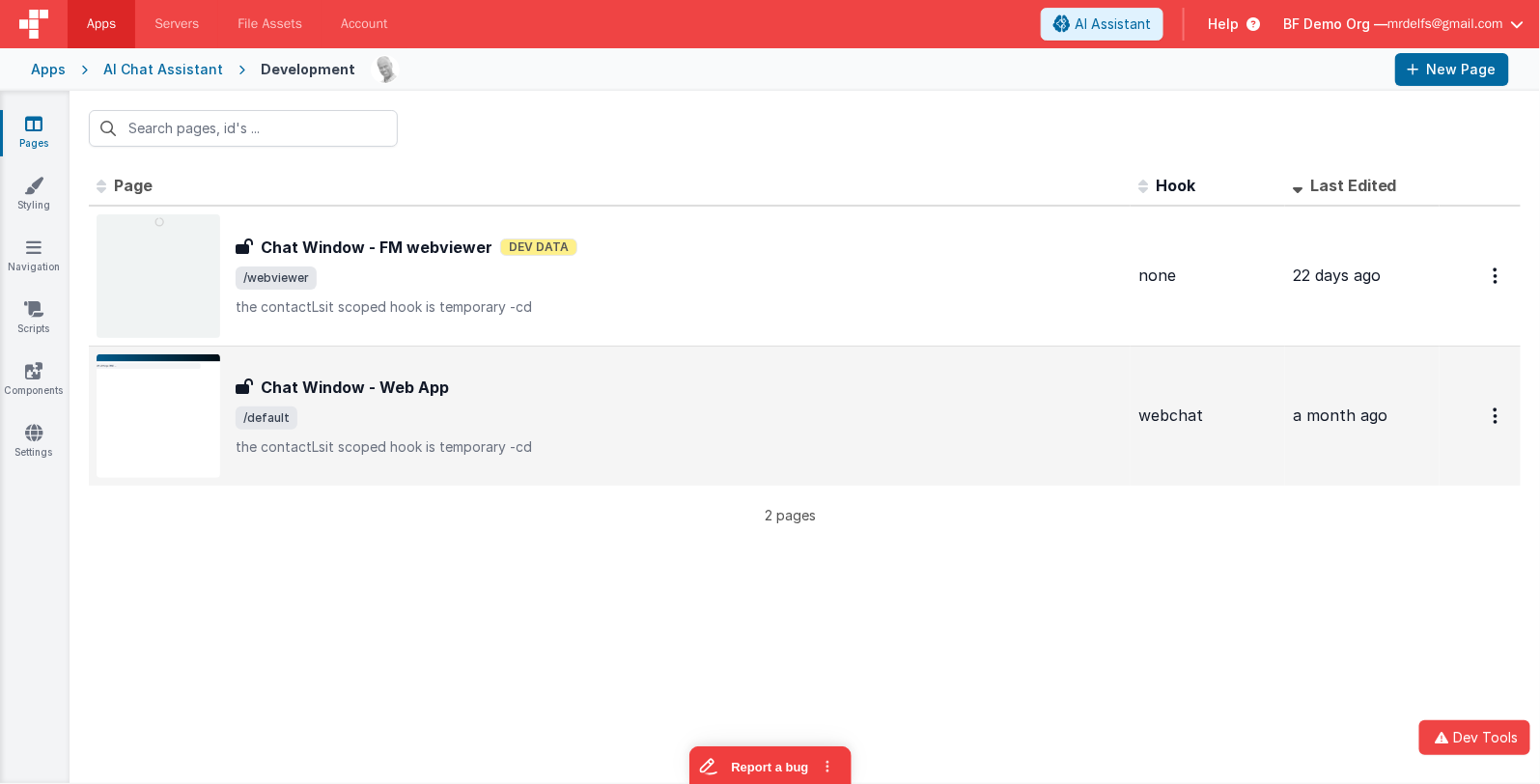 click on "/default" at bounding box center (679, 418) 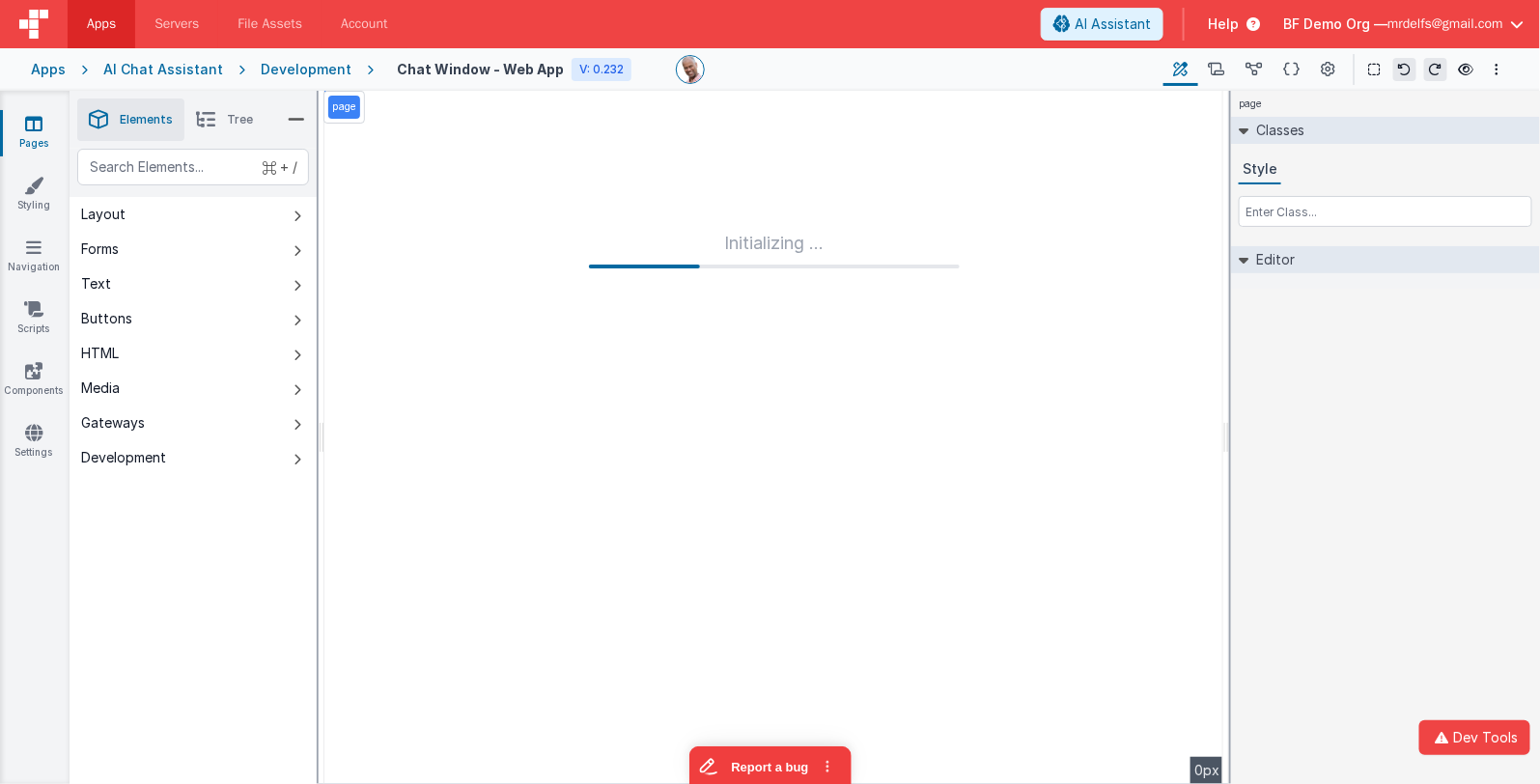 click on "page   Classes   Style             Editor
DEV: Focus
DEV: builderToggleConditionalCSS
DEV: Remove DND
DEV: updateSchema F
DEV: convertToVFG3" at bounding box center [1386, 437] 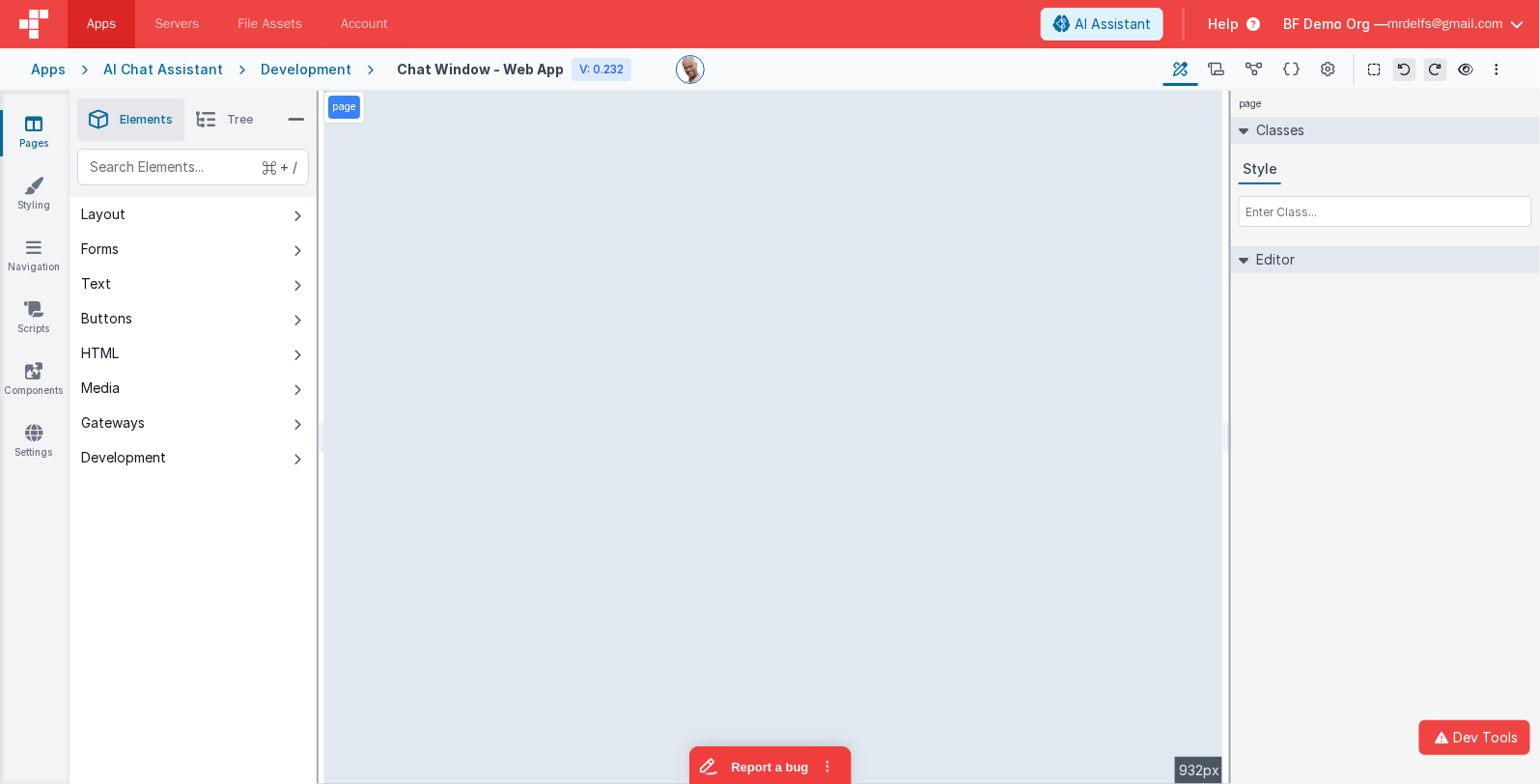 click on "Development" at bounding box center (306, 70) 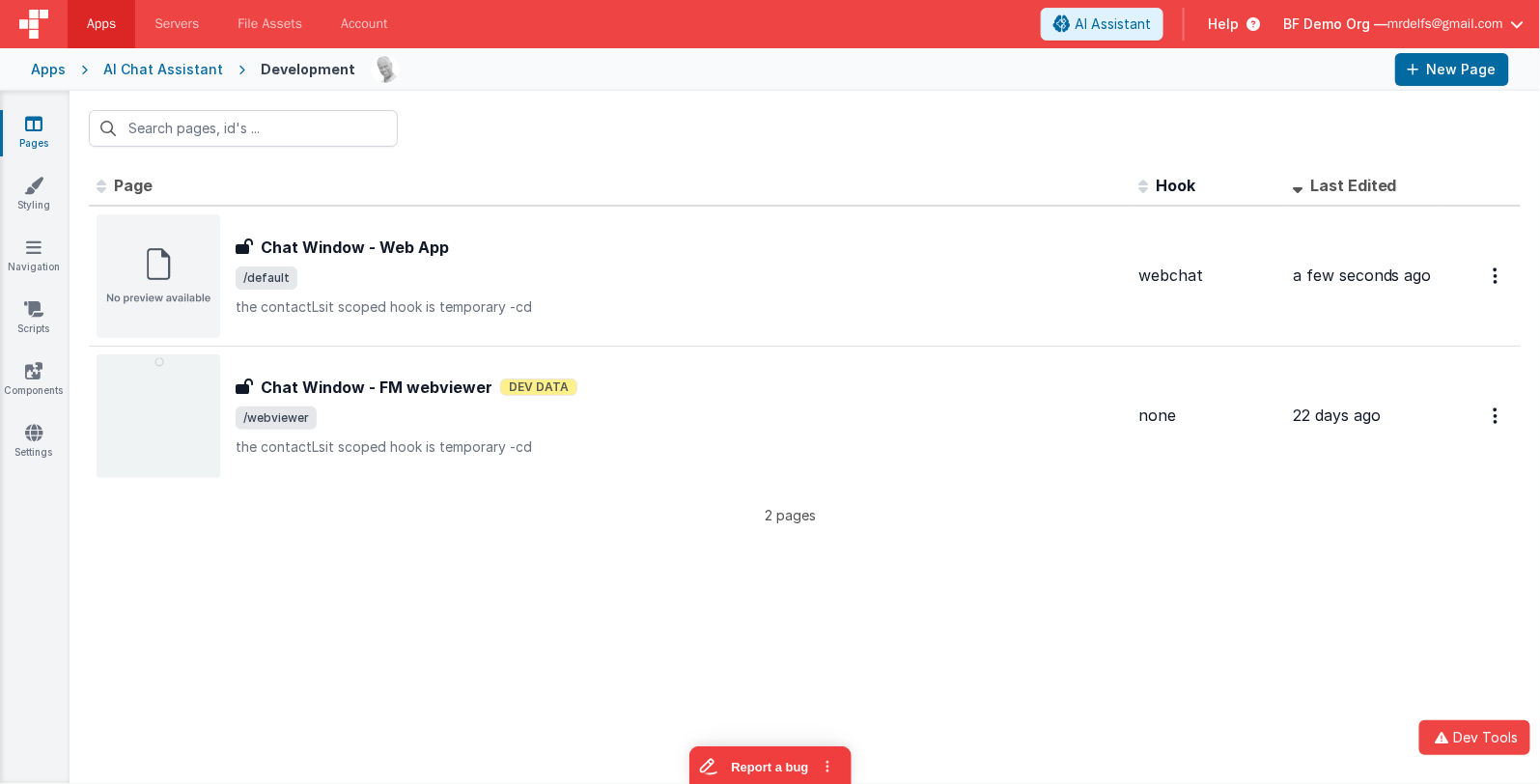 click on "Apps
AI Chat Assistant
Development
New Page" at bounding box center (770, 70) 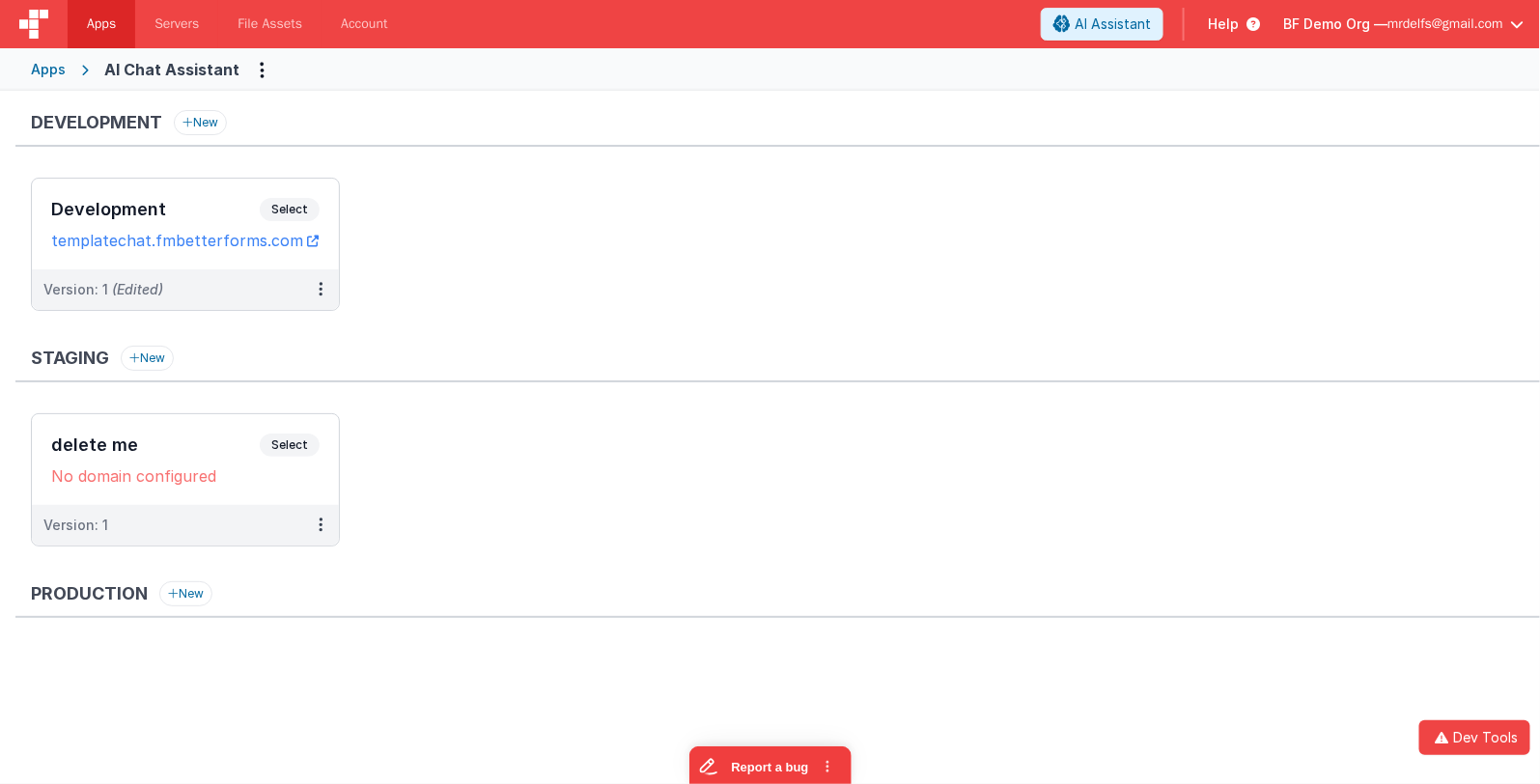 click on "Apps" at bounding box center (48, 70) 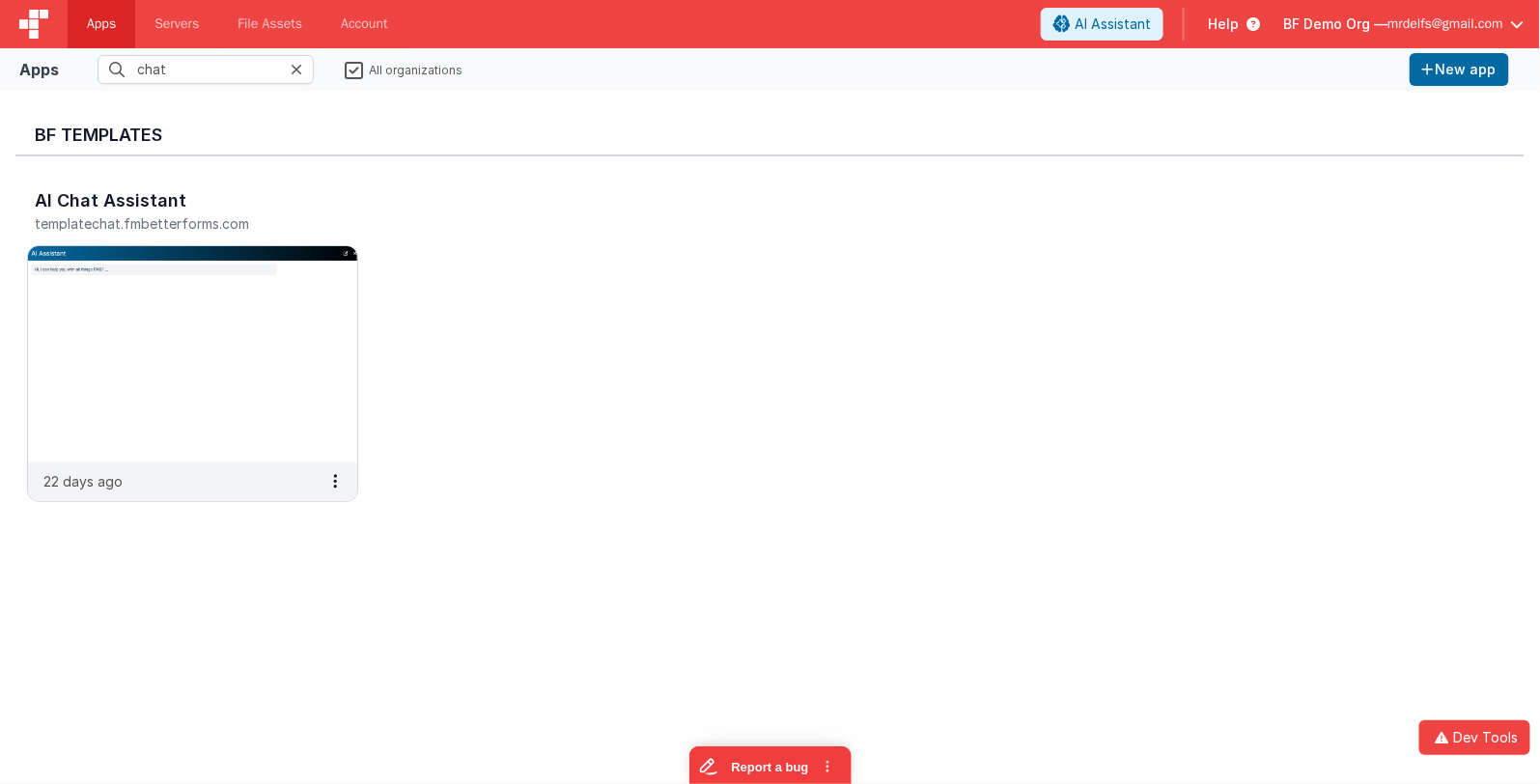 click on "AI Chat Assistant   templatechat.fmbetterforms.com       22 days ago" at bounding box center [770, 351] 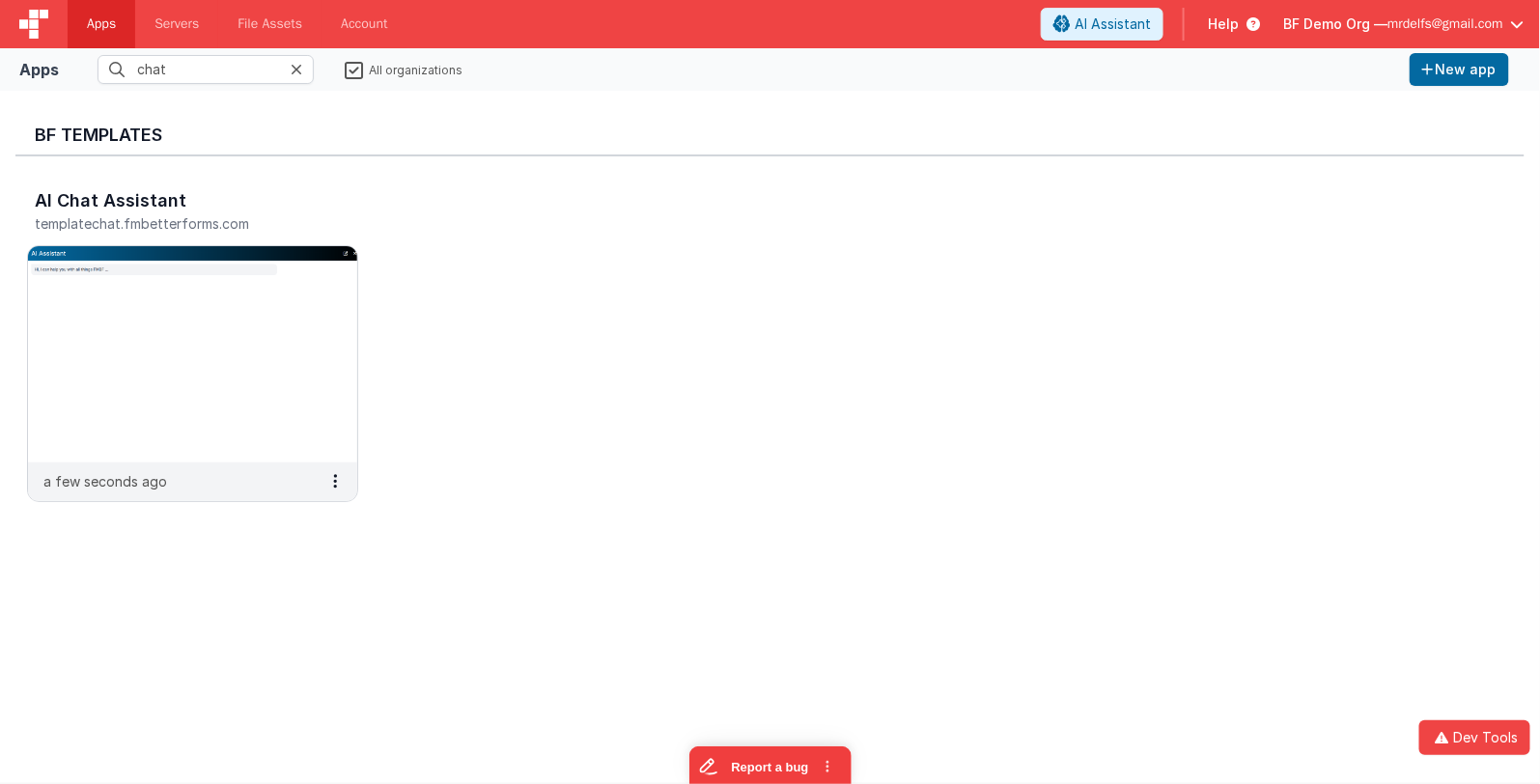 click on "New app" at bounding box center (1459, 70) 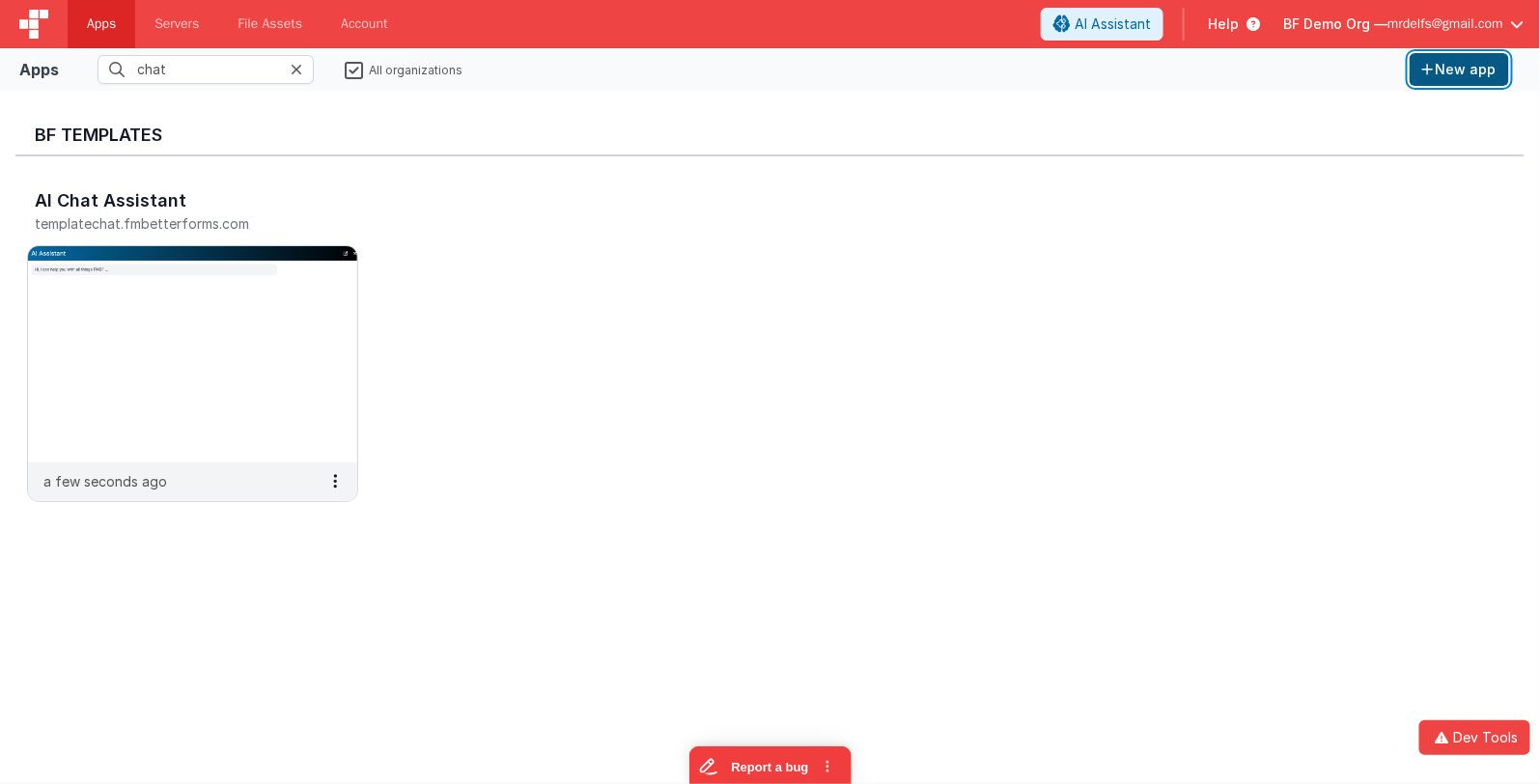 click on "New app" at bounding box center [1459, 70] 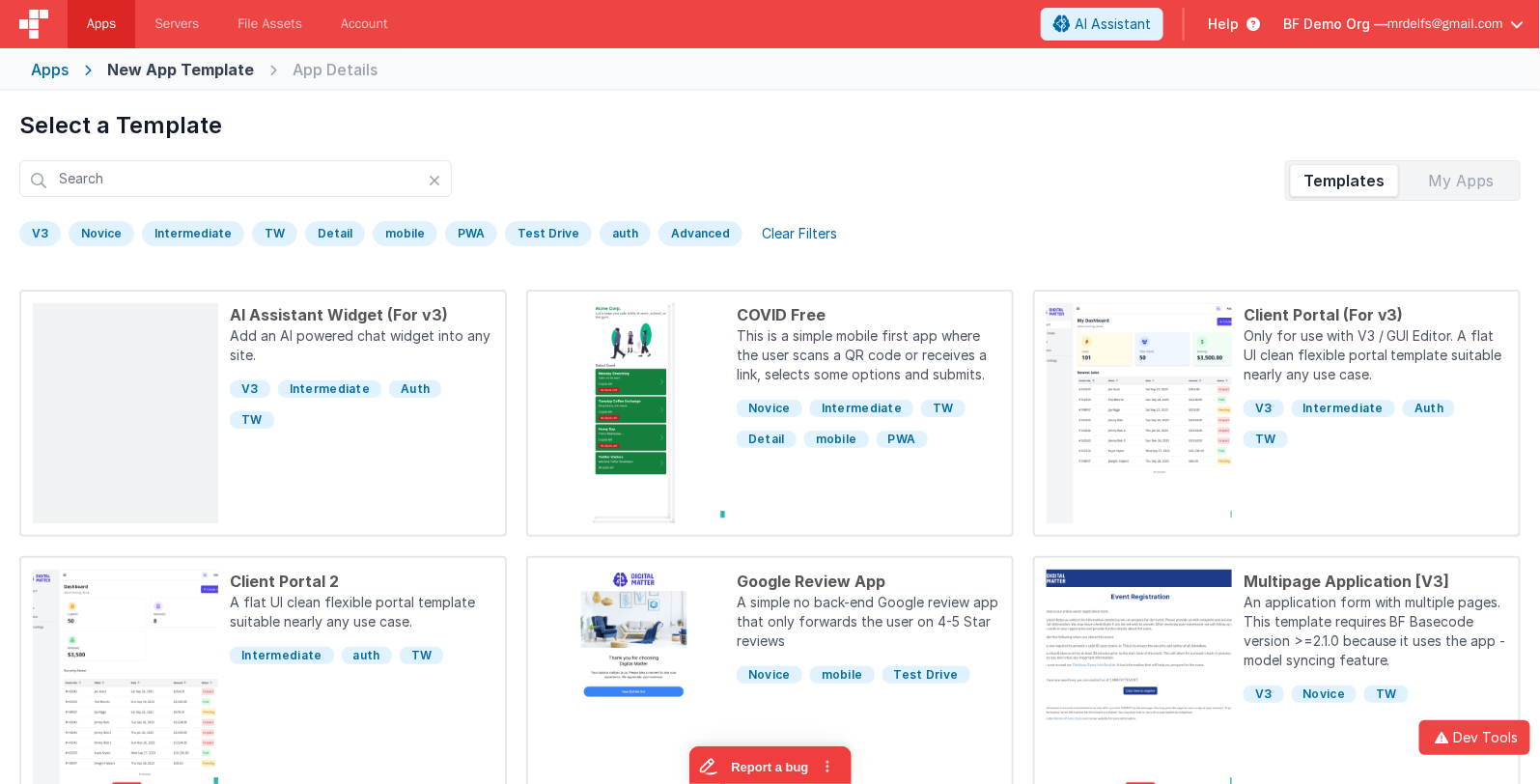 click on "V3" at bounding box center (40, 234) 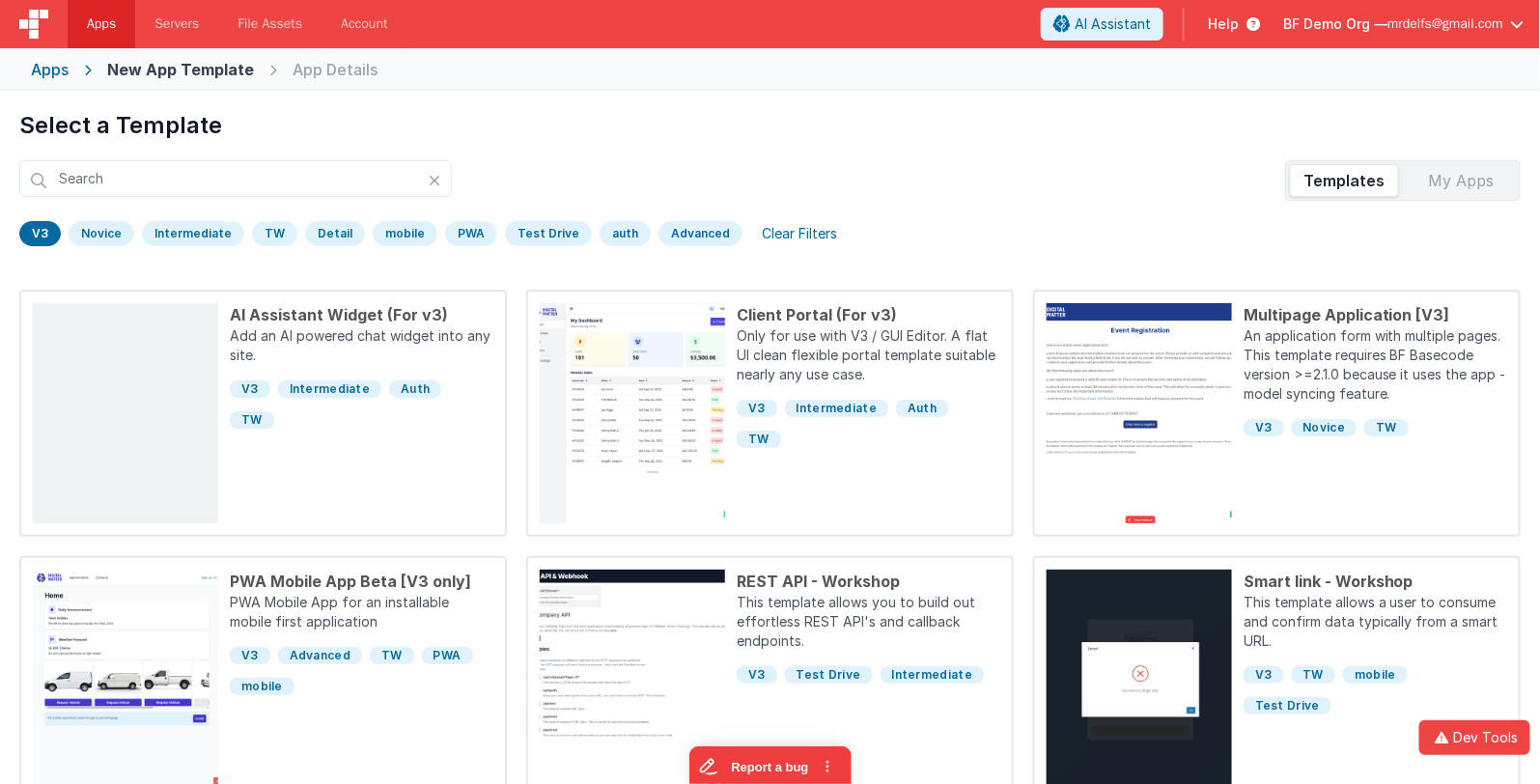 click on "Apps" at bounding box center [49, 70] 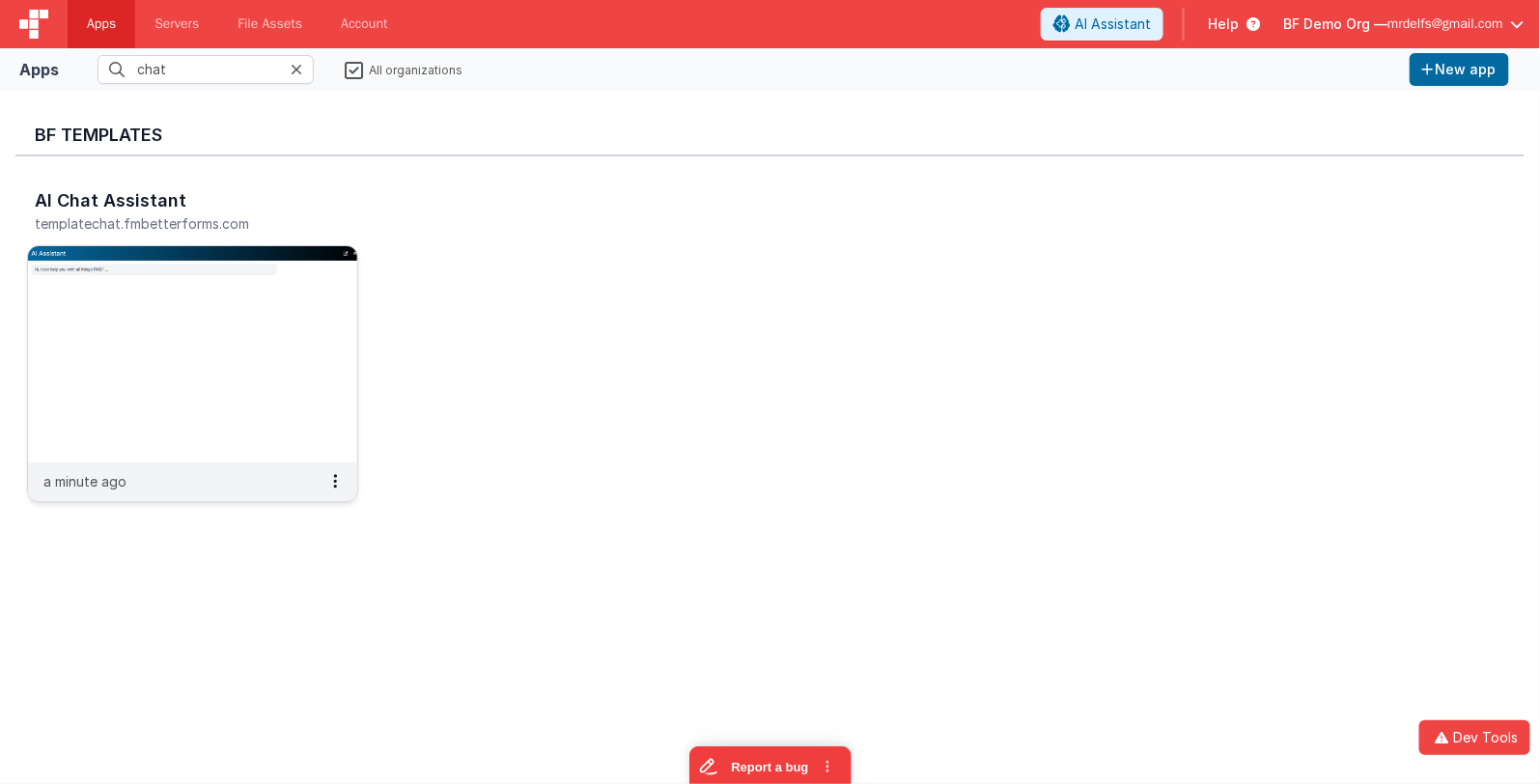 click at bounding box center [192, 354] 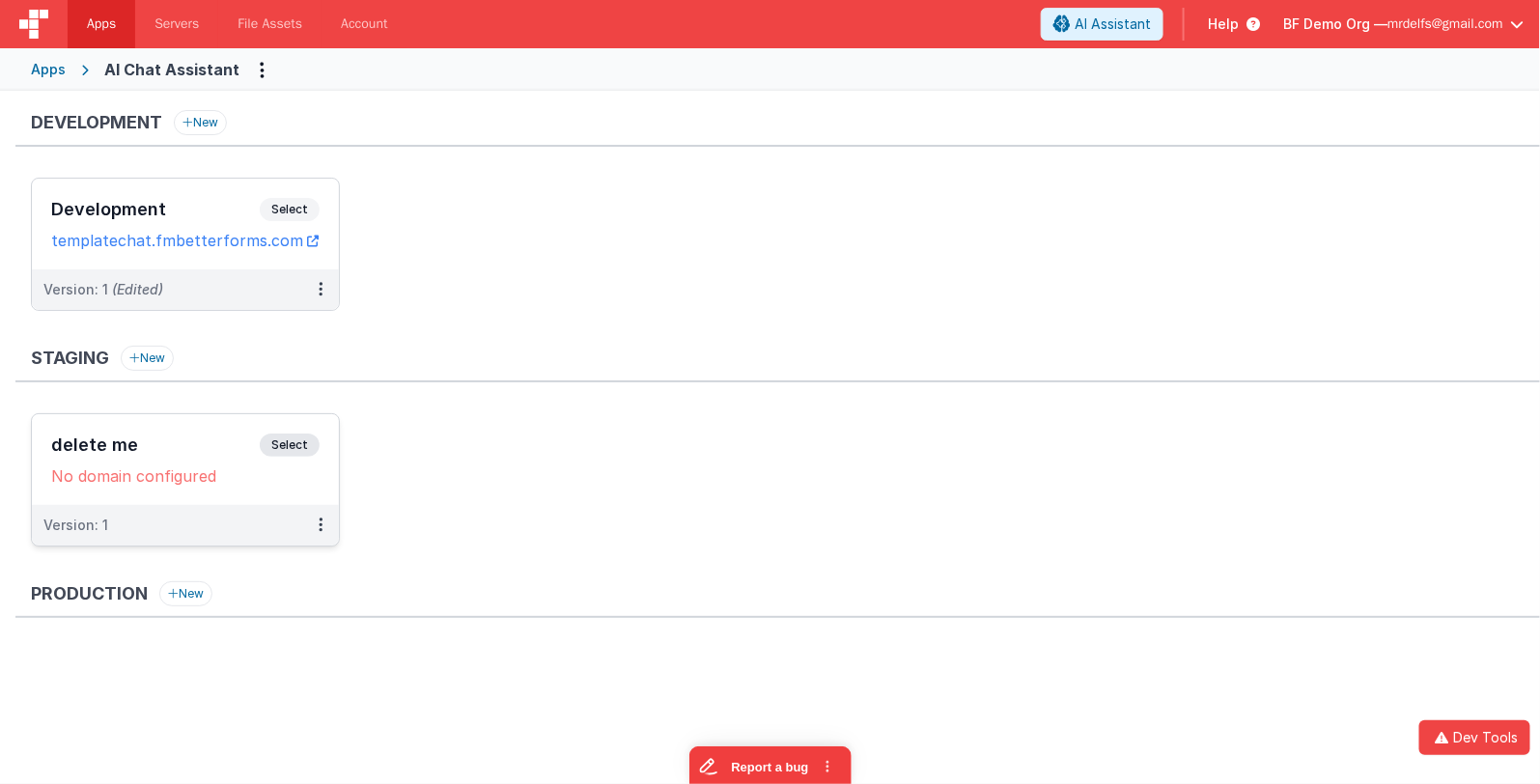 click on "Select" at bounding box center (290, 445) 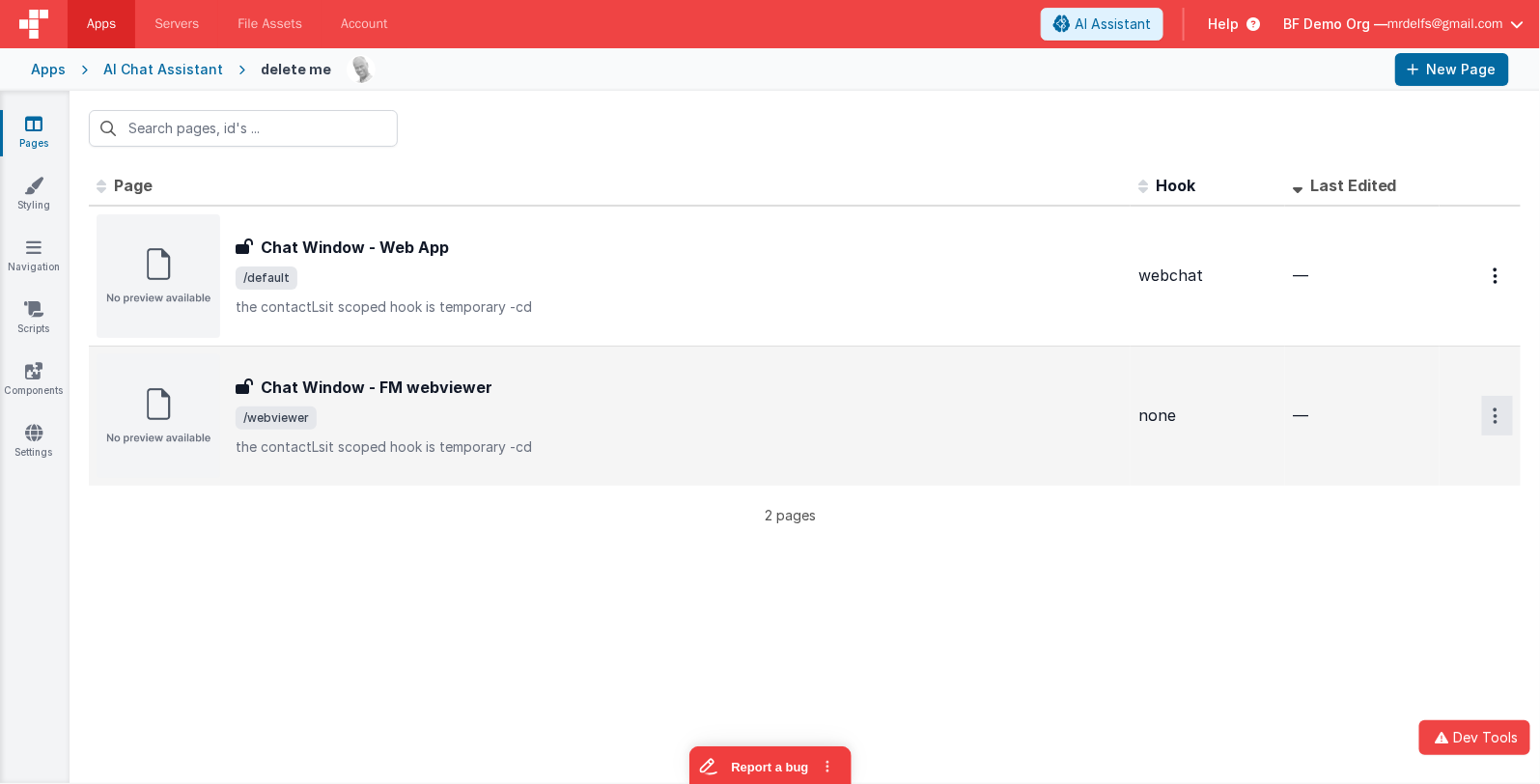 click at bounding box center (1498, 275) 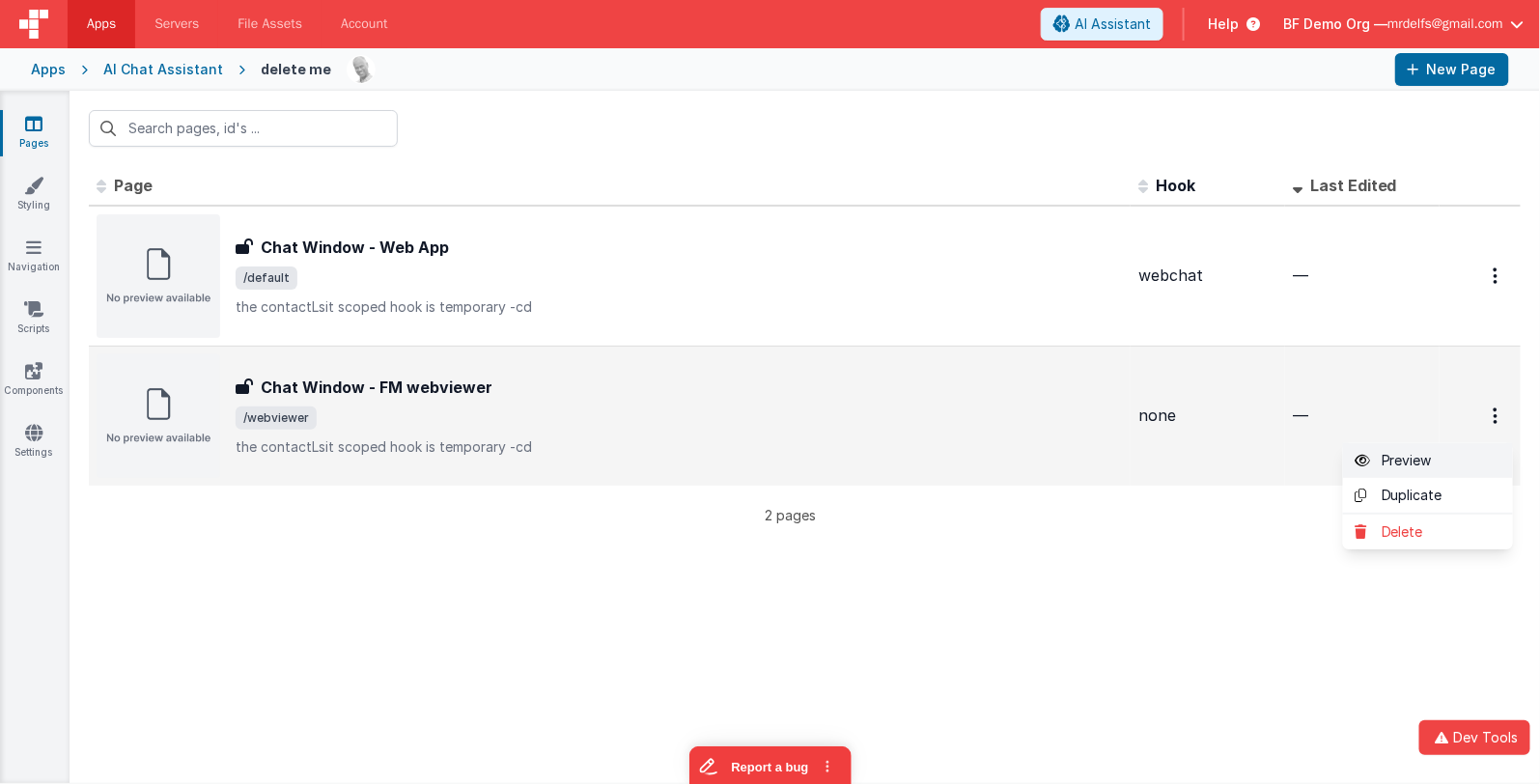 click on "Preview" at bounding box center [1428, 461] 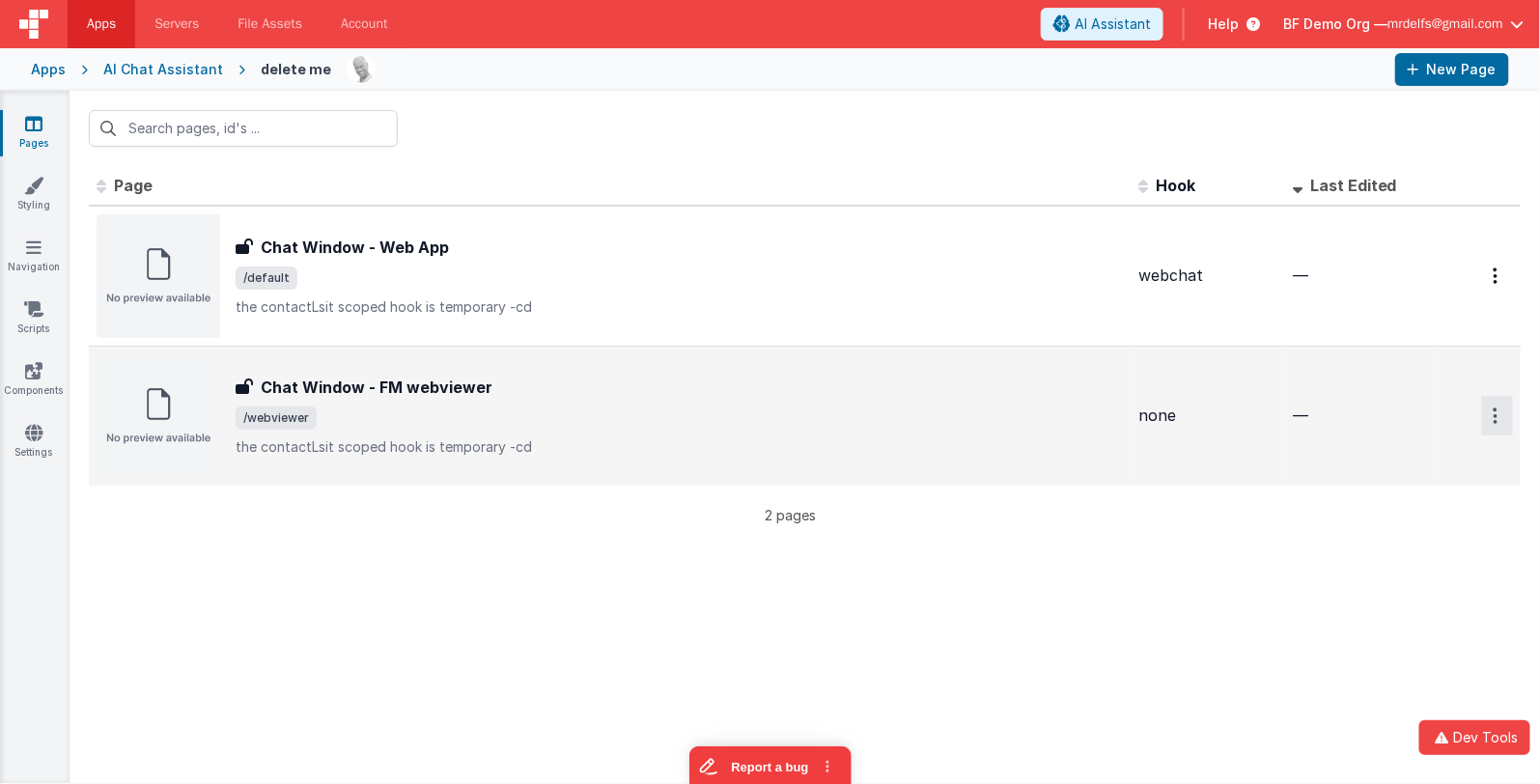 click at bounding box center (1498, 275) 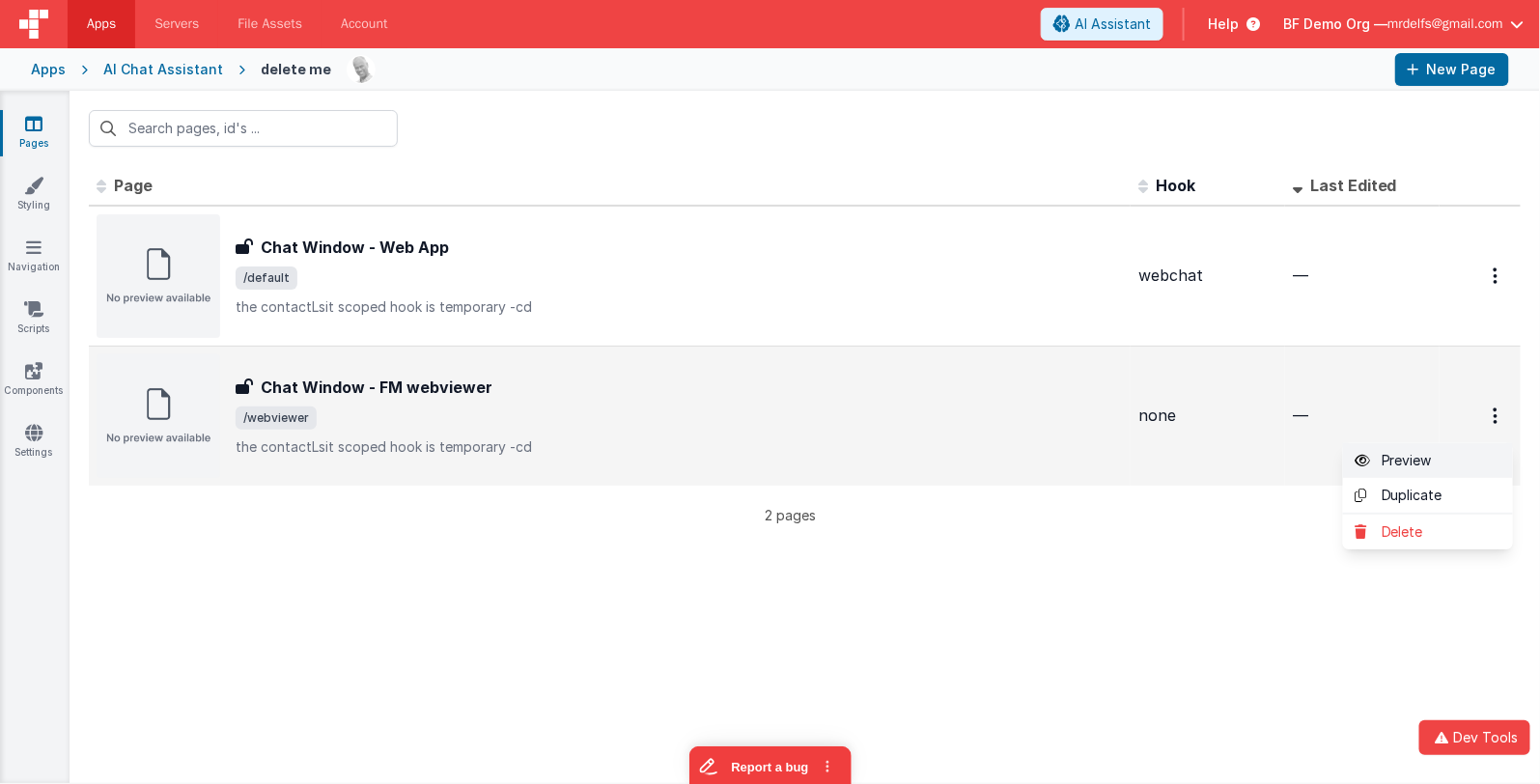 click on "Preview" at bounding box center [1428, 461] 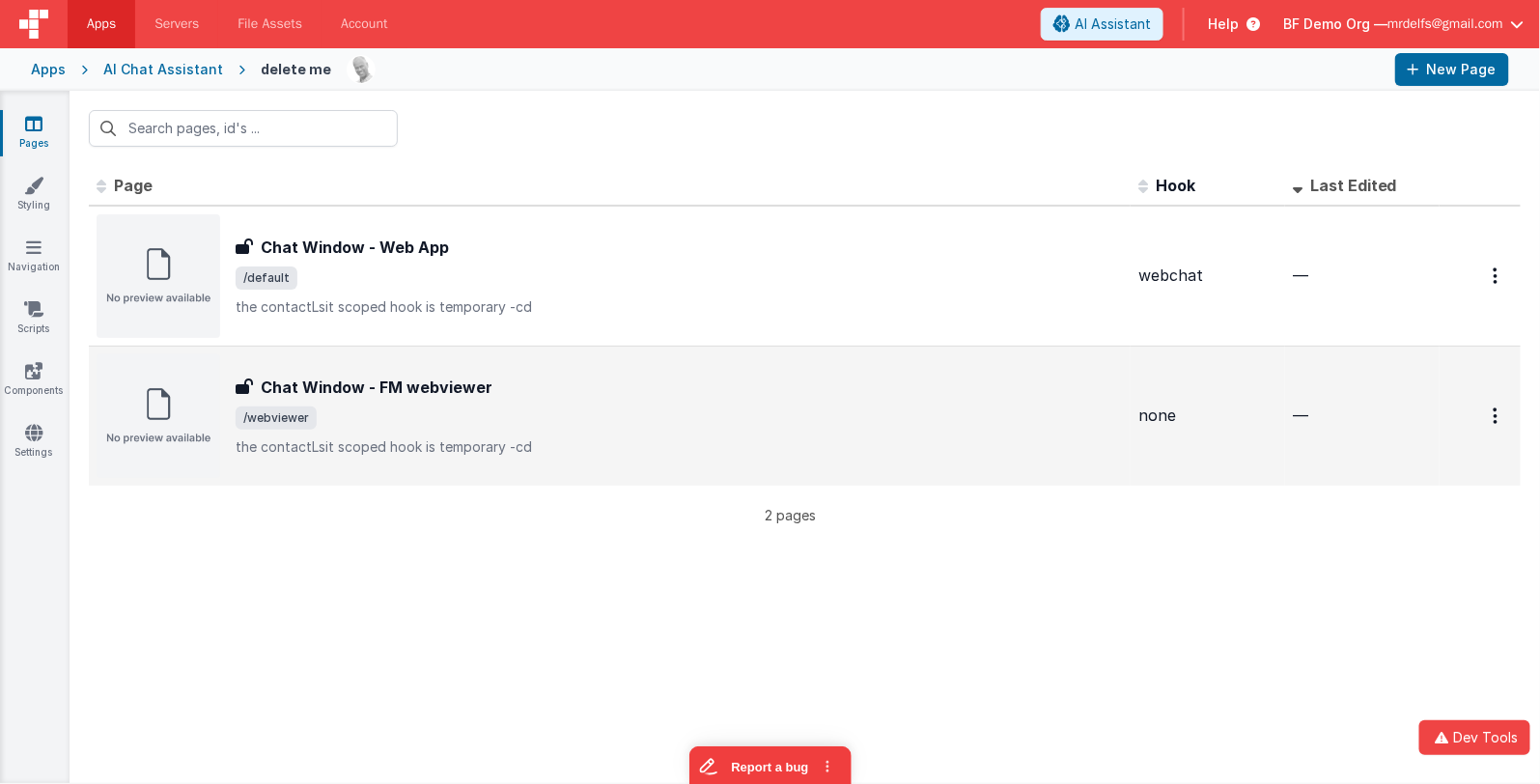 click on "Id Page Description Hook Last Edited FR_969DE5DE-8CB0-864C-A7DB-AA39F4C5885A
Chat Window - Web App
Chat Window - Web App
/default   the contactLsit scoped hook is temporary -cd  the contactLsit scoped hook is temporary -cd webchat
—
FR_2EA502CA-E4F1-D349-A8BB-23BE18620994
Chat Window - FM webviewer
Chat Window - FM webviewer
/webviewer   the contactLsit scoped hook is temporary -cd  the contactLsit scoped hook is temporary -cd none
—
<< < 1 > >> 2 pages" at bounding box center [804, 474] 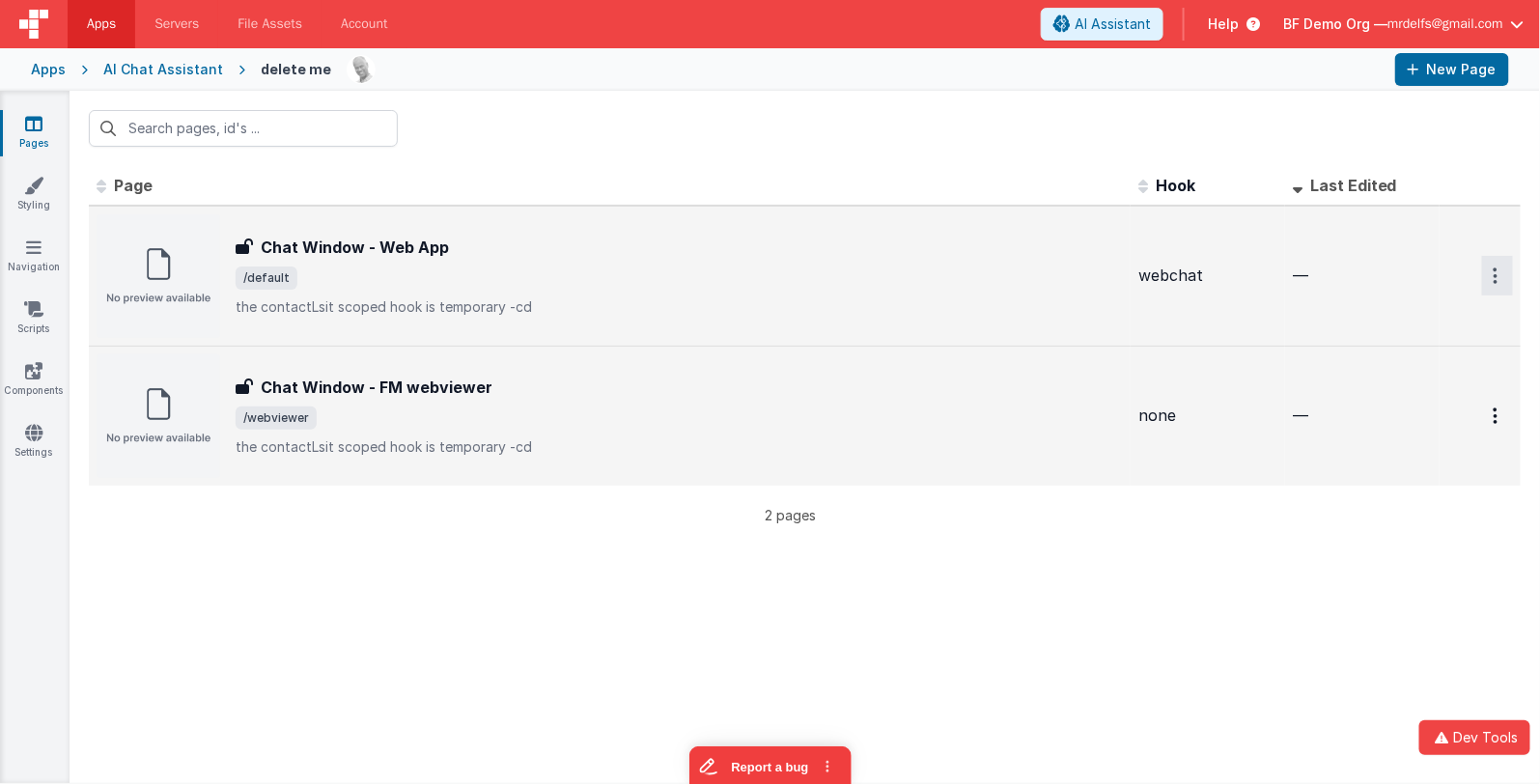 click at bounding box center (1498, 275) 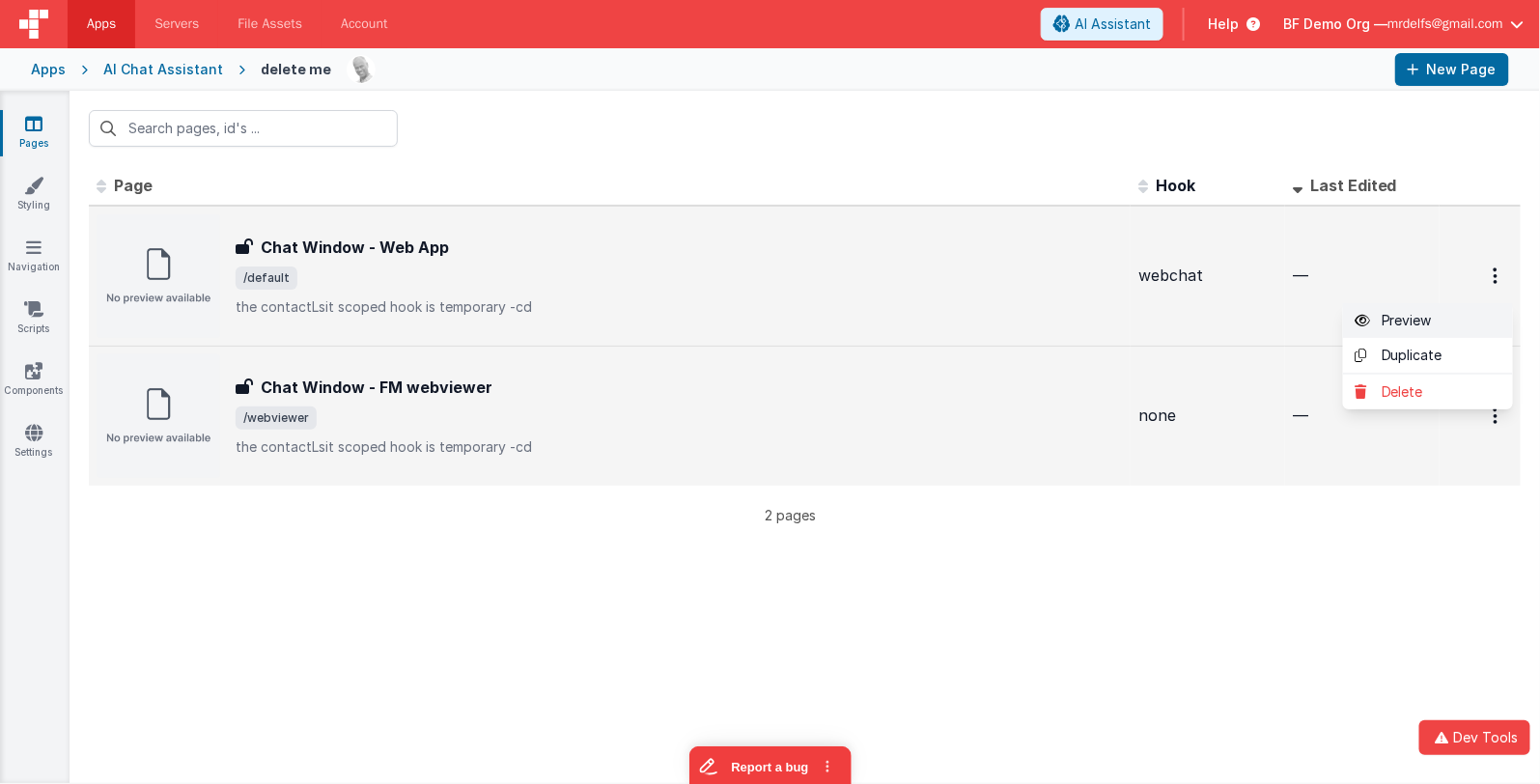 click on "Preview" at bounding box center [1428, 321] 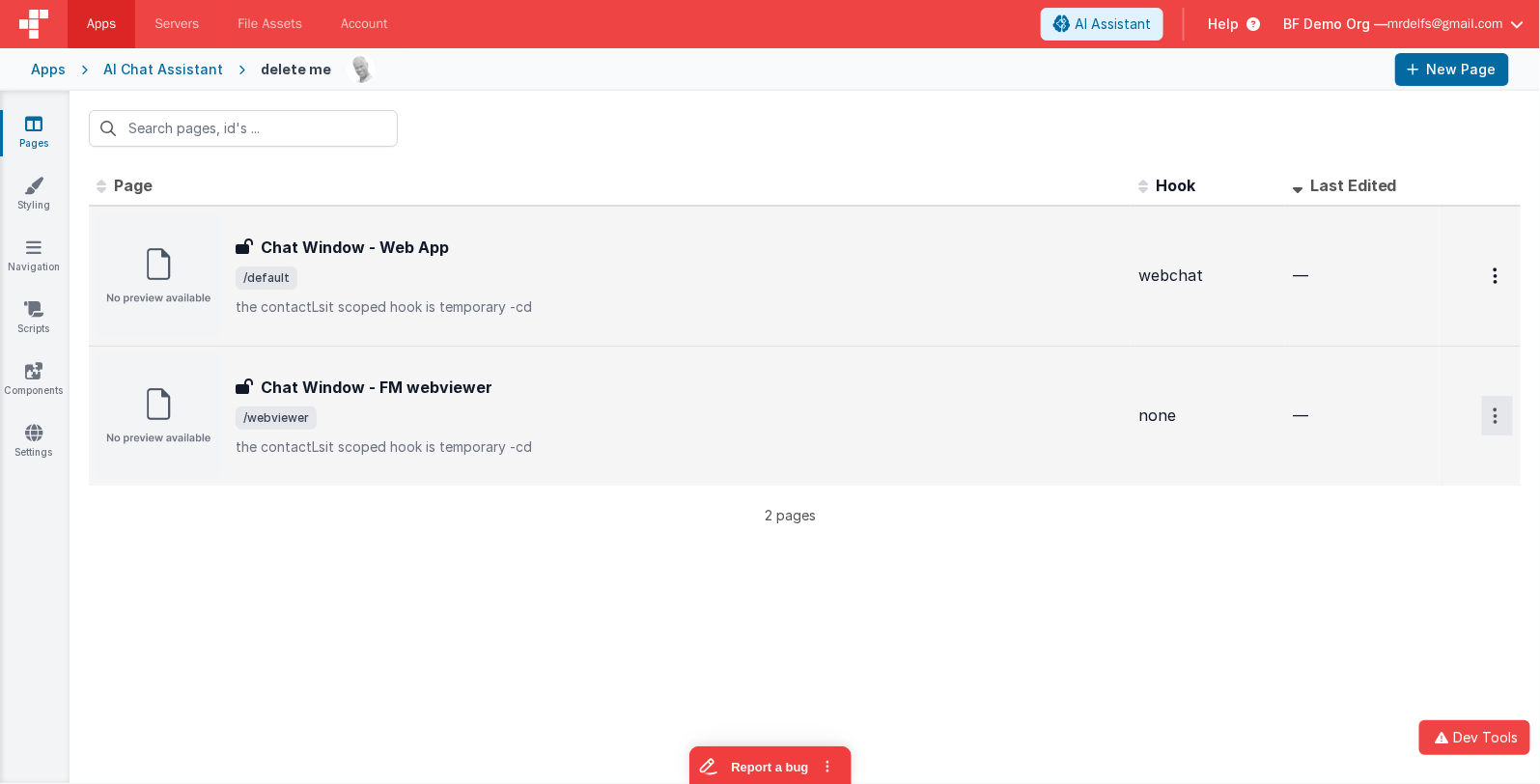 click at bounding box center [1498, 275] 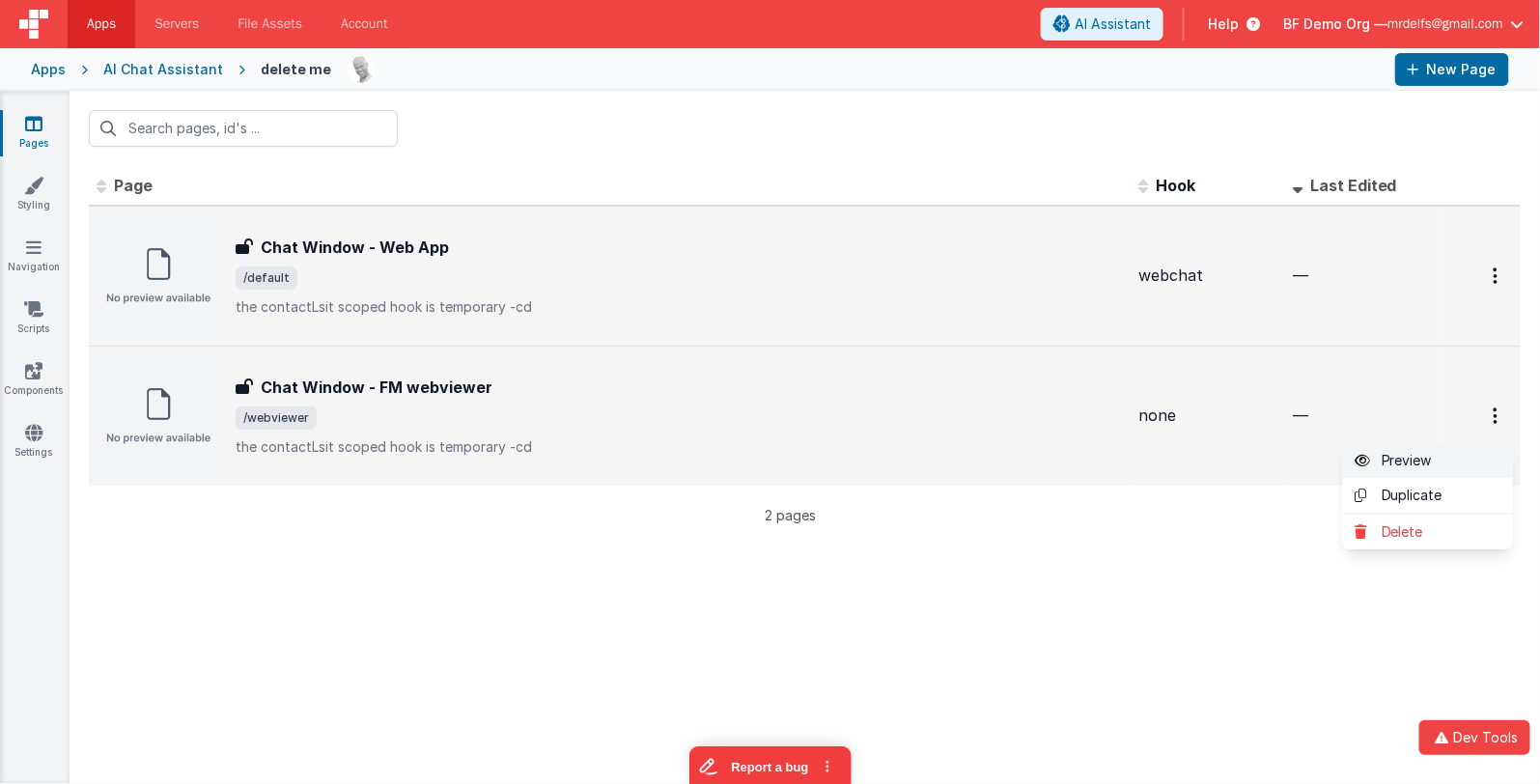 click on "Preview" at bounding box center [1428, 461] 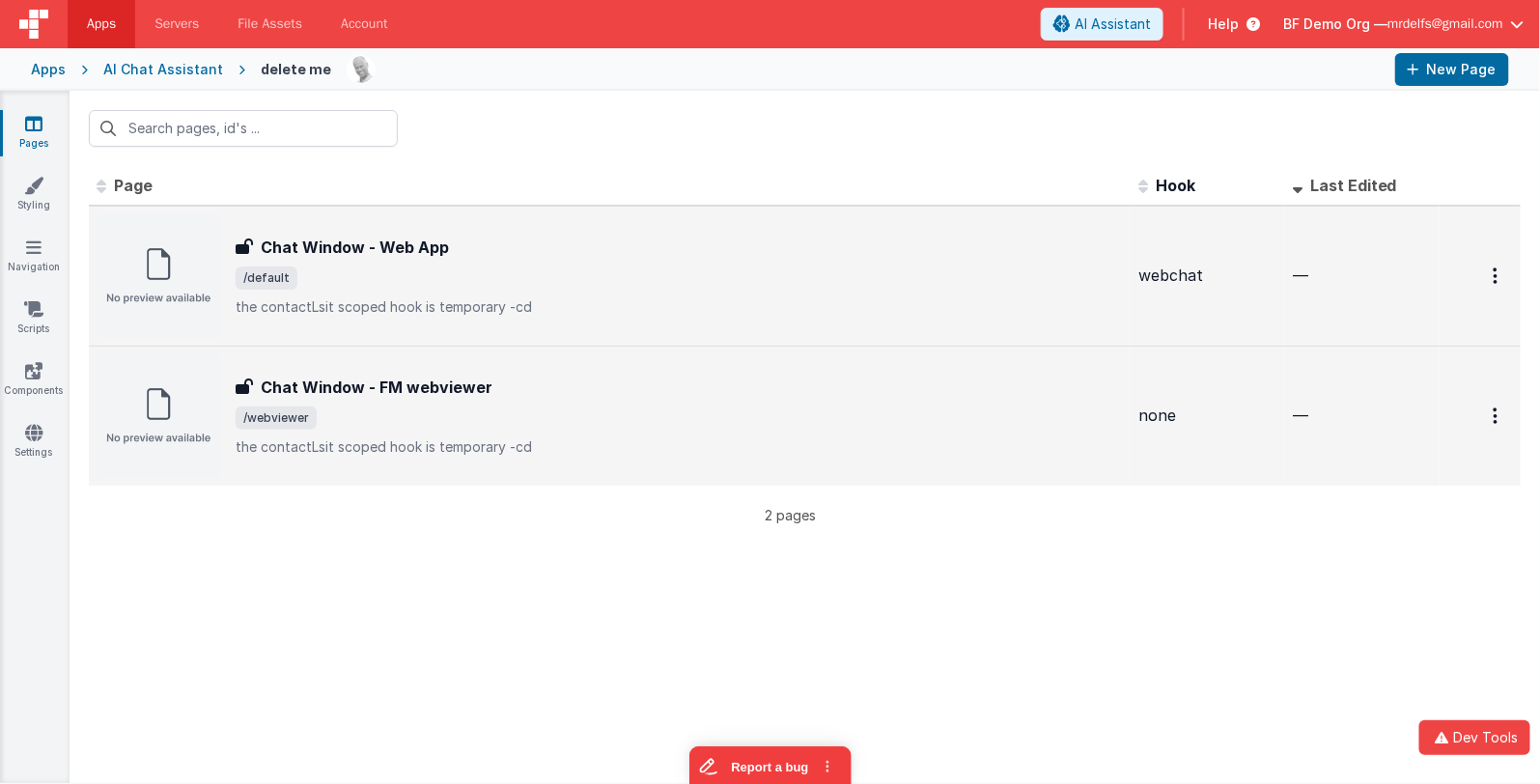 click on "AI Chat Assistant" at bounding box center [163, 70] 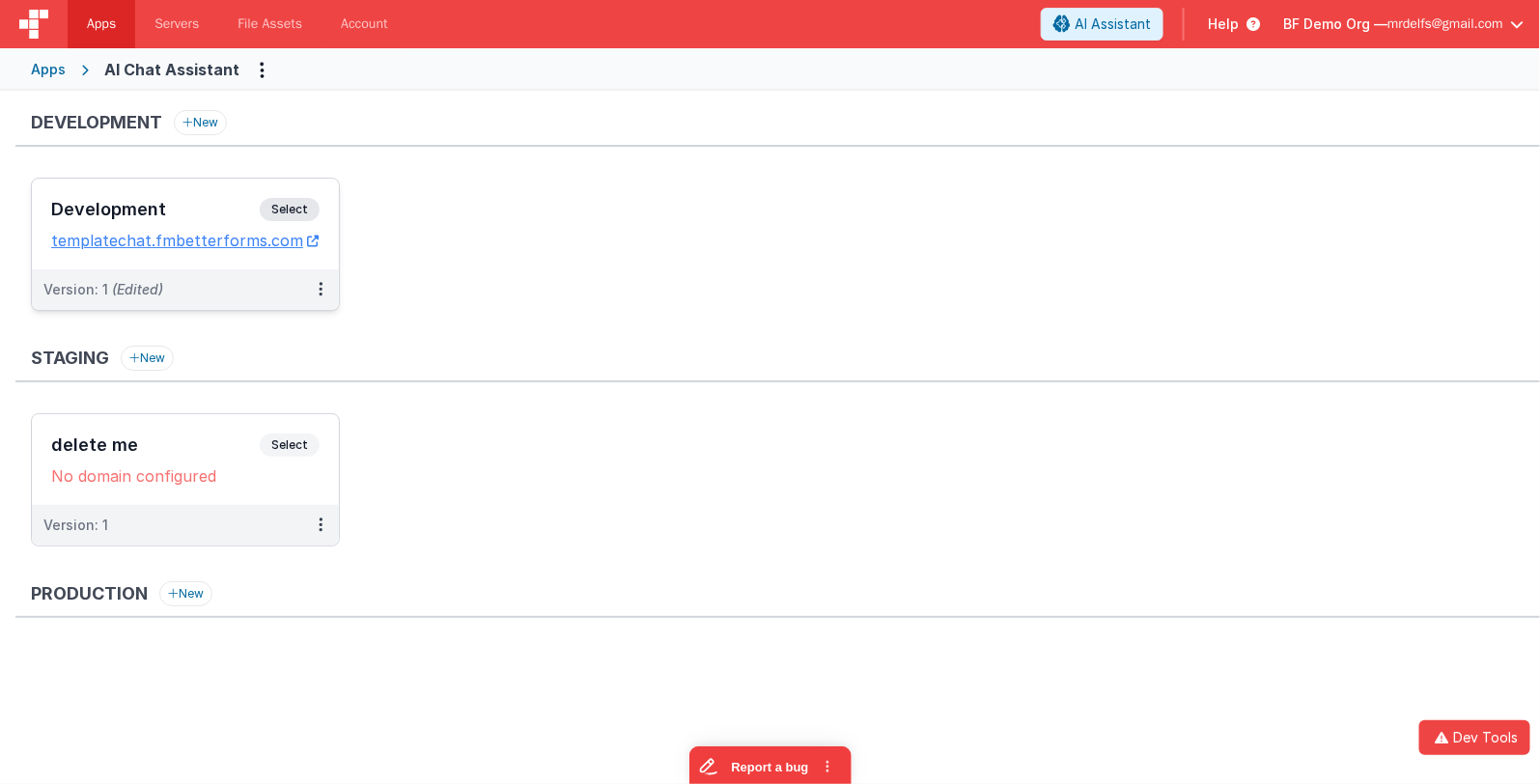 click on "Select" at bounding box center (290, 210) 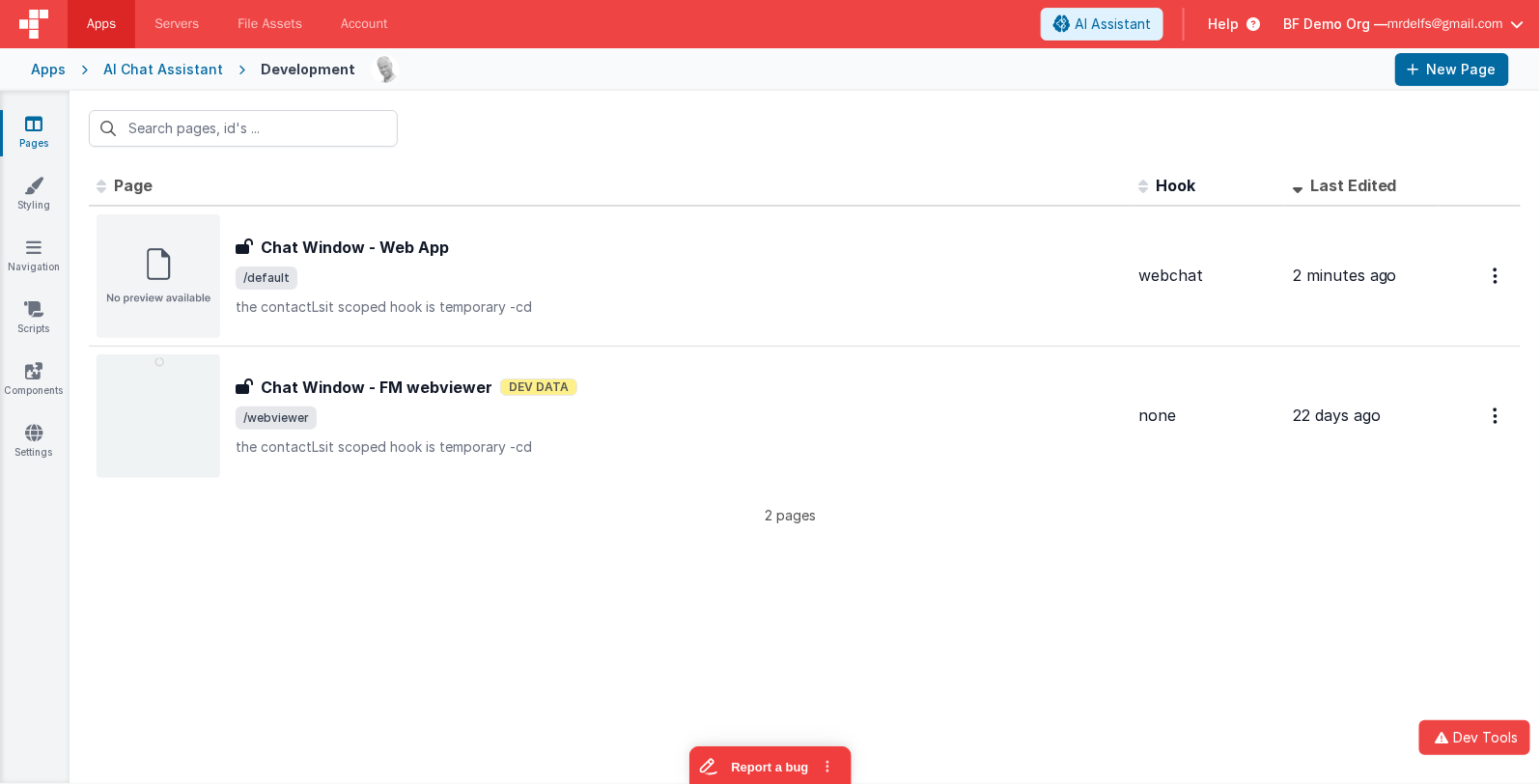click on "AI Chat Assistant" at bounding box center [163, 70] 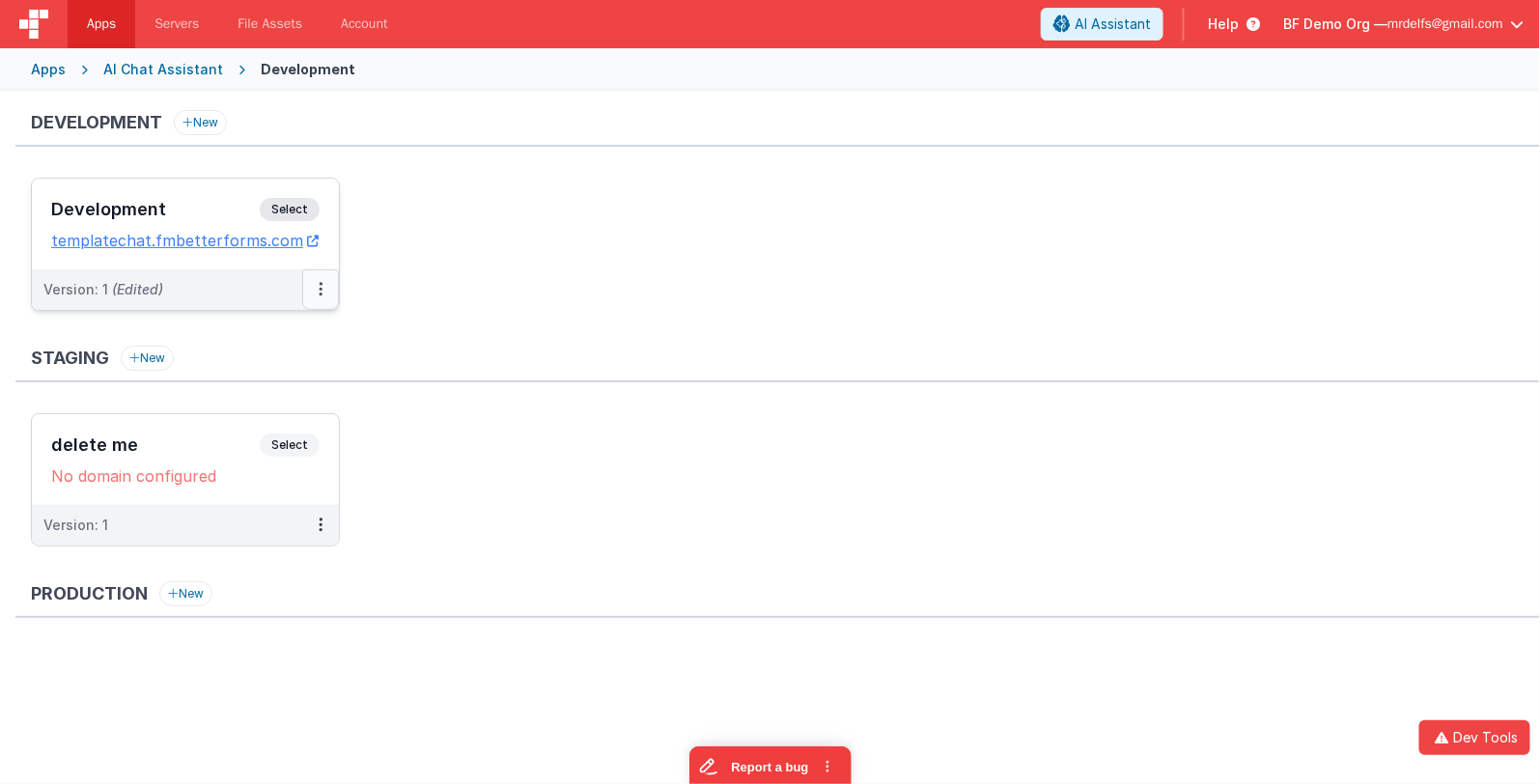 click at bounding box center (321, 290) 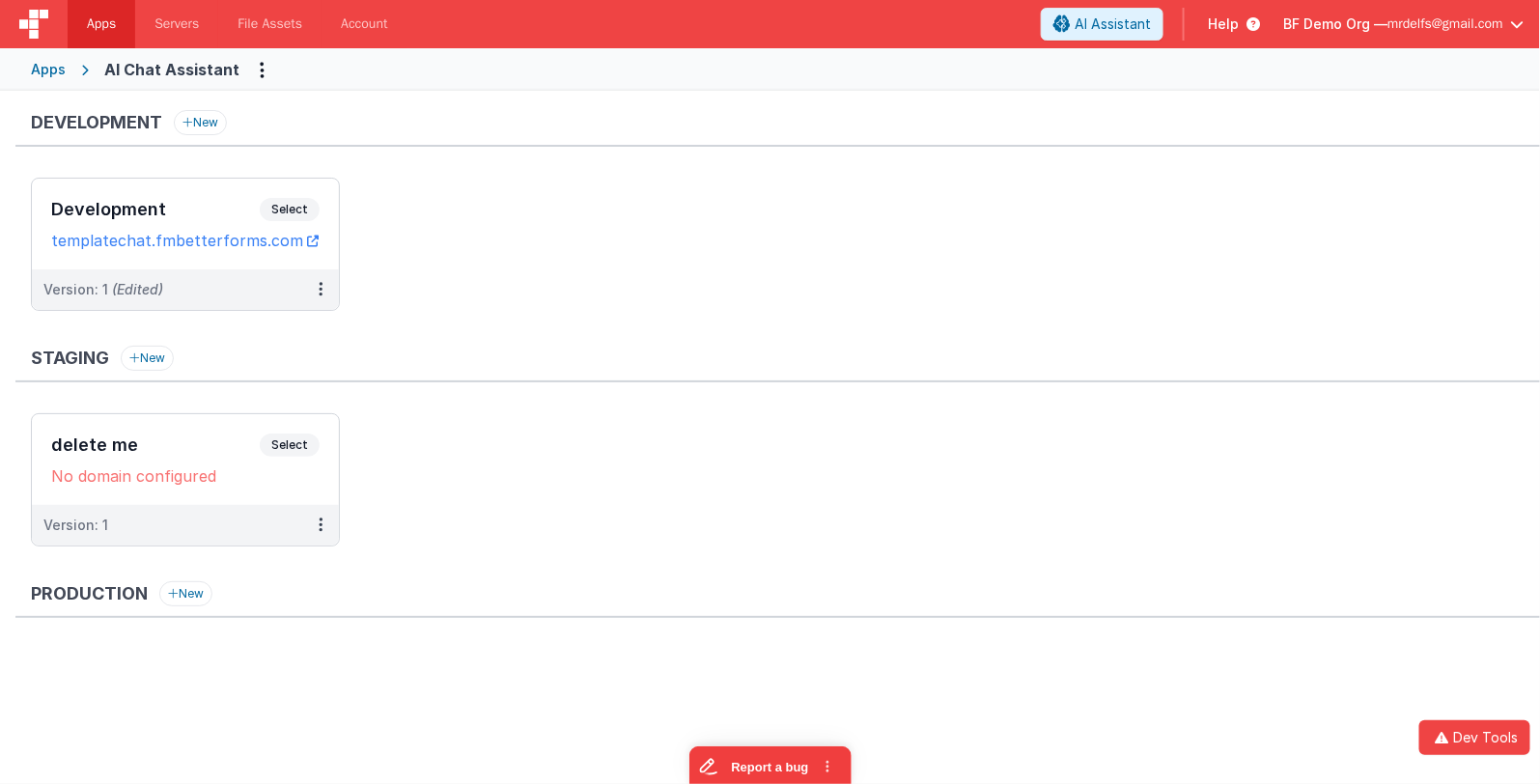 drag, startPoint x: 256, startPoint y: 314, endPoint x: 280, endPoint y: 312, distance: 24.083189 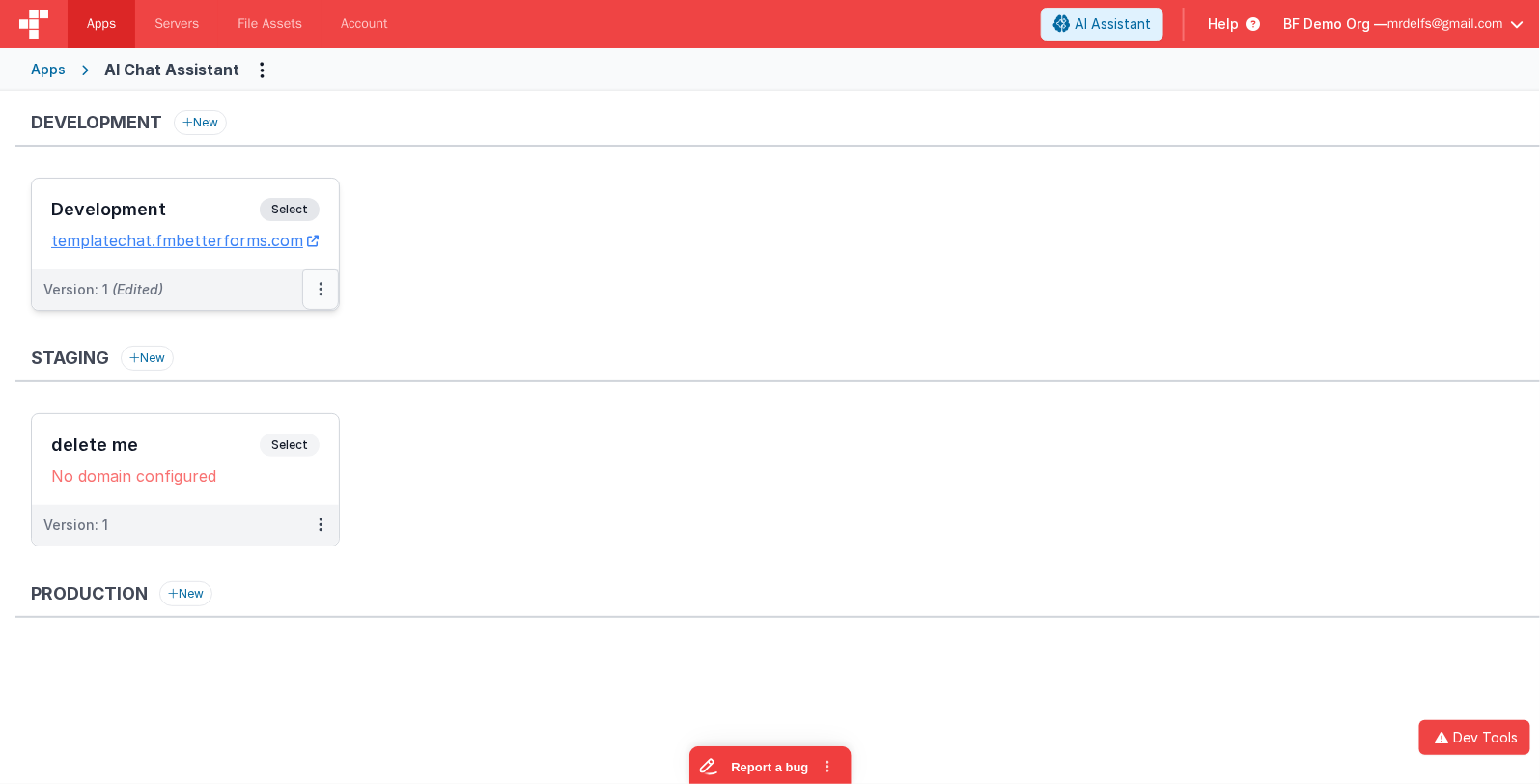 click at bounding box center [321, 289] 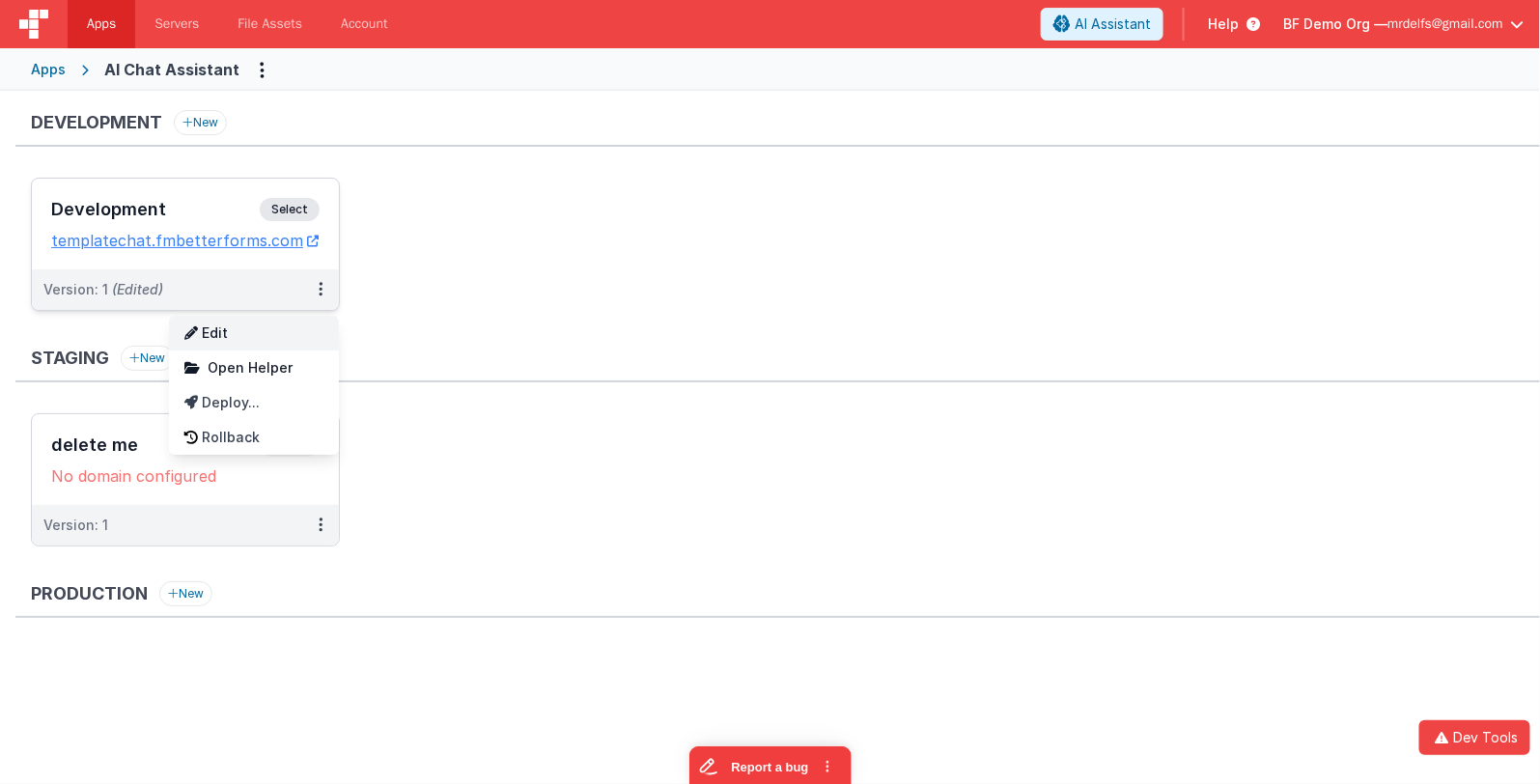 click on "Edit" at bounding box center (254, 333) 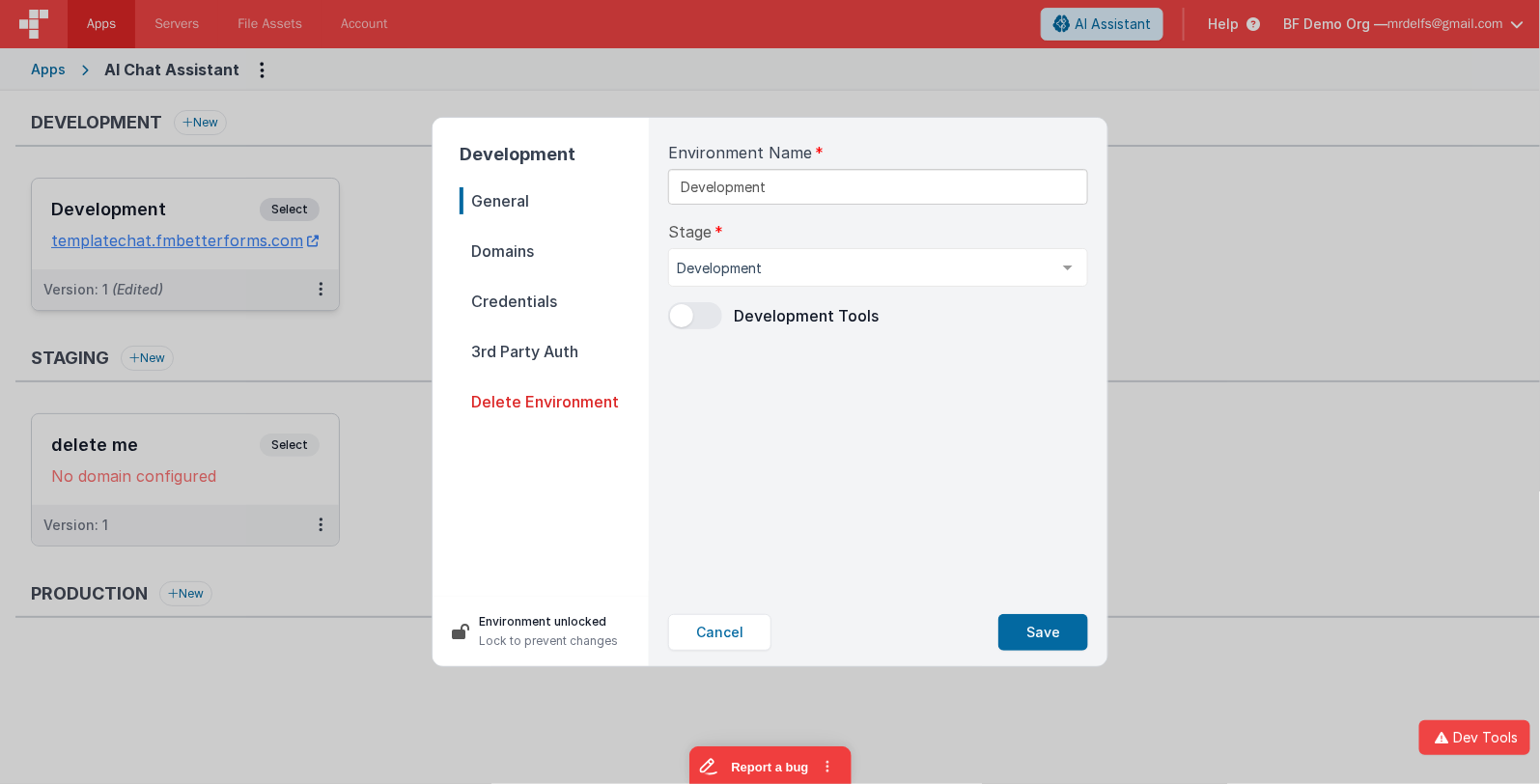click on "Domains" at bounding box center (554, 251) 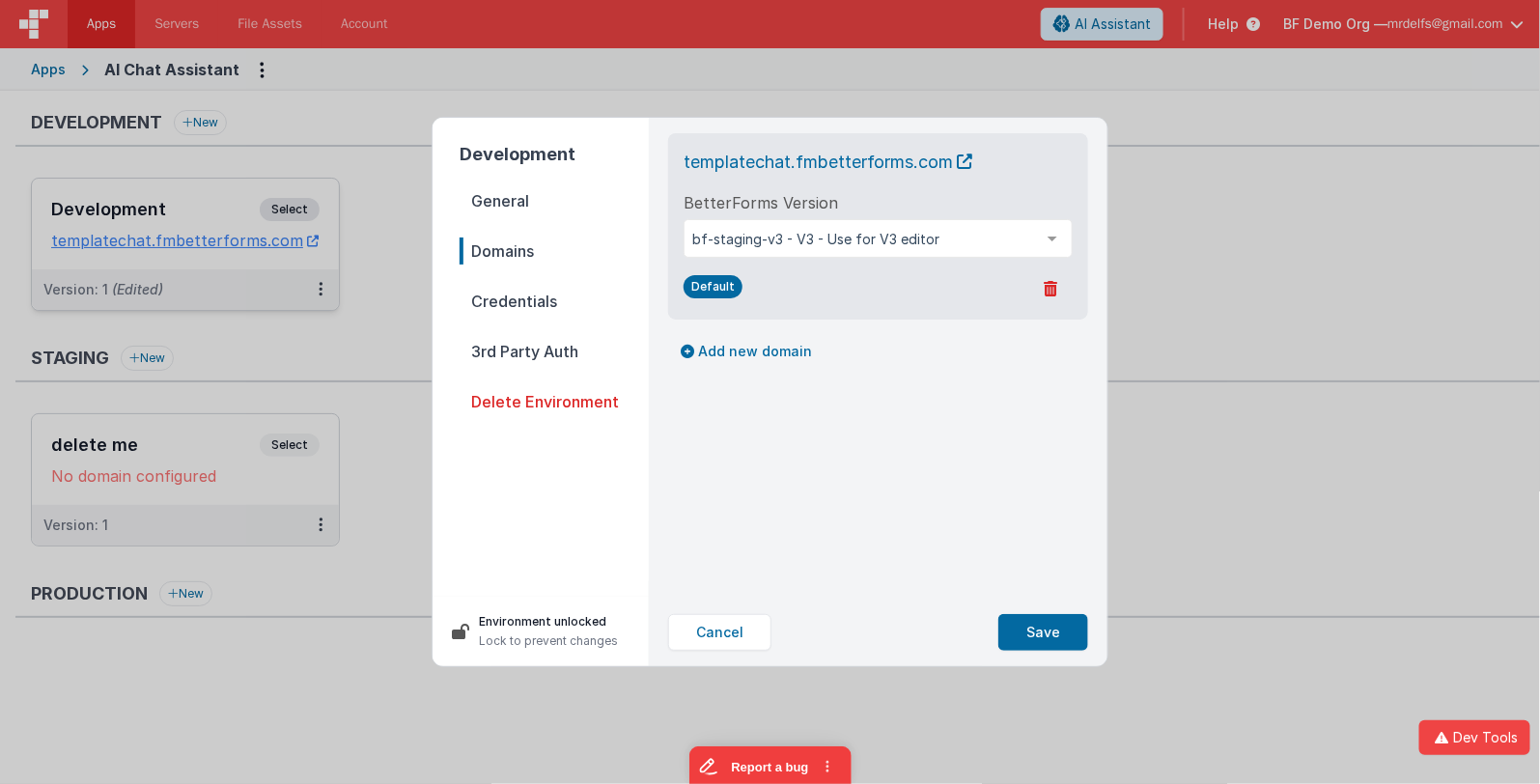 click on "Default" at bounding box center [713, 287] 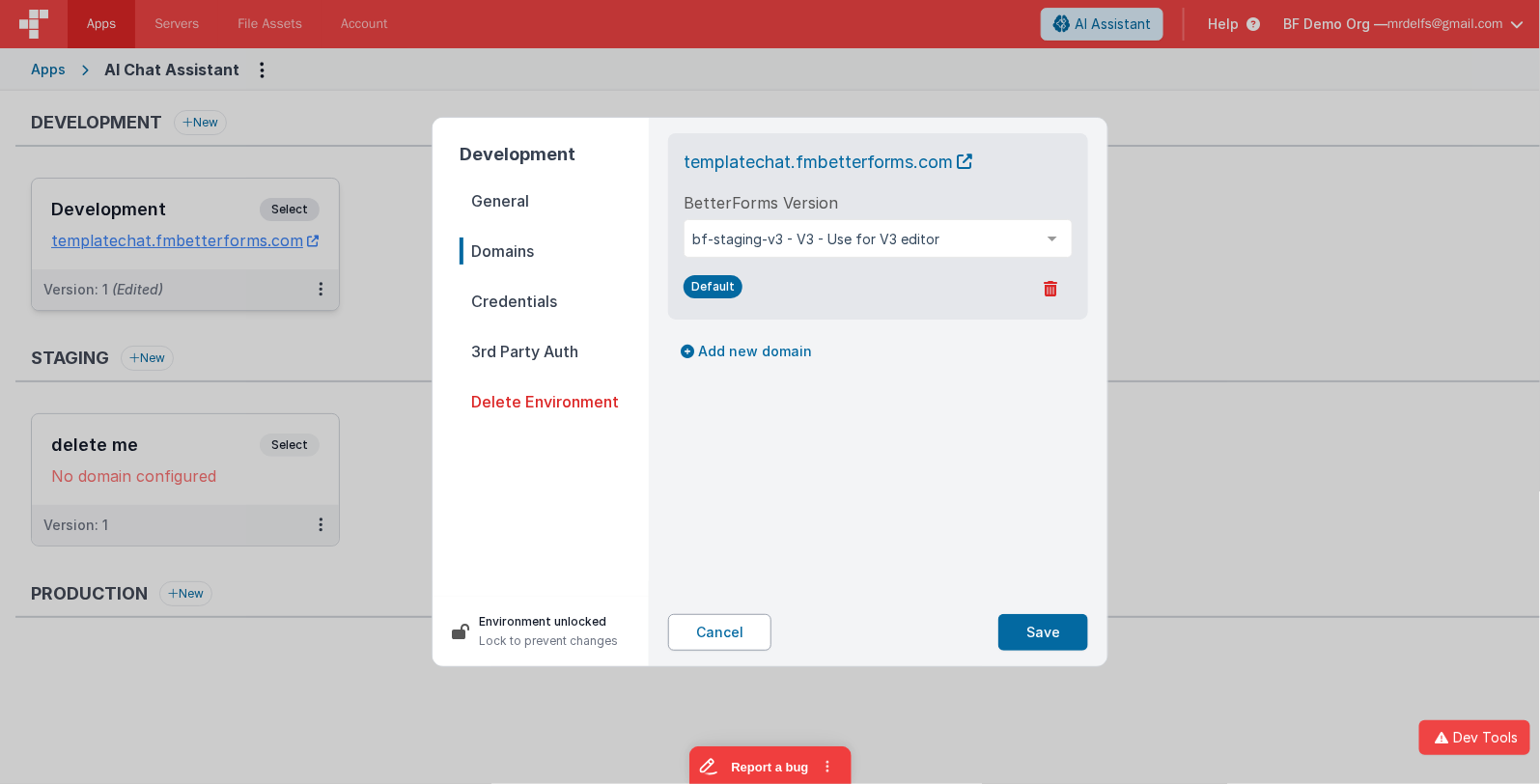 drag, startPoint x: 689, startPoint y: 638, endPoint x: 700, endPoint y: 638, distance: 11 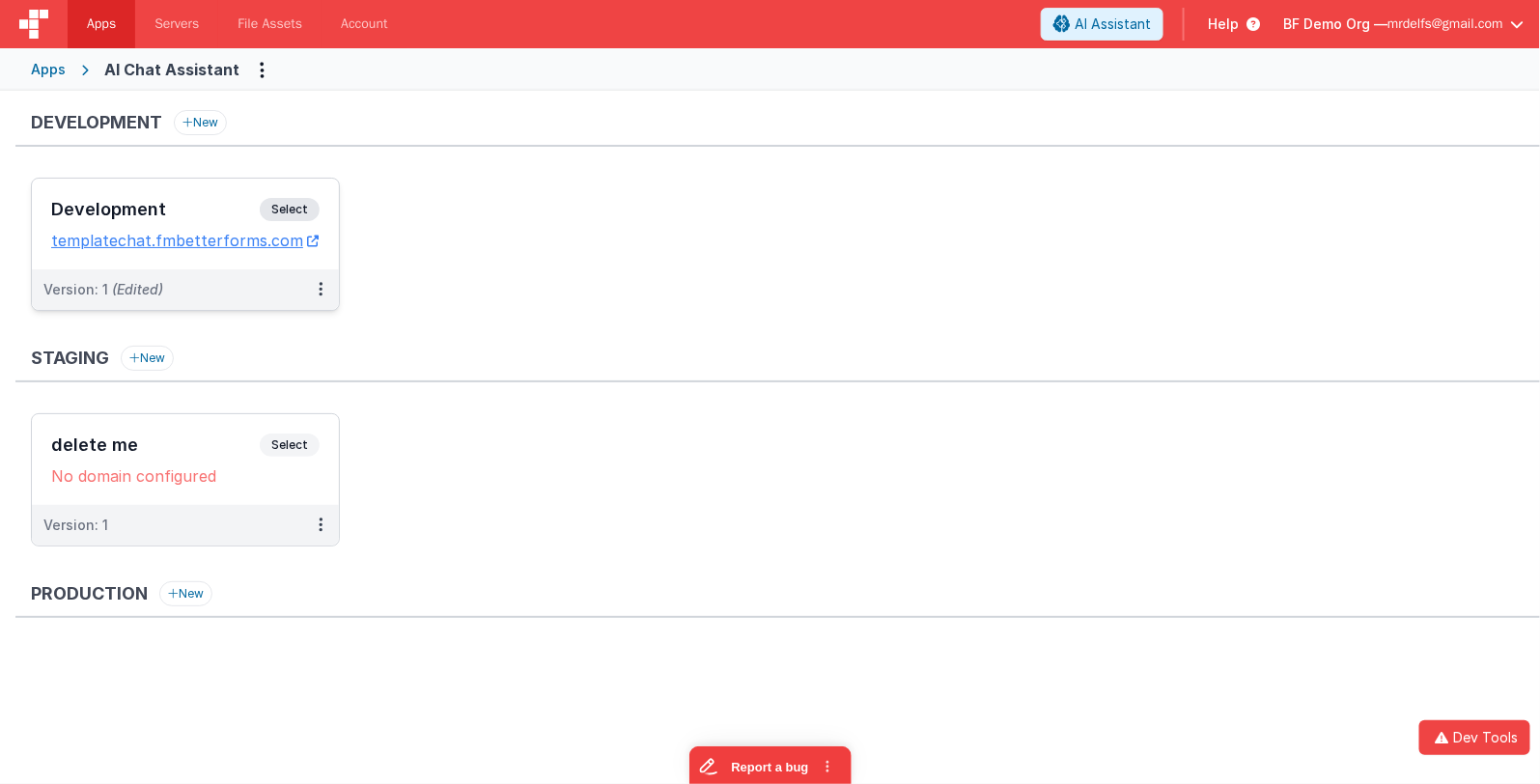 click on "Development
Select   URLs
templatechat.fmbetterforms.com
Version: 1
(Edited)" at bounding box center [785, 254] 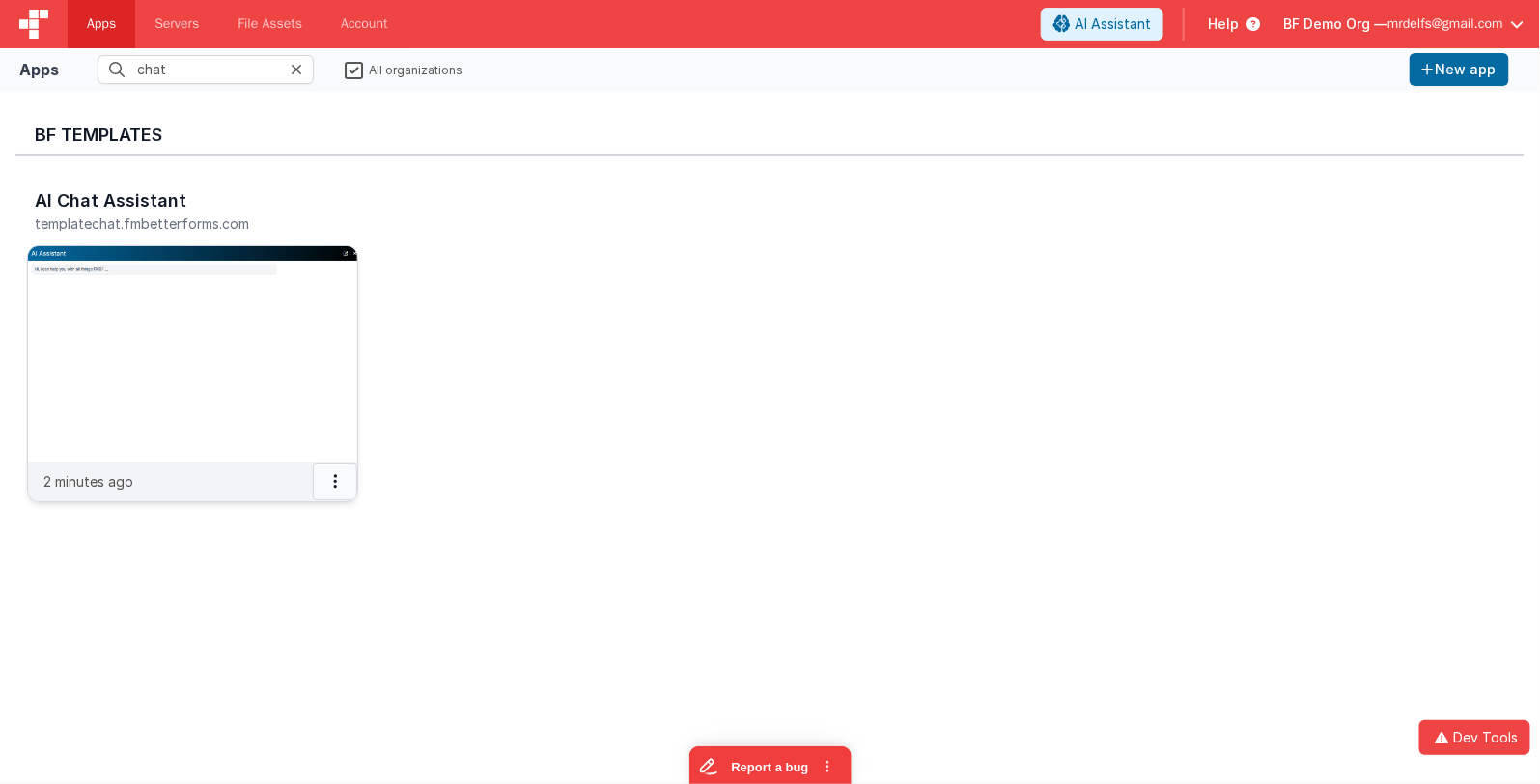 click at bounding box center [335, 482] 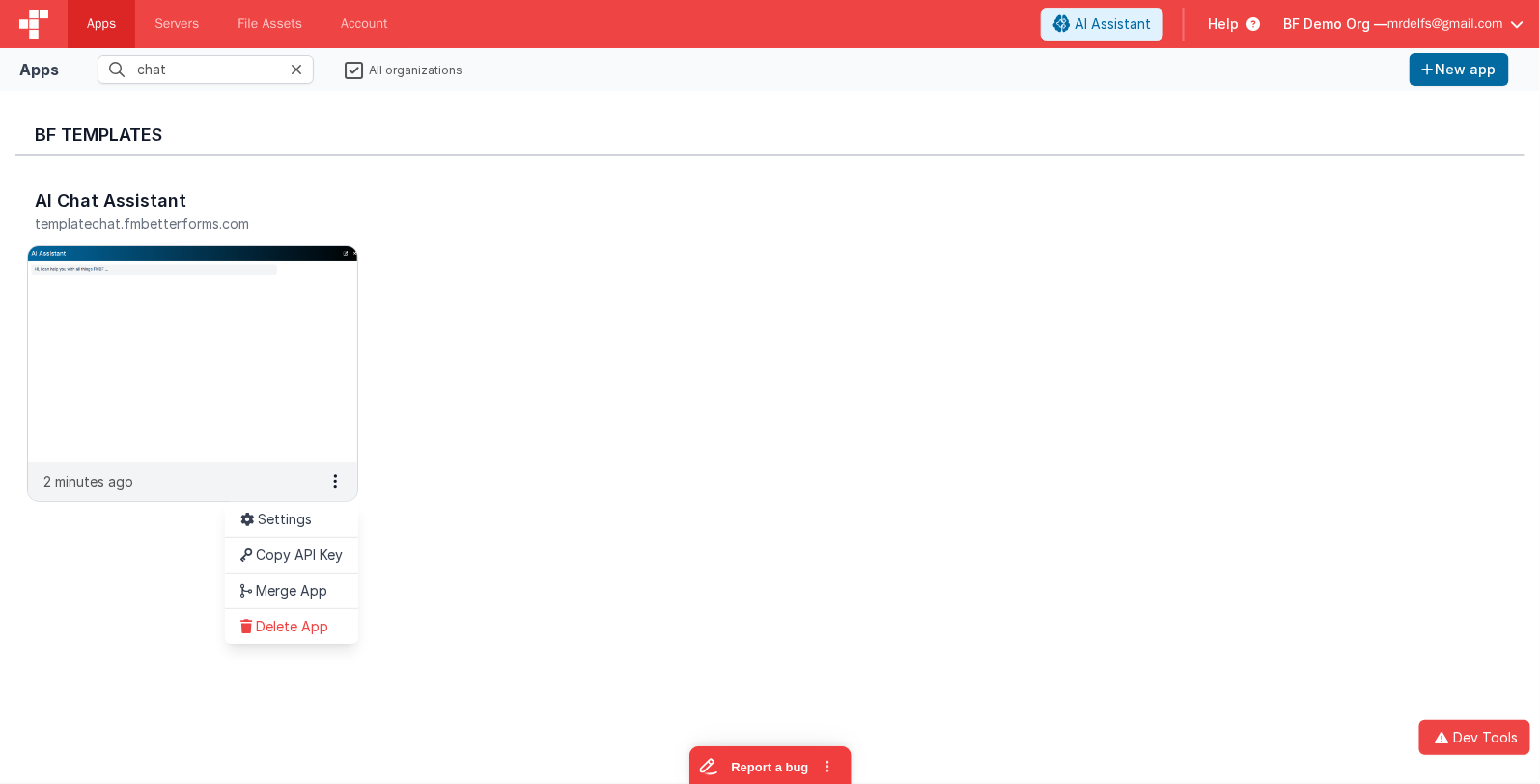 drag, startPoint x: 591, startPoint y: 476, endPoint x: 430, endPoint y: 430, distance: 167.44253 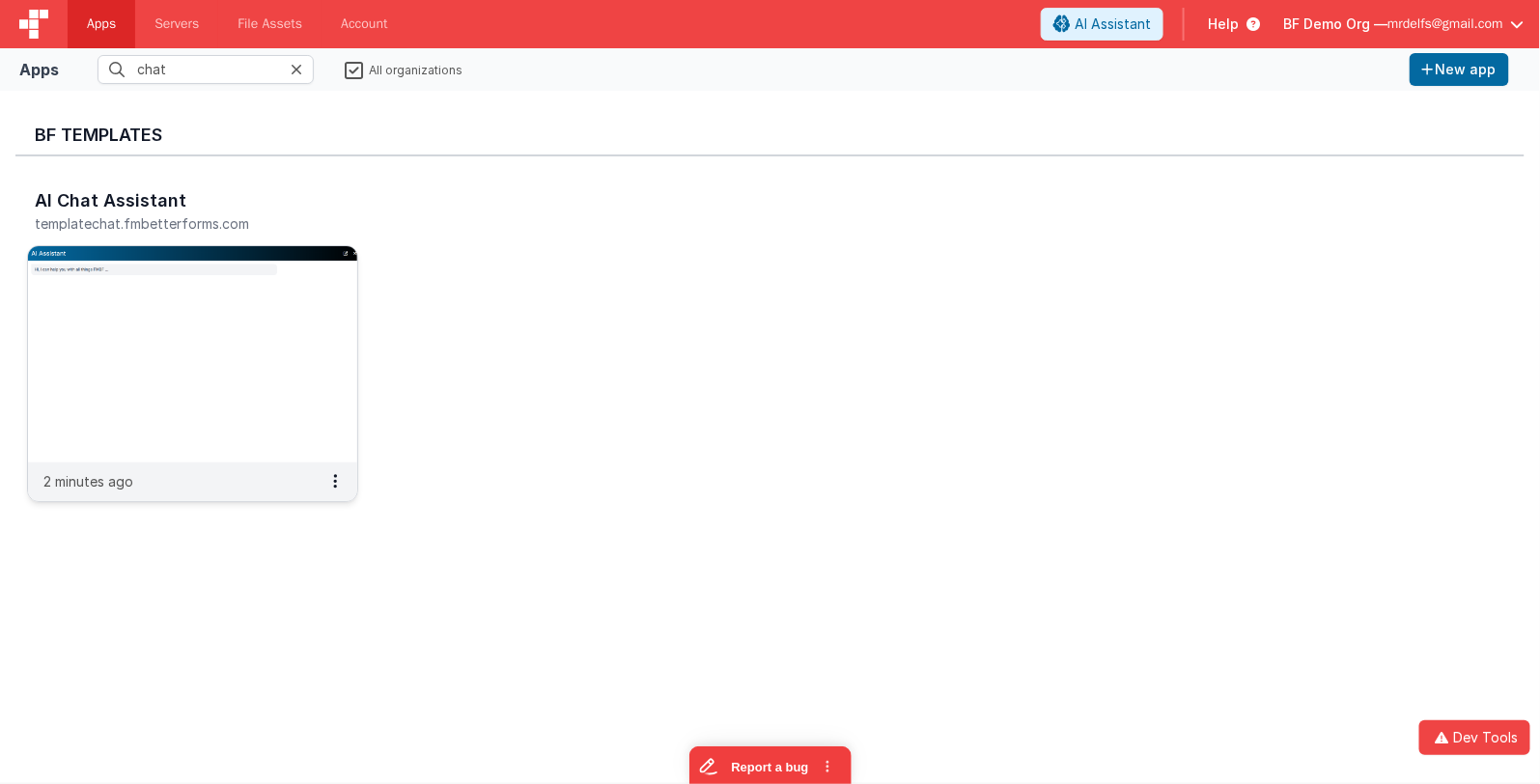 click at bounding box center (192, 354) 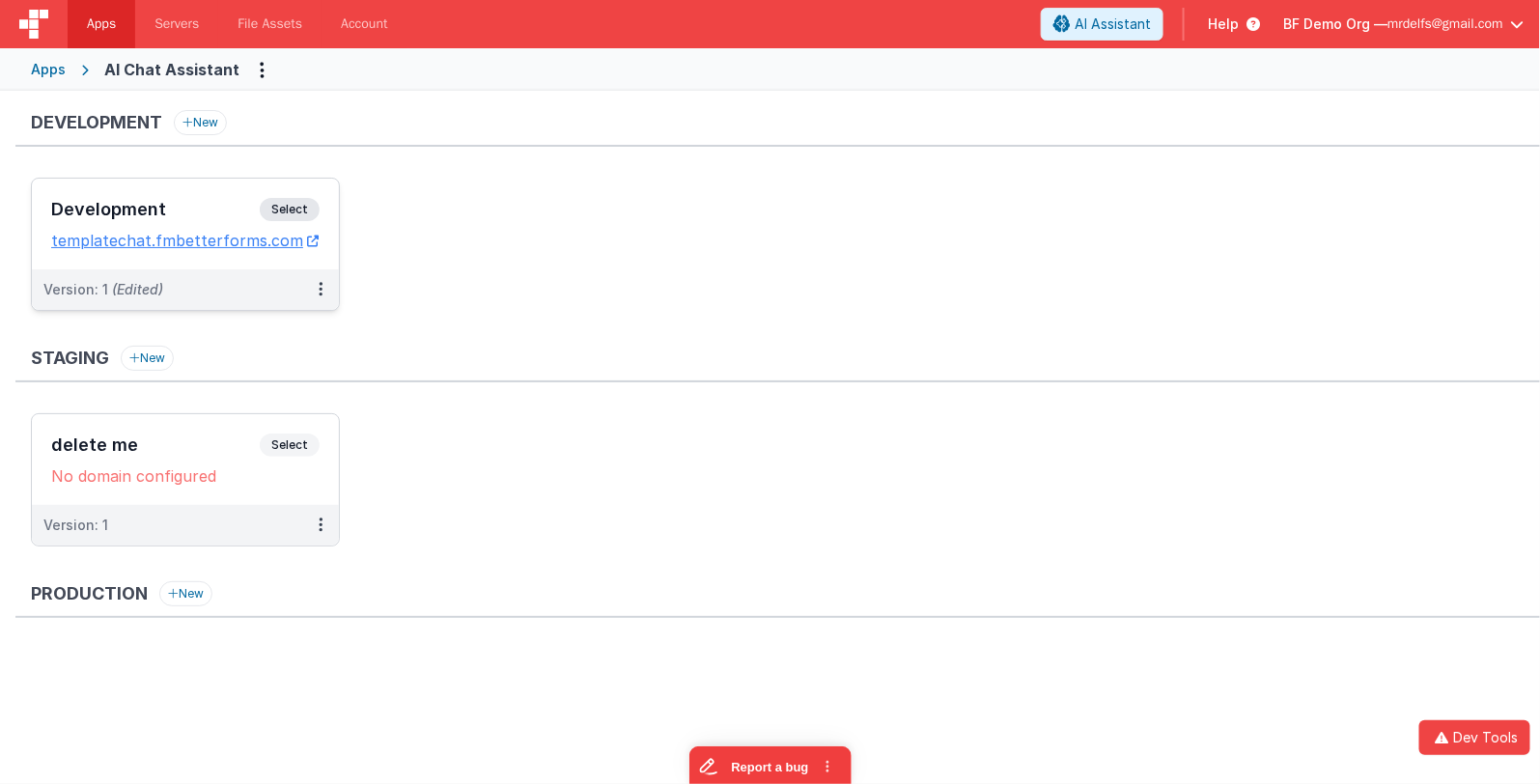 click on "Select" at bounding box center (290, 210) 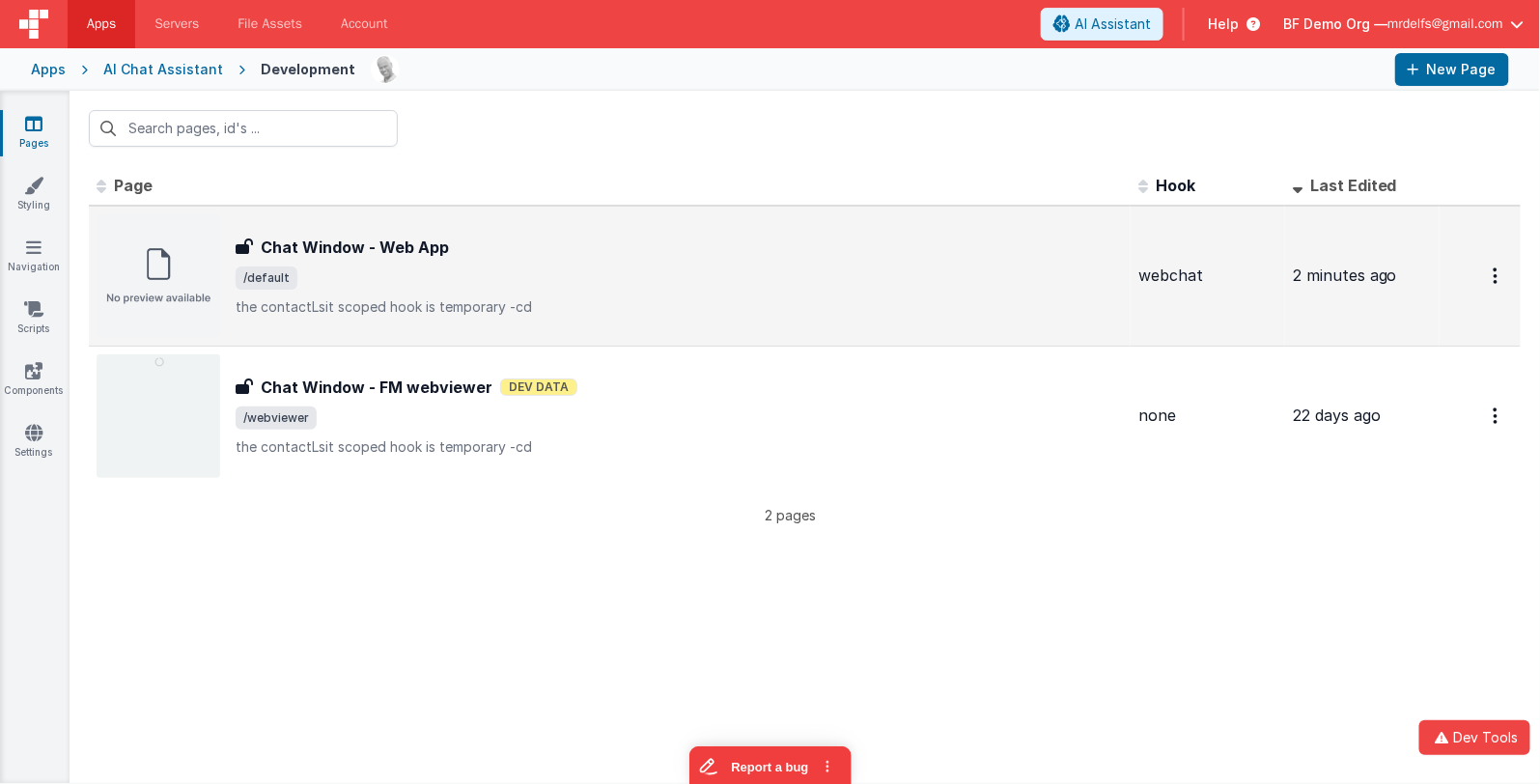 click on "Chat Window - Web App
Chat Window - Web App
/default   the contactLsit scoped hook is temporary -cd" at bounding box center [679, 276] 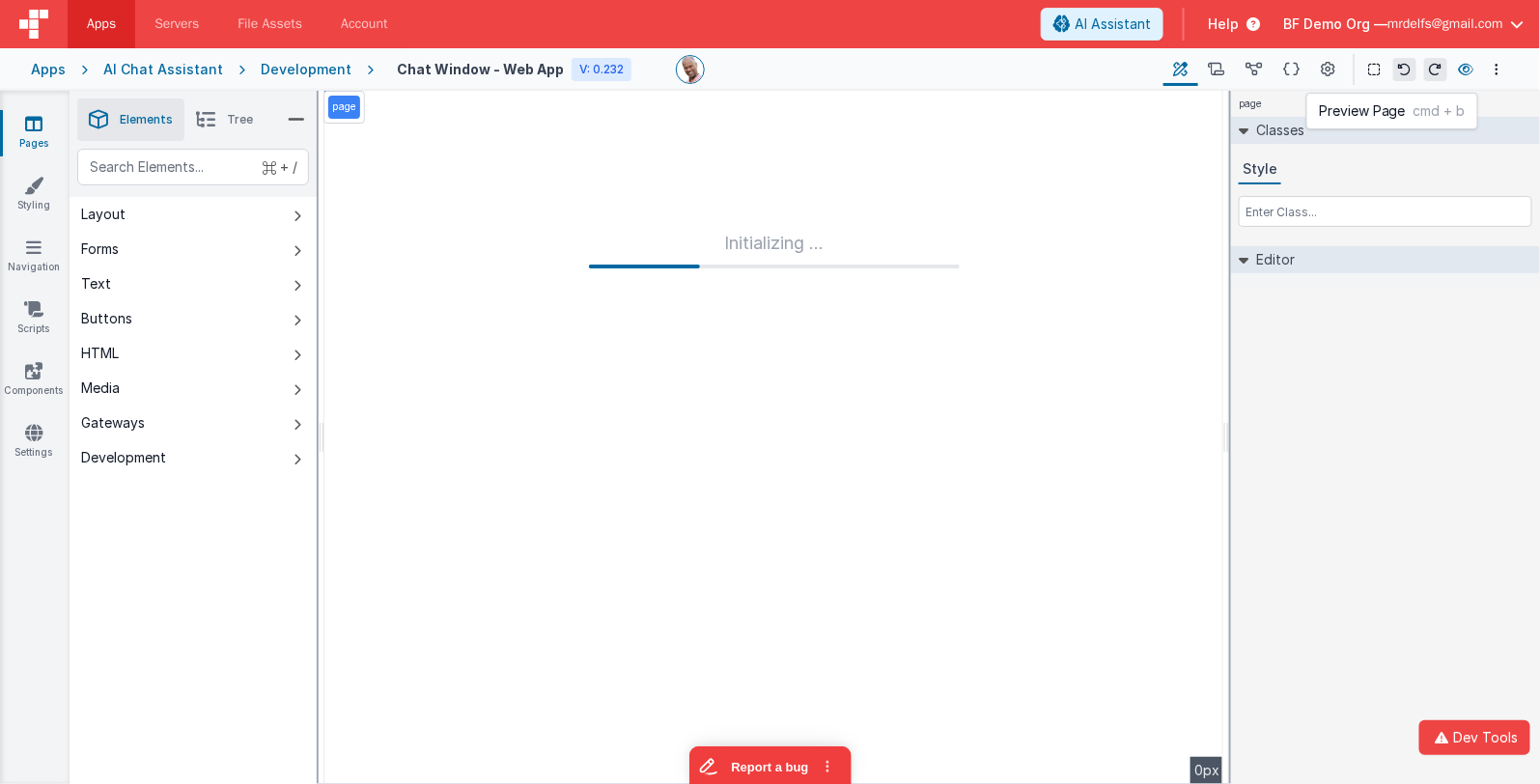 click at bounding box center [1467, 70] 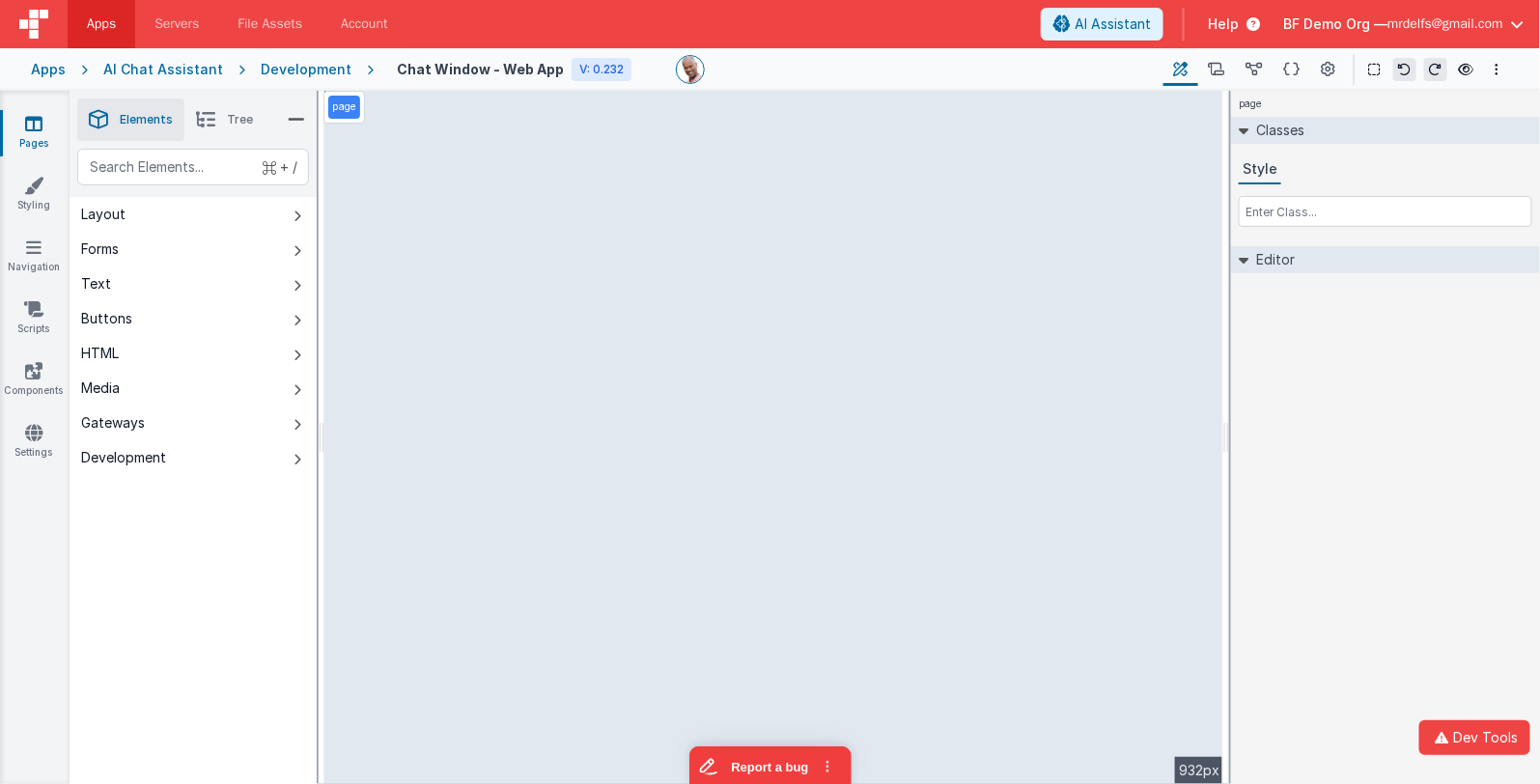 click on "AI Chat Assistant" at bounding box center (163, 70) 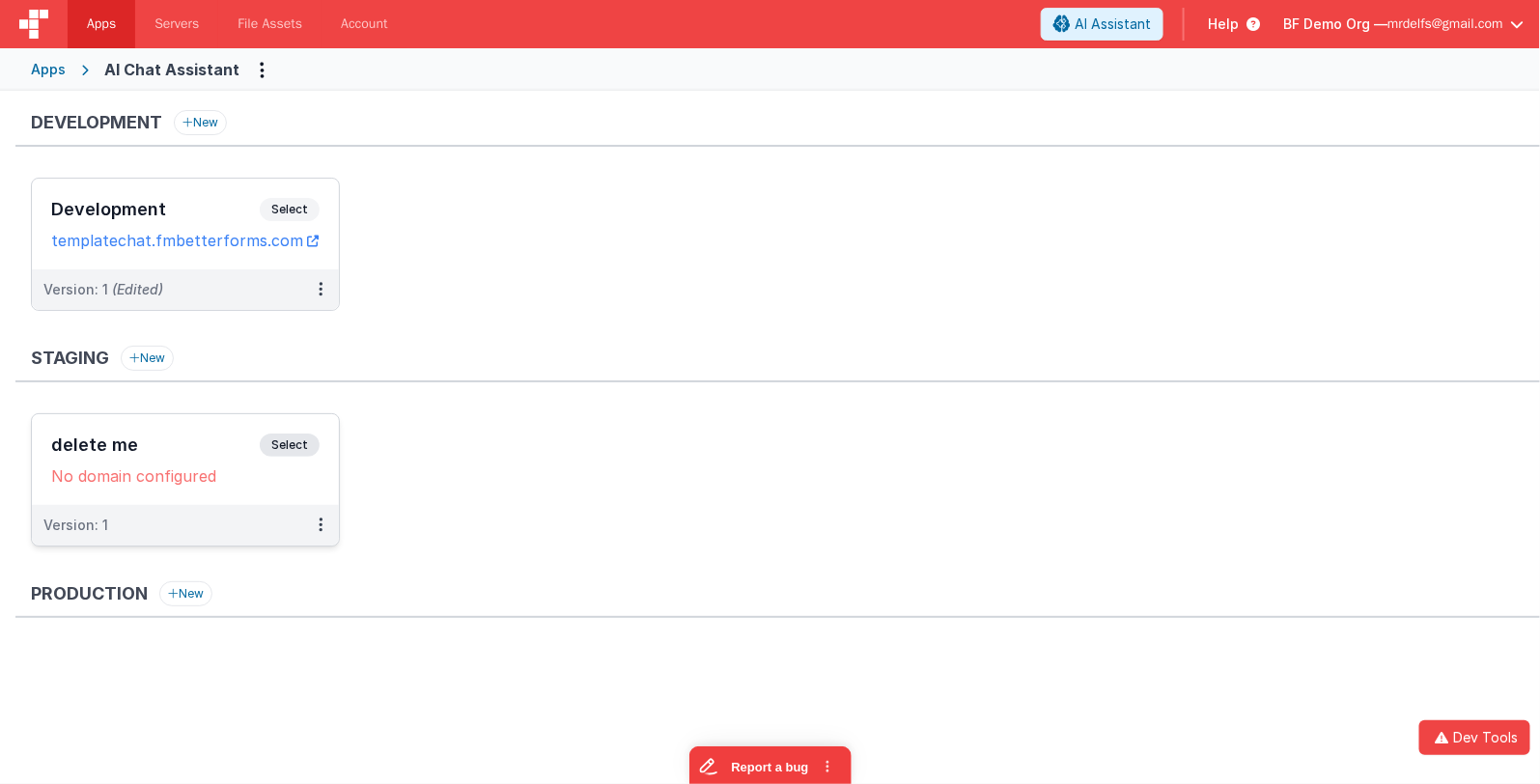click on "Select" at bounding box center [290, 445] 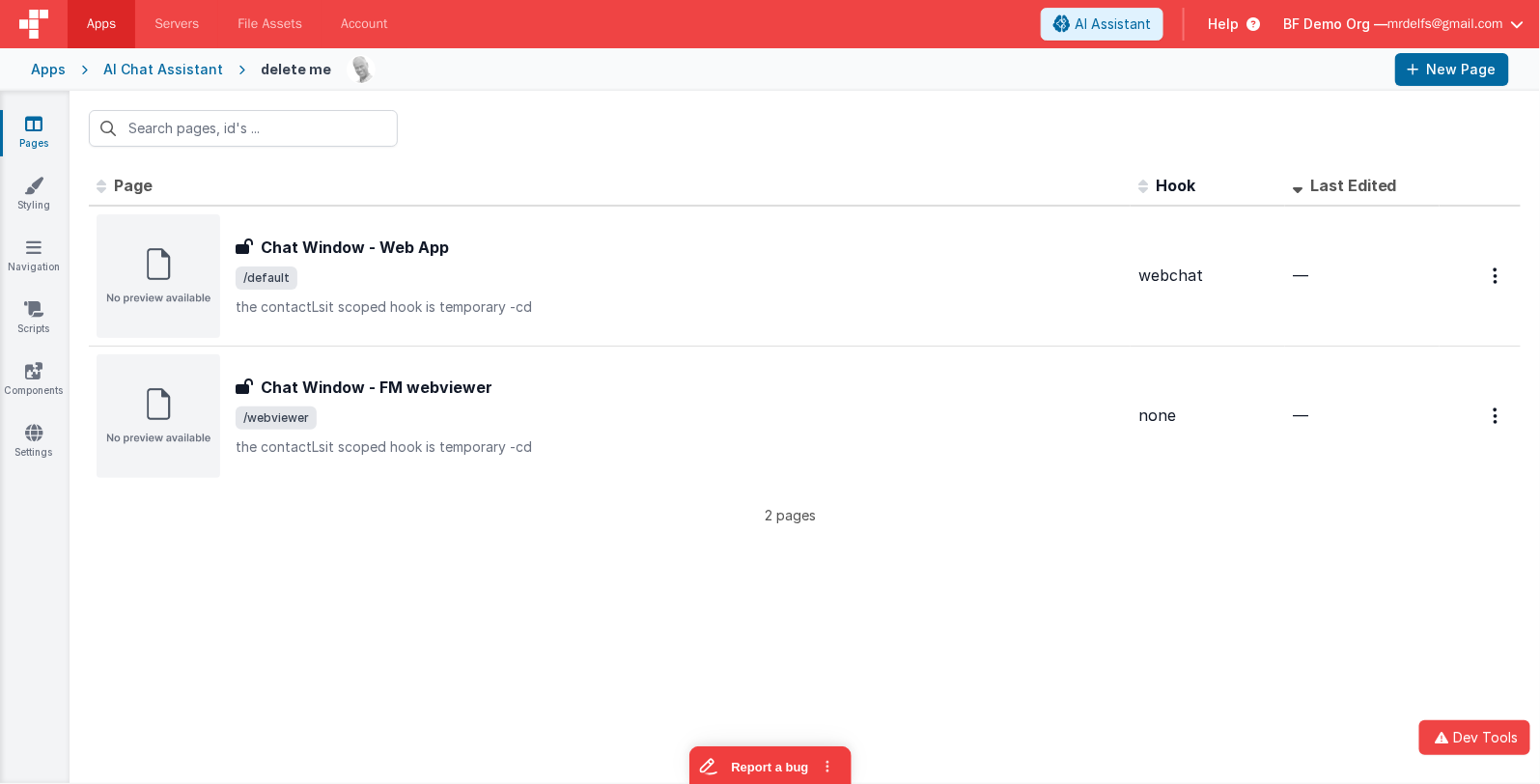 click on "AI Chat Assistant" at bounding box center (163, 70) 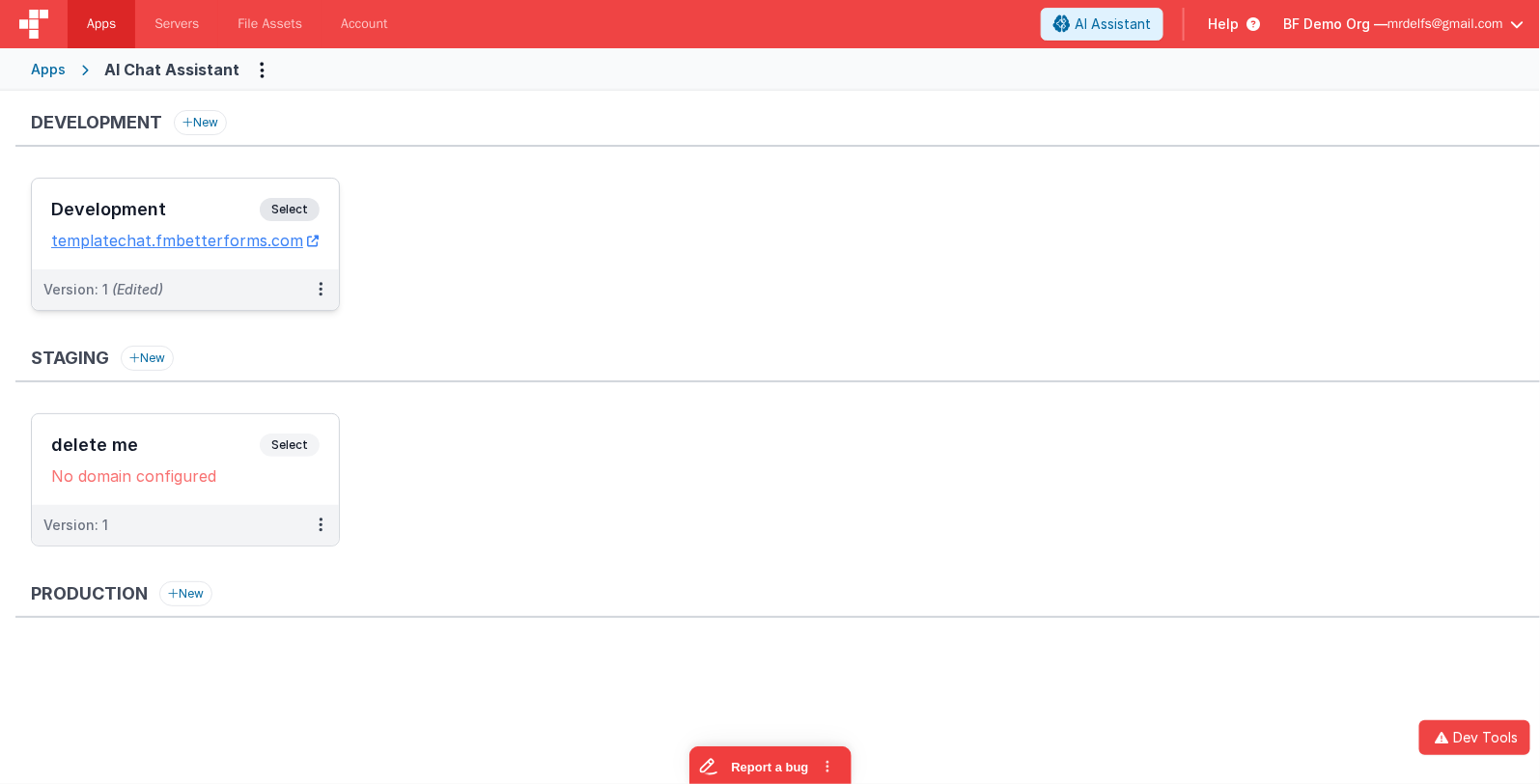 click on "Development
Select" at bounding box center (185, 214) 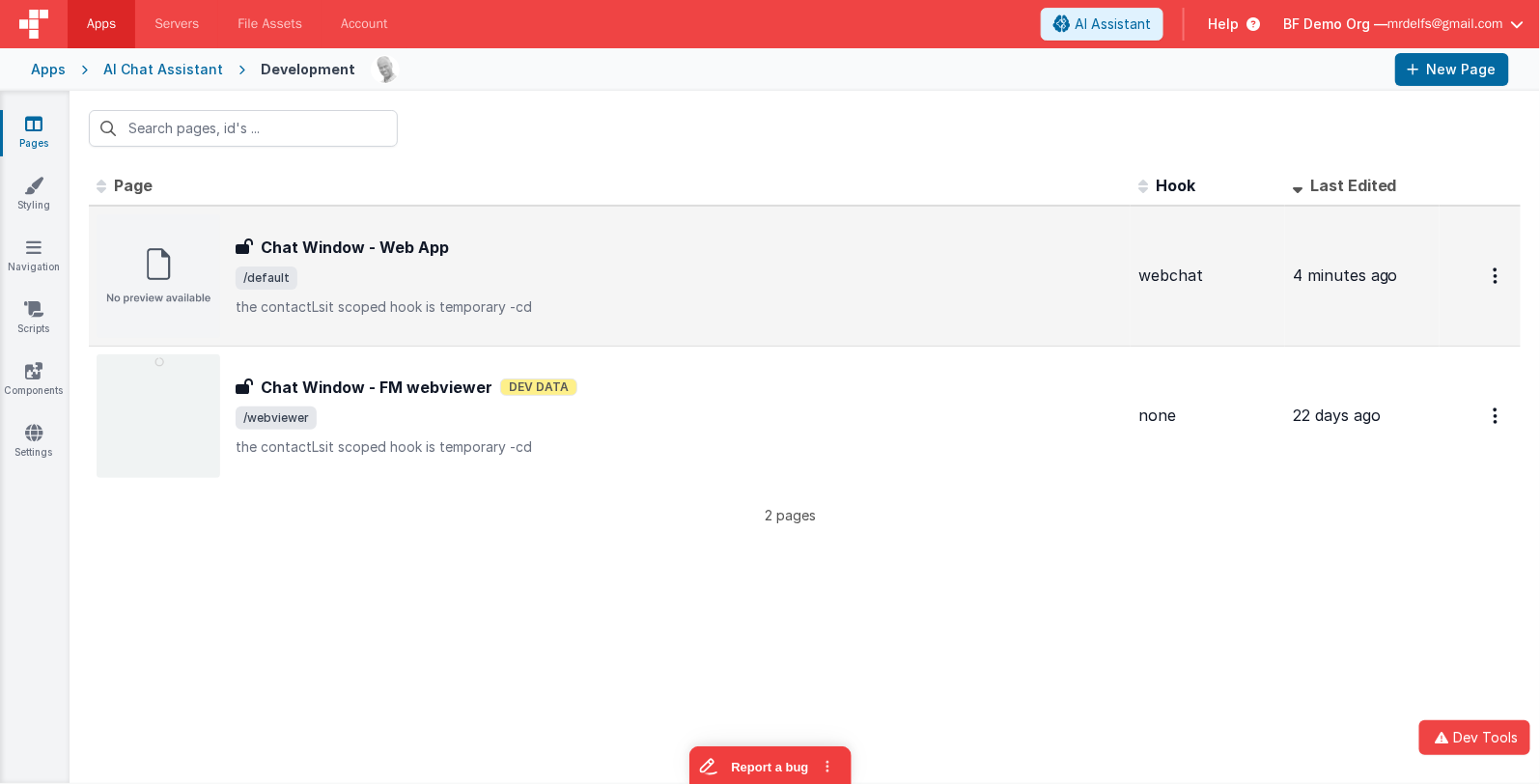 click on "Chat Window - Web App
Chat Window - Web App
/default   the contactLsit scoped hook is temporary -cd" at bounding box center [679, 276] 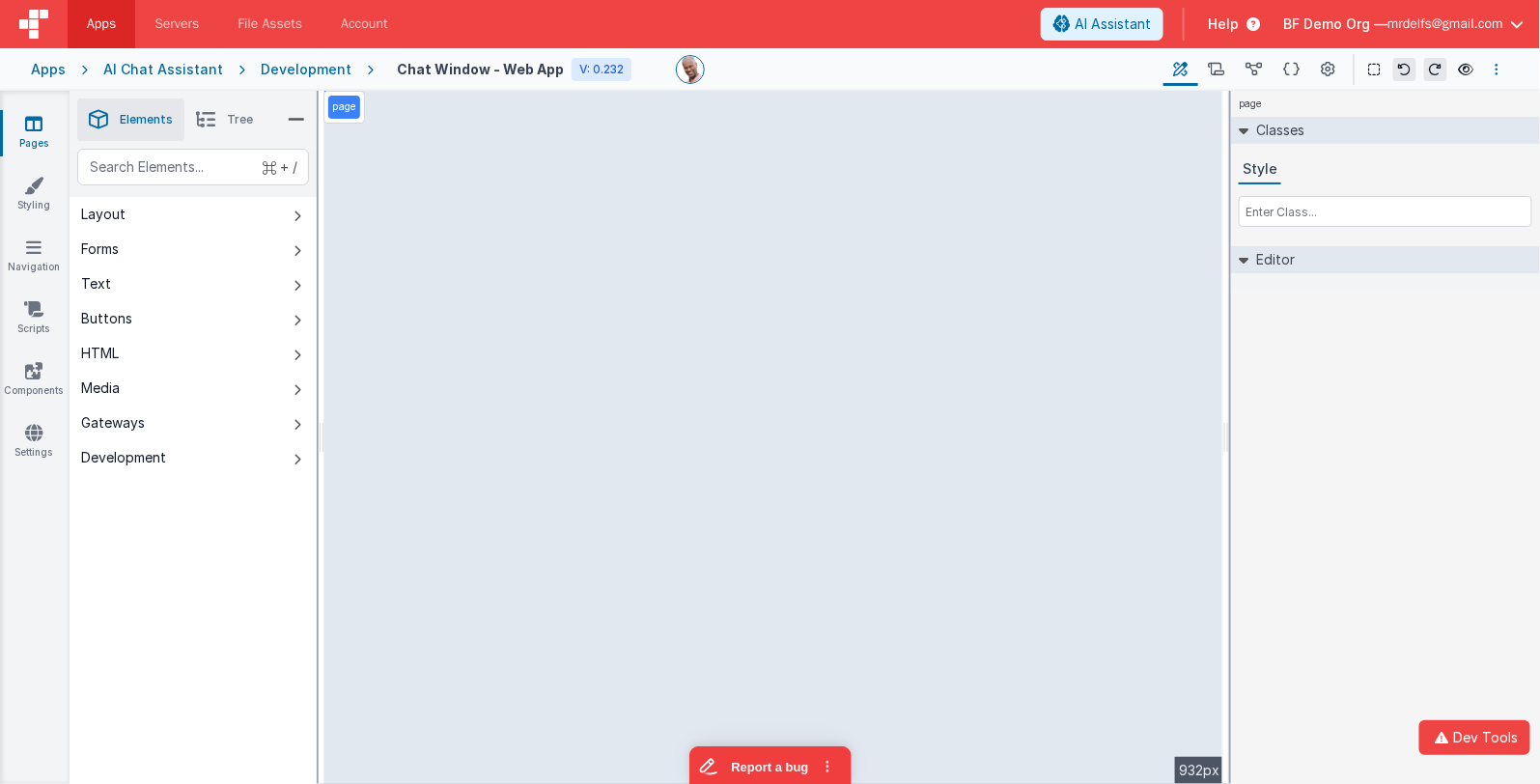 click at bounding box center [1498, 70] 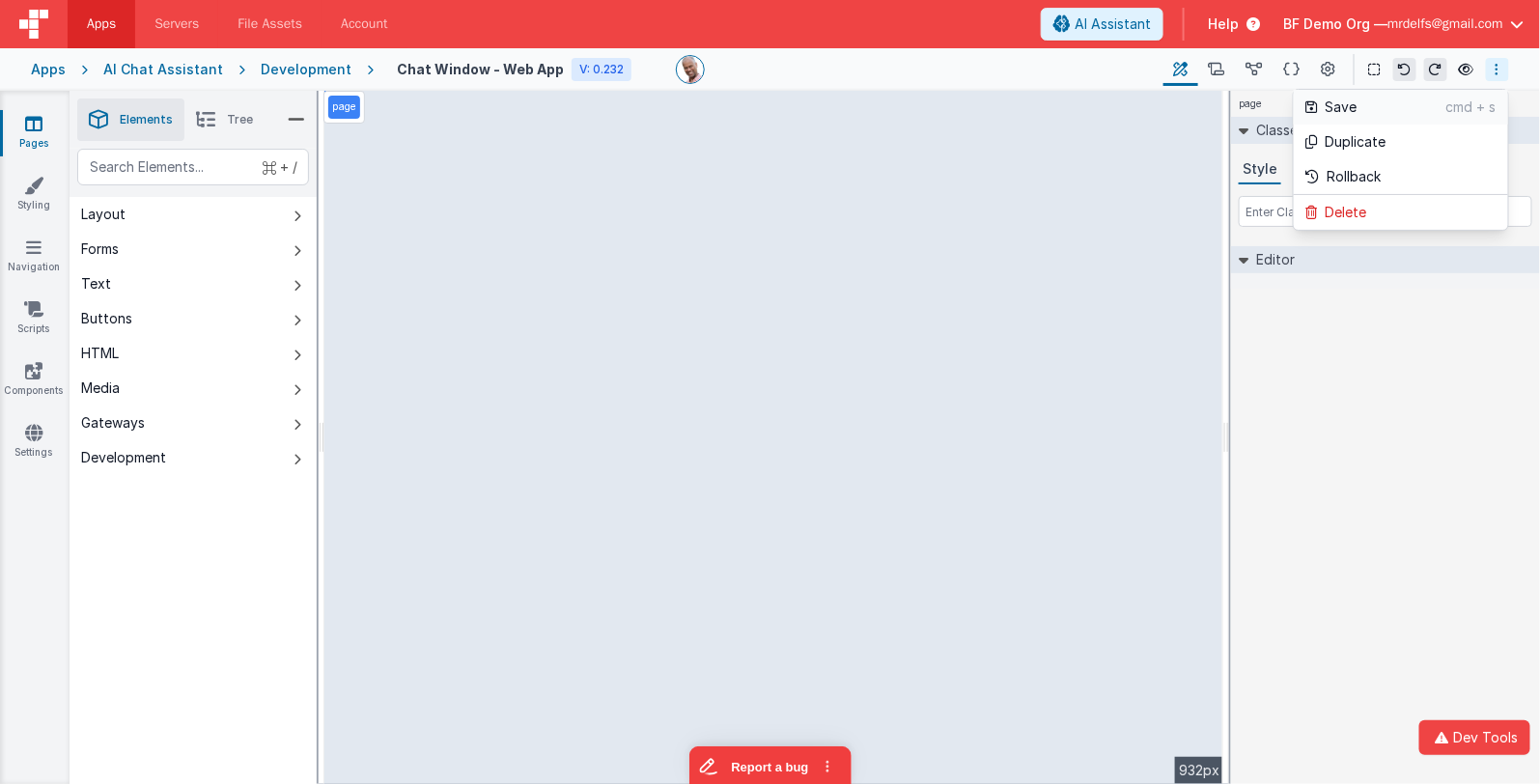 click on "Save" at bounding box center [1386, 107] 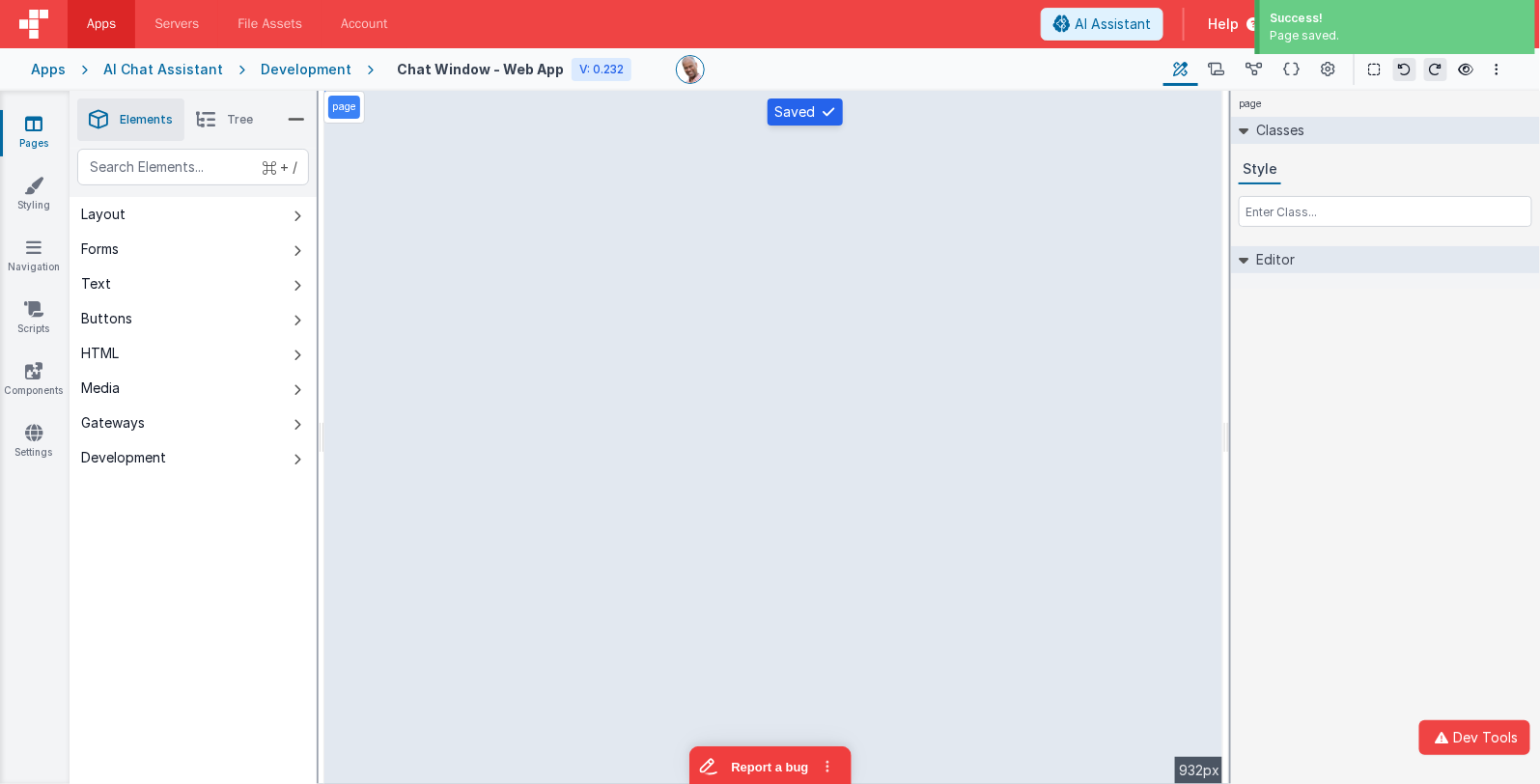 click on "Development" at bounding box center [306, 70] 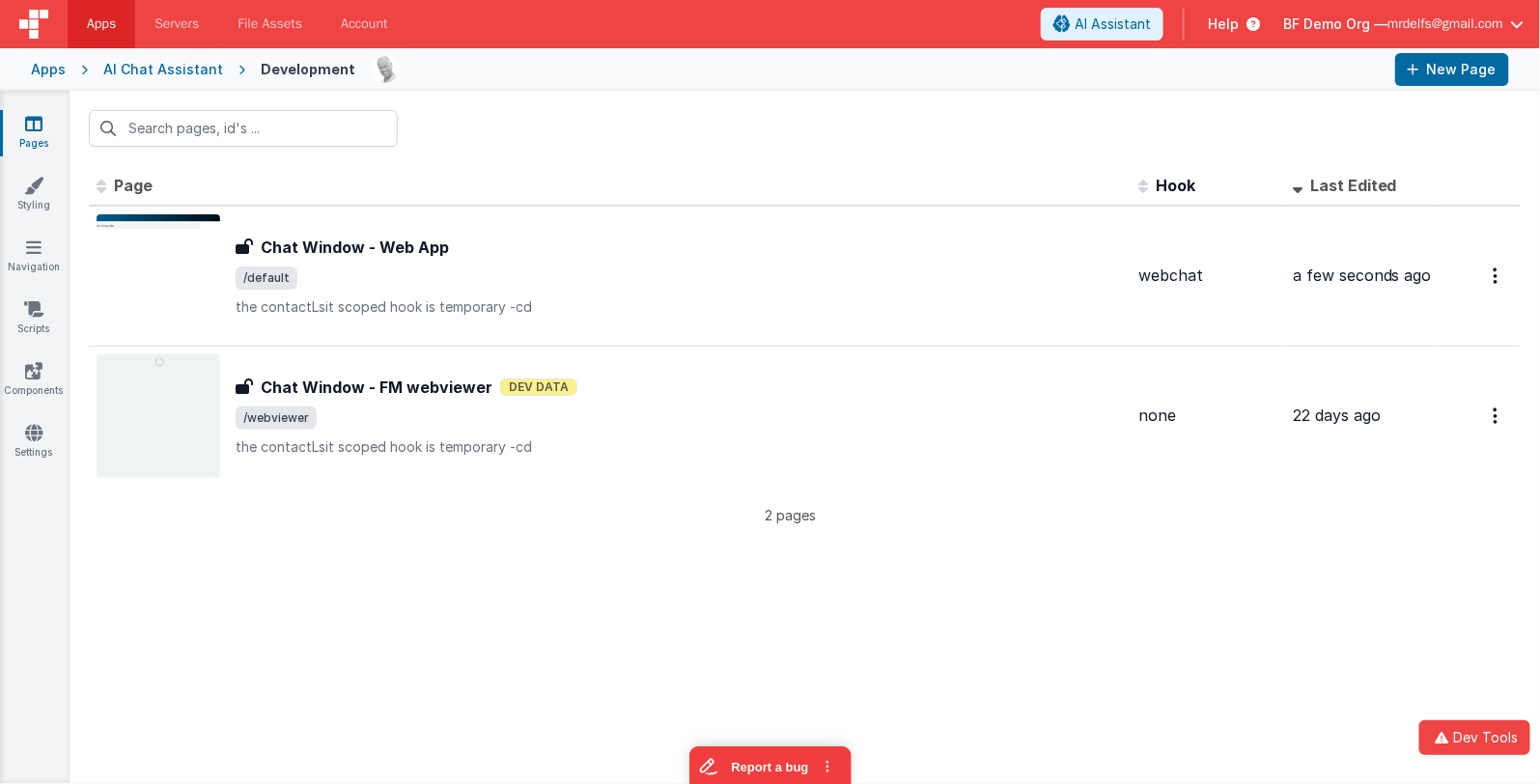 click on "AI Chat Assistant" at bounding box center [163, 70] 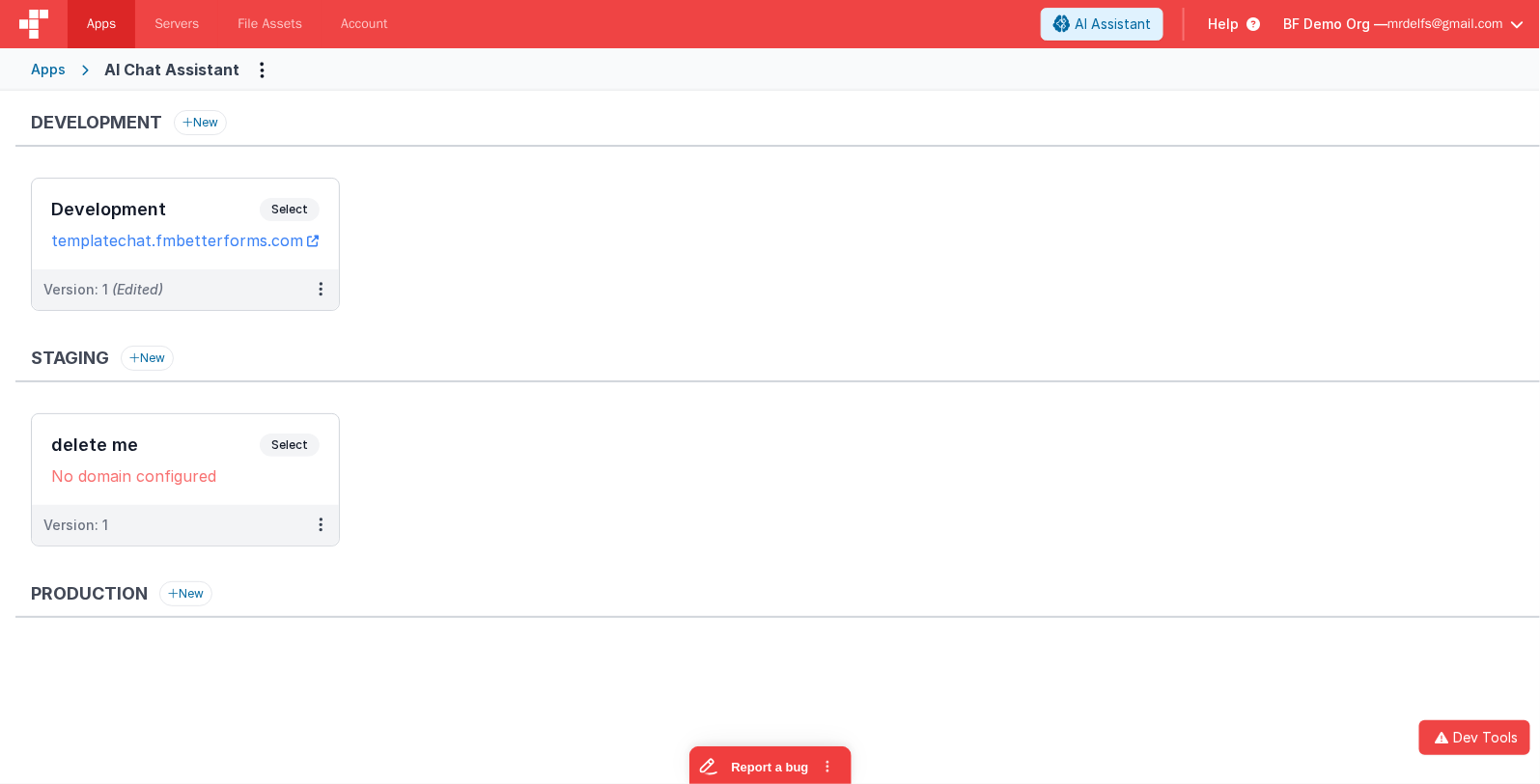 click on "Apps" at bounding box center [48, 70] 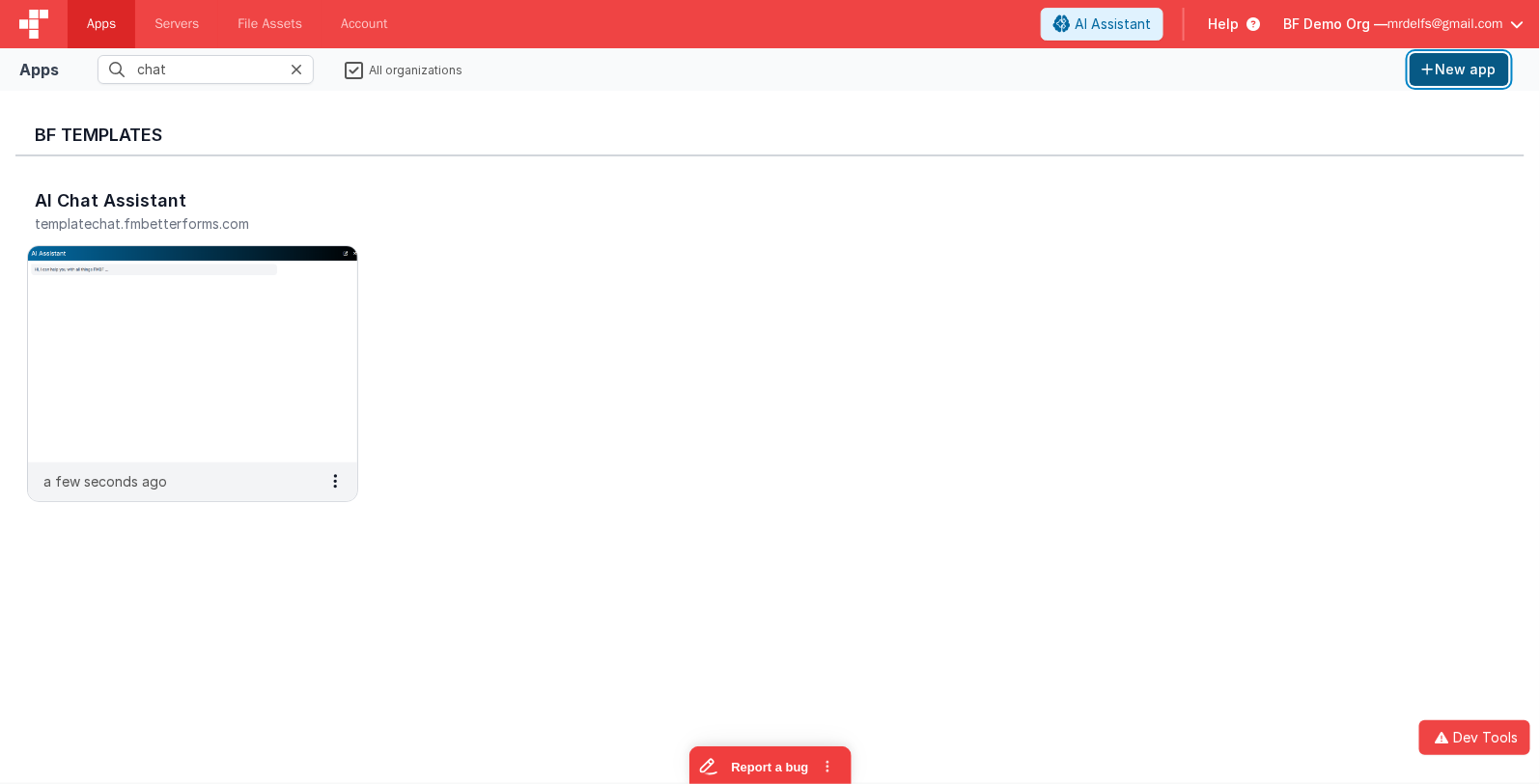 click on "New app" at bounding box center [1459, 70] 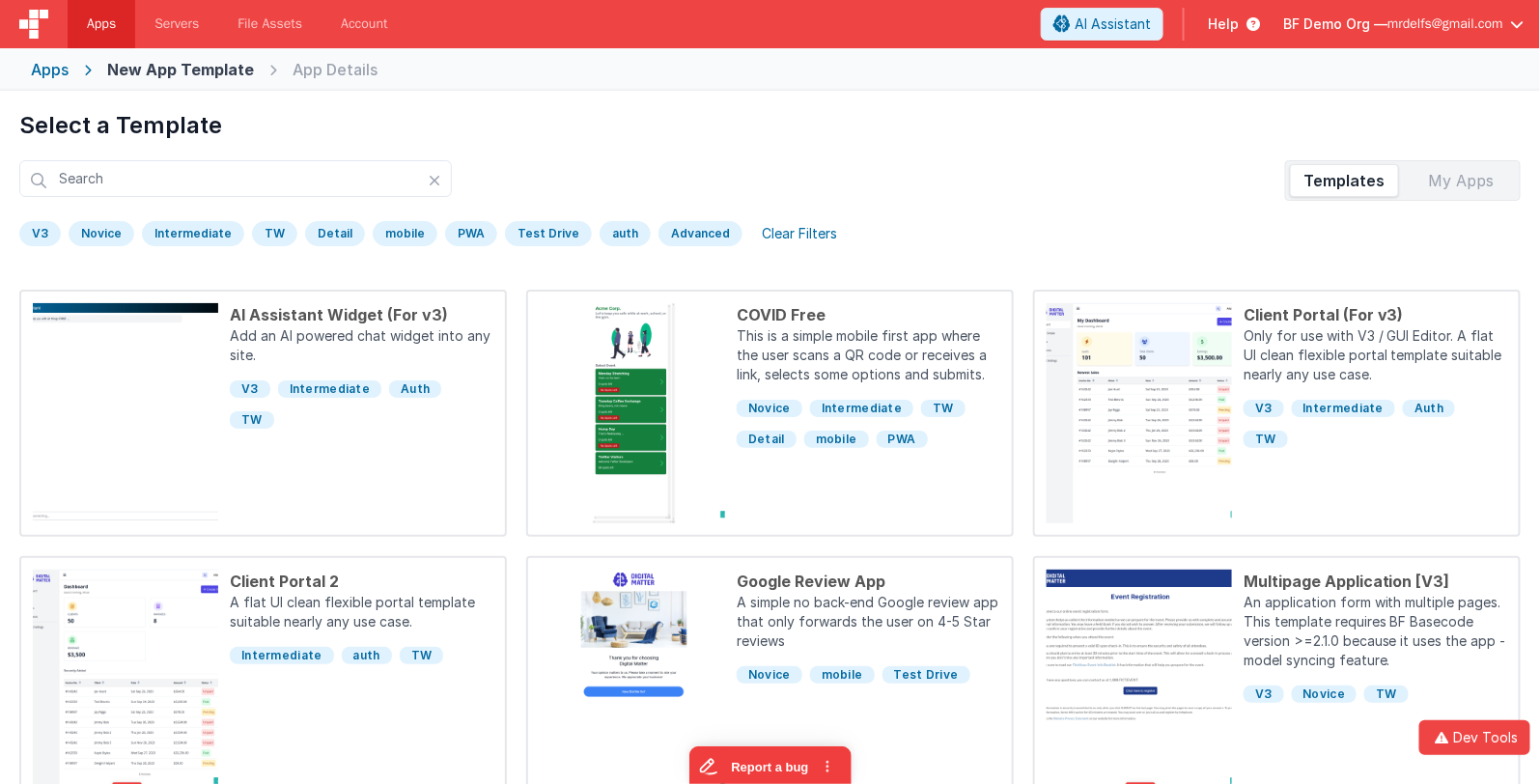 click on "Preview   AI Assistant Widget (For v3)   Add an AI powered chat widget into any site.
V3
Intermediate
Auth
TW
Preview   COVID Free   This is a simple mobile first app where the user scans a QR code or receives a link, selects some options and submits.
Novice
Intermediate
TW
Detail
mobile
PWA
Preview   Client Portal (For v3)   Only for use with V3 / GUI Editor. A flat UI clean flexible portal template suitable nearly any use case.
V3
Intermediate
Auth
TW
Preview" at bounding box center (770, 811) 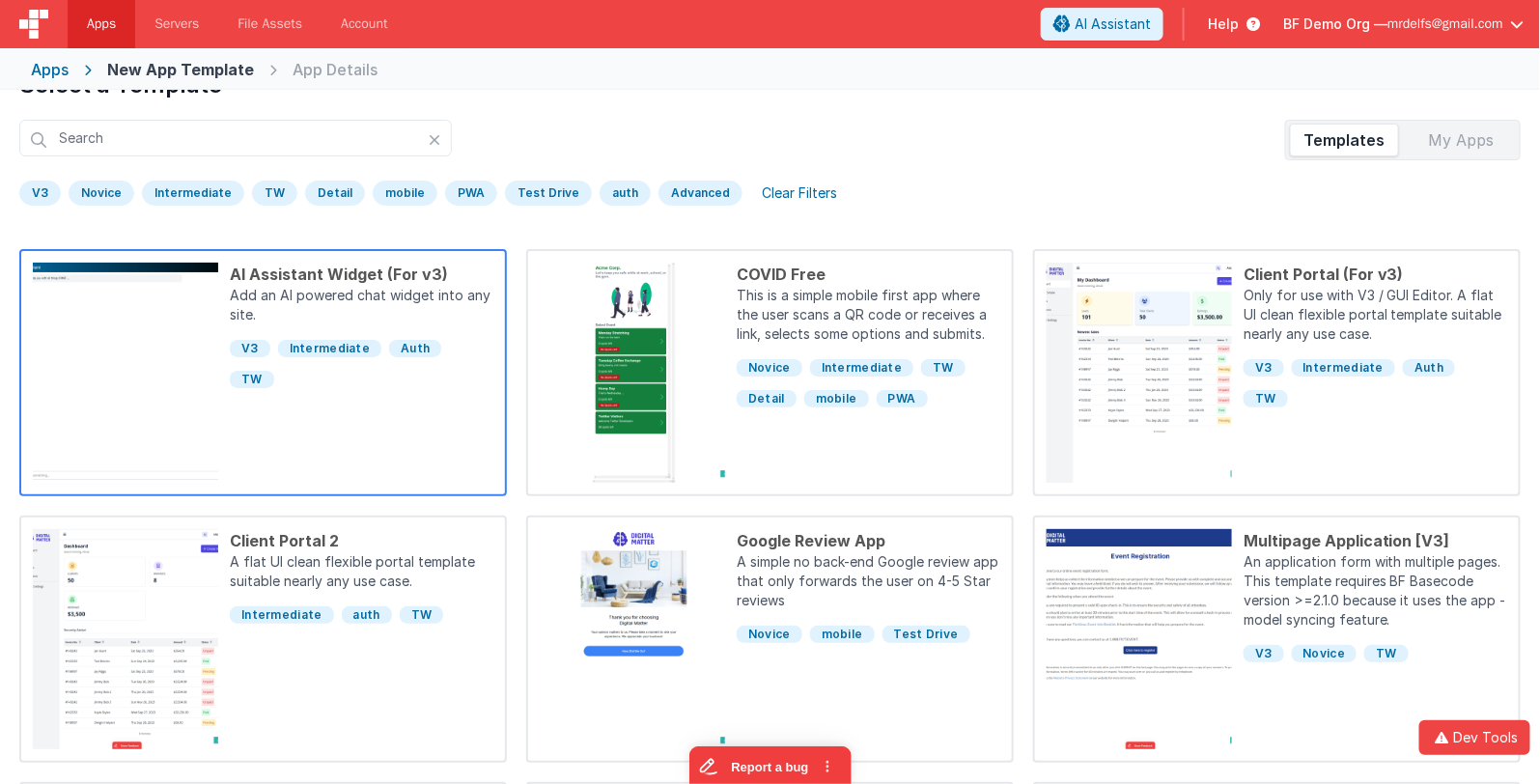 scroll, scrollTop: 0, scrollLeft: 0, axis: both 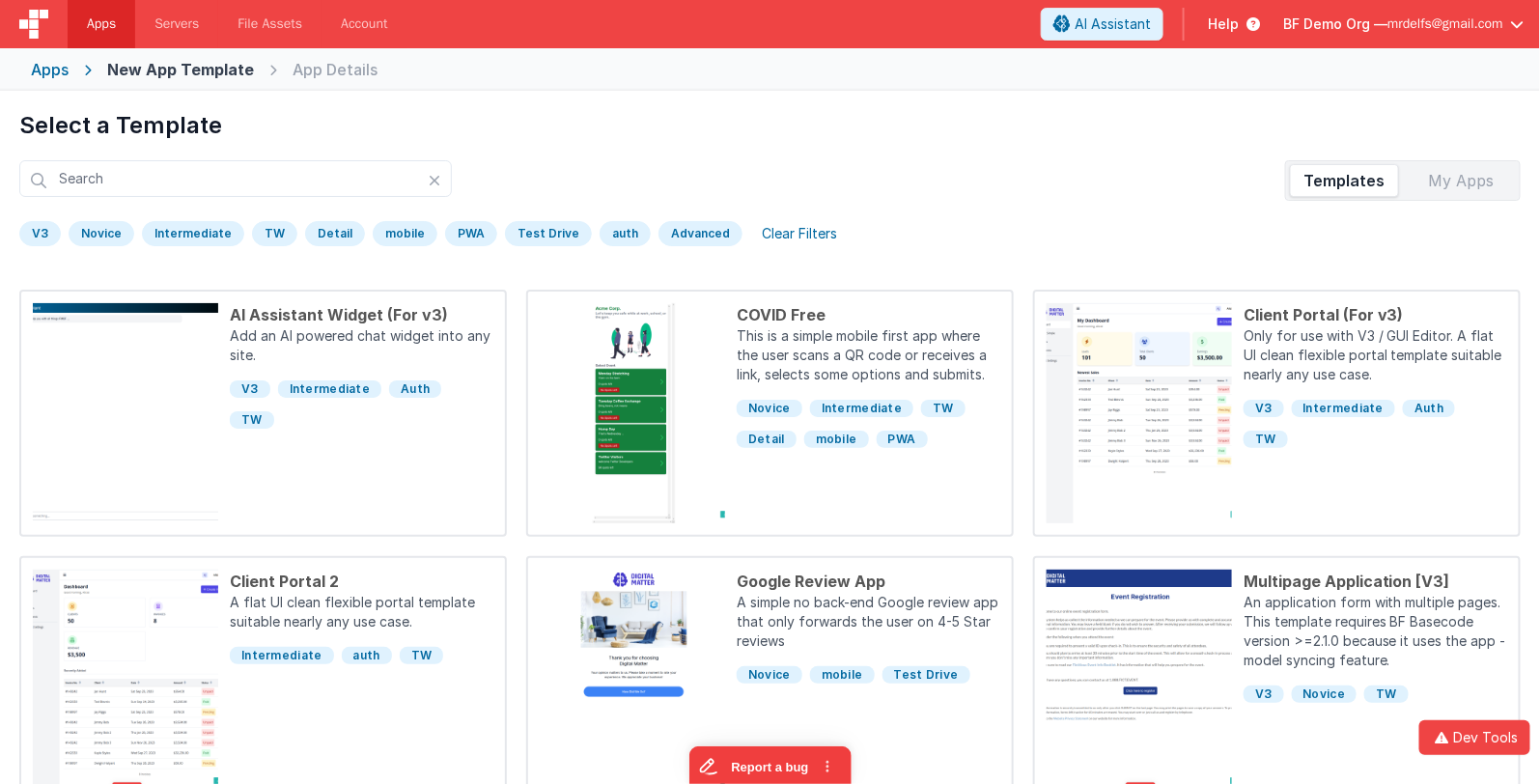 click on "V3" at bounding box center (40, 234) 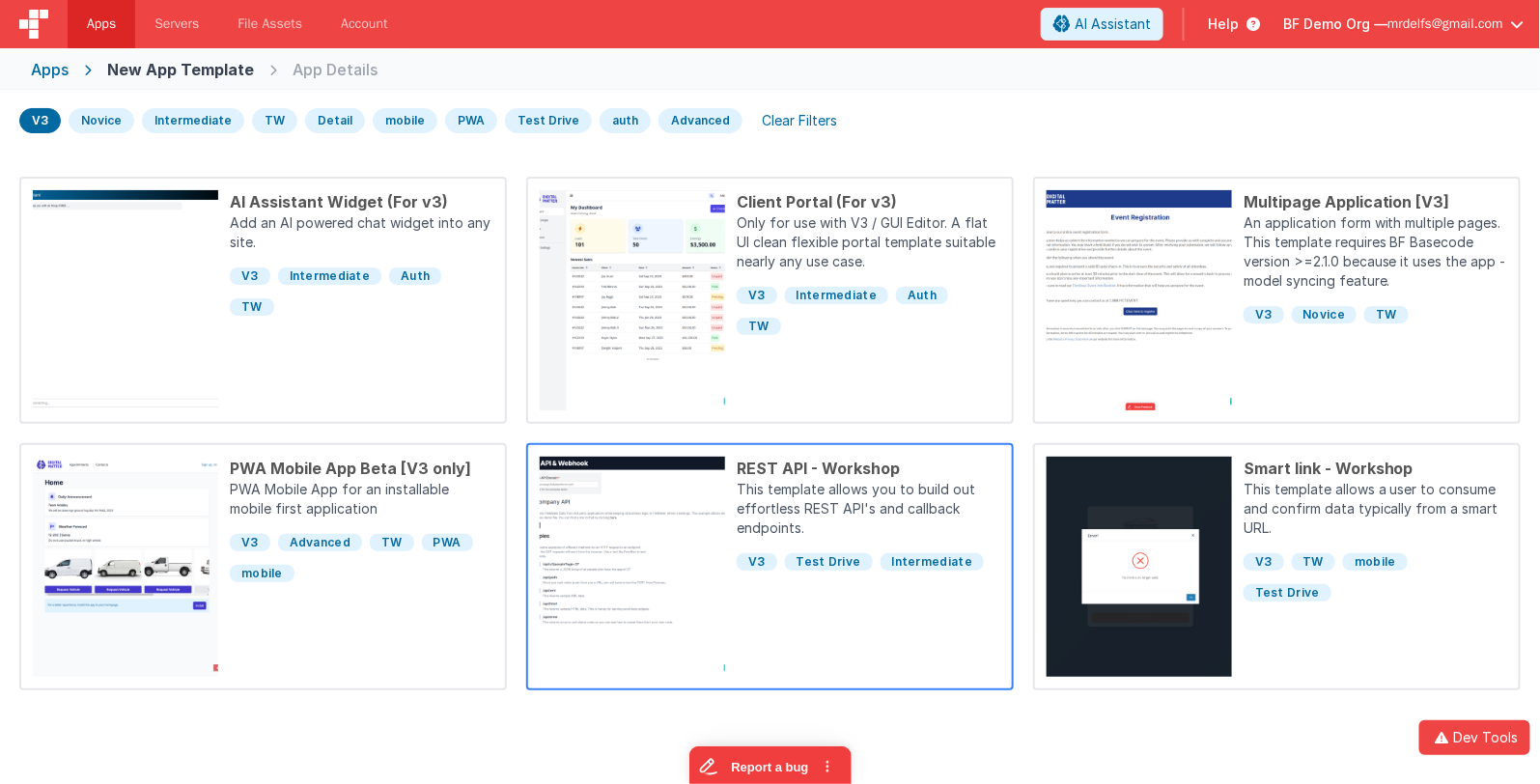 scroll, scrollTop: 112, scrollLeft: 0, axis: vertical 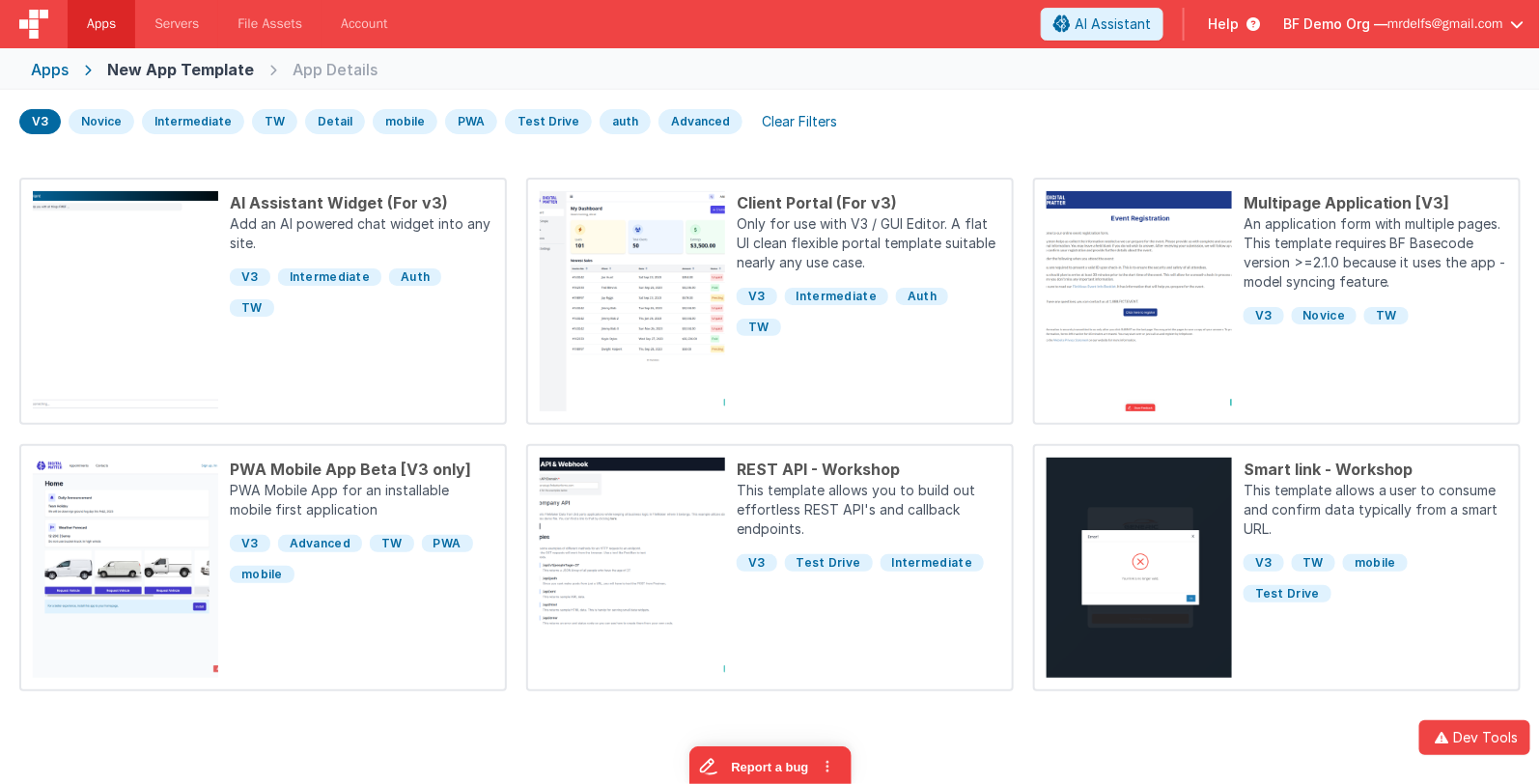 click on "Apps" at bounding box center (49, 70) 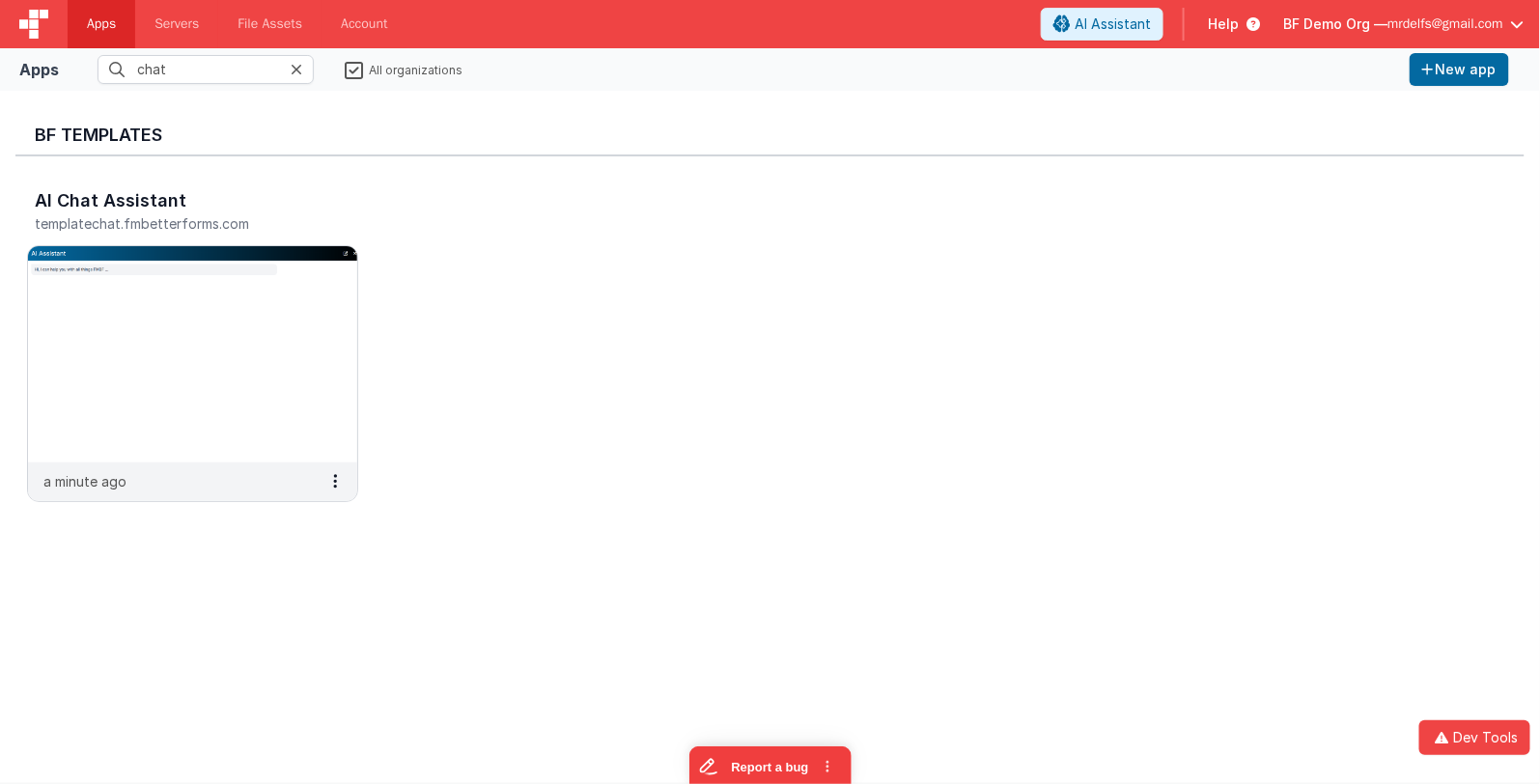click at bounding box center [296, 70] 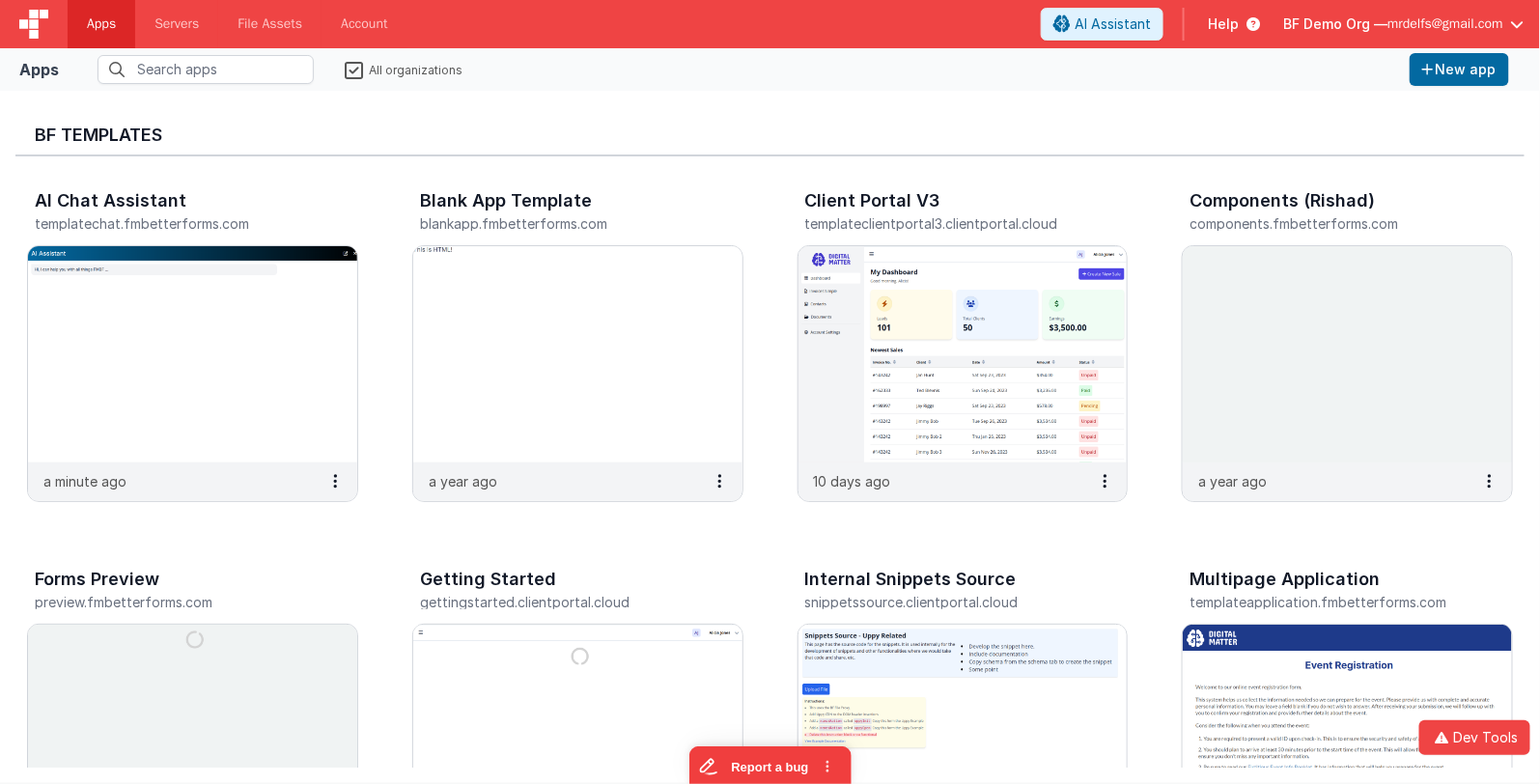 click on "Apps" at bounding box center (101, 24) 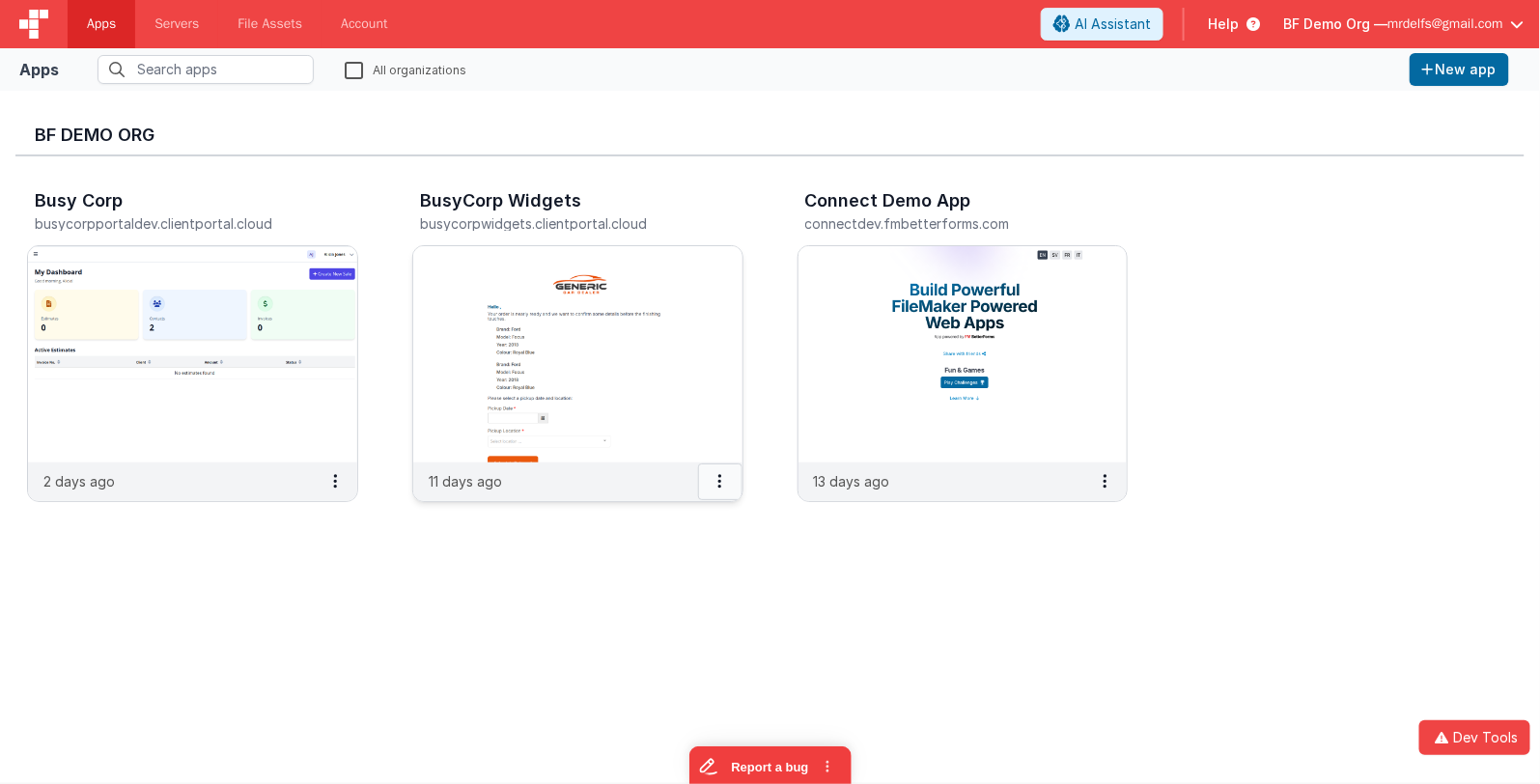 click at bounding box center [720, 481] 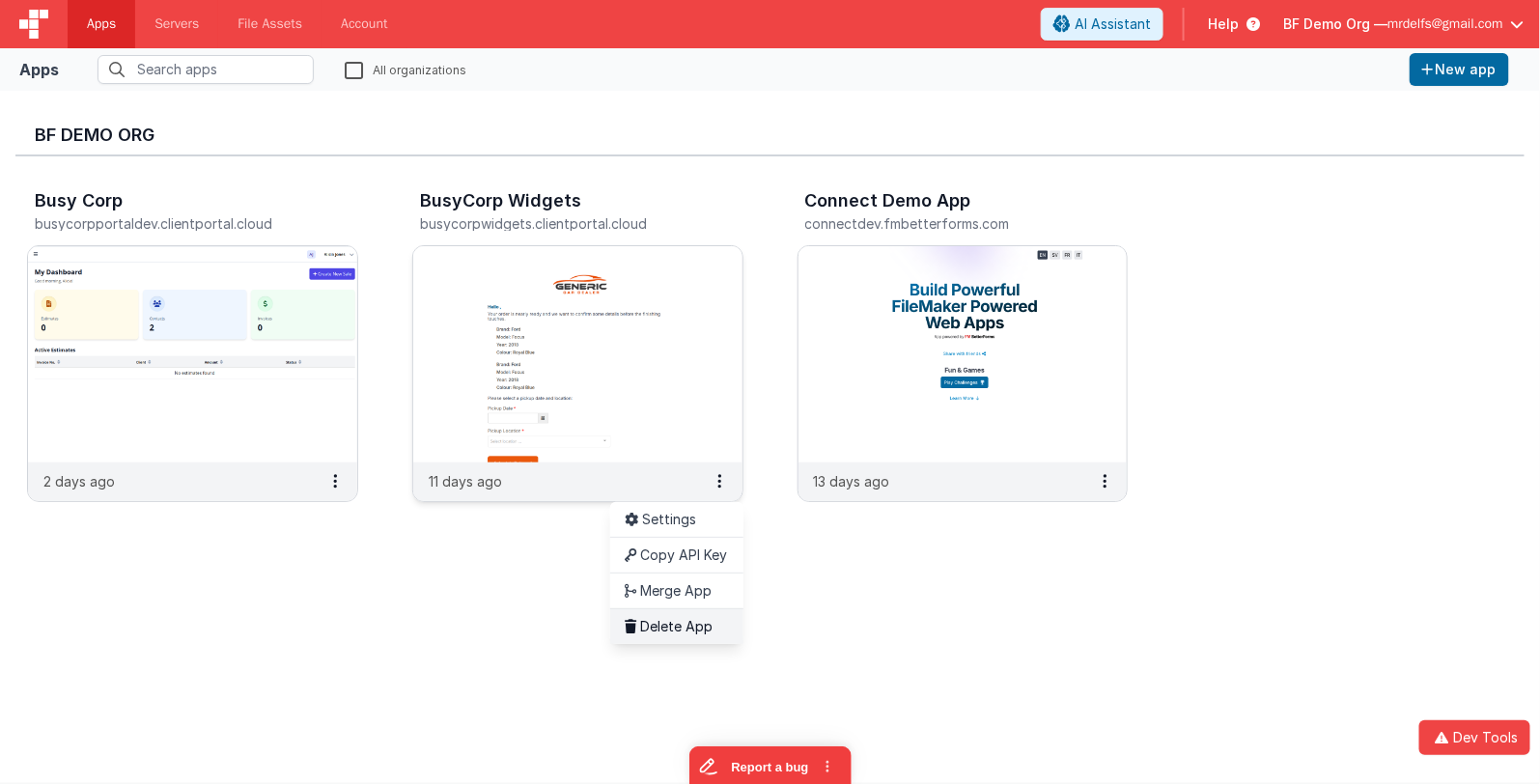 click on "Delete App" at bounding box center (677, 626) 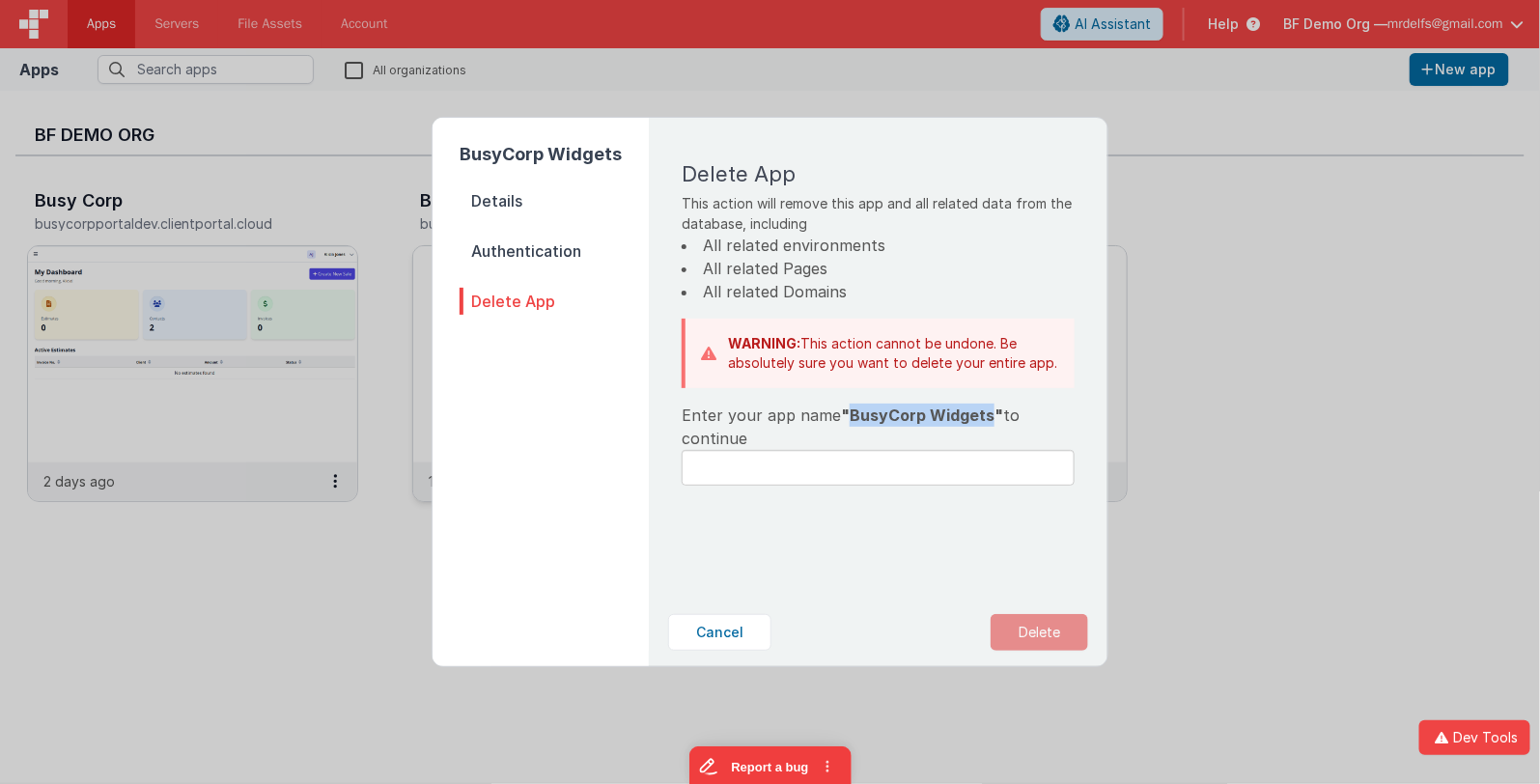 drag, startPoint x: 990, startPoint y: 417, endPoint x: 846, endPoint y: 416, distance: 144.00347 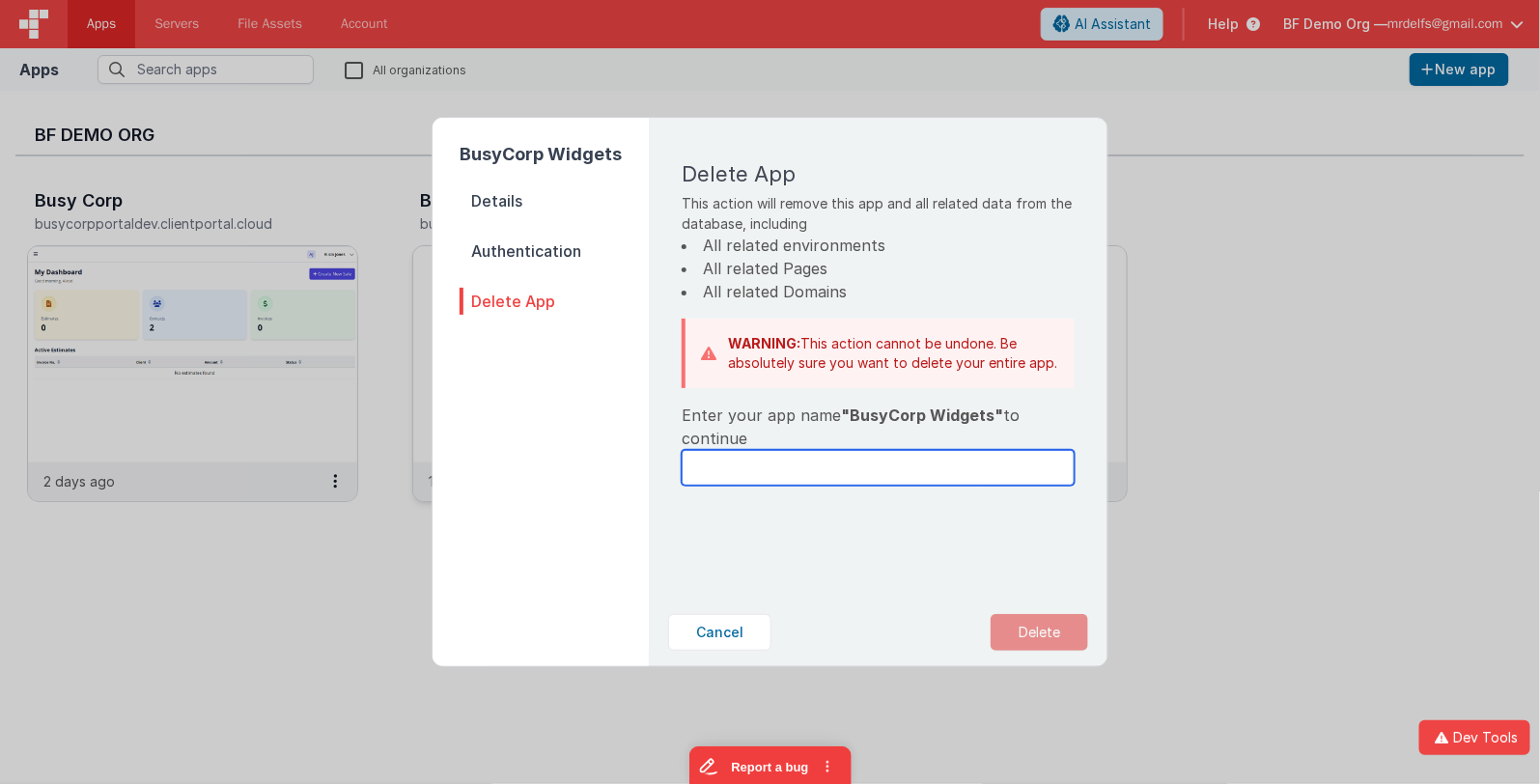 click at bounding box center [878, 467] 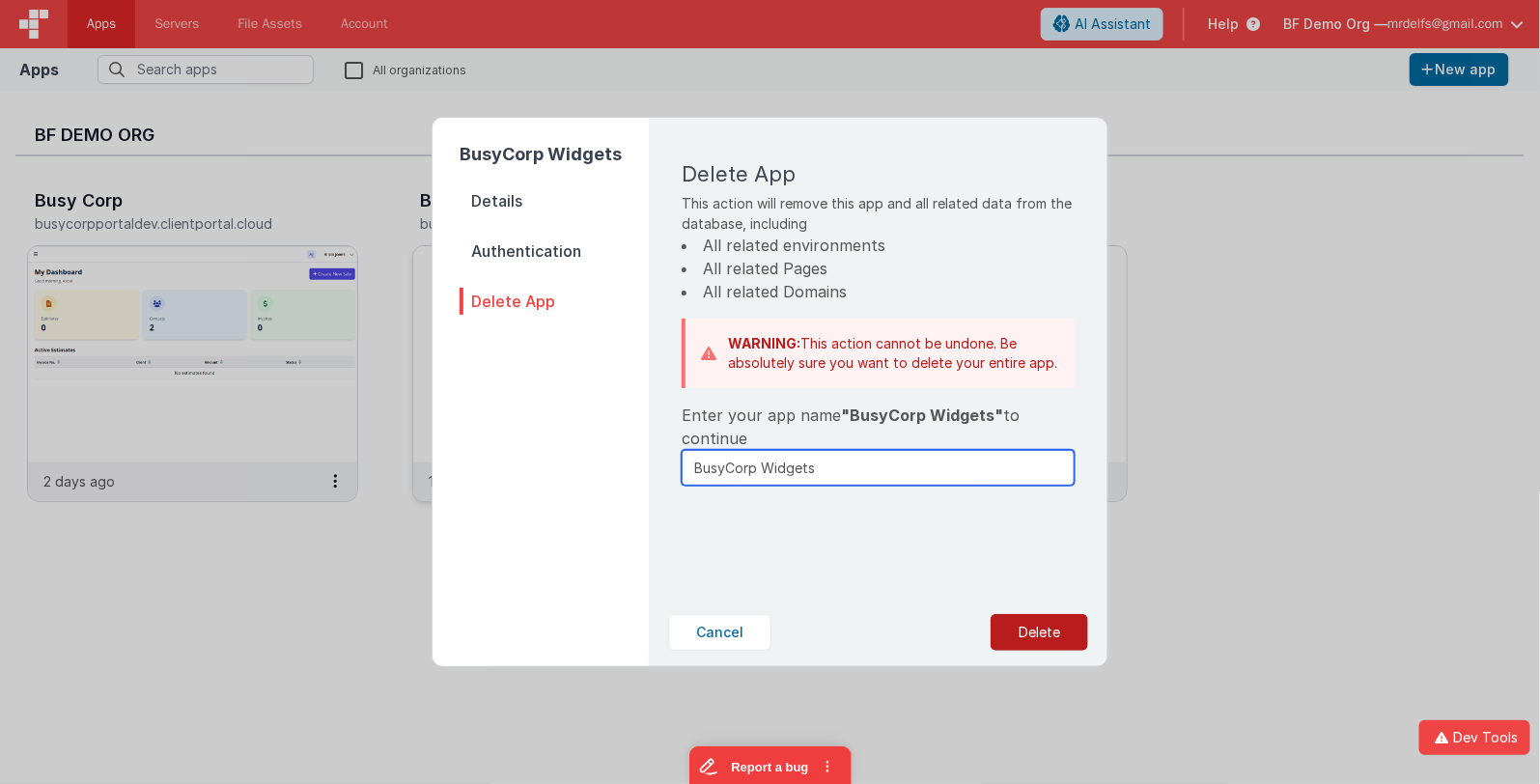 type on "BusyCorp Widgets" 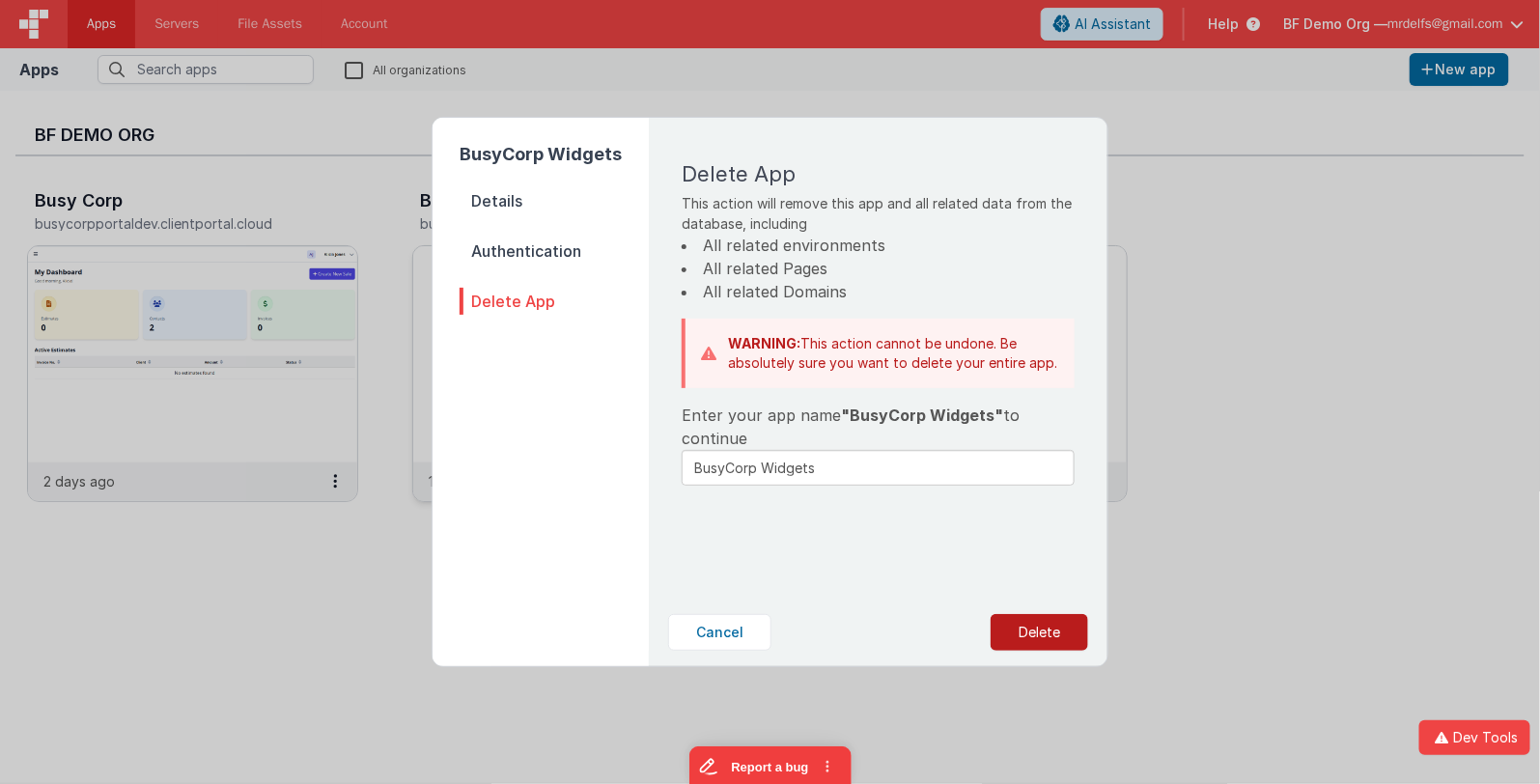 click on "Delete" at bounding box center (1039, 632) 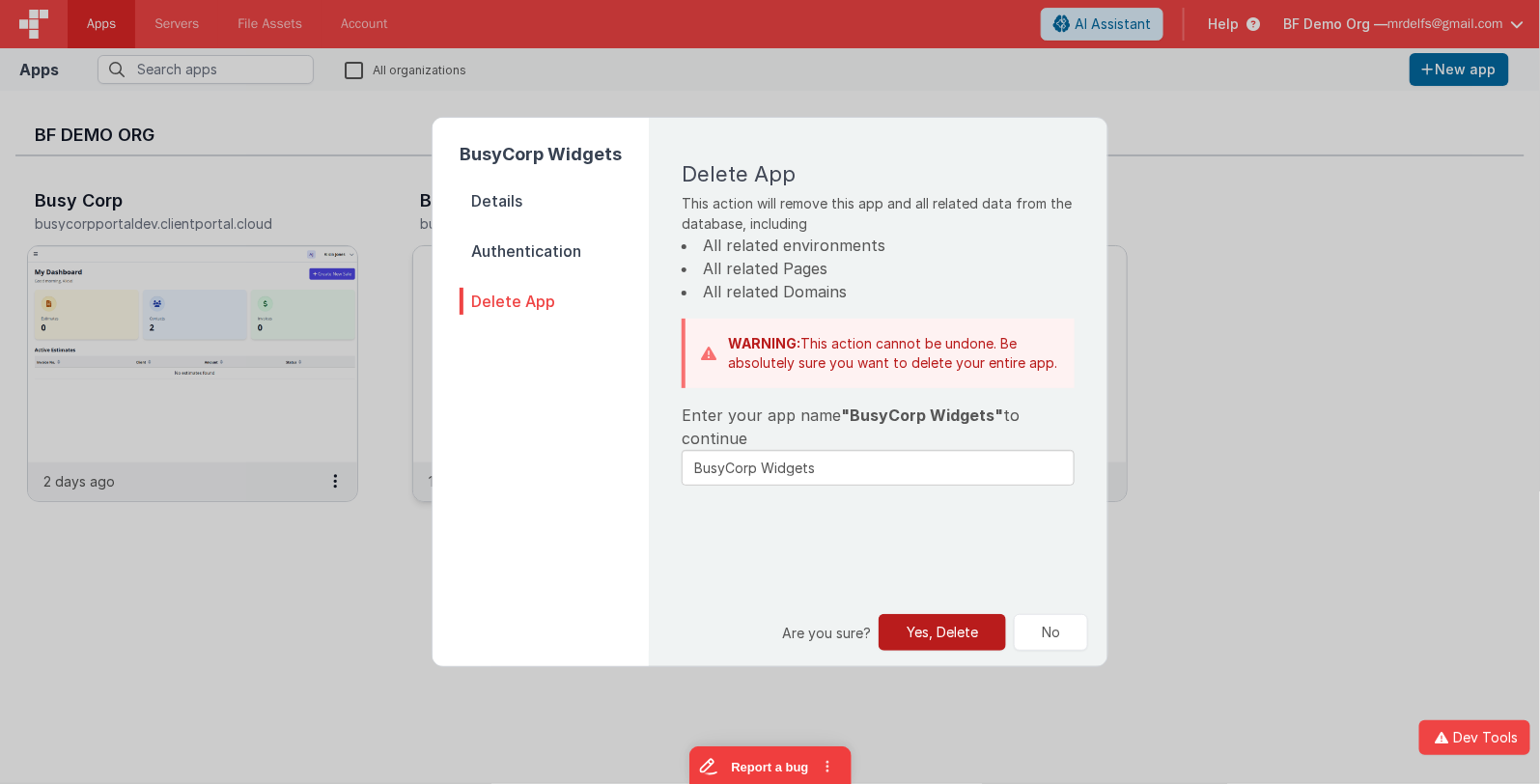 click on "Yes, Delete" at bounding box center [942, 632] 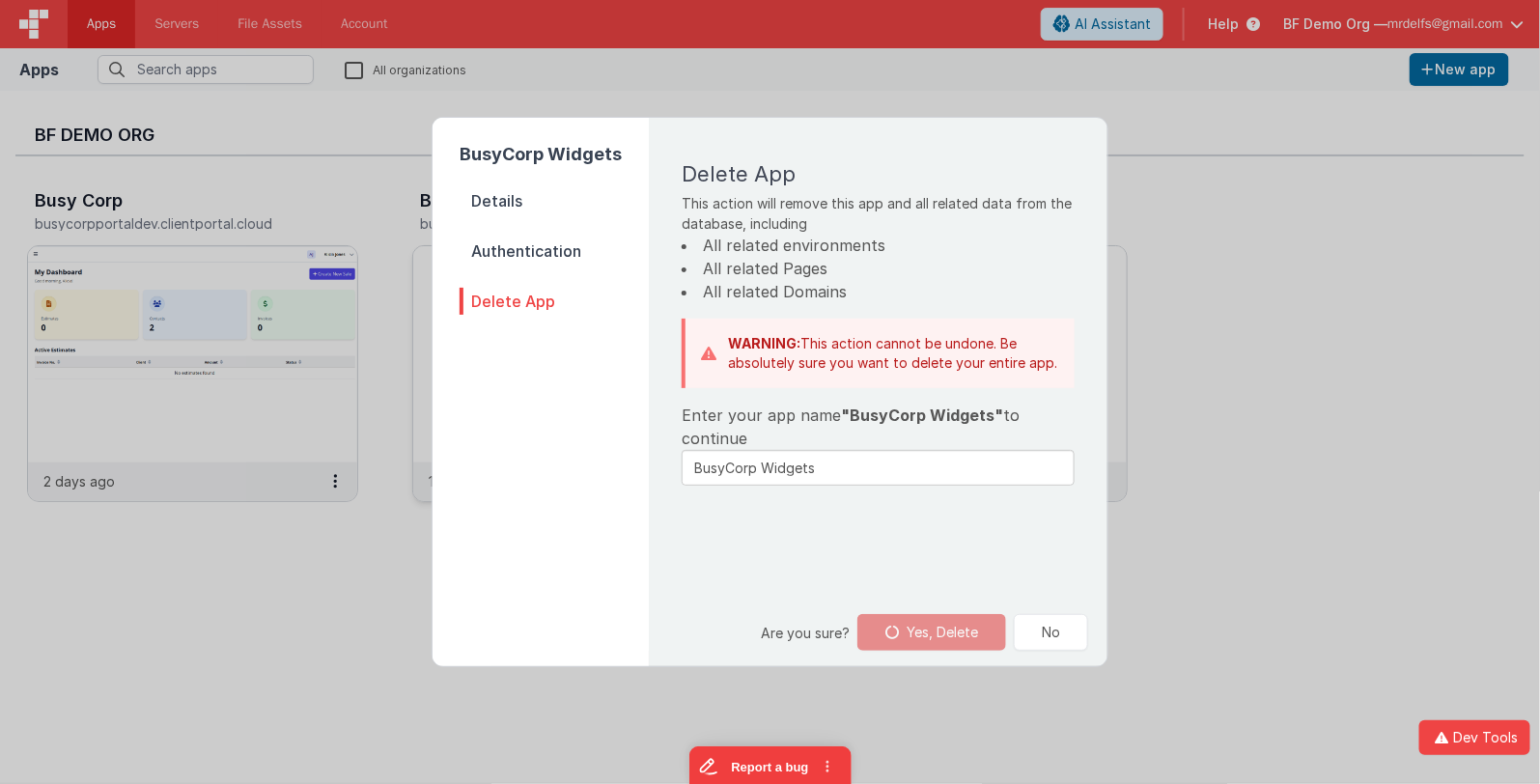 drag, startPoint x: 987, startPoint y: 573, endPoint x: 943, endPoint y: 605, distance: 54.405882 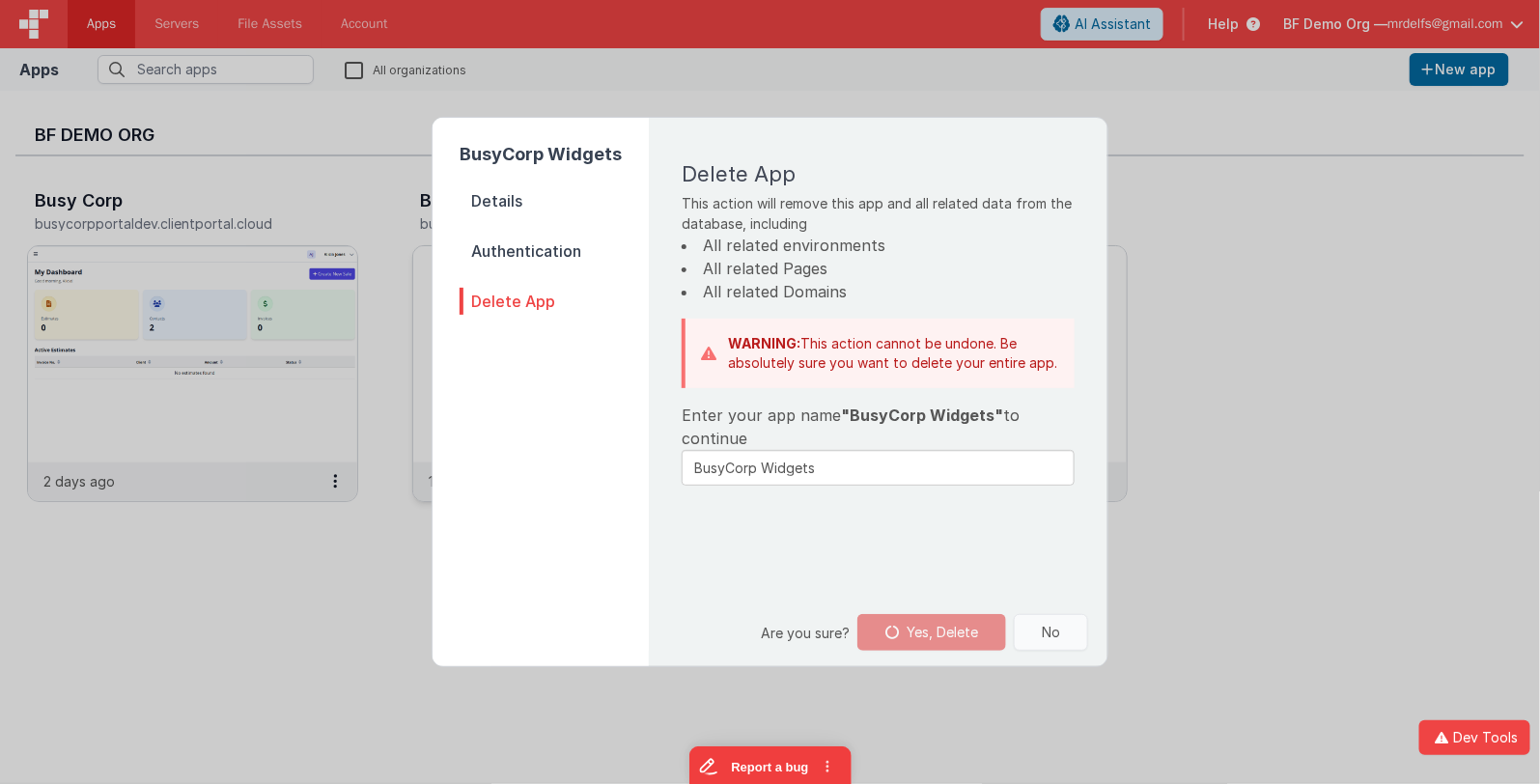 click on "No" at bounding box center (1050, 632) 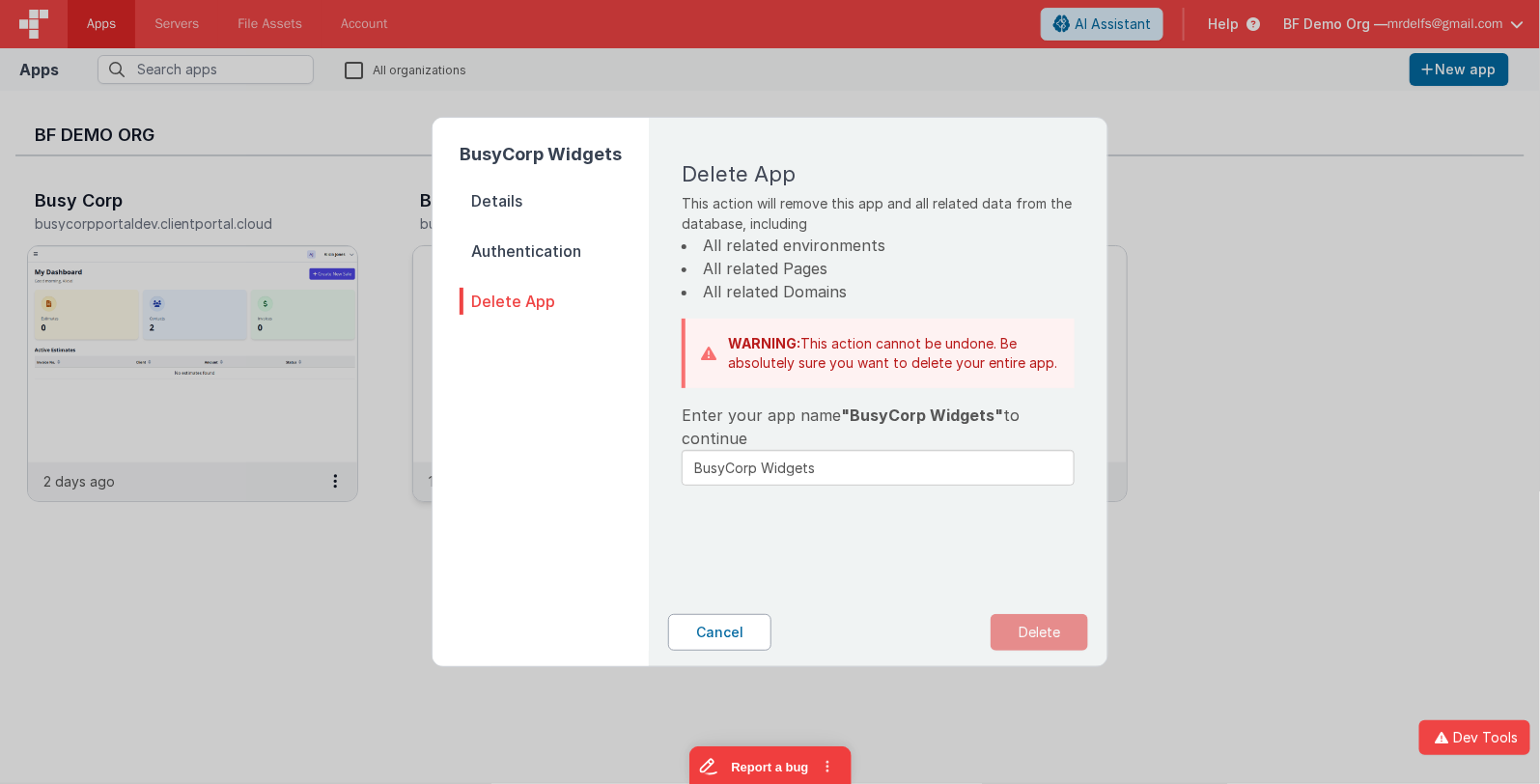 drag, startPoint x: 694, startPoint y: 646, endPoint x: 703, endPoint y: 641, distance: 10.29563 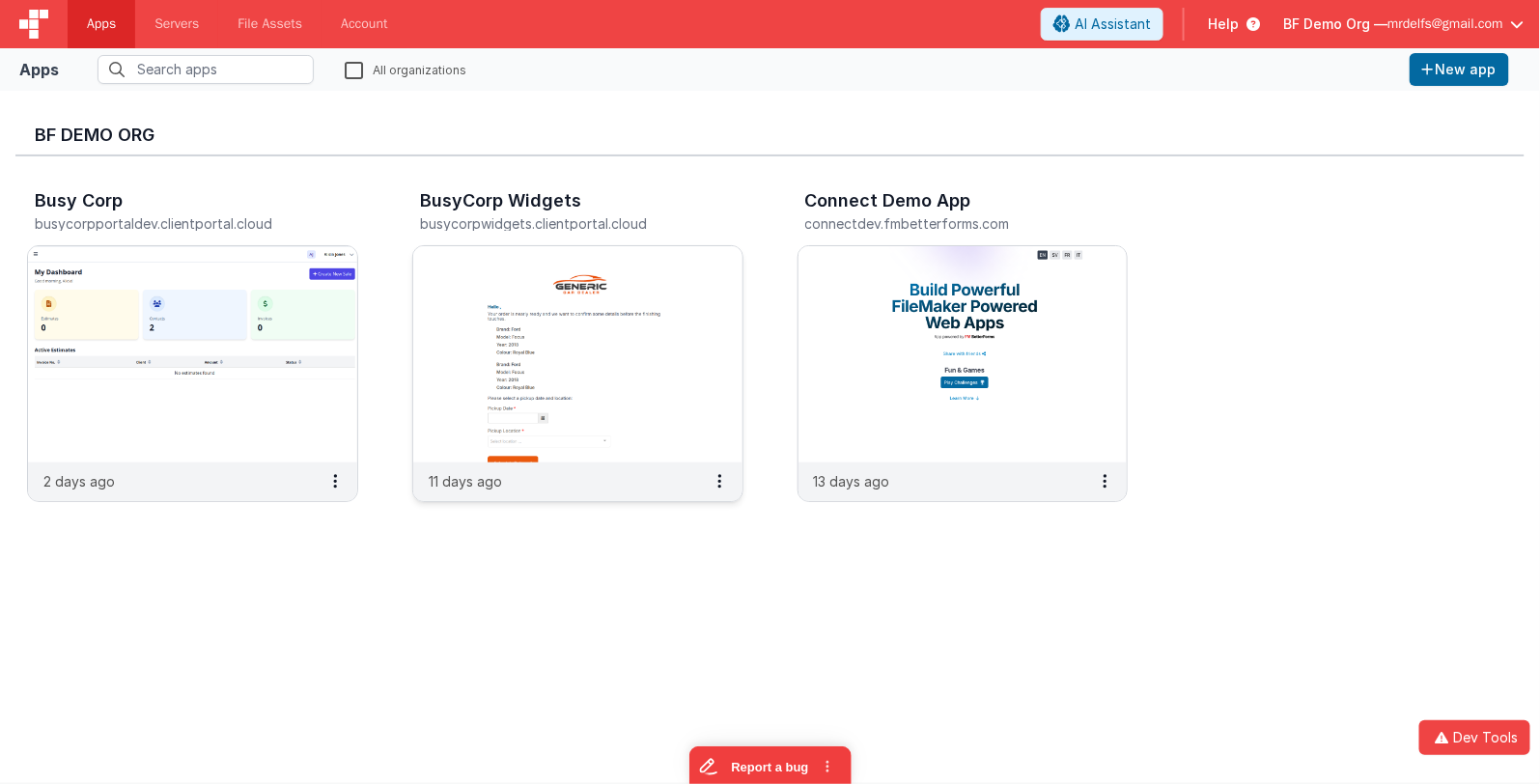 click on "BF Demo Org   Busy Corp   busycorpportaldev.clientportal.cloud       2 days ago     BusyCorp Widgets   busycorpwidgets.clientportal.cloud       11 days ago     Connect Demo App   connectdev.fmbetterforms.com       13 days ago" at bounding box center (770, 436) 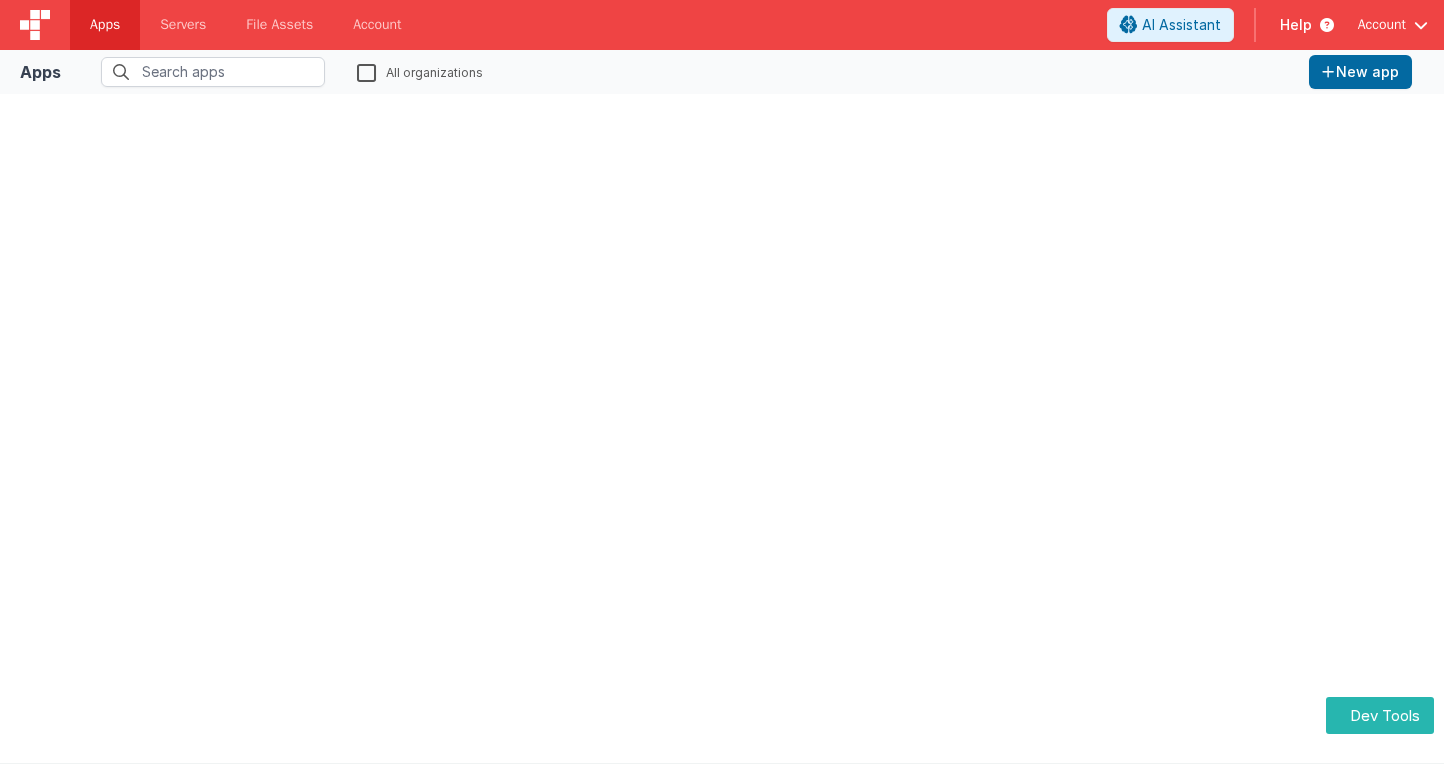 scroll, scrollTop: 0, scrollLeft: 0, axis: both 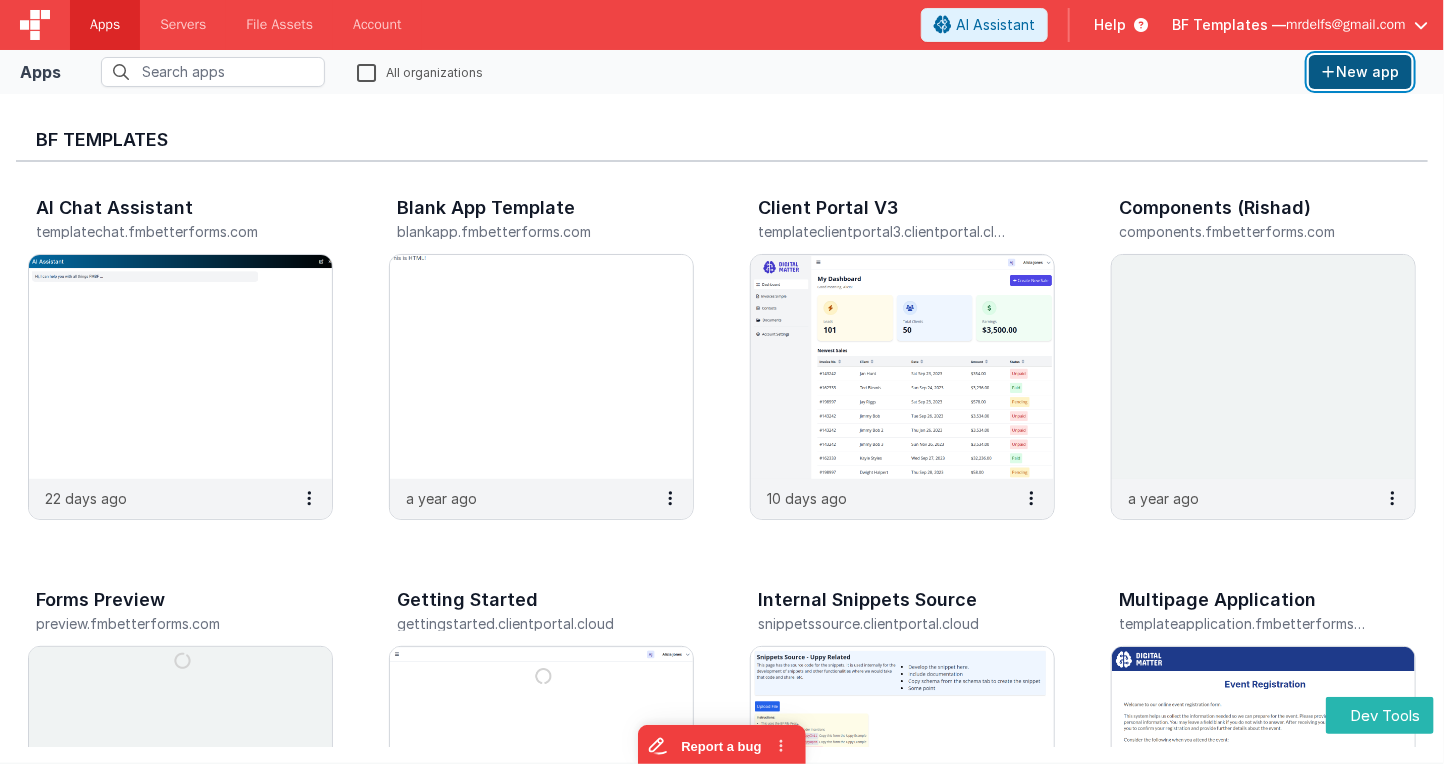 click on "New app" at bounding box center (1360, 72) 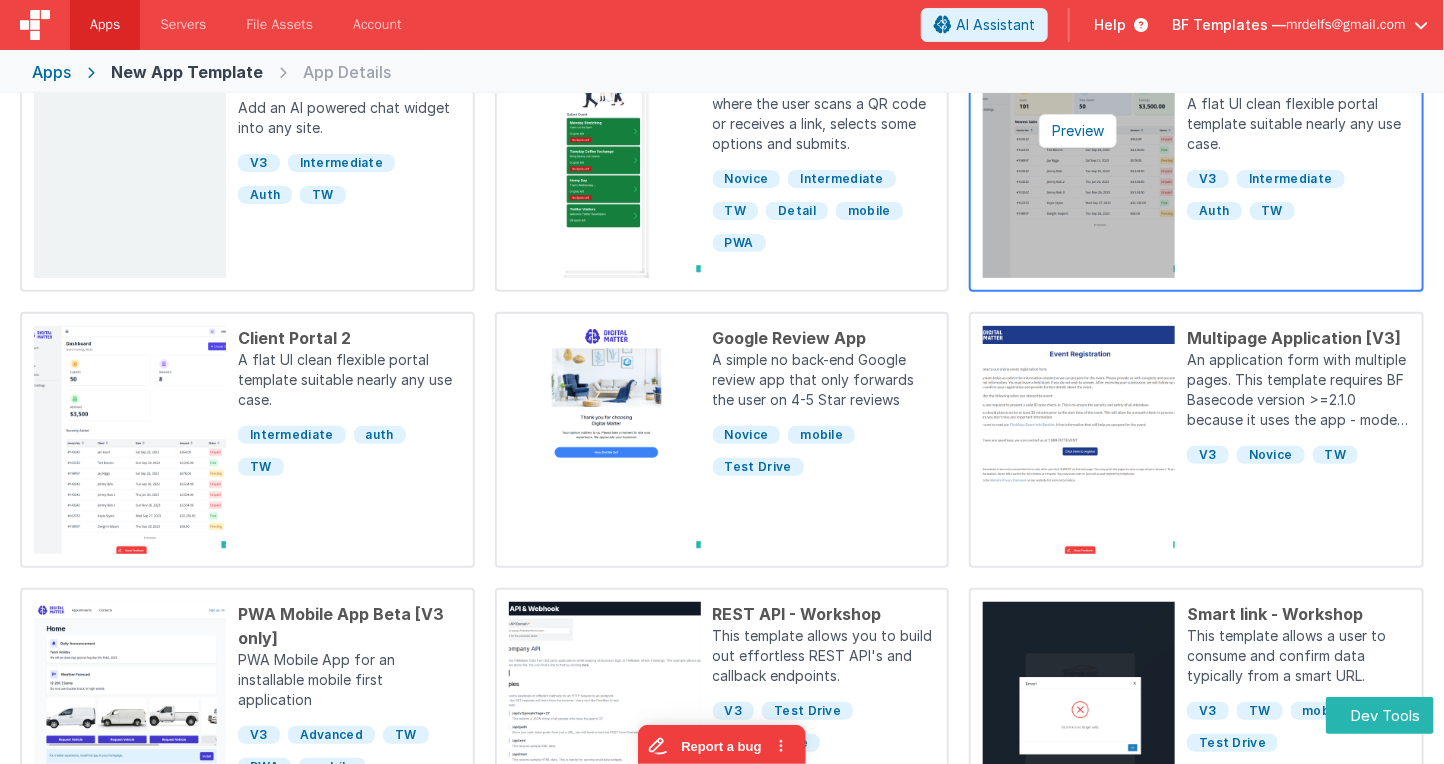 scroll, scrollTop: 0, scrollLeft: 0, axis: both 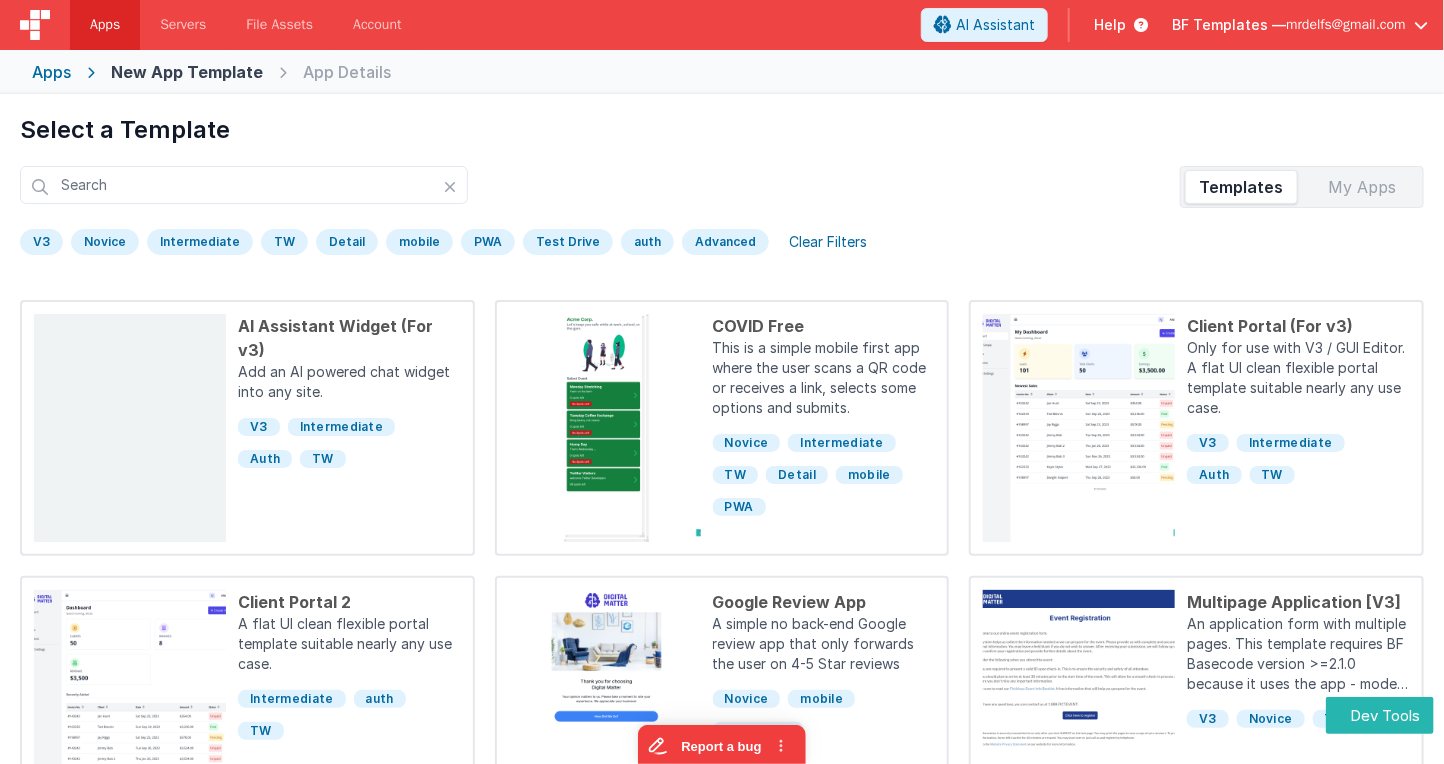click on "V3" at bounding box center (41, 242) 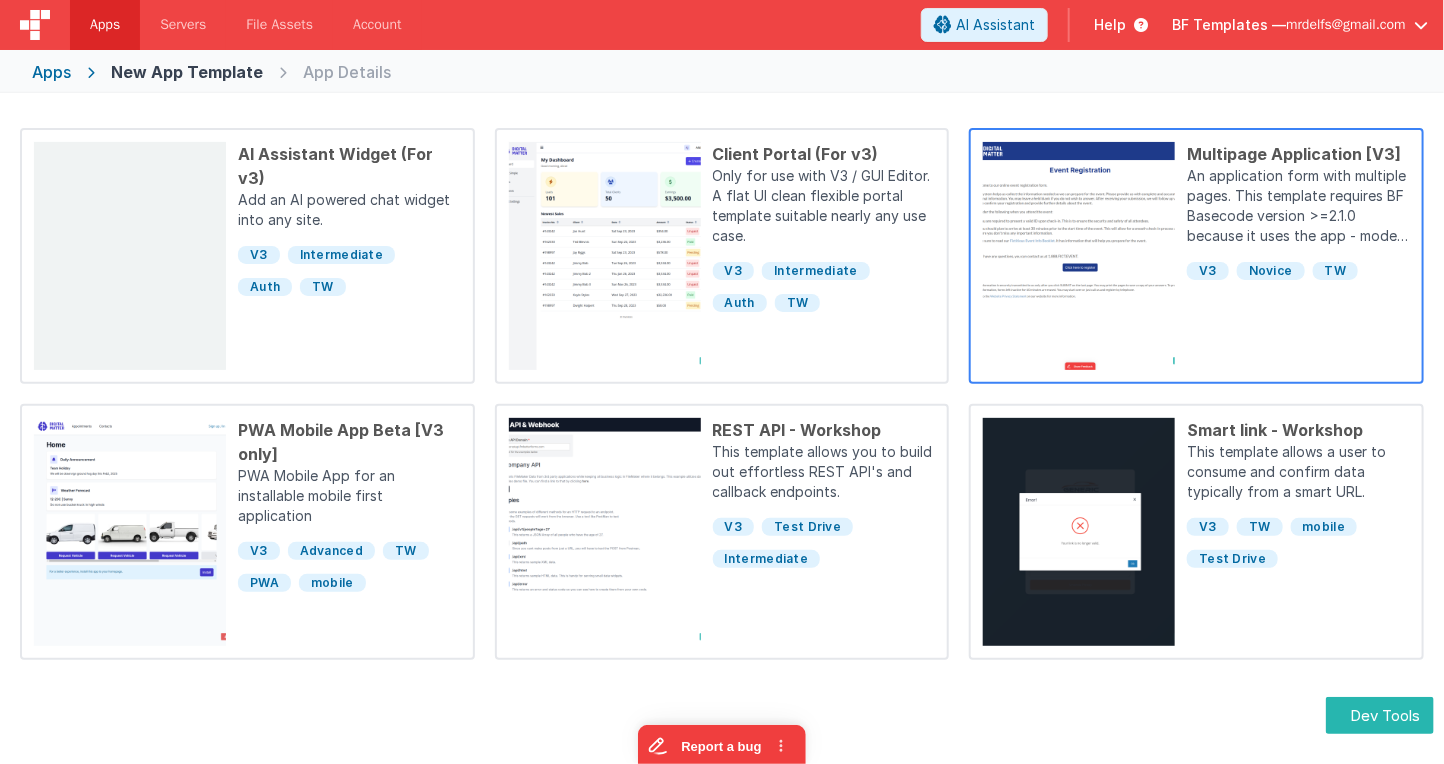 scroll, scrollTop: 0, scrollLeft: 0, axis: both 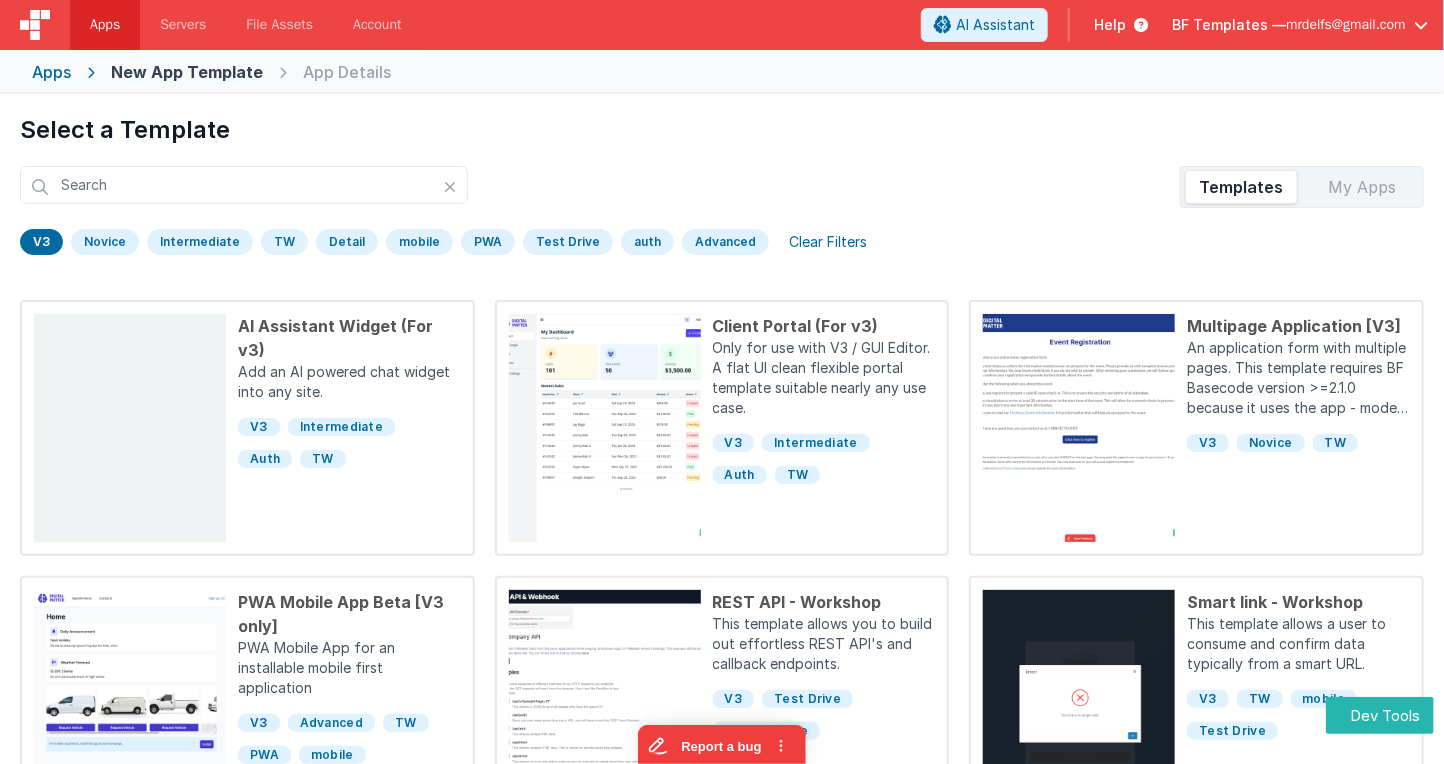 click on "My Apps" at bounding box center (1362, 187) 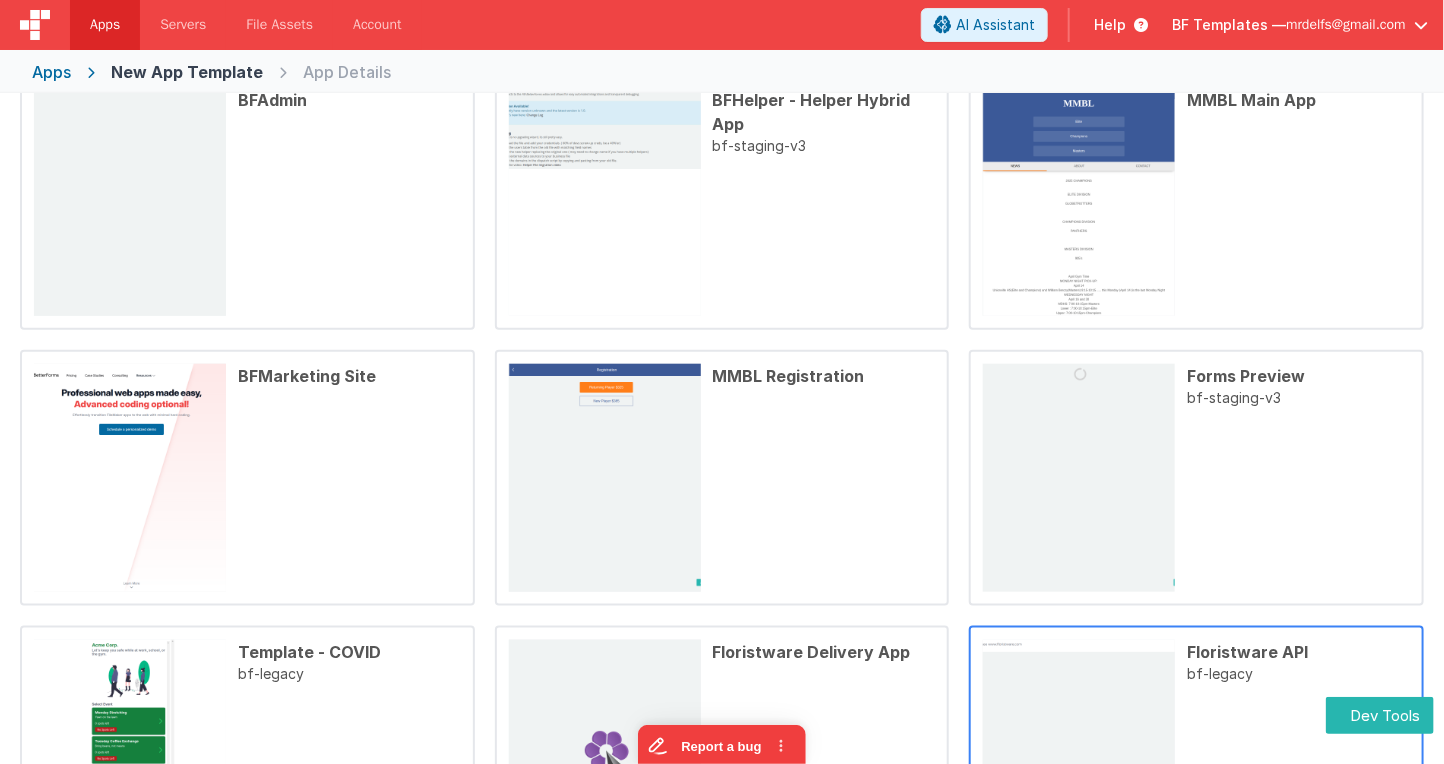scroll, scrollTop: 0, scrollLeft: 0, axis: both 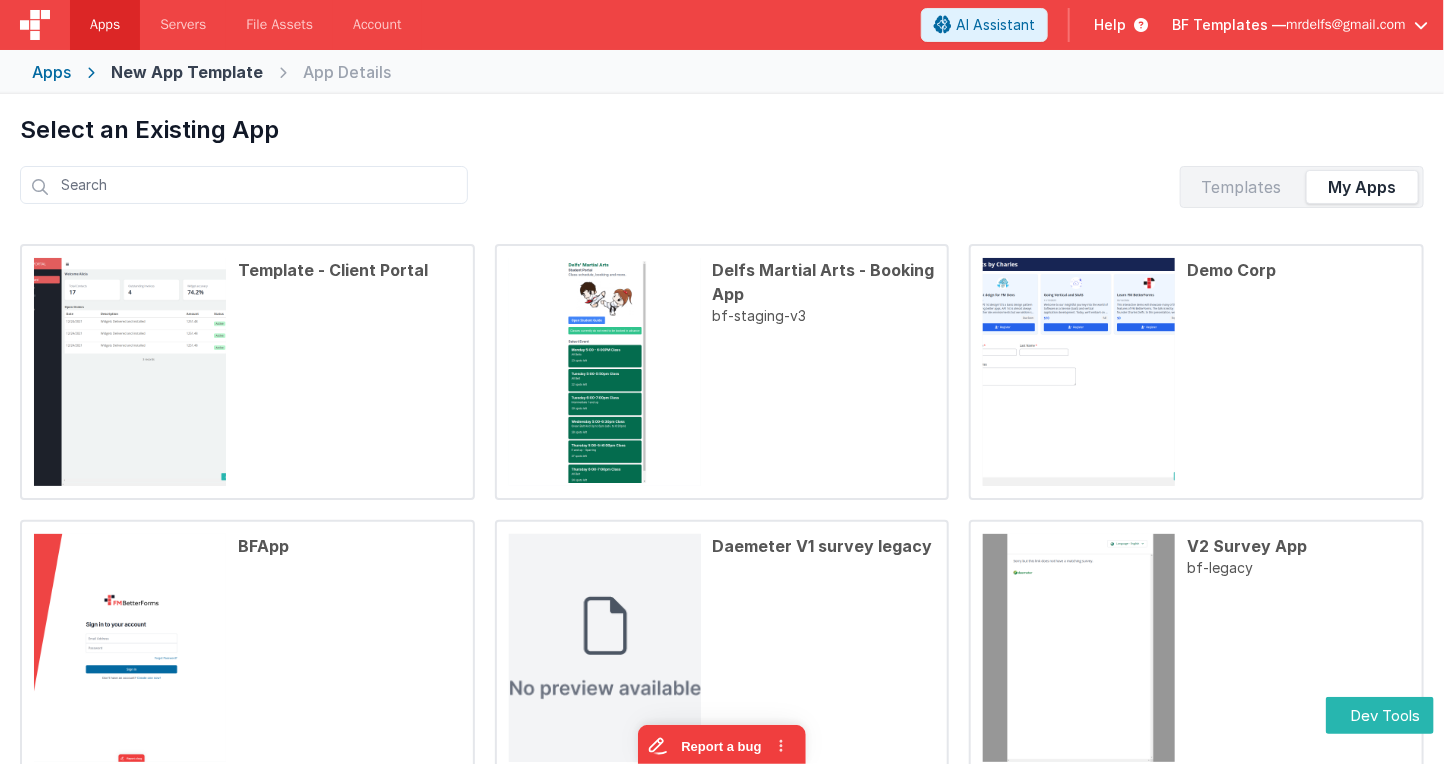 click on "Templates" at bounding box center (1241, 187) 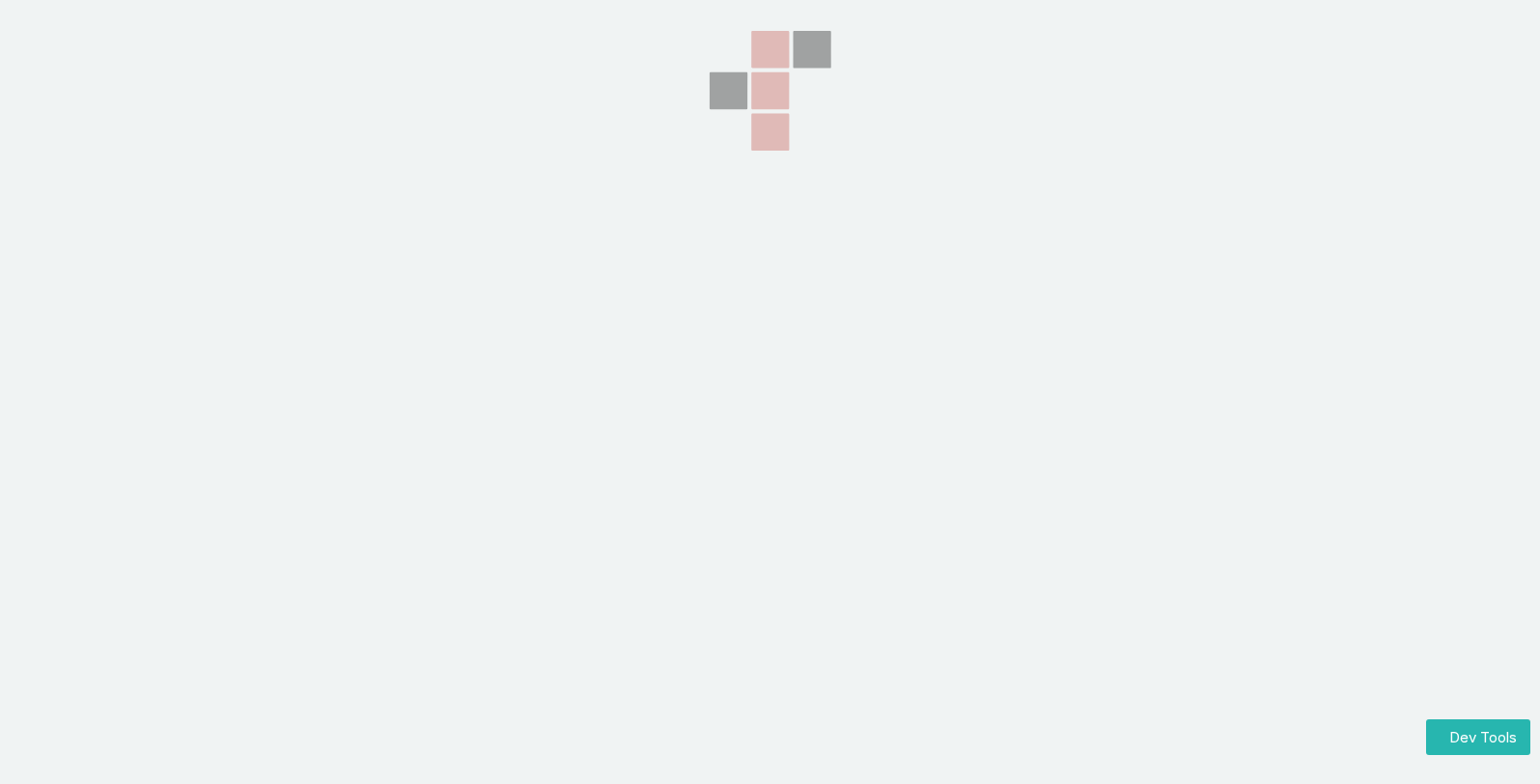 scroll, scrollTop: 0, scrollLeft: 0, axis: both 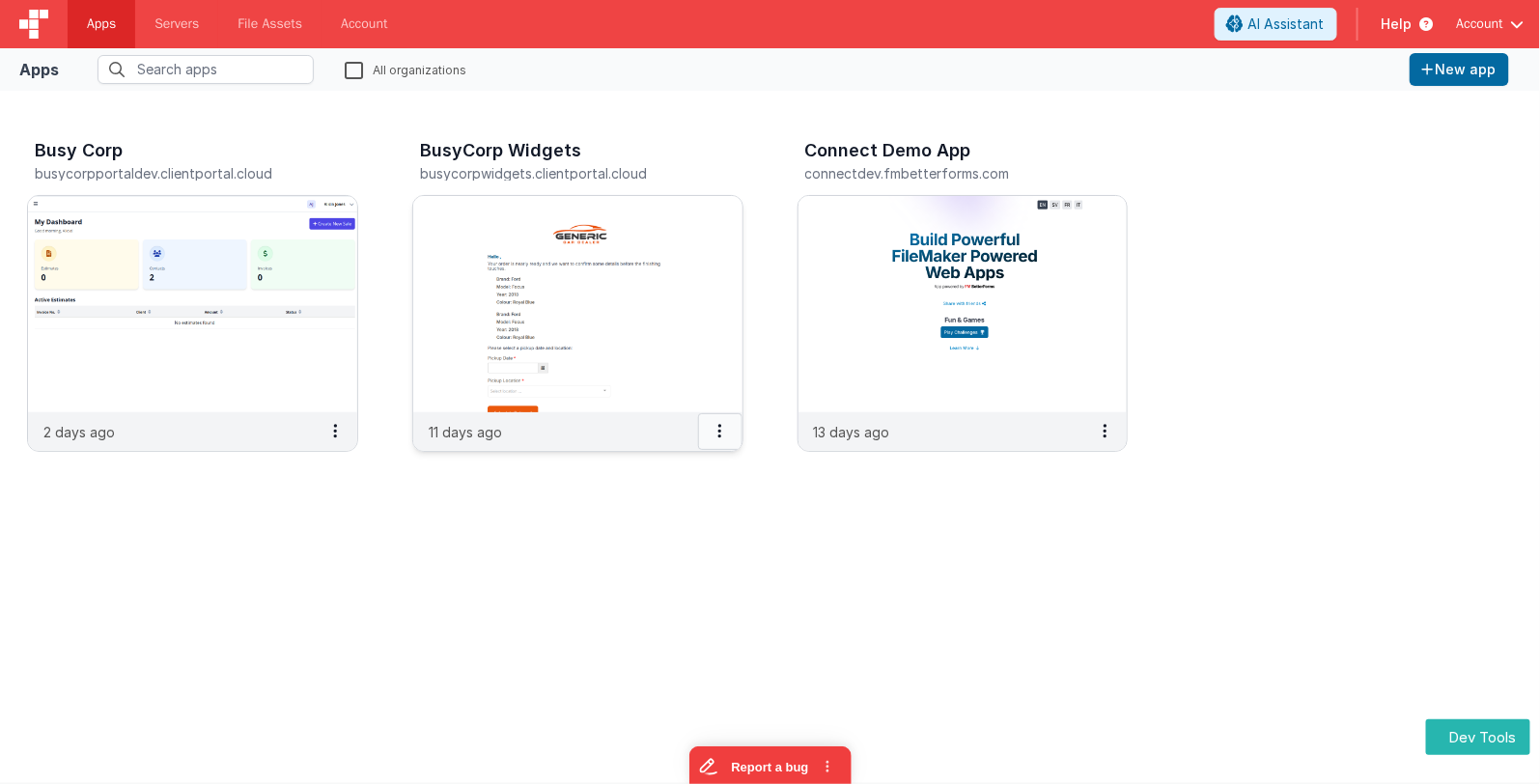 click at bounding box center [720, 432] 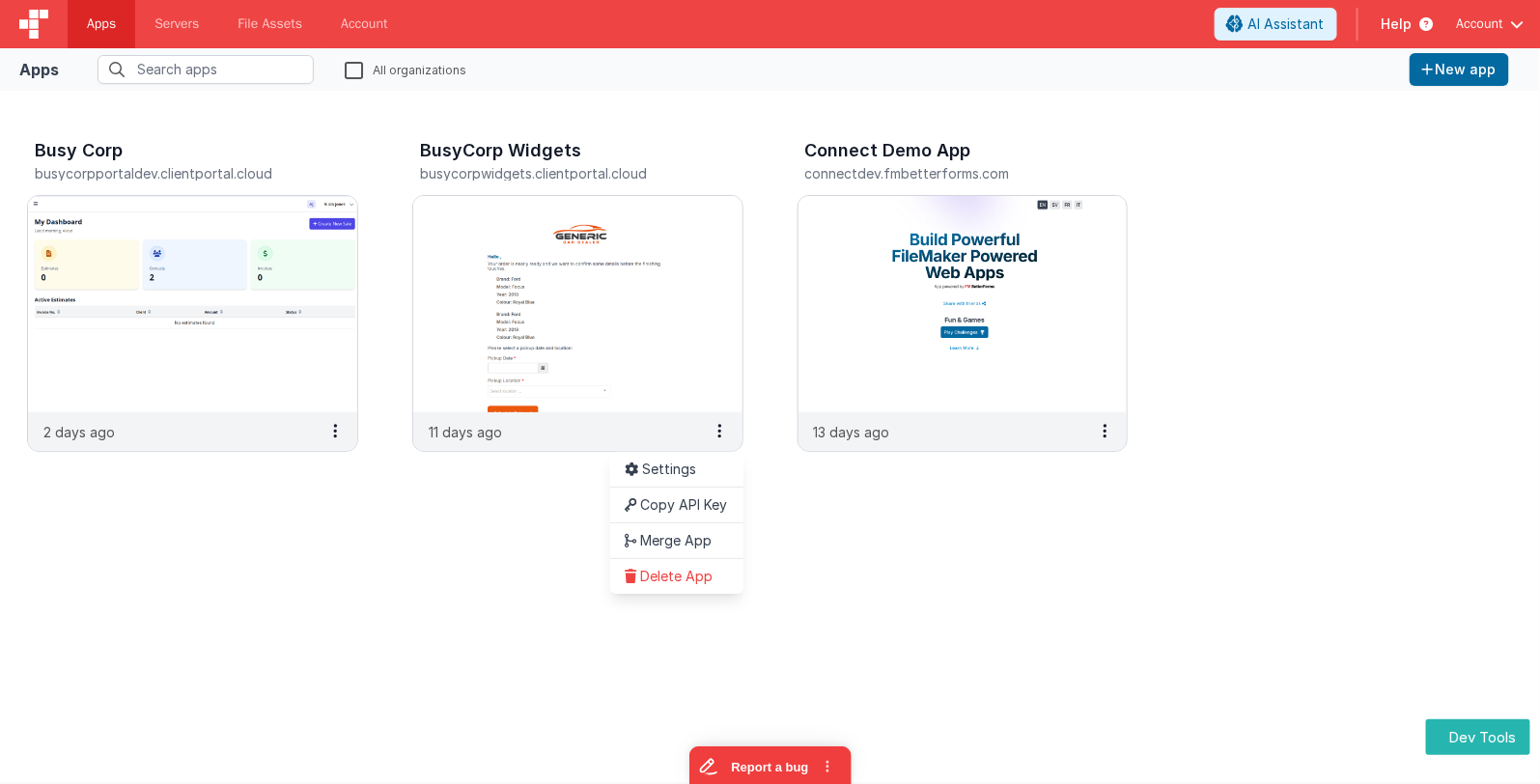 click at bounding box center [770, 392] 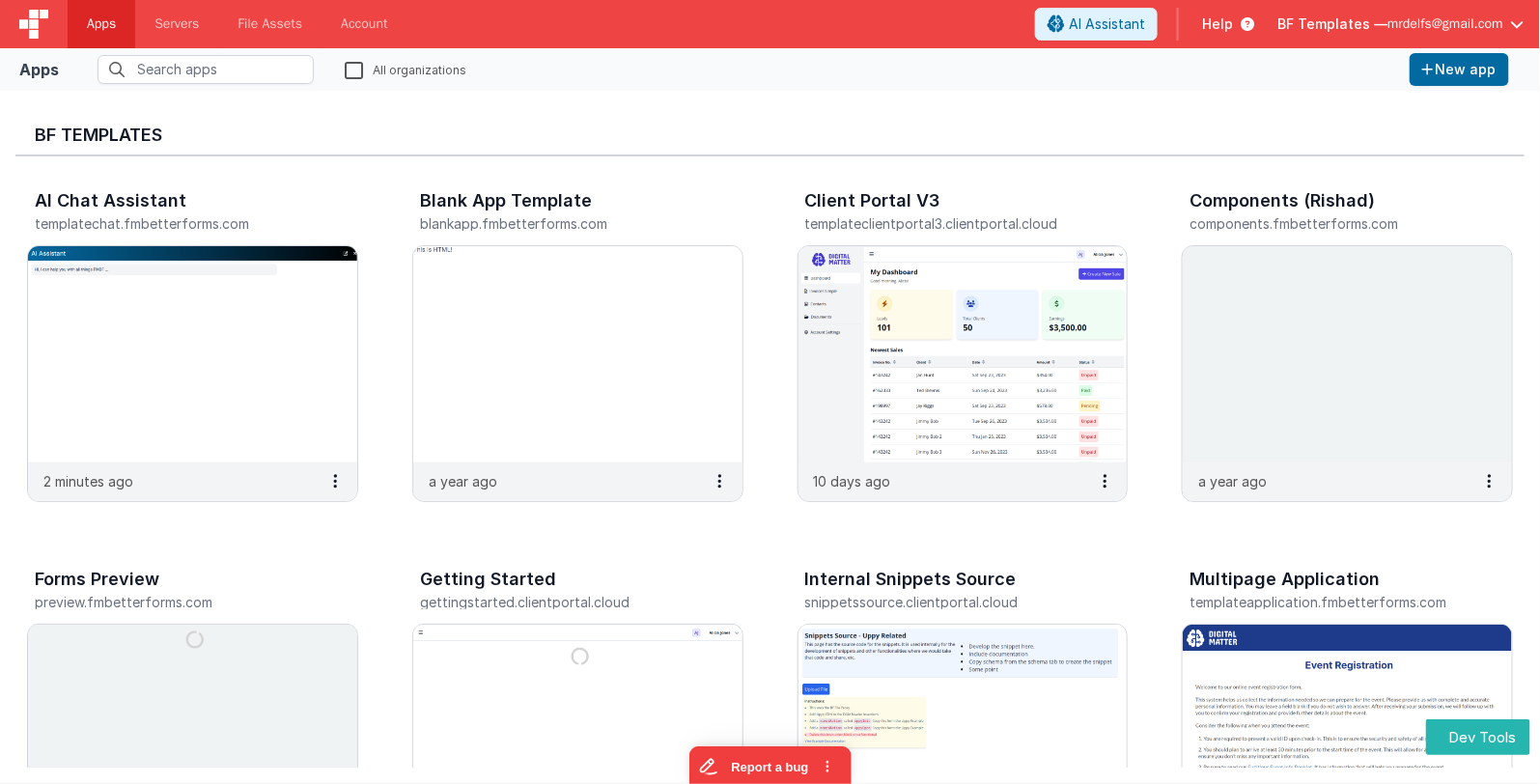 click on "AI Chat Assistant   templatechat.fmbetterforms.com       2 minutes ago     Blank App Template   blankapp.fmbetterforms.com       a year ago     Client Portal V3   templateclientportal3.clientportal.cloud       10 days ago     Components (Rishad)   components.fmbetterforms.com       a year ago     Forms Preview    preview.fmbetterforms.com       2 months ago     Getting Started   gettingstarted.clientportal.cloud       5 months ago     Internal Snippets Source   snippetssource.clientportal.cloud       5 months ago     Multipage Application   templateapplication.fmbetterforms.com       a month ago     Template - COVID   templatecovid.fmbetterforms.com       8 days ago     Template - Checkout   templateheckout.fmbetterforms.com       3 years ago     Template - Client Portal   templateclientportal.fmbetterforms.com       3 years ago     Template - Client Portal 2   templateclientportal2.fmbetterforms.com       9 months ago     Template - E-commerce (Tailwind)   shop.fmbetterforms.com       a year ago" at bounding box center [770, 1298] 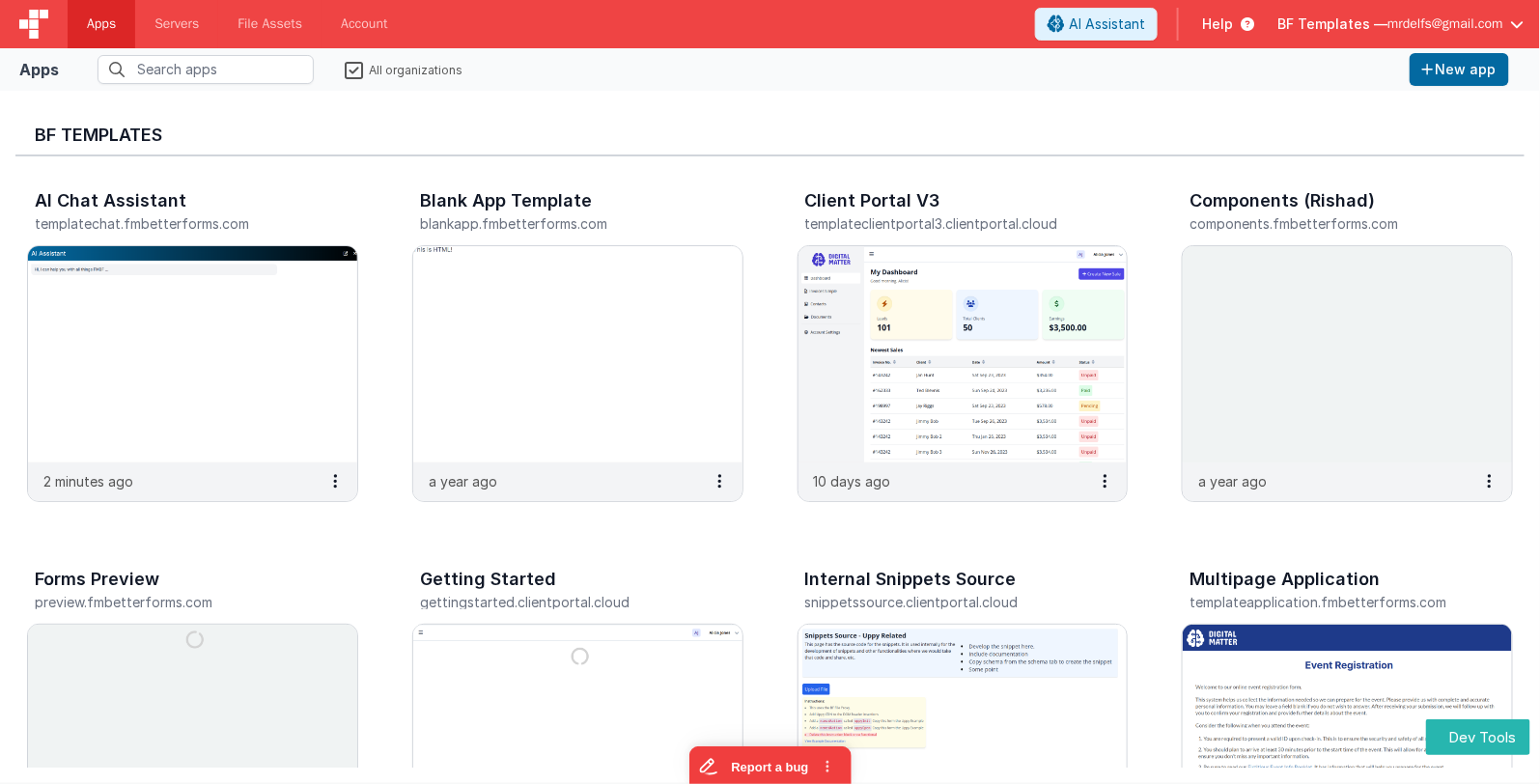 click on "All organizations" at bounding box center [404, 69] 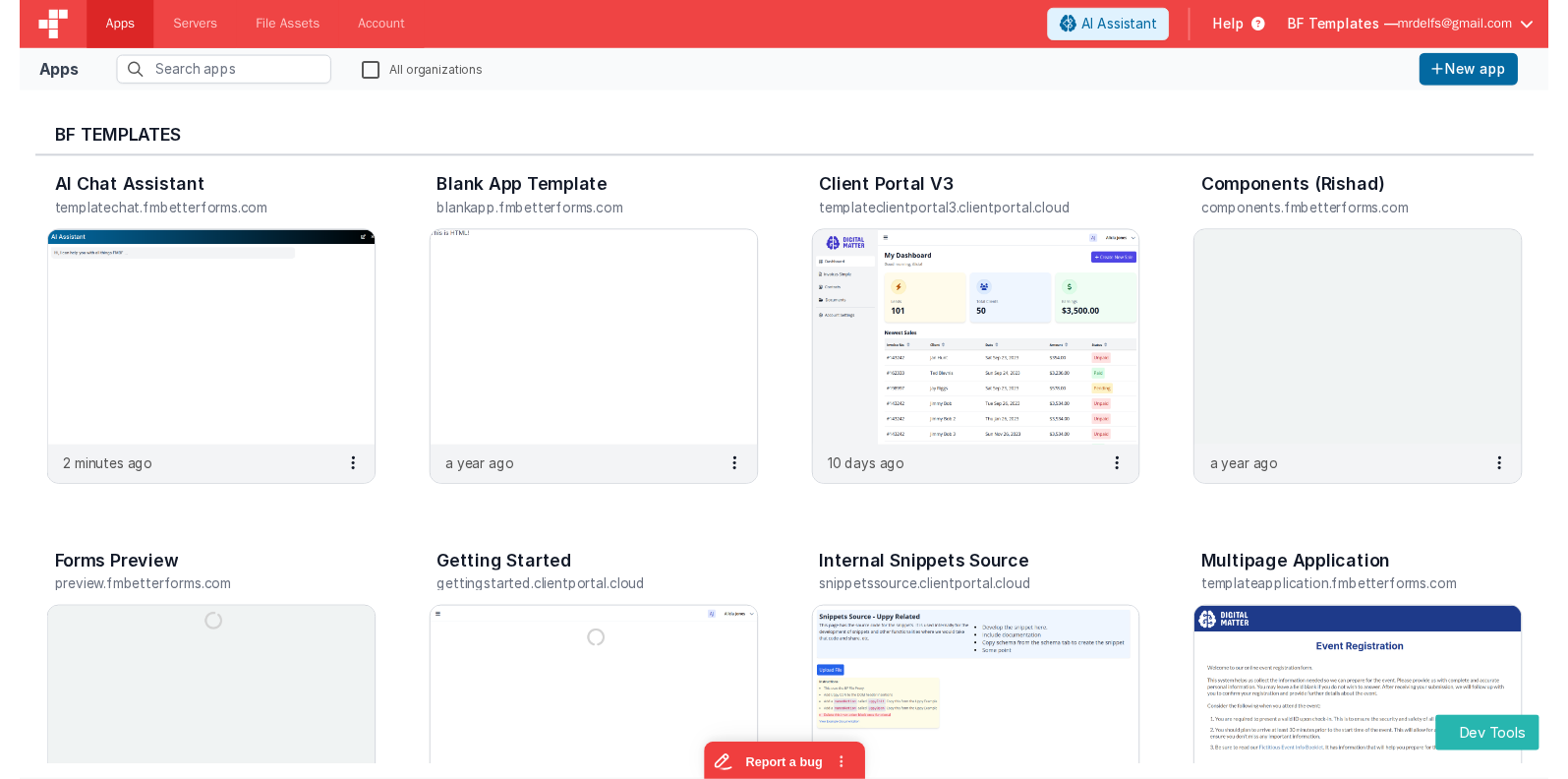 scroll, scrollTop: 24, scrollLeft: 0, axis: vertical 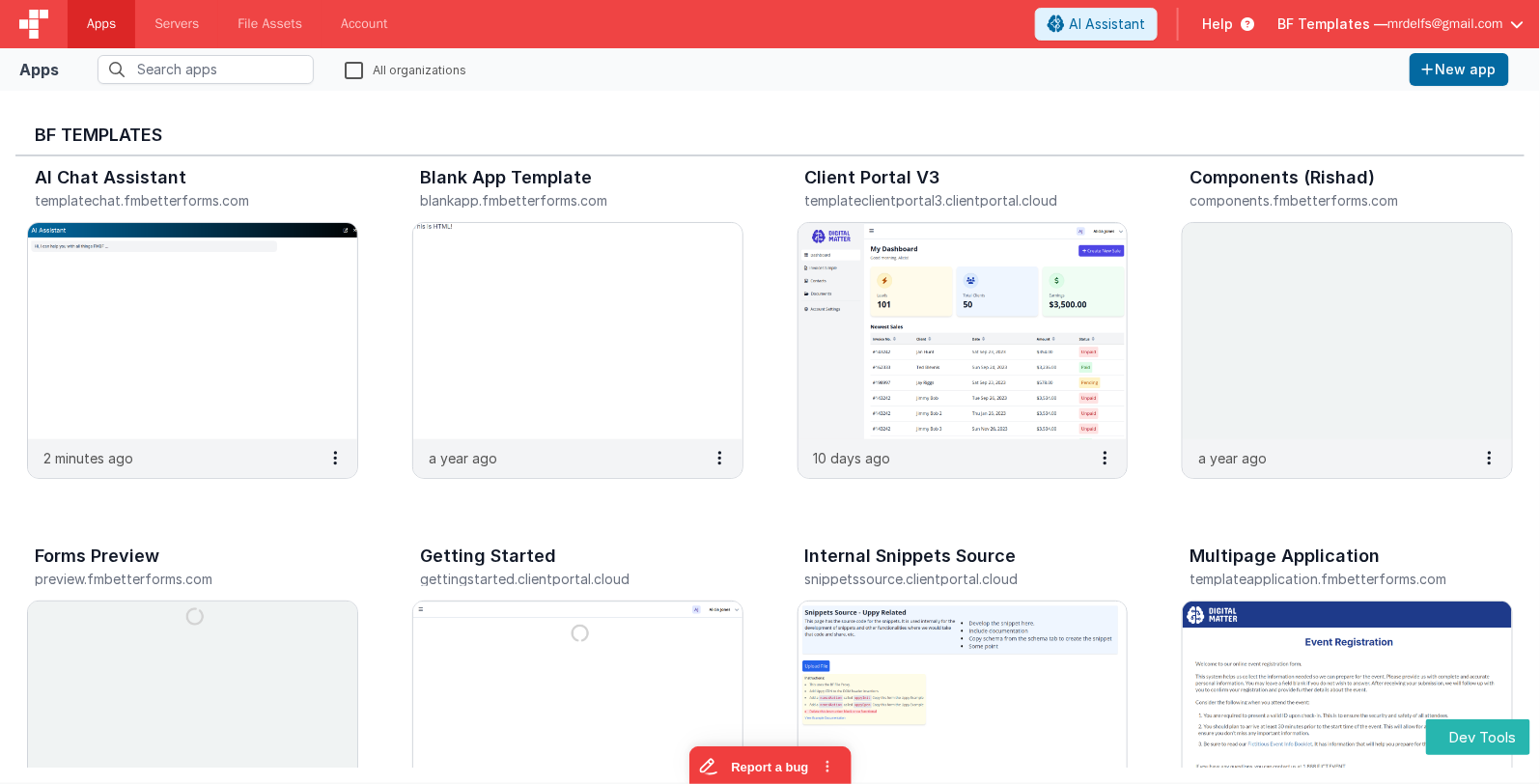 click on "BF Templates —" at bounding box center [1332, 24] 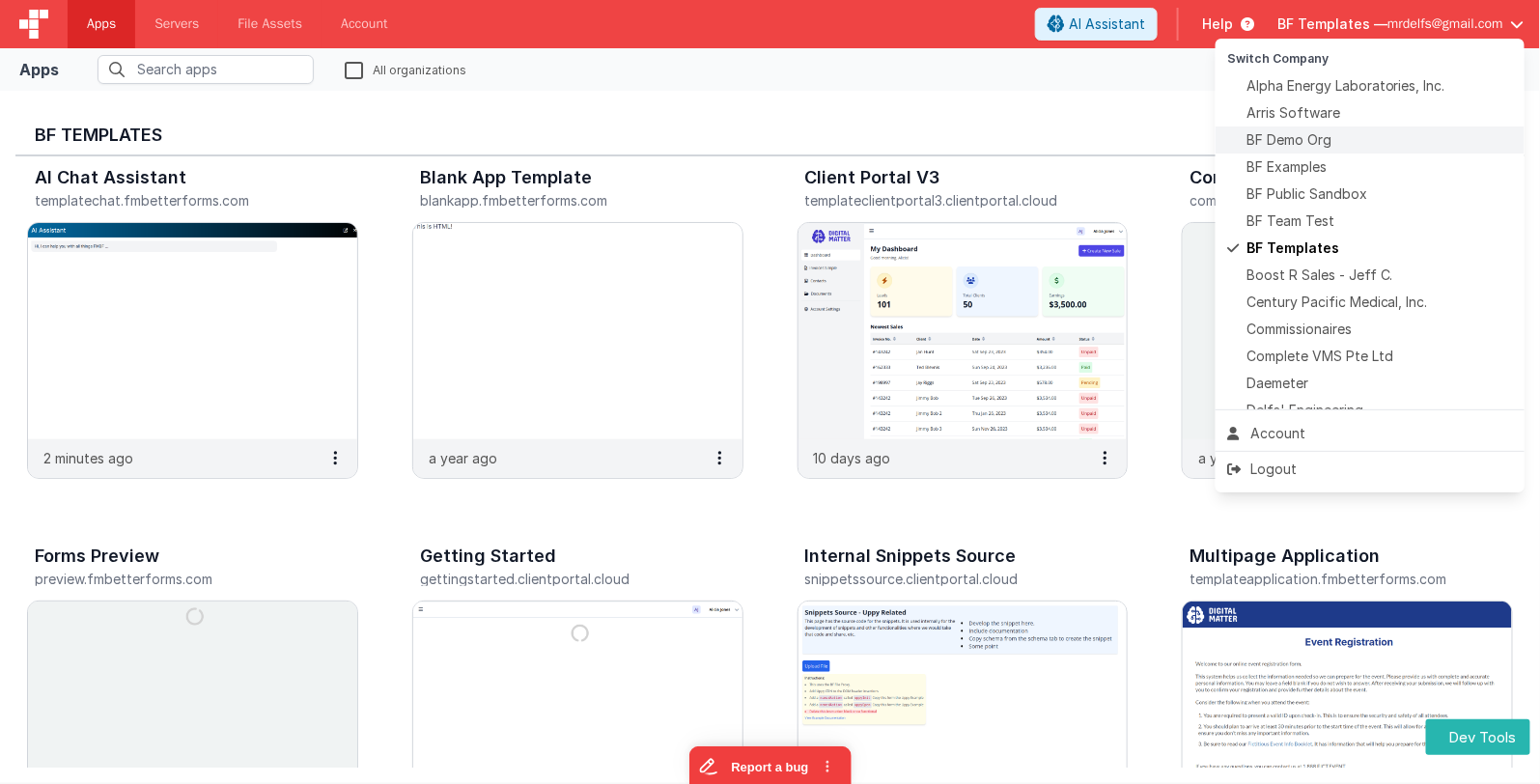 click on "BF Demo Org" at bounding box center (1289, 140) 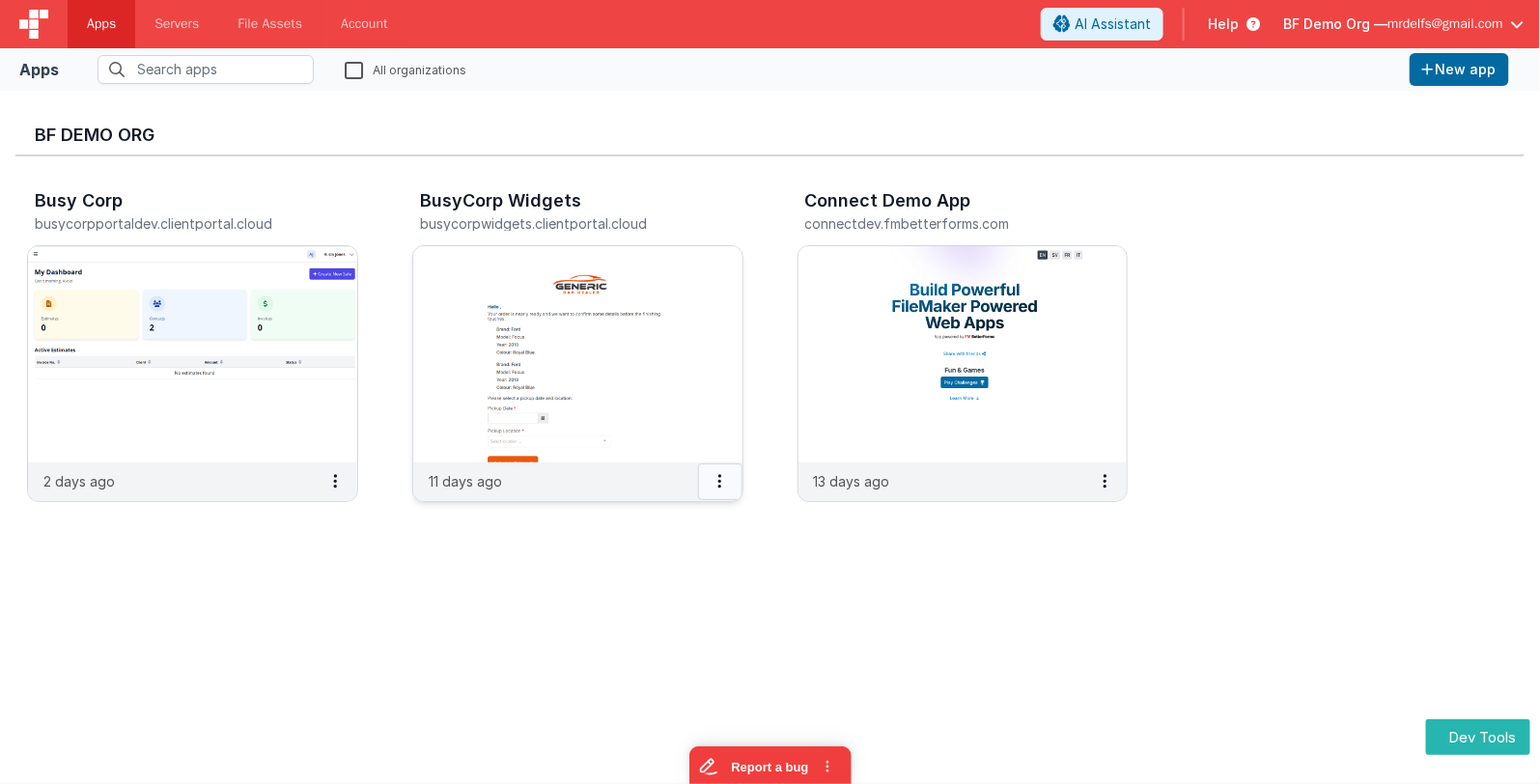 click at bounding box center (720, 482) 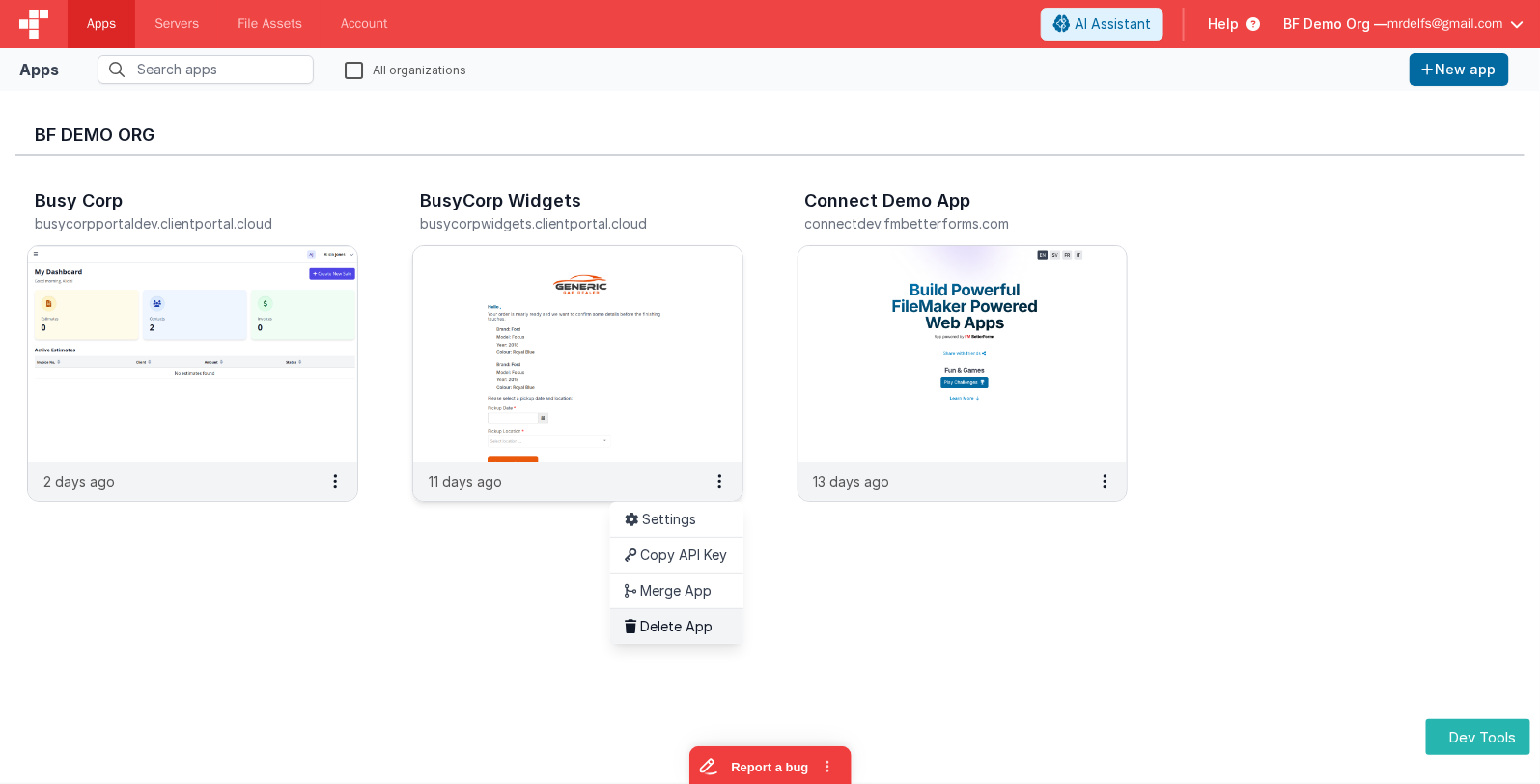 click on "Delete App" at bounding box center [677, 626] 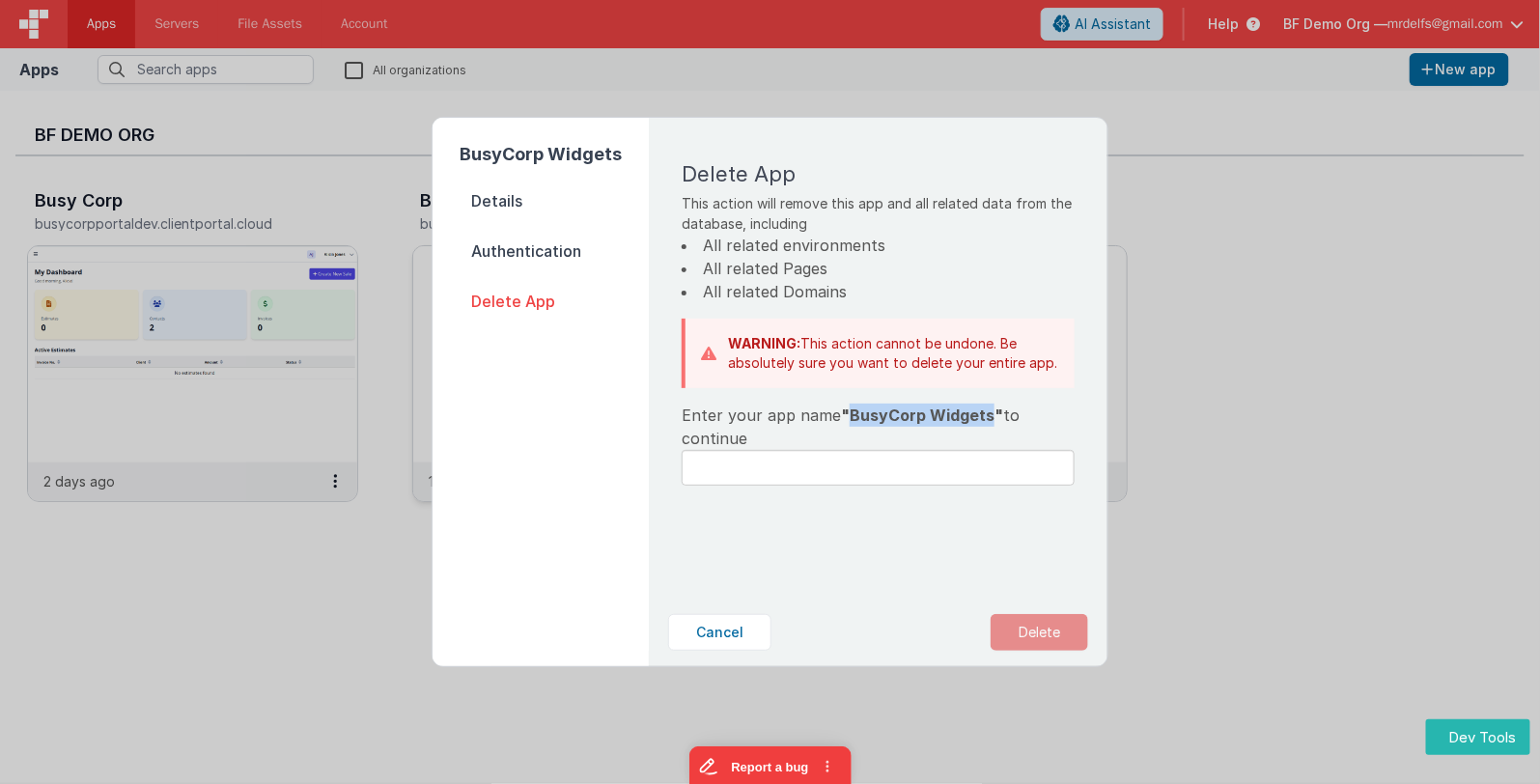 drag, startPoint x: 986, startPoint y: 417, endPoint x: 843, endPoint y: 413, distance: 143.05593 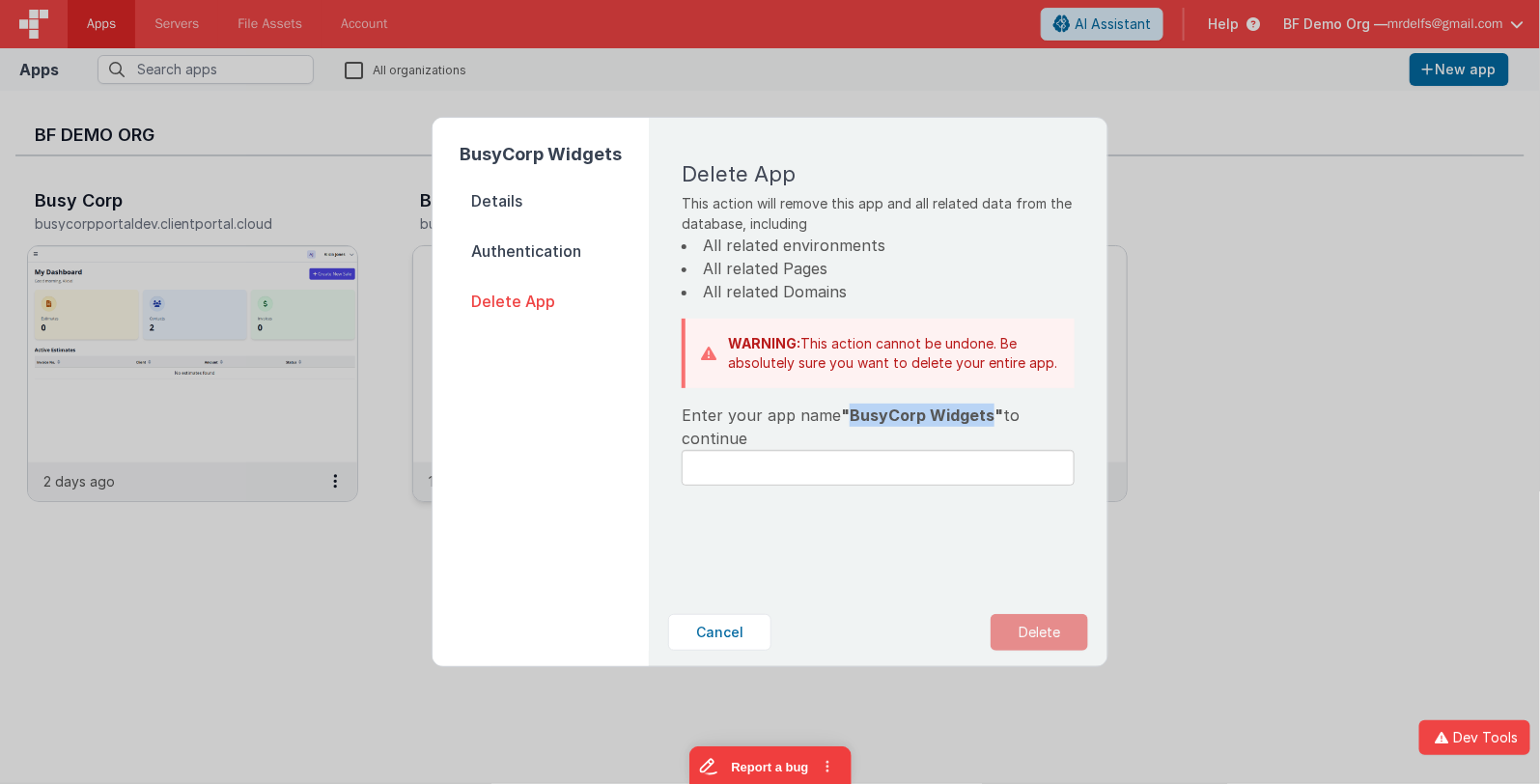 copy on "BusyCorp Widgets" 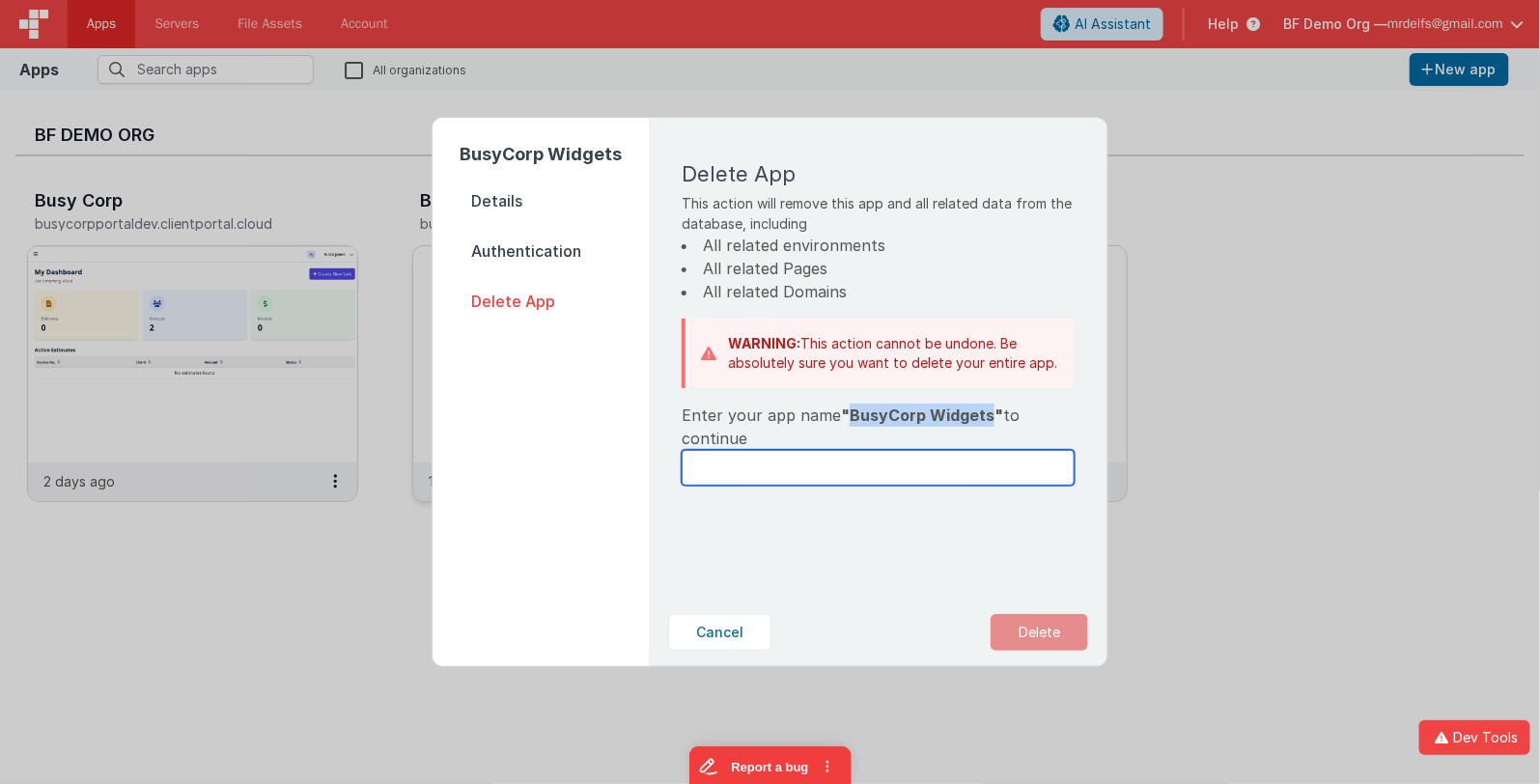 click at bounding box center (878, 467) 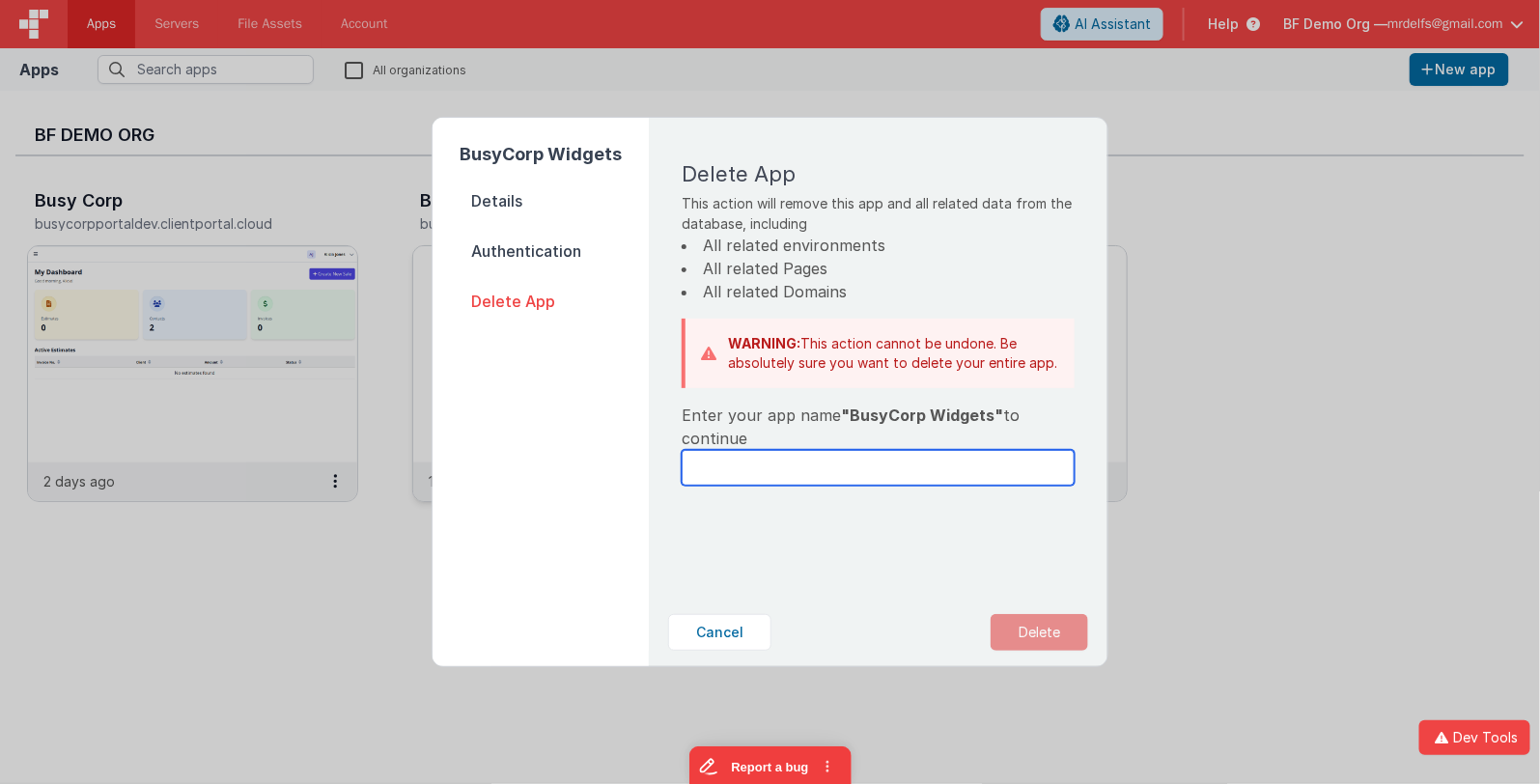 paste on "BusyCorp Widgets" 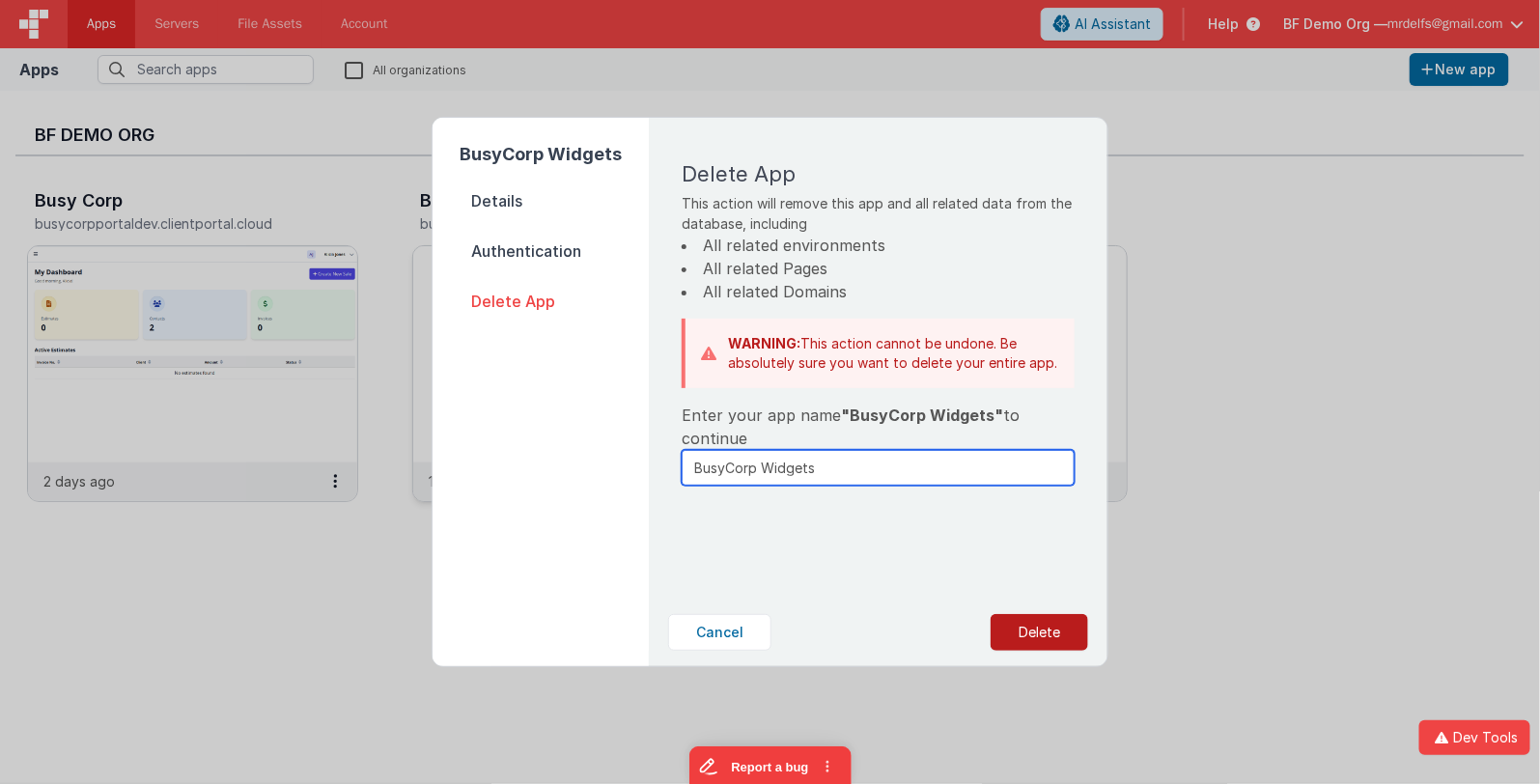 type on "BusyCorp Widgets" 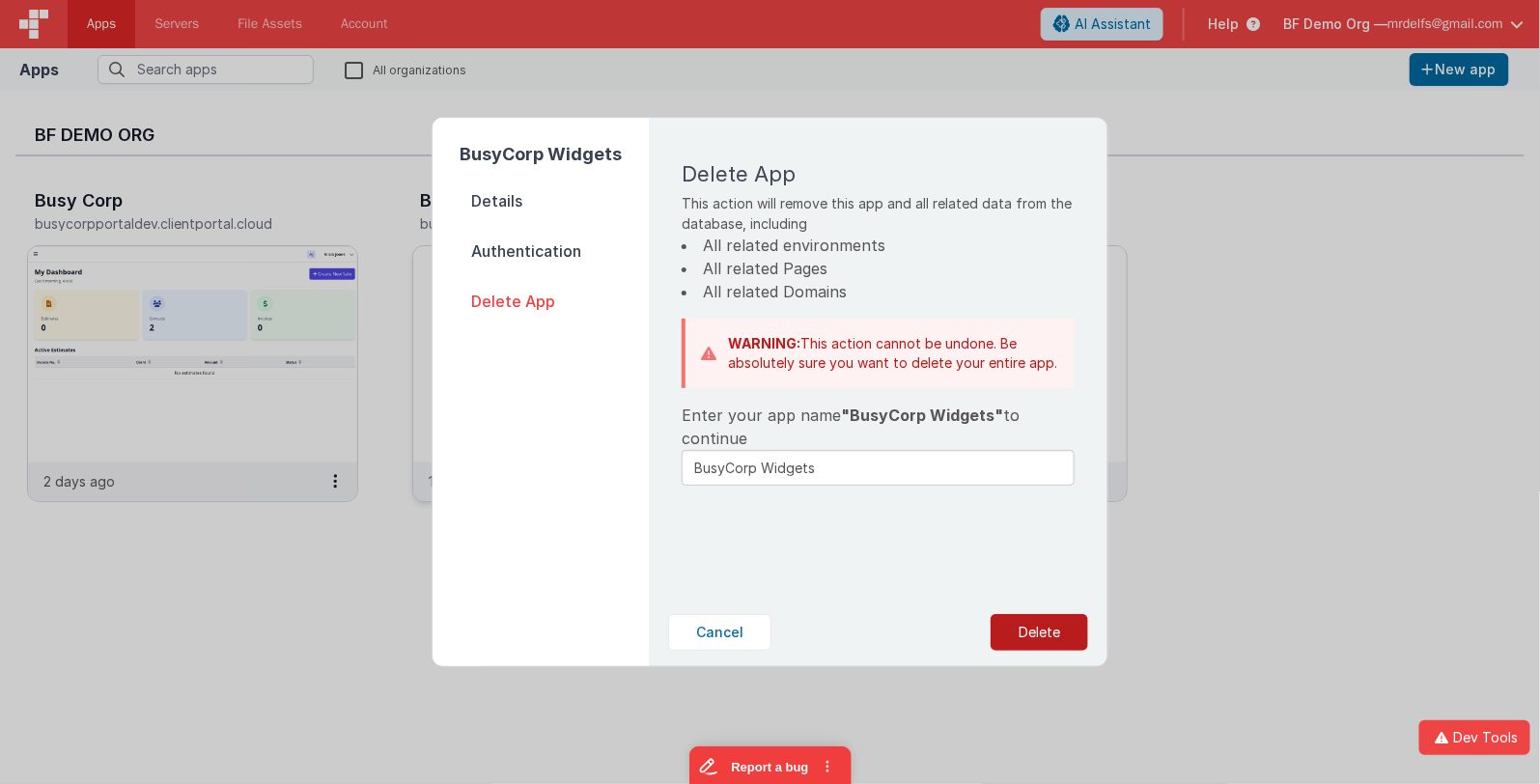click on "Delete" at bounding box center (1039, 632) 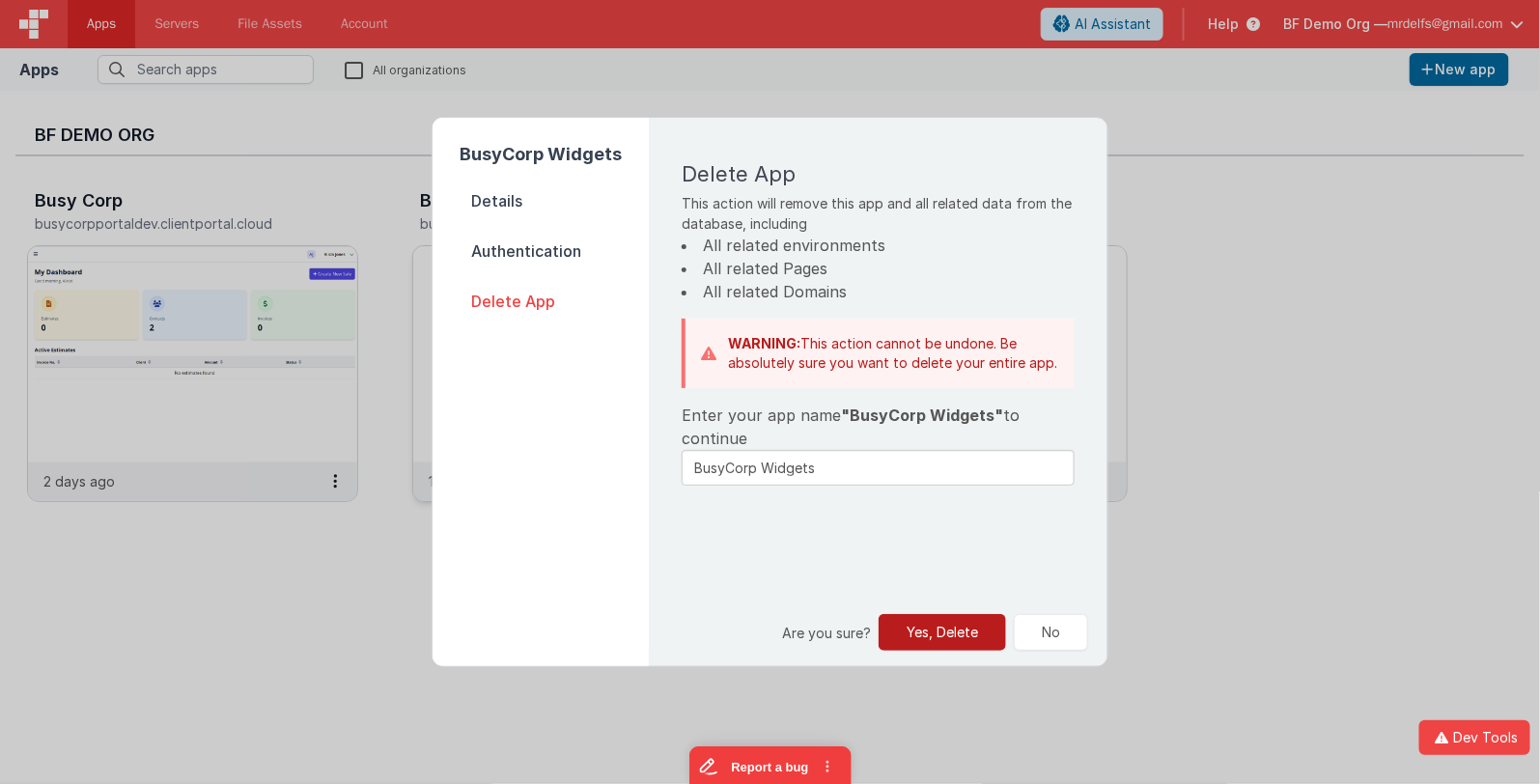 click on "Yes, Delete" at bounding box center (942, 632) 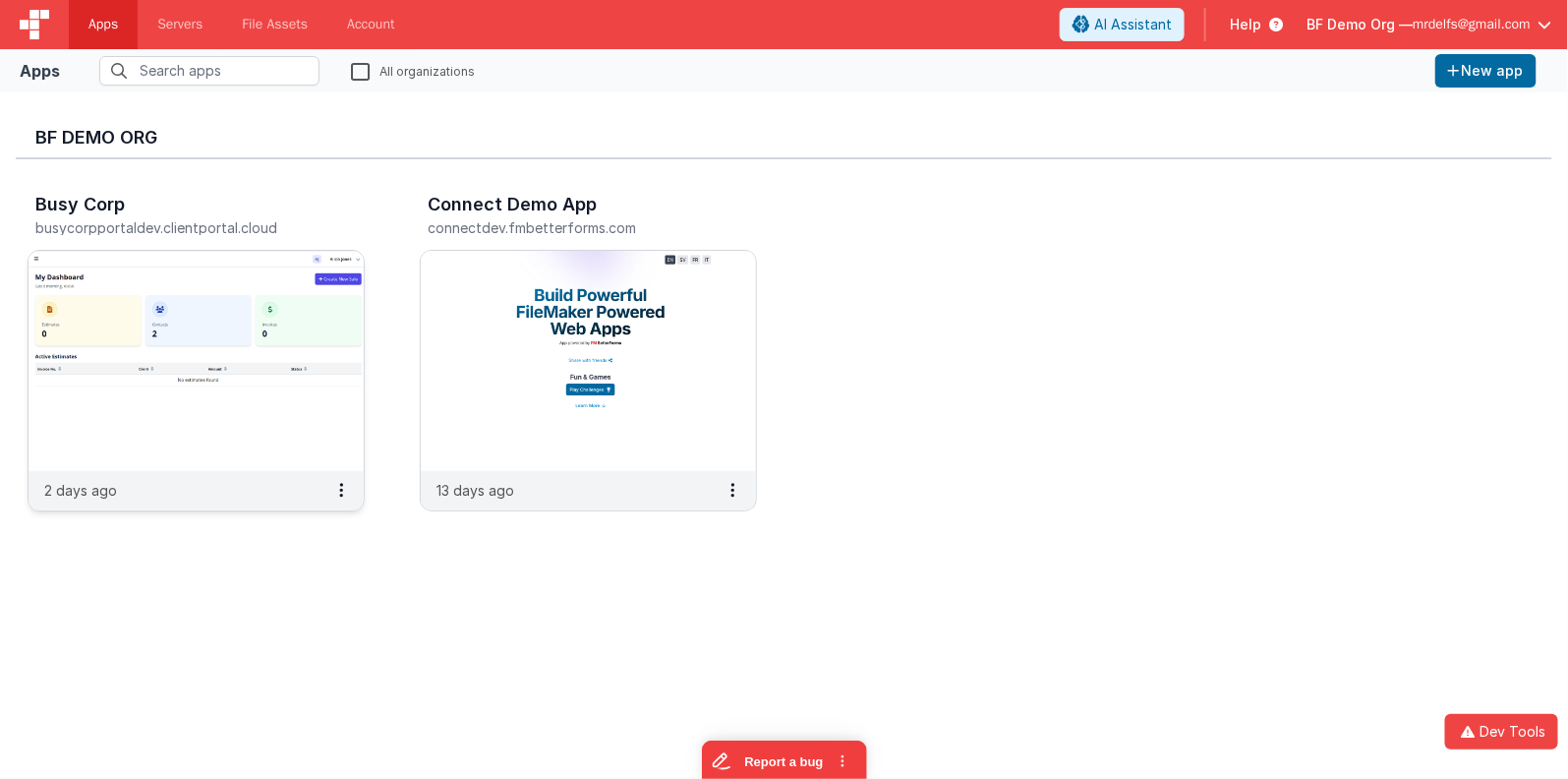 click at bounding box center [196, 361] 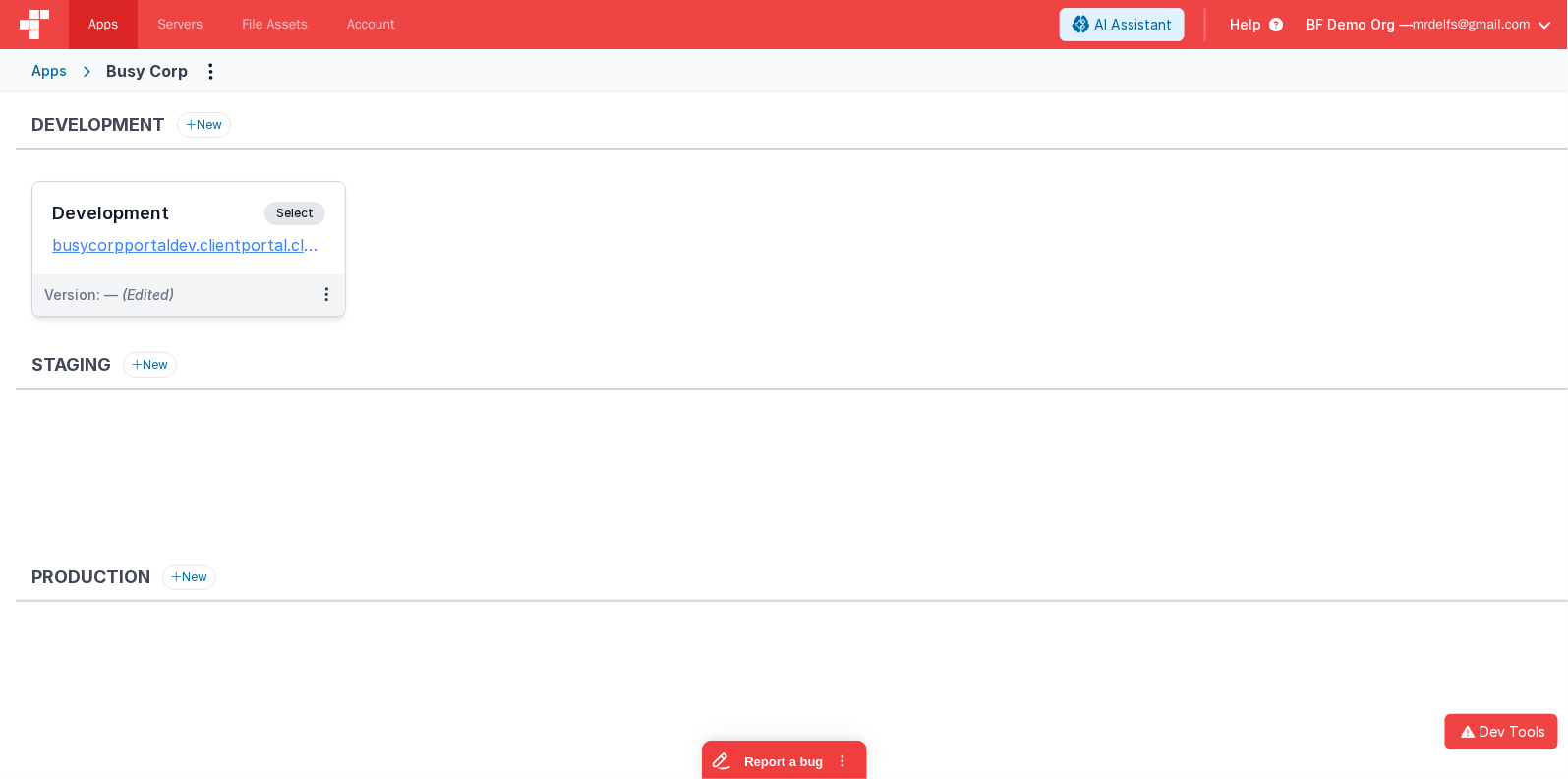 click on "Development" at bounding box center (158, 213) 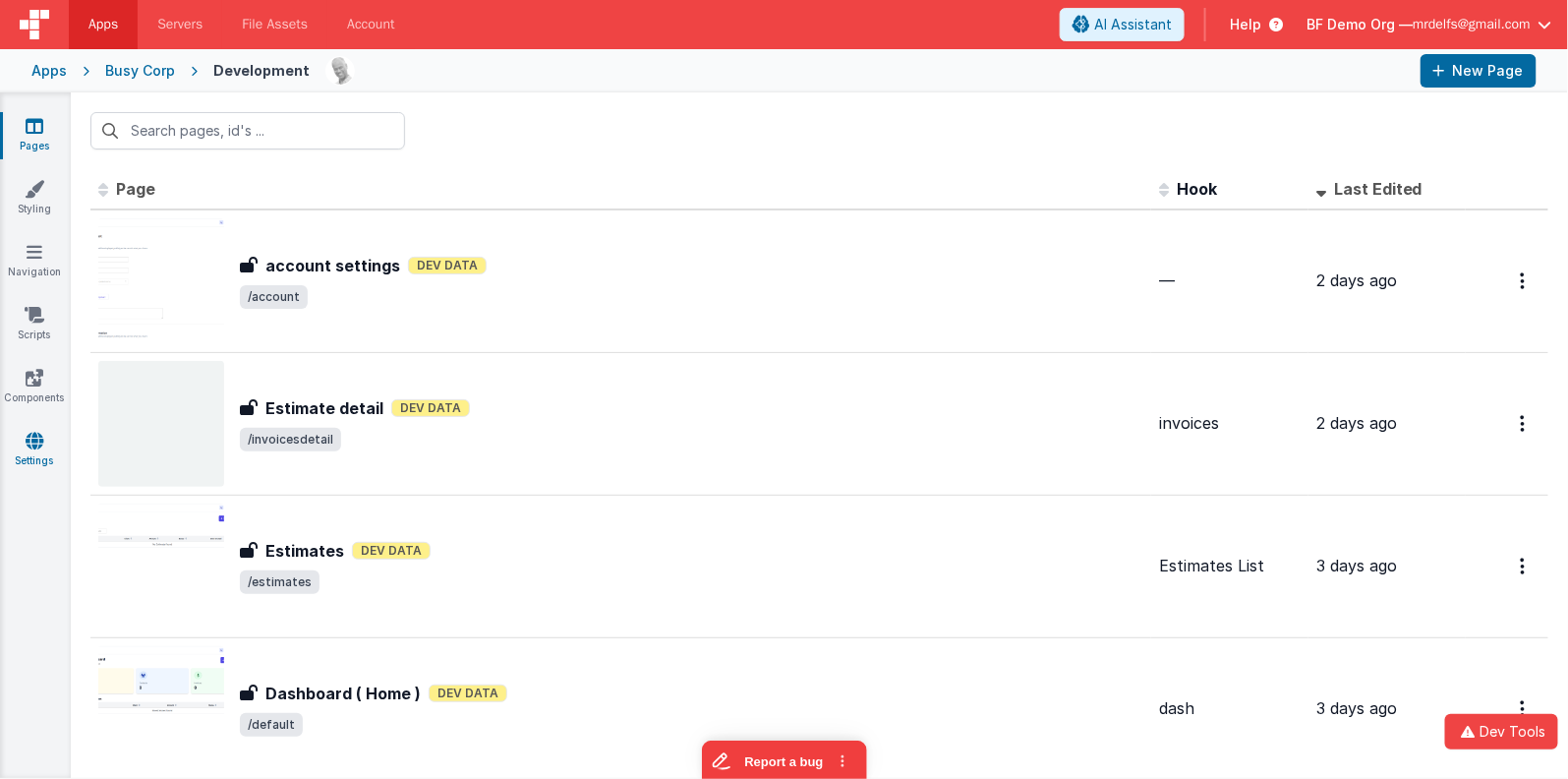 click on "Settings" at bounding box center [34, 450] 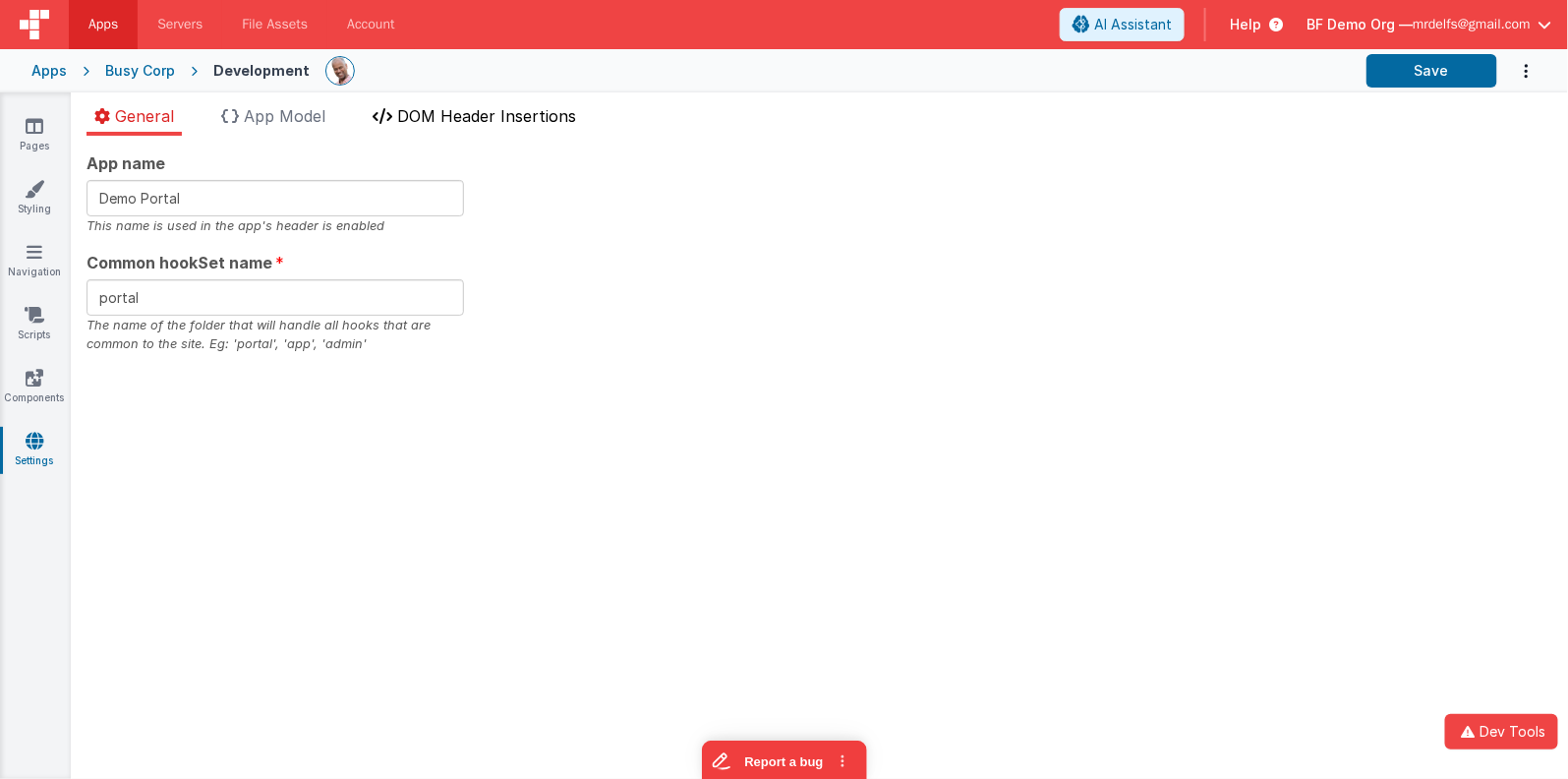 click on "DOM Header Insertions" at bounding box center [487, 116] 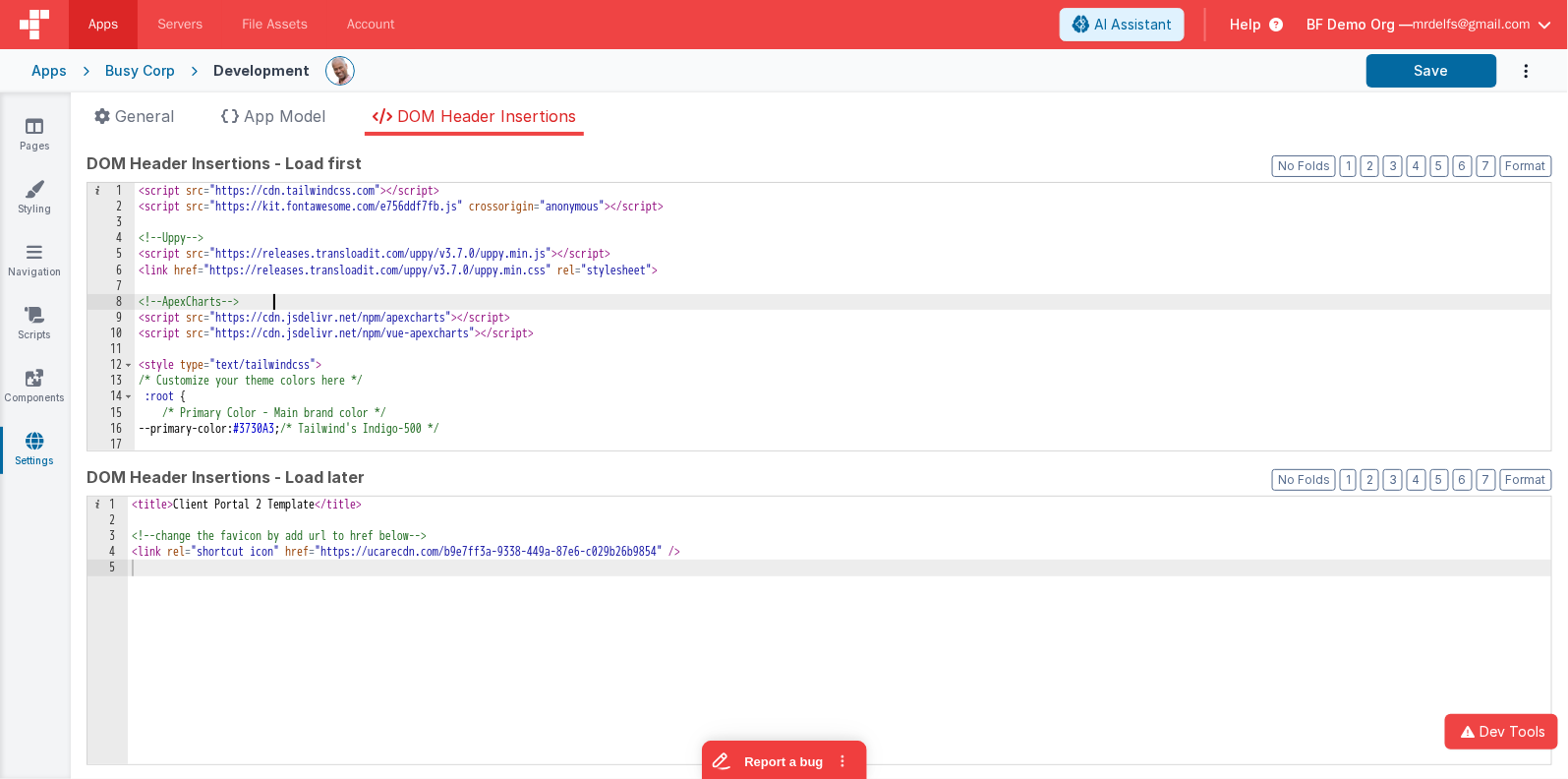 scroll, scrollTop: 0, scrollLeft: 0, axis: both 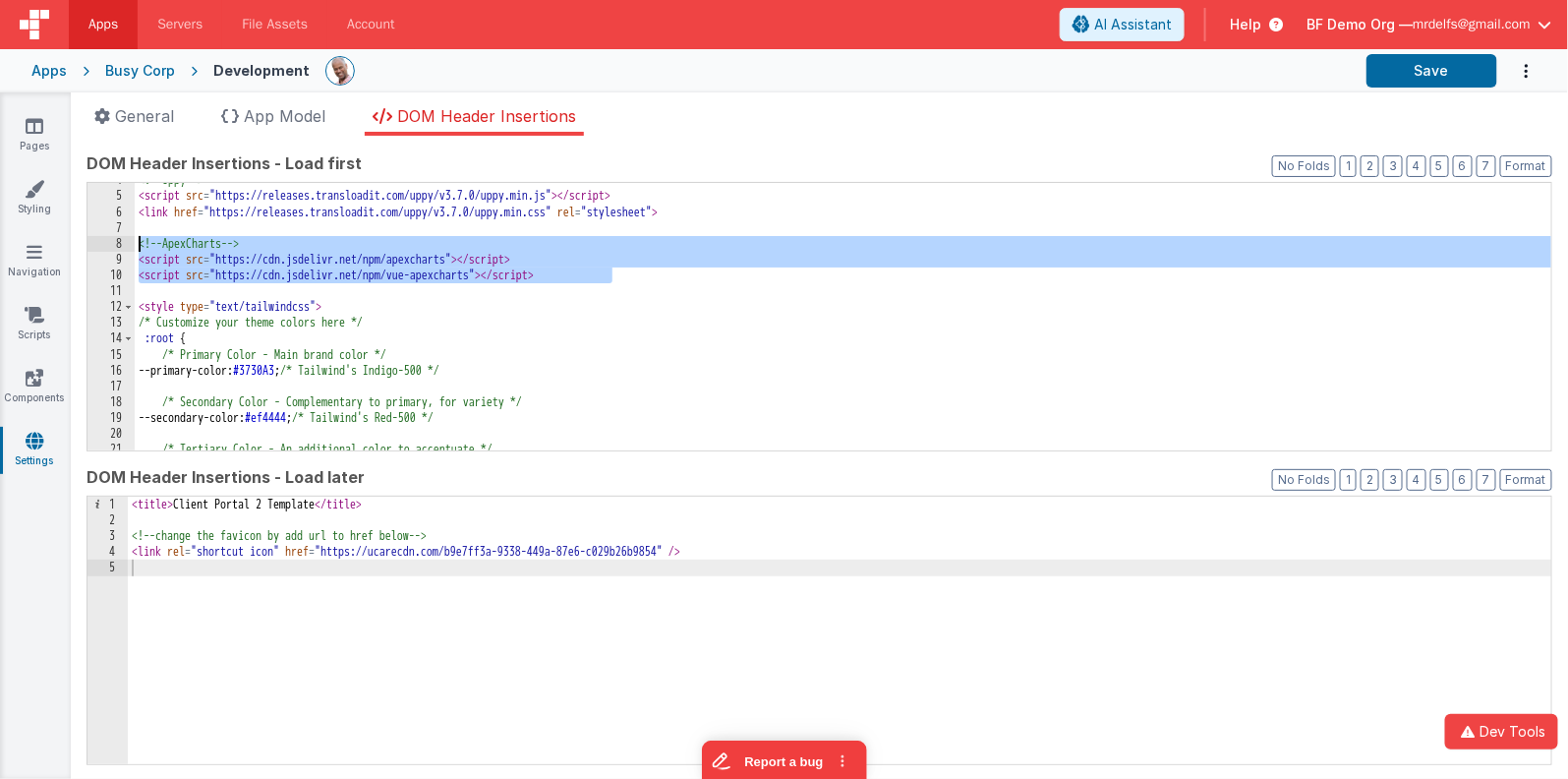 drag, startPoint x: 629, startPoint y: 281, endPoint x: 127, endPoint y: 235, distance: 504.1032 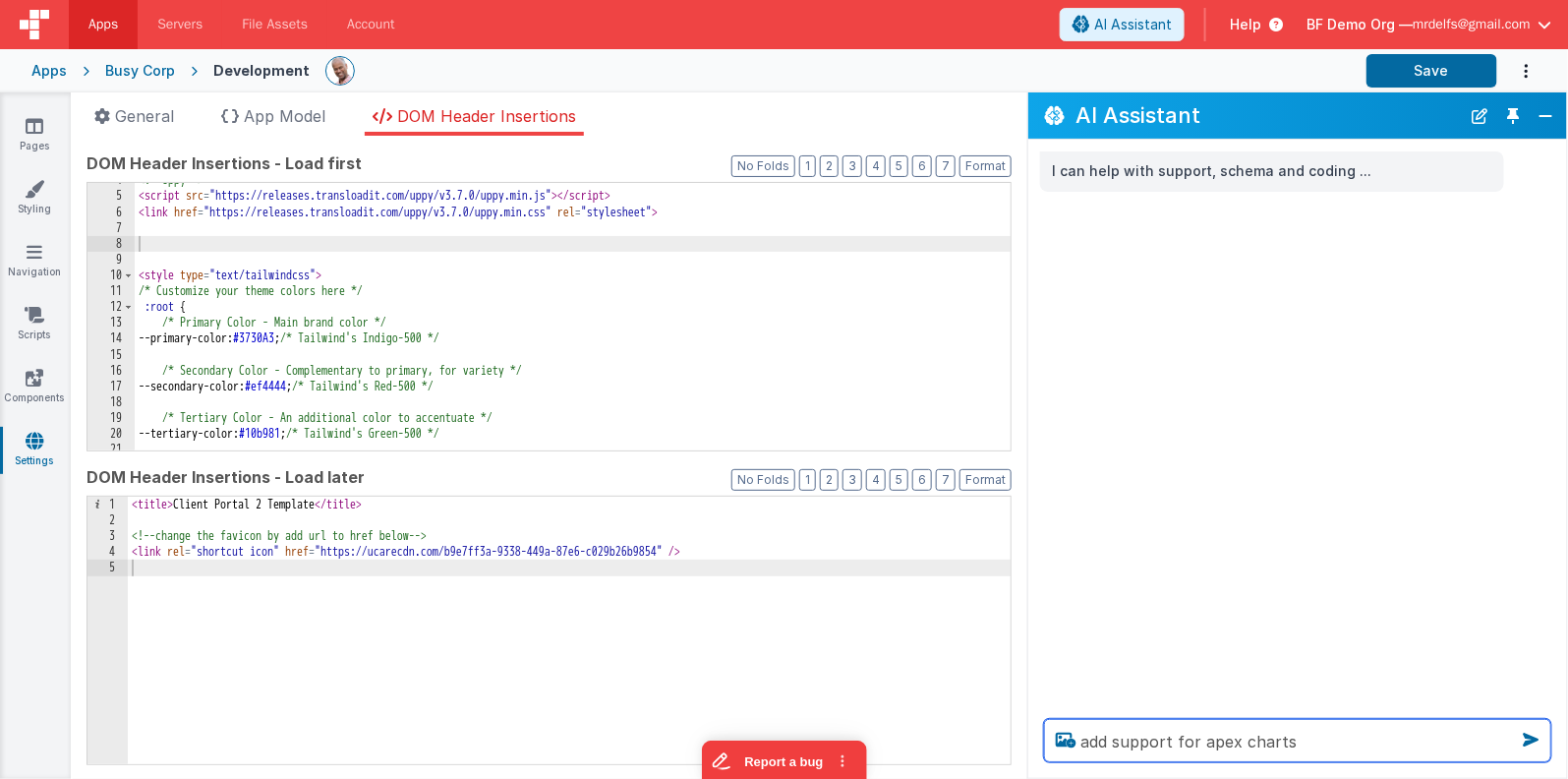 type on "add support for apex charts" 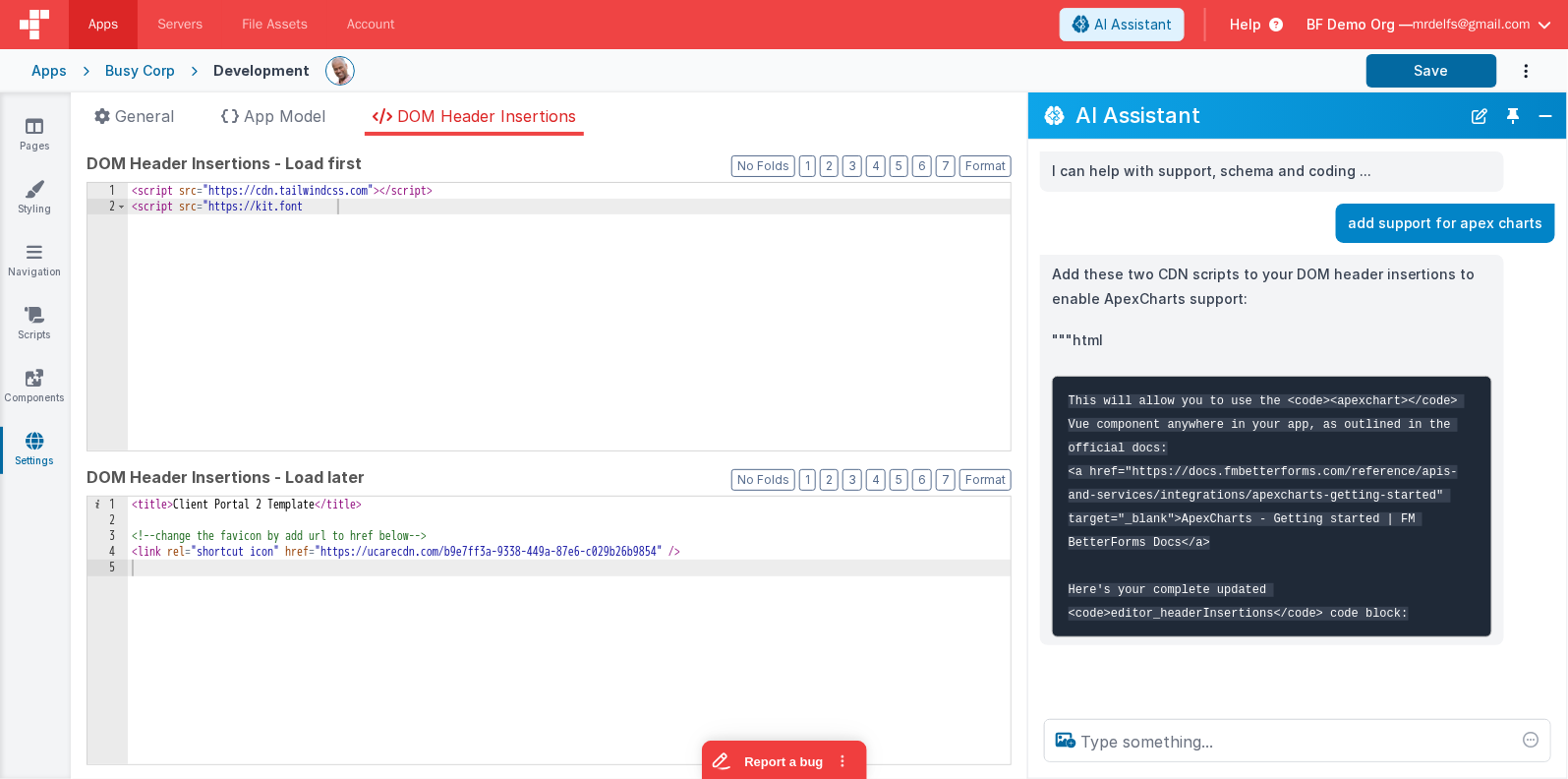 scroll, scrollTop: 0, scrollLeft: 0, axis: both 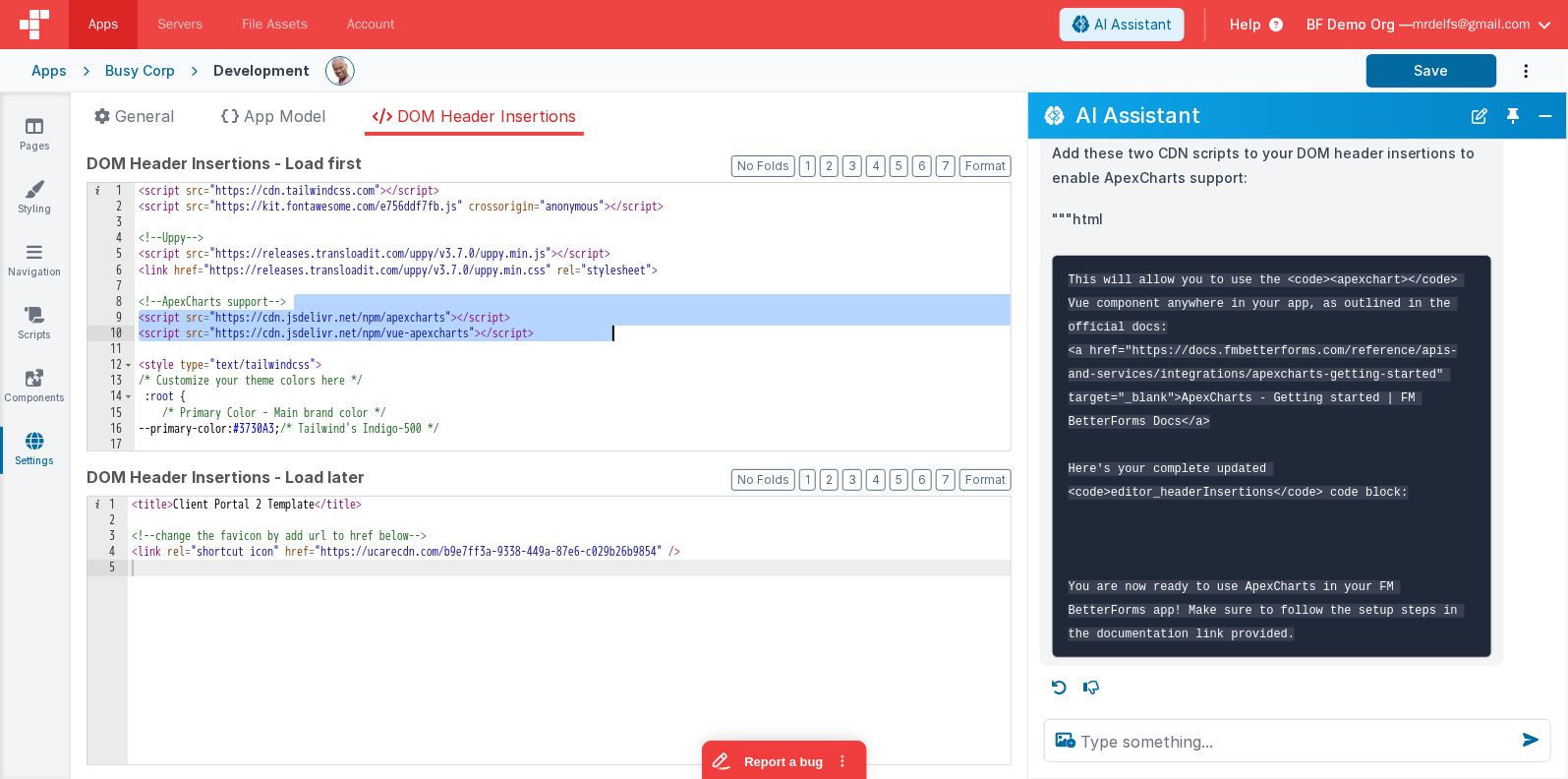 drag, startPoint x: 322, startPoint y: 299, endPoint x: 627, endPoint y: 332, distance: 306.78005 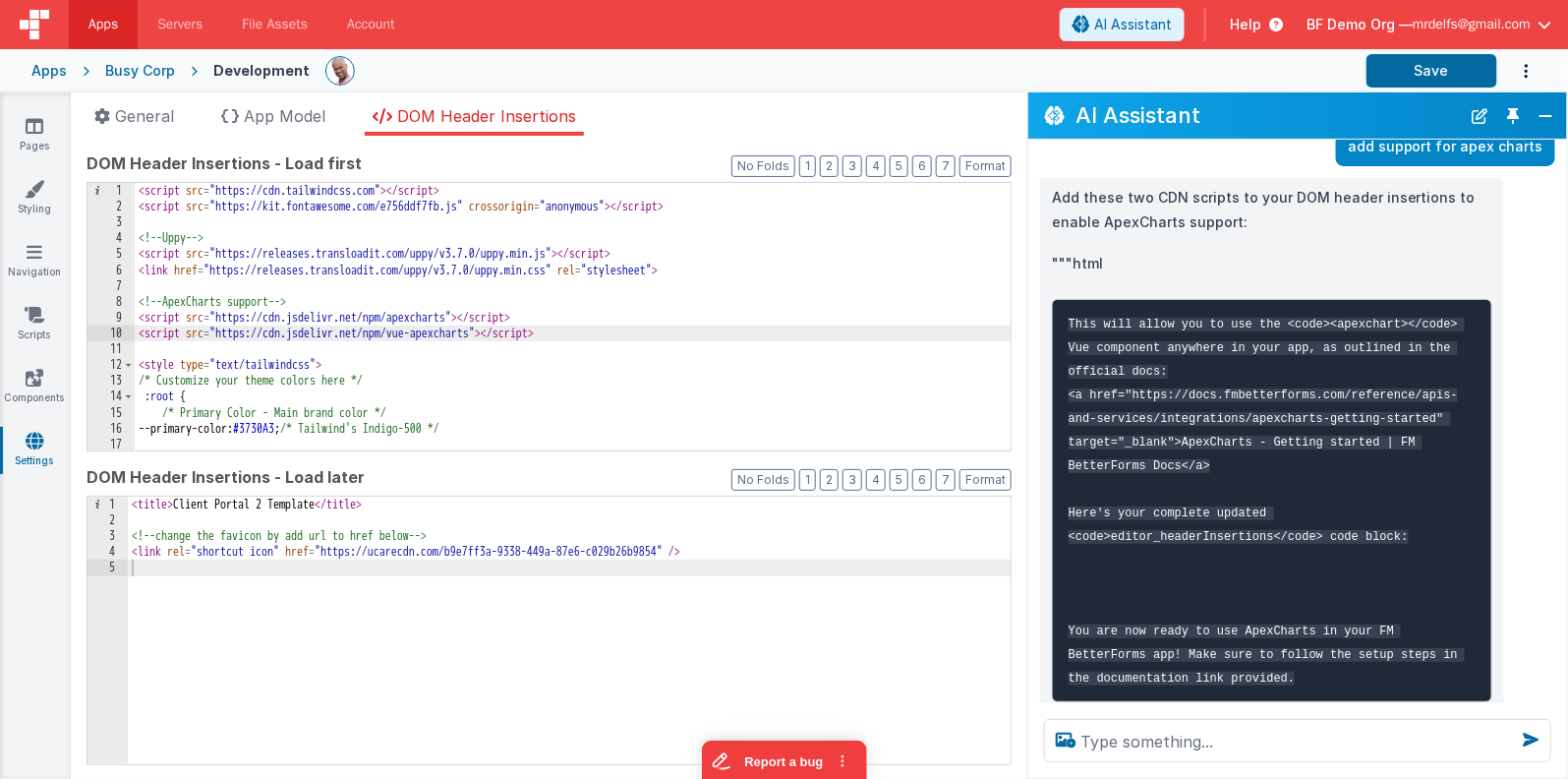 scroll, scrollTop: 143, scrollLeft: 0, axis: vertical 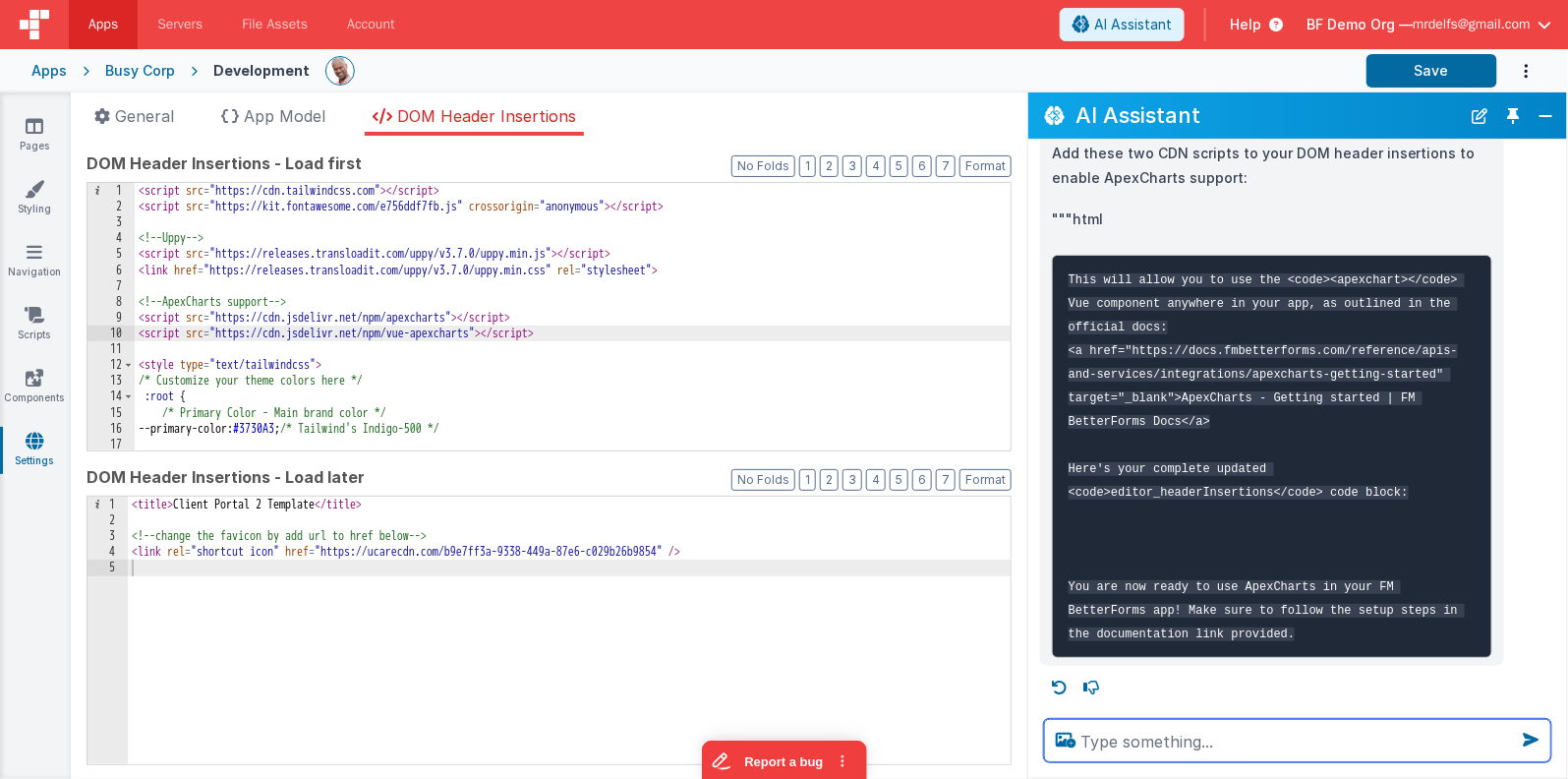 click at bounding box center (1298, 741) 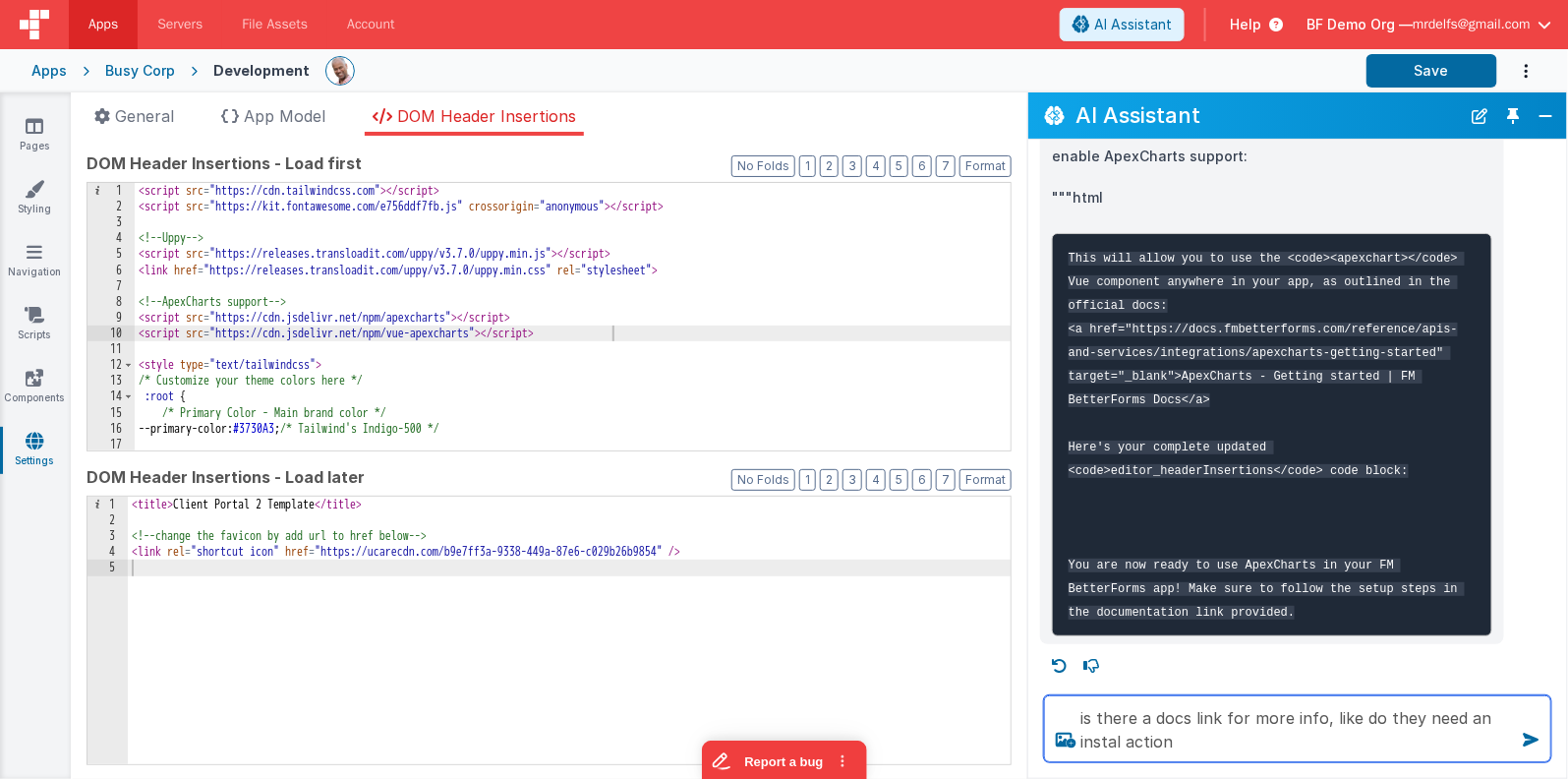 type on "is there a docs link for more info, like do they need an instal action" 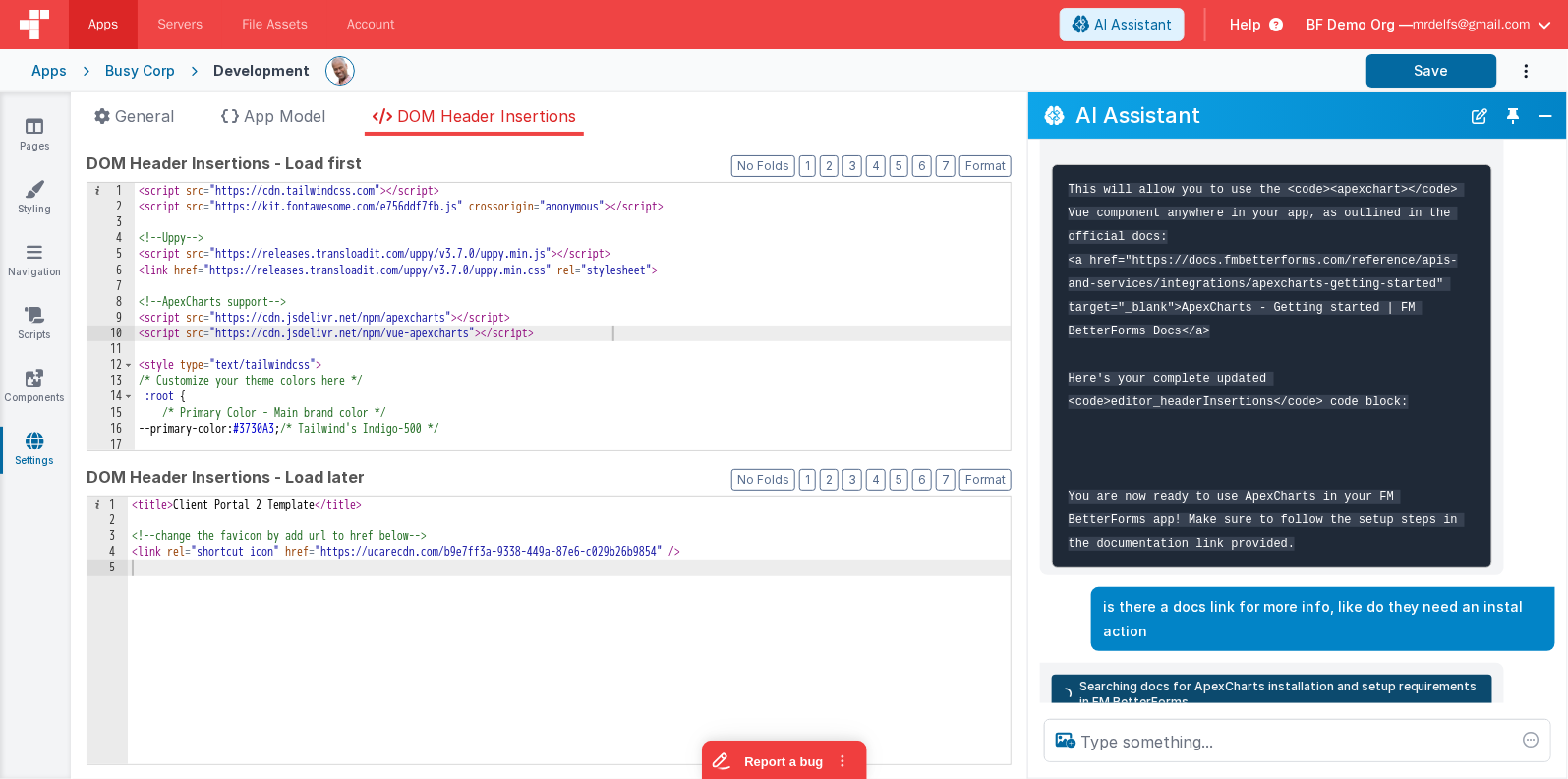 scroll, scrollTop: 233, scrollLeft: 0, axis: vertical 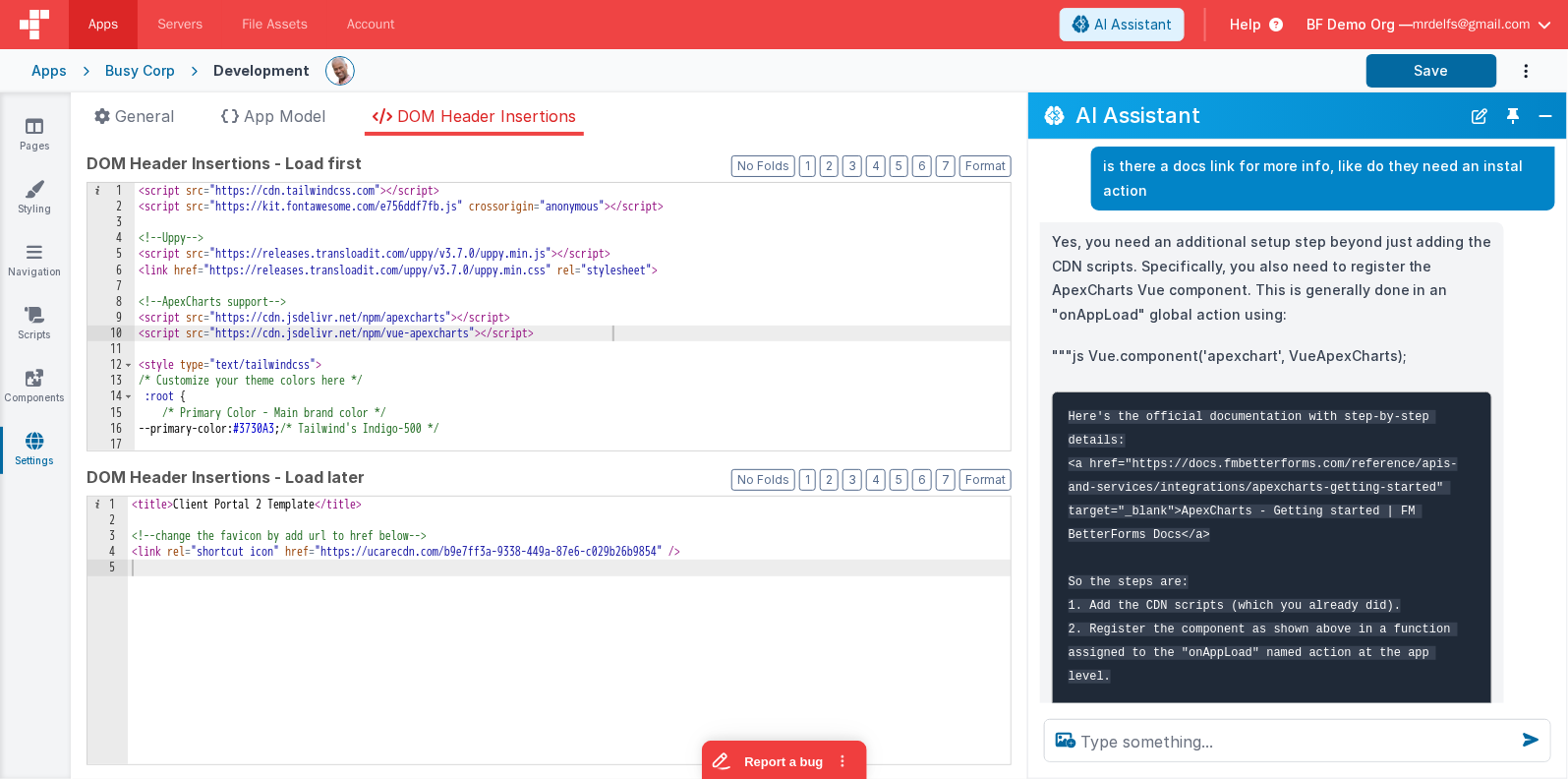click on """"js
Vue.component('apexchart', VueApexCharts);" at bounding box center (1272, 356) 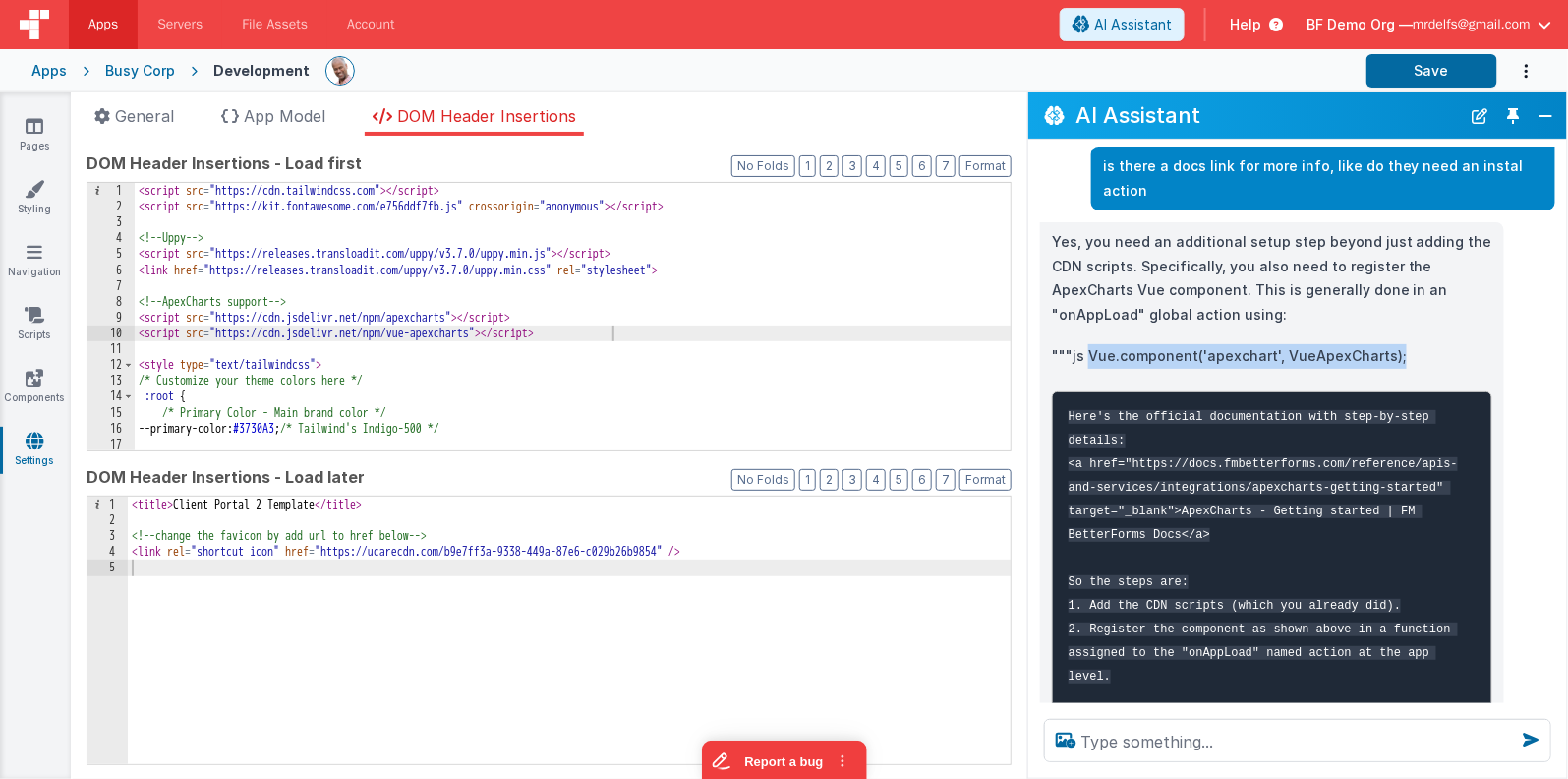 drag, startPoint x: 1420, startPoint y: 358, endPoint x: 1088, endPoint y: 353, distance: 332.03765 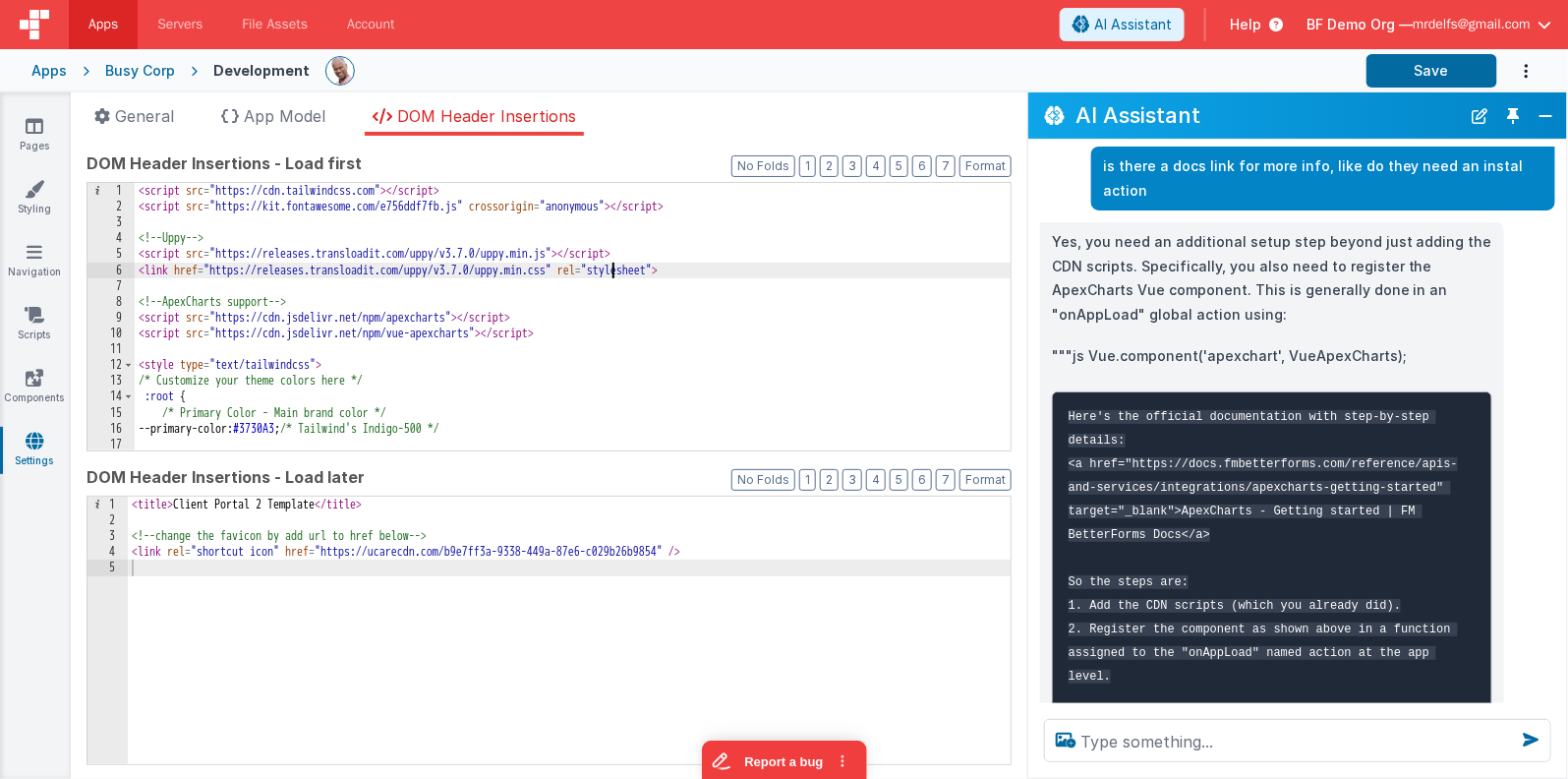 drag, startPoint x: 613, startPoint y: 271, endPoint x: 623, endPoint y: 276, distance: 11.18034 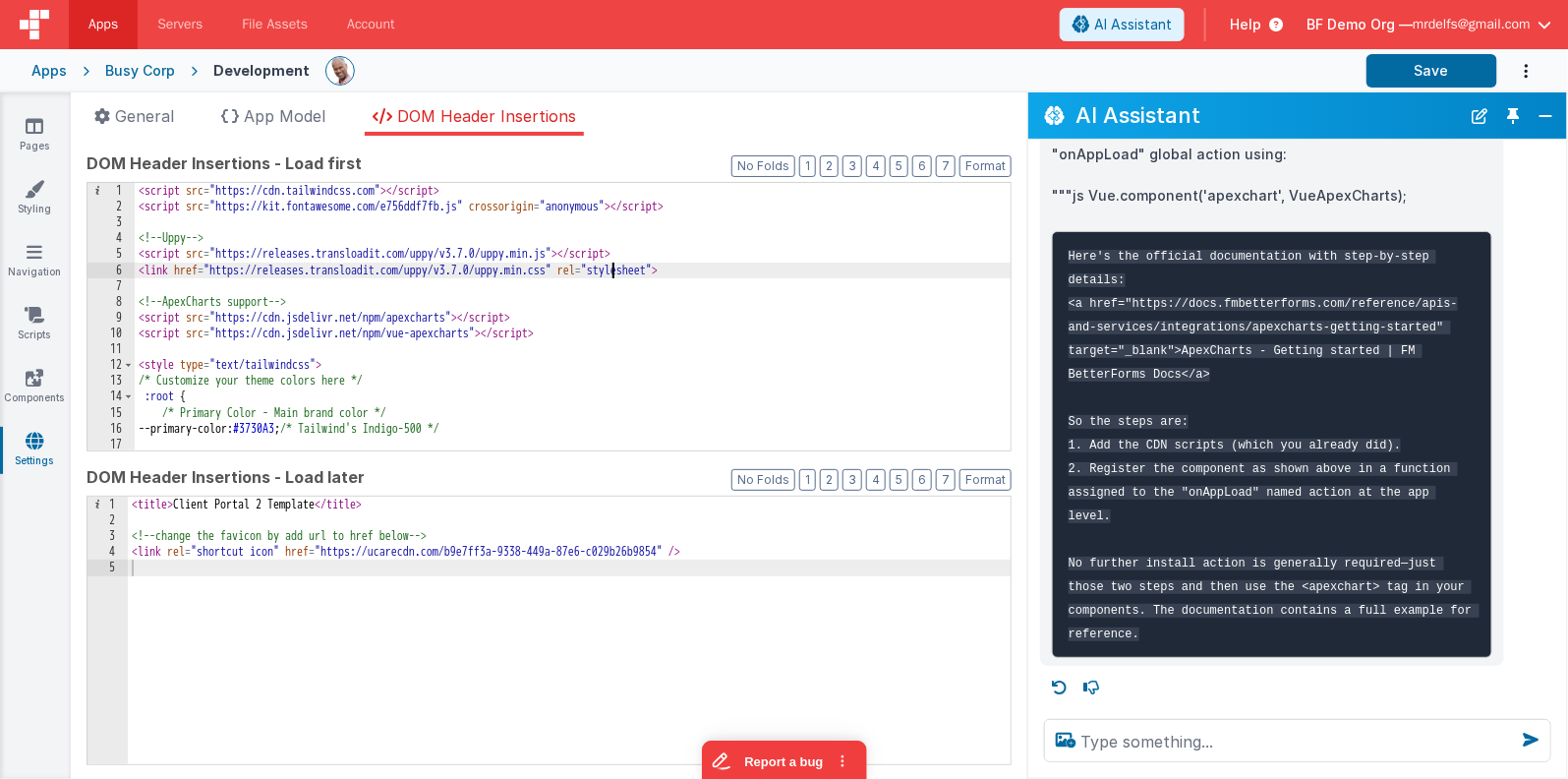 scroll, scrollTop: 832, scrollLeft: 0, axis: vertical 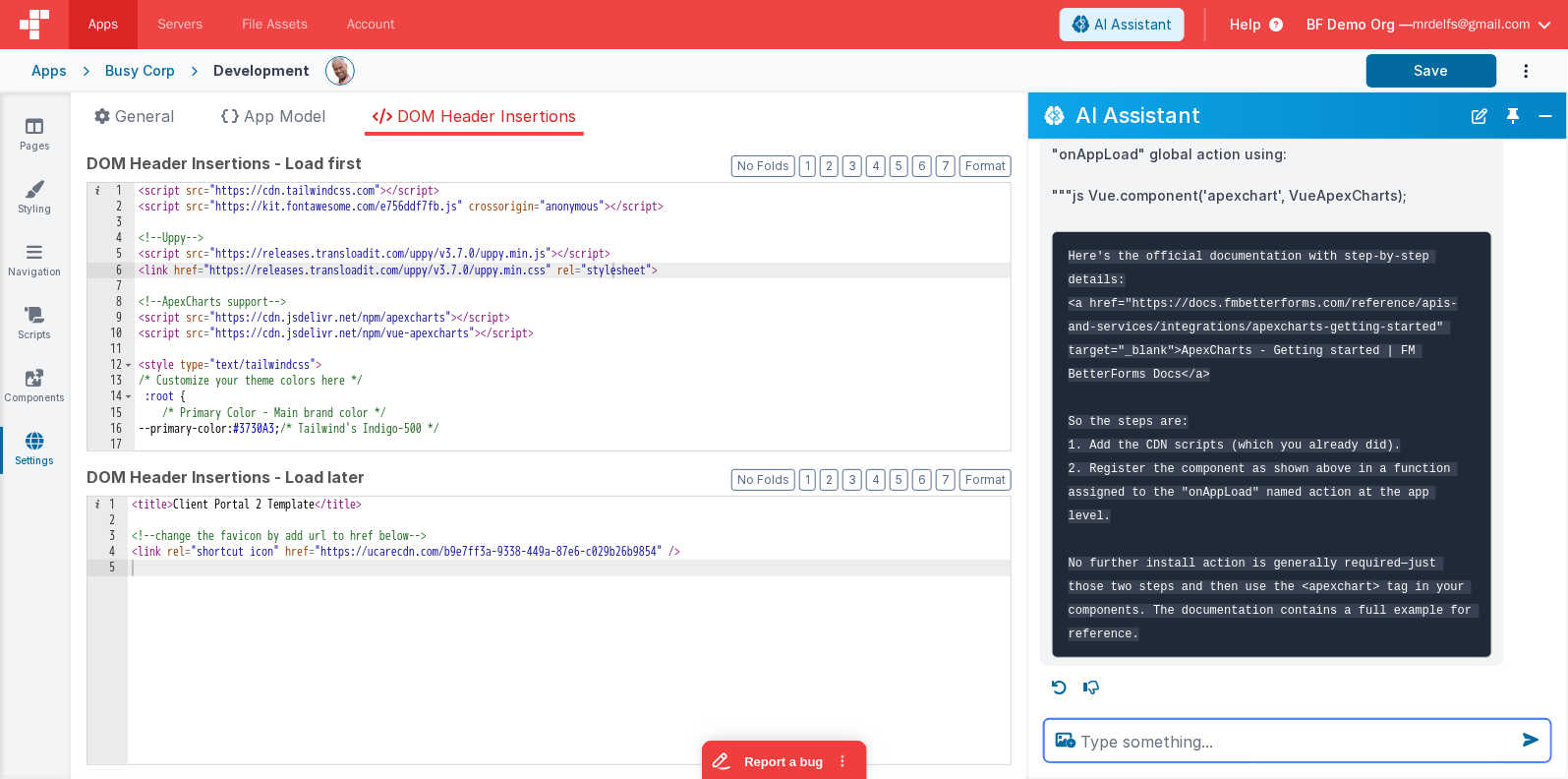 click at bounding box center (1298, 741) 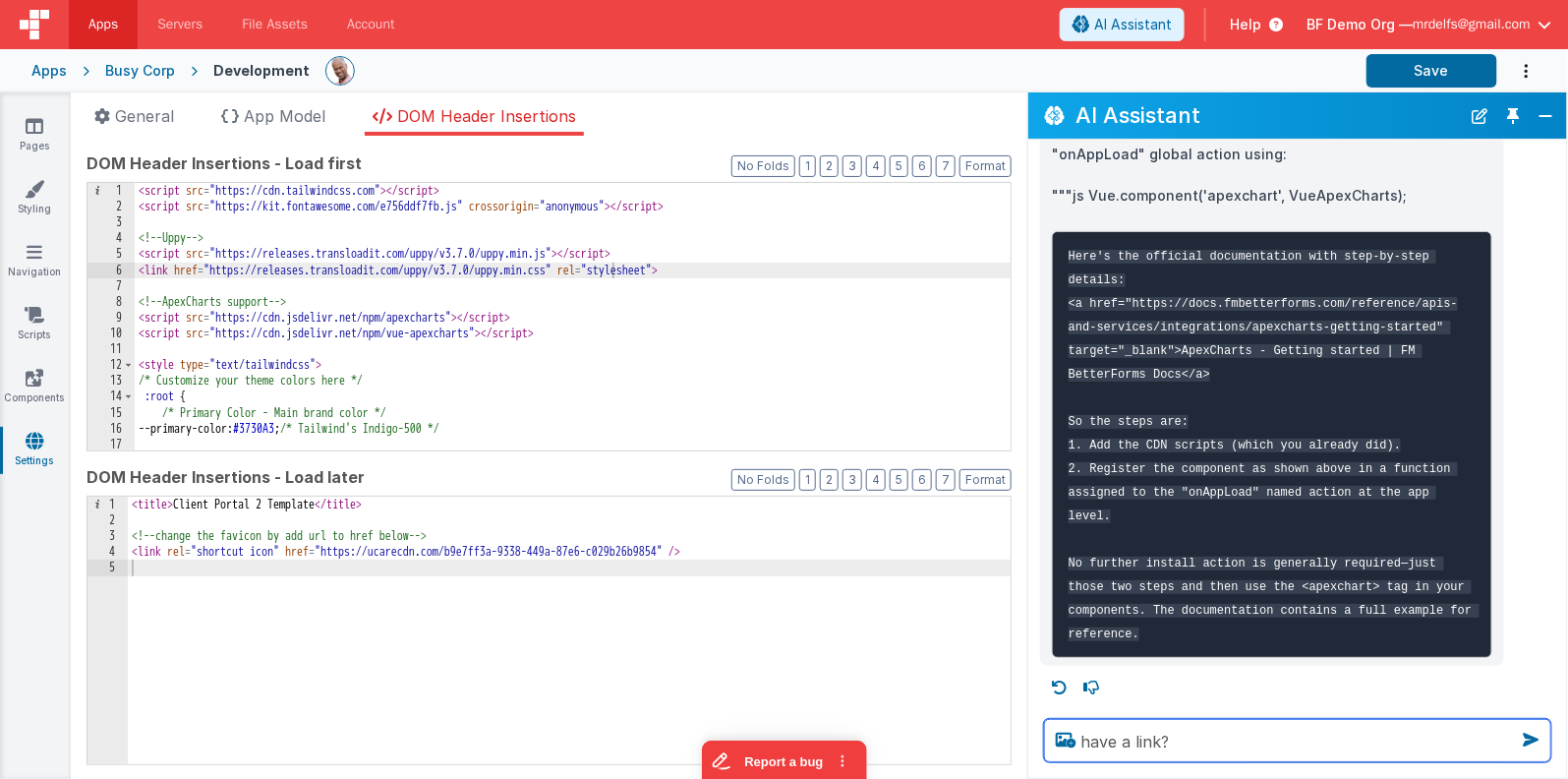 type on "have a link?" 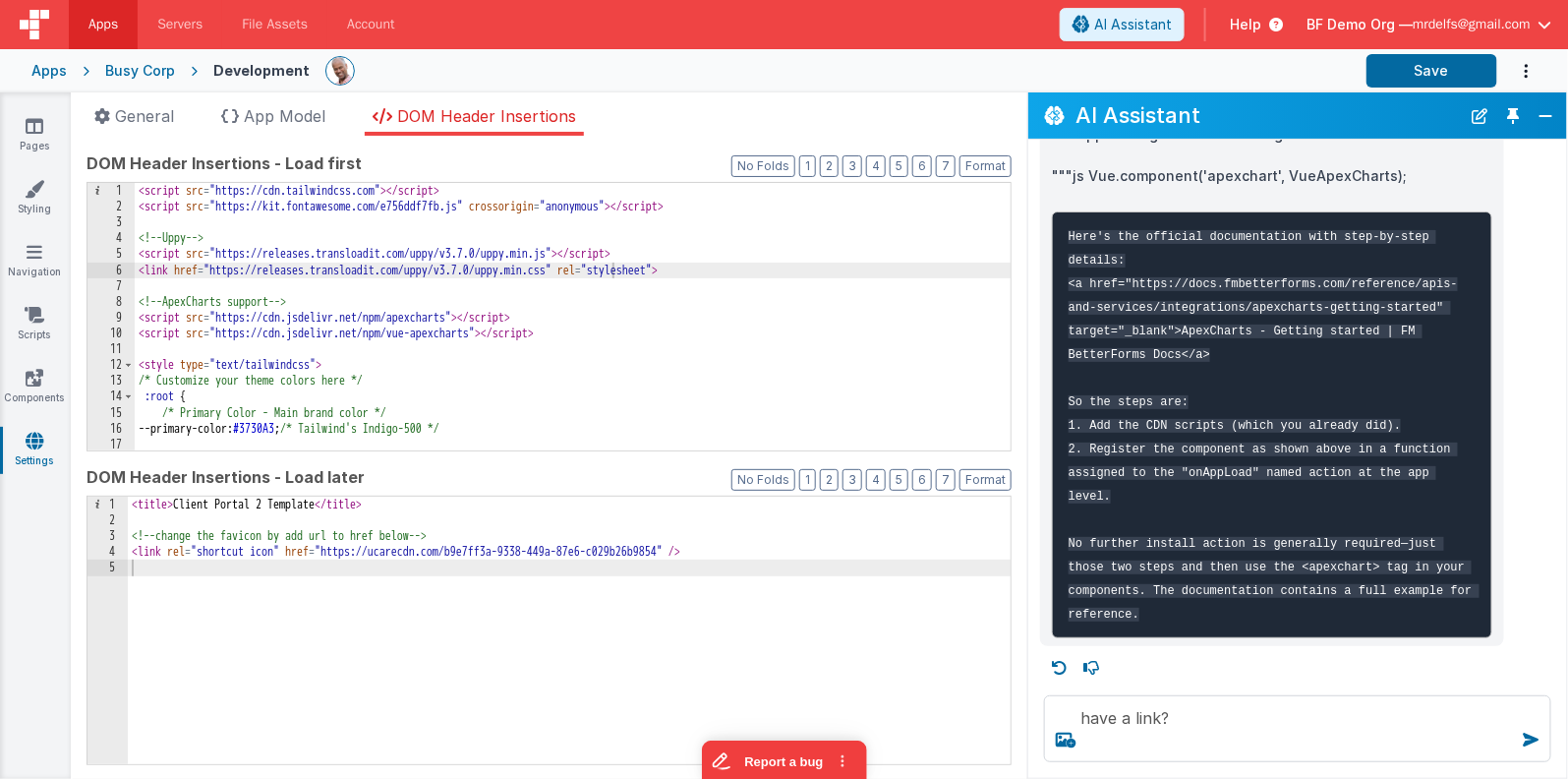 type 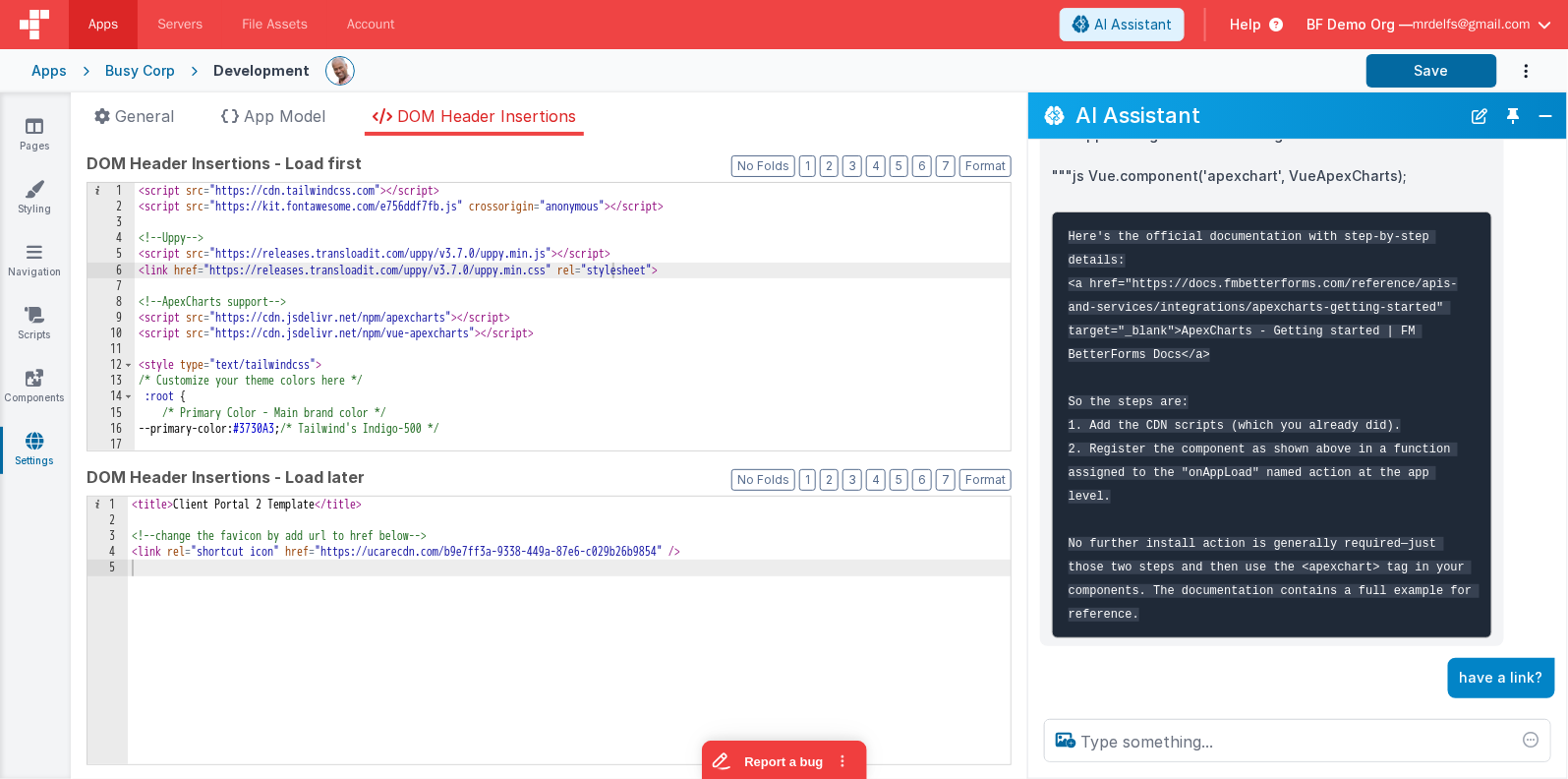 scroll, scrollTop: 902, scrollLeft: 0, axis: vertical 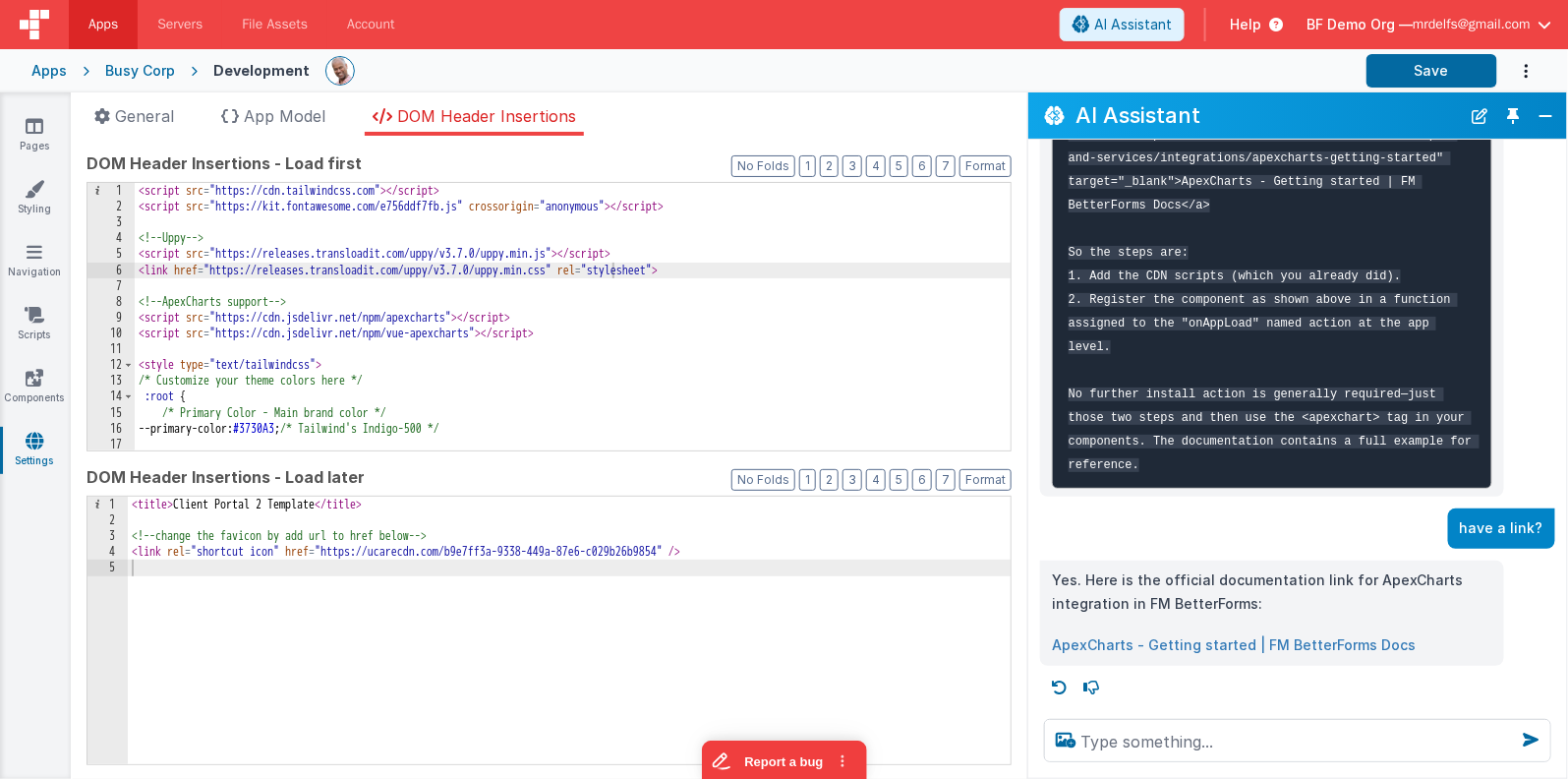 click on "ApexCharts - Getting started | FM BetterForms Docs" at bounding box center [1234, 644] 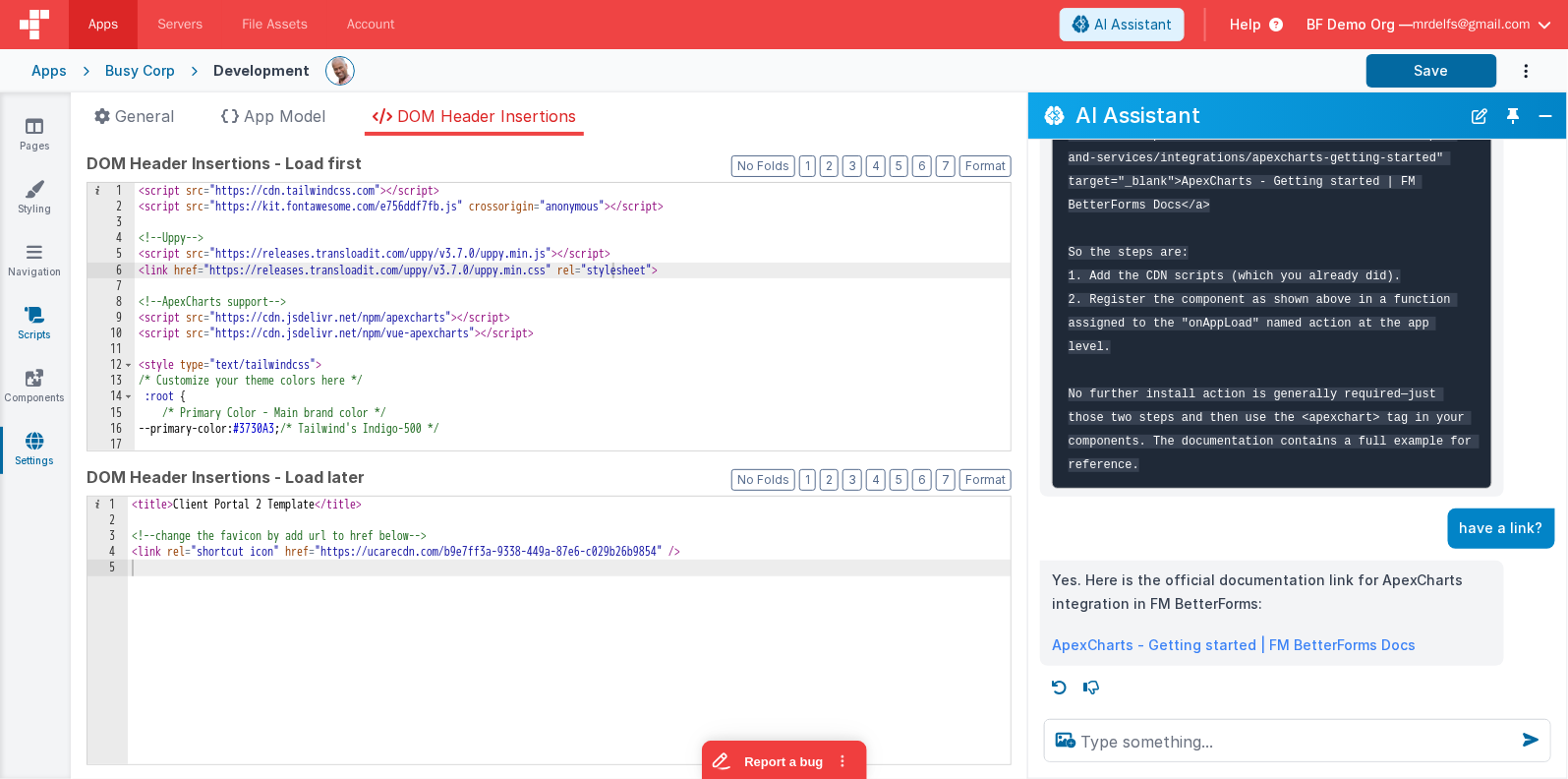 click on "Scripts" at bounding box center [34, 325] 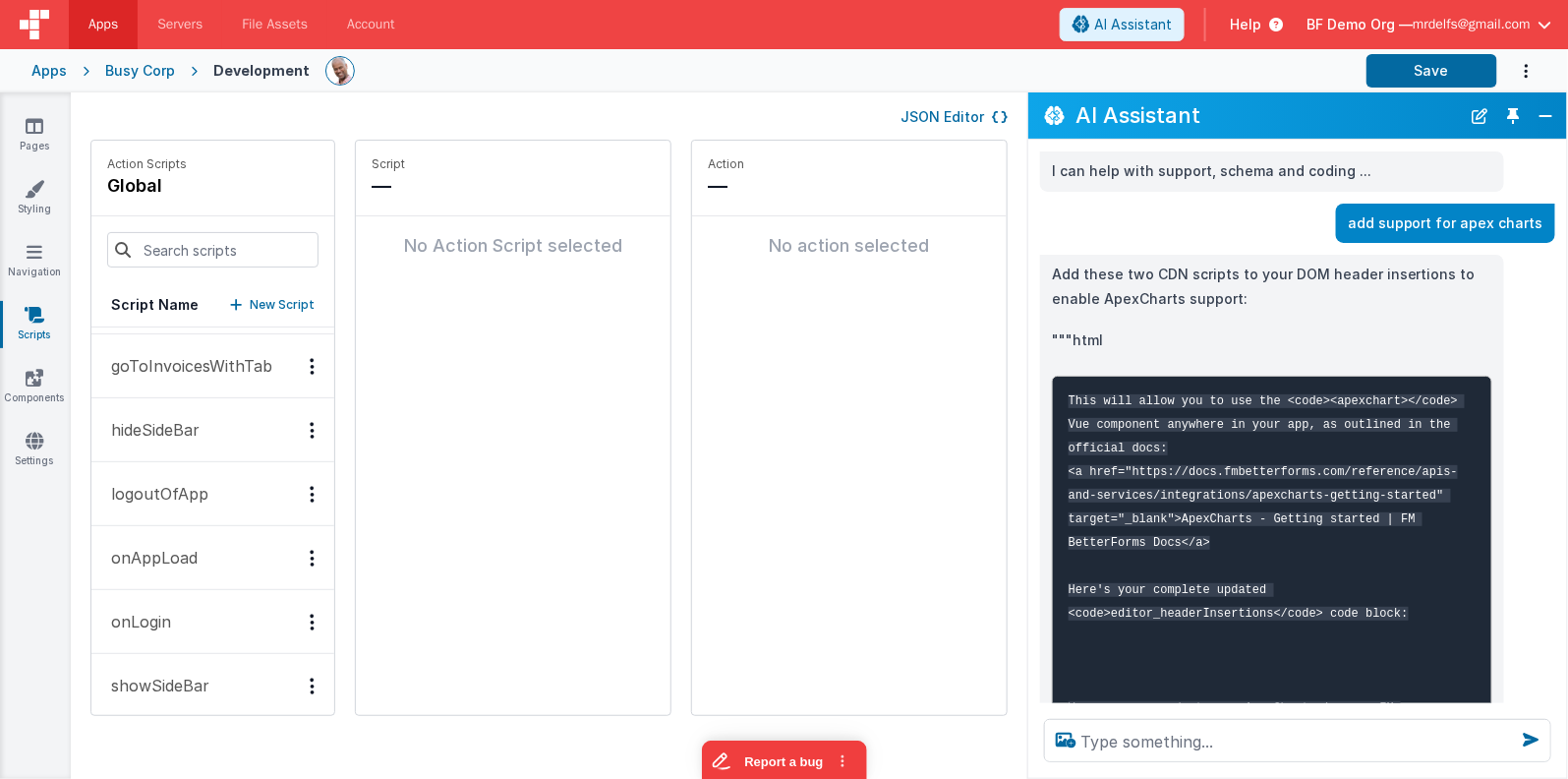 scroll, scrollTop: 320, scrollLeft: 0, axis: vertical 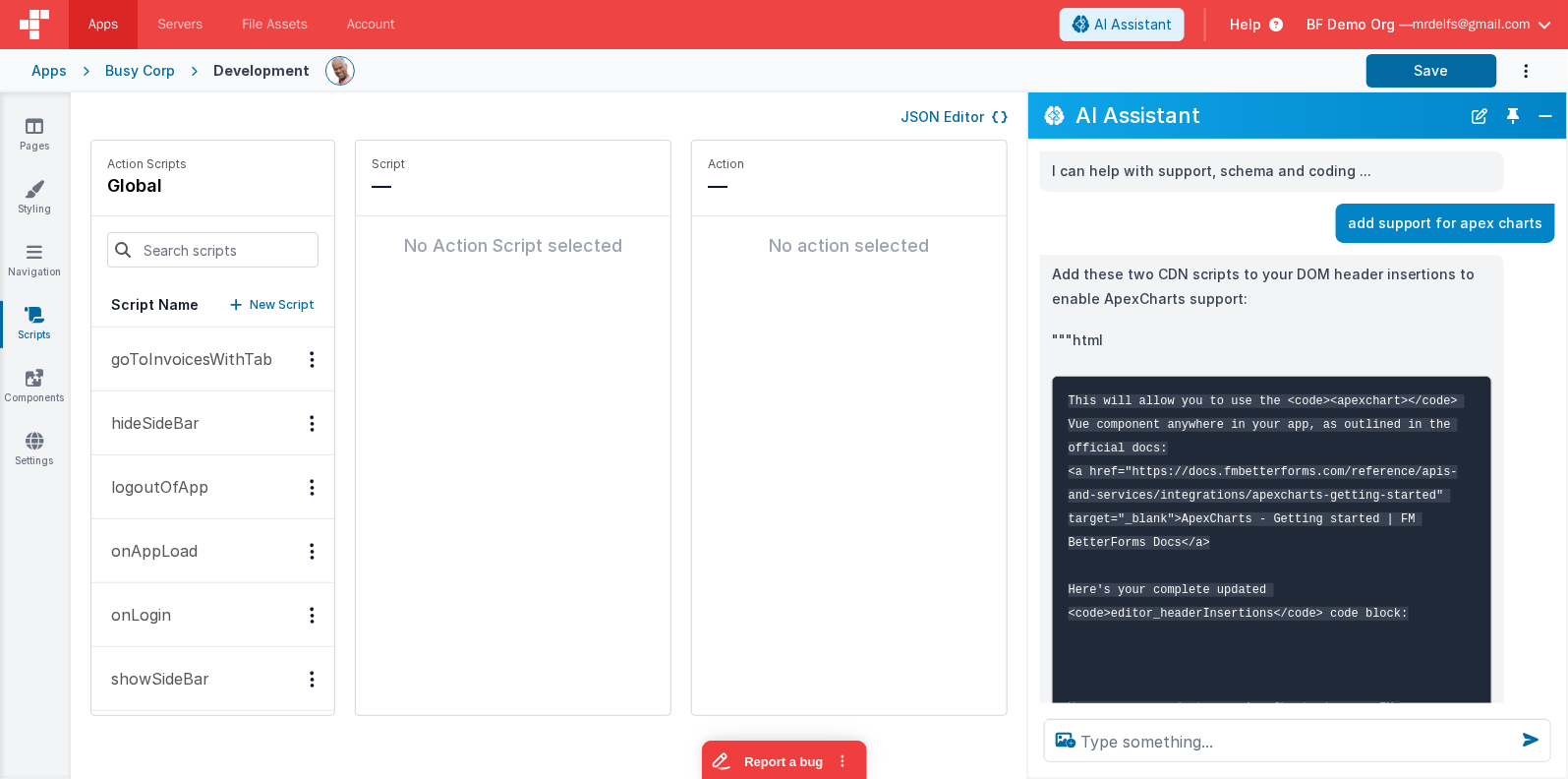 click on "onAppLoad" at bounding box center (148, 551) 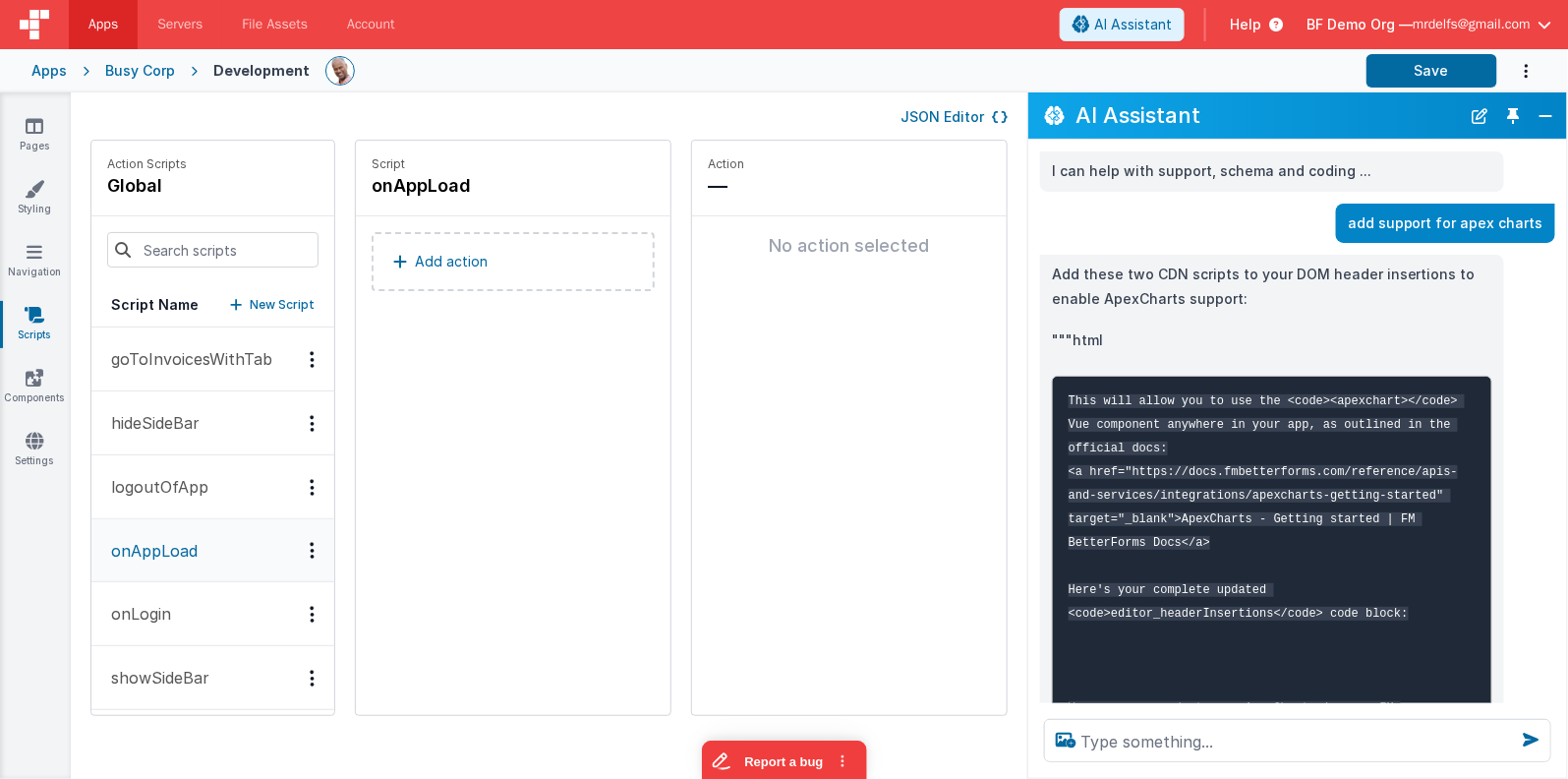 click on "Add action" at bounding box center (513, 262) 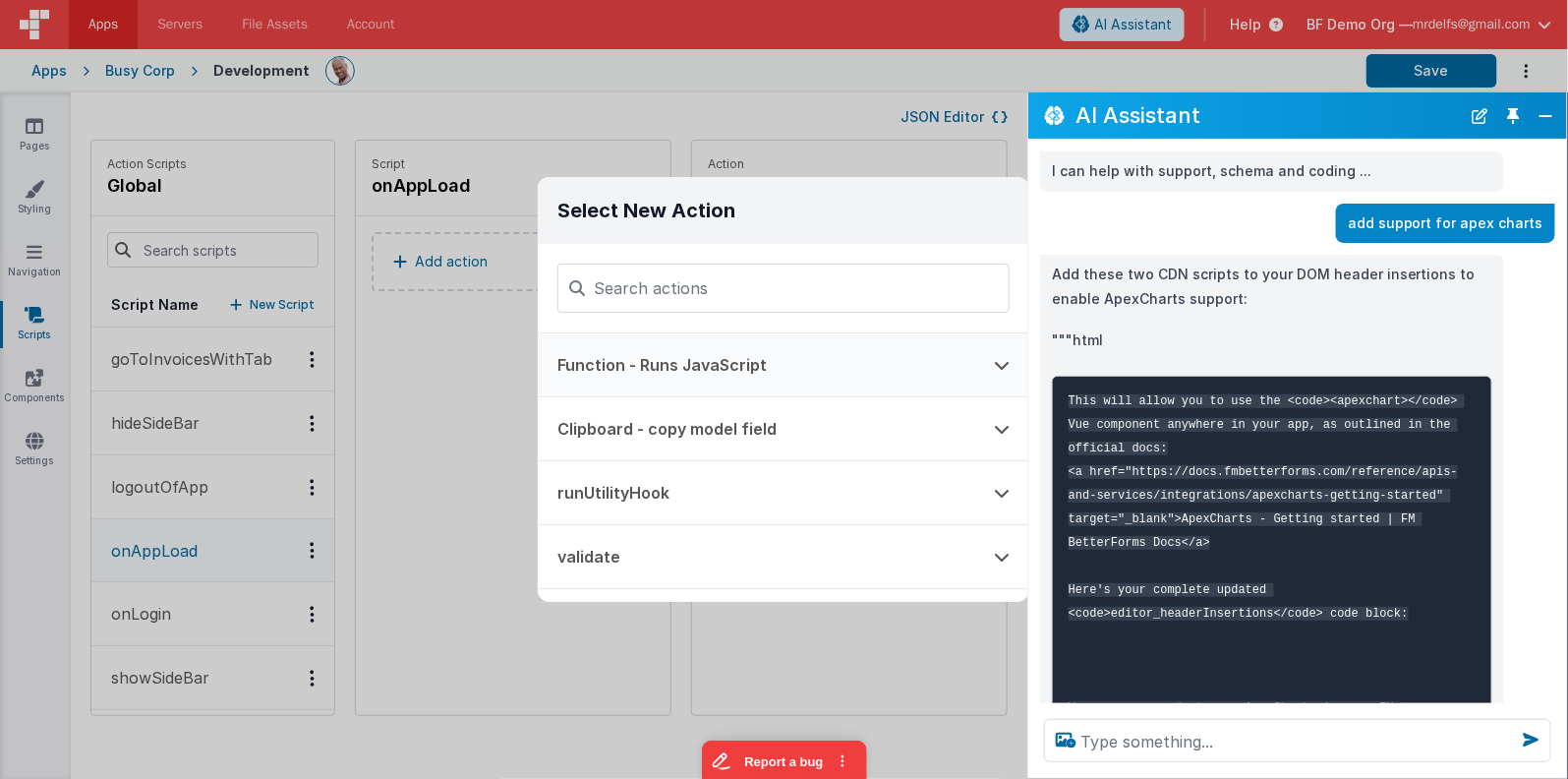 click on "Function - Runs JavaScript" at bounding box center [756, 365] 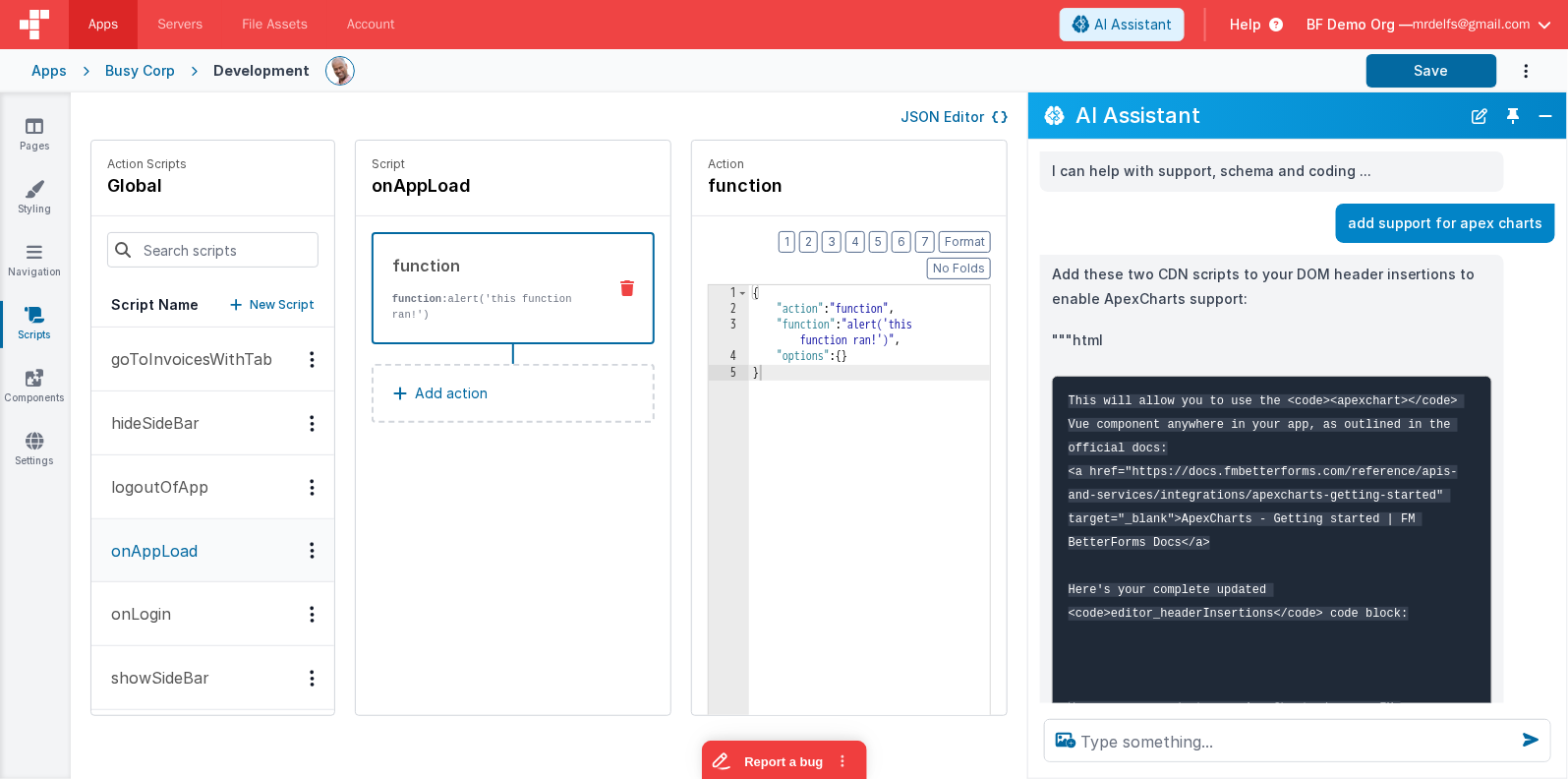 click on "{      "action" :  "function" ,      "function" :  "alert('this           function ran!')" ,      "options" :  { } }" at bounding box center (870, 561) 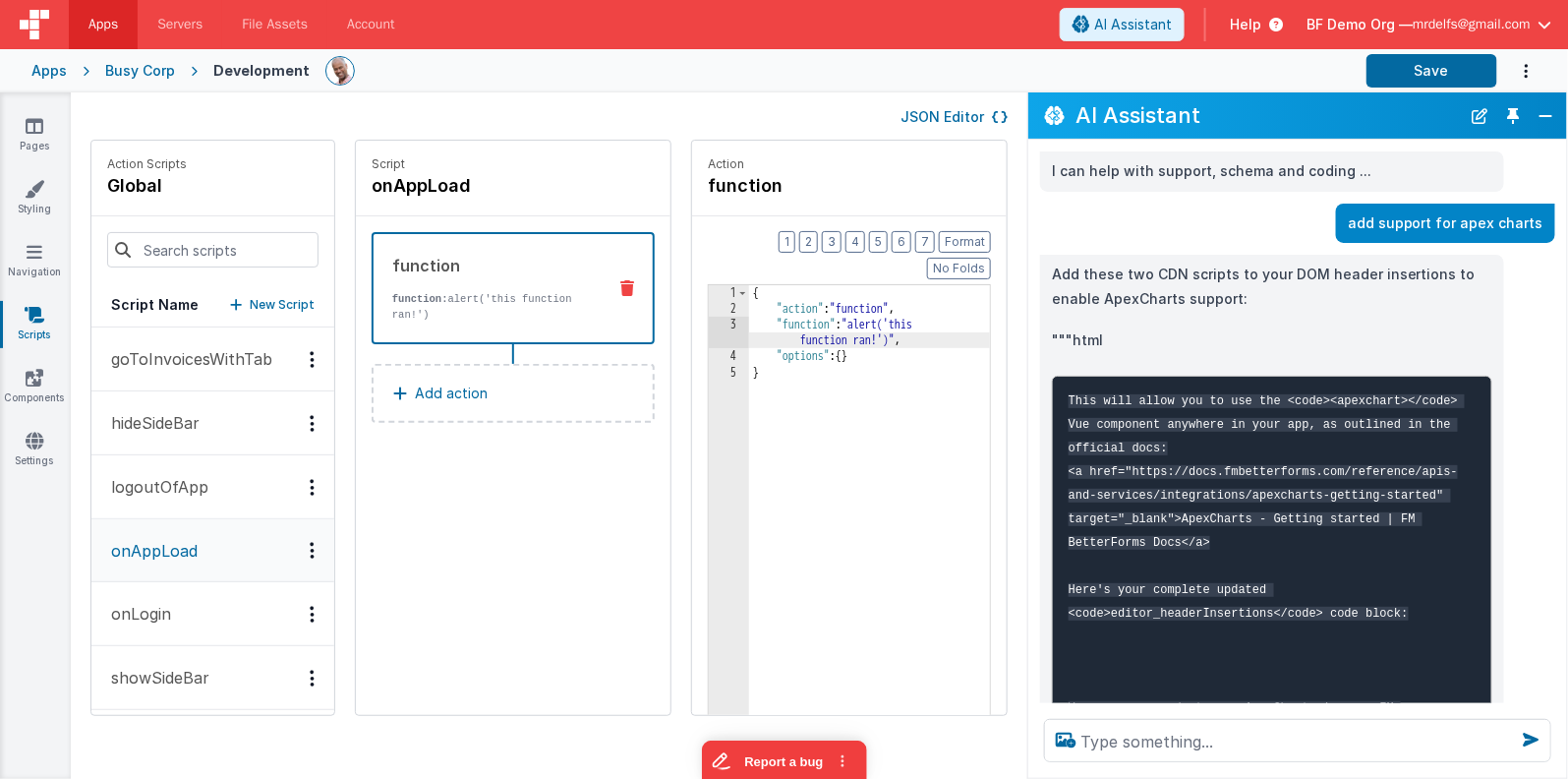 click on "3" at bounding box center (728, 332) 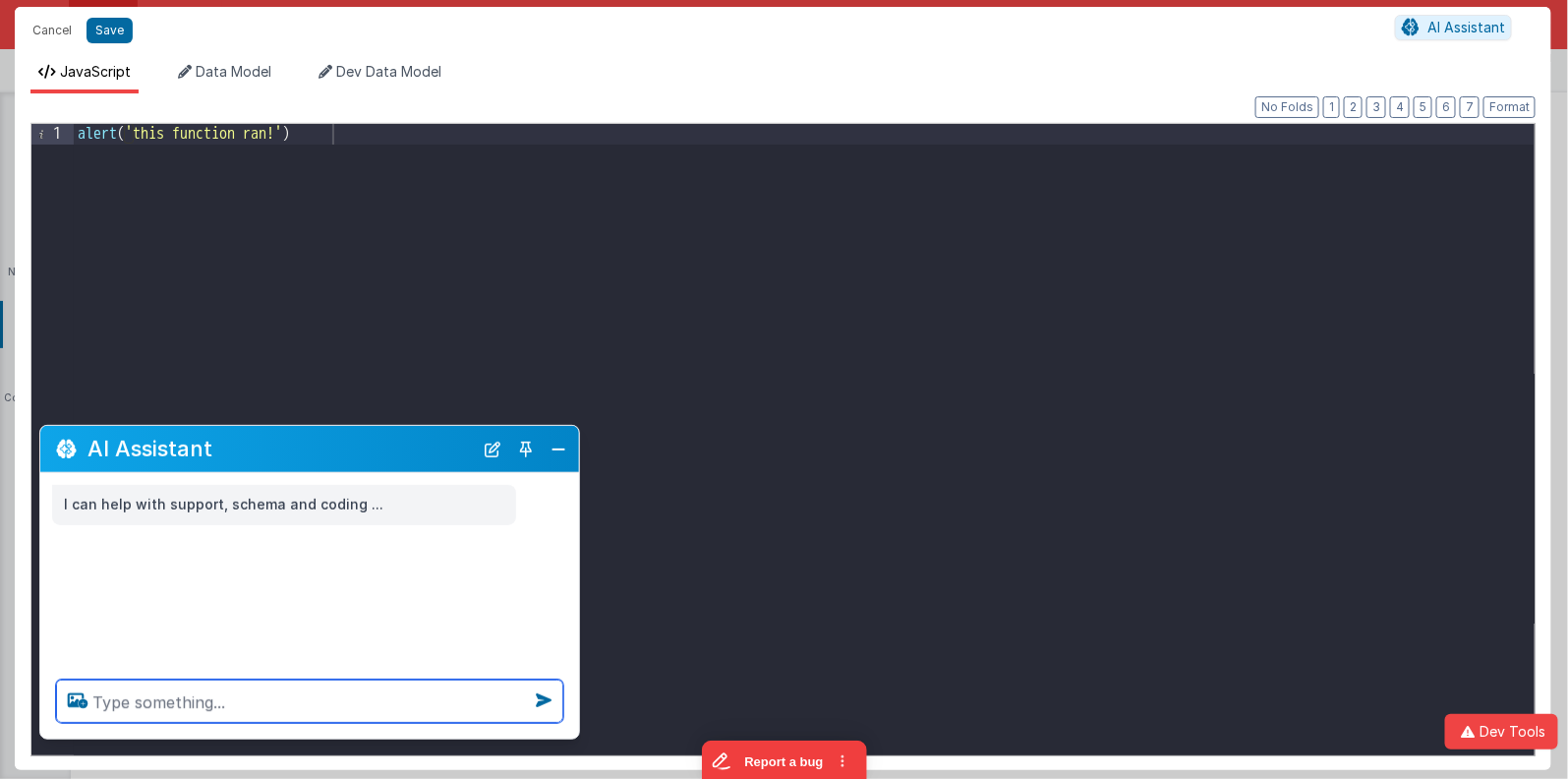 click at bounding box center (310, 701) 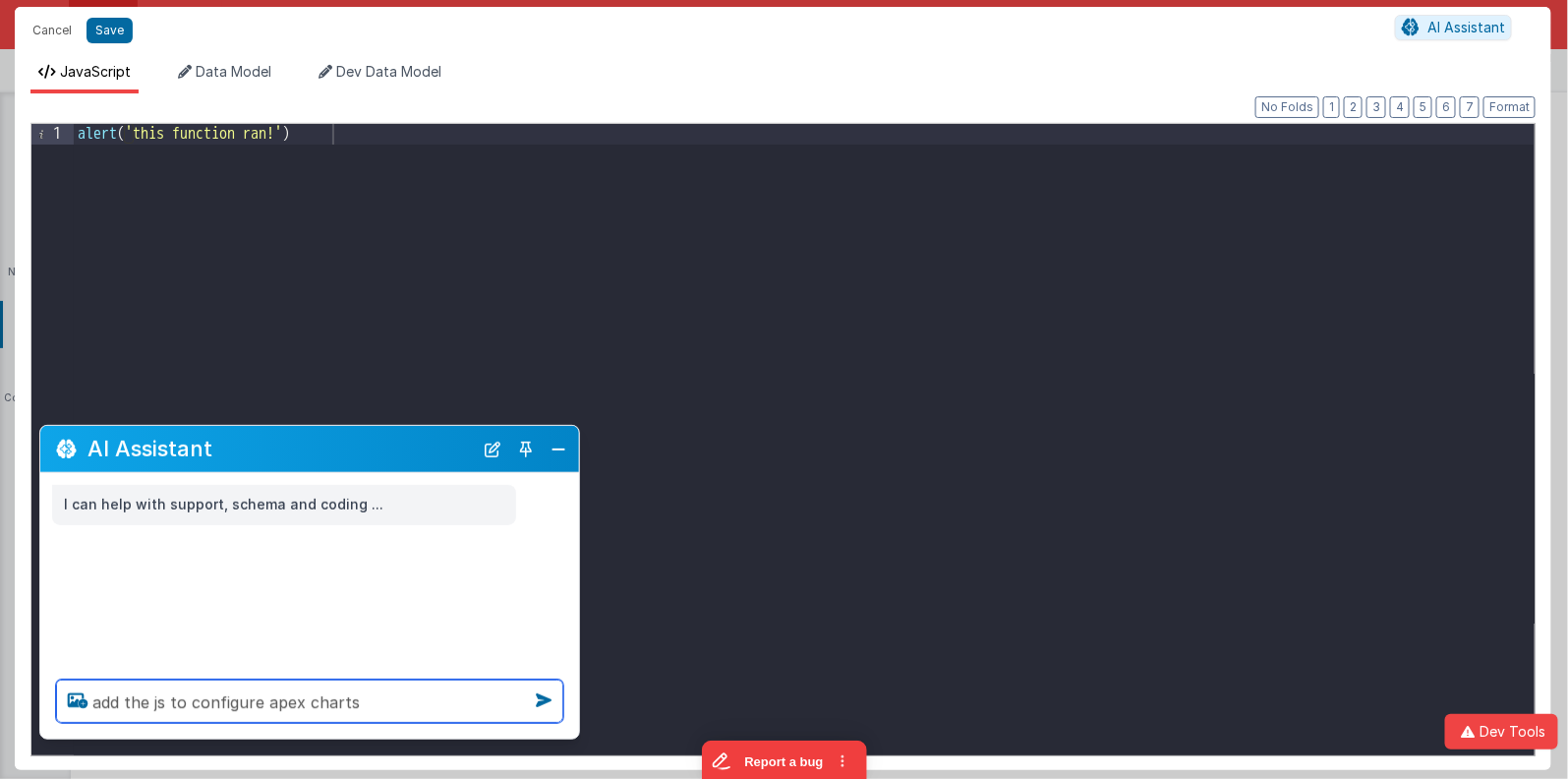 type on "add the js to configure apex charts" 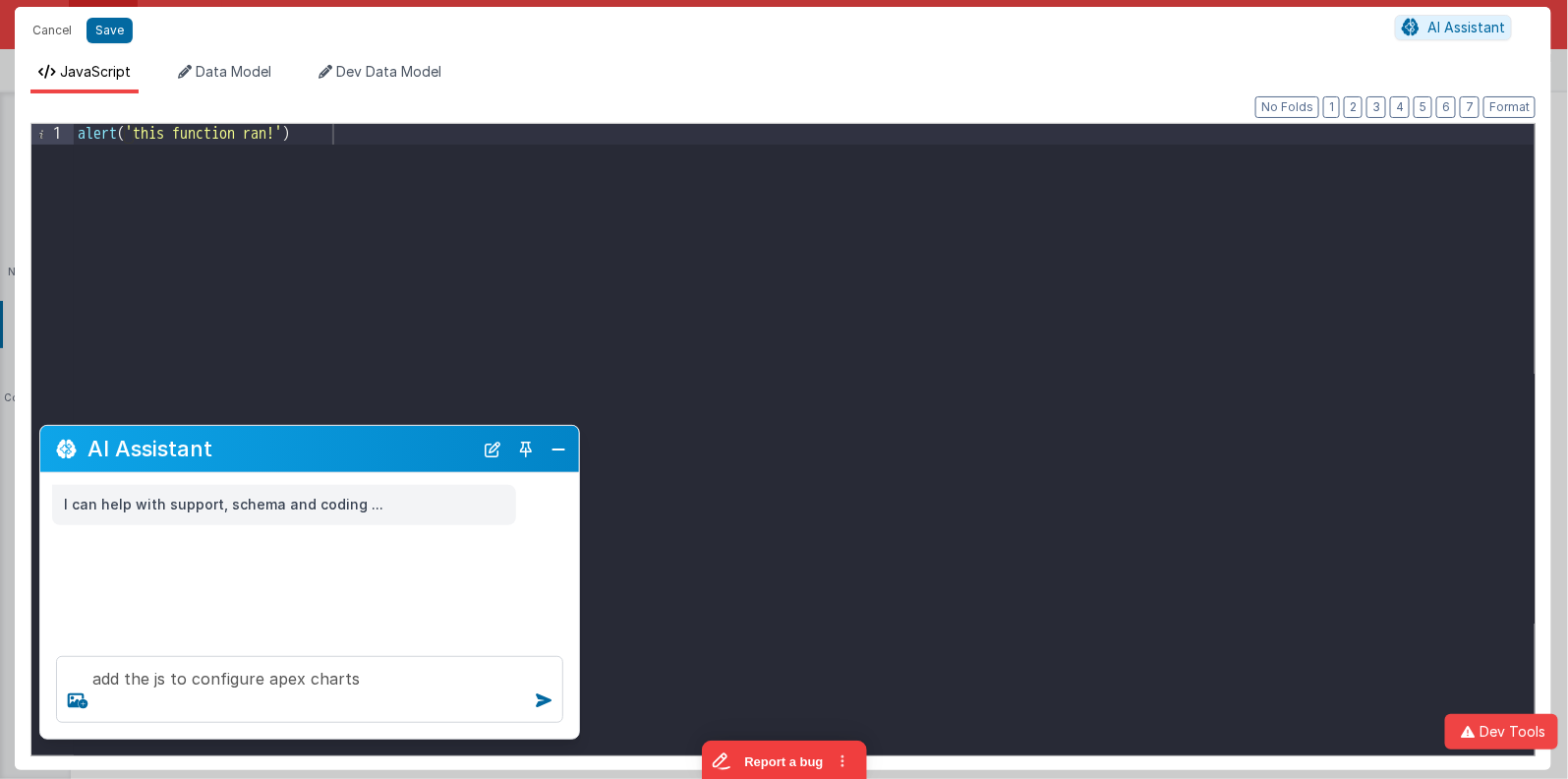 type 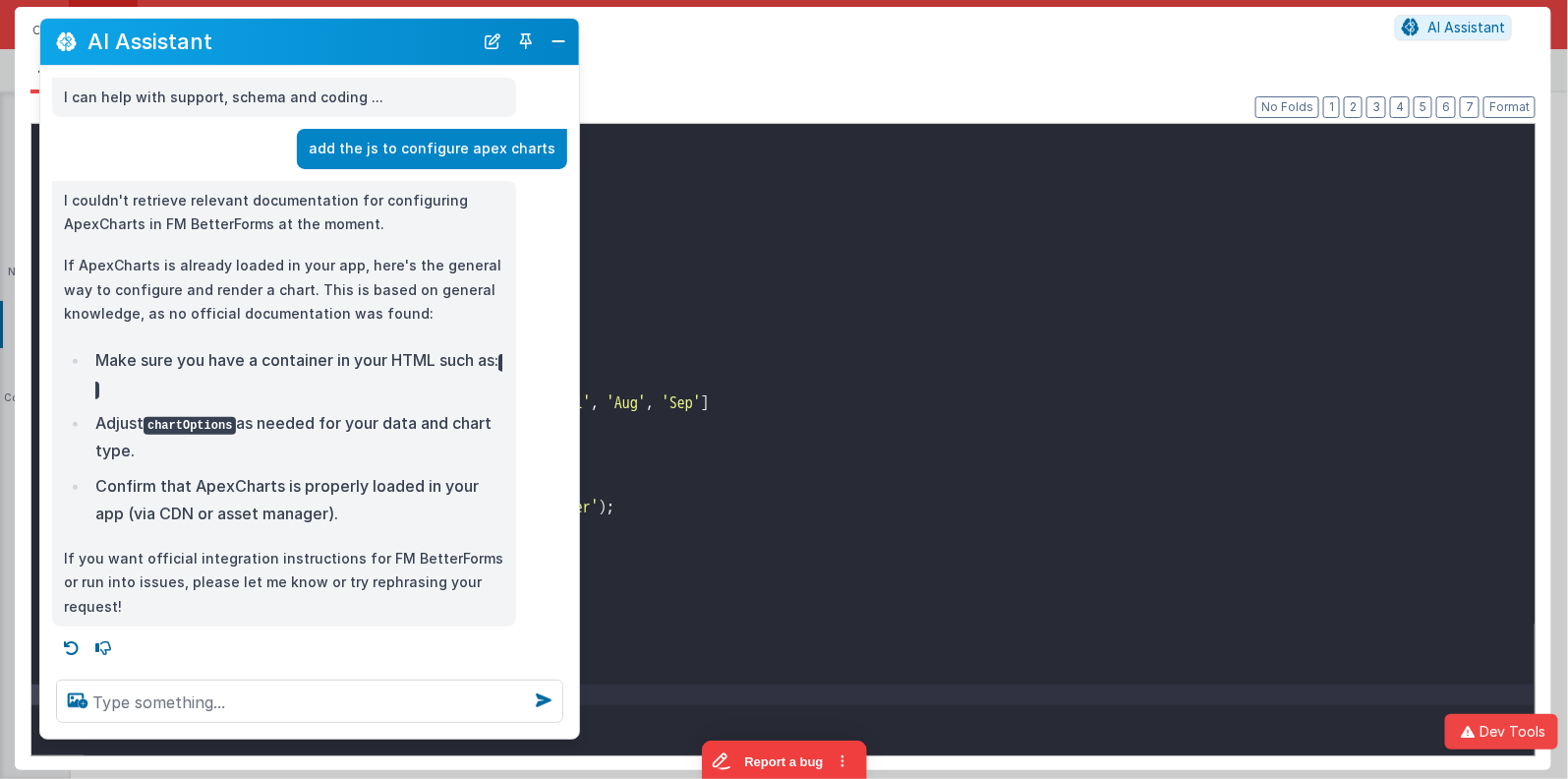 drag, startPoint x: 247, startPoint y: 36, endPoint x: 855, endPoint y: 20, distance: 608.2105 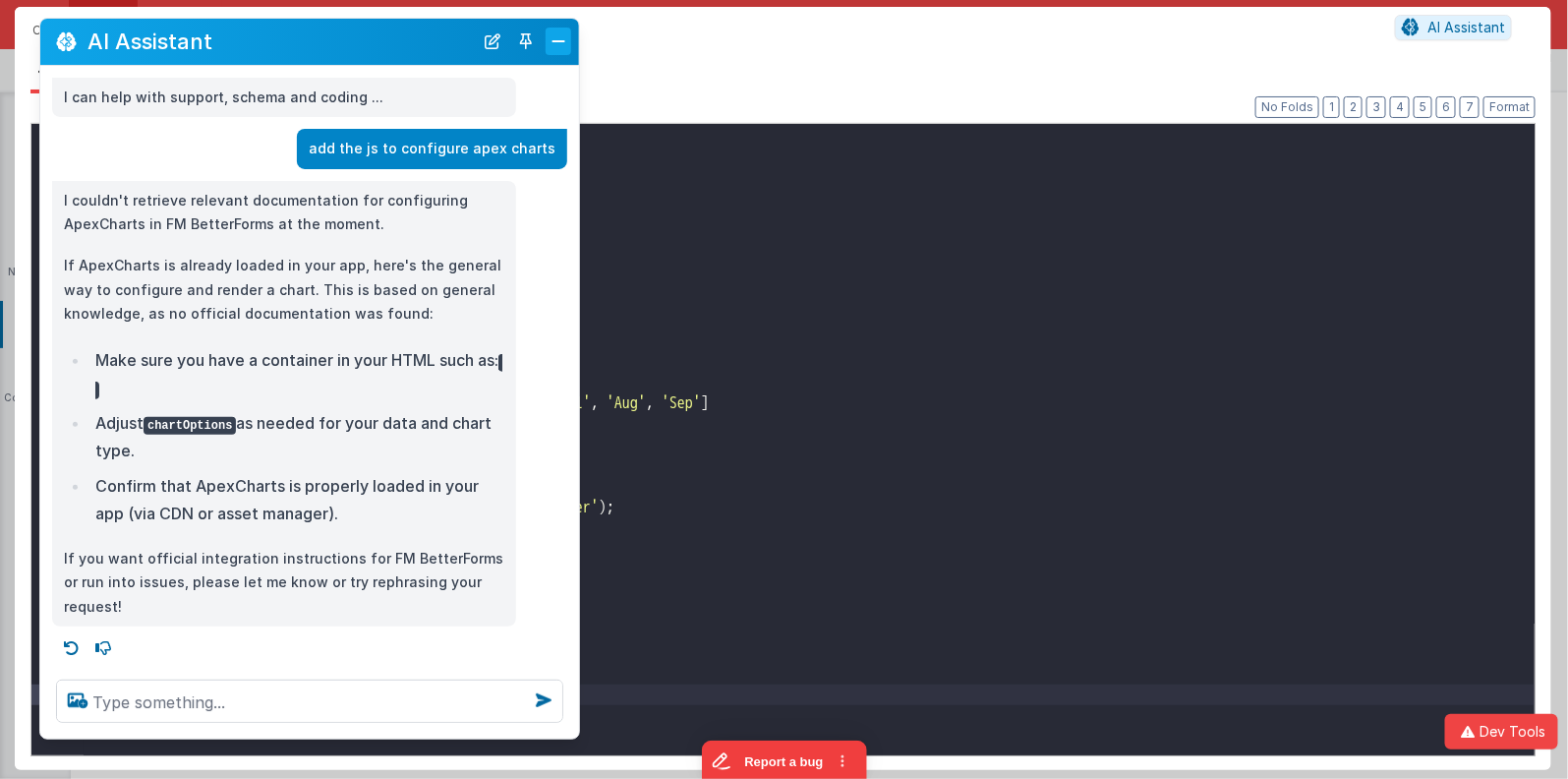 click at bounding box center (558, 41) 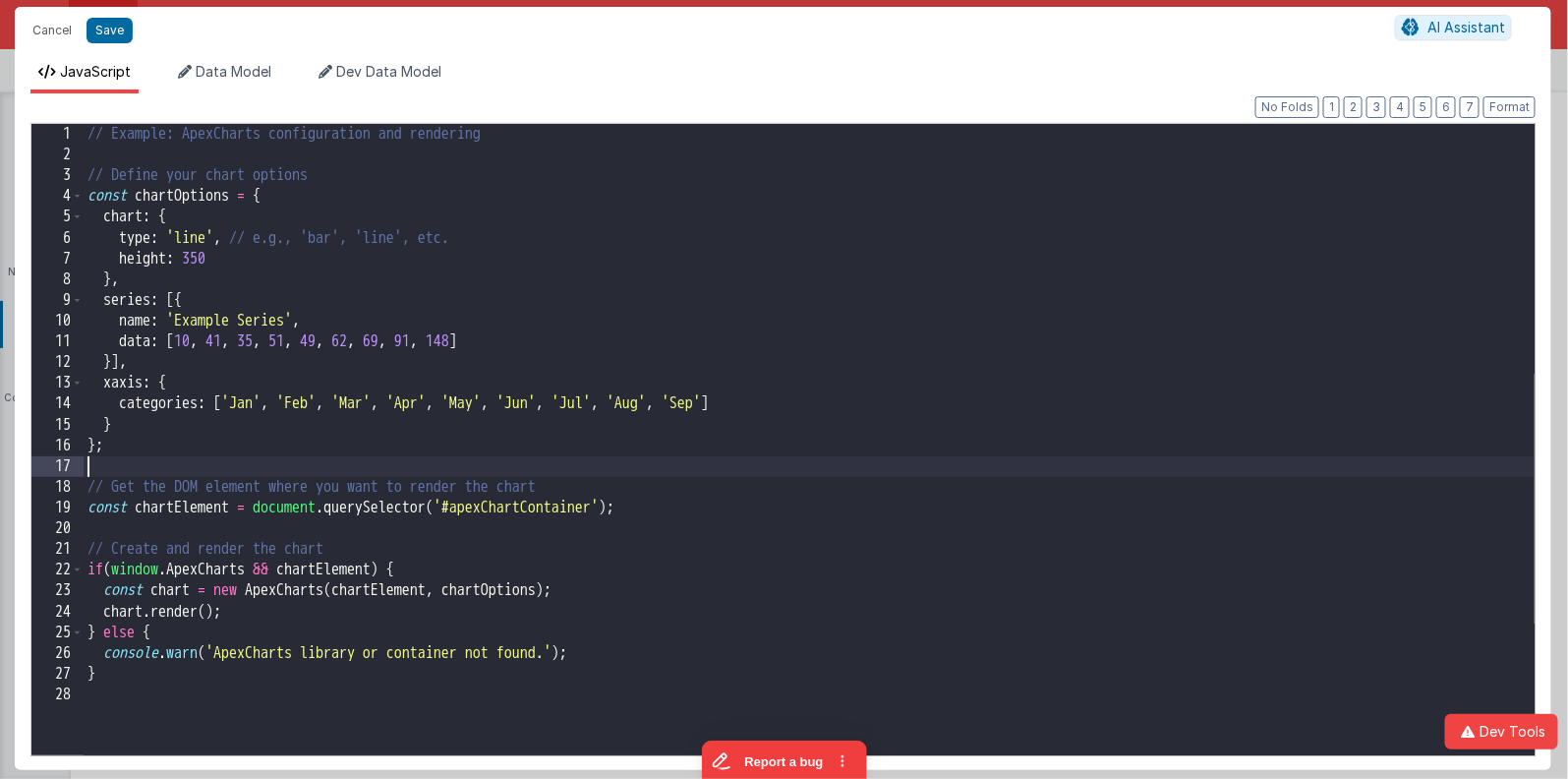 click on "// Example: ApexCharts configuration and rendering // Define your chart options const   chartOptions   =   {    chart :   {      type :   'line' ,   // e.g., 'bar', 'line', etc.      height :   350    } ,    series :   [{      name :   'Example Series' ,      data :   [ 10 ,   41 ,   35 ,   51 ,   49 ,   62 ,   69 ,   91 ,   148 ]    }] ,    xaxis :   {      categories :   [ 'Jan' ,   'Feb' ,   'Mar' ,   'Apr' ,   'May' ,   'Jun' ,   'Jul' ,   'Aug' ,   'Sep' ]    } } ; // Get the DOM element where you want to render the chart const   chartElement   =   document . querySelector ( '#apexChartContainer' ) ; // Create and render the chart if ( window . ApexCharts   &&   chartElement )   {    const   chart   =   new   ApexCharts ( chartElement ,   chartOptions ) ;    chart . render ( ) ; }   else   {    console . warn ( 'ApexCharts library or container not found.' ) ; }" at bounding box center (809, 460) 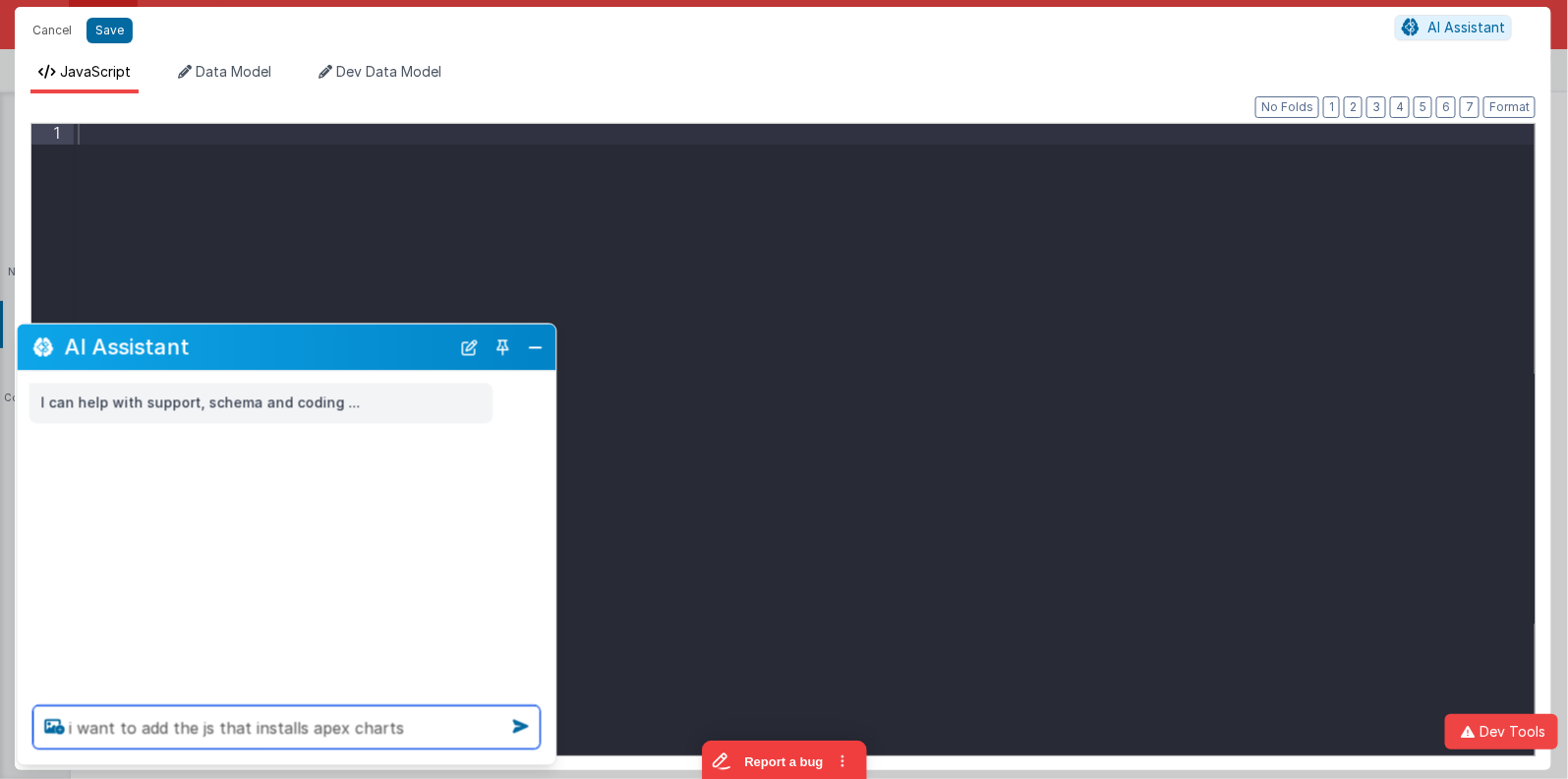 type on "i want to add the js that installs apex charts" 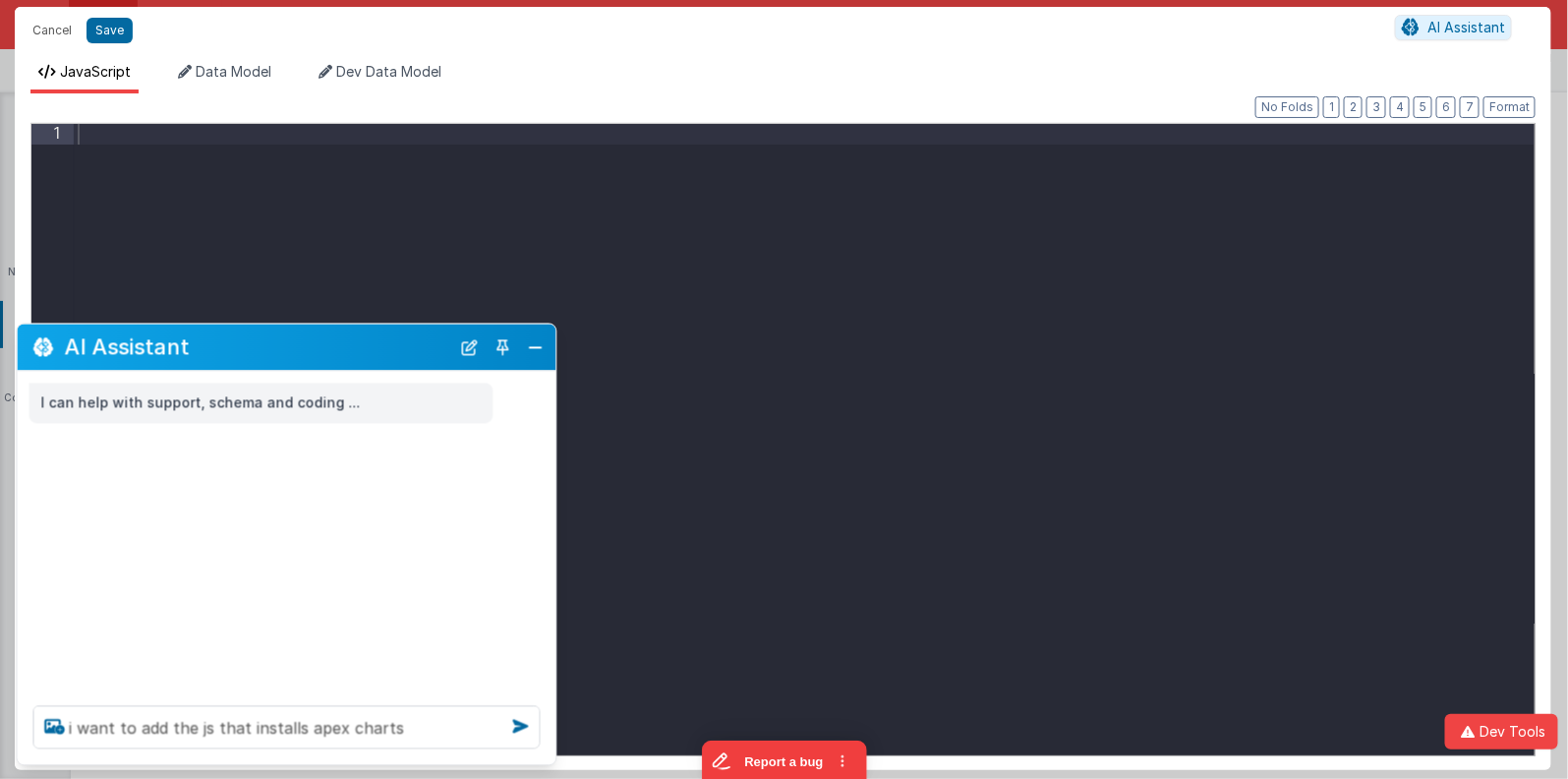 type 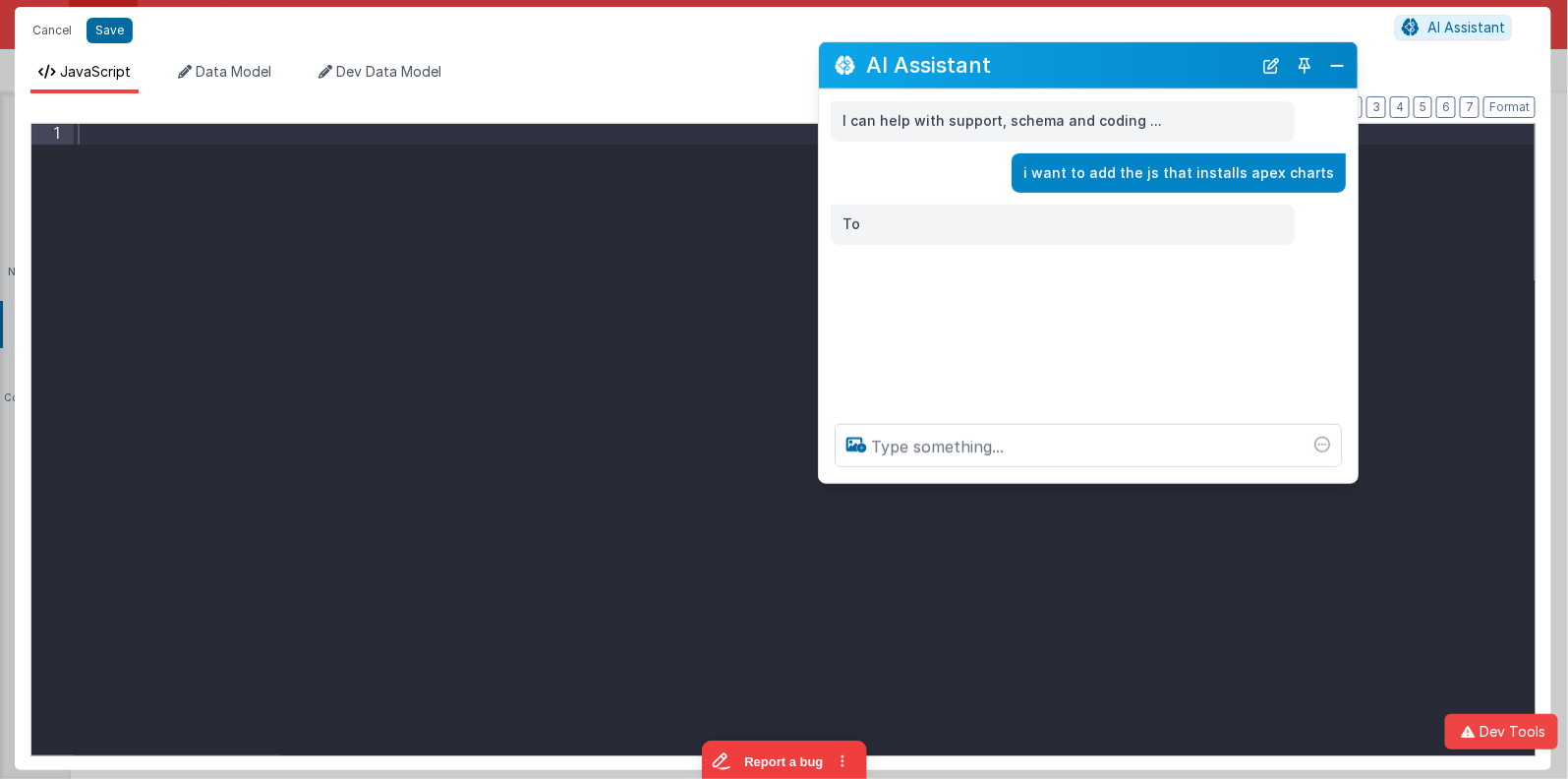 drag, startPoint x: 193, startPoint y: 344, endPoint x: 995, endPoint y: 63, distance: 849.8029 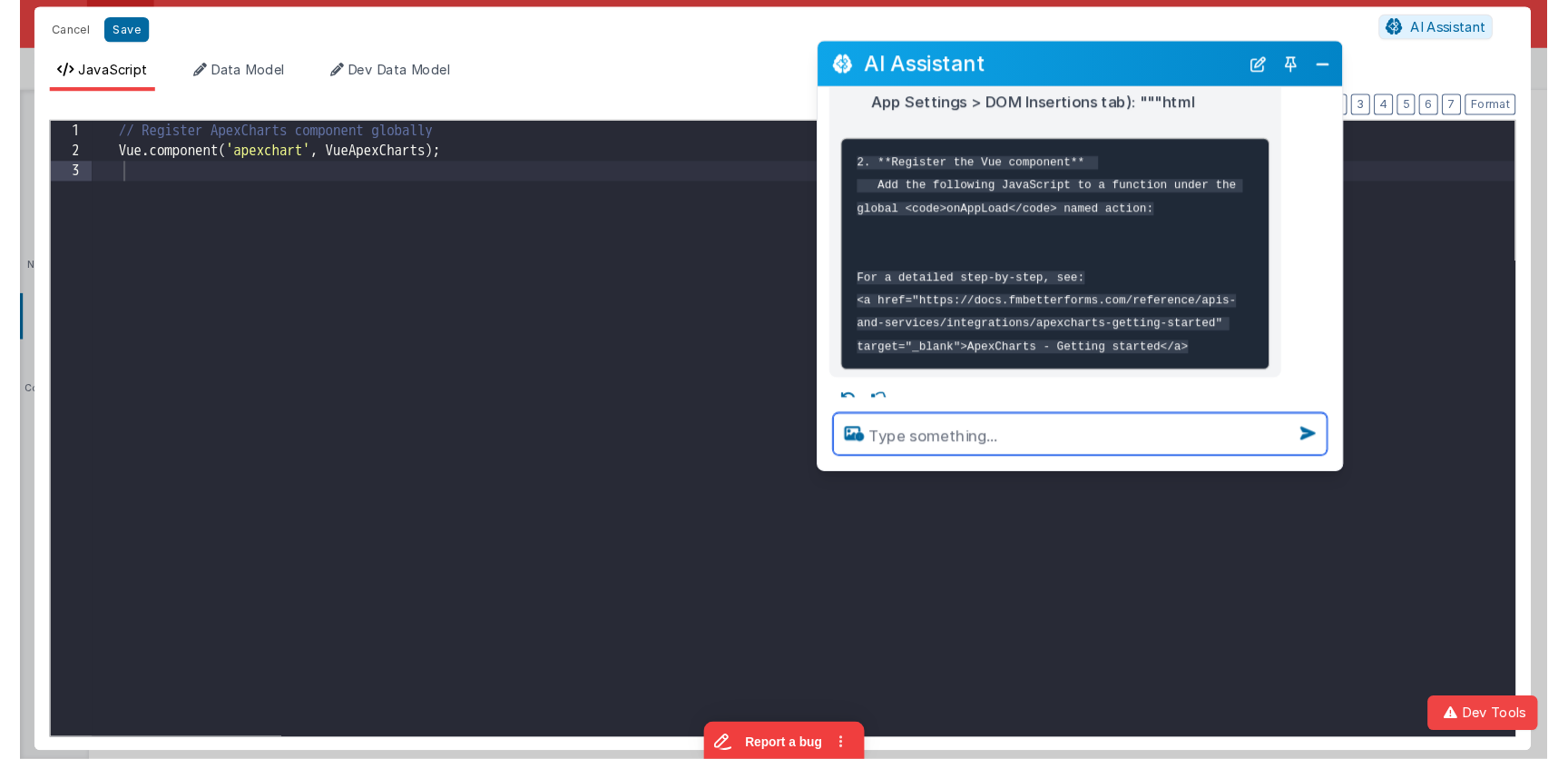 scroll, scrollTop: 213, scrollLeft: 0, axis: vertical 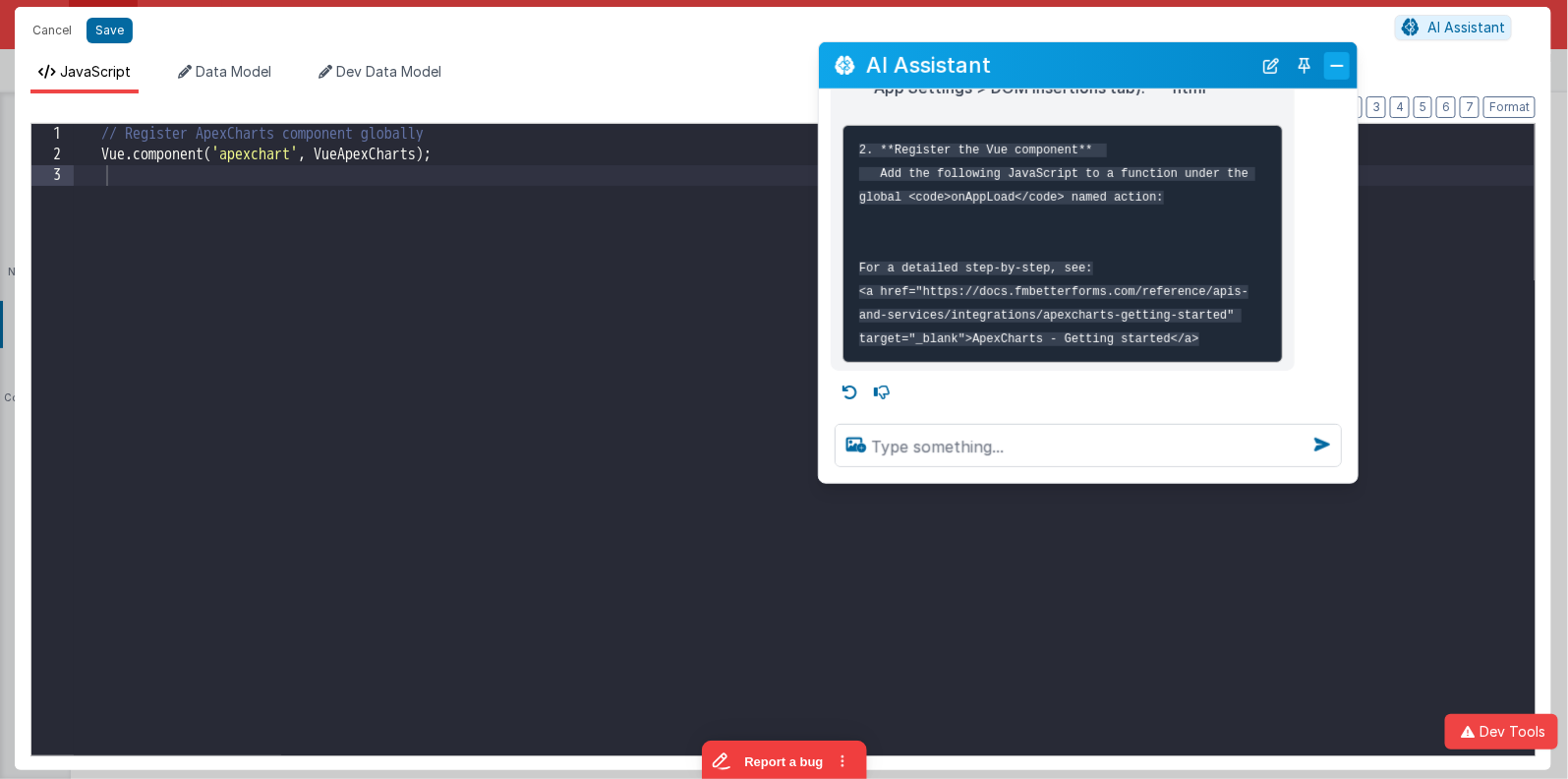 click at bounding box center [1337, 65] 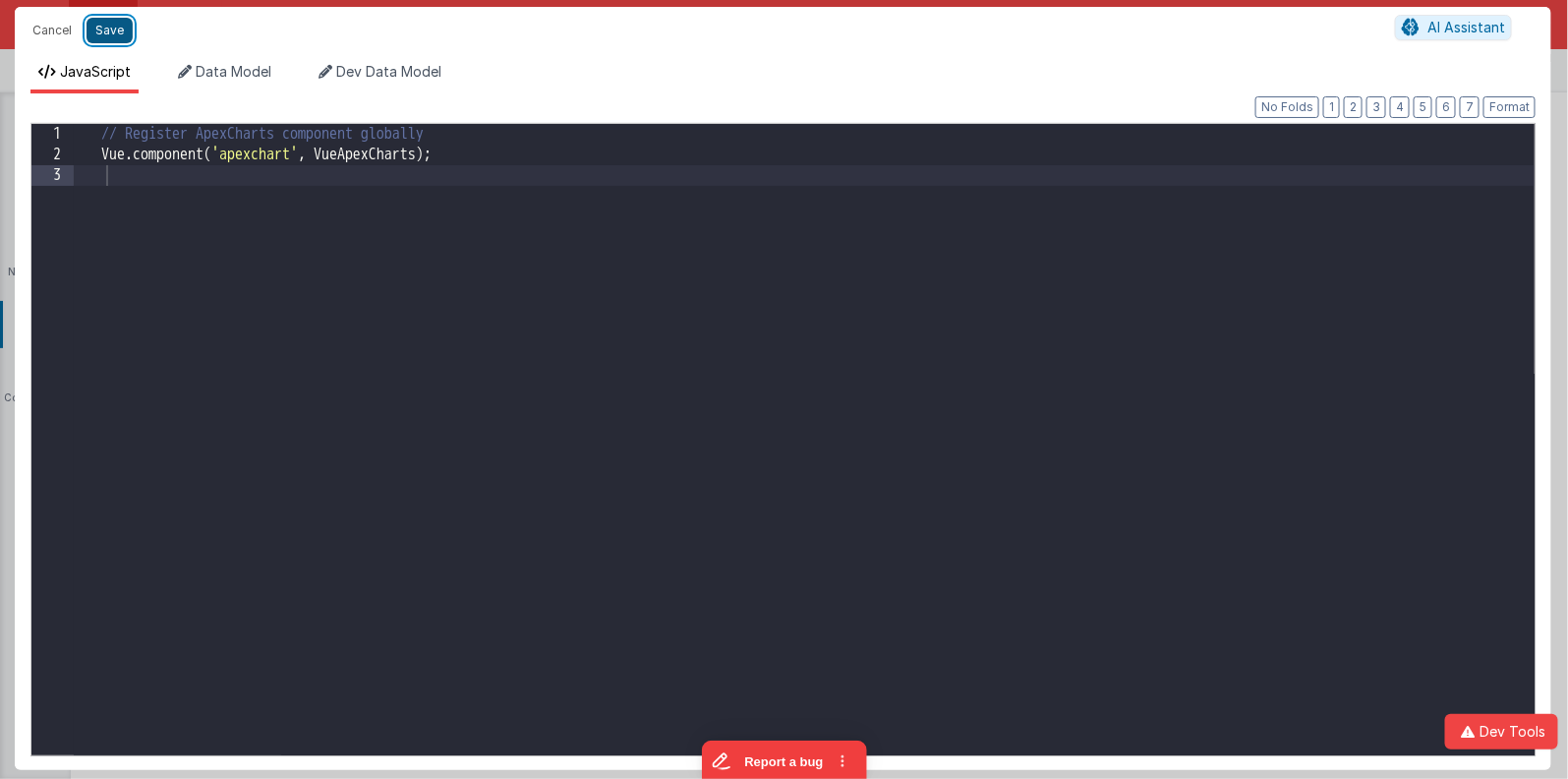click on "Save" at bounding box center [109, 30] 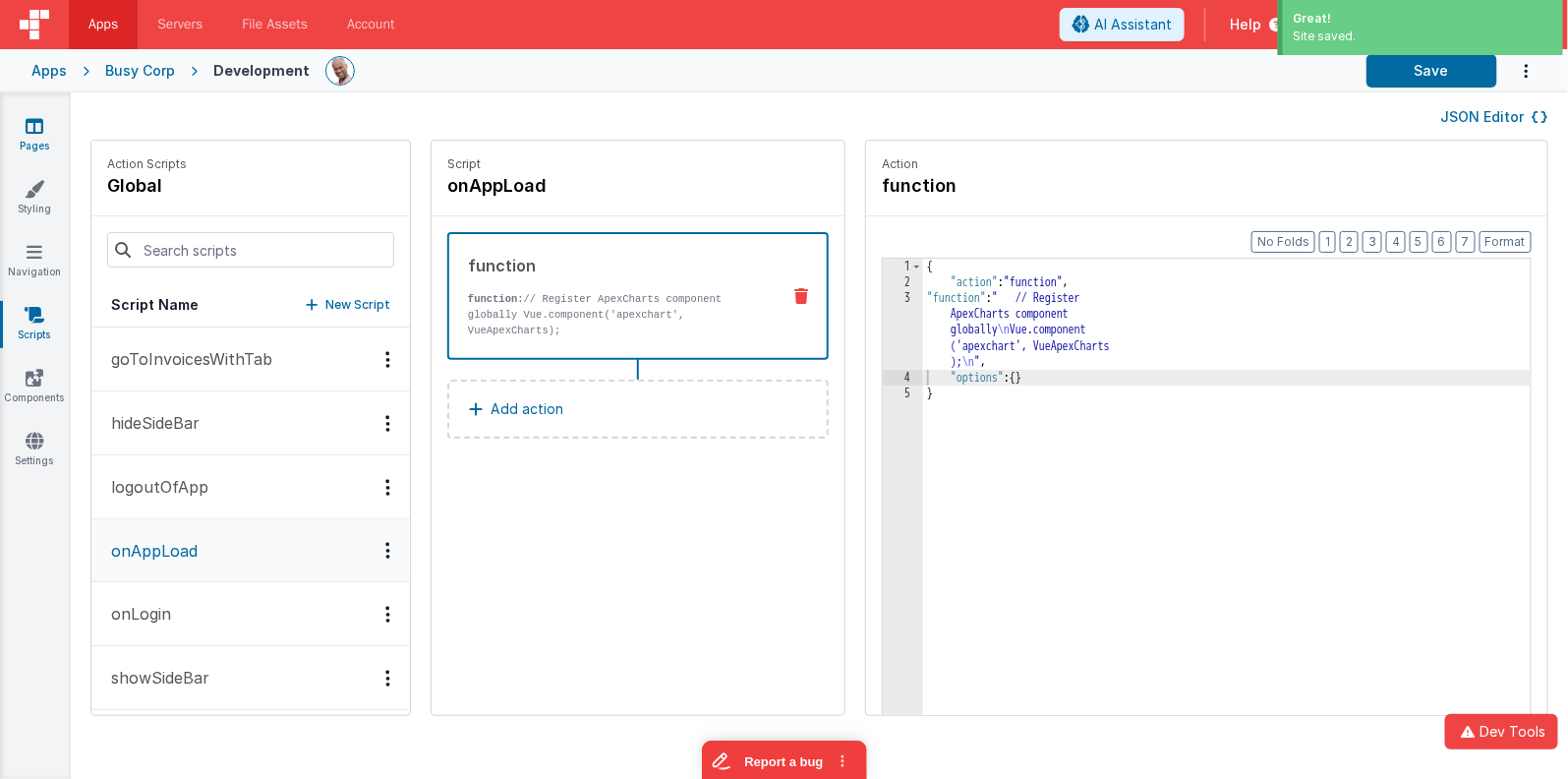 click at bounding box center [34, 126] 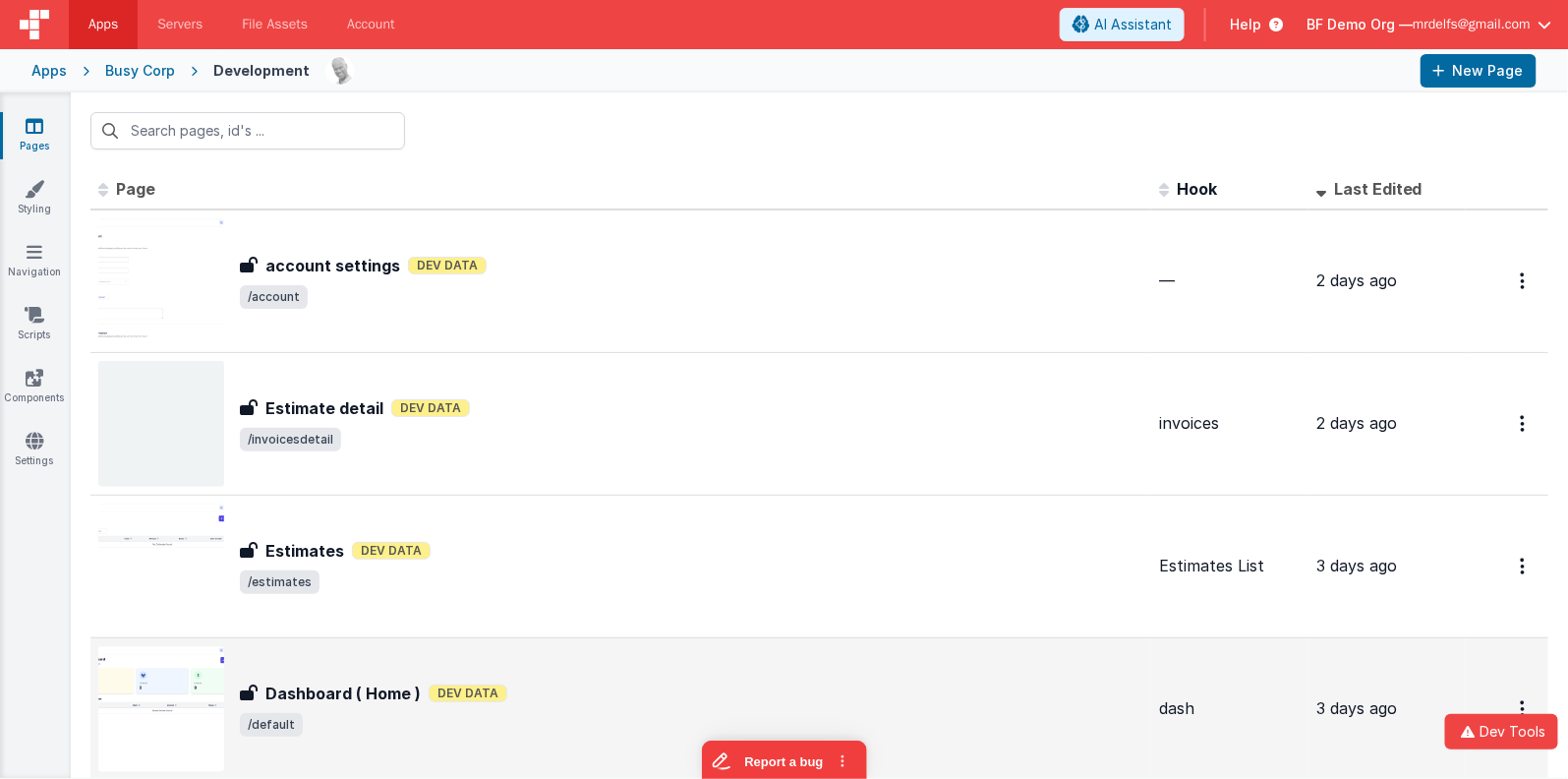 click on "Dashboard ( Home )
Dashboard ( Home )
Dev Data
/default" at bounding box center [620, 709] 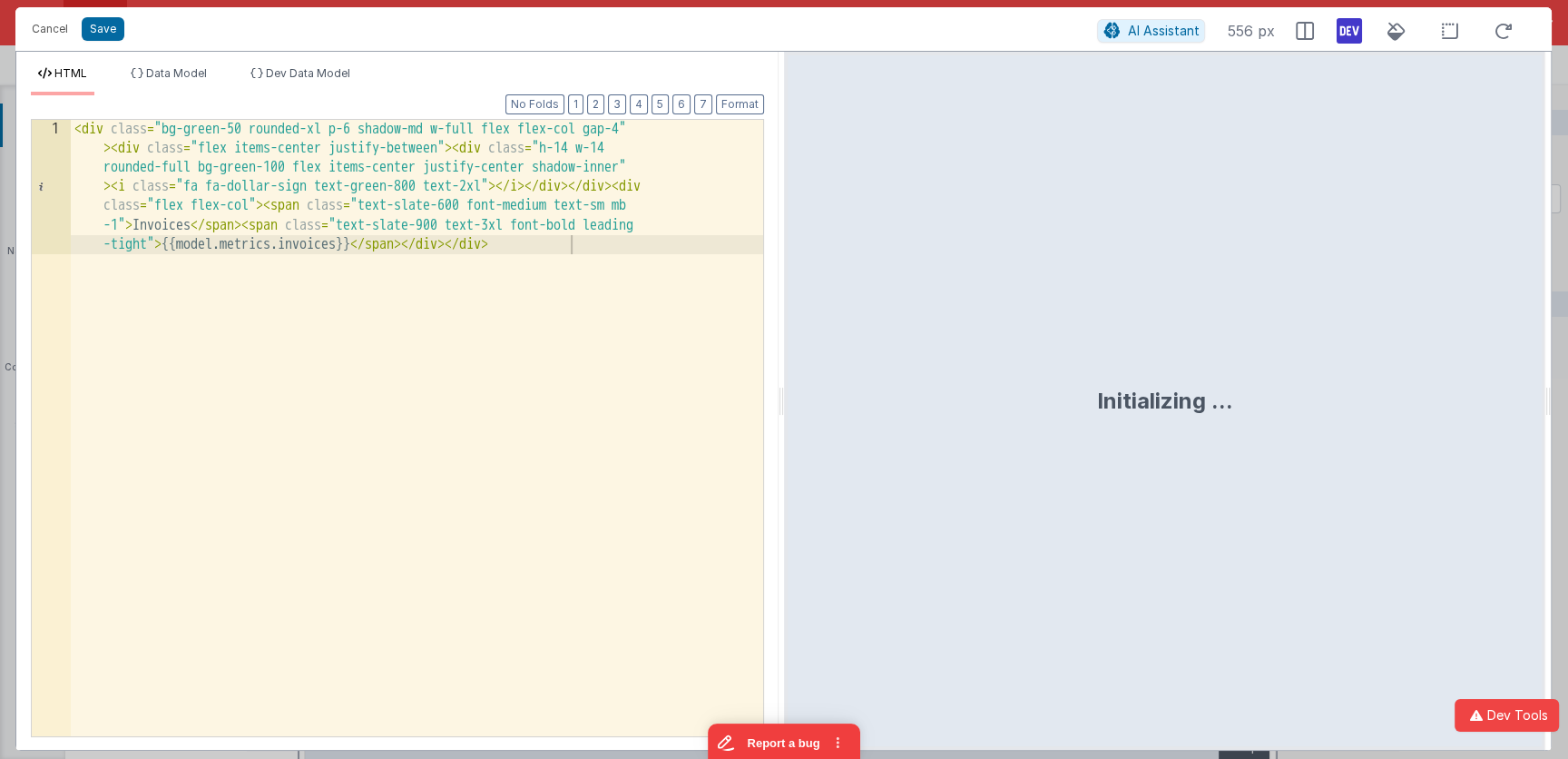 click on "< div   class = "bg-green-50 rounded-xl p-6 shadow-md w-full flex flex-col gap-4"      > < div   class = "flex items-center justify-between" > < div   class = "h-14 w-14       rounded-full bg-green-100 flex items-center justify-center shadow-inner"      > < i   class = "fa fa-dollar-sign text-green-800 text-2xl" > </ i > </ div > </ div > < div        class = "flex flex-col" > < span   class = "text-slate-600 font-medium text-sm mb      -1" > Invoices </ span > < span   class = "text-slate-900 text-3xl font-bold leading      -tight" > {{model.metrics.invoices}} </ span > </ div > </ div >" at bounding box center [417, 563] 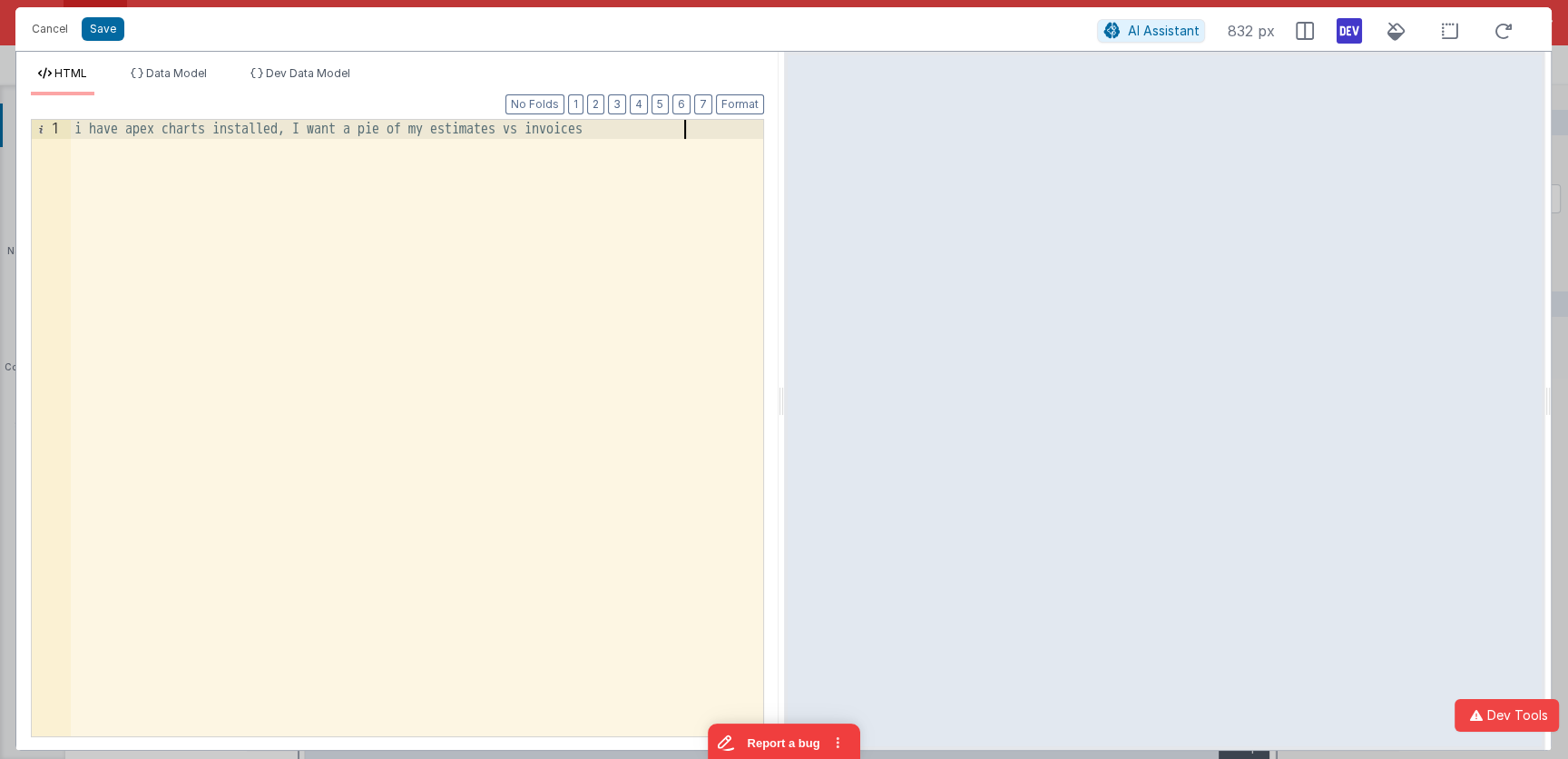 type 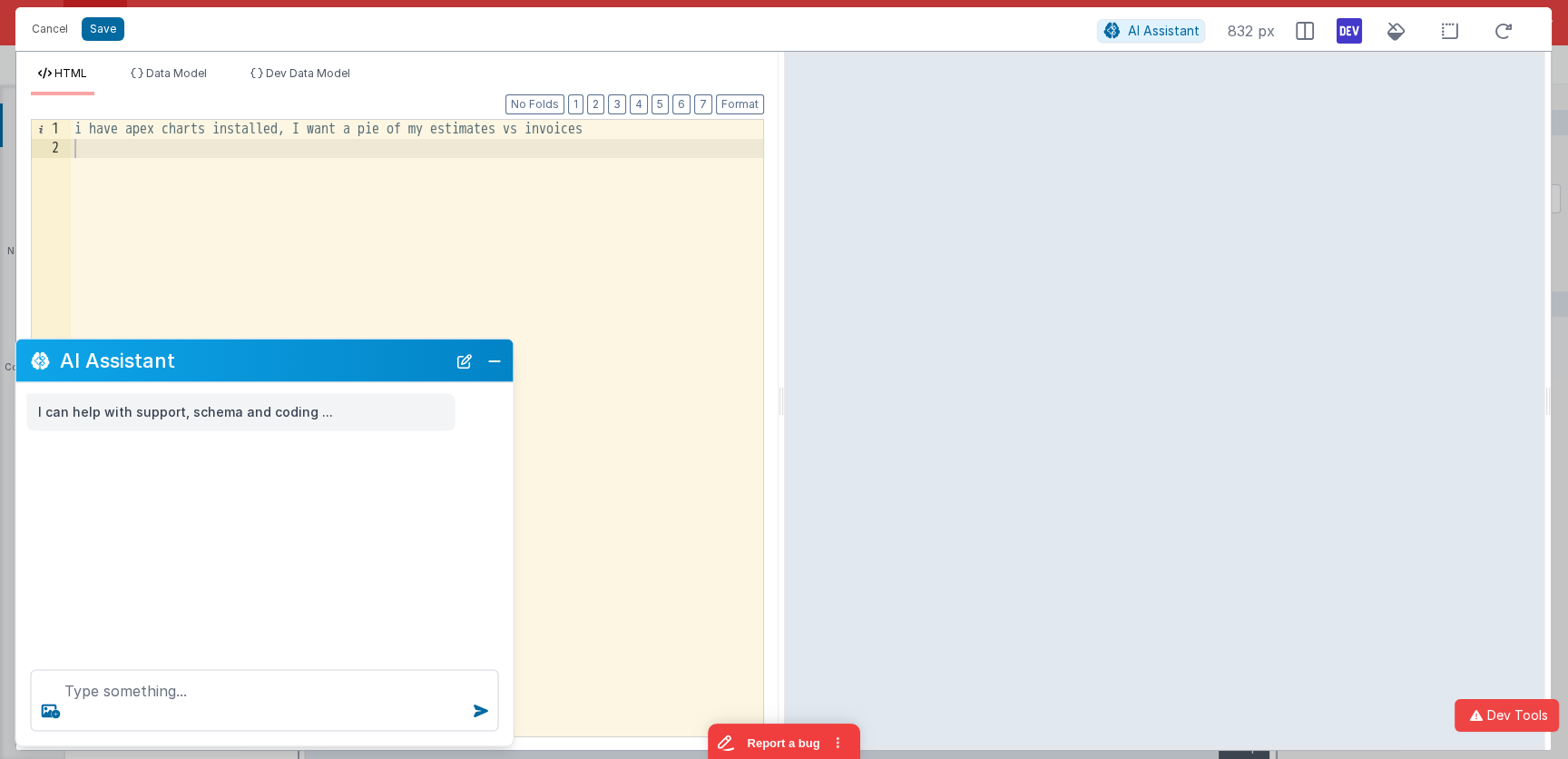 click on "i have apex charts installed, I want a pie of my estimates vs invoices" at bounding box center [417, 448] 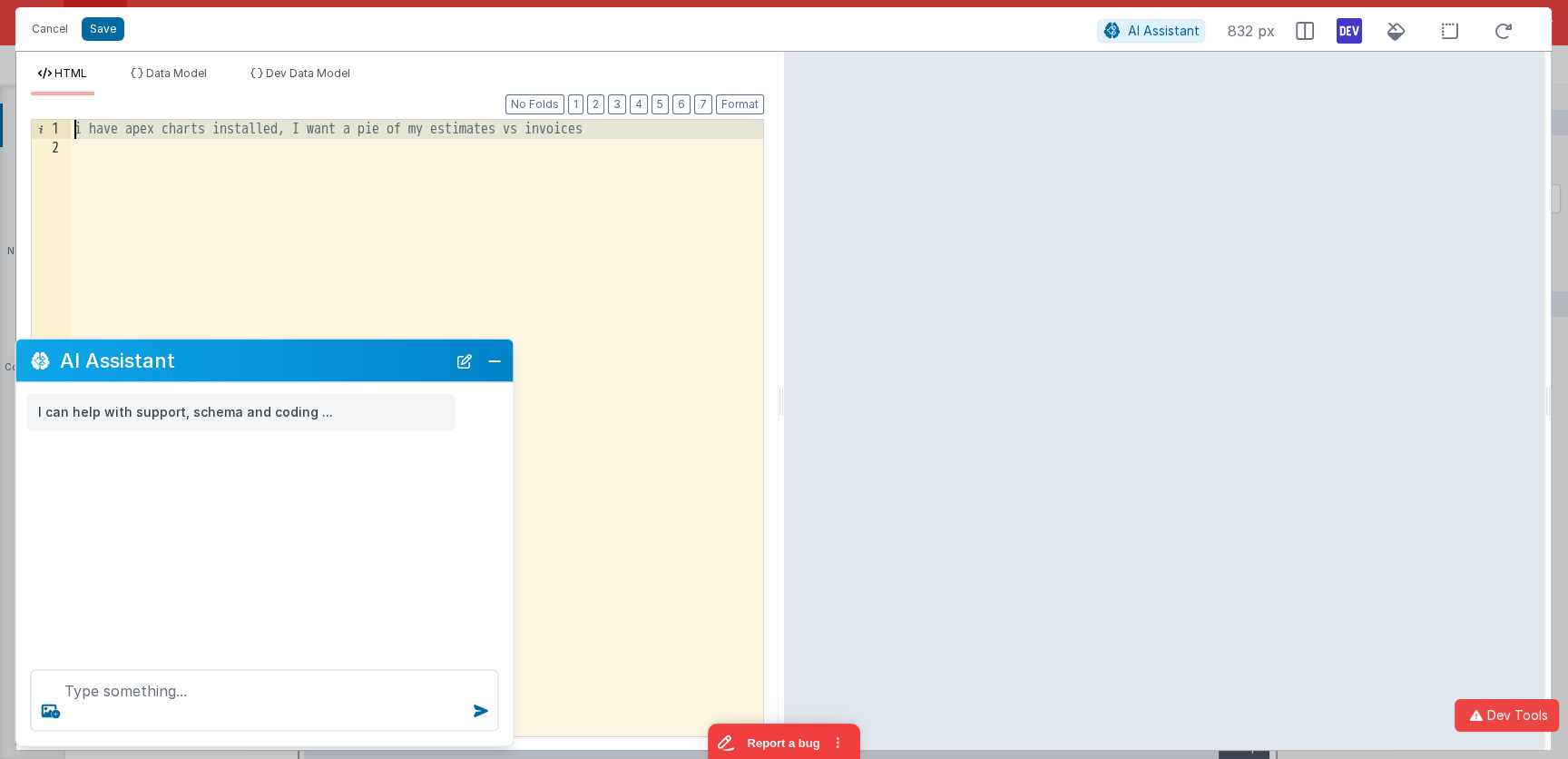 drag, startPoint x: 282, startPoint y: 153, endPoint x: -23, endPoint y: -15, distance: 348.20827 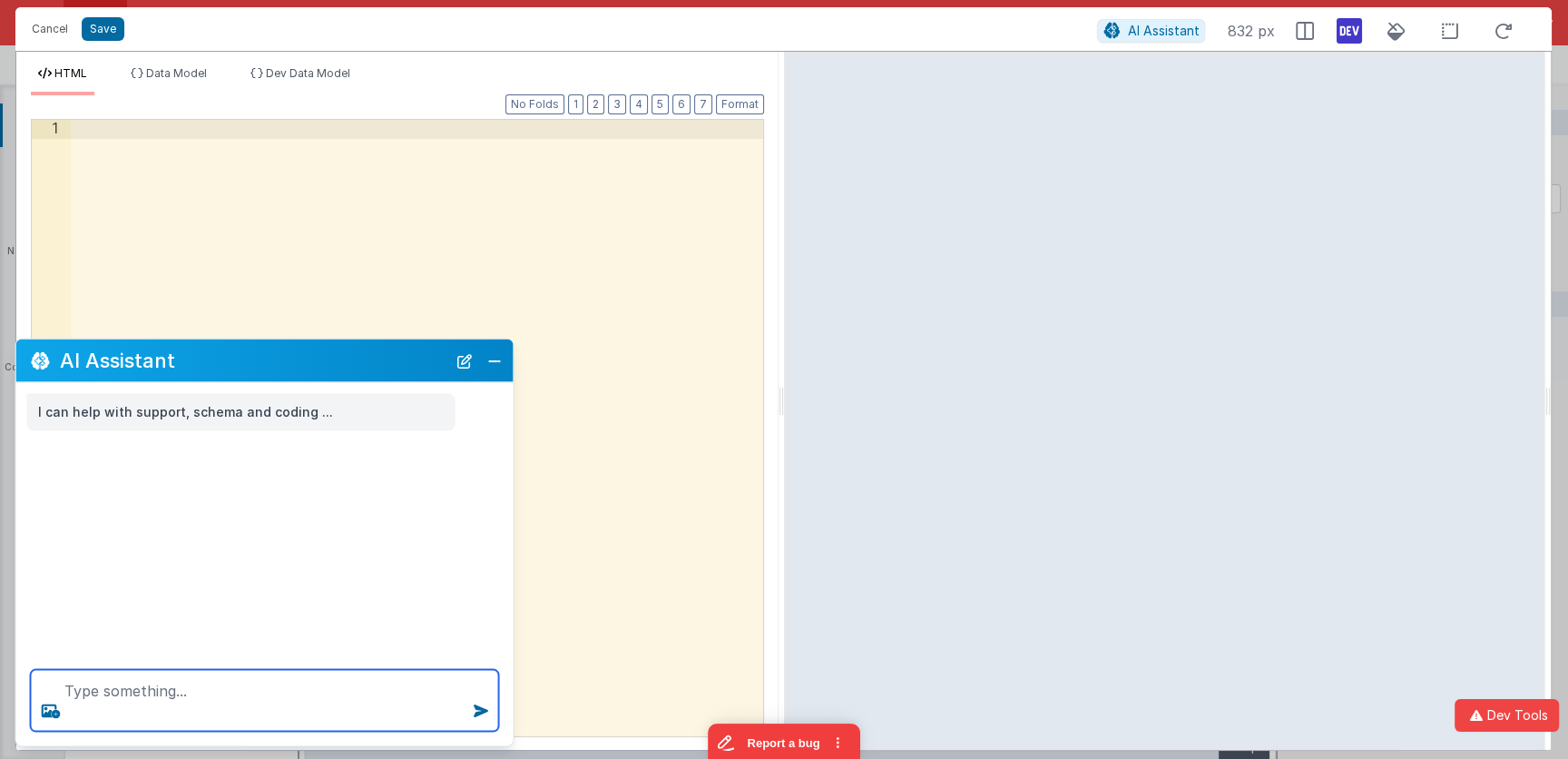 click at bounding box center (265, 701) 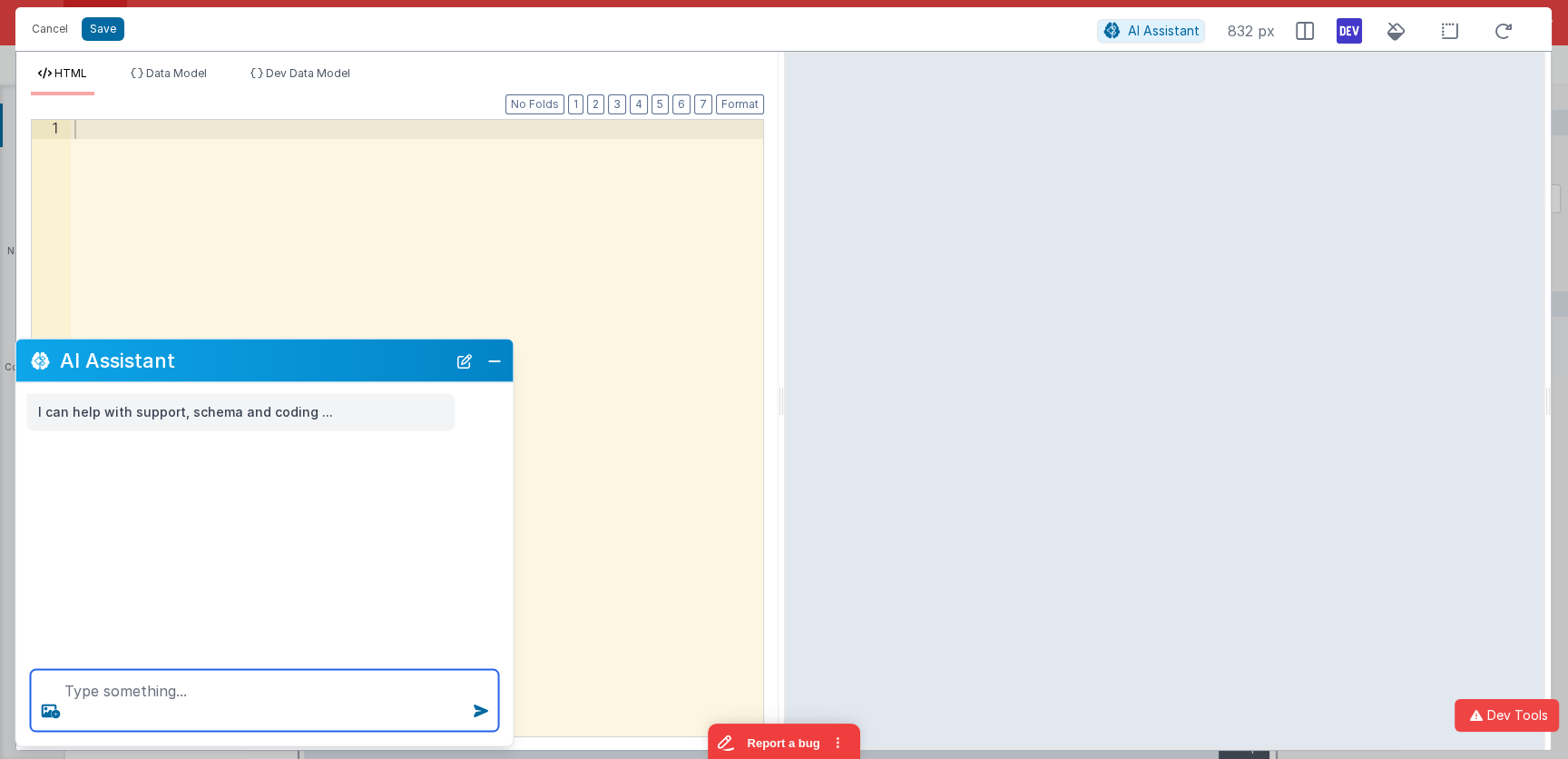 paste on "i have apex charts installed, I want a pie of my estimates vs invoices" 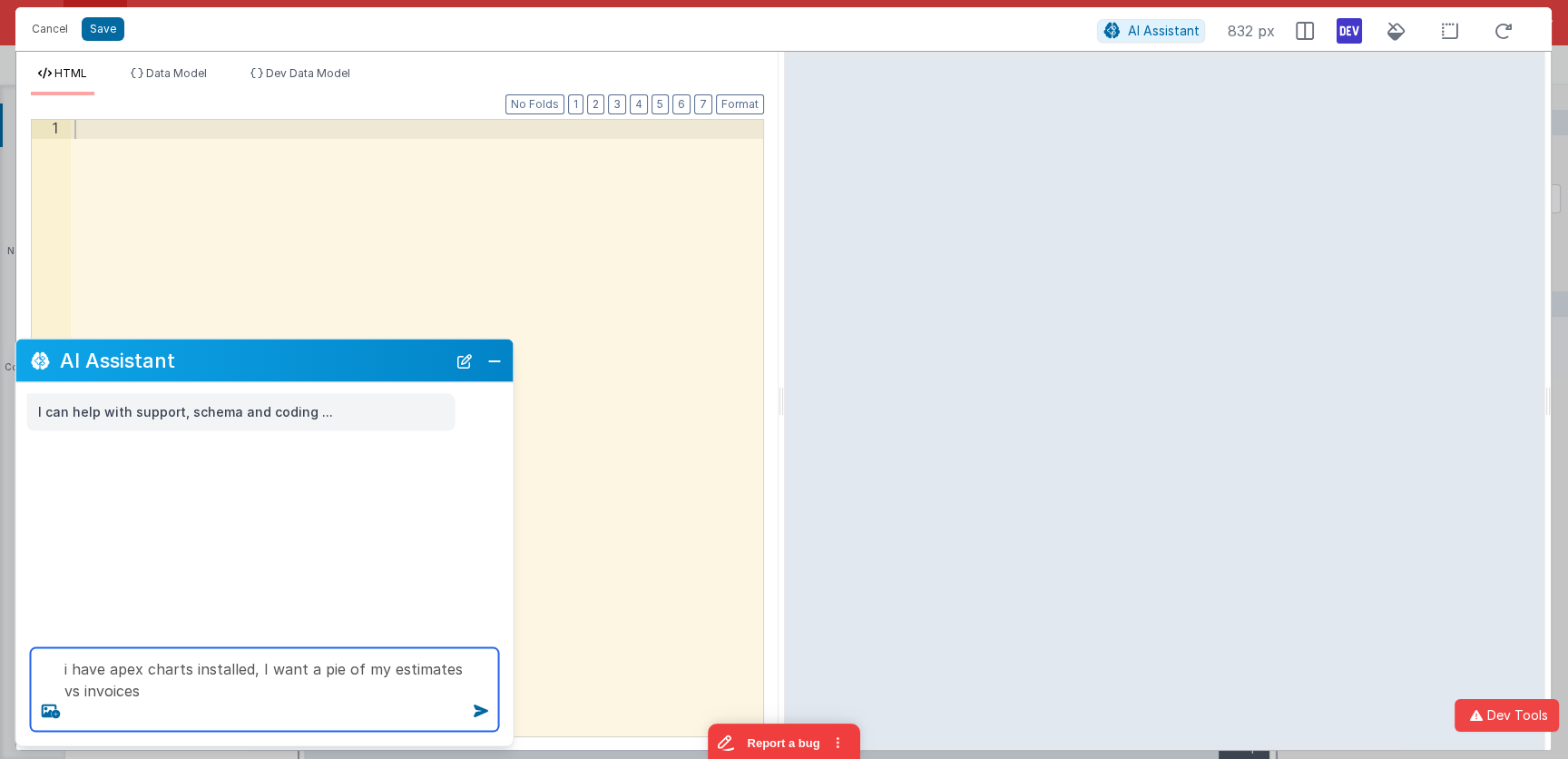 type on "i have apex charts installed, I want a pie of my estimates vs invoices" 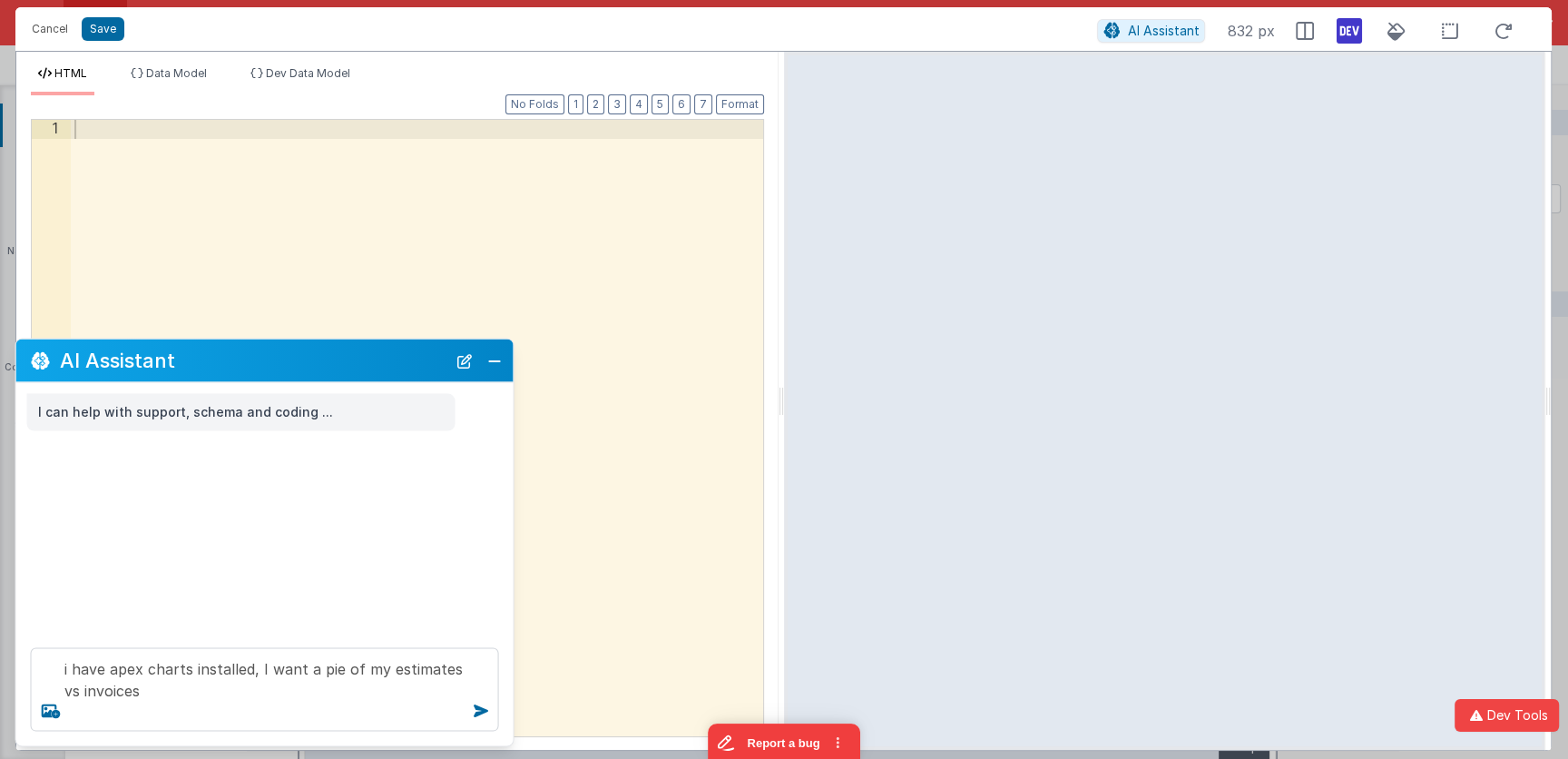 type 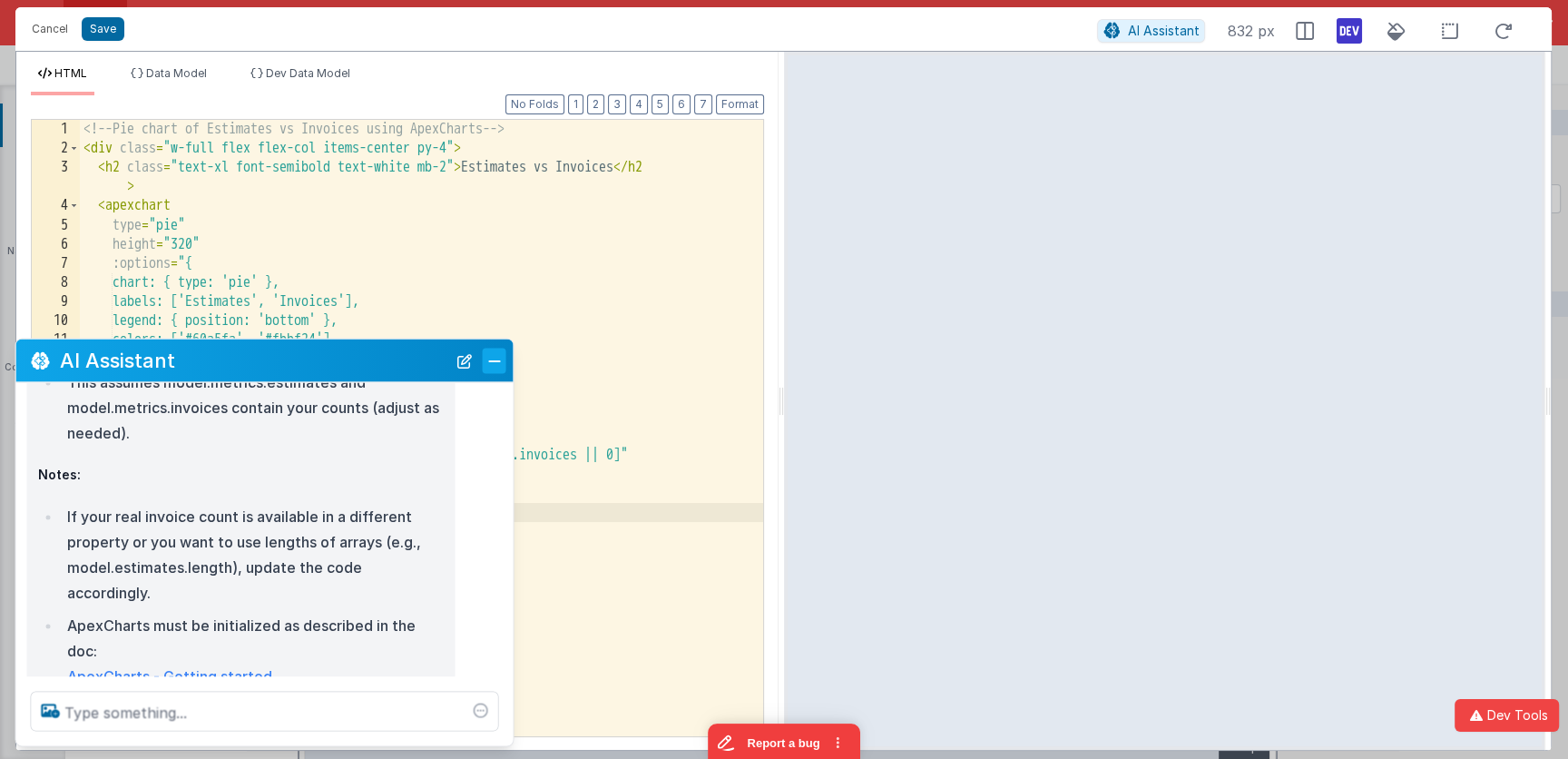 scroll, scrollTop: 564, scrollLeft: 0, axis: vertical 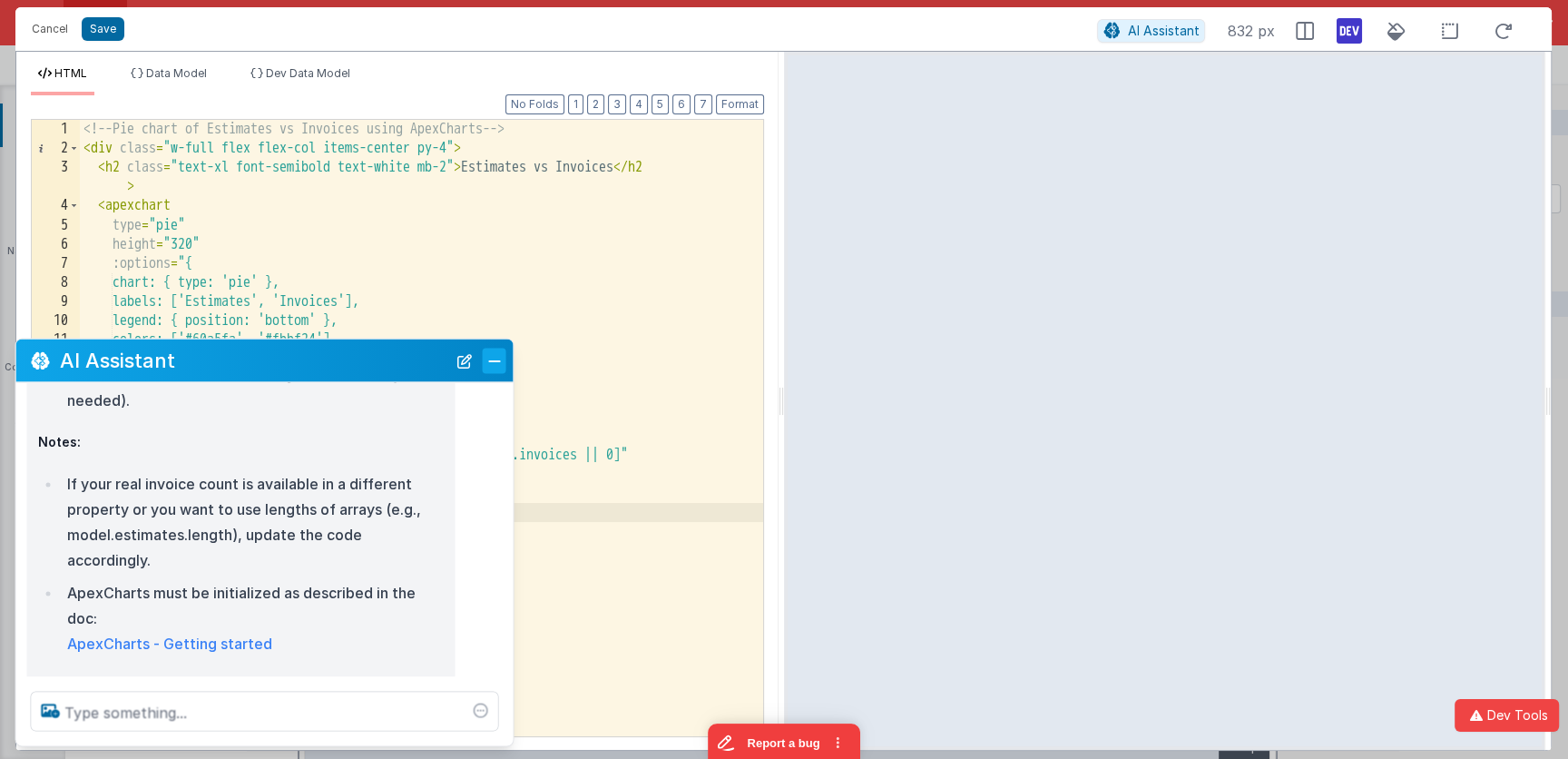 click at bounding box center (495, 360) 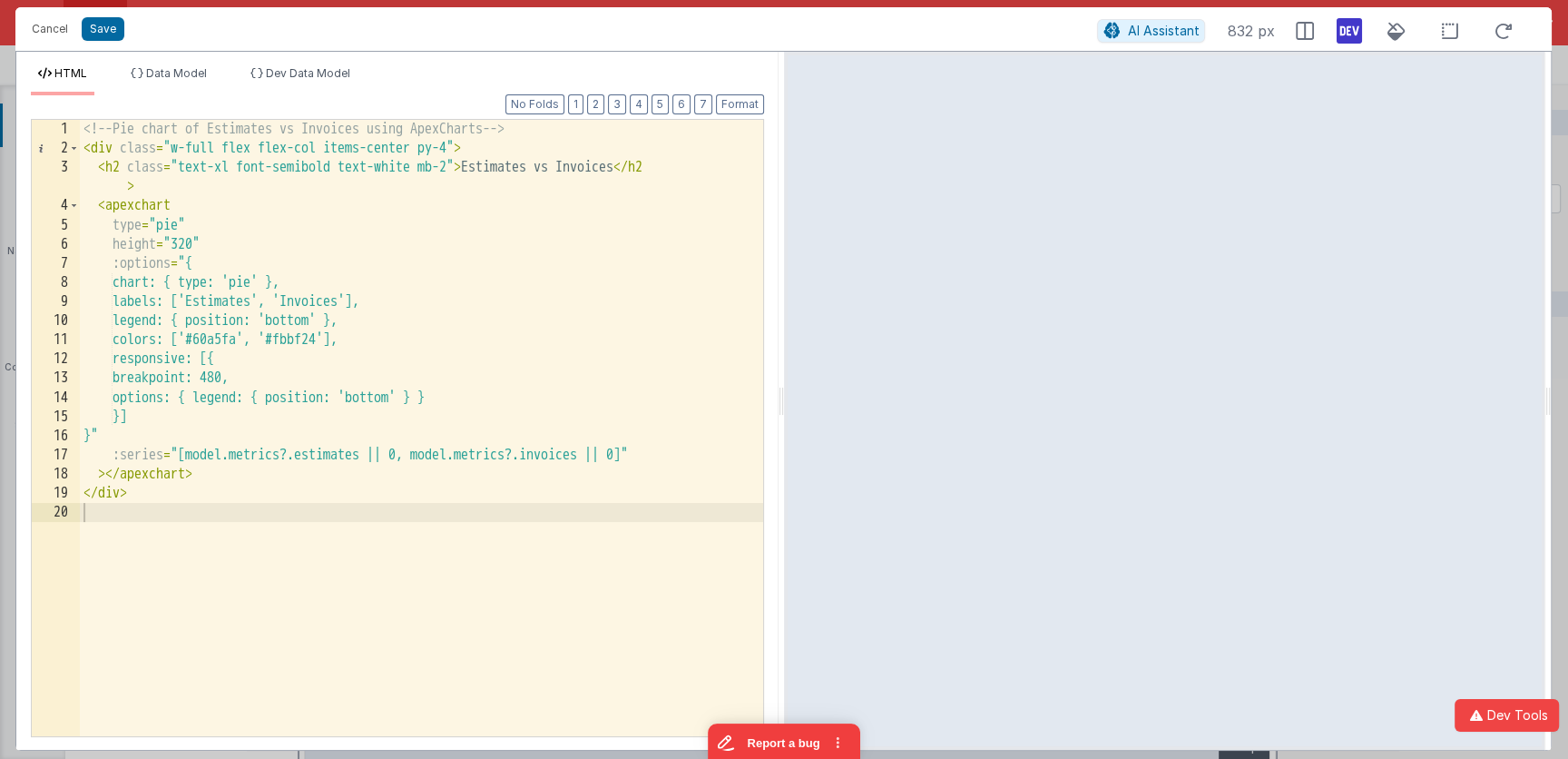 scroll, scrollTop: 606, scrollLeft: 0, axis: vertical 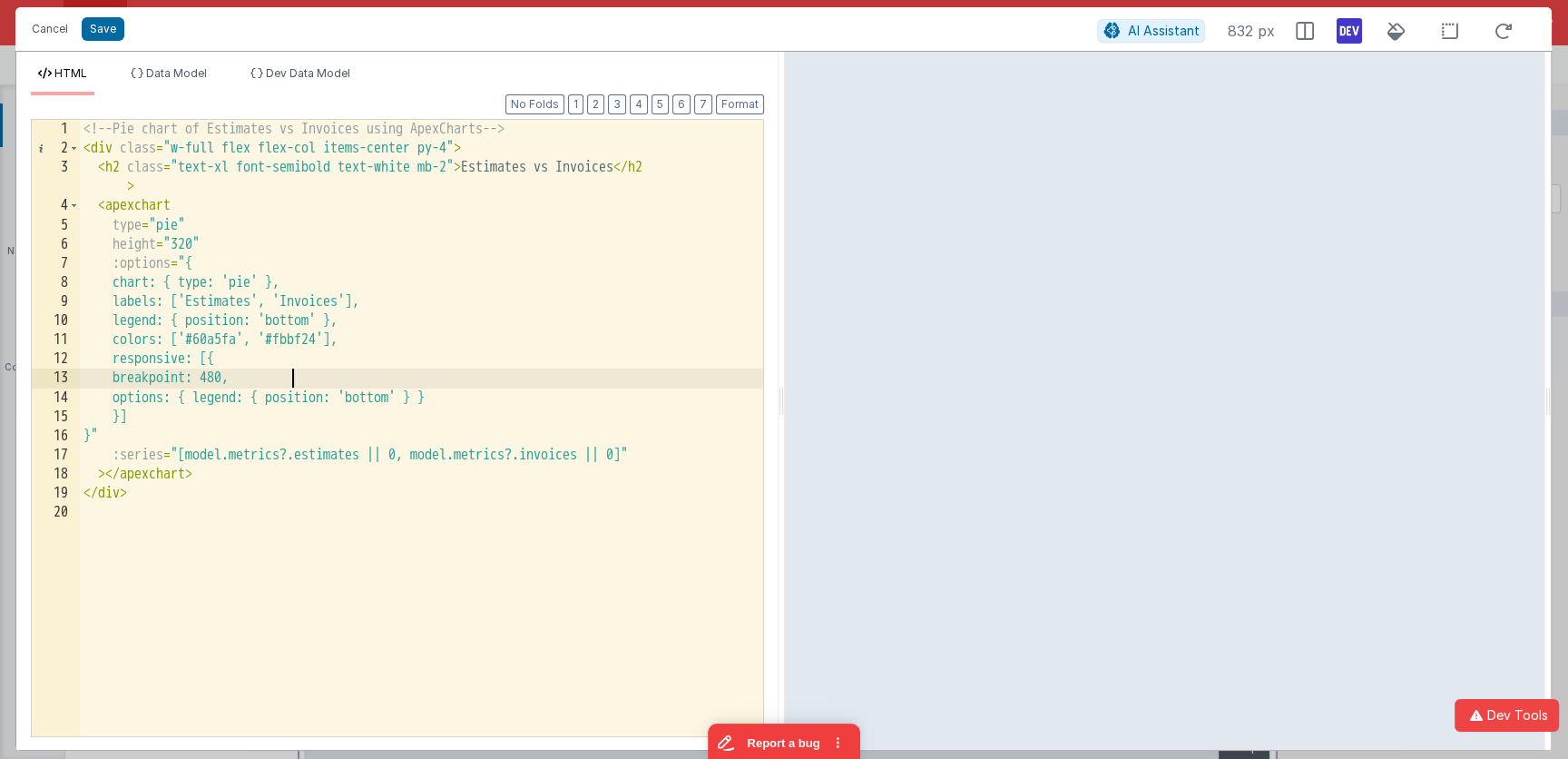 click on "<!--  Pie chart of Estimates vs Invoices using ApexCharts  --> < div   class = "w-full flex flex-col items-center py-4" >    < h2   class = "text-xl font-semibold text-white mb-2" > Estimates vs Invoices </ h2        >    < apexchart      type = "pie"      height = "320"      :options = "{        chart: { type: 'pie' },        labels: ['Estimates', 'Invoices'],        legend: { position: 'bottom' },        colors: ['#60a5fa', '#fbbf24'],        responsive: [{          breakpoint: 480,          options: { legend: { position: 'bottom' } }        }]     }"      :series = "[model.metrics?.estimates || 0, model.metrics?.invoices || 0]"    > </ apexchart > </ div >" at bounding box center [422, 448] 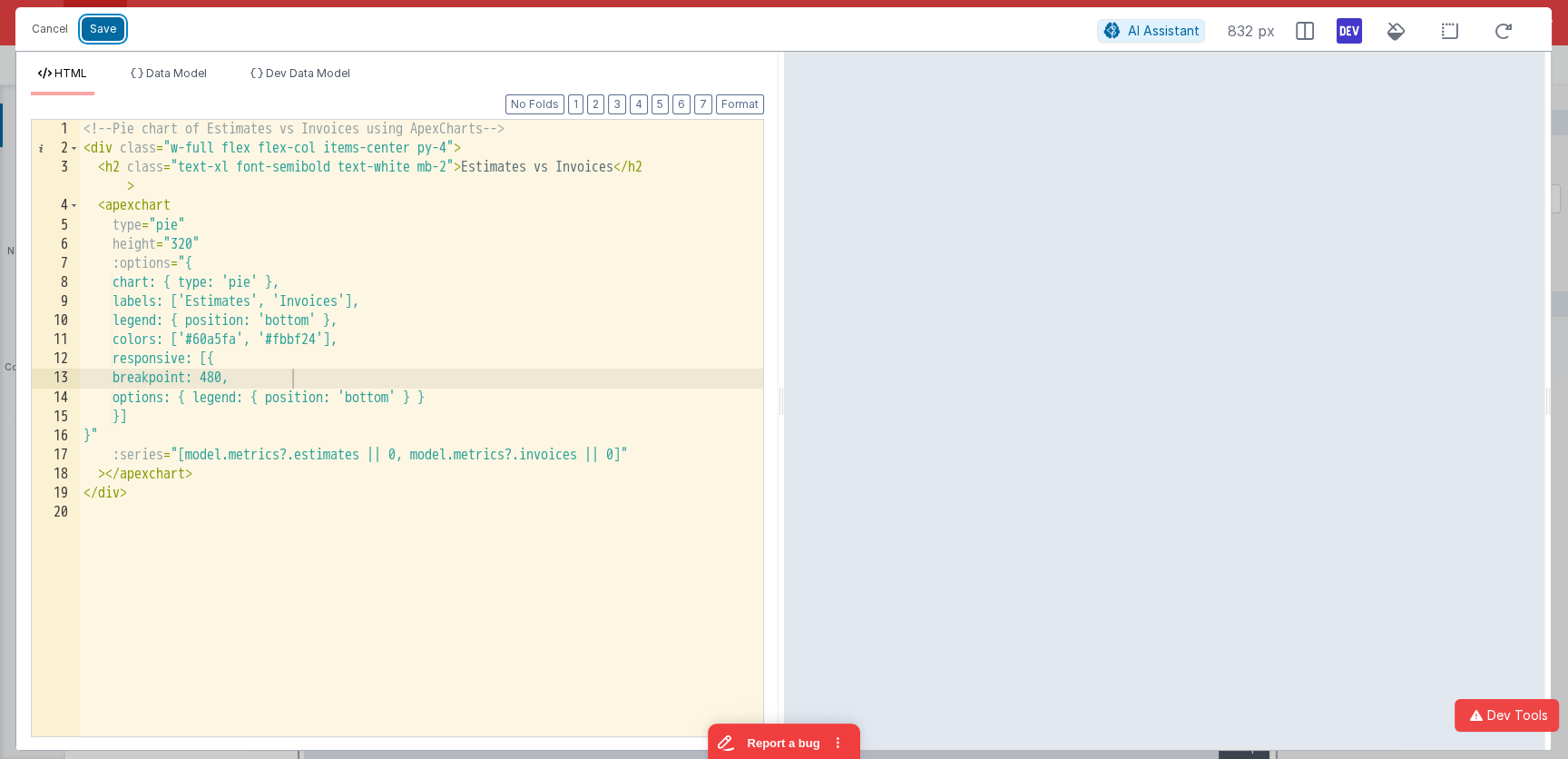 drag, startPoint x: 107, startPoint y: 32, endPoint x: 132, endPoint y: 33, distance: 25.019992 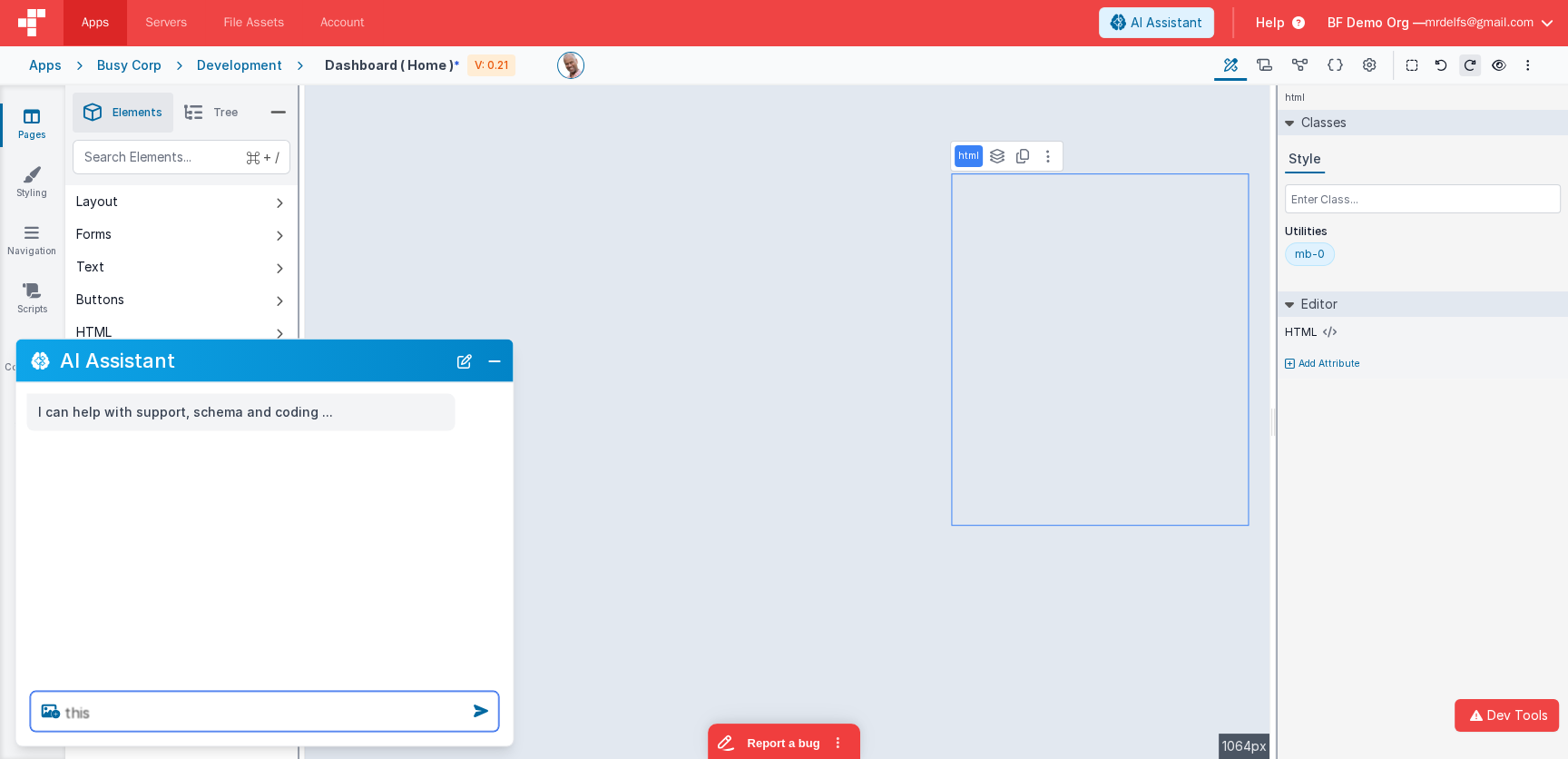 type on "this" 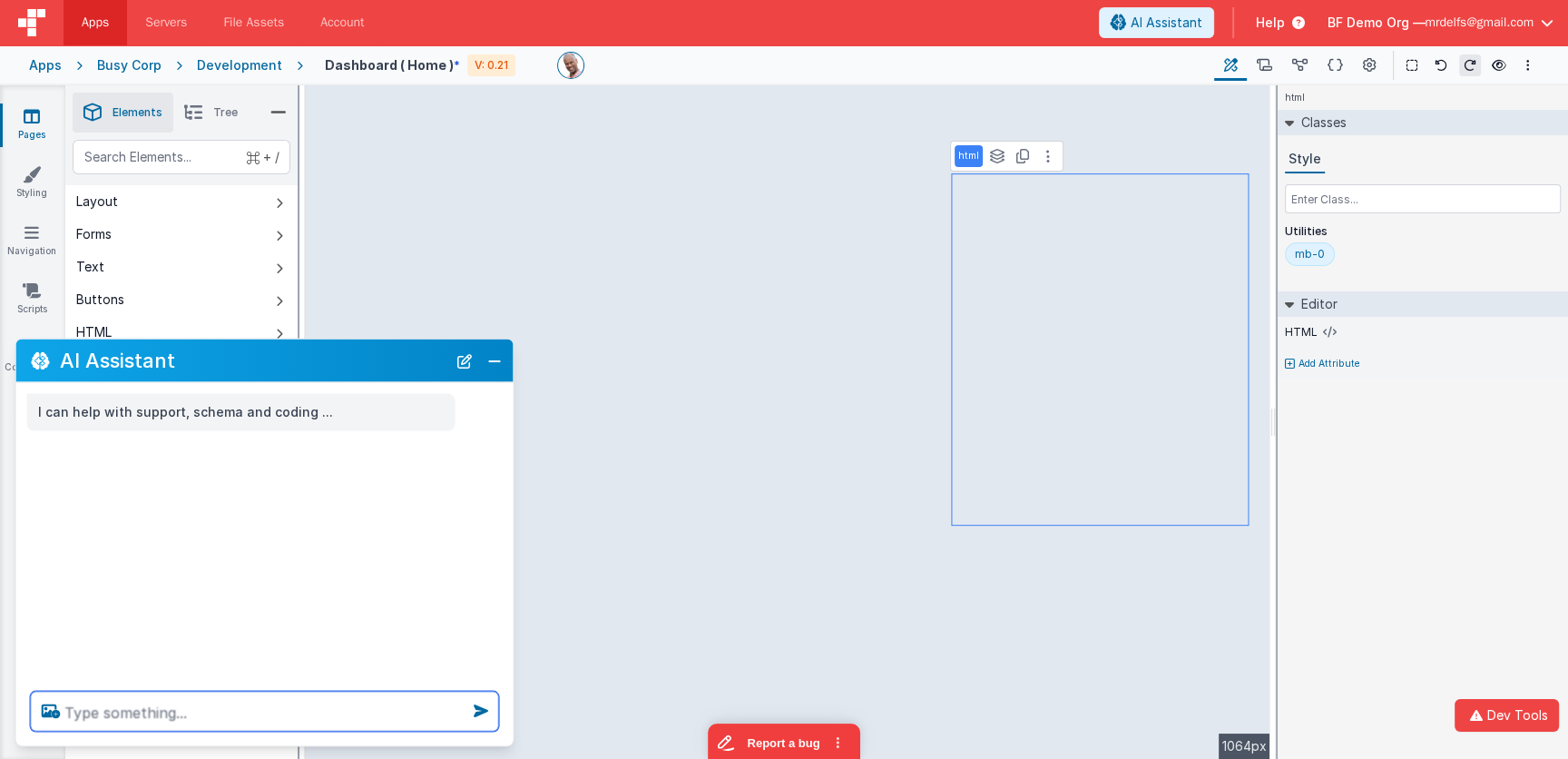 paste on "t" 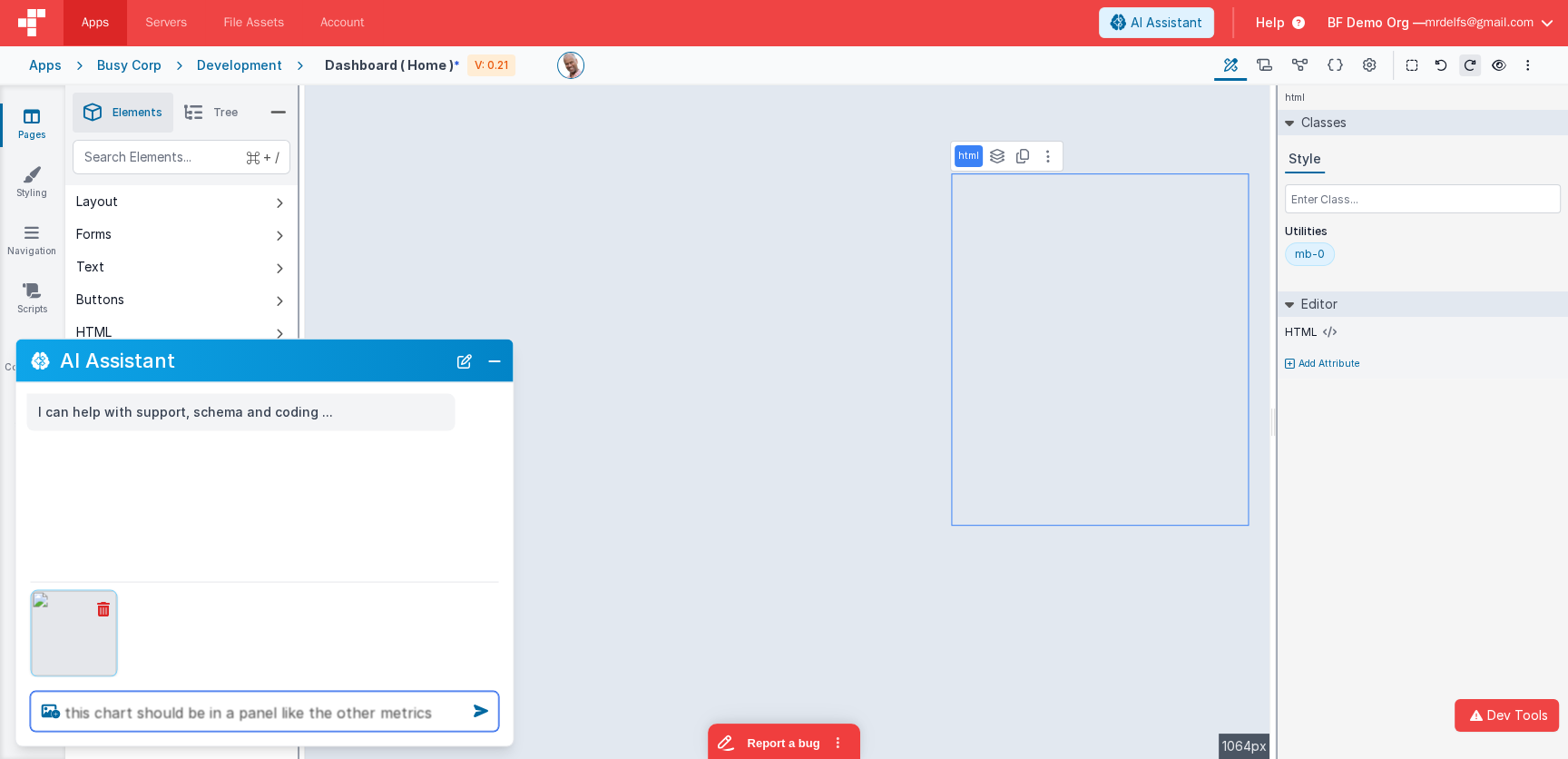 type on "this chart should be in a panel like the other metrics" 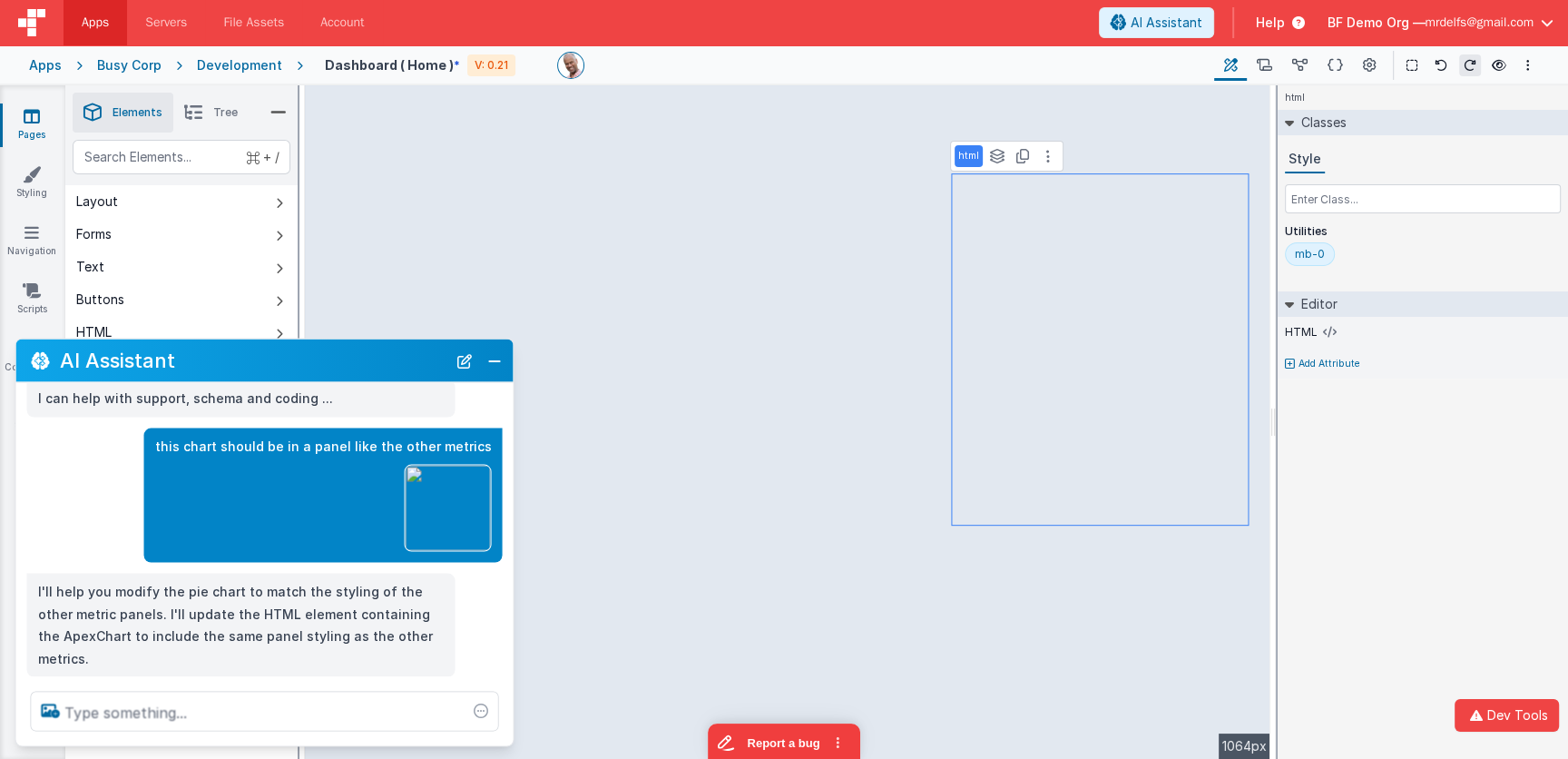 scroll, scrollTop: 0, scrollLeft: 0, axis: both 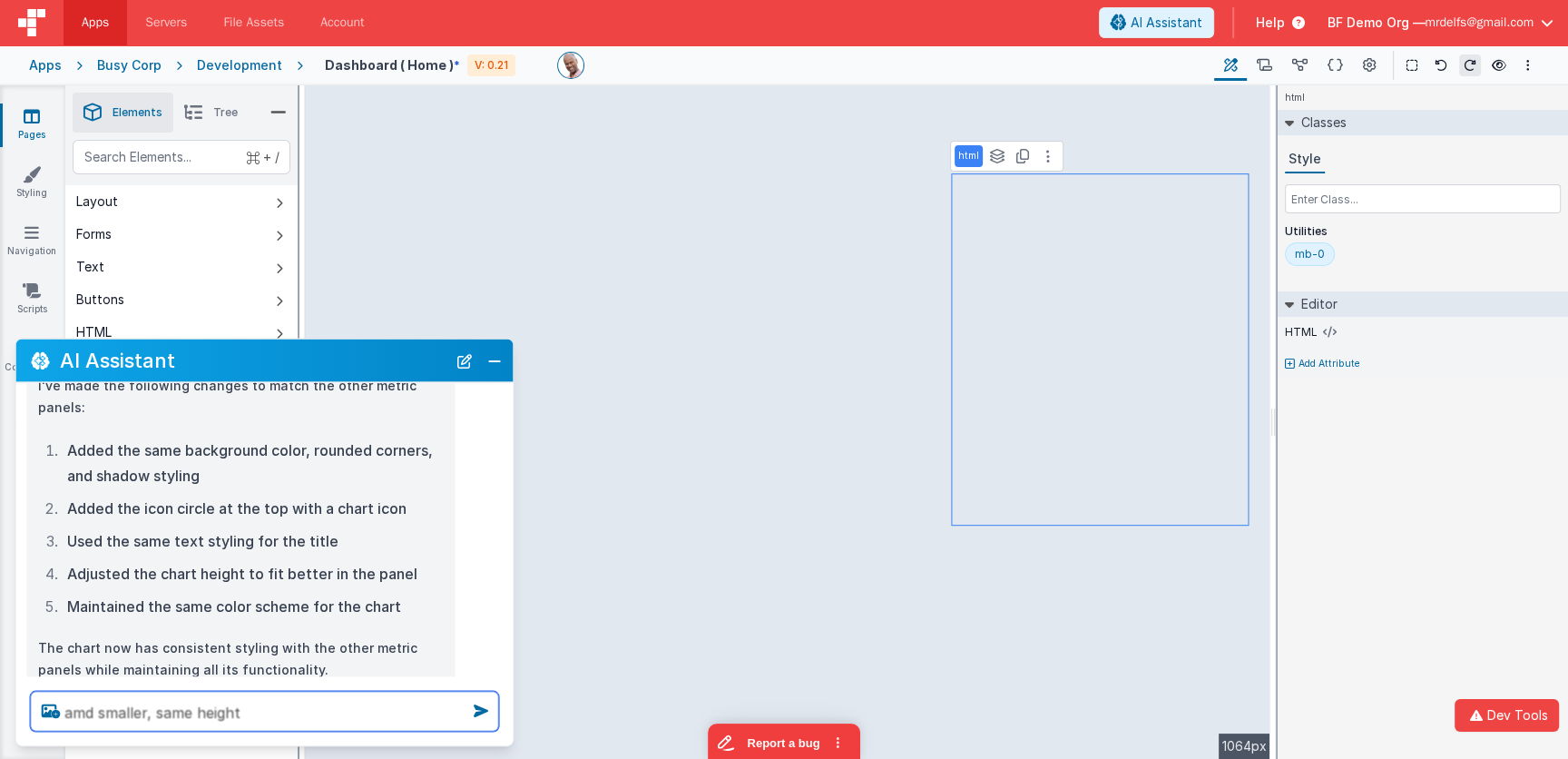 type on "amd smaller, same height" 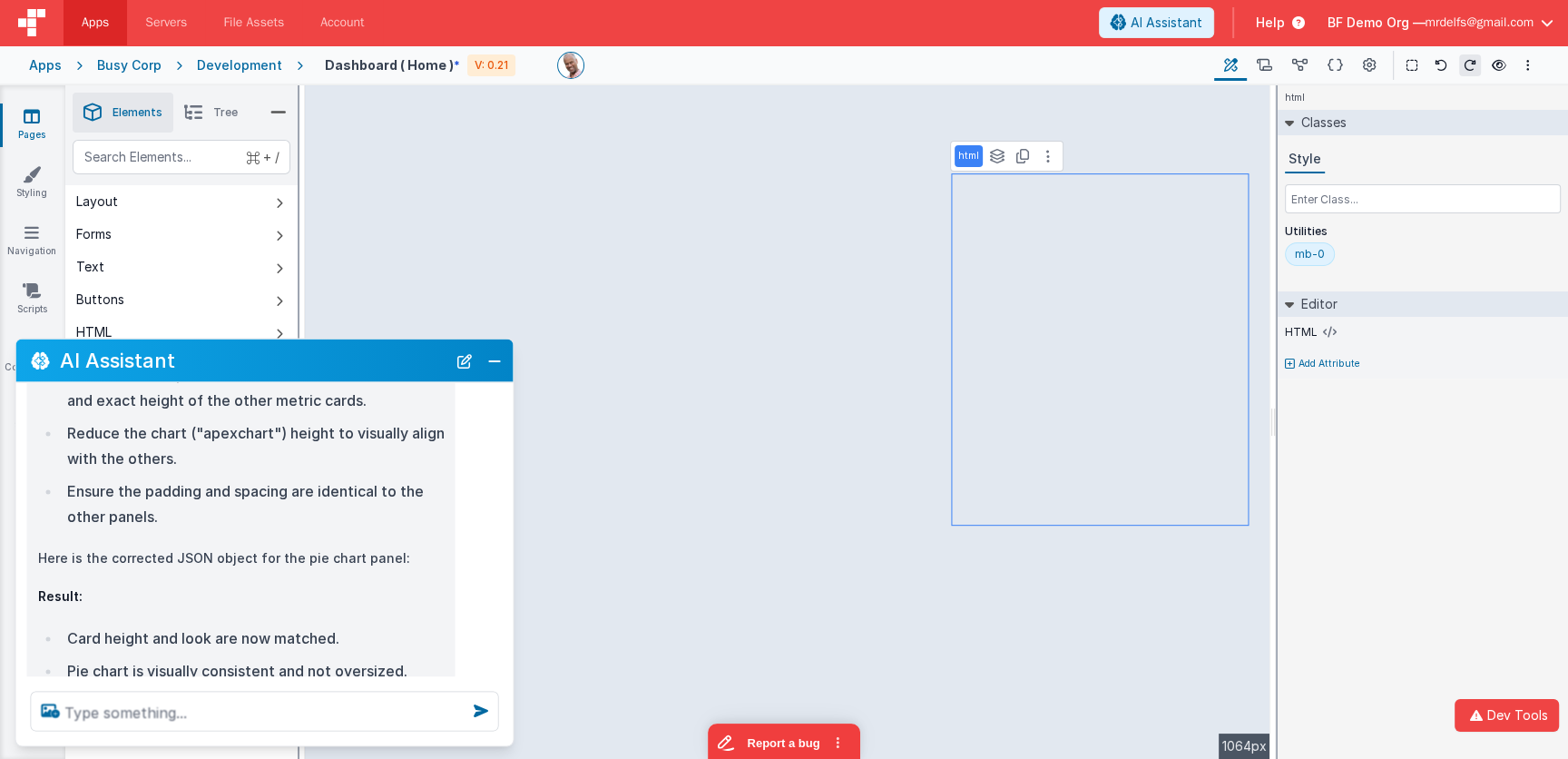 scroll, scrollTop: 793, scrollLeft: 0, axis: vertical 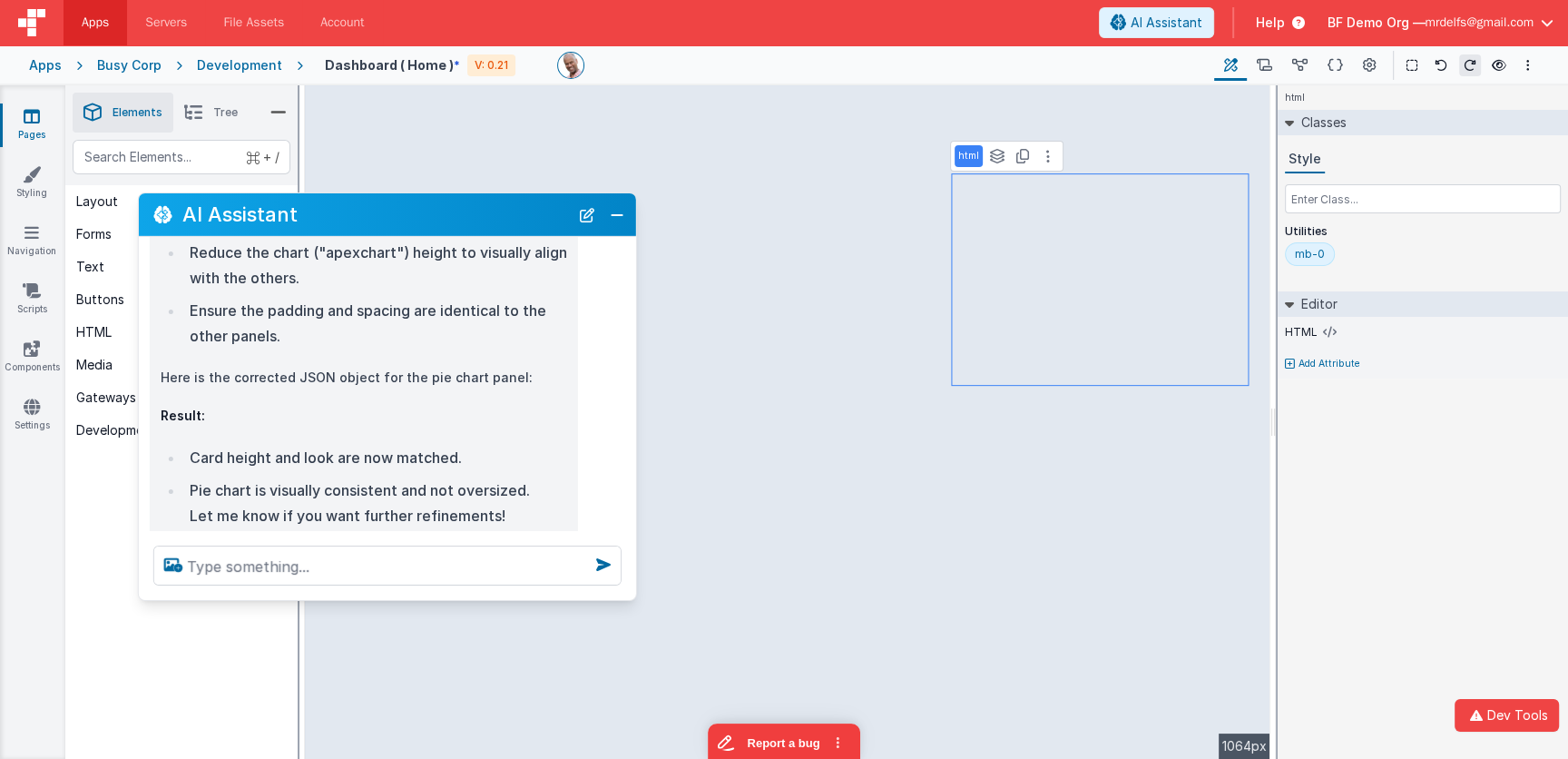 drag, startPoint x: 363, startPoint y: 354, endPoint x: 485, endPoint y: 208, distance: 190.263 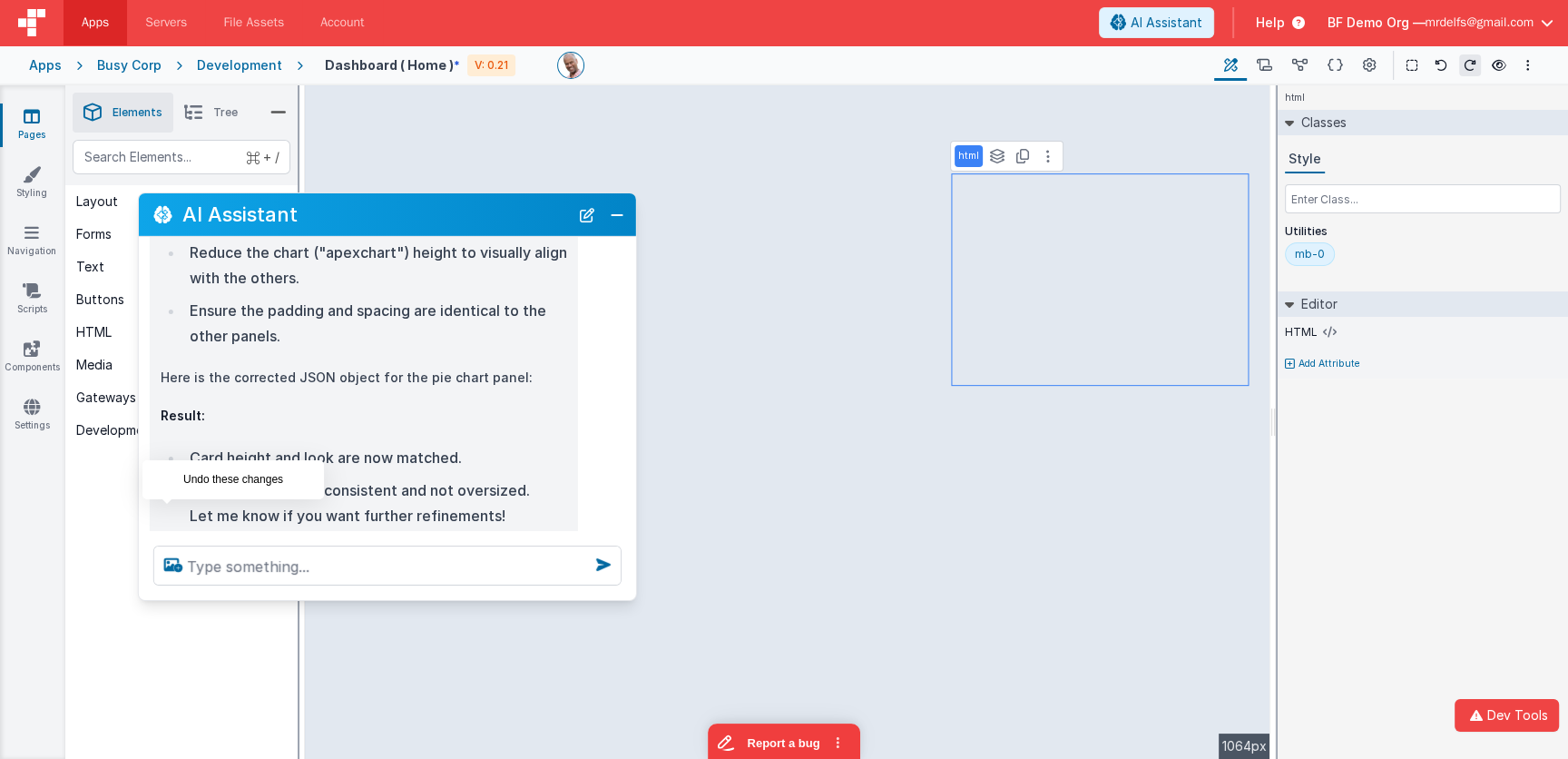 click at bounding box center (168, 563) 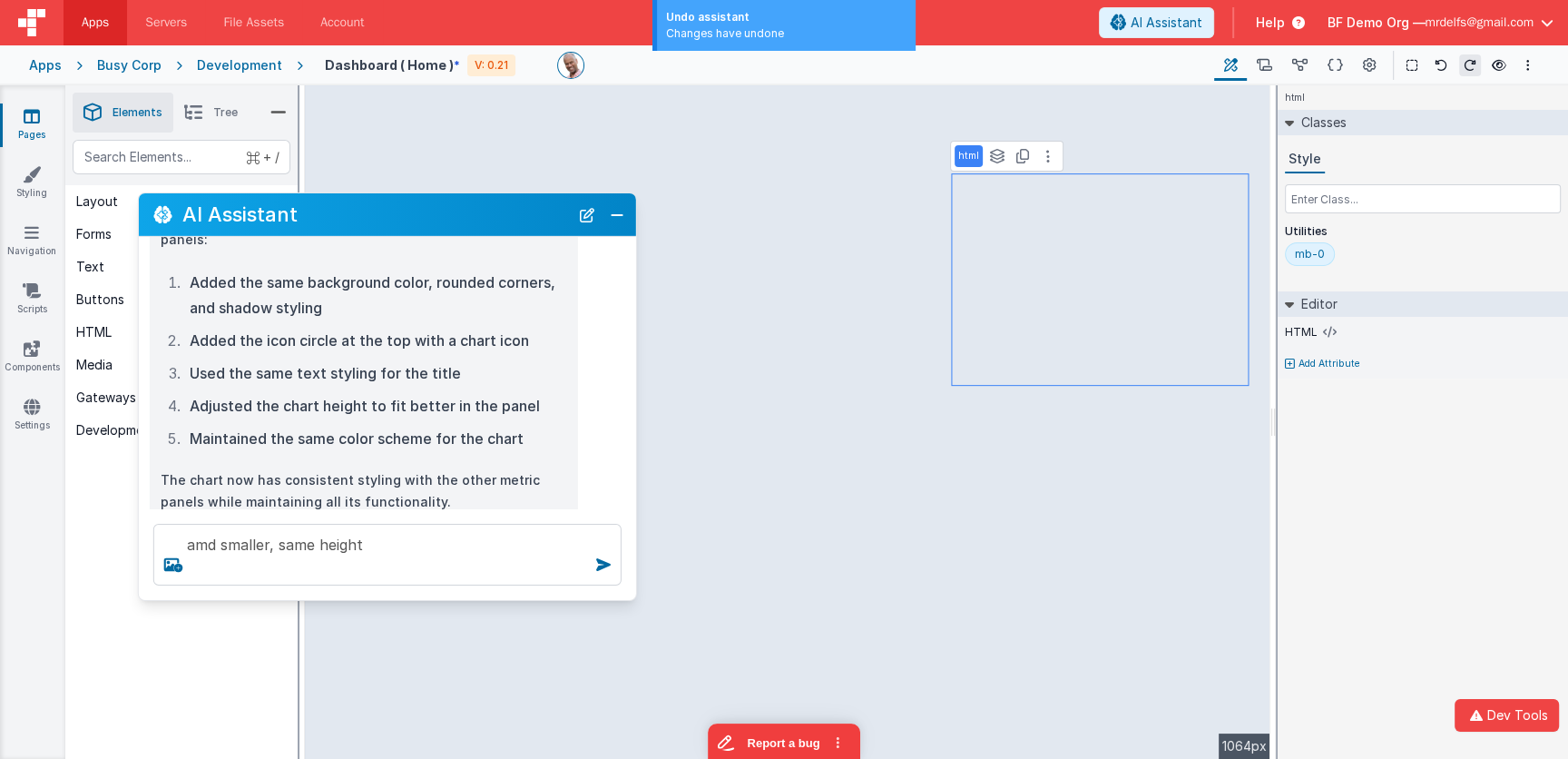 scroll, scrollTop: 347, scrollLeft: 0, axis: vertical 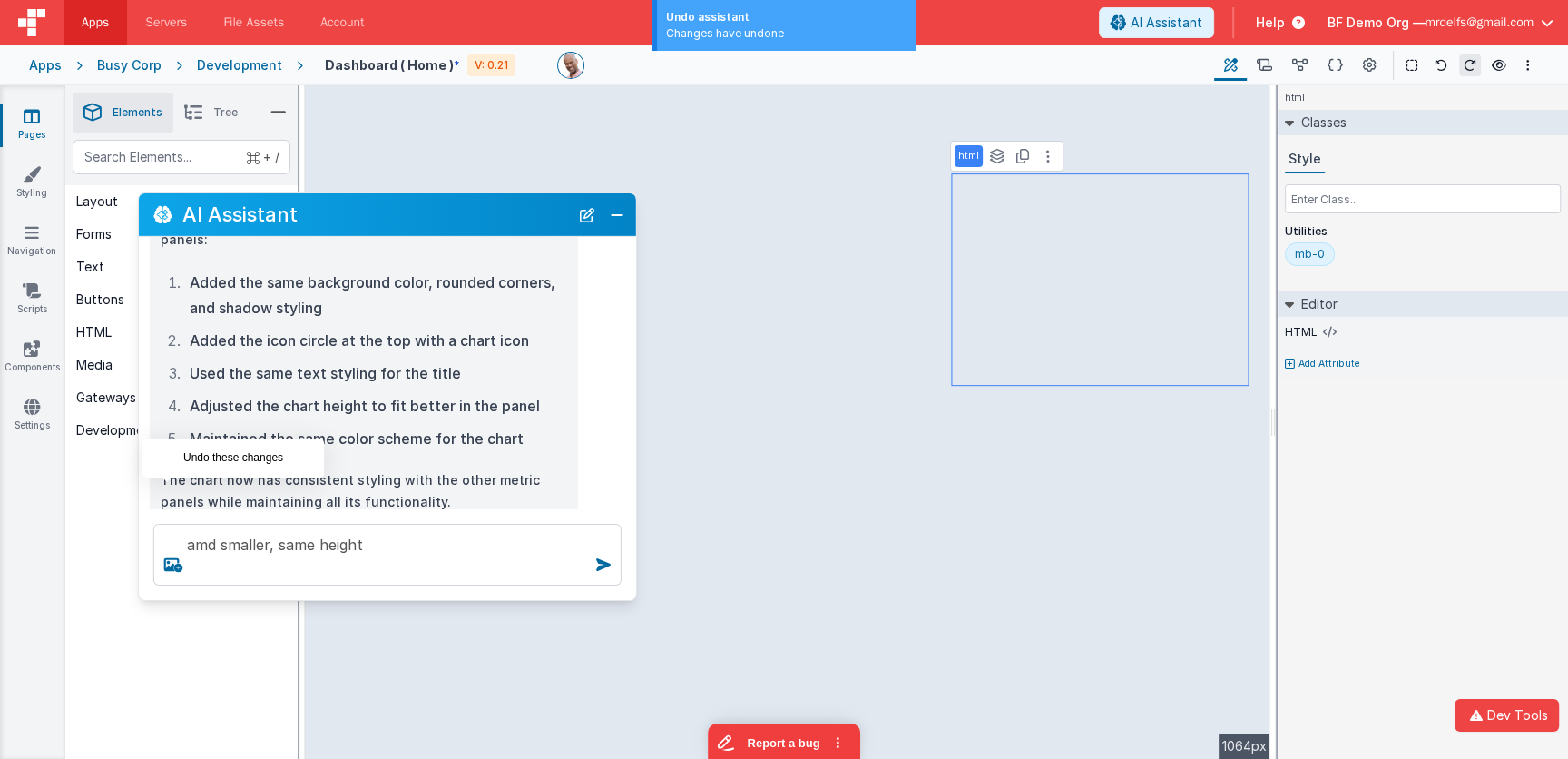 click at bounding box center (168, 540) 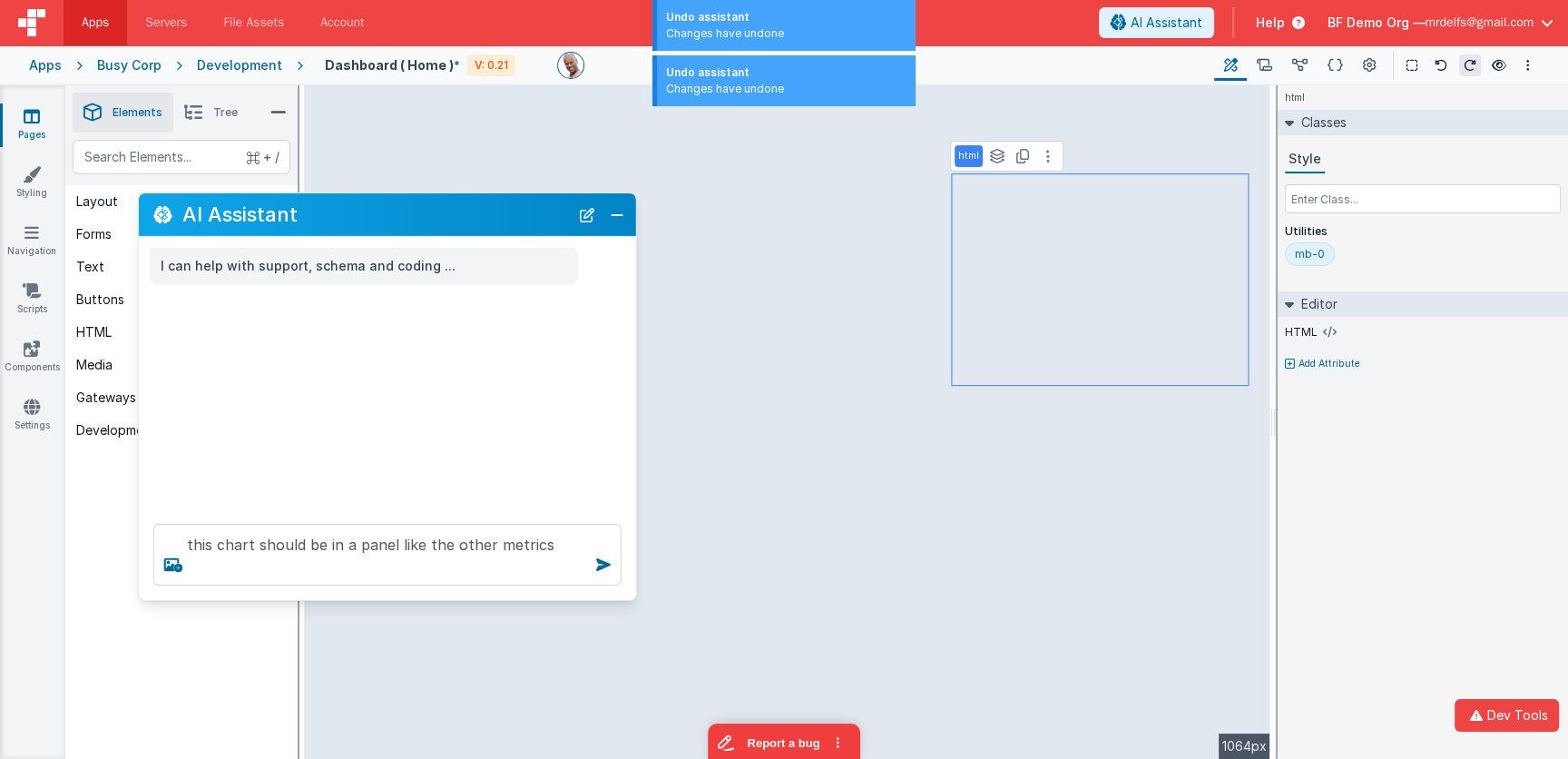 scroll, scrollTop: 0, scrollLeft: 0, axis: both 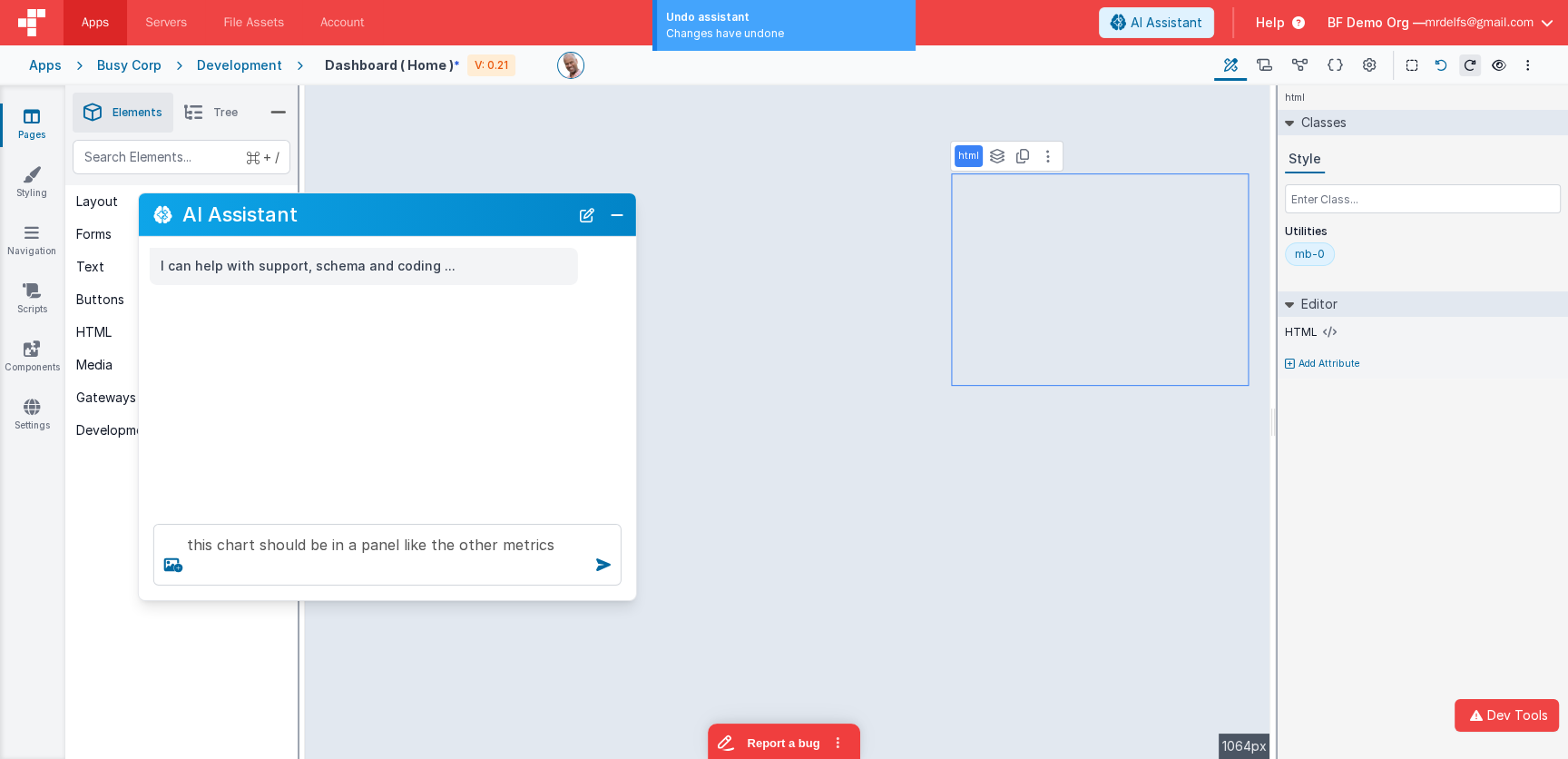 click at bounding box center (1441, 65) 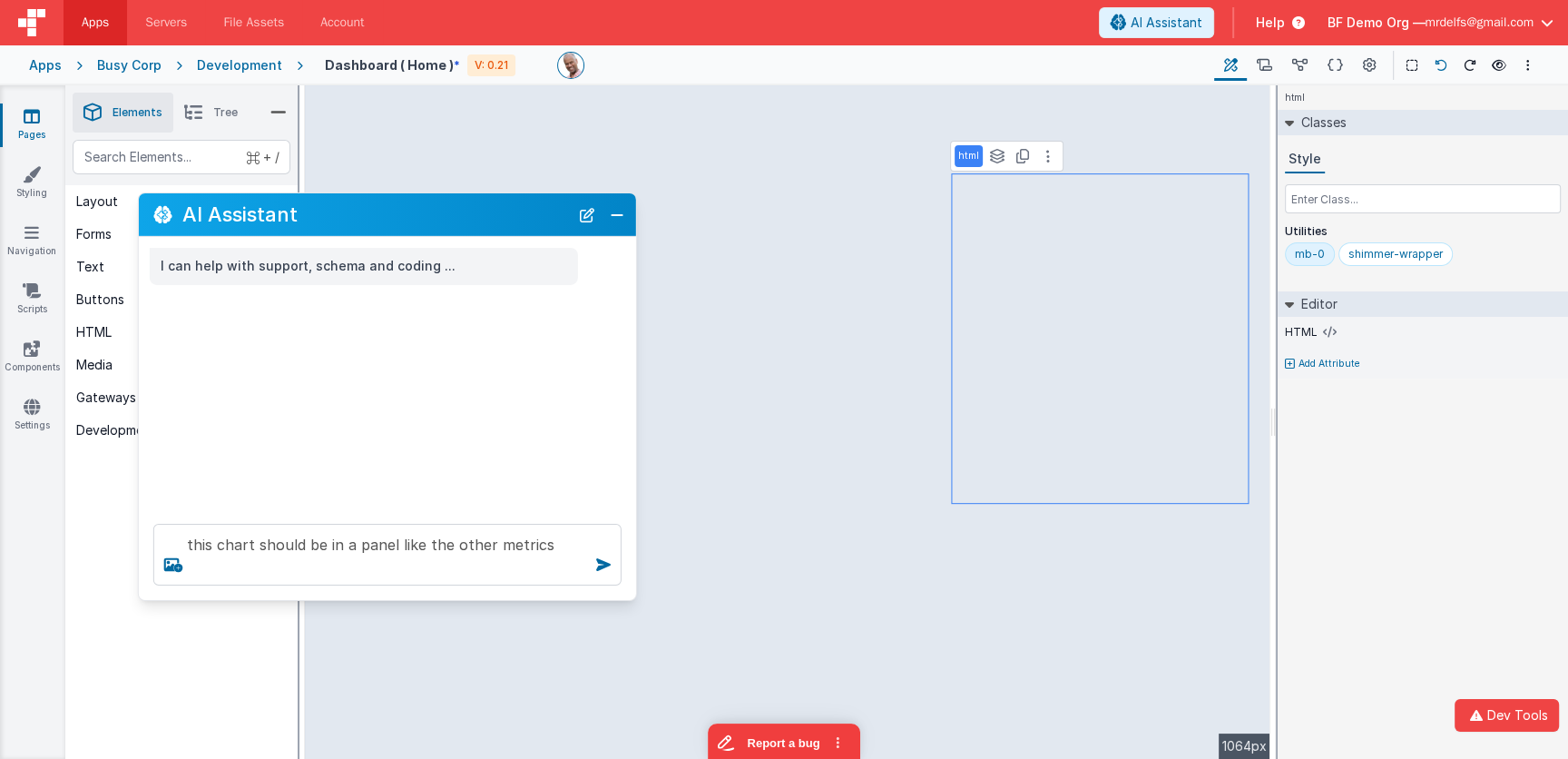 click at bounding box center (1441, 65) 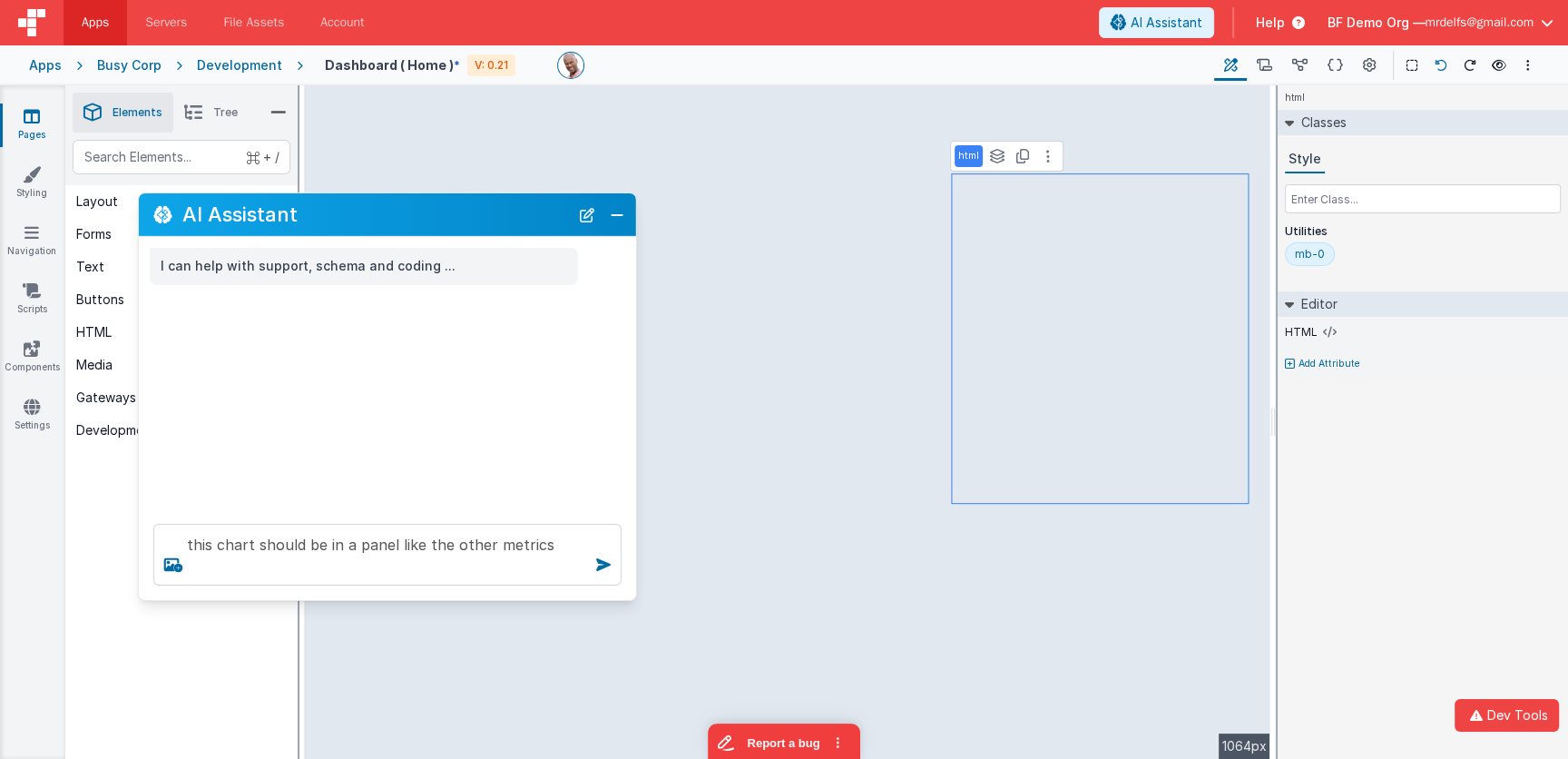 click at bounding box center (1441, 65) 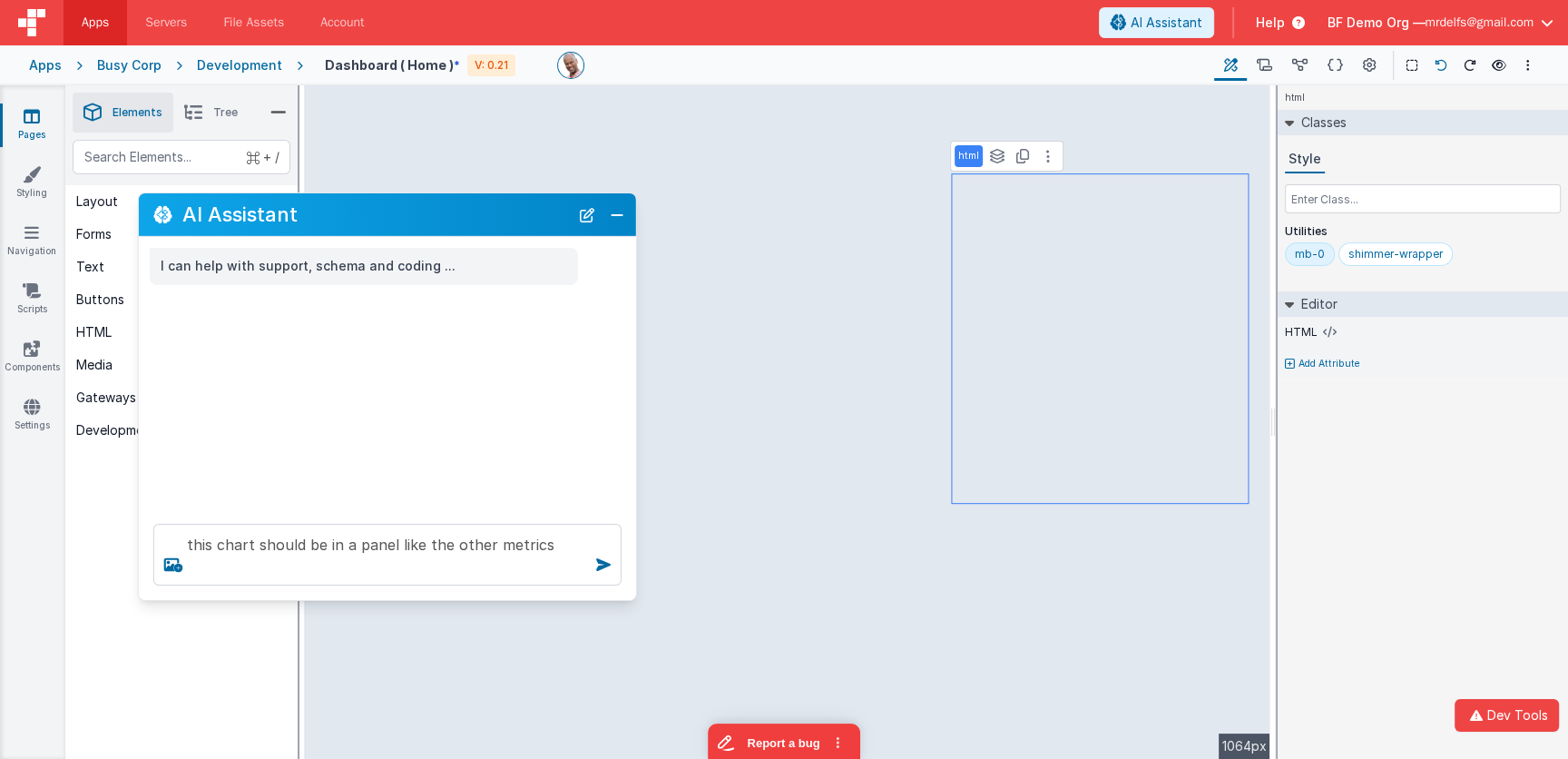 click at bounding box center (1441, 65) 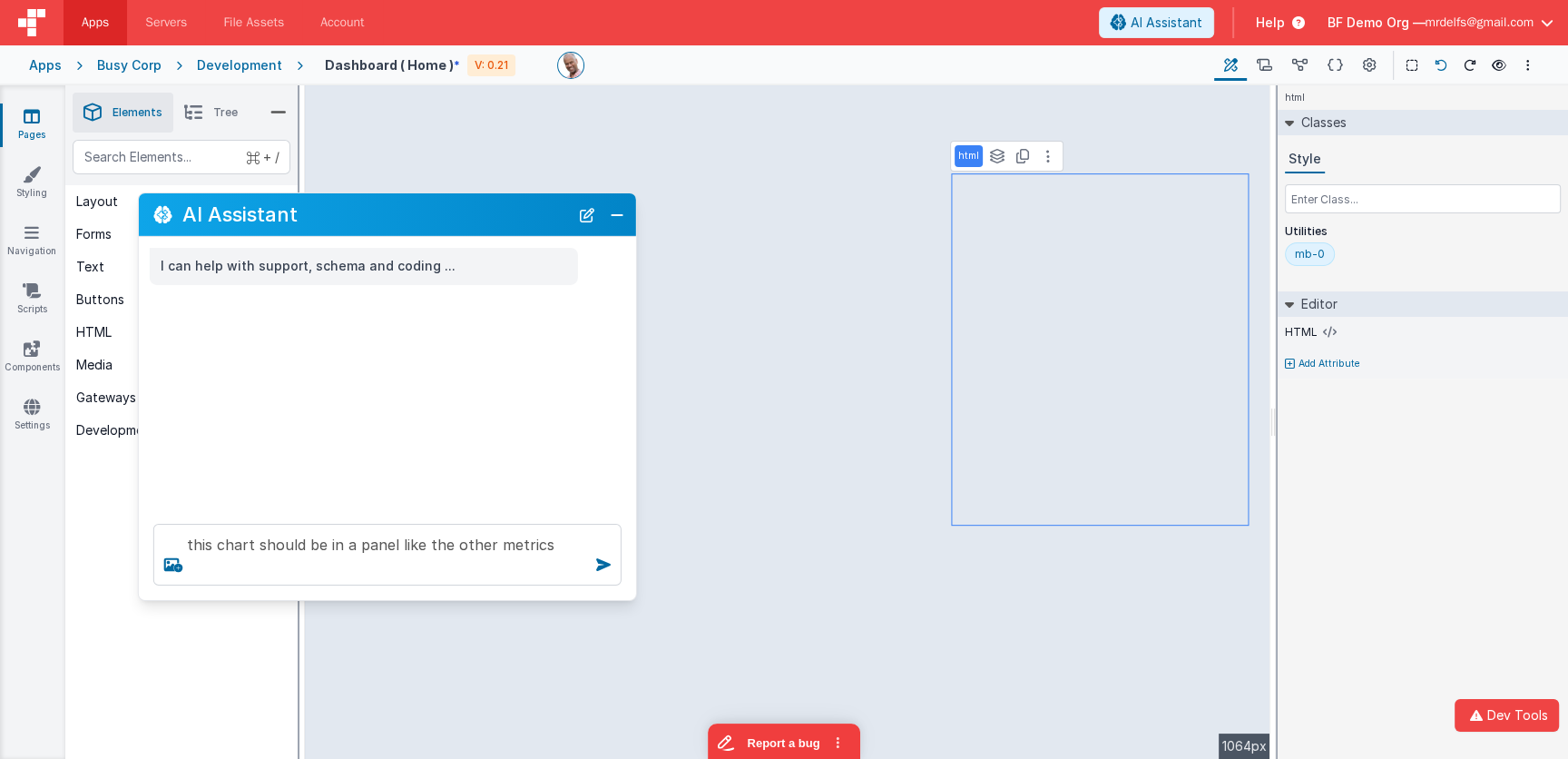 click at bounding box center (1441, 65) 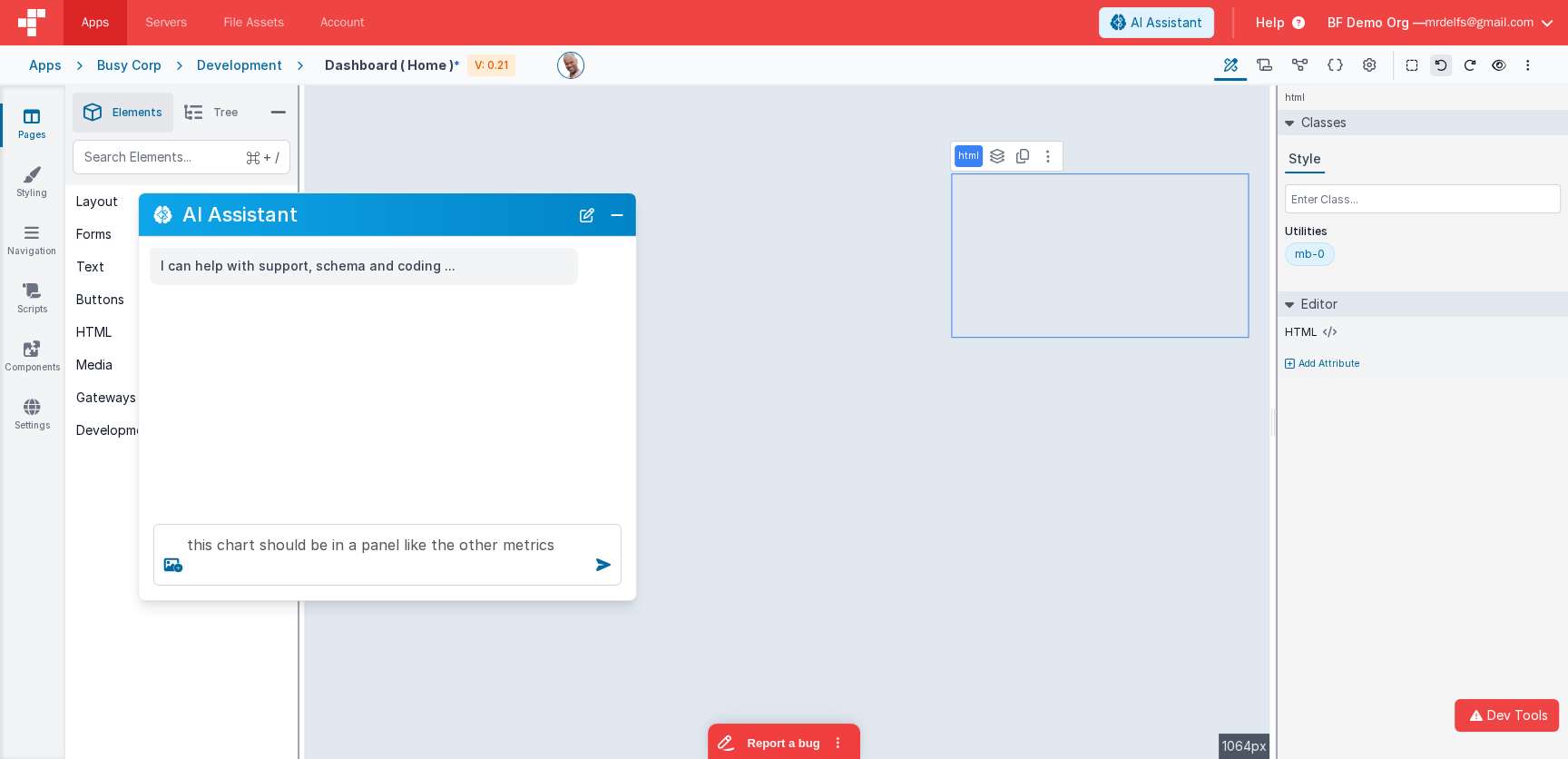 click at bounding box center (1441, 65) 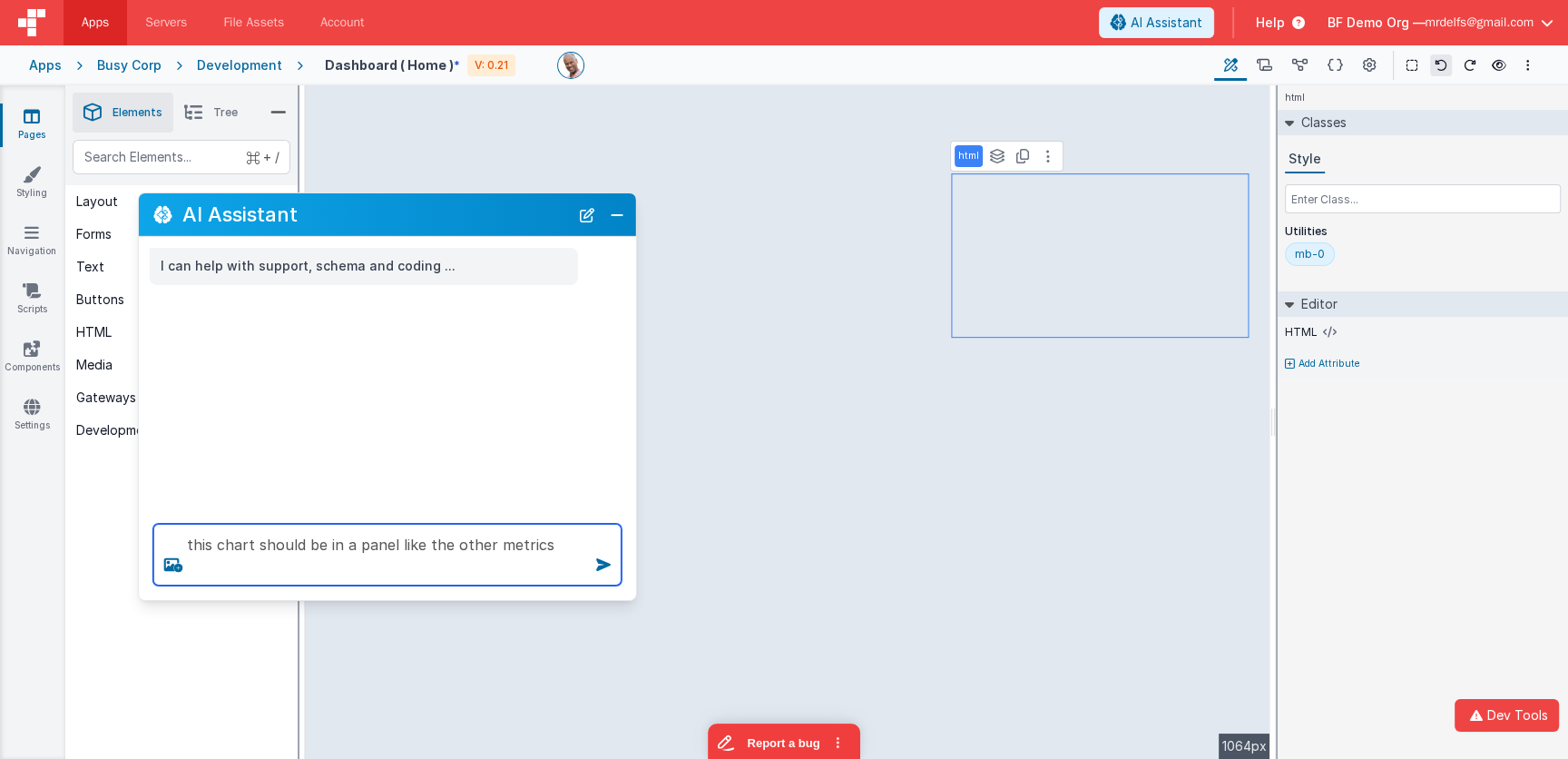 click on "this chart should be in a panel like the other metrics" at bounding box center (387, 555) 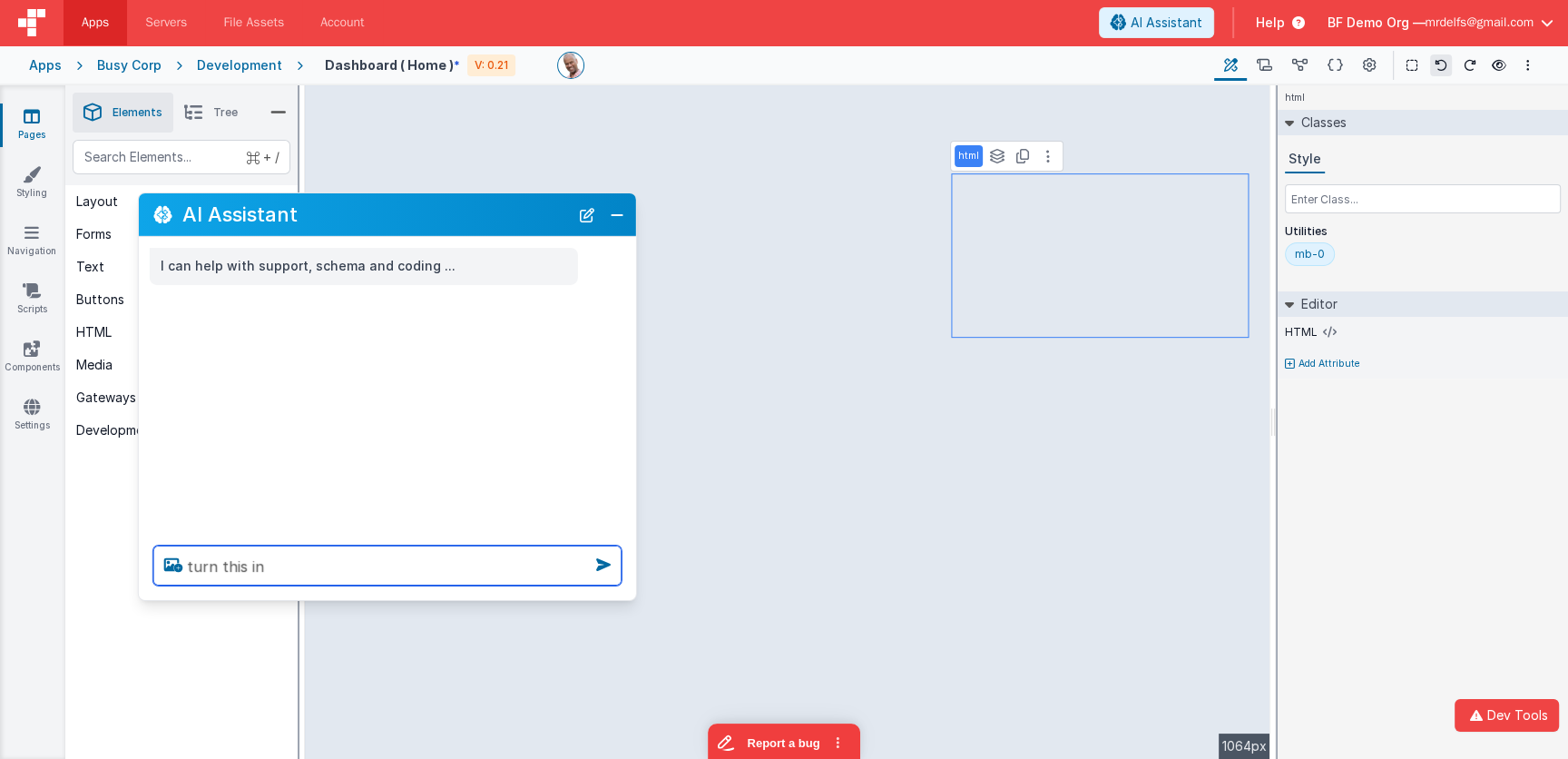 click on "turn this in" at bounding box center [387, 566] 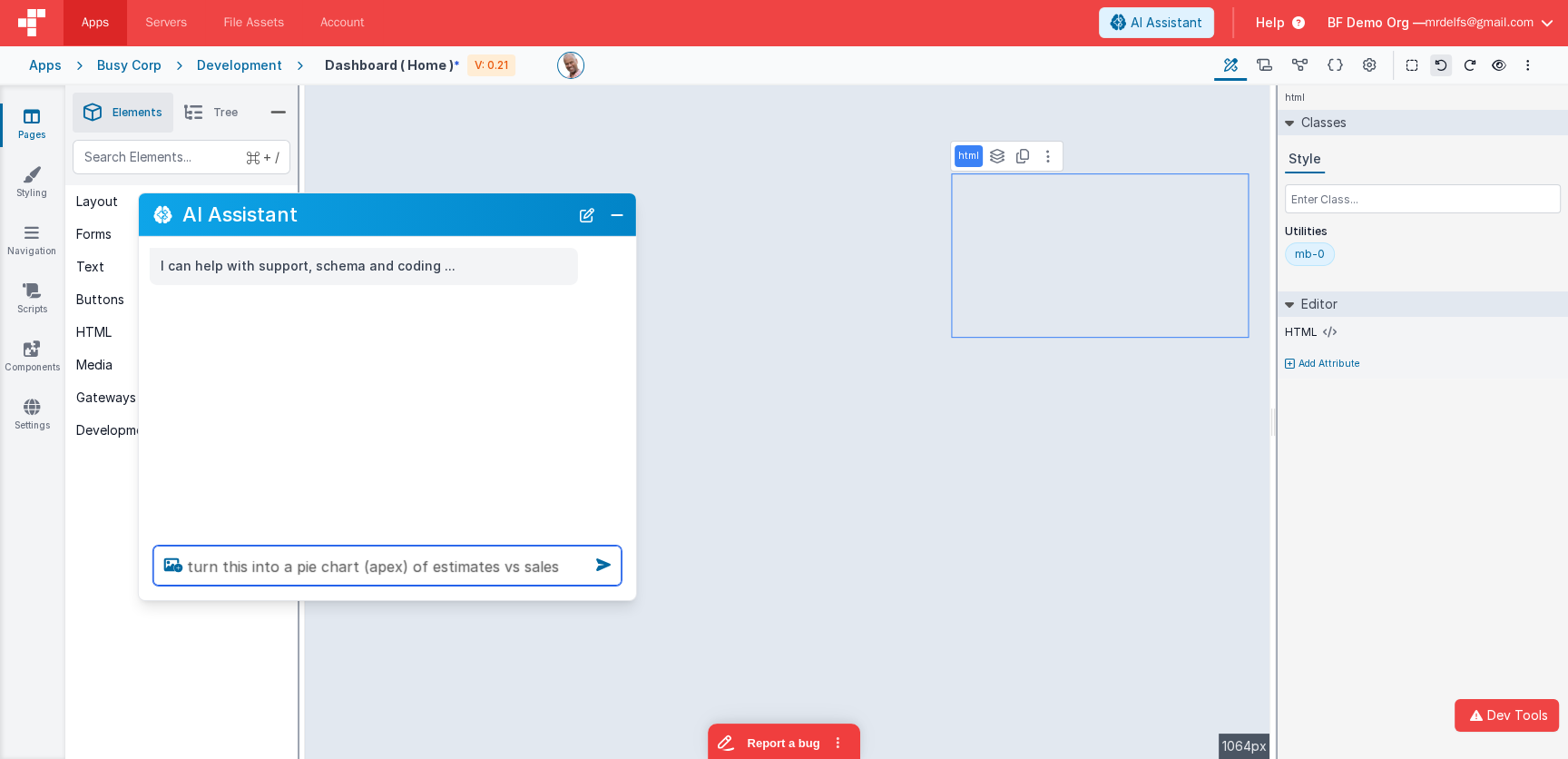 type on "turn this into a pie chart (apex) of estimates vs sales" 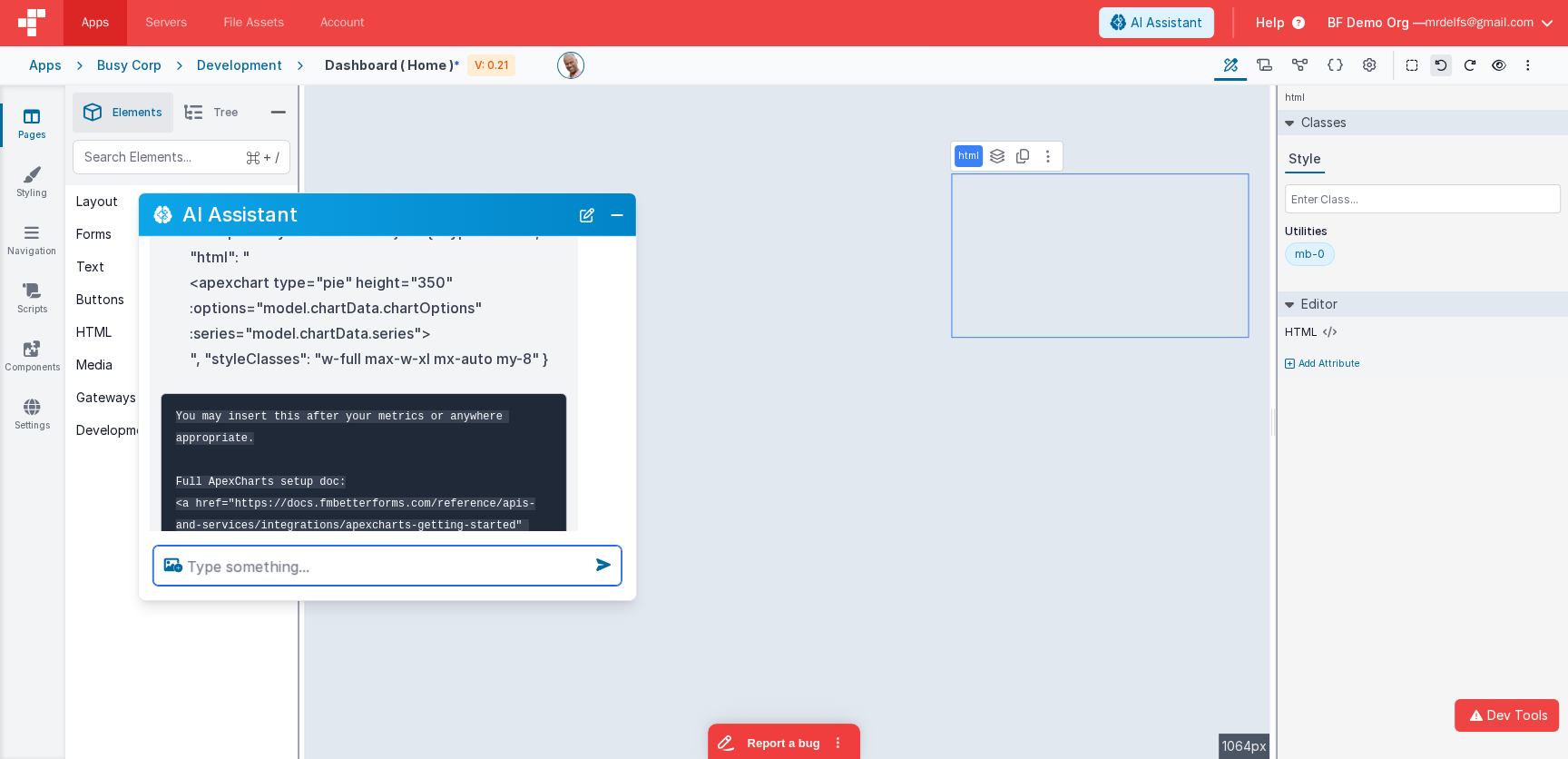 scroll, scrollTop: 817, scrollLeft: 0, axis: vertical 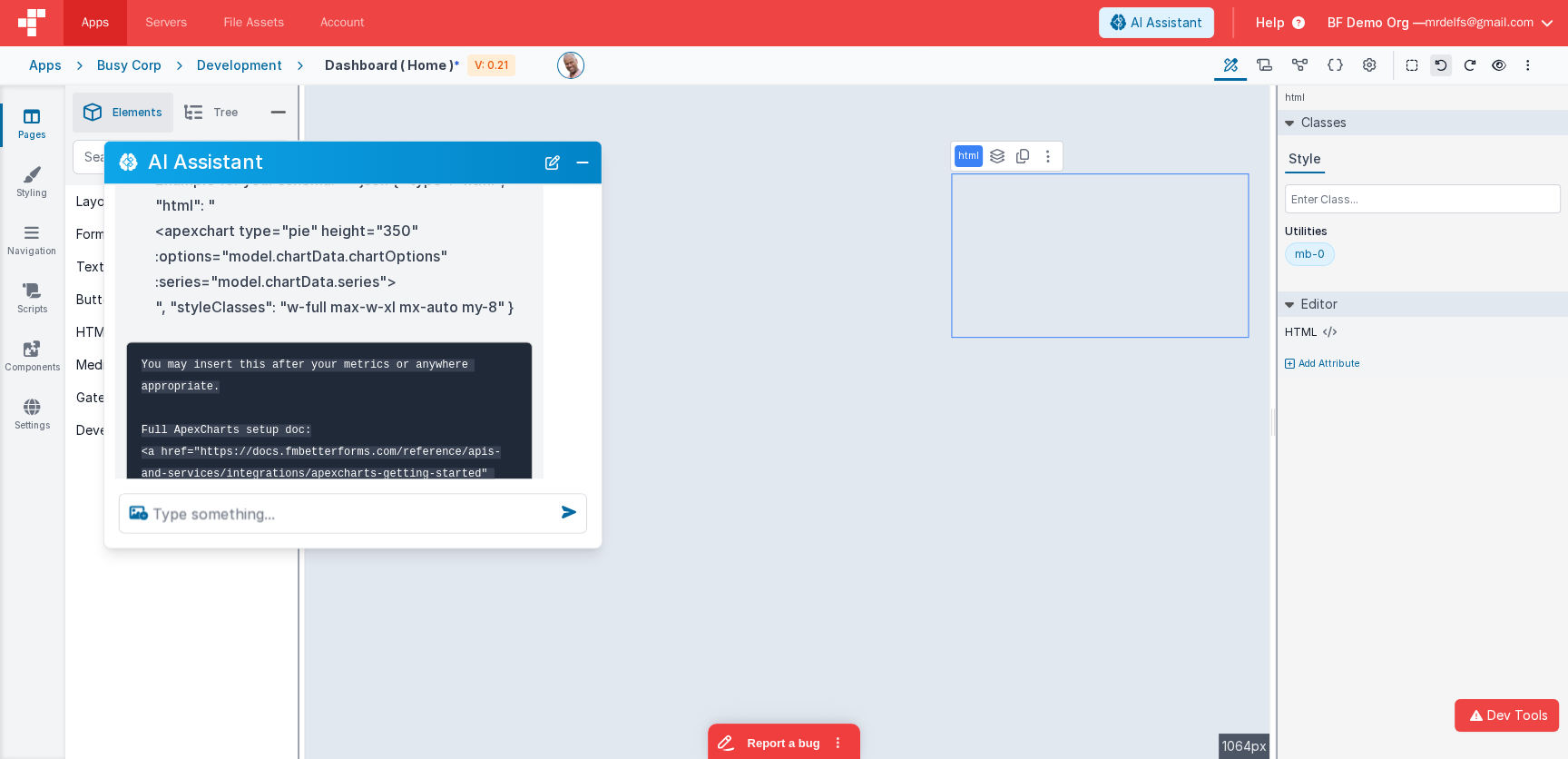 drag, startPoint x: 359, startPoint y: 220, endPoint x: 341, endPoint y: 192, distance: 33.28663 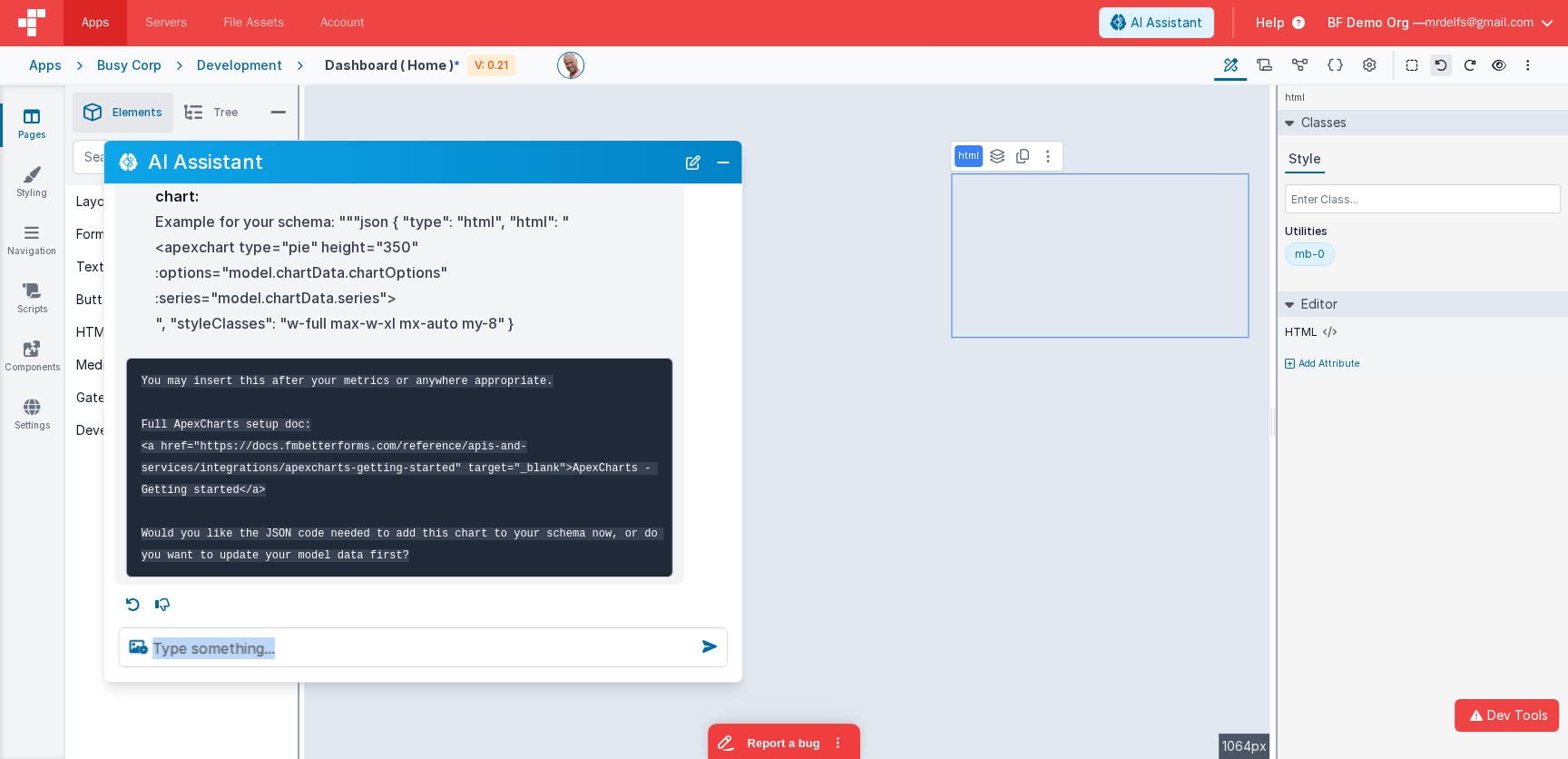 drag, startPoint x: 595, startPoint y: 543, endPoint x: 736, endPoint y: 677, distance: 194.51735 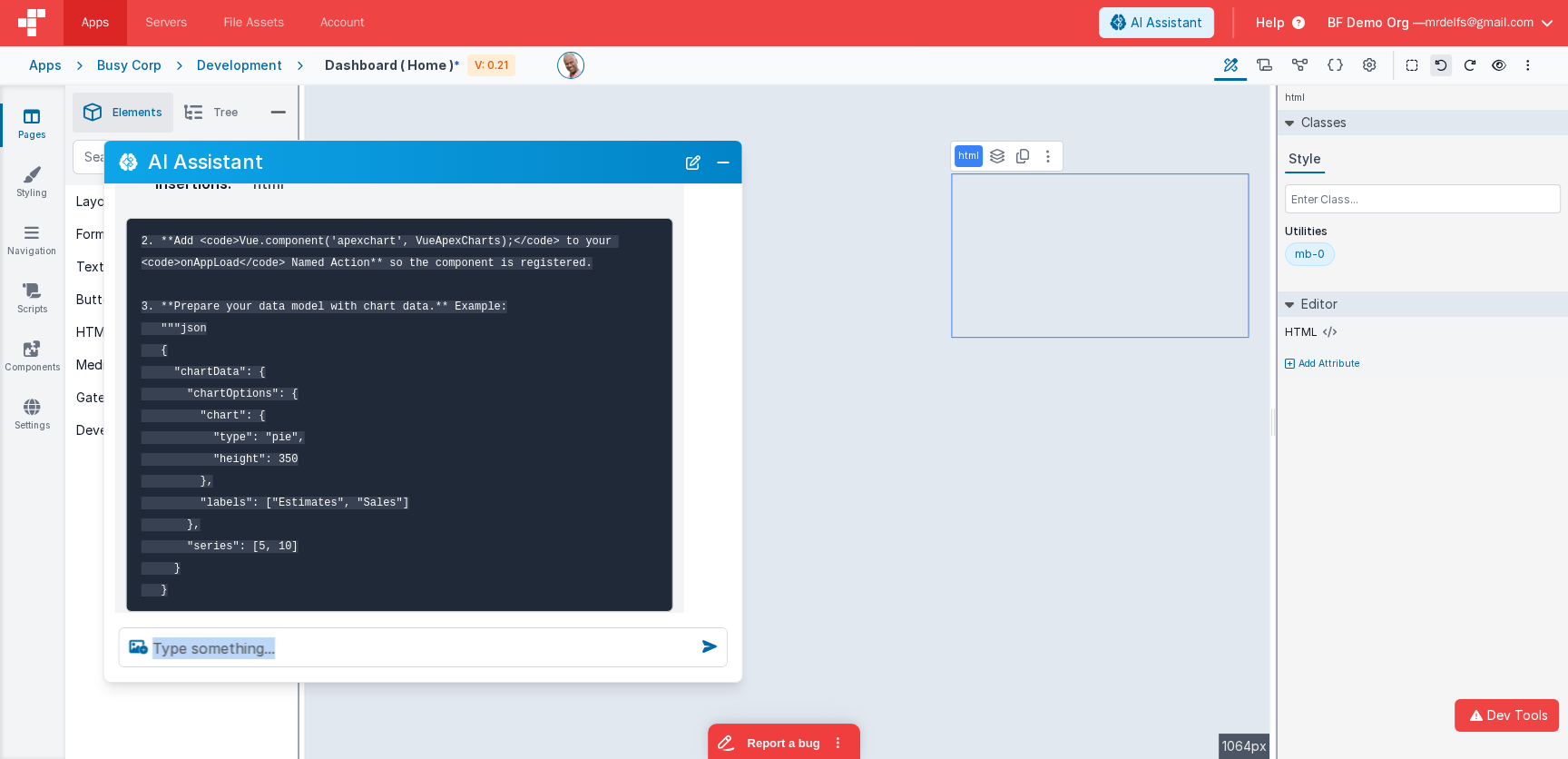 scroll, scrollTop: 219, scrollLeft: 0, axis: vertical 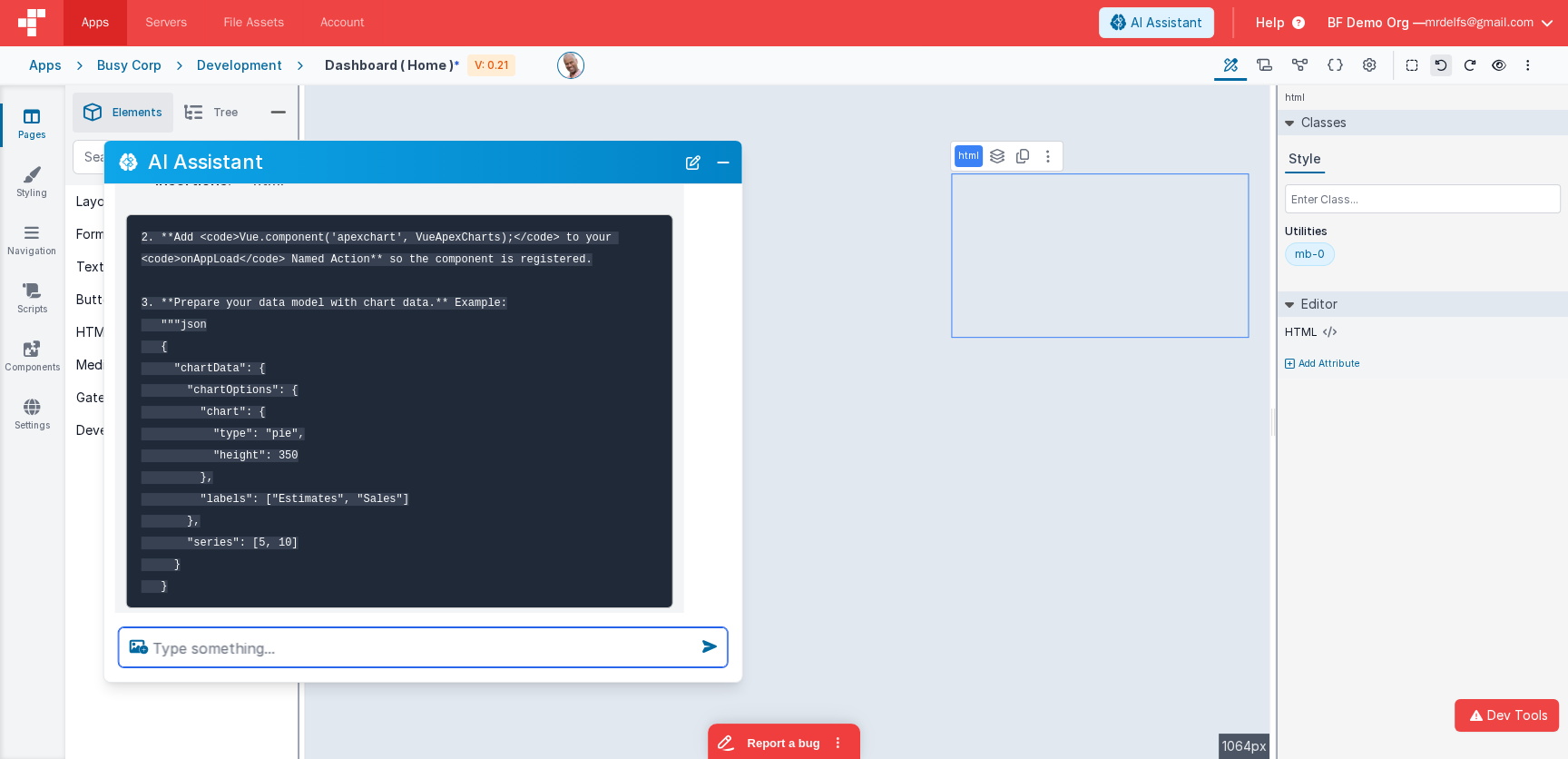 click at bounding box center (423, 647) 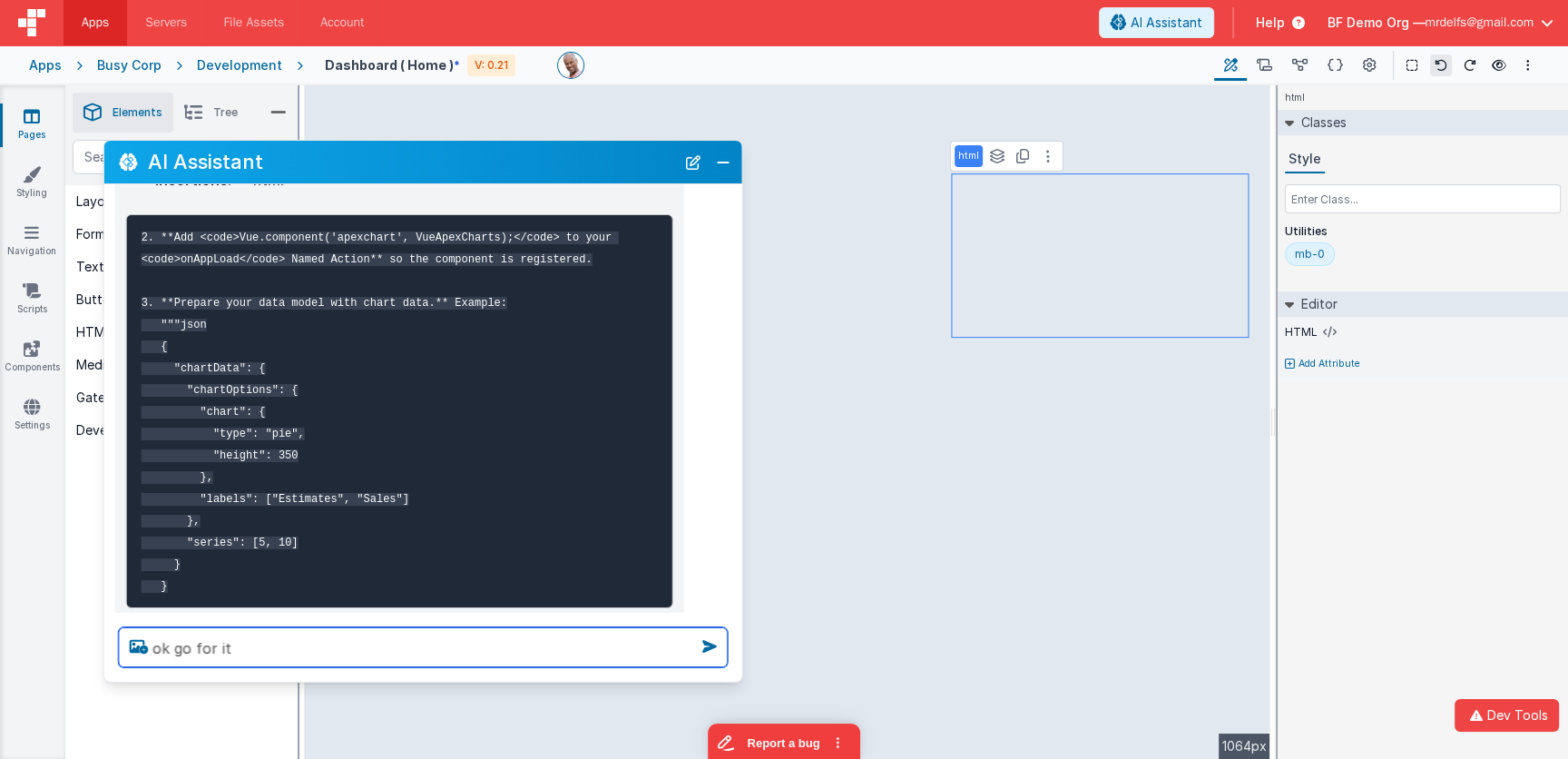 type on "ok go for it" 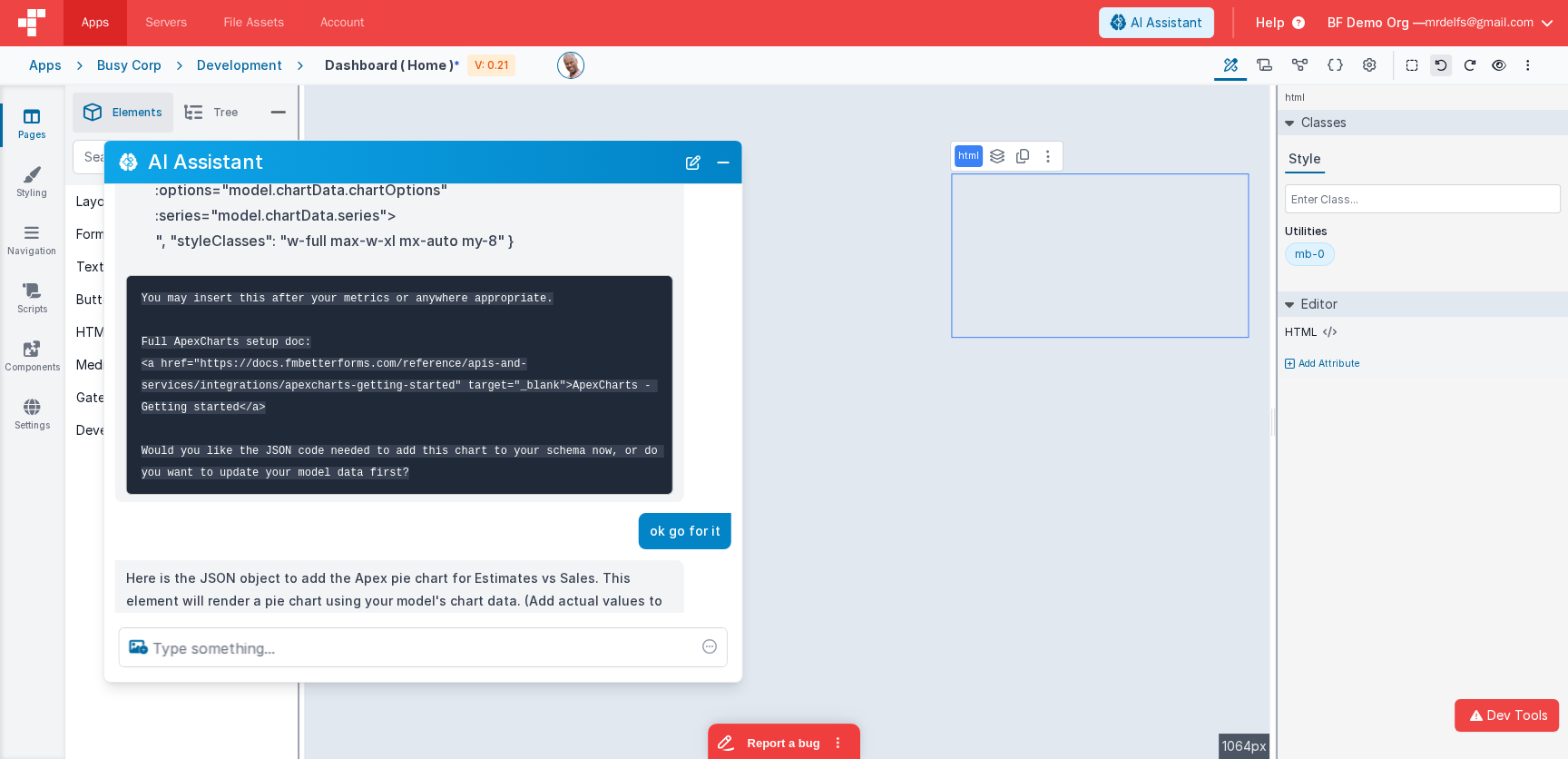 scroll, scrollTop: 836, scrollLeft: 0, axis: vertical 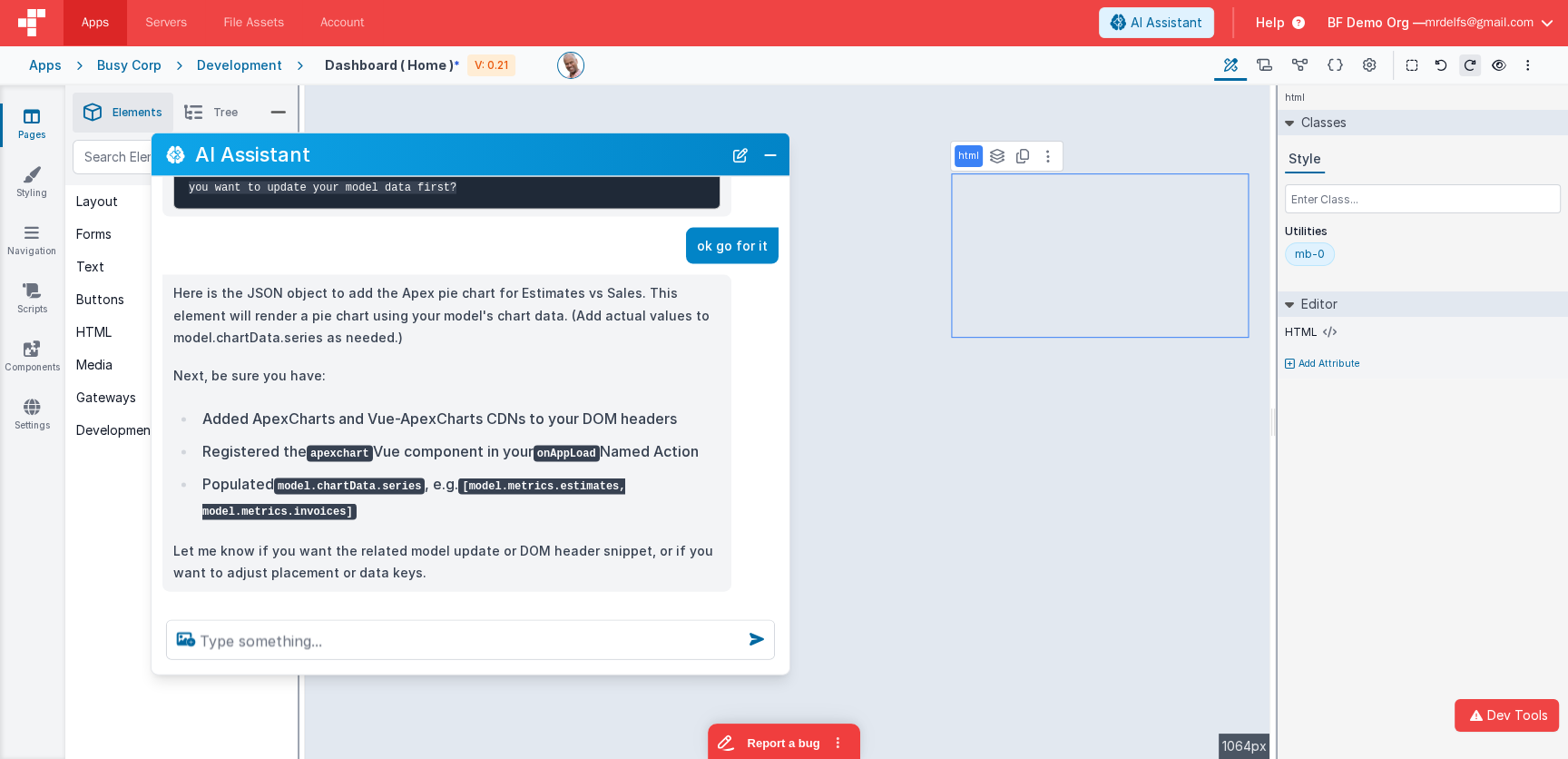 drag, startPoint x: 512, startPoint y: 171, endPoint x: 560, endPoint y: 163, distance: 48.6621 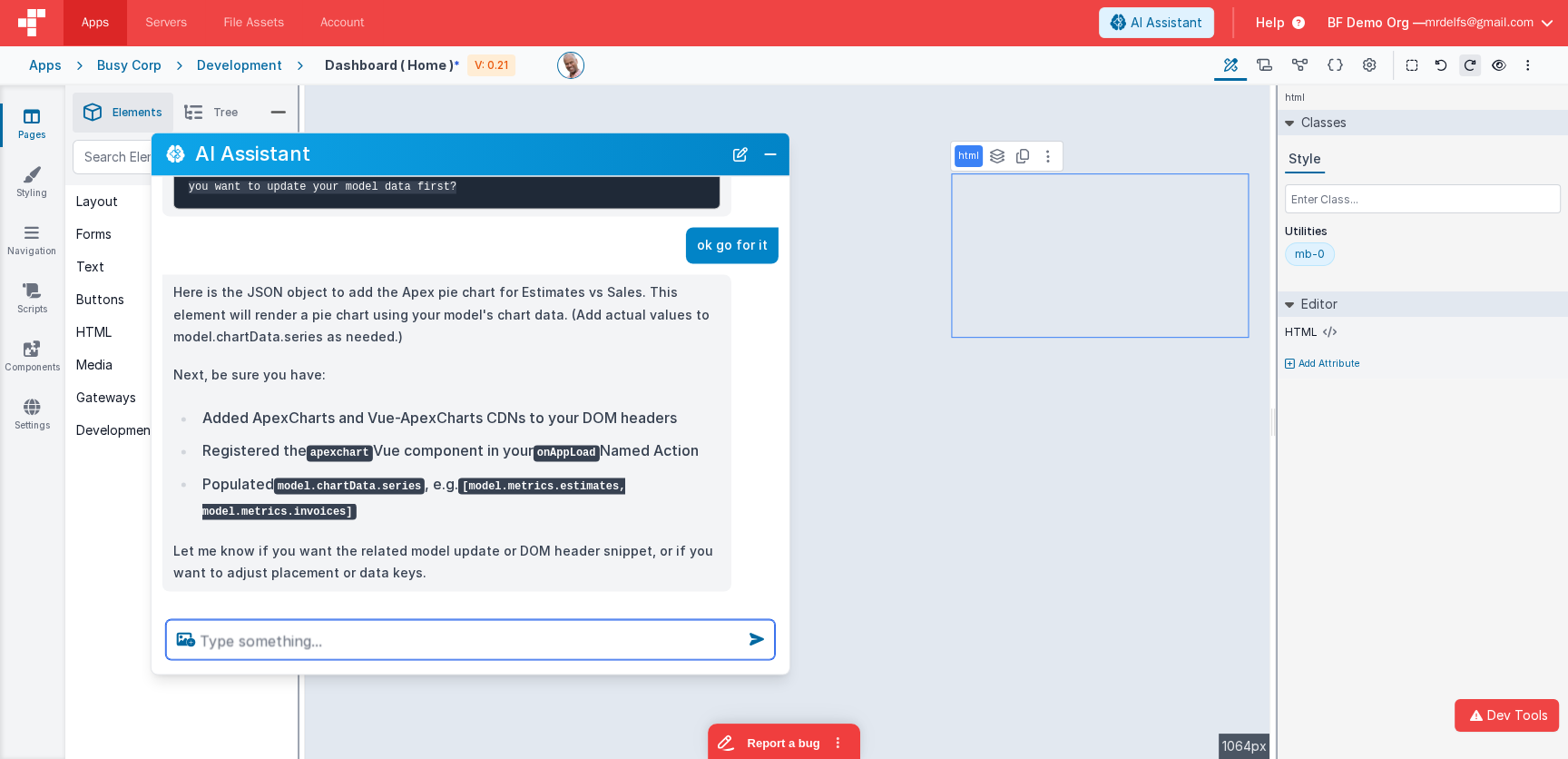click at bounding box center (470, 639) 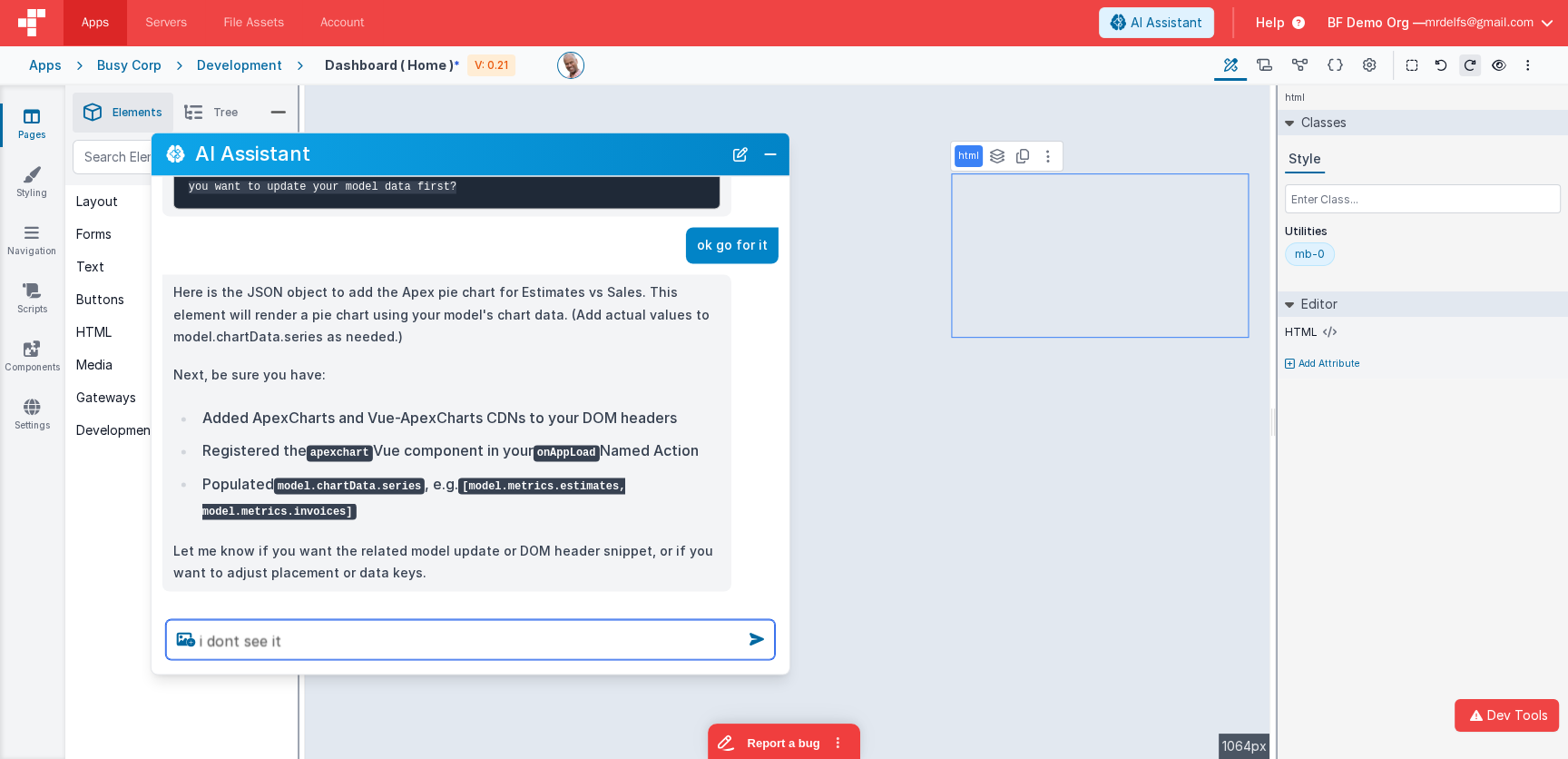 type on "i dont see it" 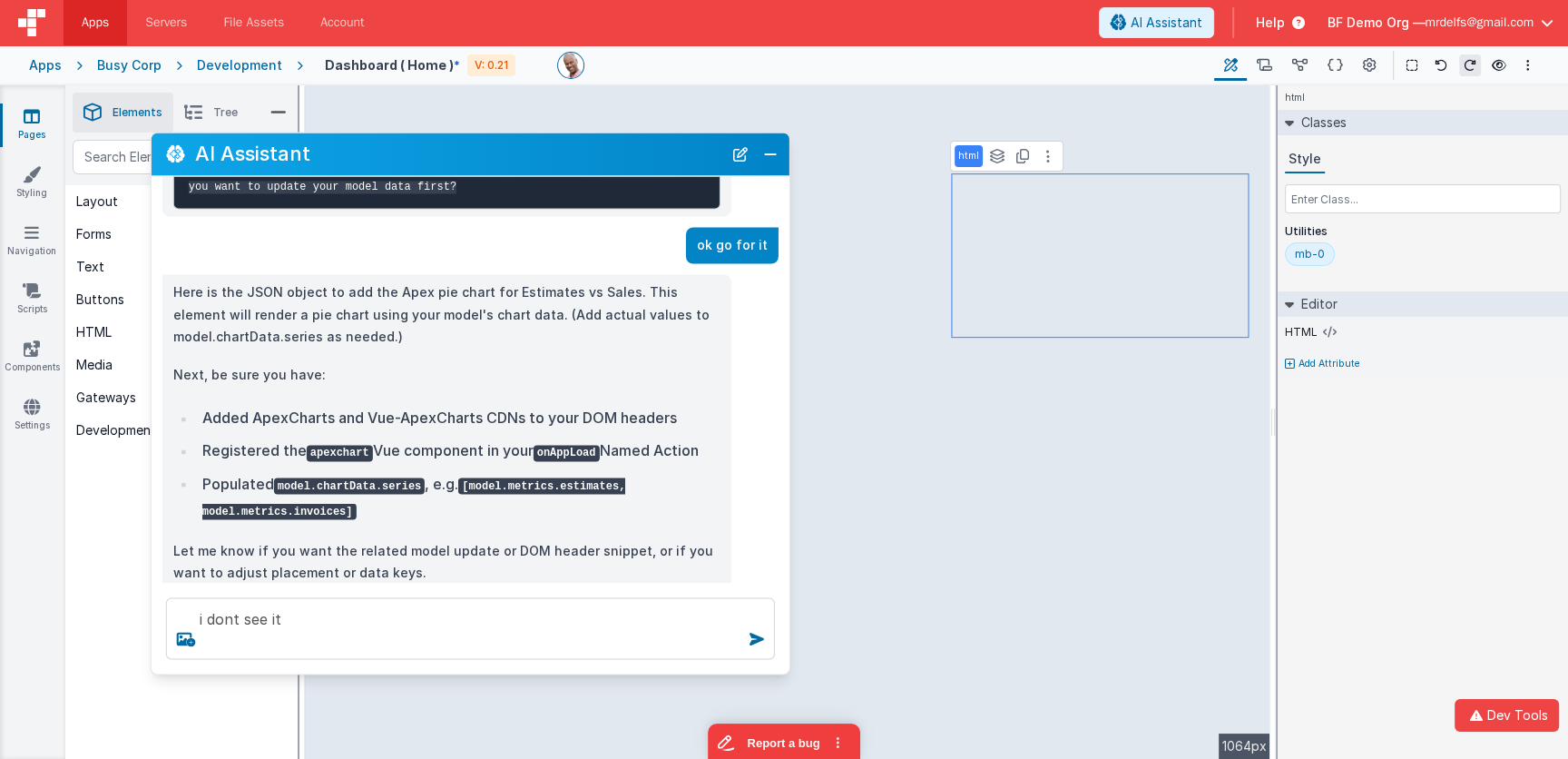 type 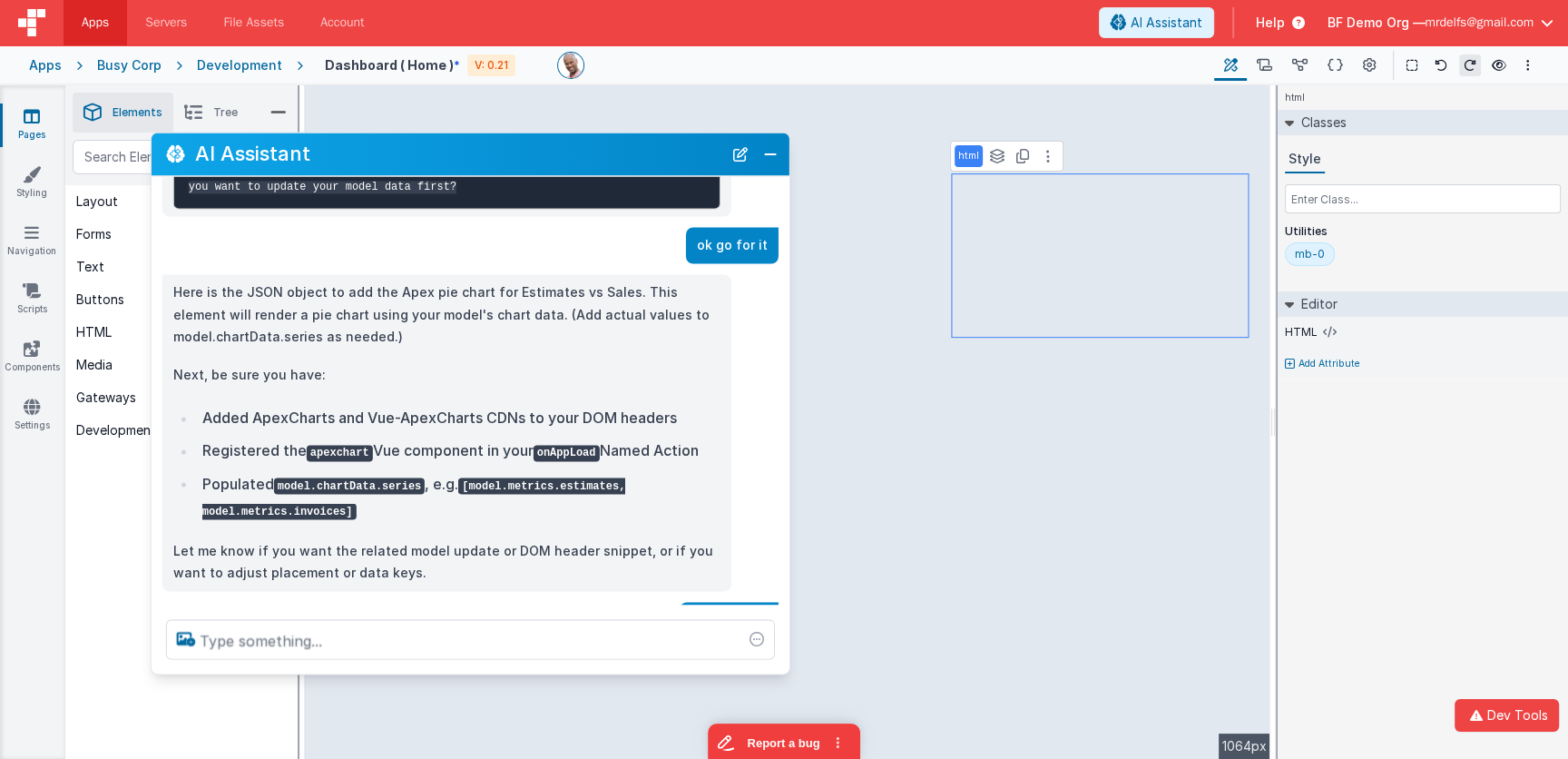 scroll, scrollTop: 1170, scrollLeft: 0, axis: vertical 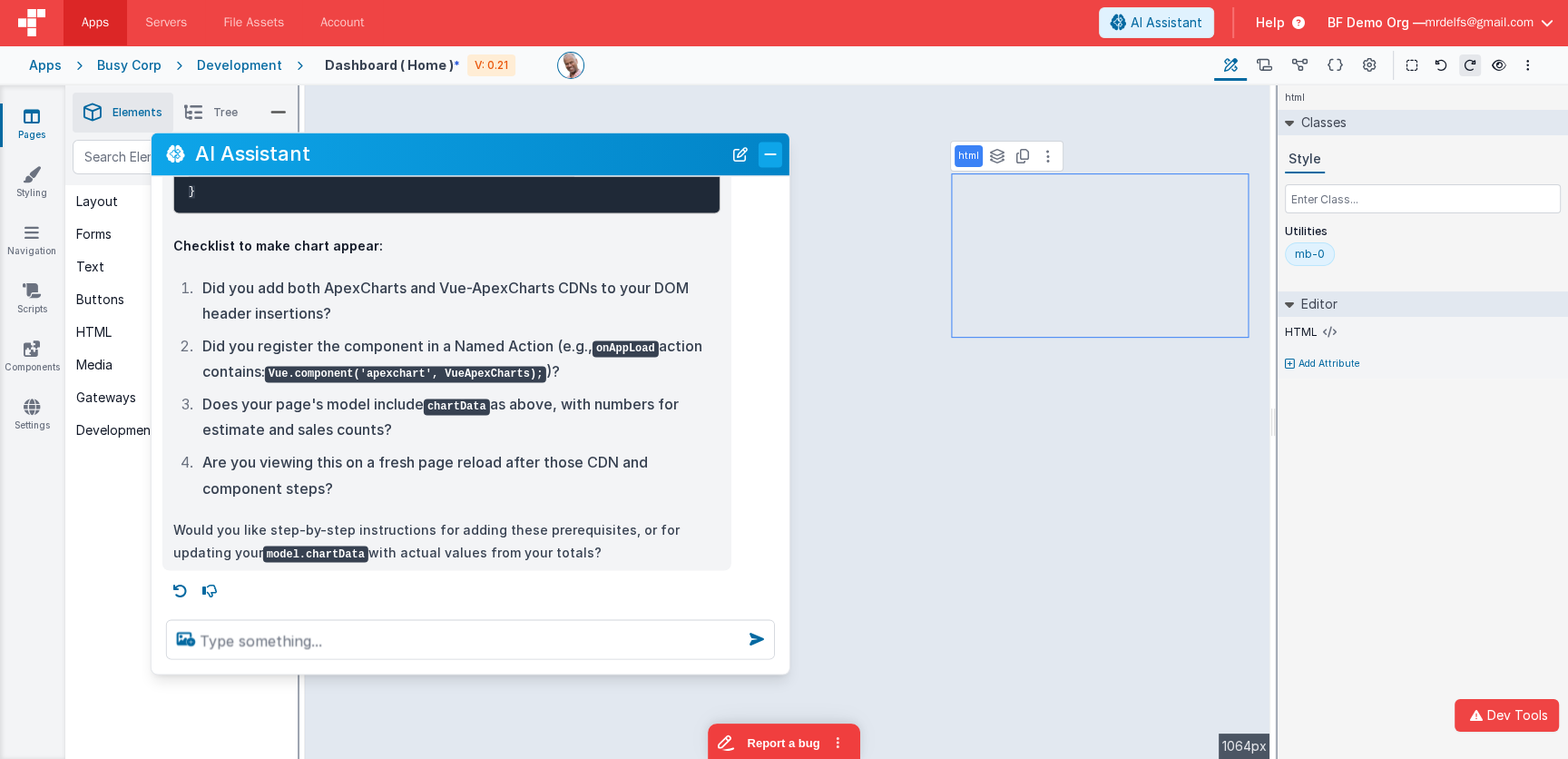 click at bounding box center (770, 154) 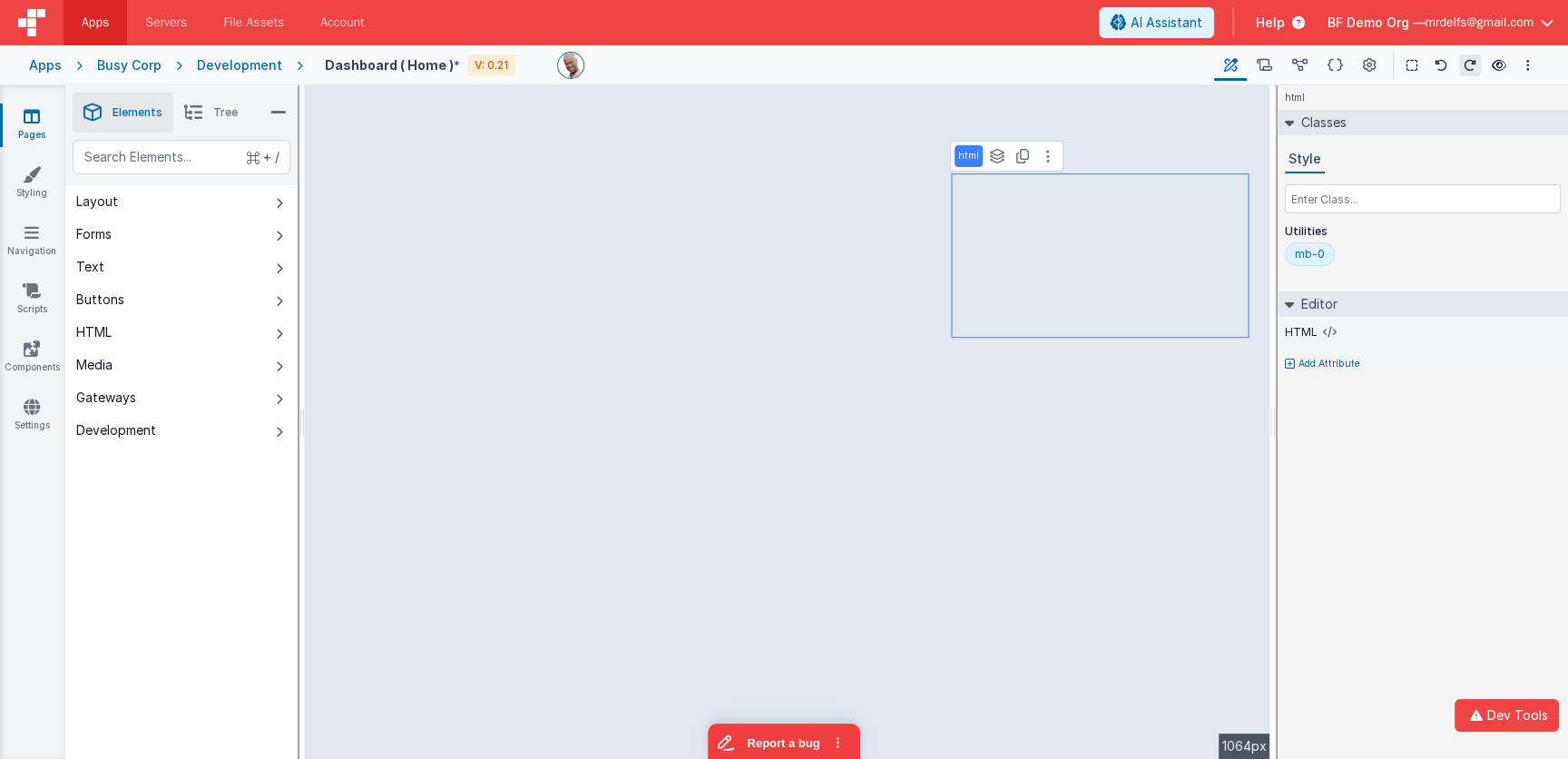 click on "html" at bounding box center (1423, 97) 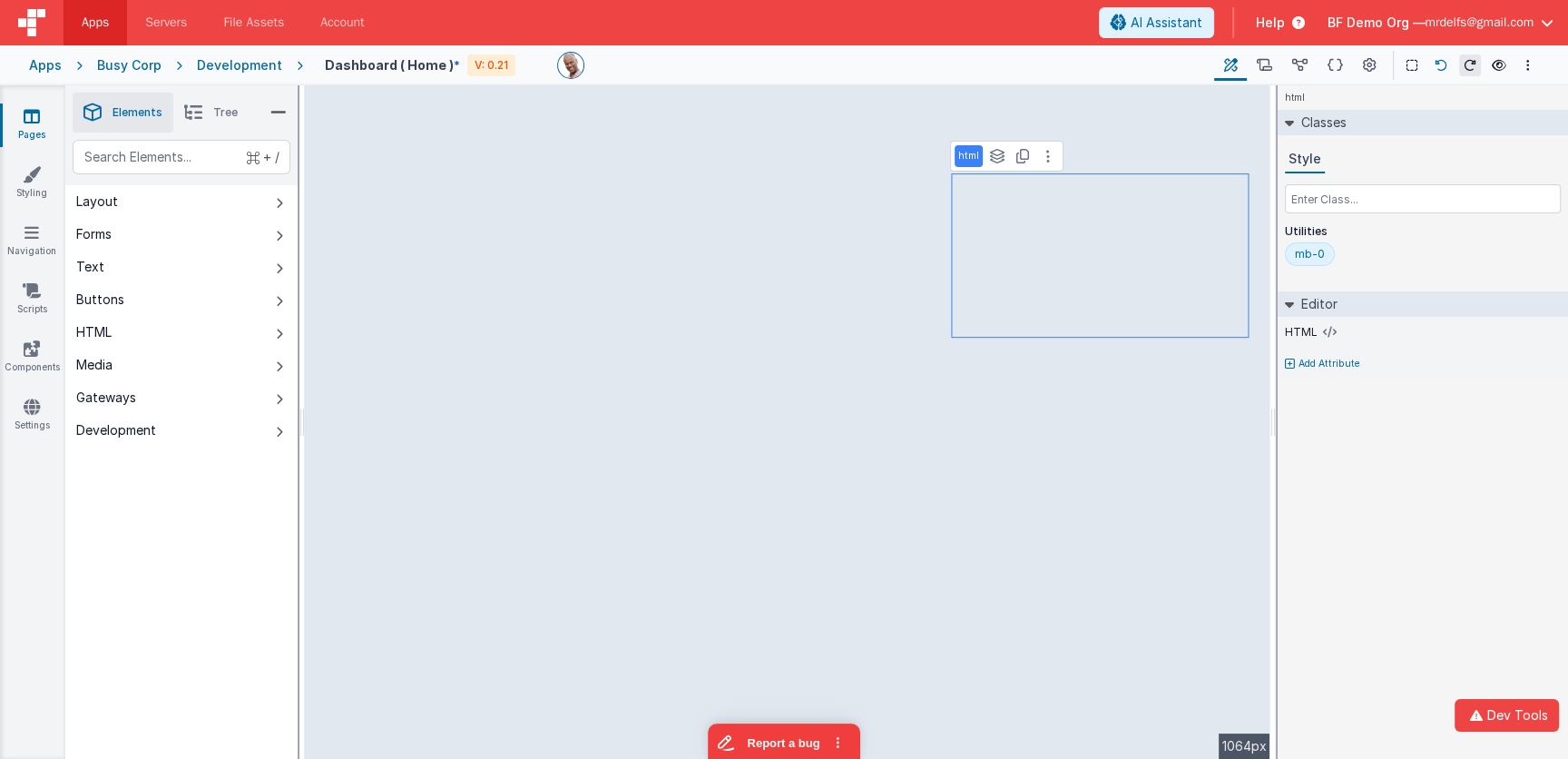 click at bounding box center [1441, 65] 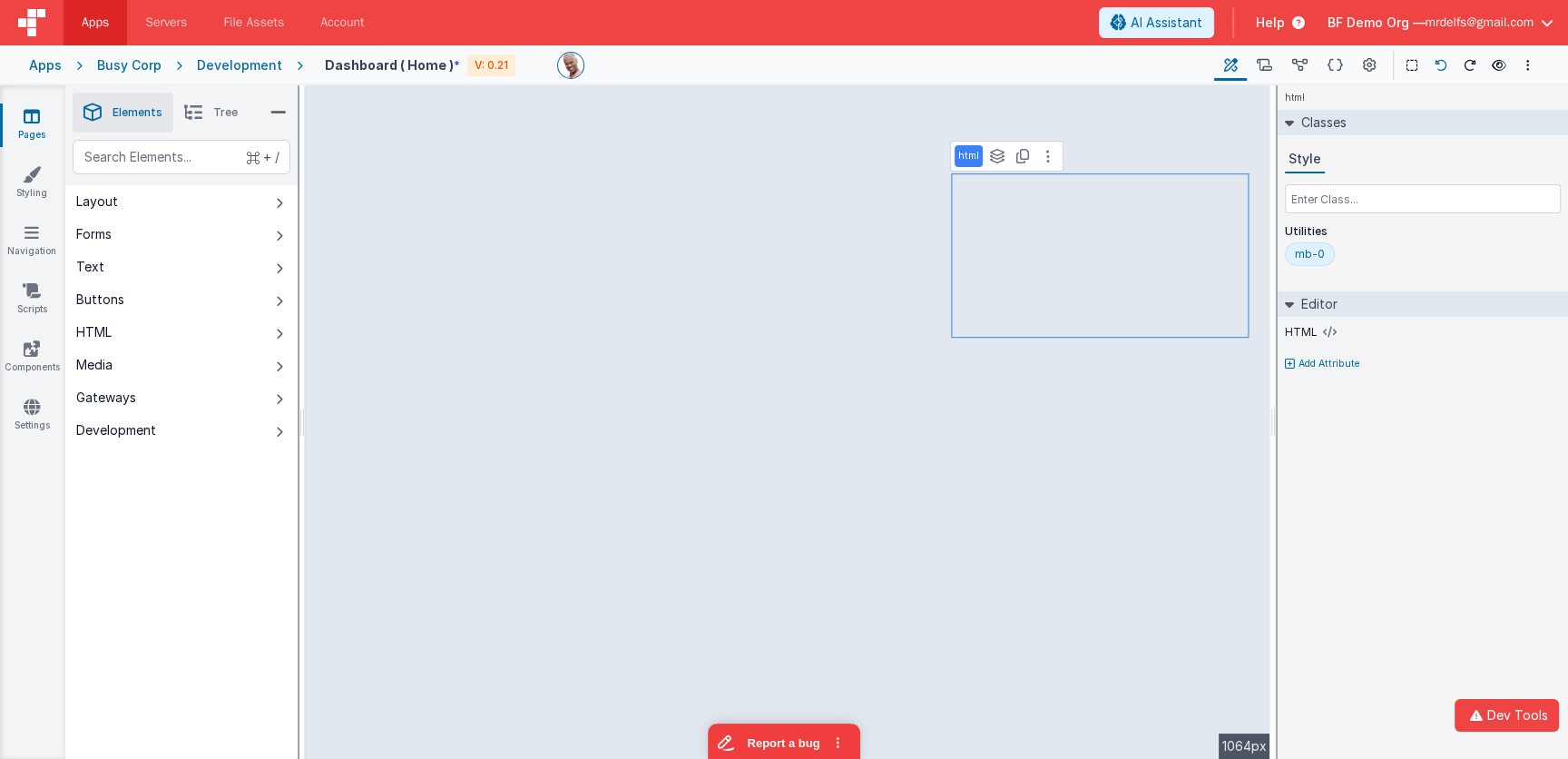 click at bounding box center [1441, 65] 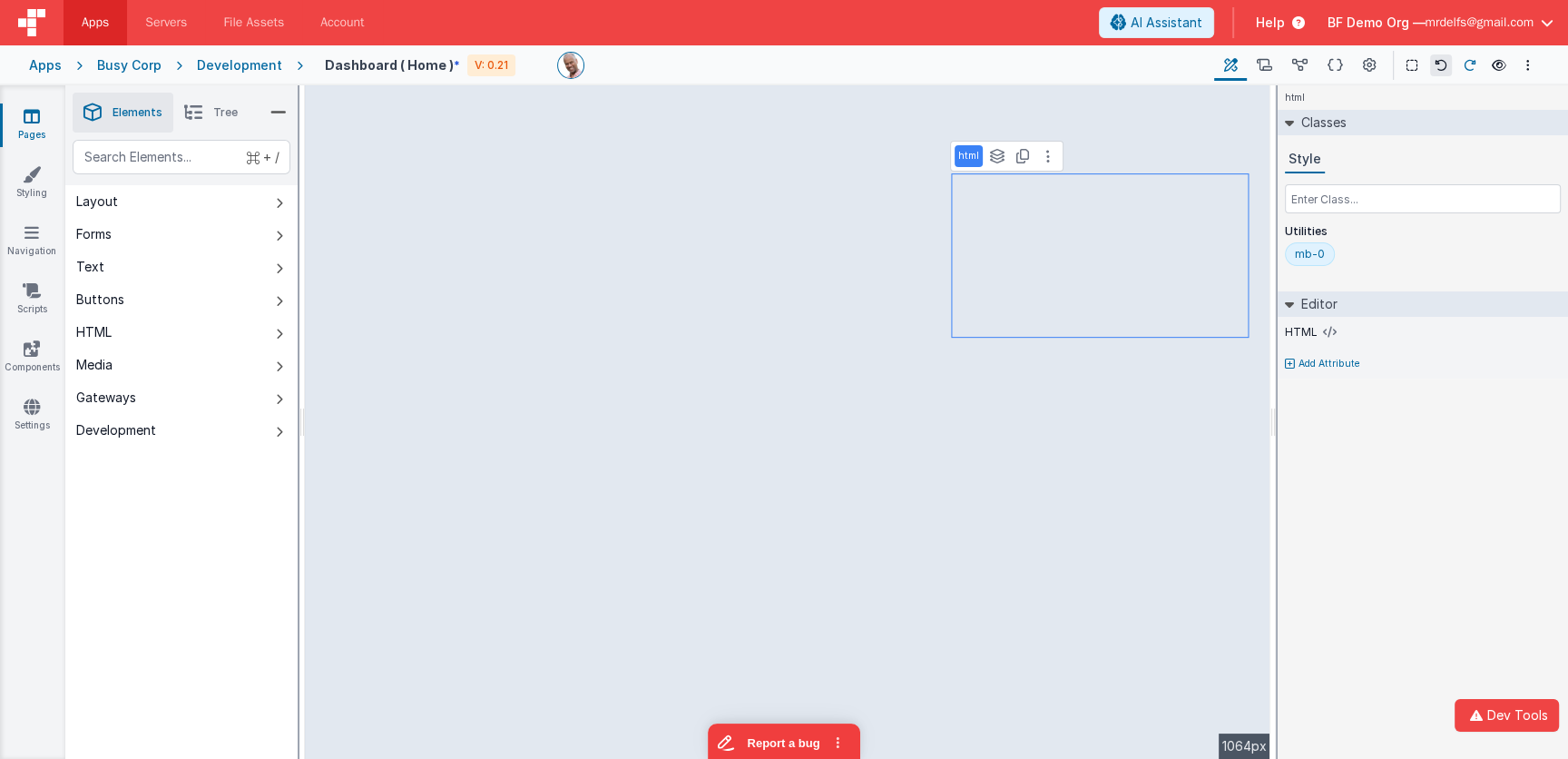 click at bounding box center [1470, 65] 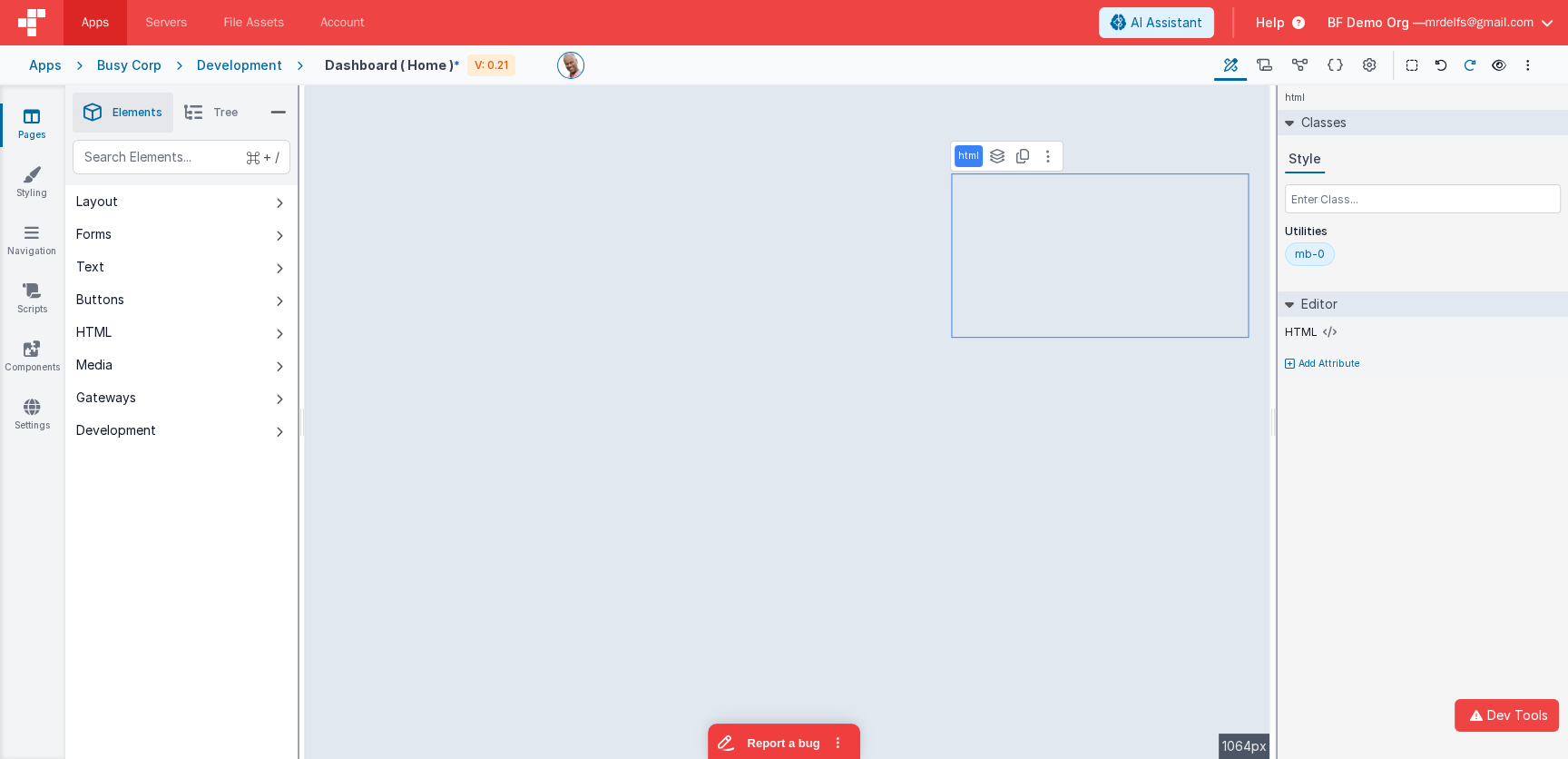 click at bounding box center [1470, 65] 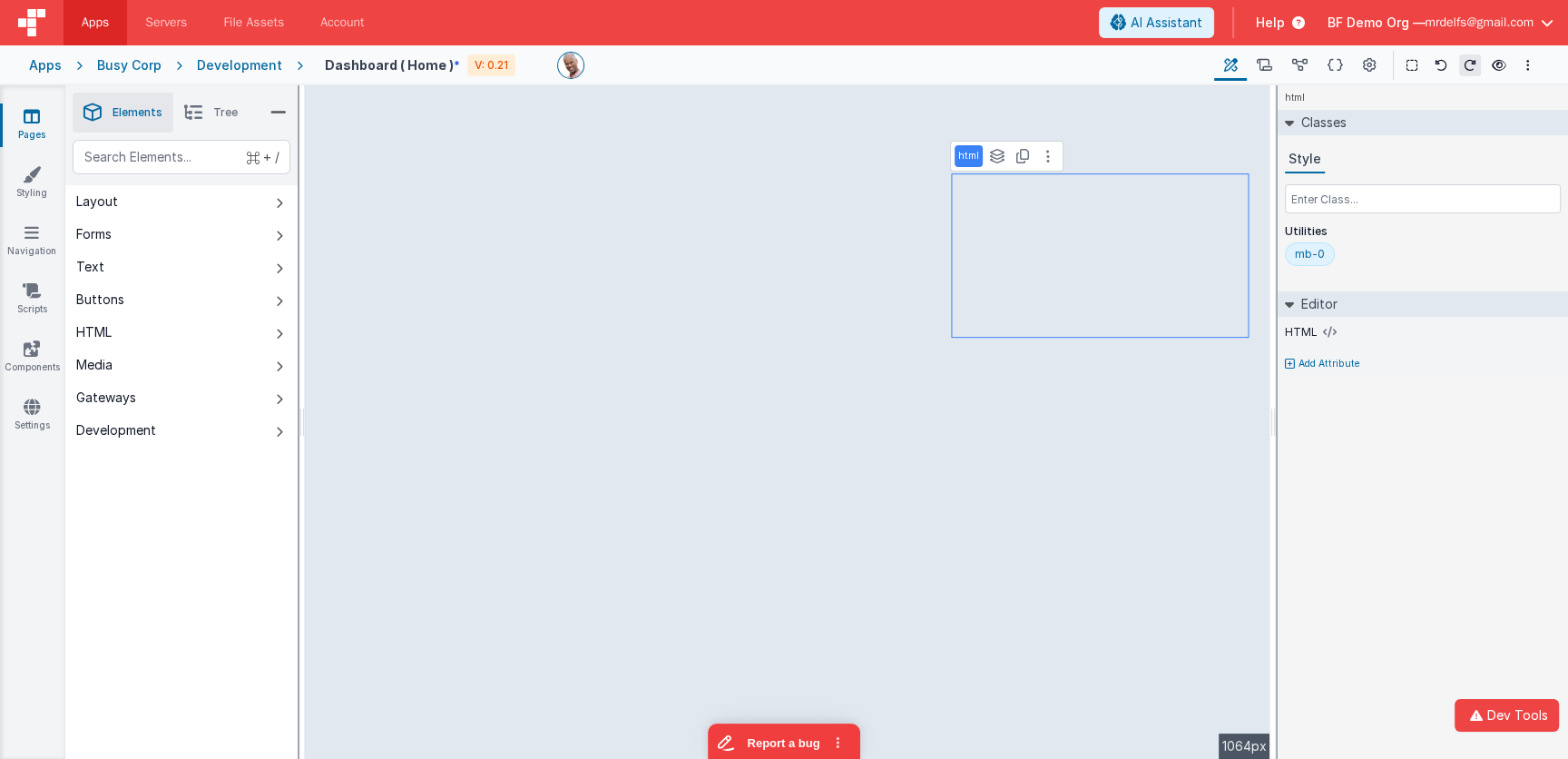 click at bounding box center (1470, 65) 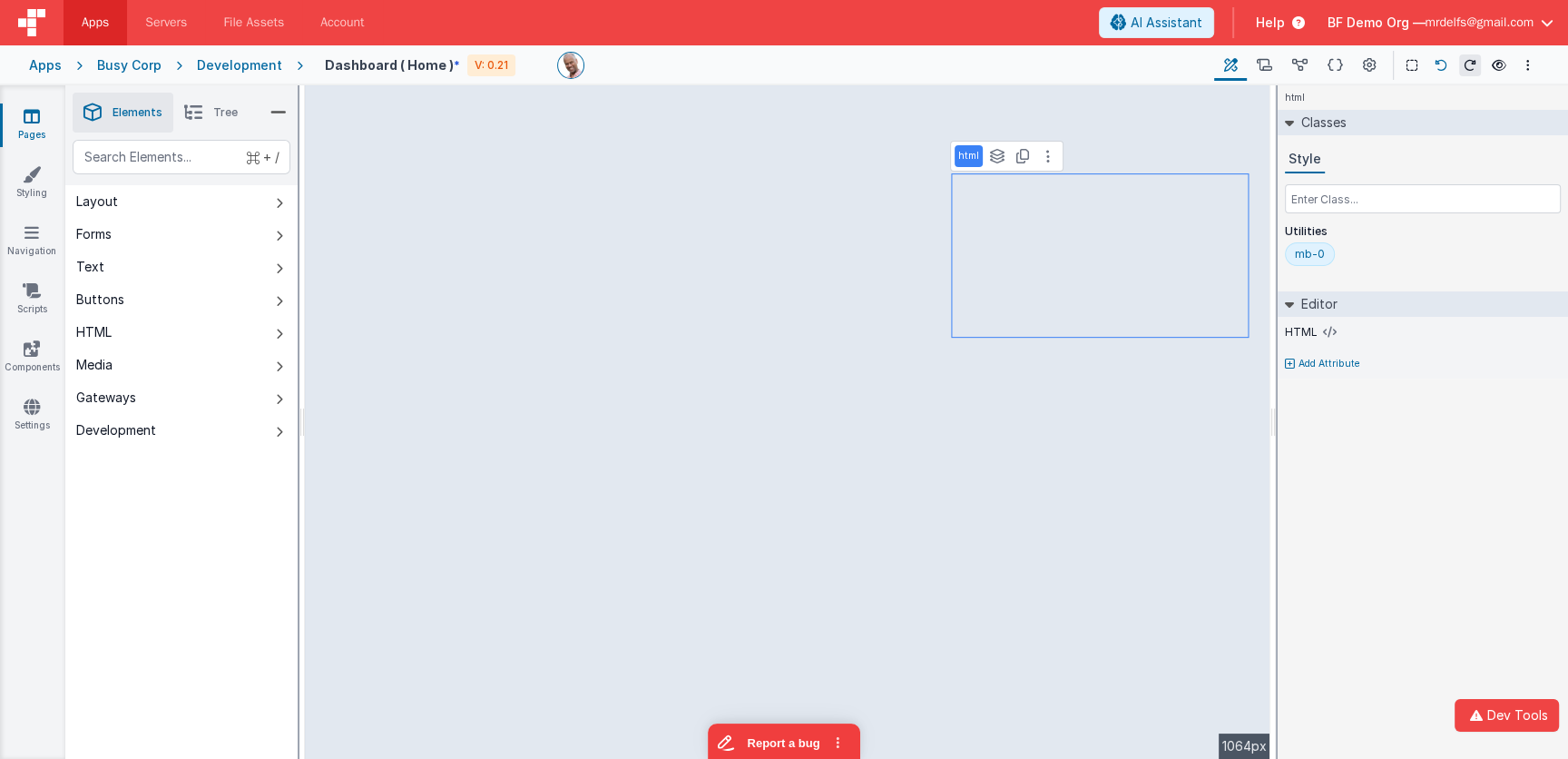 click at bounding box center (1441, 65) 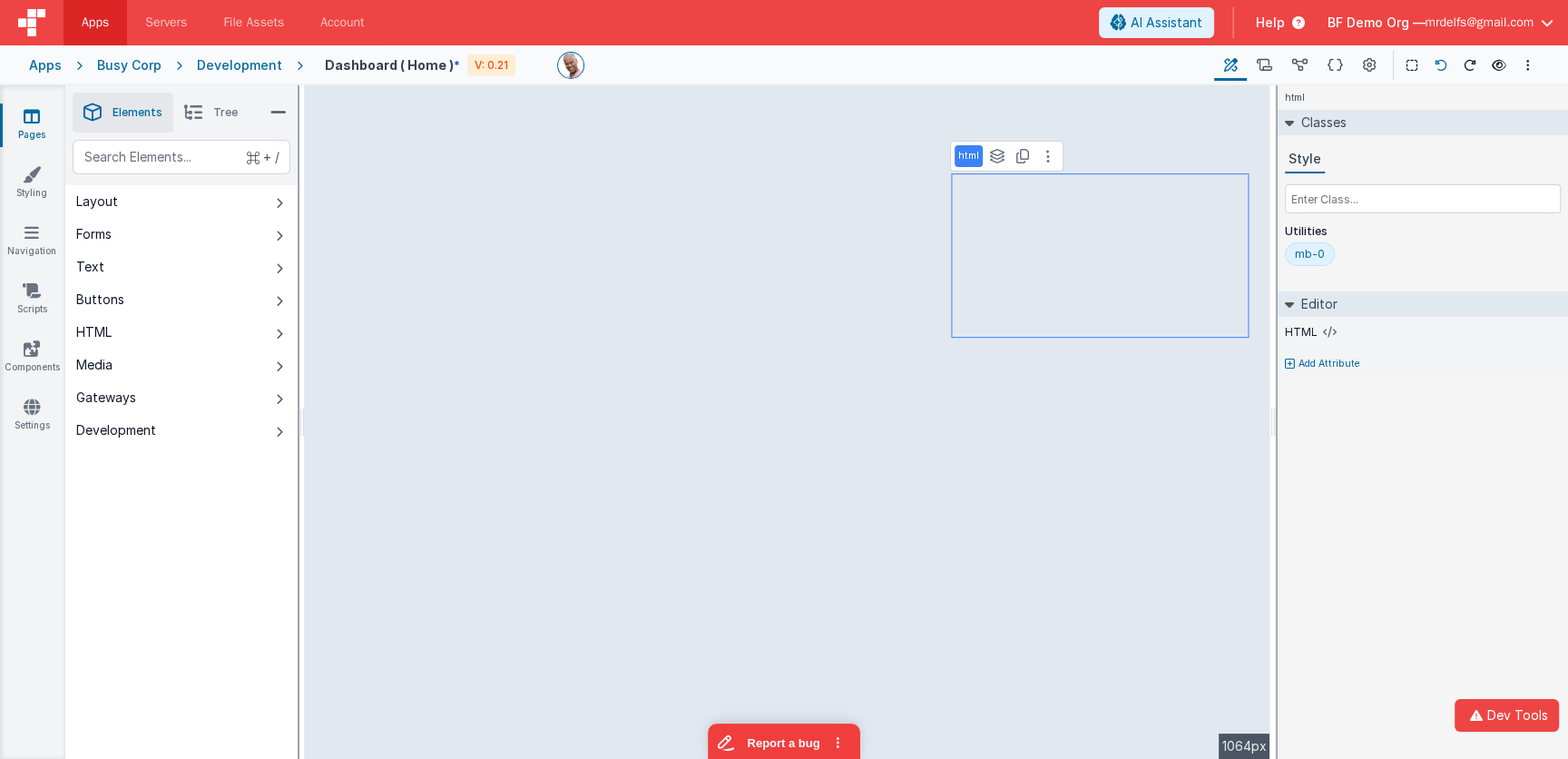 click at bounding box center [1441, 65] 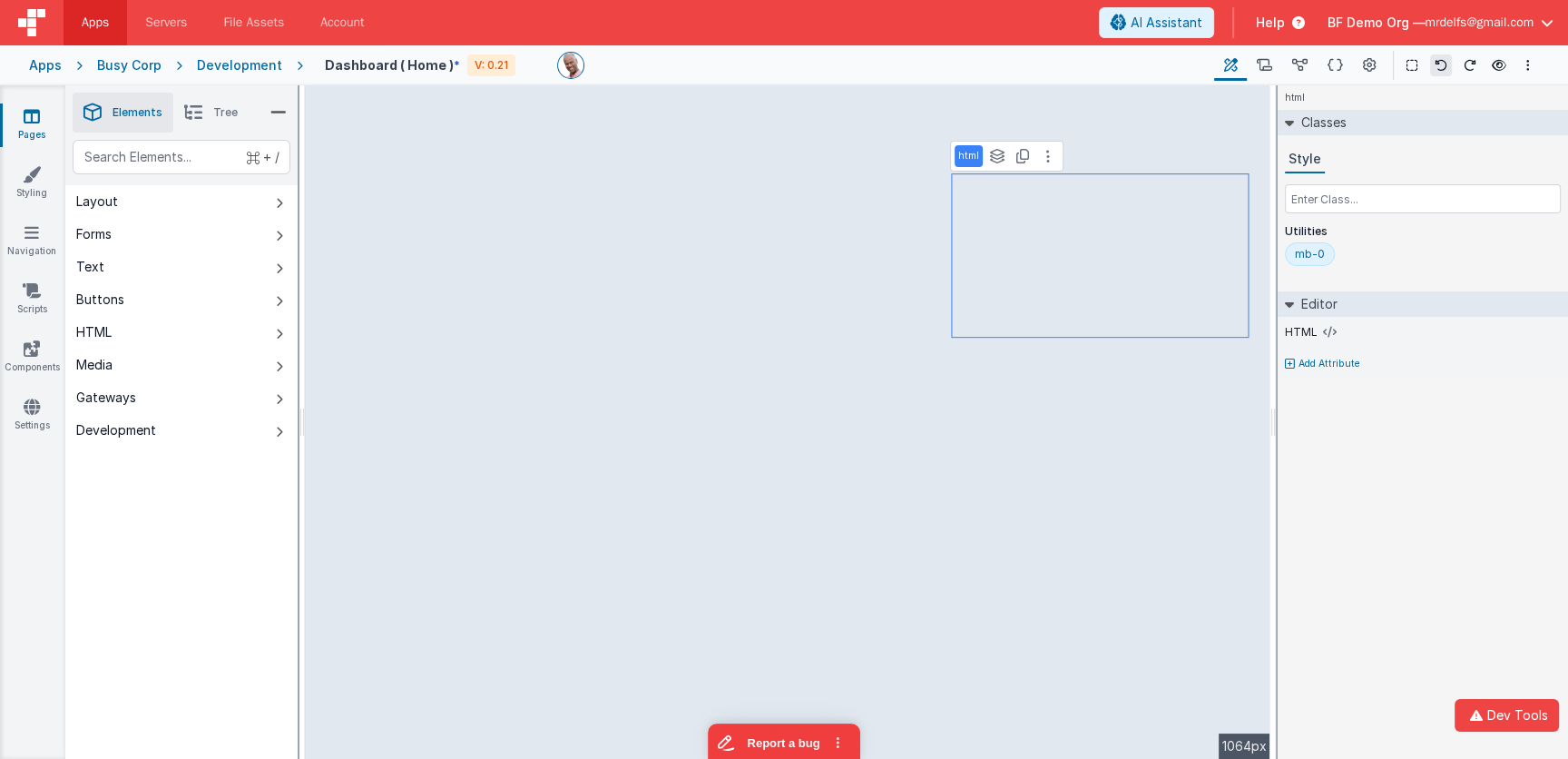 click at bounding box center (1441, 65) 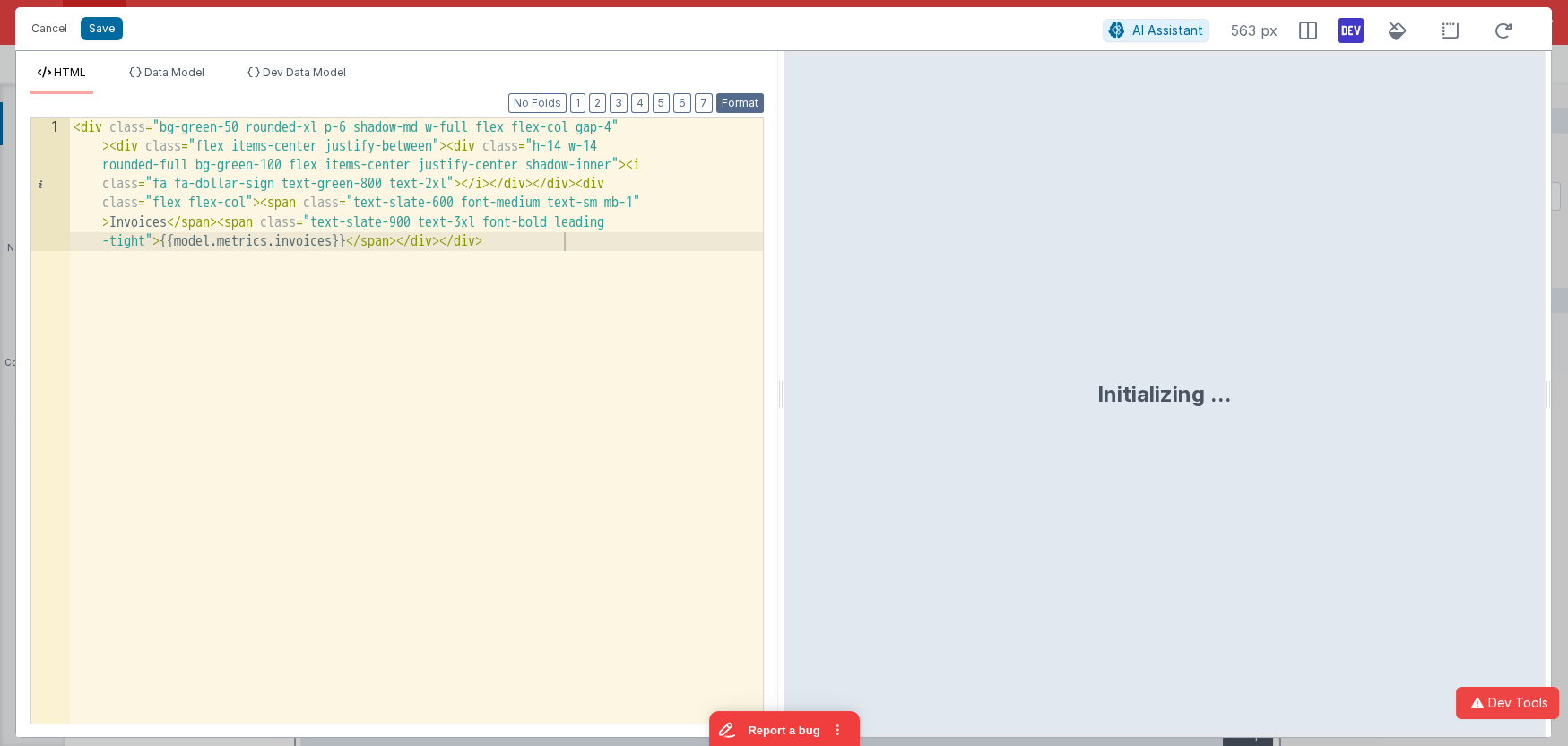 click on "Format" at bounding box center (740, 103) 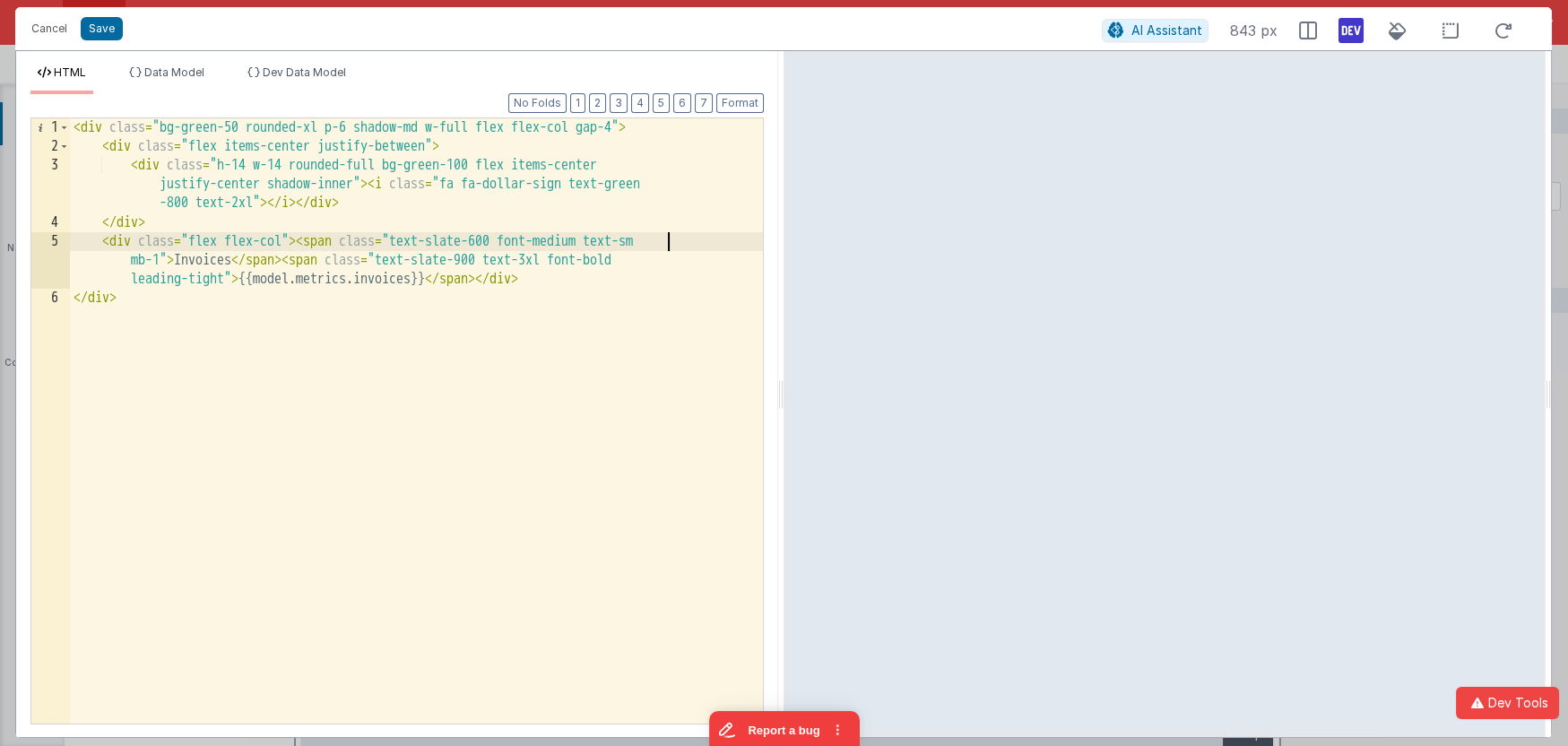 click on "< div   class = "bg-green-50 rounded-xl p-6 shadow-md w-full flex flex-col gap-4" >      < div   class = "flex items-center justify-between" >           < div   class = "h-14 w-14 rounded-full bg-green-100 flex items-center               justify-center shadow-inner" > < i   class = "fa fa-dollar-sign text-green              -800 text-2xl" > </ i > </ div >      </ div >      < div   class = "flex flex-col" > < span   class = "text-slate-600 font-medium text-sm           mb-1" > Invoices </ span > < span   class = "text-slate-900 text-3xl font-bold           leading-tight" > {{model.metrics.invoices}} </ span > </ div > </ div >" at bounding box center [417, 440] 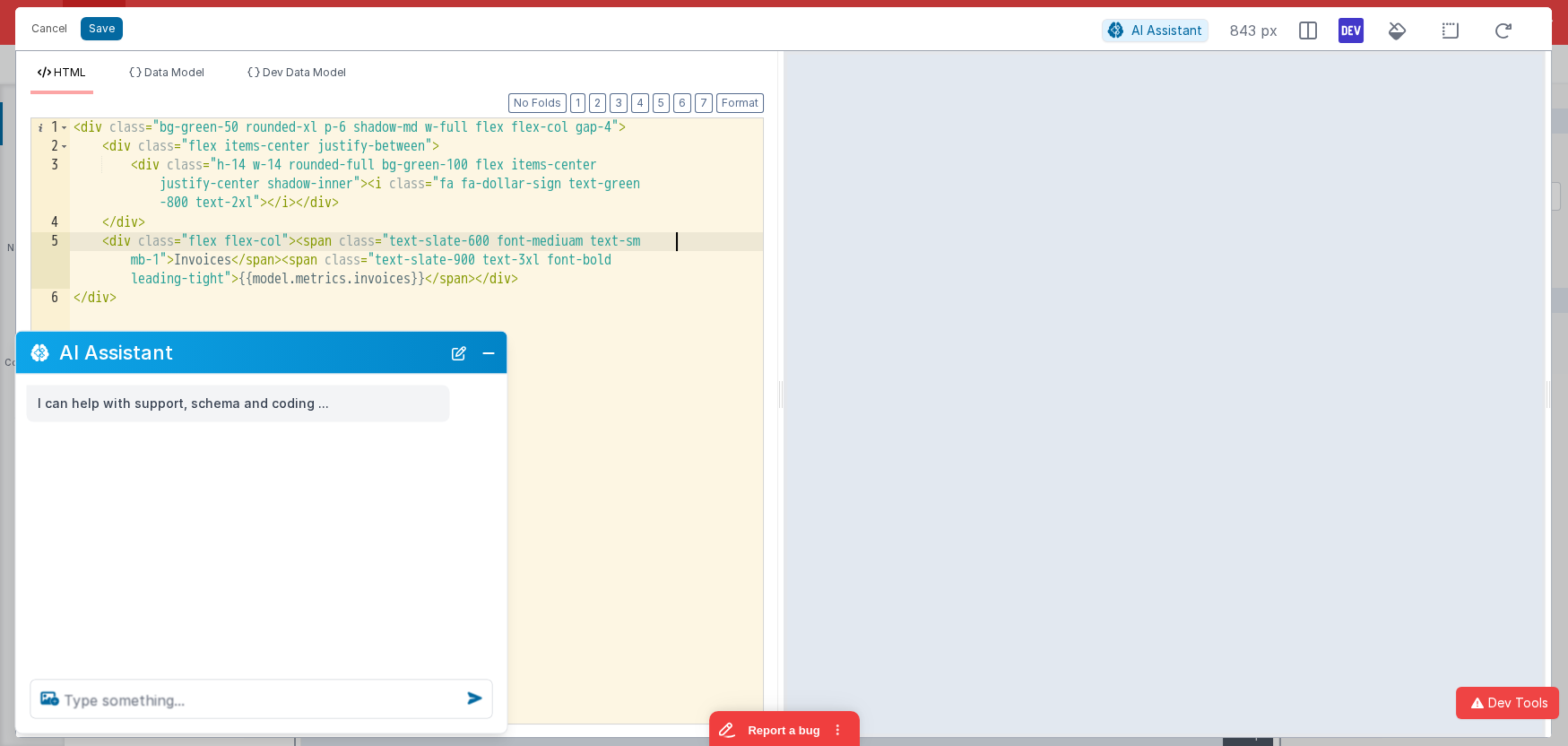 type 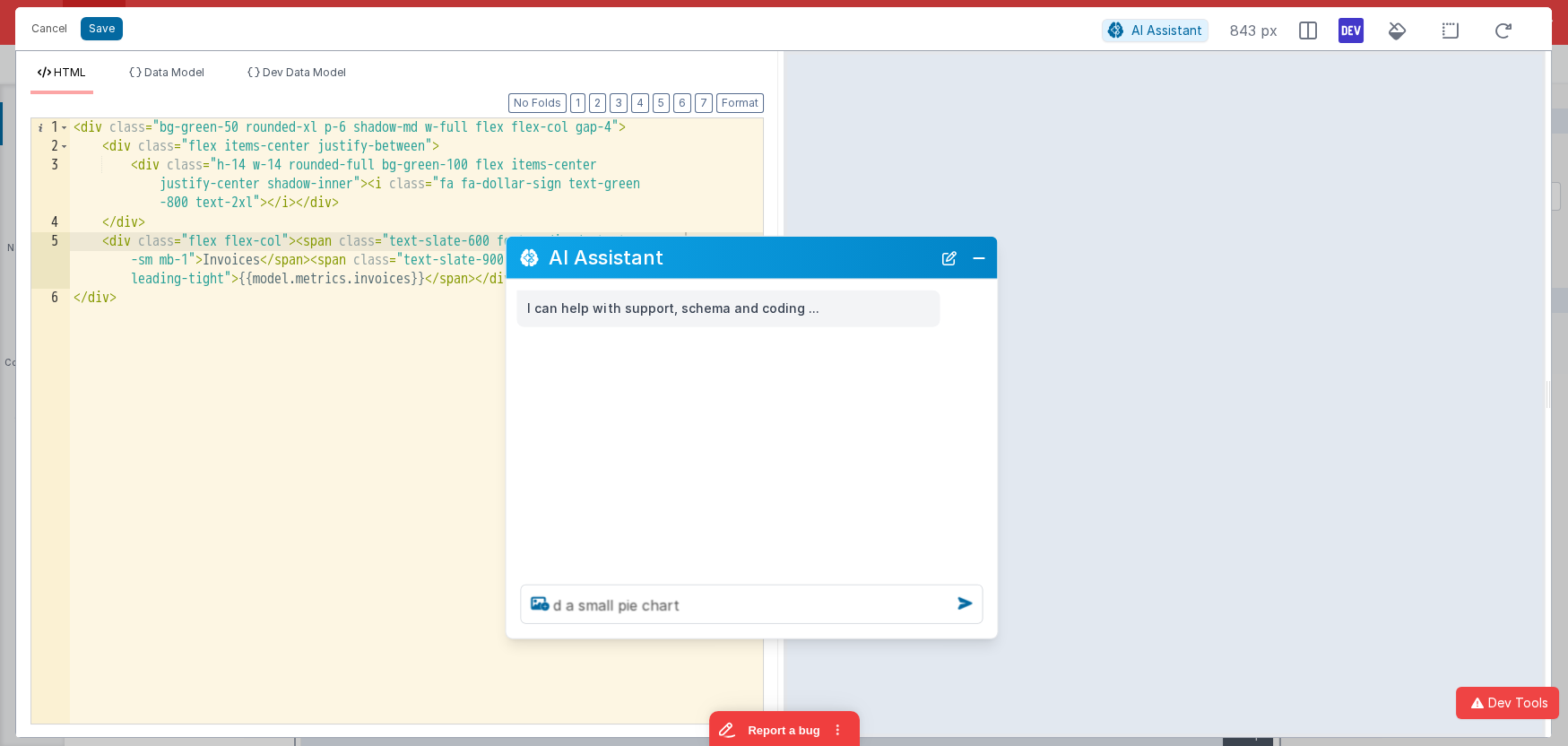 drag, startPoint x: 323, startPoint y: 355, endPoint x: 813, endPoint y: 260, distance: 499.1242 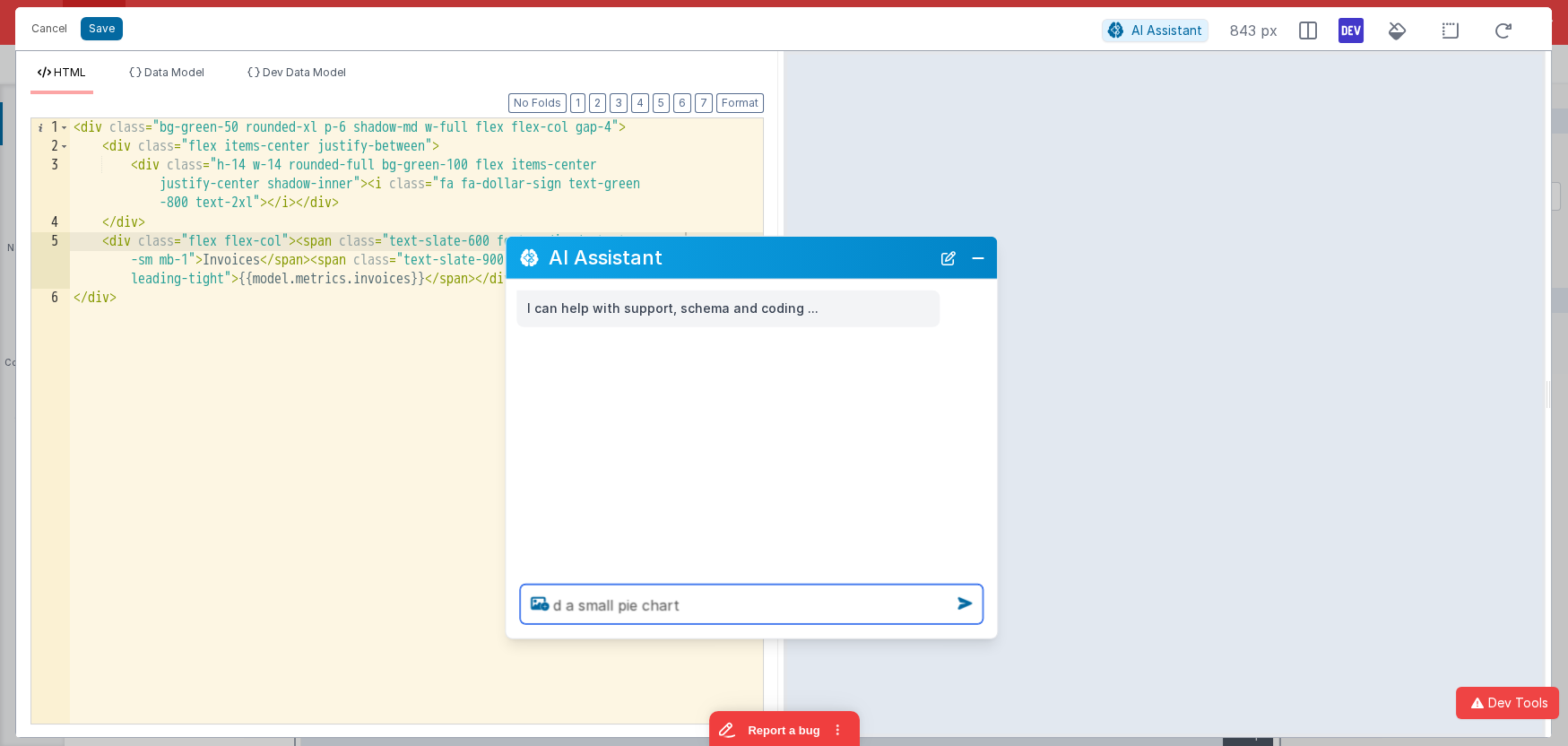click on "d a small pie chart" at bounding box center [751, 604] 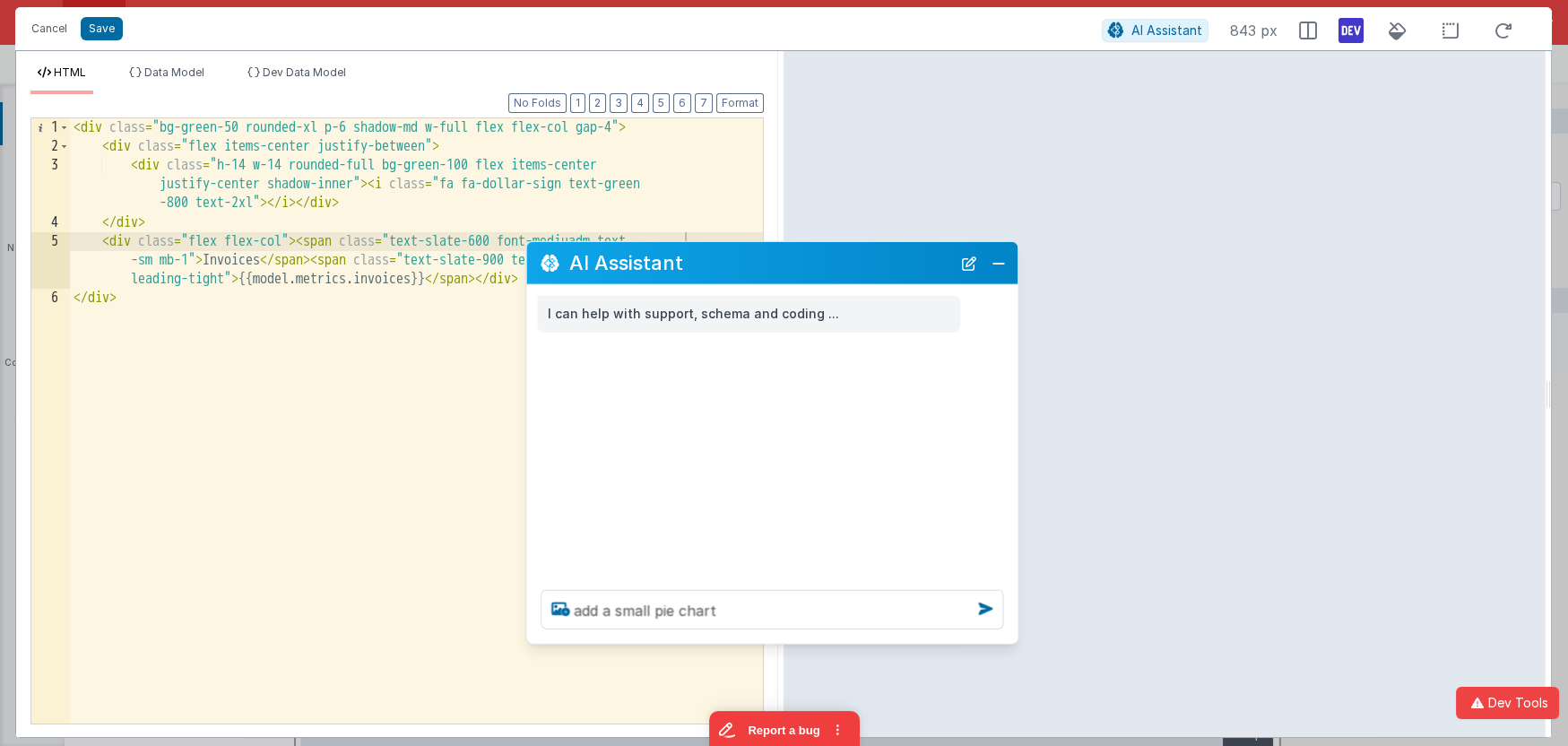 drag, startPoint x: 766, startPoint y: 252, endPoint x: 786, endPoint y: 257, distance: 20.615528 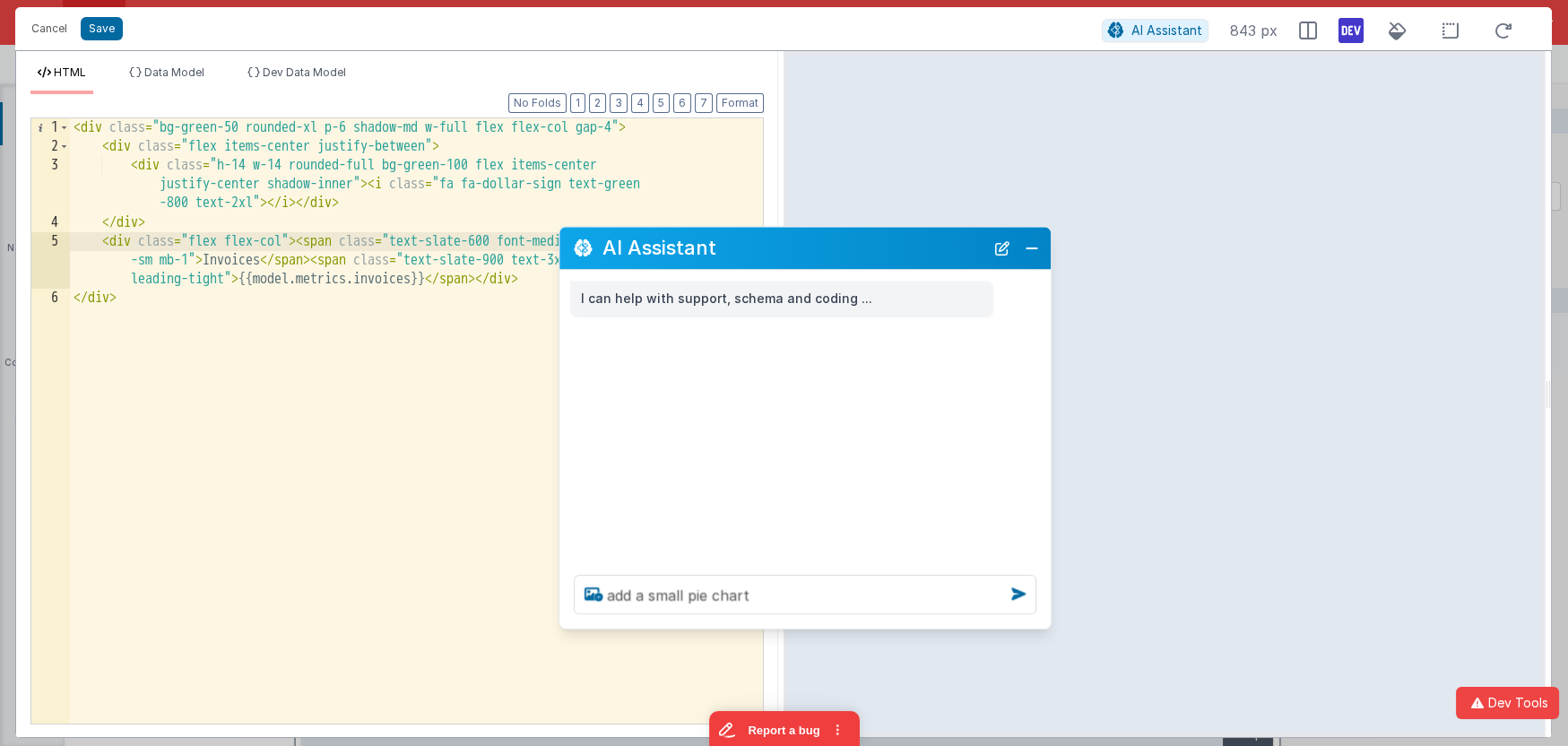 drag, startPoint x: 787, startPoint y: 257, endPoint x: 819, endPoint y: 245, distance: 34.176015 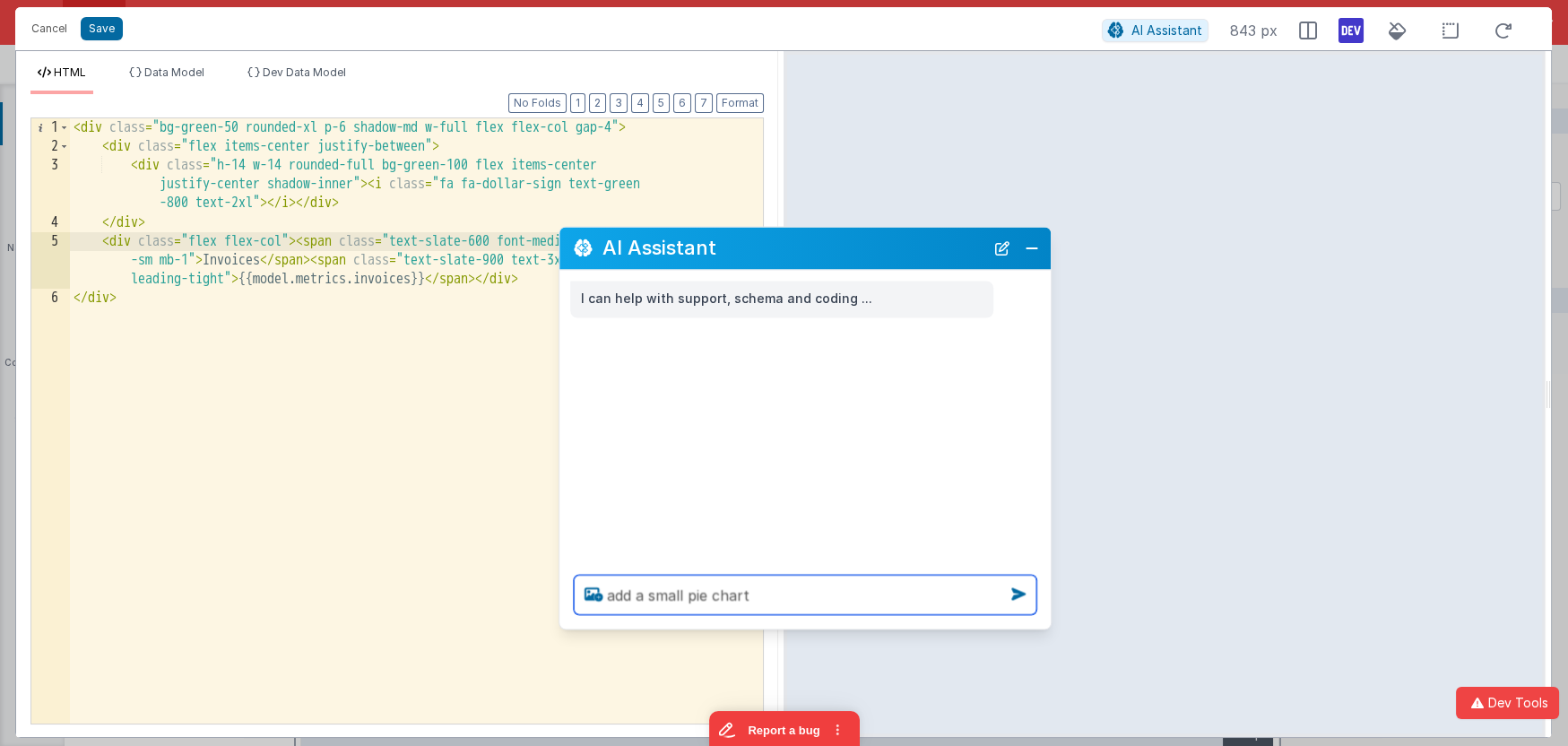 click on "add a small pie chart" at bounding box center (805, 594) 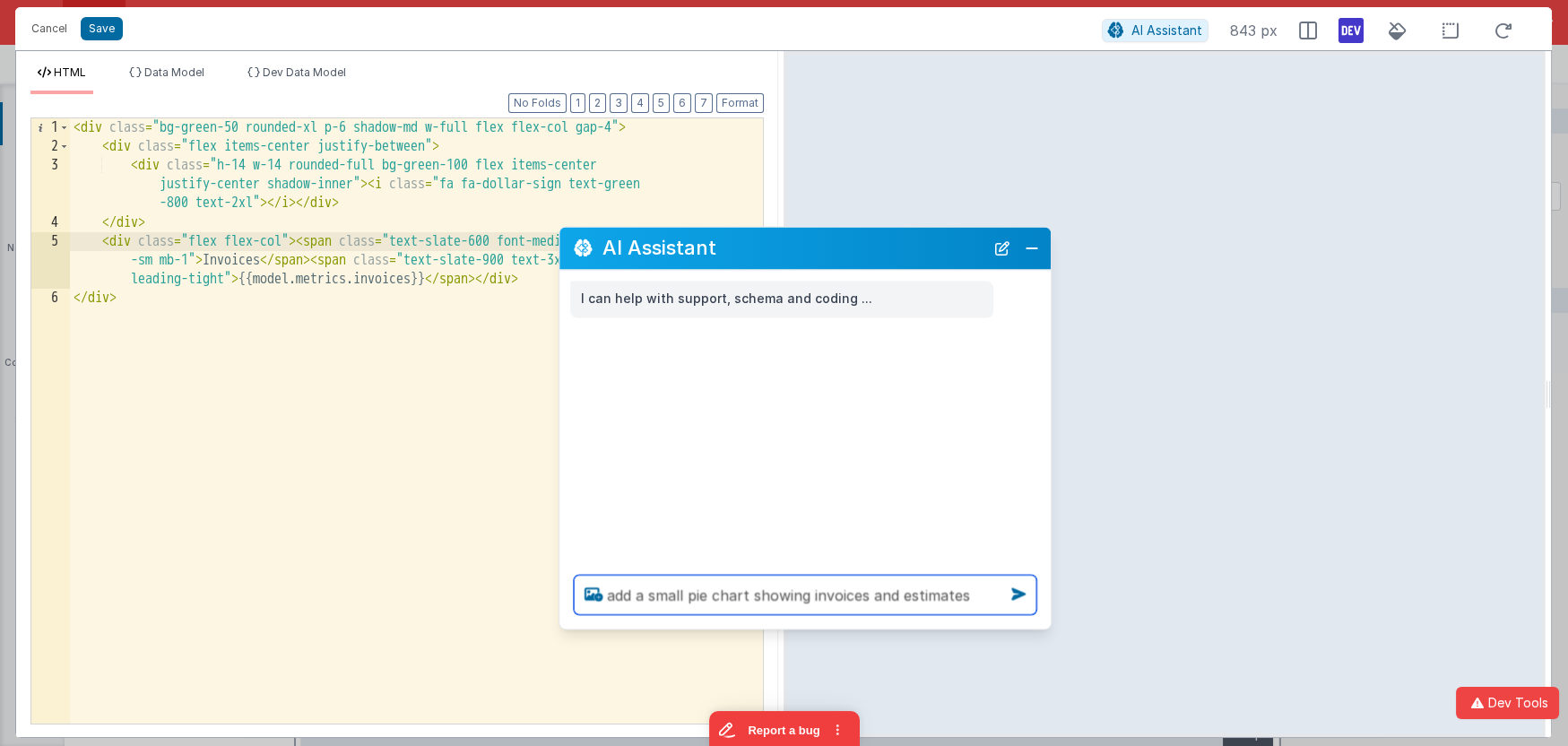 type on "add a small pie chart showing invoices and estimates" 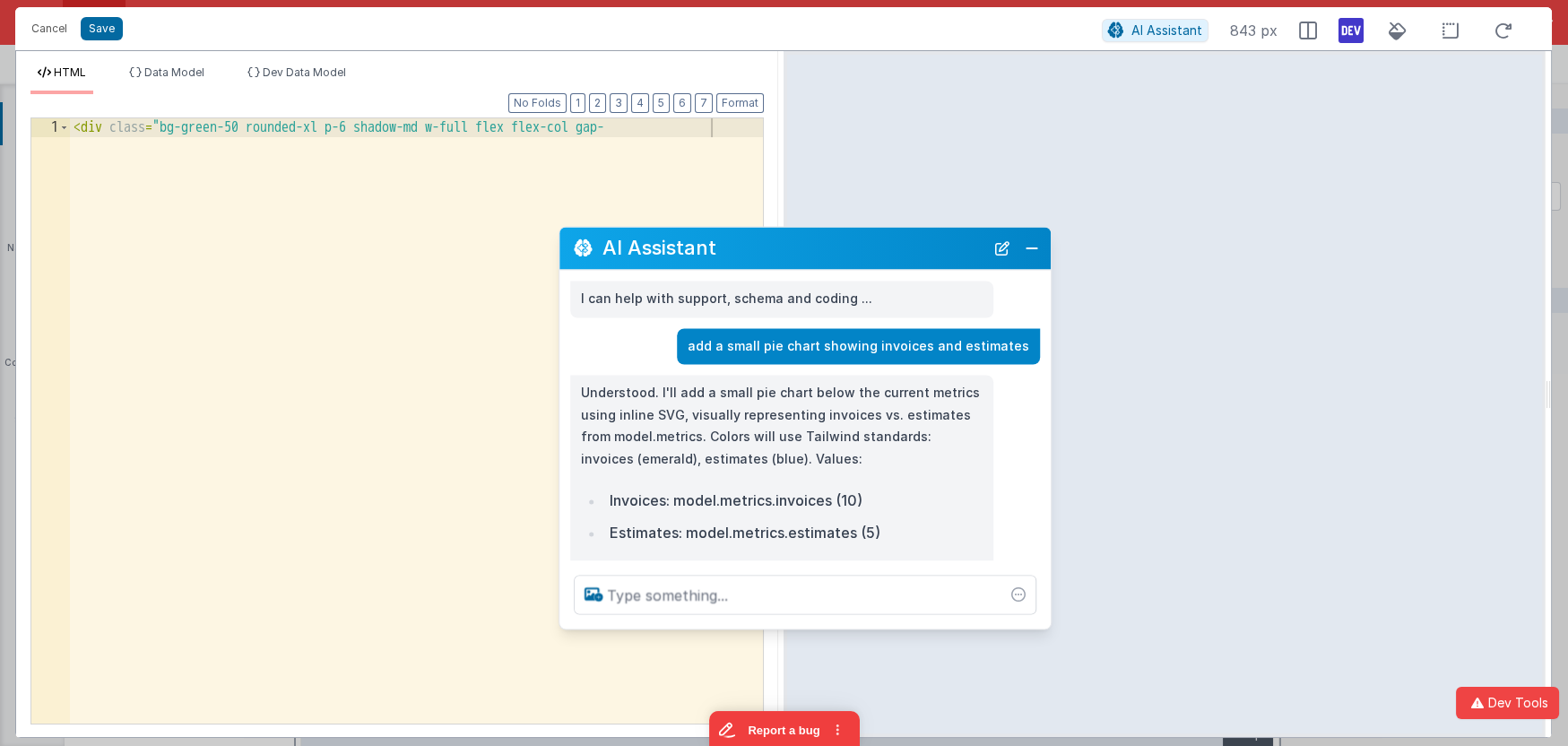 scroll, scrollTop: 30, scrollLeft: 0, axis: vertical 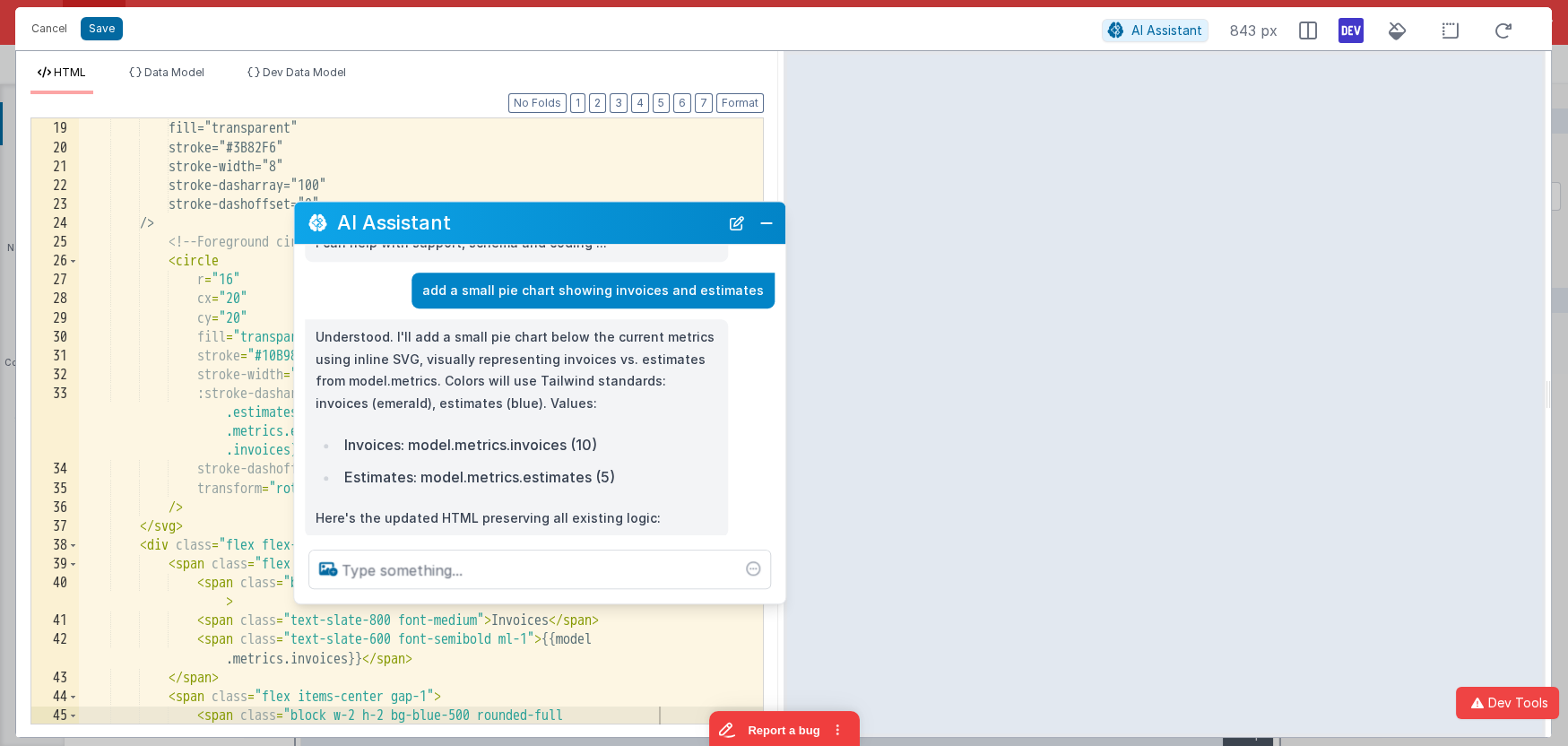 drag, startPoint x: 921, startPoint y: 255, endPoint x: 655, endPoint y: 229, distance: 267.2677 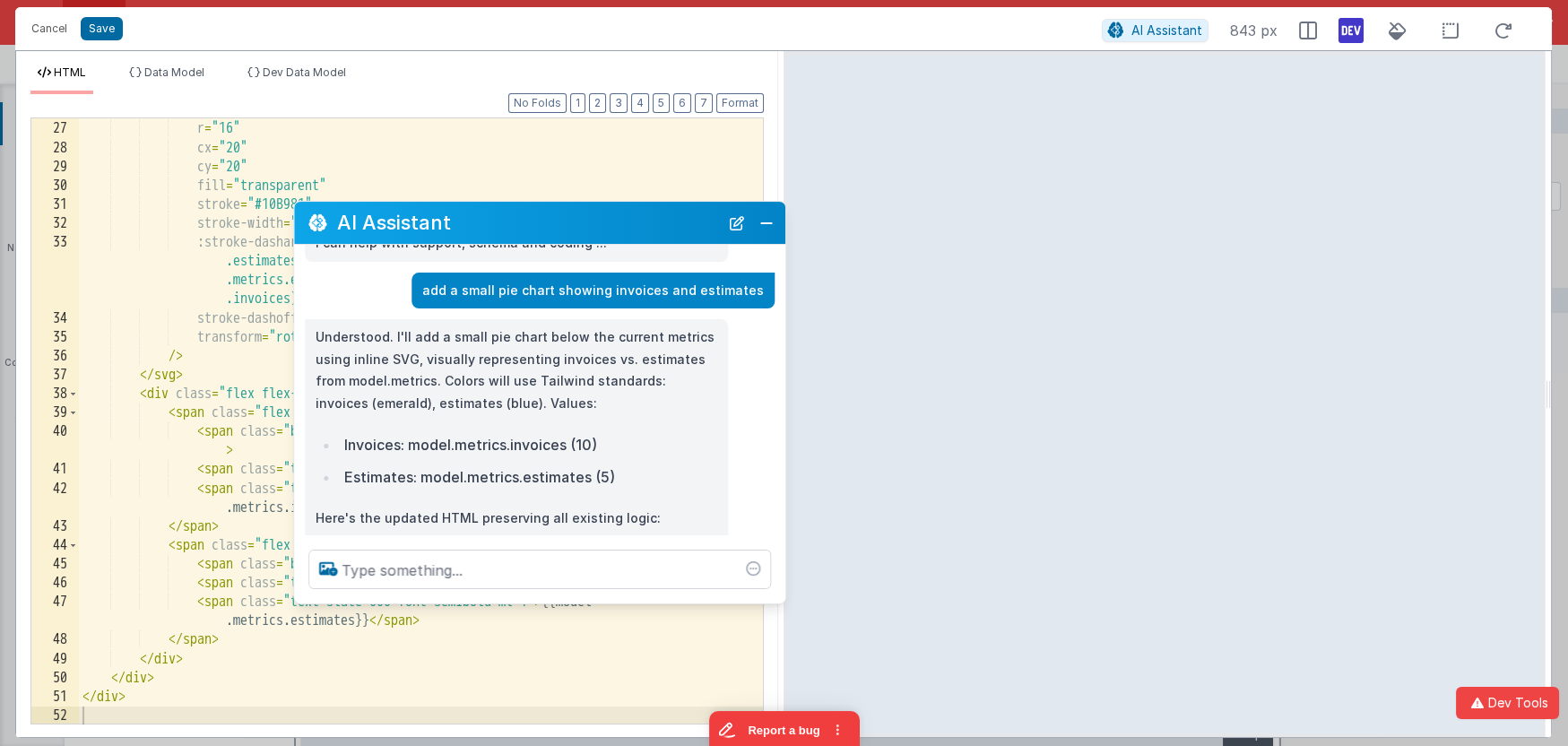 scroll, scrollTop: 547, scrollLeft: 0, axis: vertical 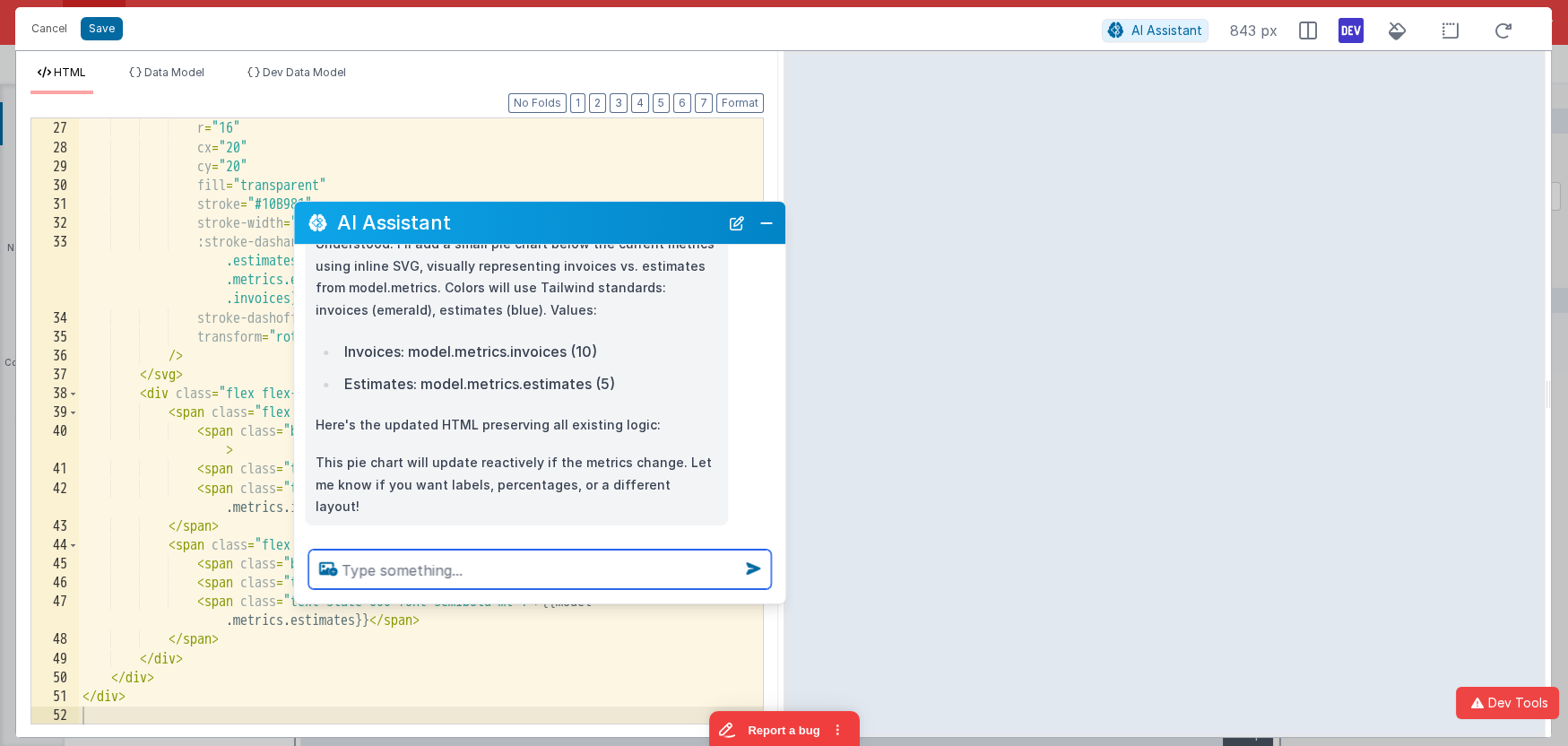 click at bounding box center (540, 569) 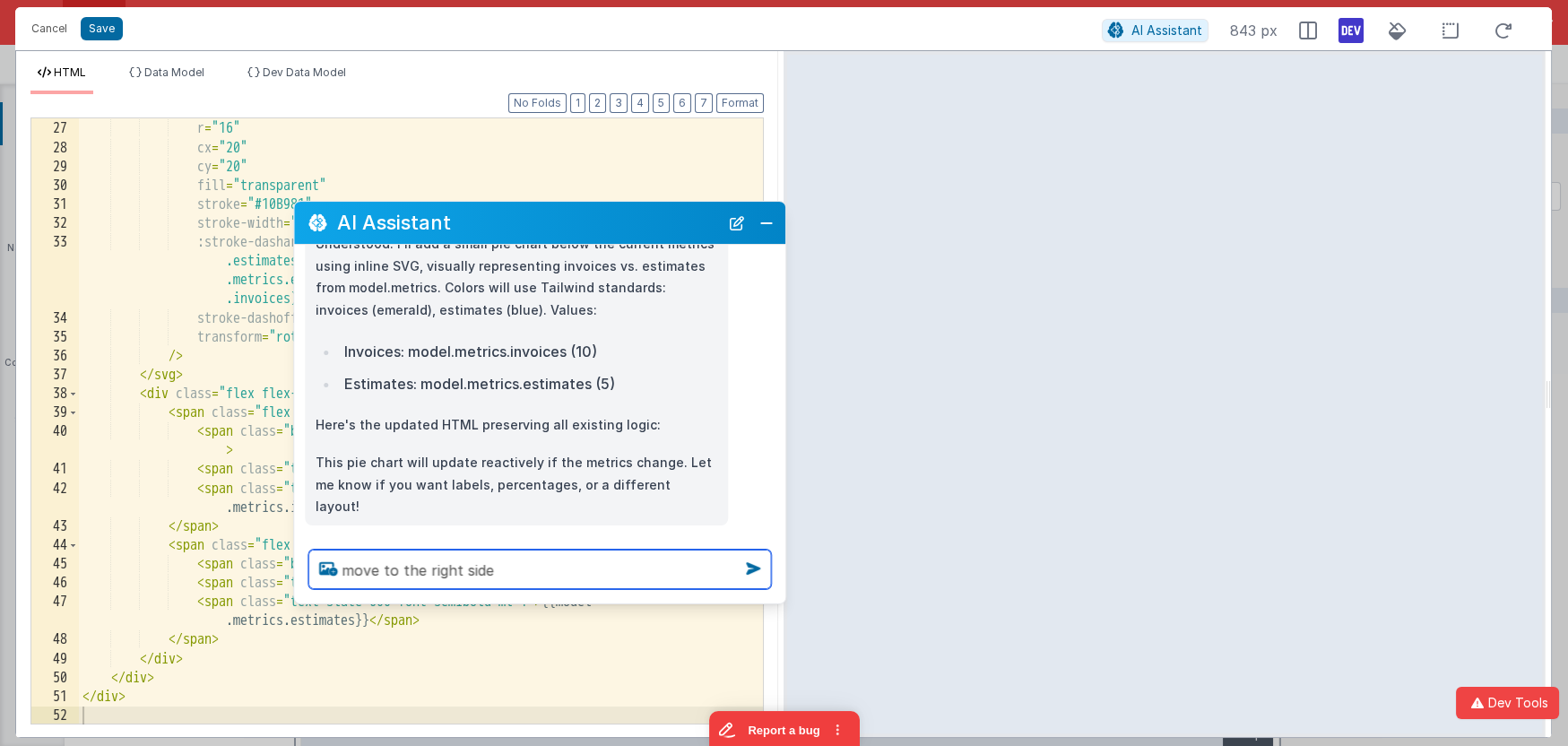 type on "move to the right side" 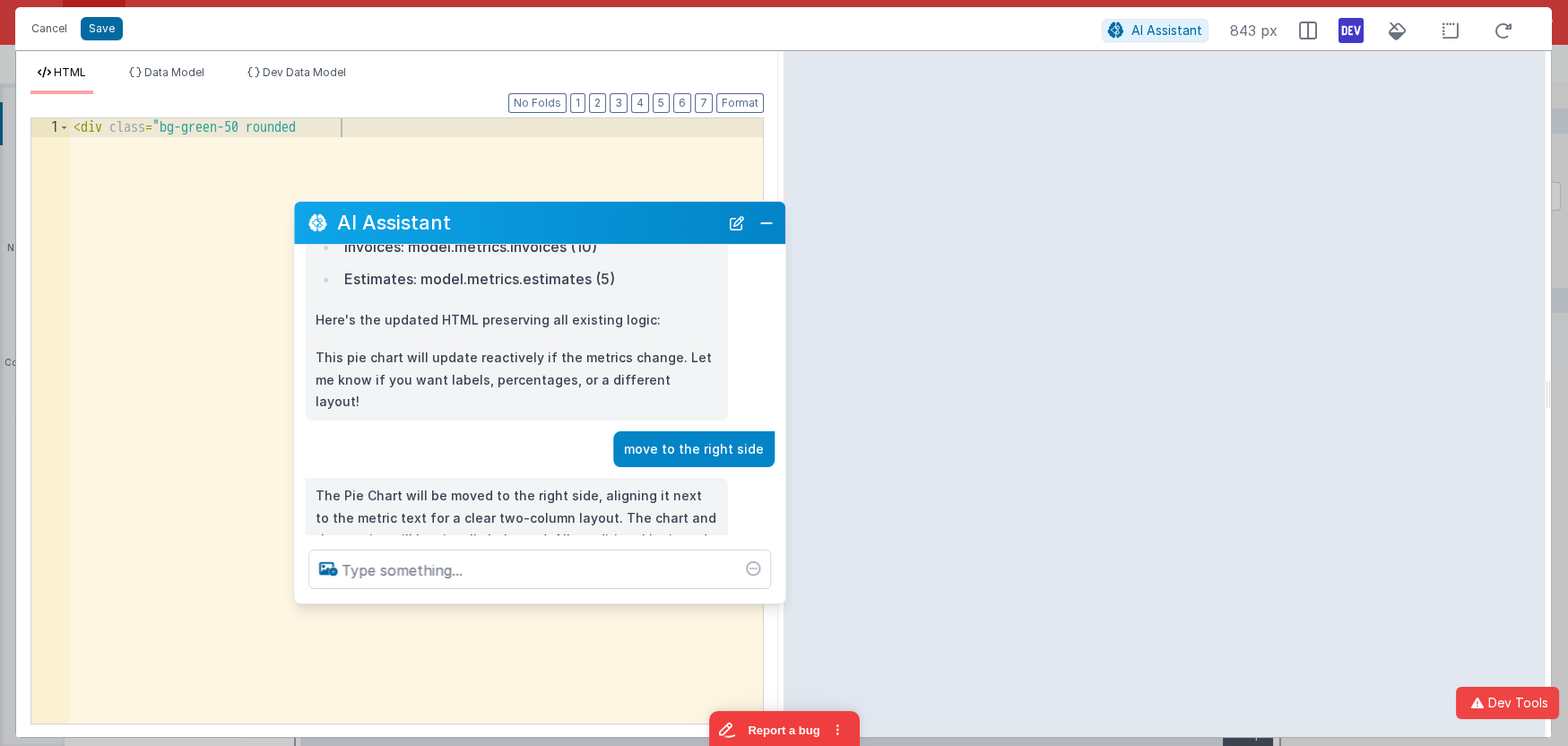 scroll, scrollTop: 250, scrollLeft: 0, axis: vertical 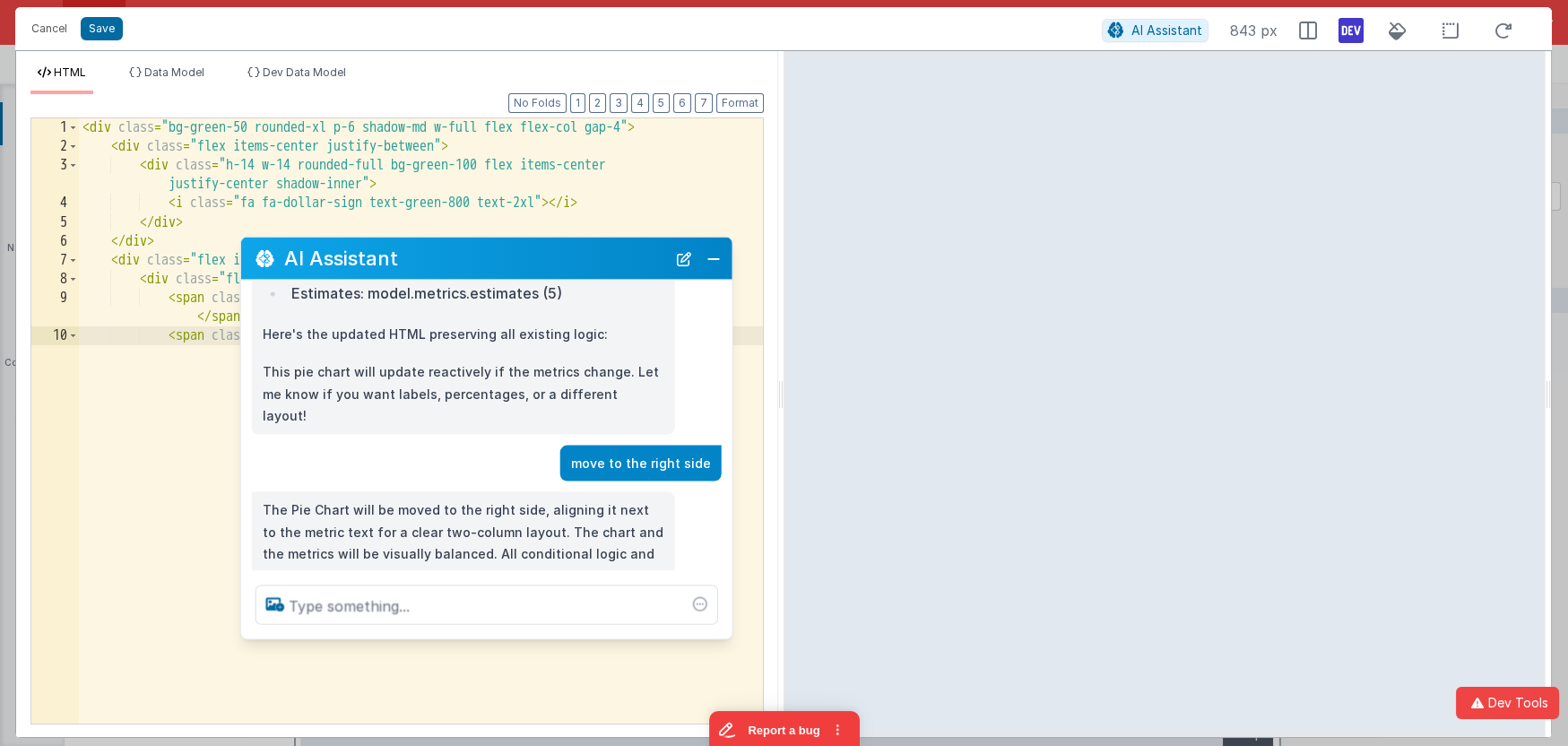 drag, startPoint x: 570, startPoint y: 232, endPoint x: 516, endPoint y: 267, distance: 64.350602 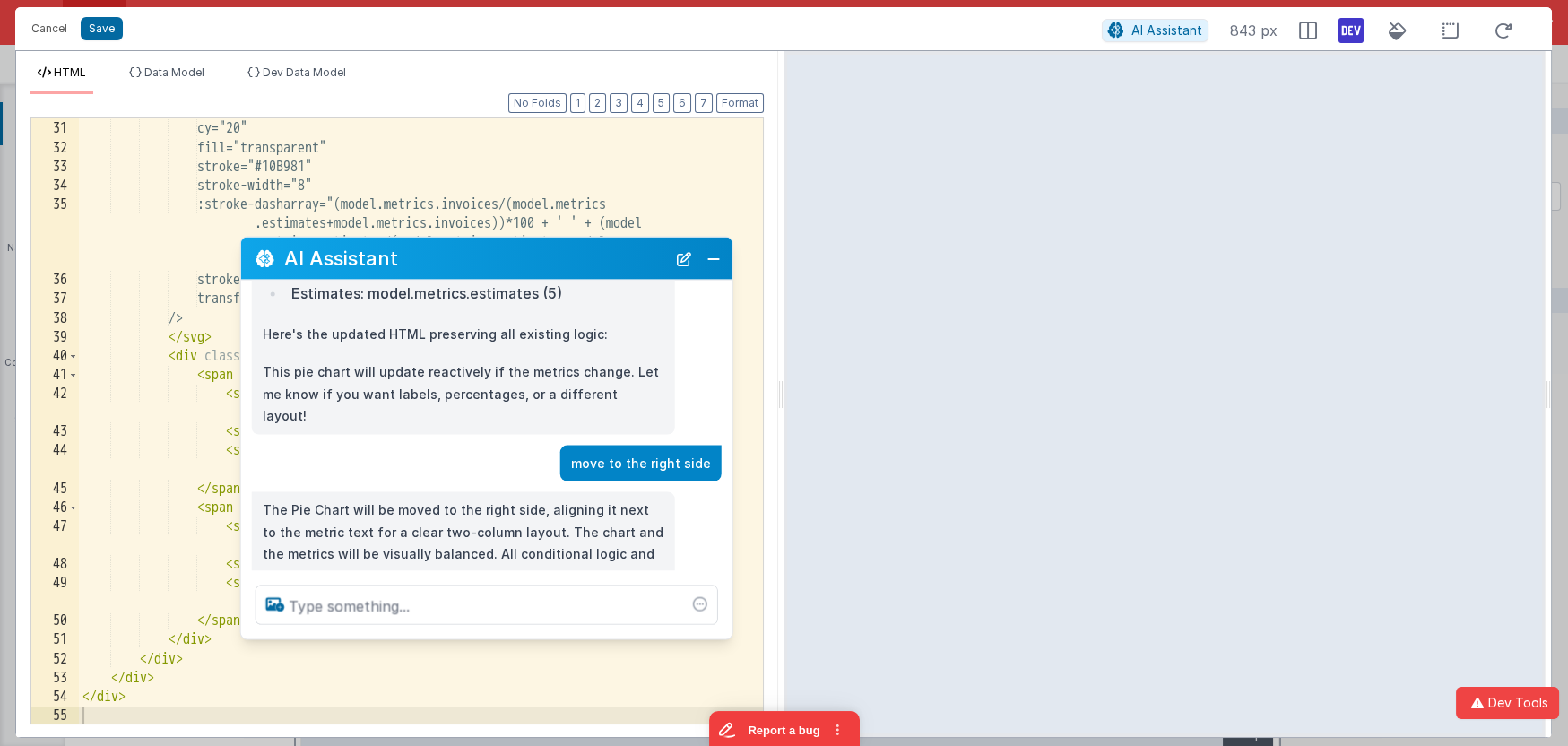 scroll, scrollTop: 623, scrollLeft: 0, axis: vertical 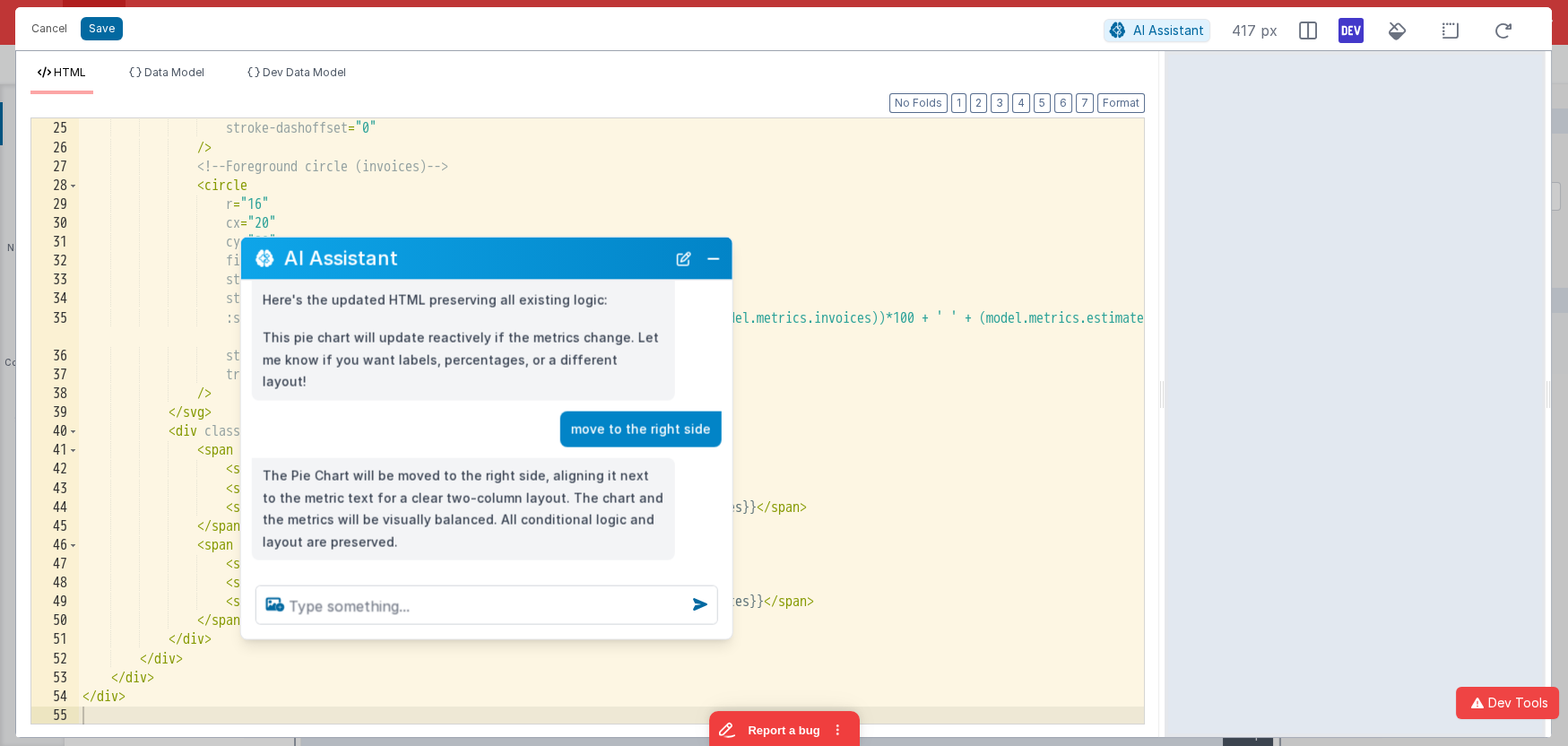 click on "Cancel
Save
AI Assistant   417 px
HTML
Data Model
Dev Data Model
Format
7
6
5
4
3
2
1
No Folds
24 25 26 27 28 29 30 31 32 33 34 35 36 37 38 39 40 41 42 43 44 45 46 47 48 49 50 51 52 53 54 55                          stroke-dasharray = "100"                          stroke-dashoffset = "0"                     />                     <!--  Foreground circle (invoices)  -->                     < circle                          r = "16"                          cx = "20"                          cy = "20"                          fill = "transparent"                =" at bounding box center [784, 373] 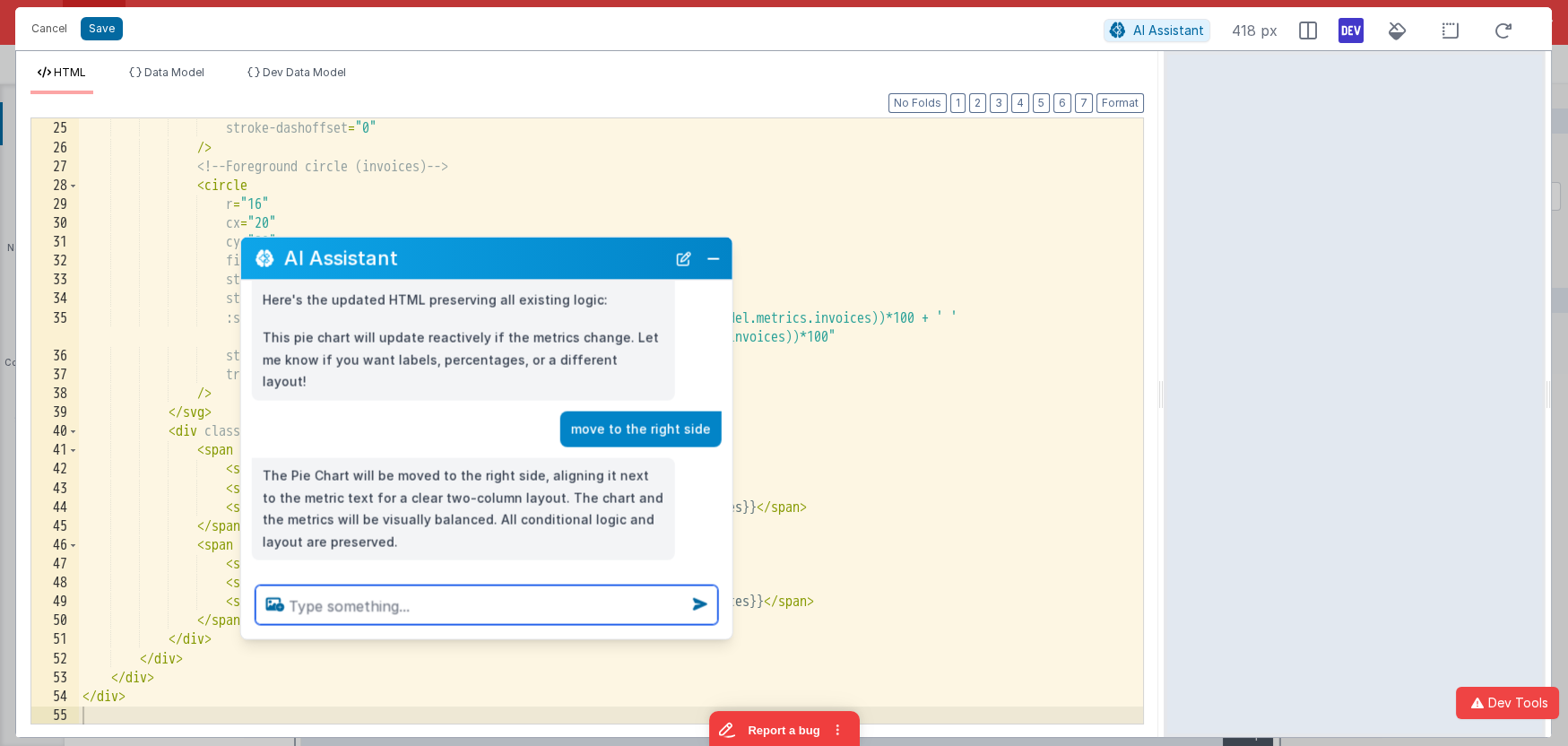 click at bounding box center (487, 605) 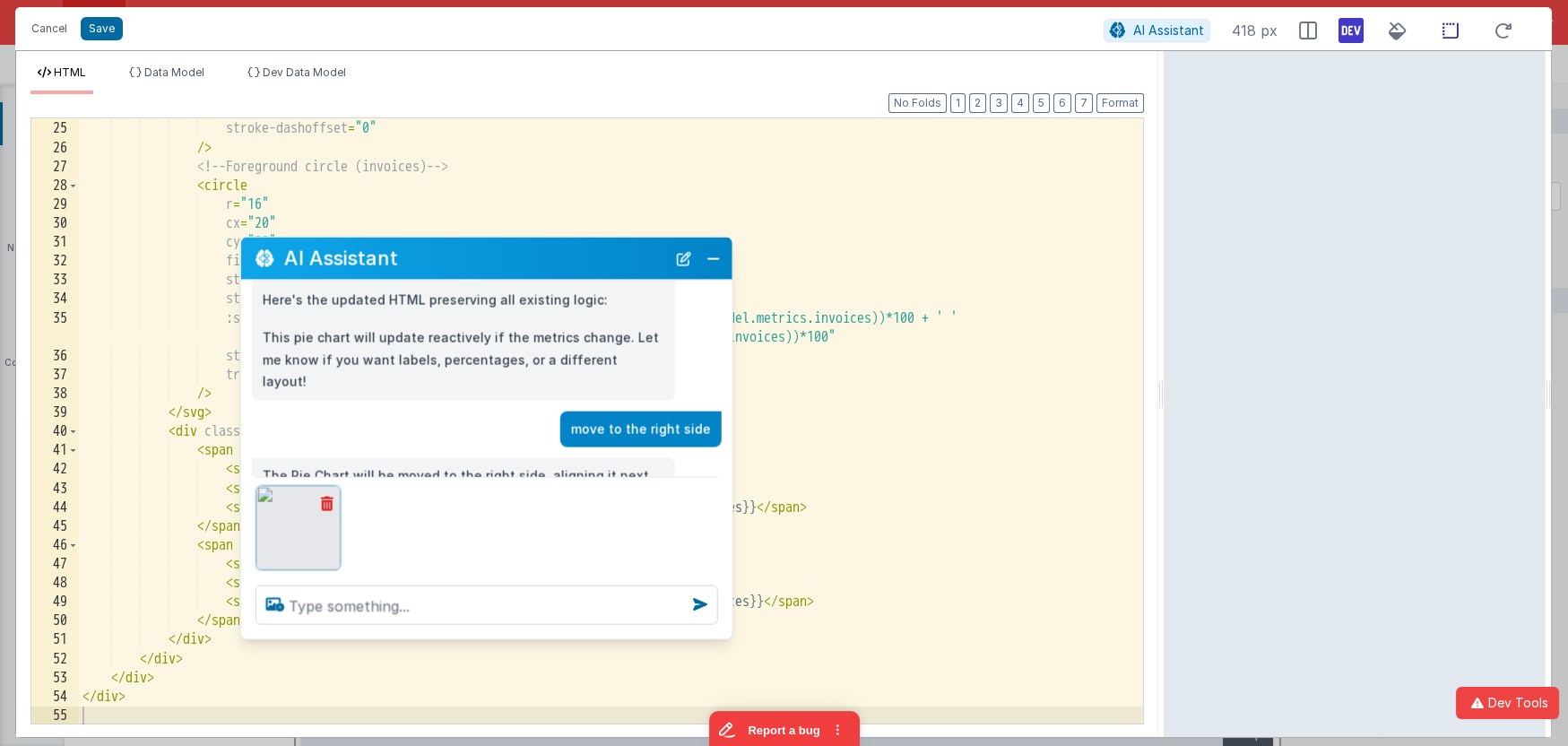 click at bounding box center [1451, 30] 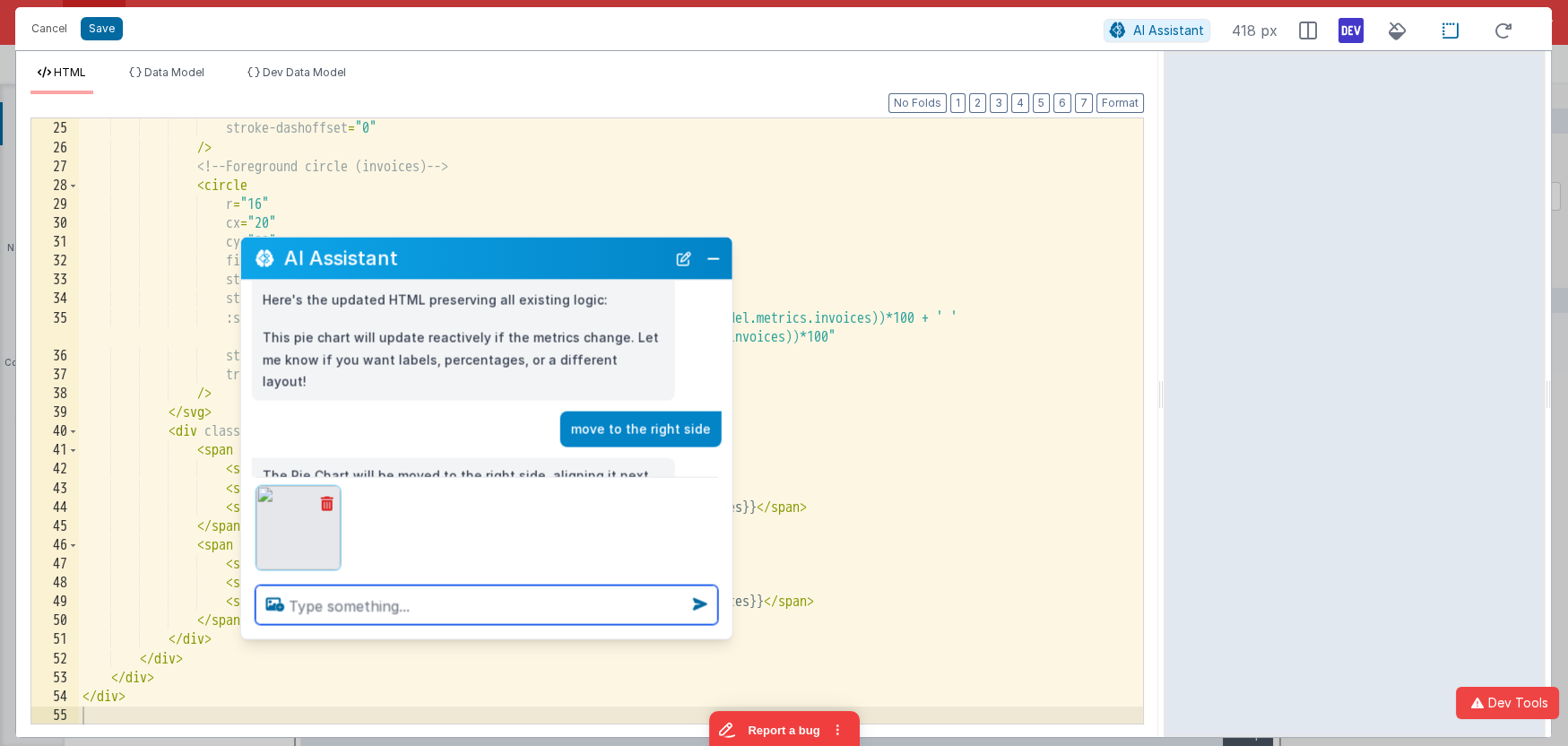 click at bounding box center (487, 605) 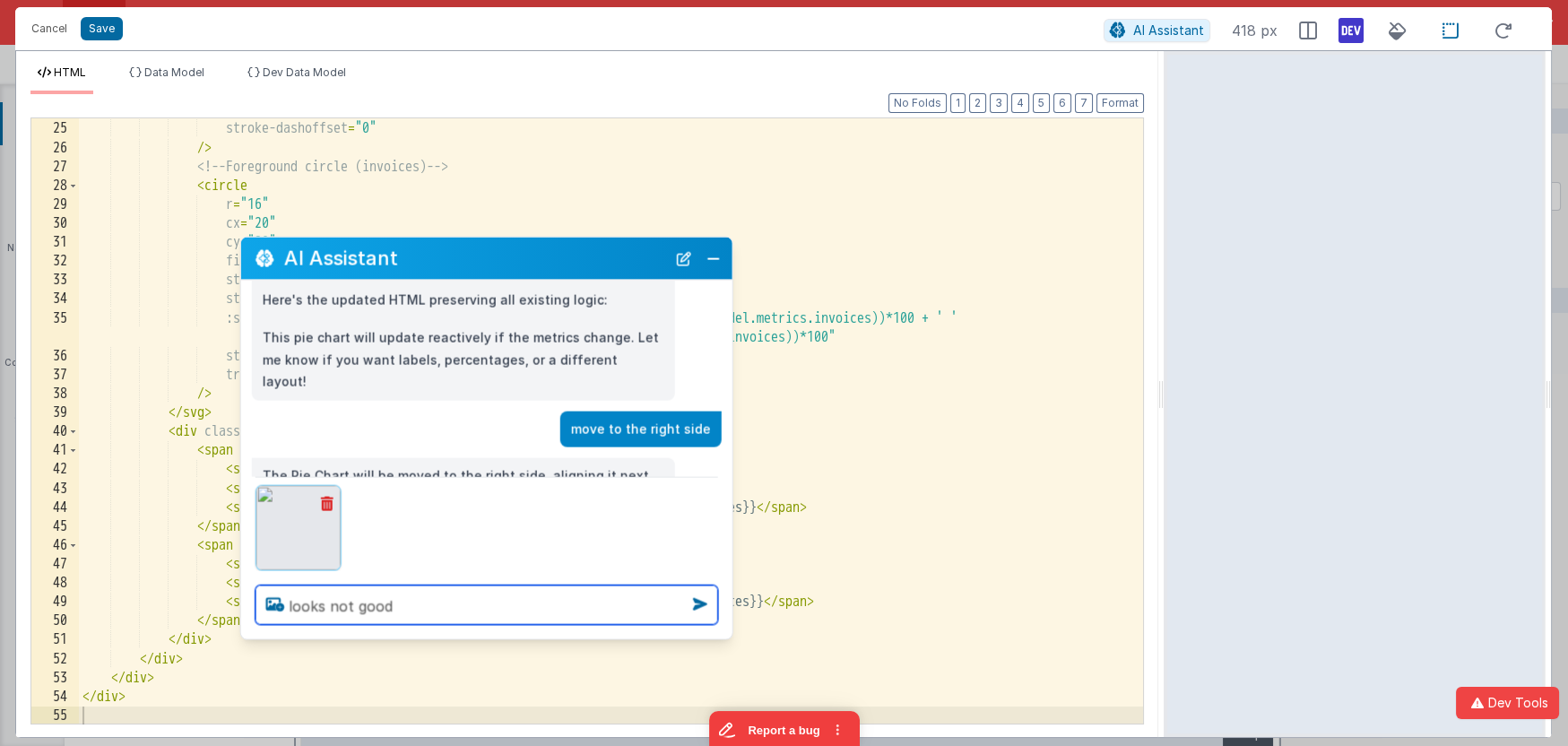 type on "looks not good" 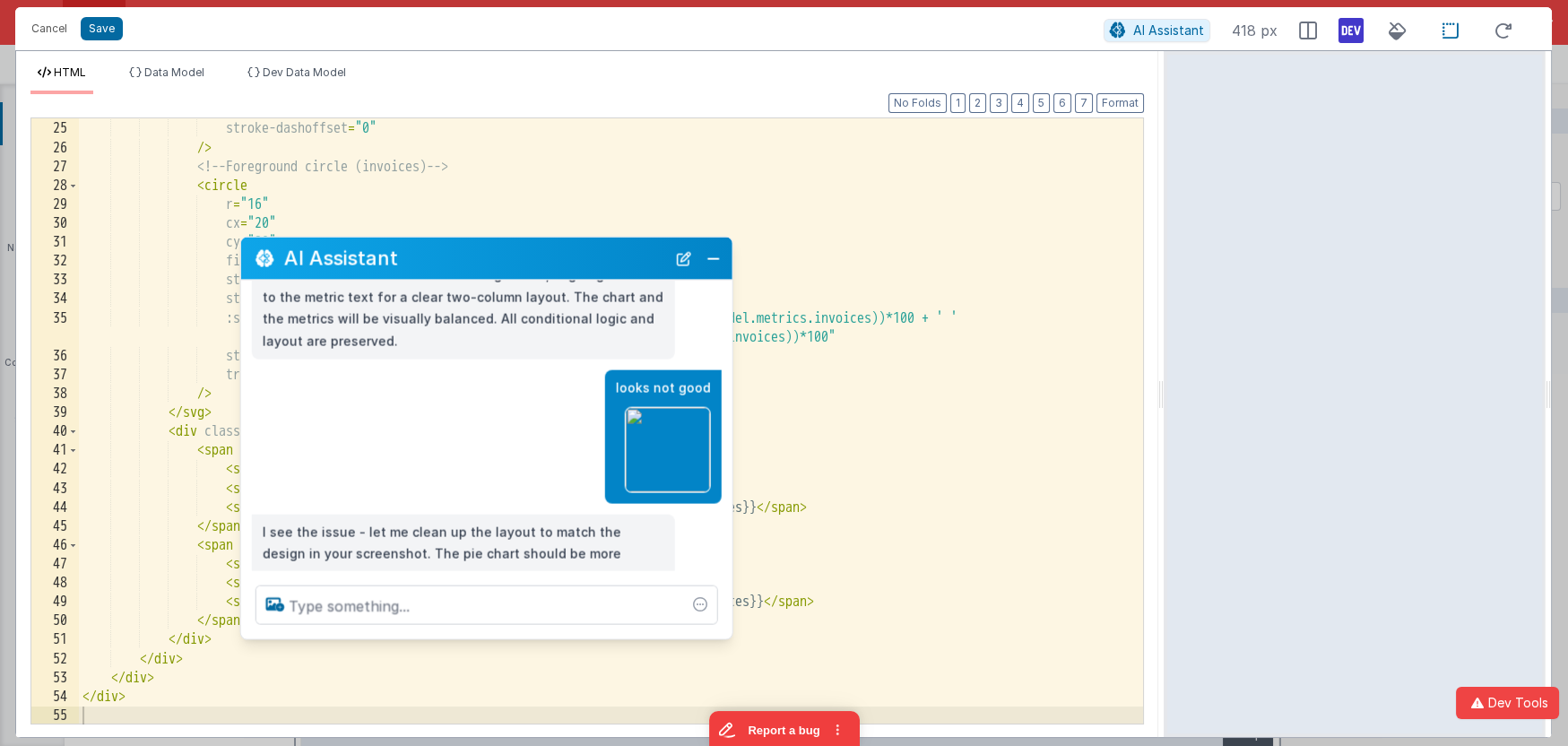 scroll, scrollTop: 507, scrollLeft: 0, axis: vertical 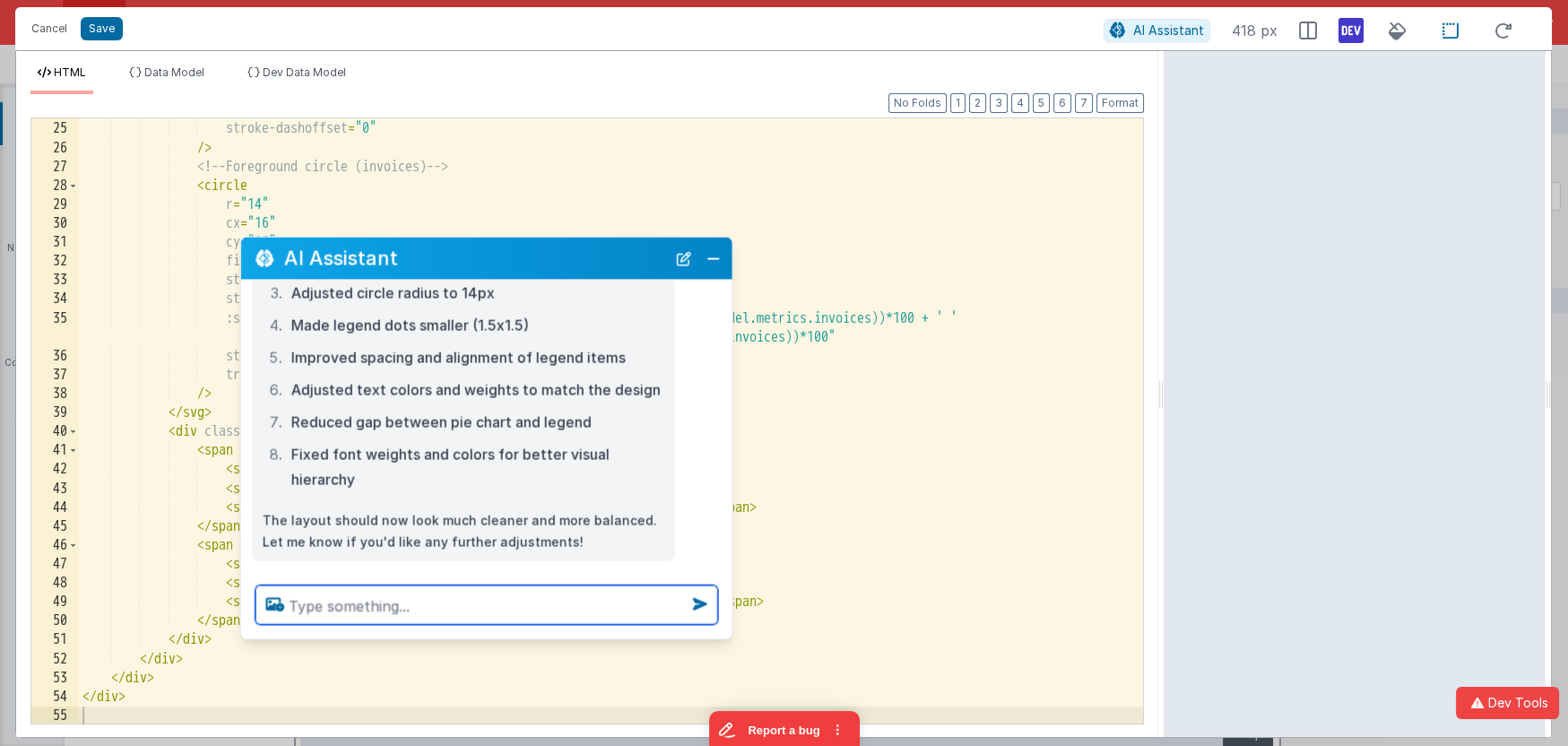 paste 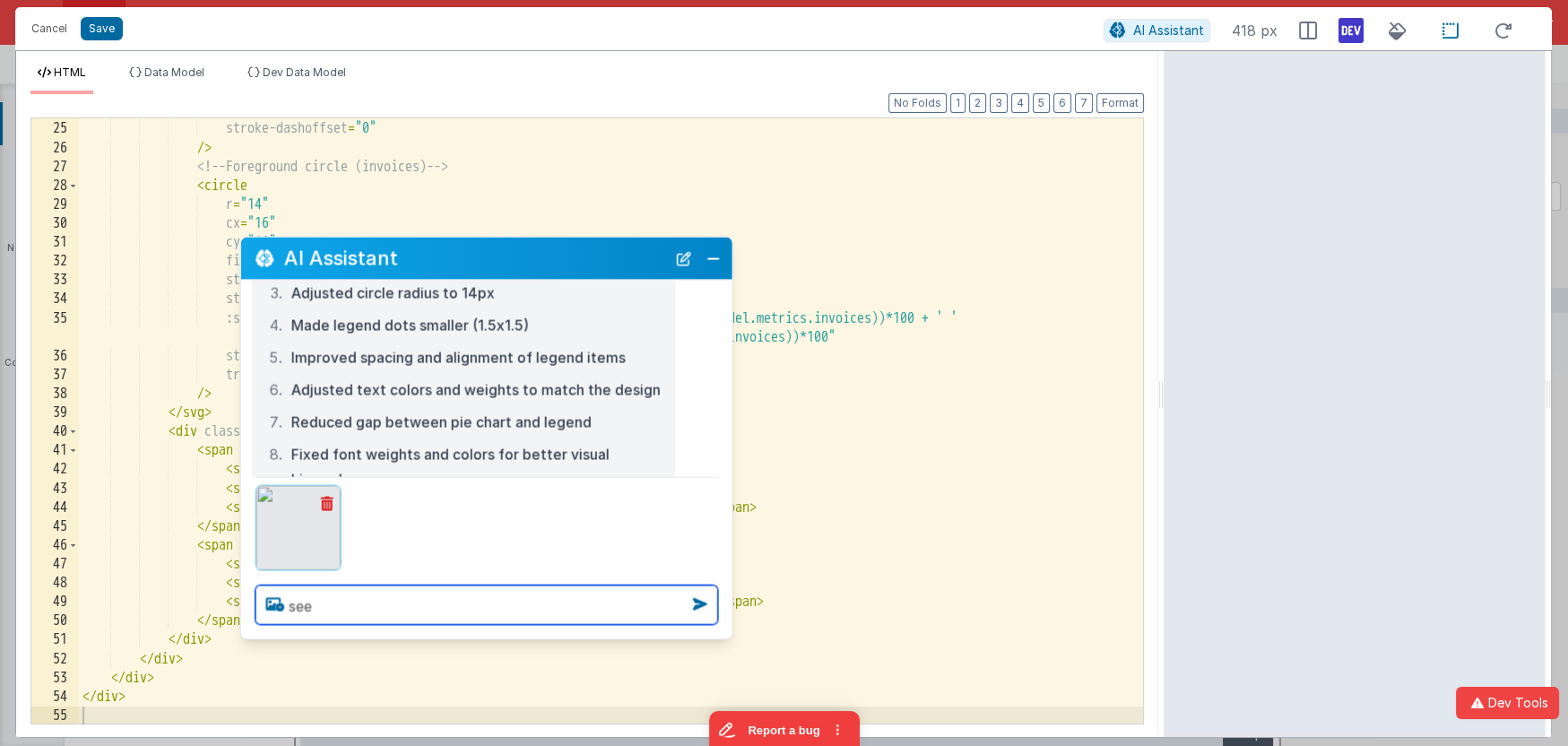 type on "see" 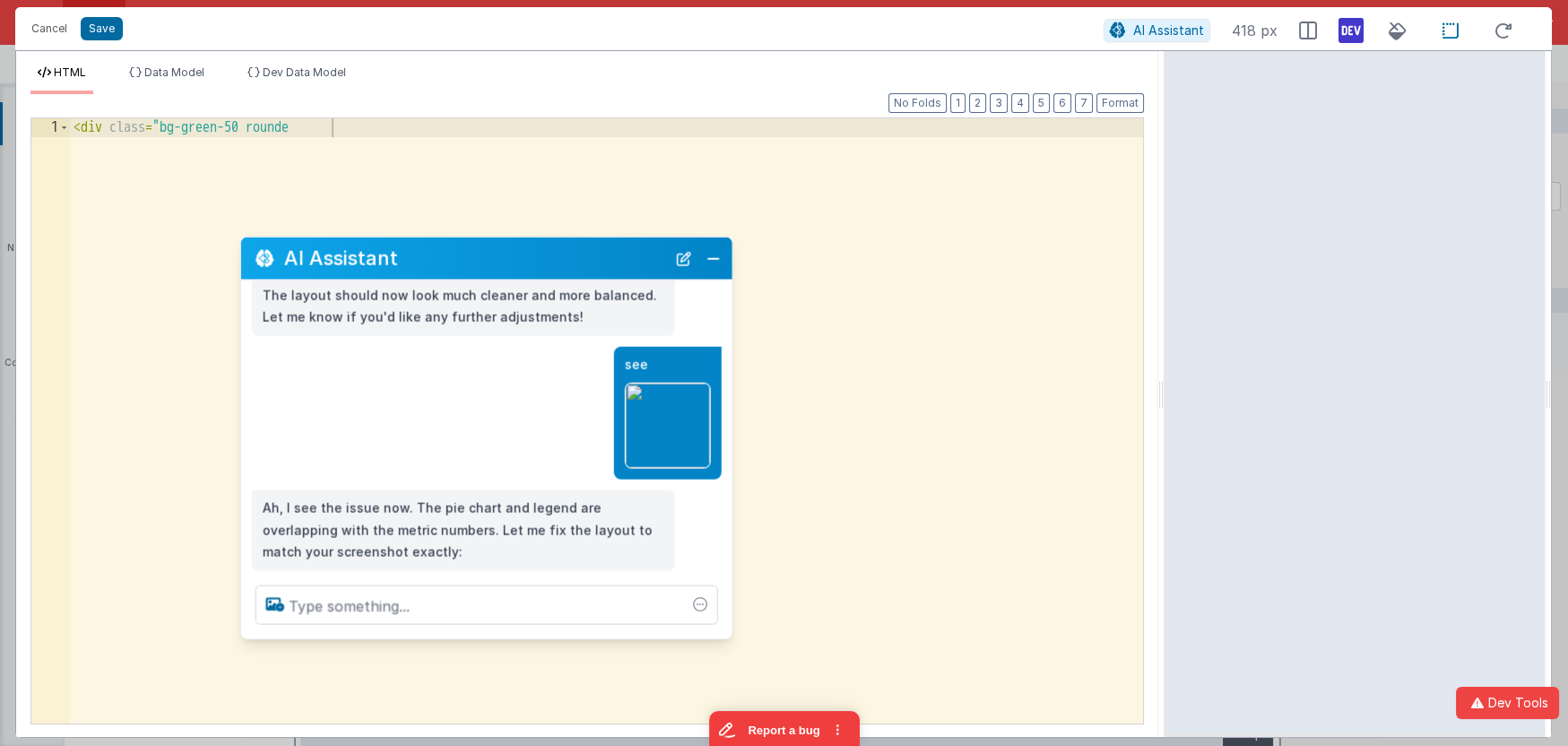 scroll, scrollTop: 1135, scrollLeft: 0, axis: vertical 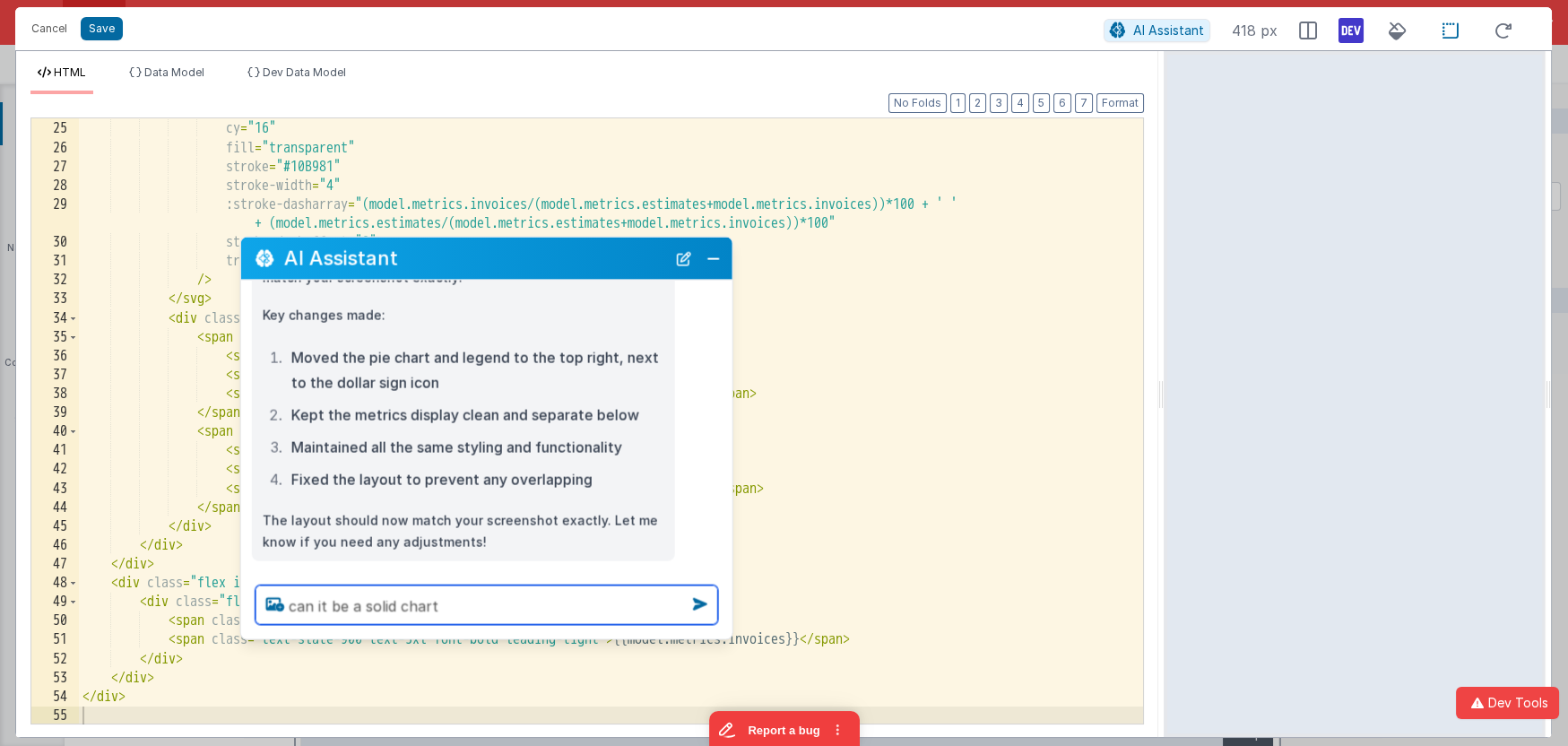 type on "can it be a solid chart" 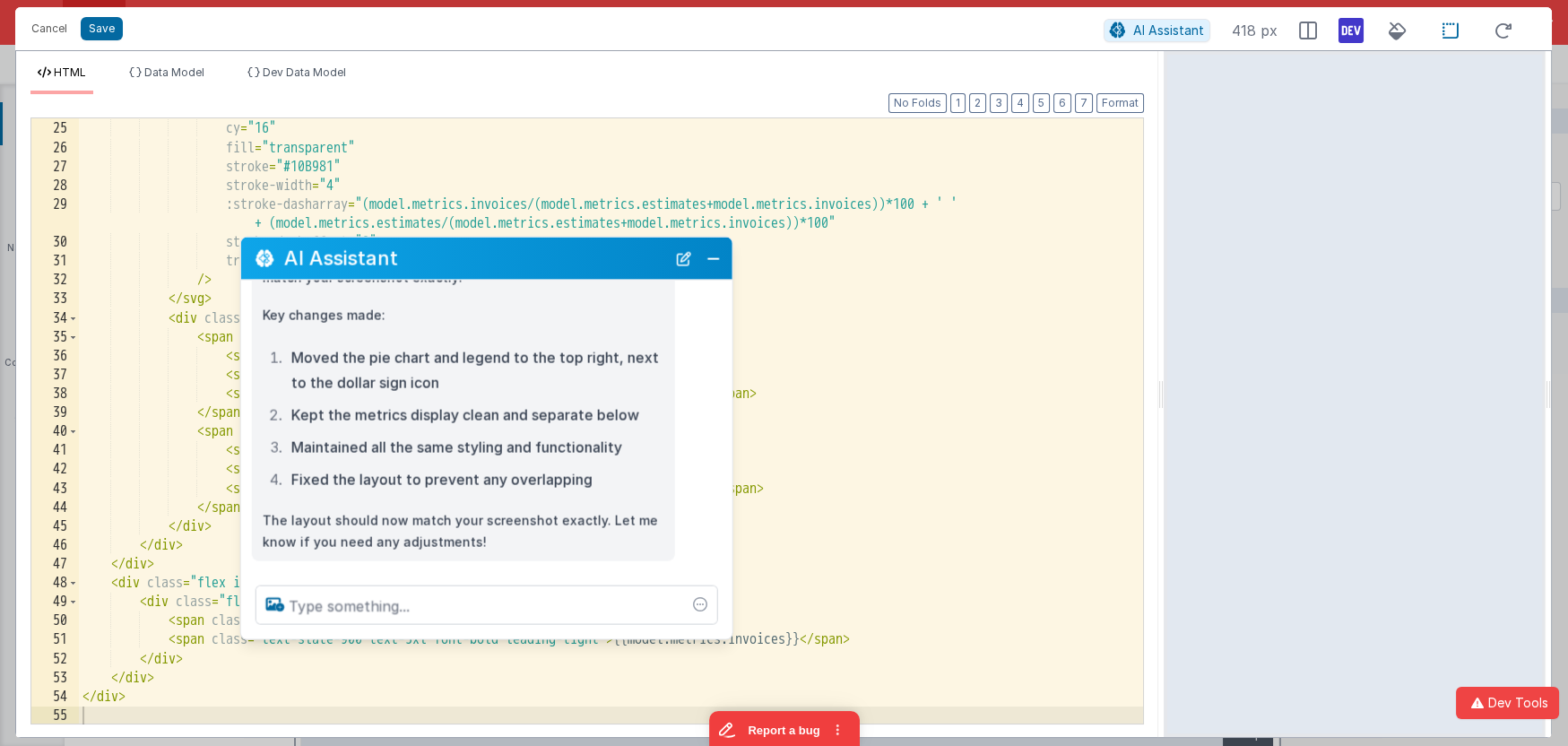 scroll, scrollTop: 1497, scrollLeft: 0, axis: vertical 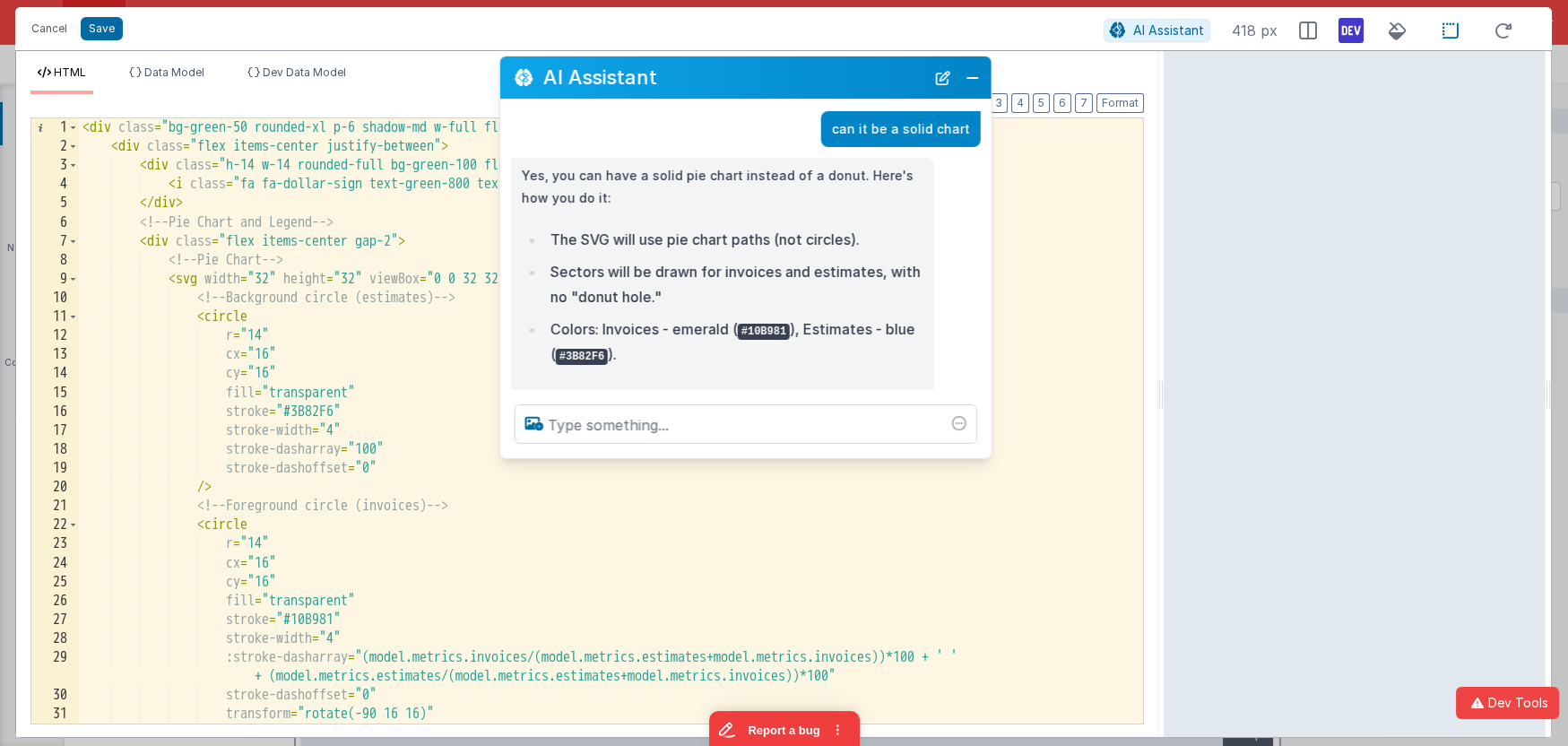 drag, startPoint x: 580, startPoint y: 265, endPoint x: 839, endPoint y: 83, distance: 316.5517 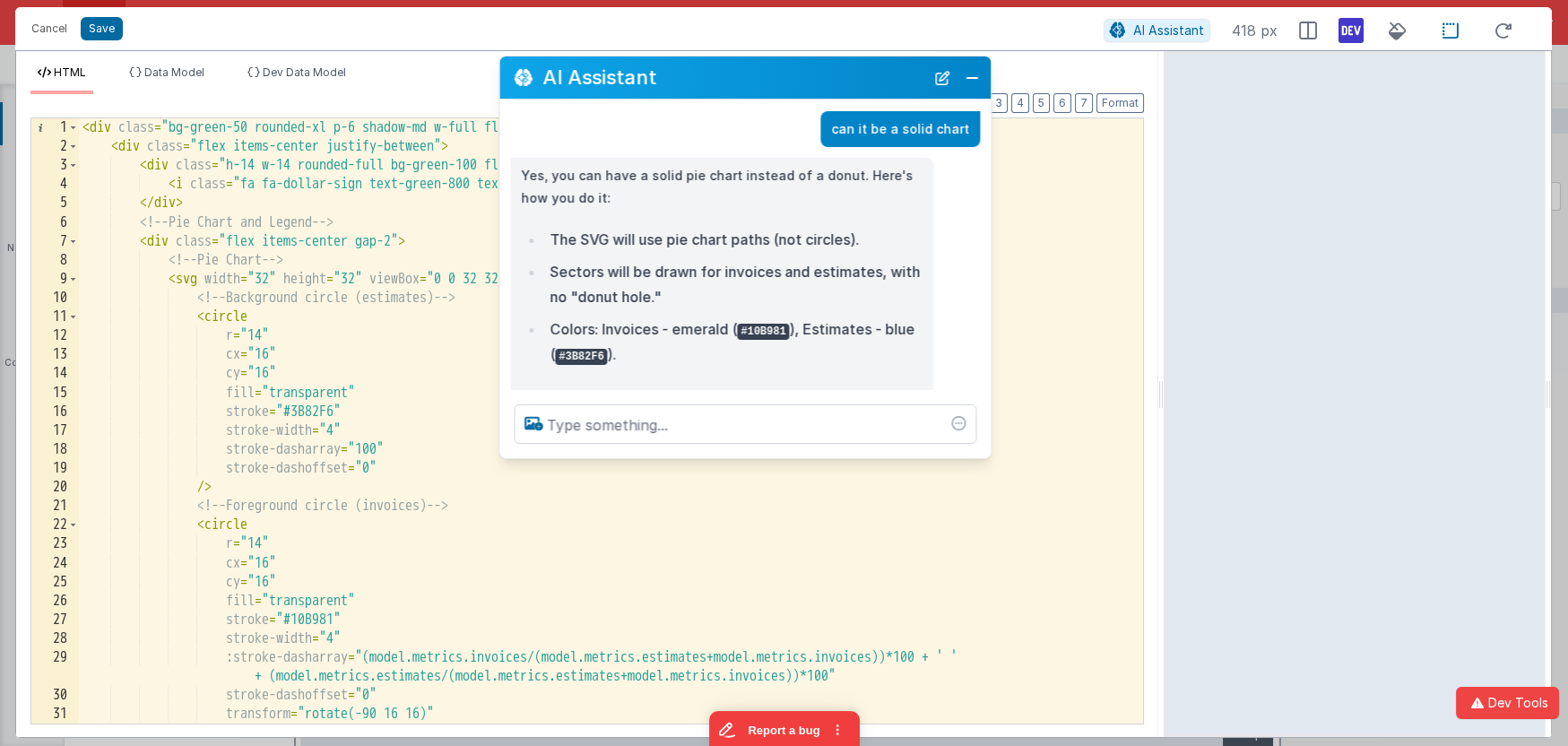 scroll, scrollTop: 1736, scrollLeft: 0, axis: vertical 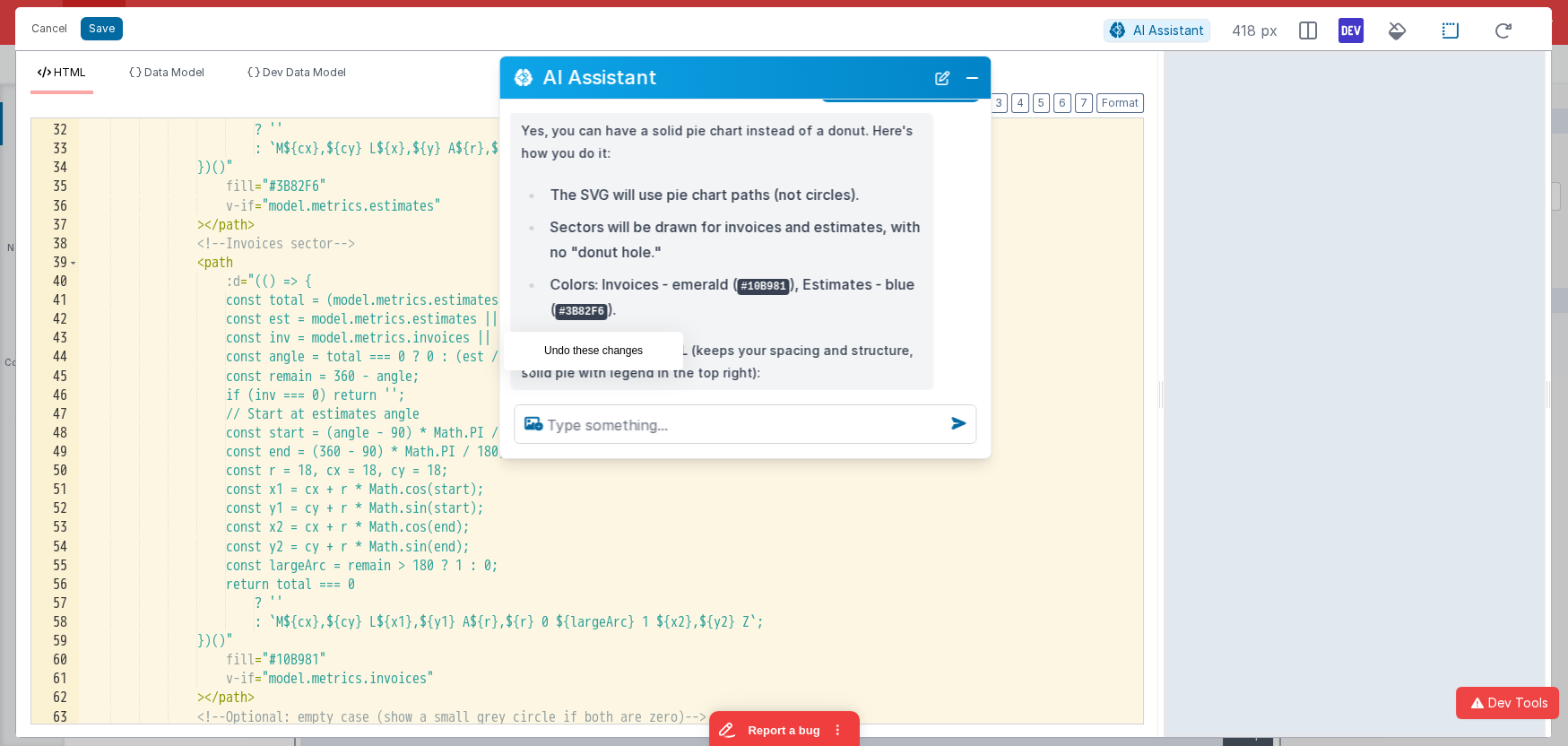 click at bounding box center [528, 411] 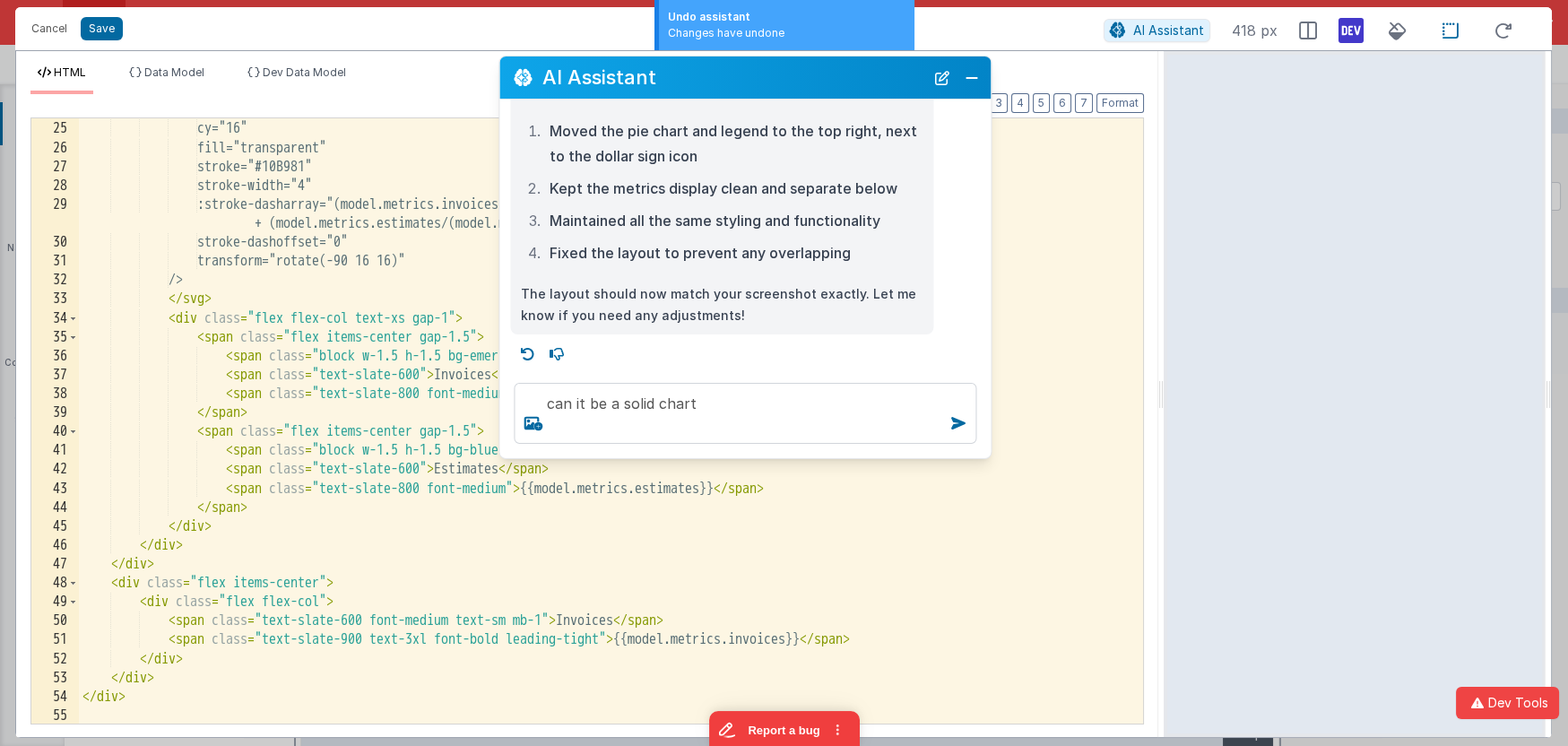 scroll, scrollTop: 1455, scrollLeft: 0, axis: vertical 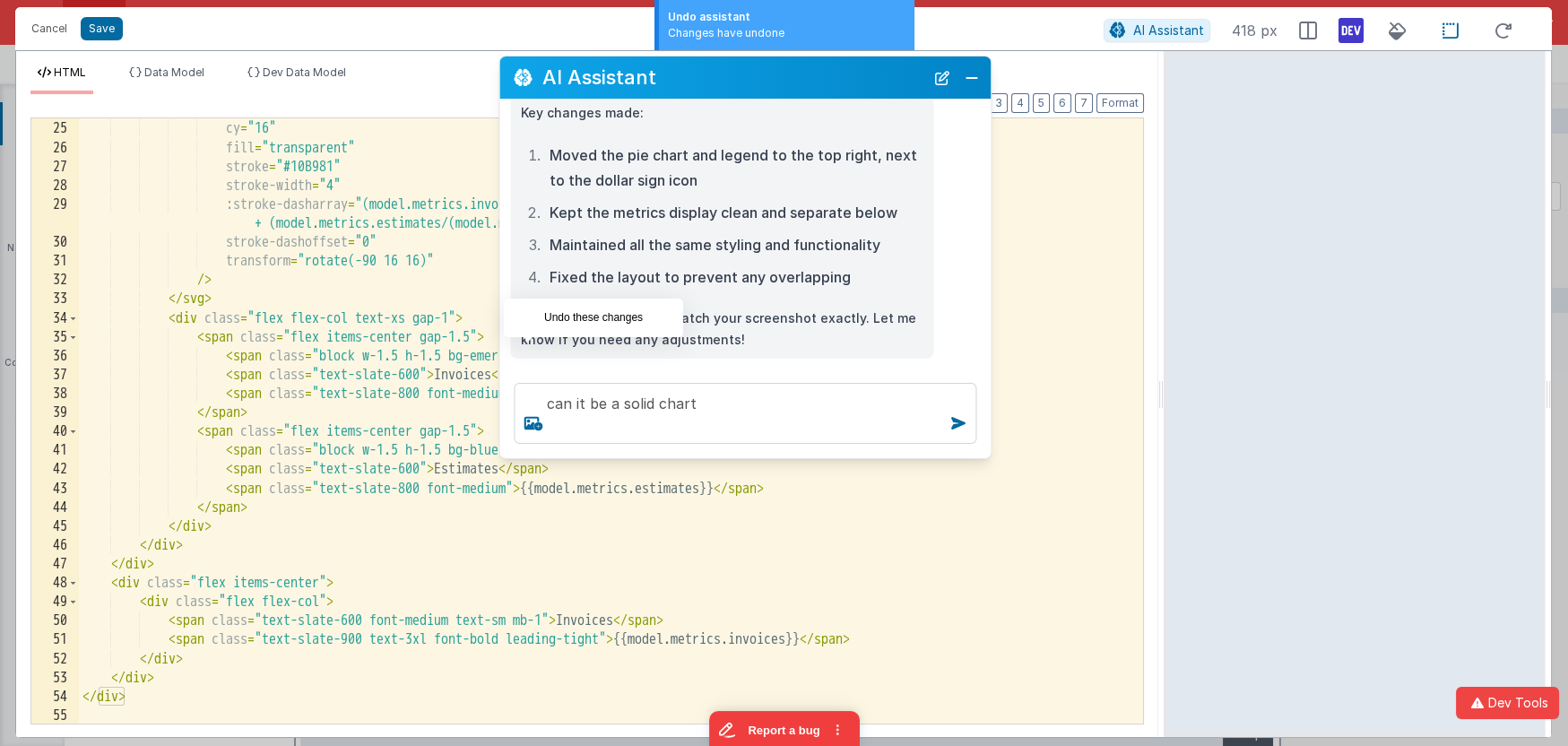 click at bounding box center [528, 377] 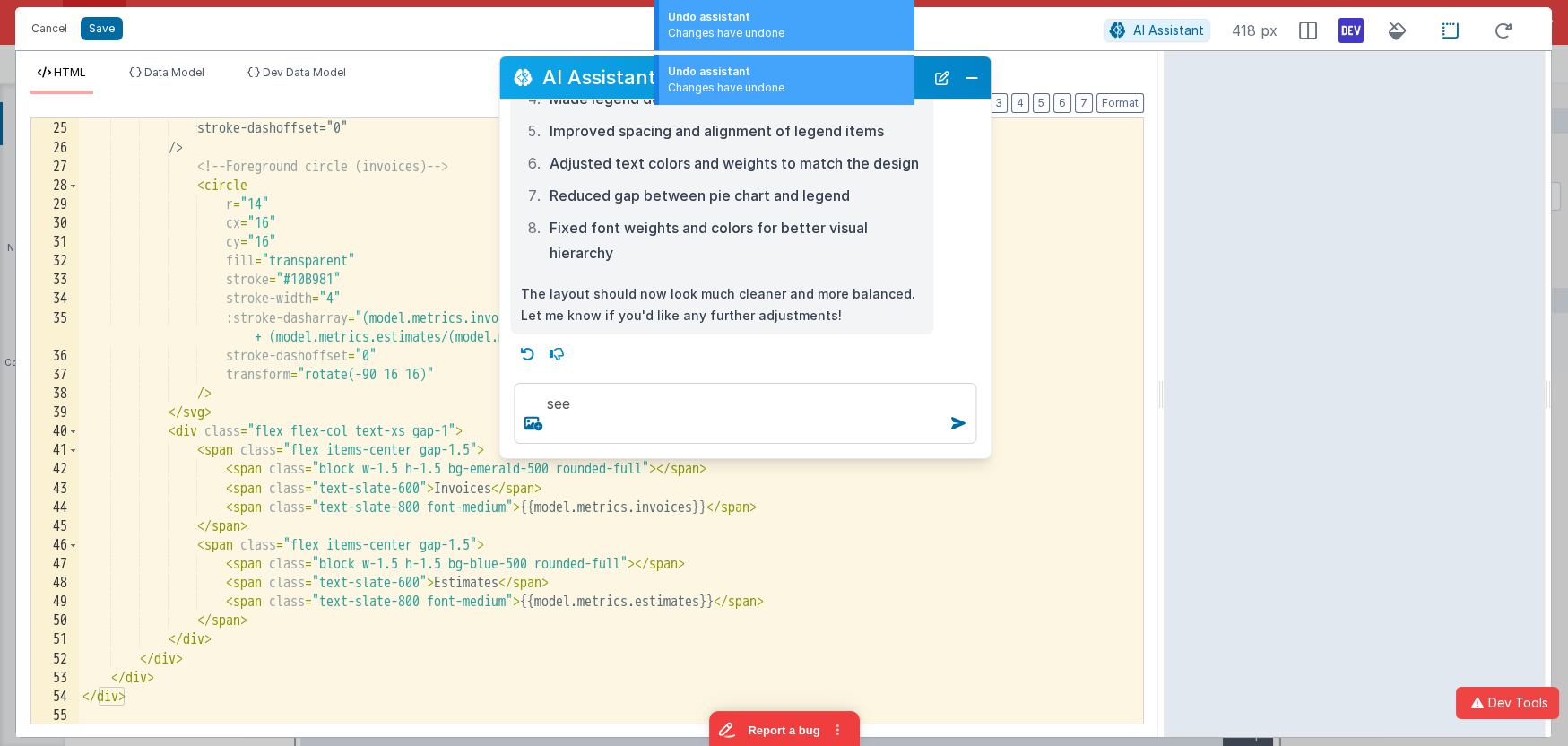 scroll, scrollTop: 956, scrollLeft: 0, axis: vertical 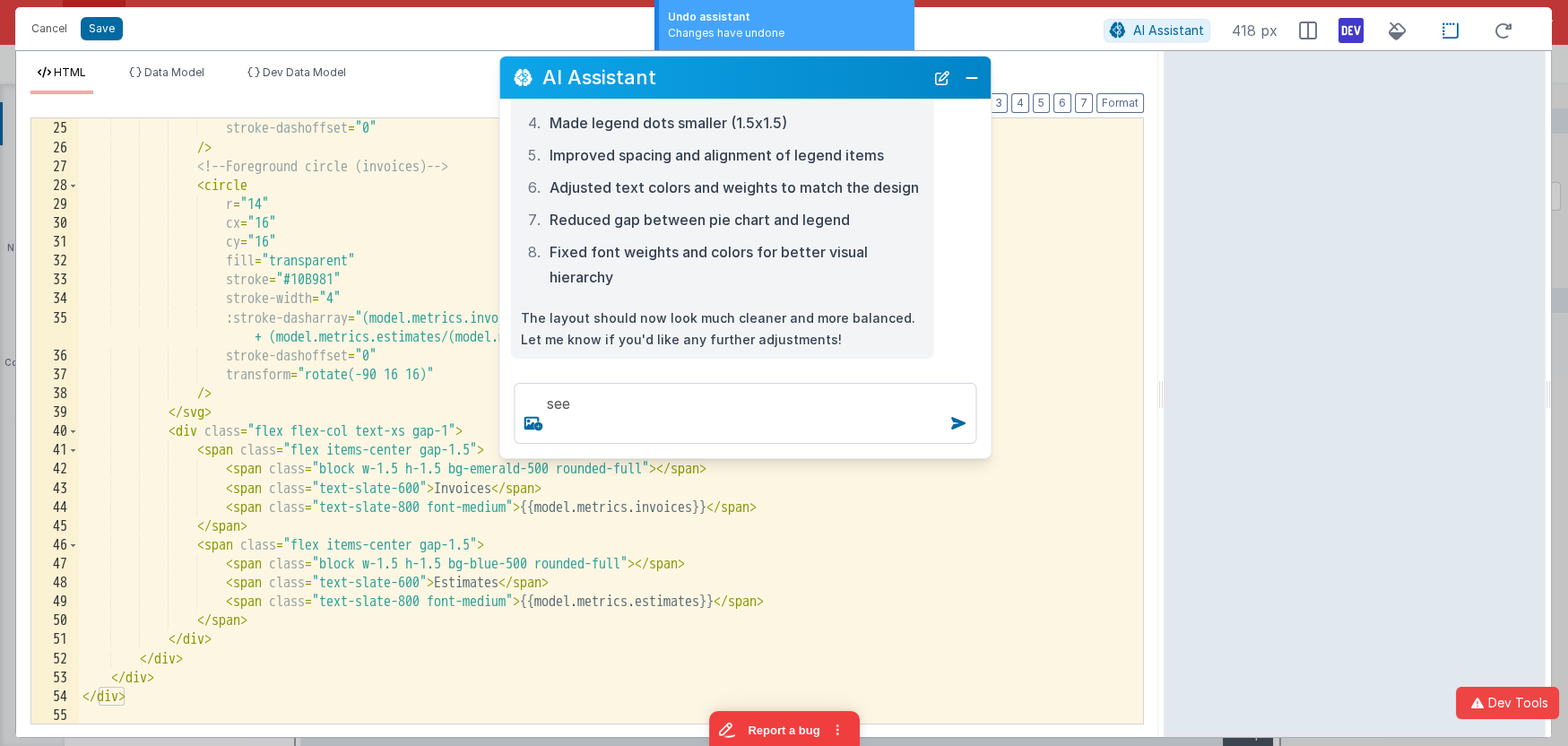 click at bounding box center [528, 377] 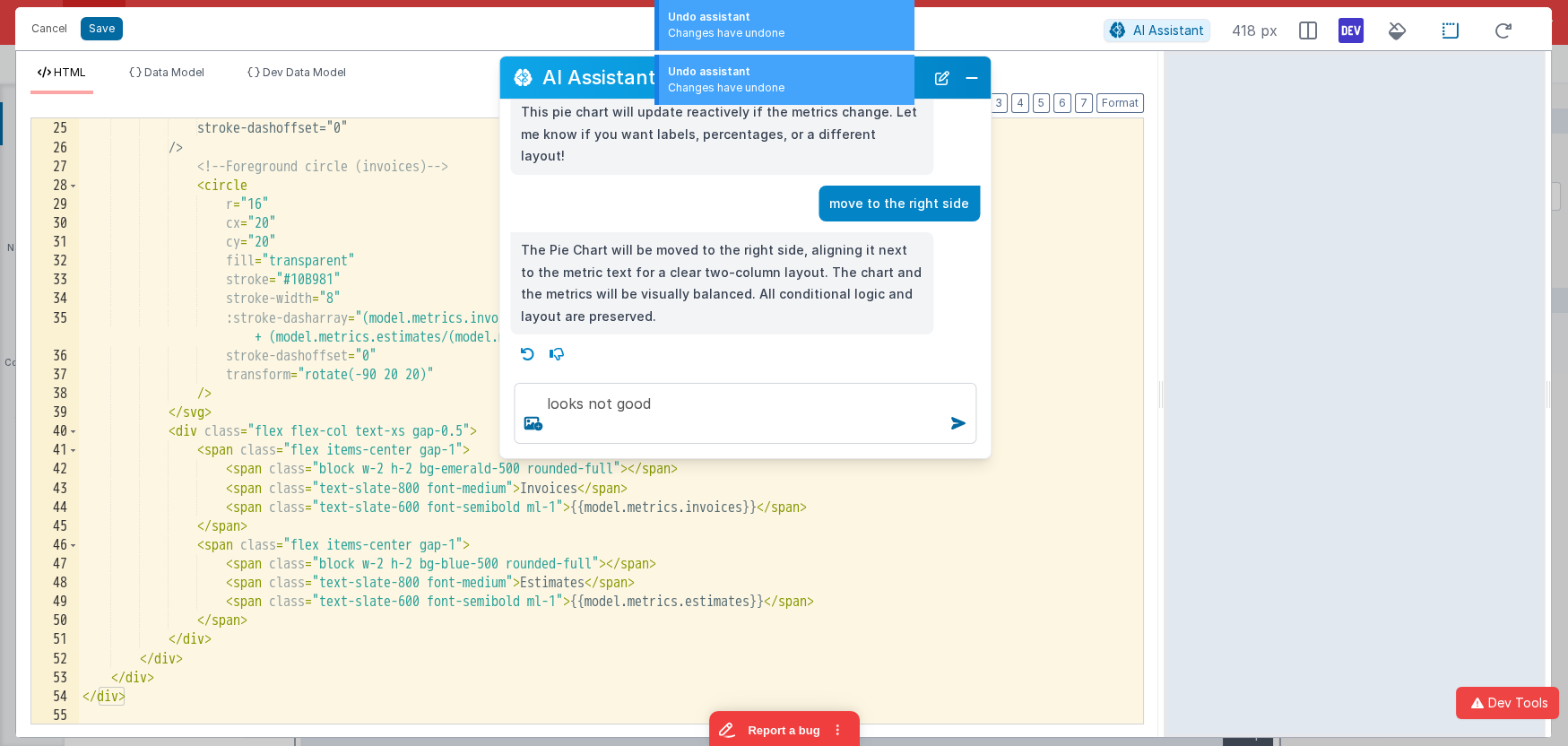 scroll, scrollTop: 306, scrollLeft: 0, axis: vertical 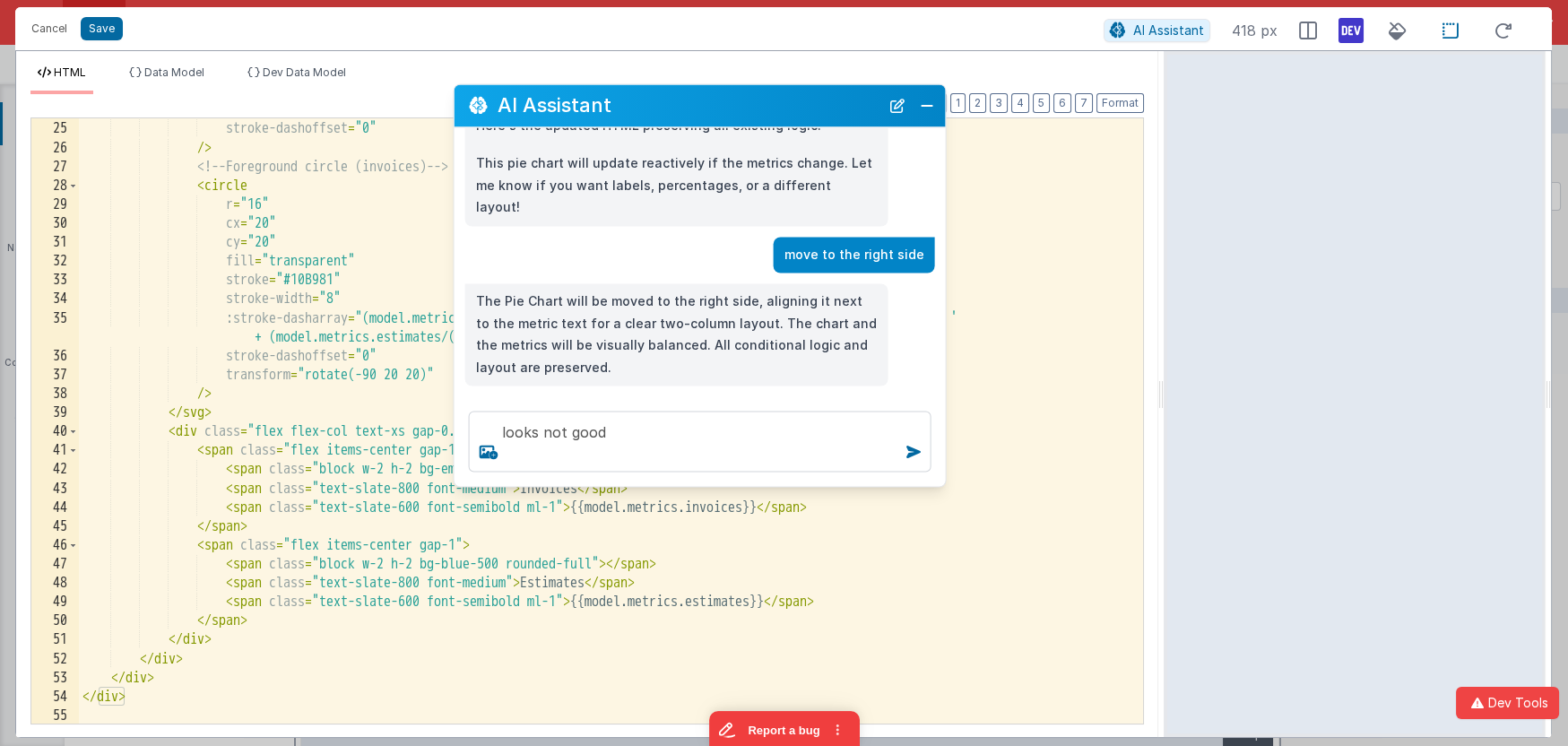 drag, startPoint x: 718, startPoint y: 85, endPoint x: 672, endPoint y: 114, distance: 54.378304 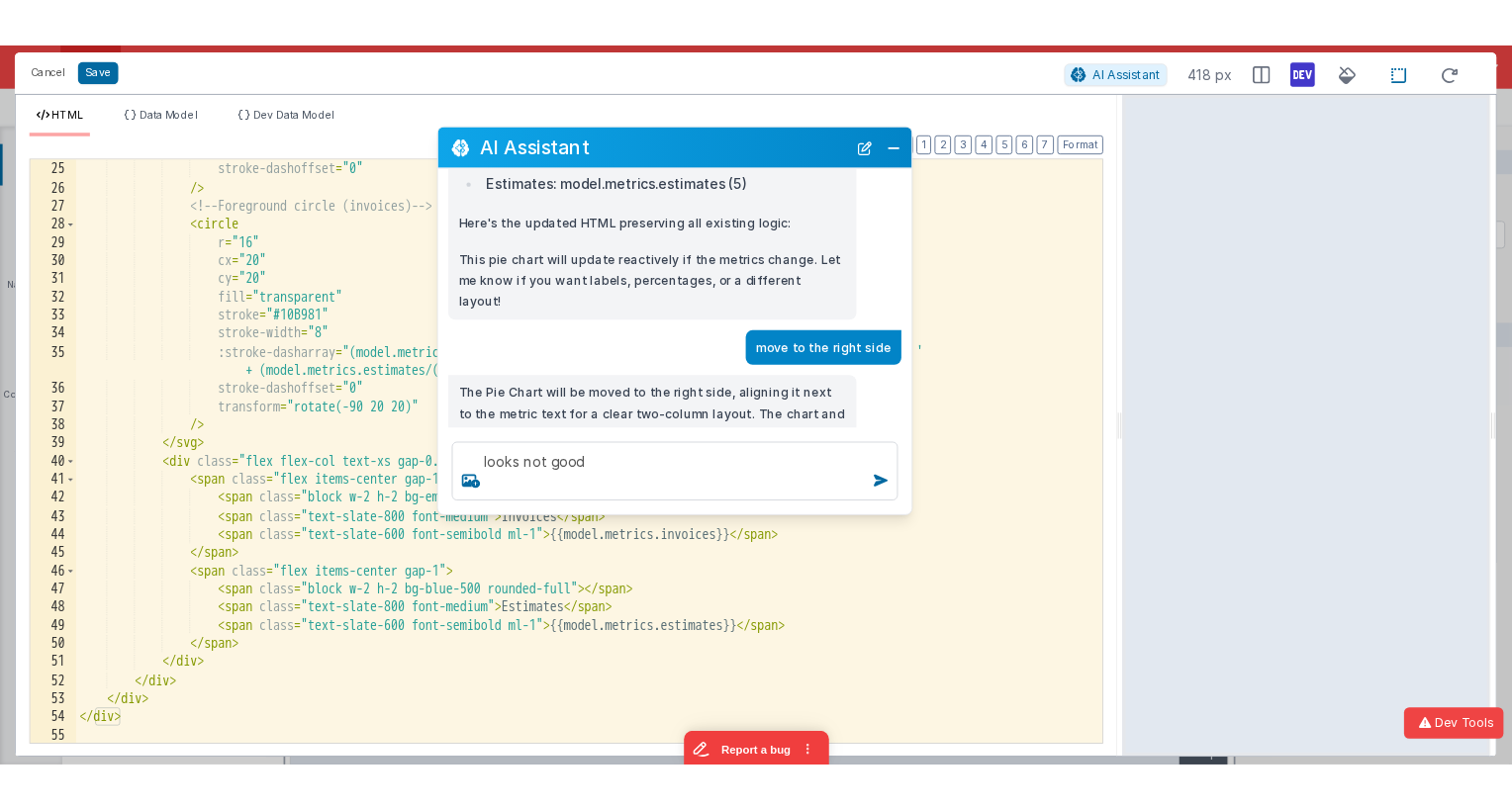 scroll, scrollTop: 337, scrollLeft: 0, axis: vertical 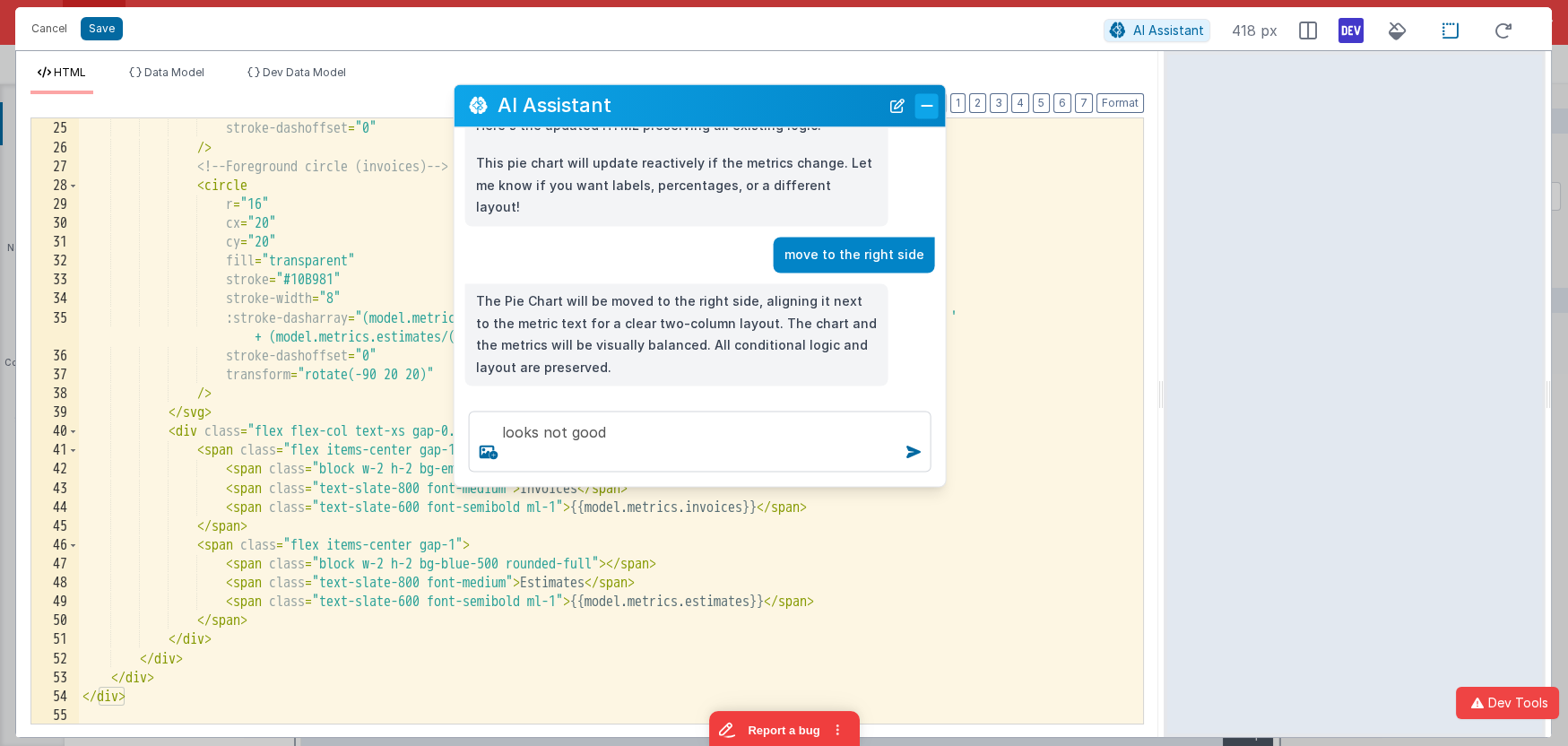 click at bounding box center (927, 106) 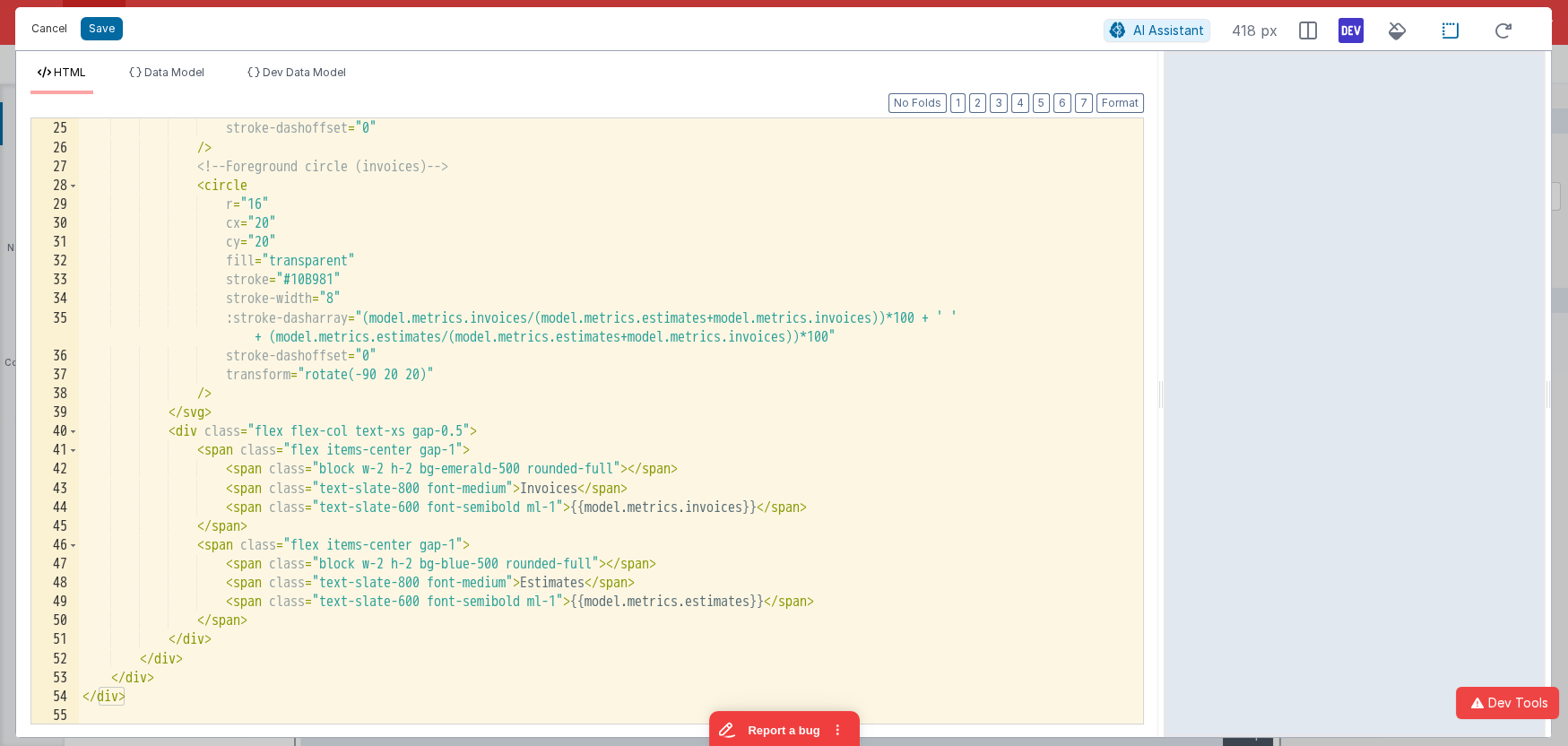 click on "Cancel" at bounding box center (49, 29) 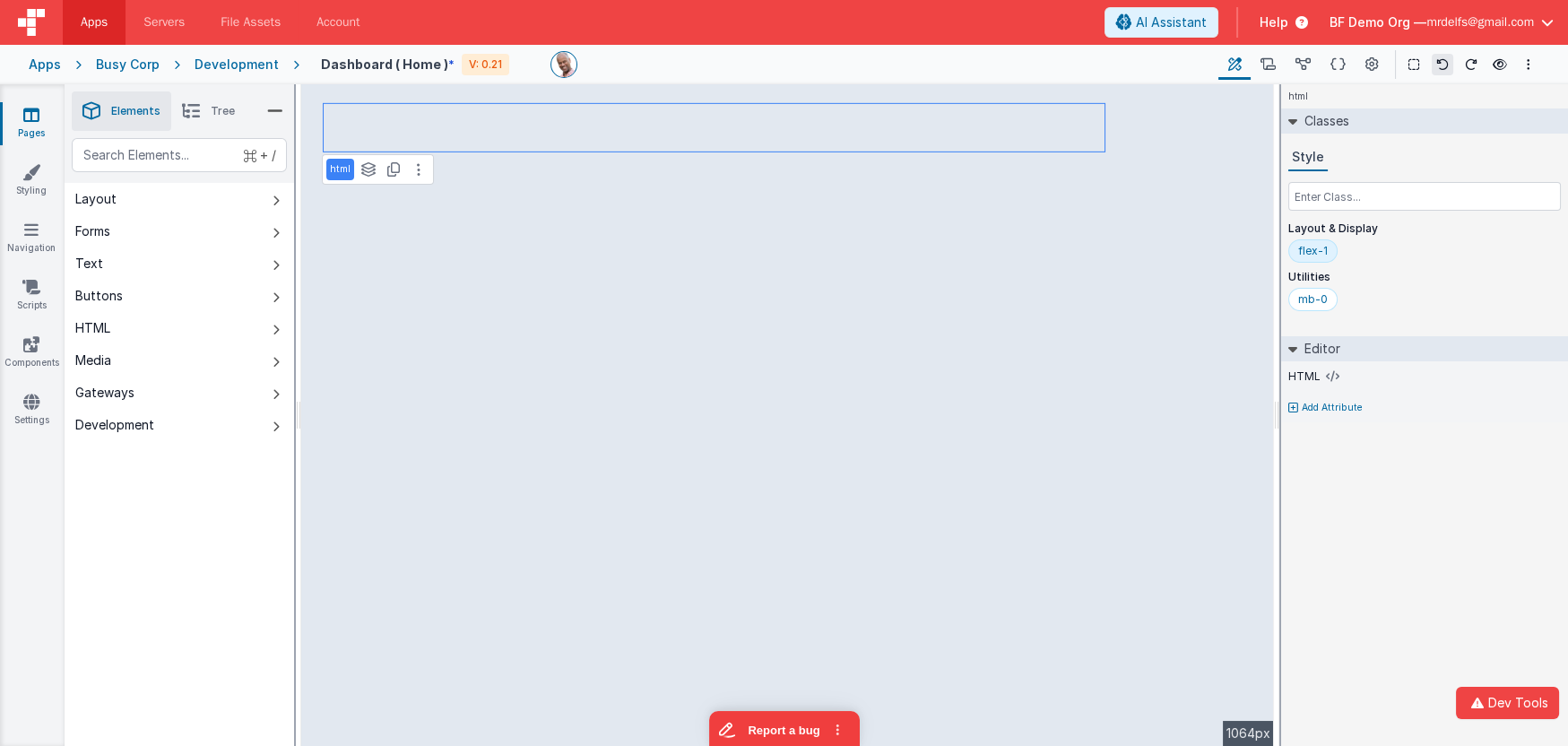 click at bounding box center (1442, 65) 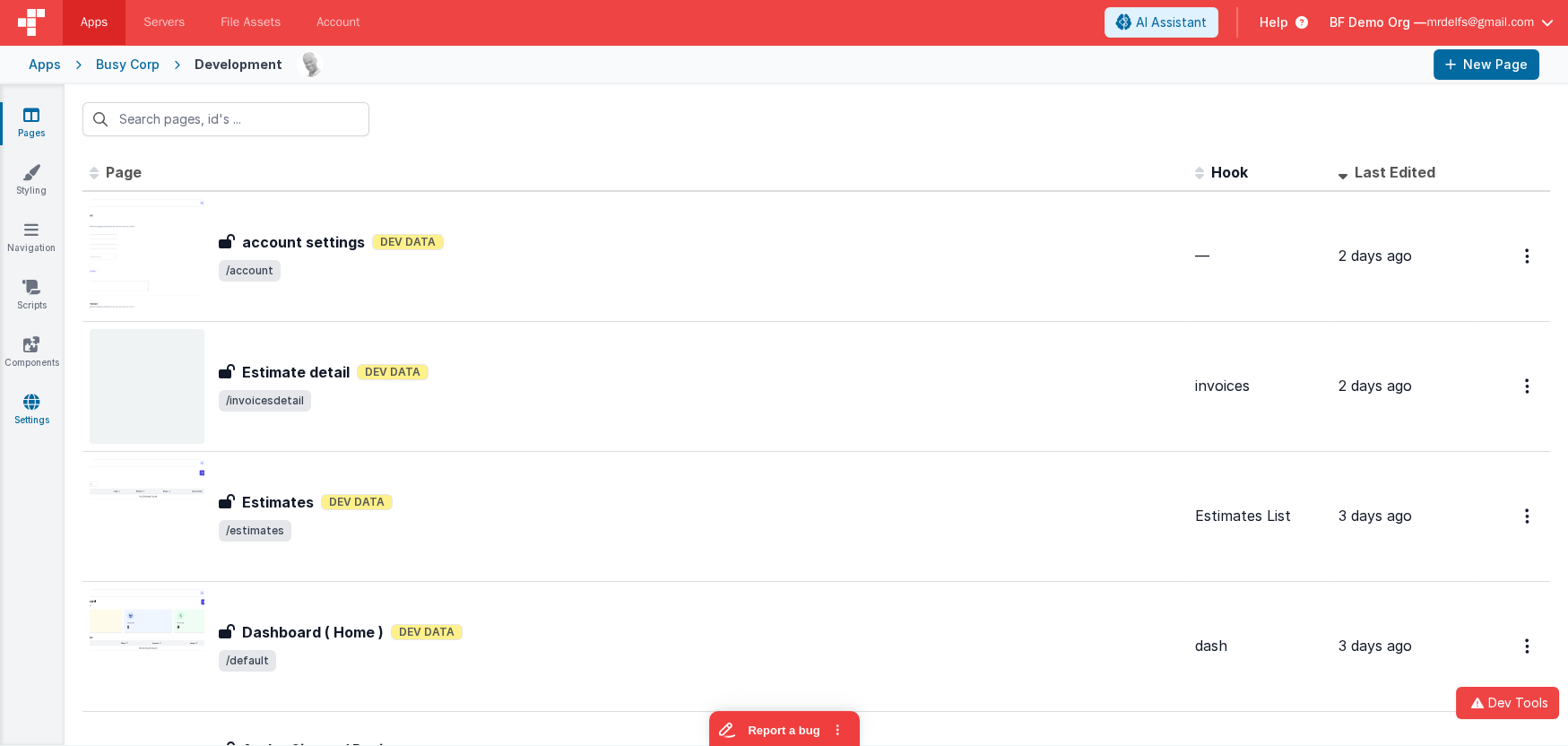 click at bounding box center [31, 402] 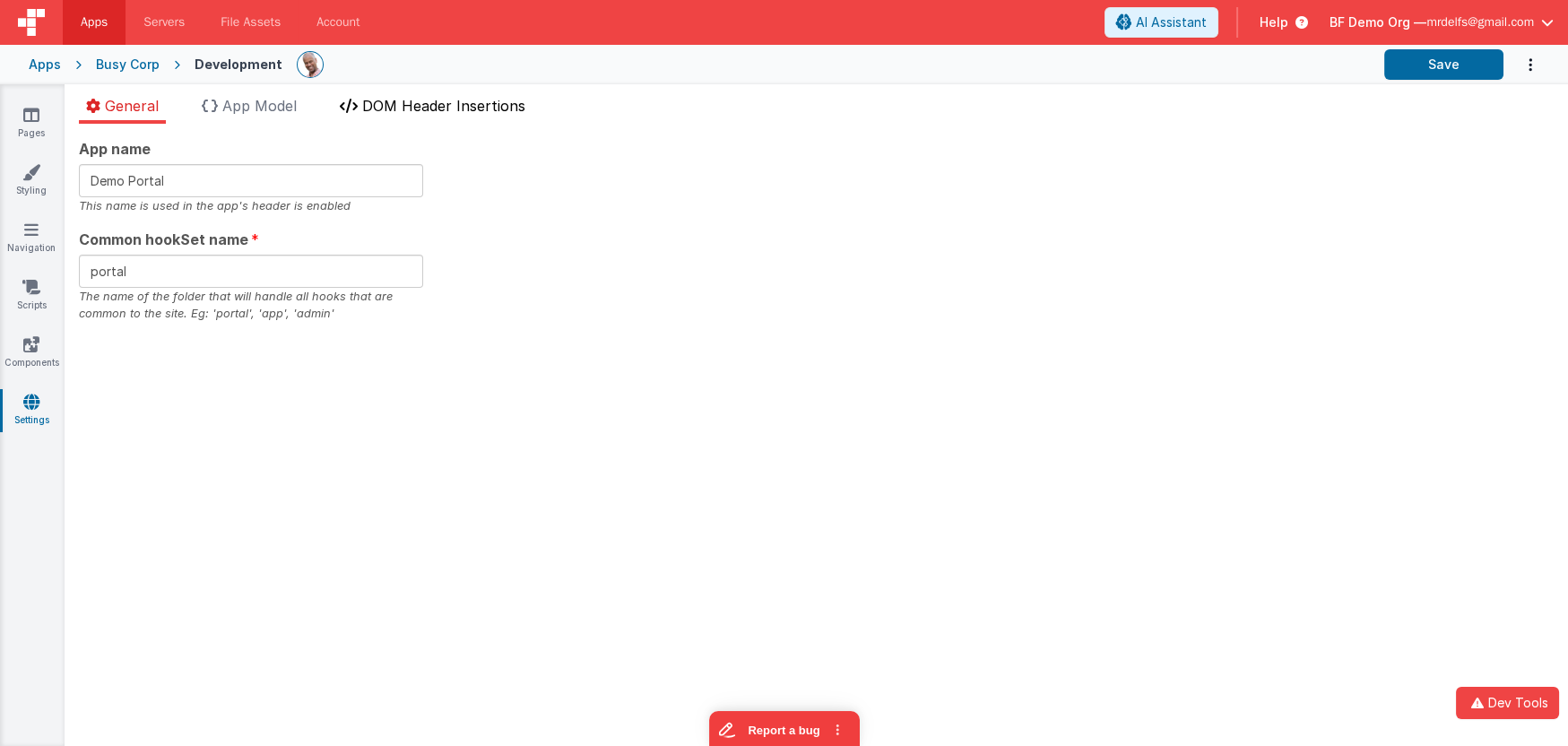 click on "DOM Header Insertions" at bounding box center [444, 106] 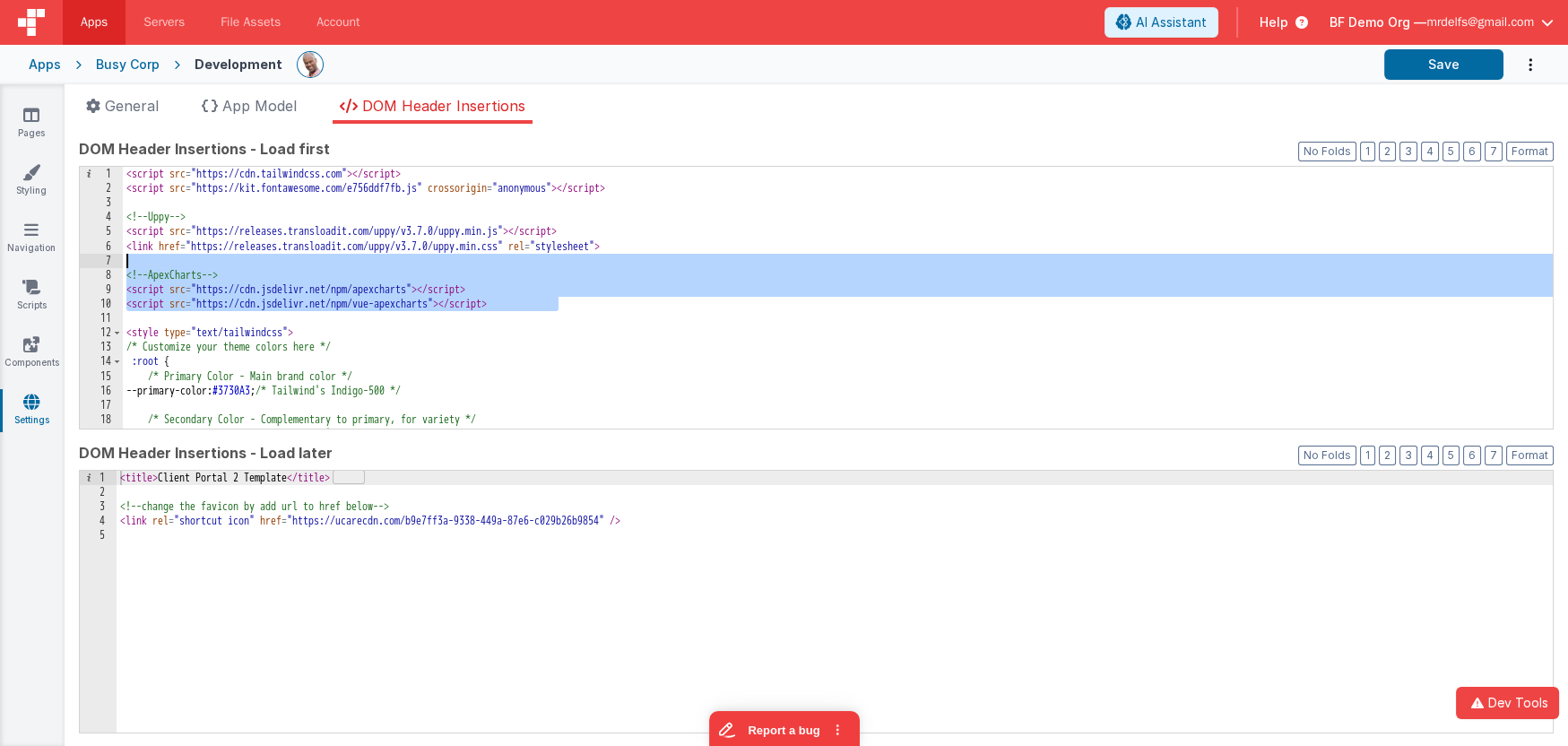 drag, startPoint x: 632, startPoint y: 302, endPoint x: 88, endPoint y: 266, distance: 545.1899 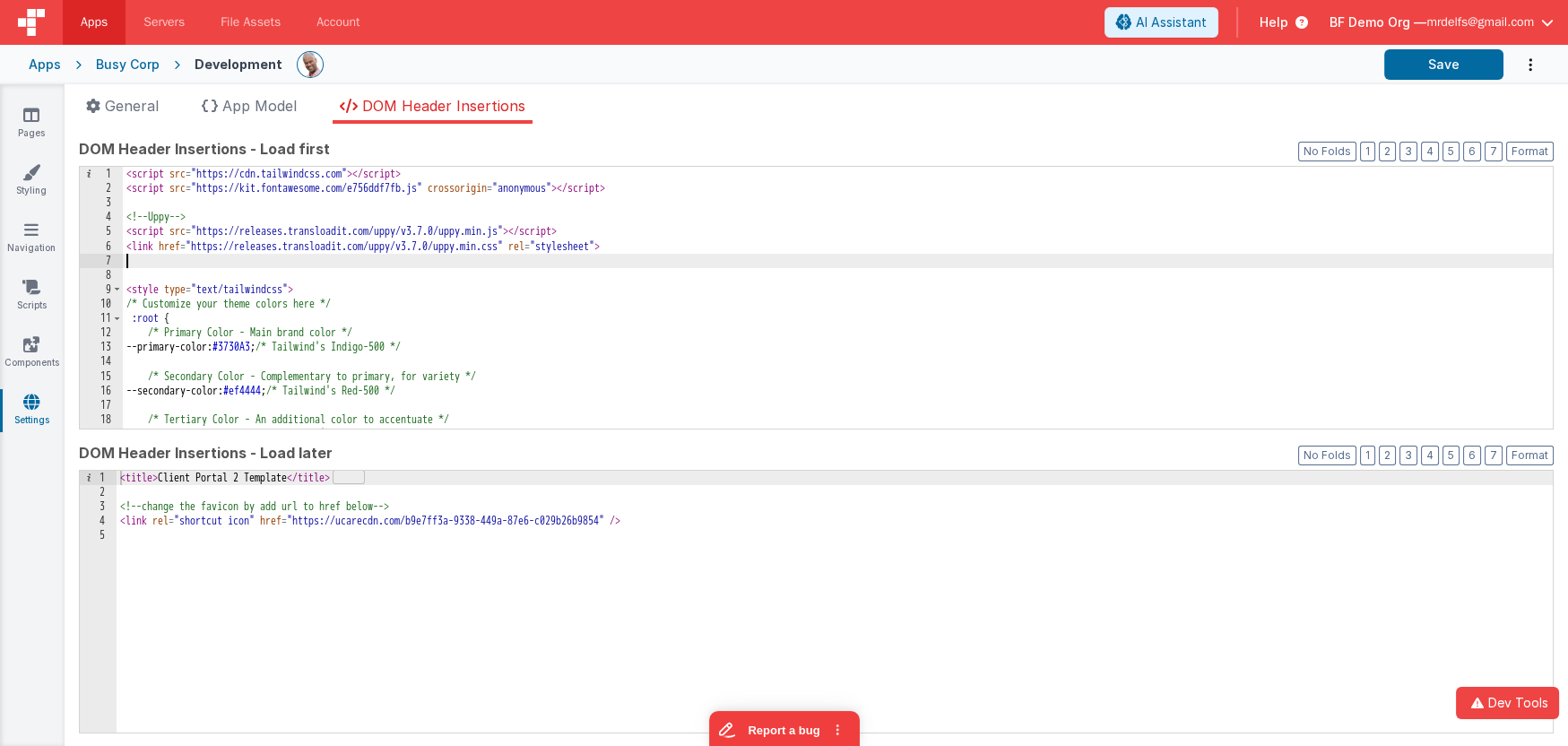 type 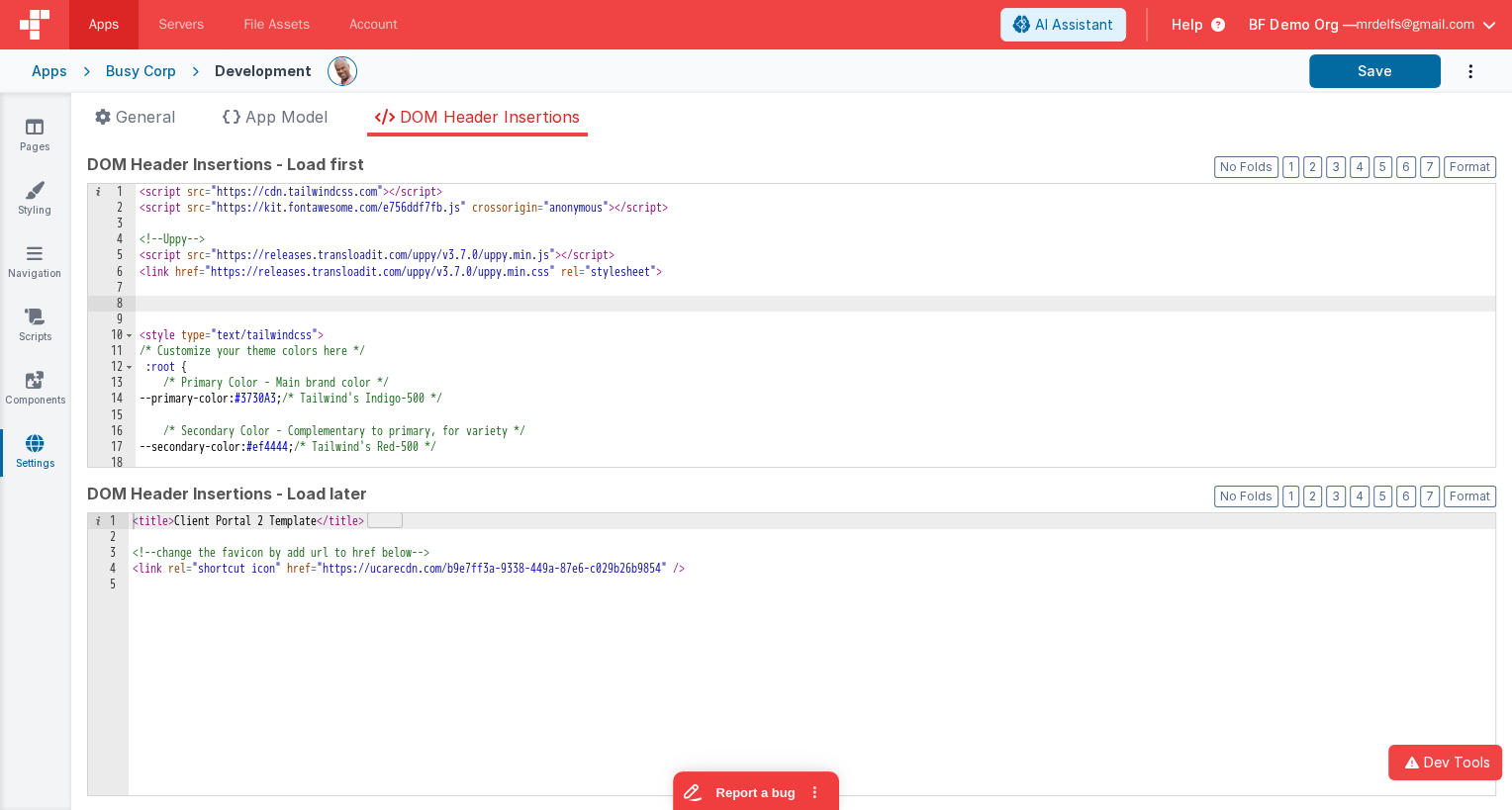 click on "Busy Corp" at bounding box center (141, 71) 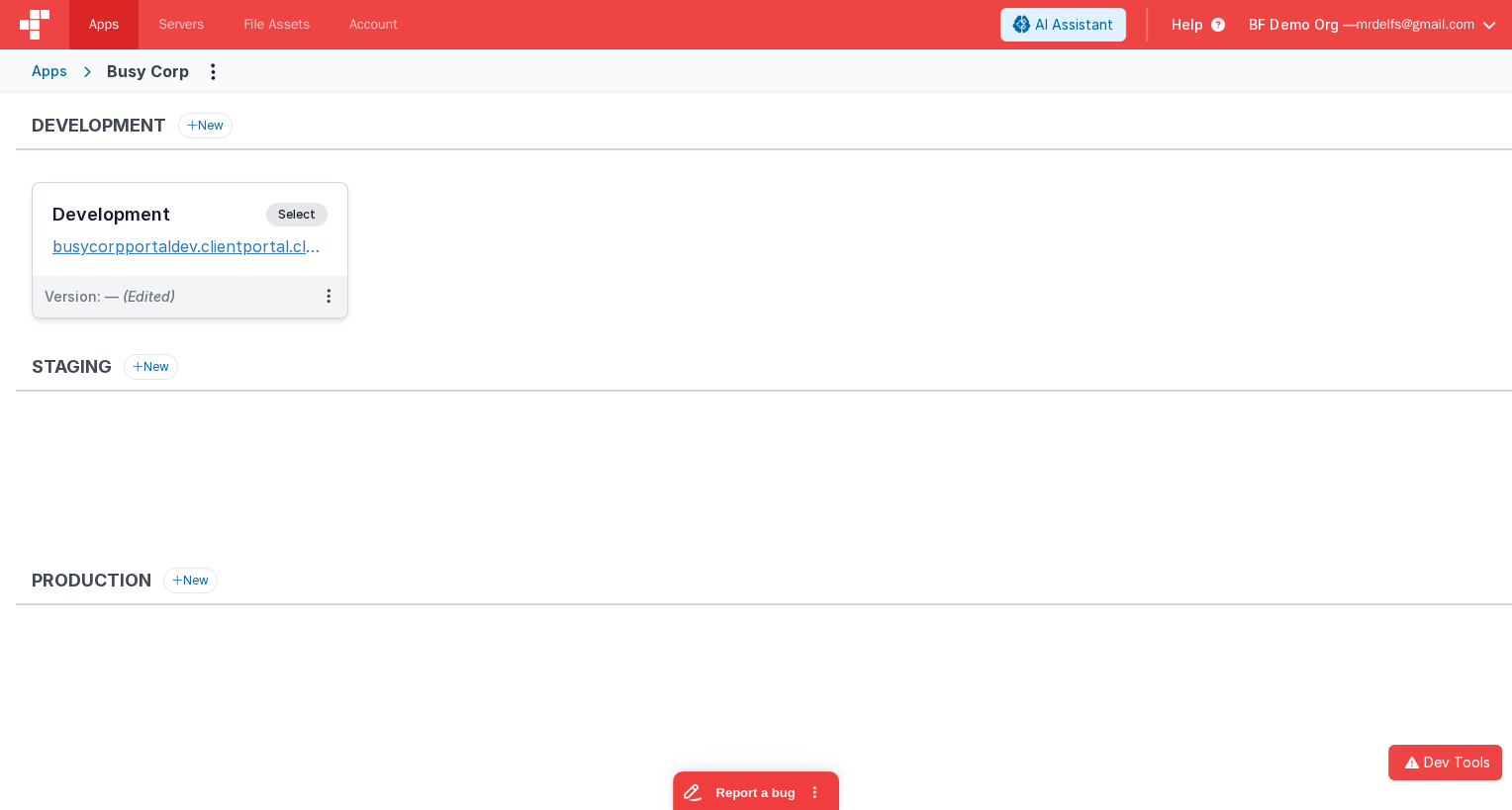 click on "busycorpportaldev.clientportal.cloud" at bounding box center [190, 246] 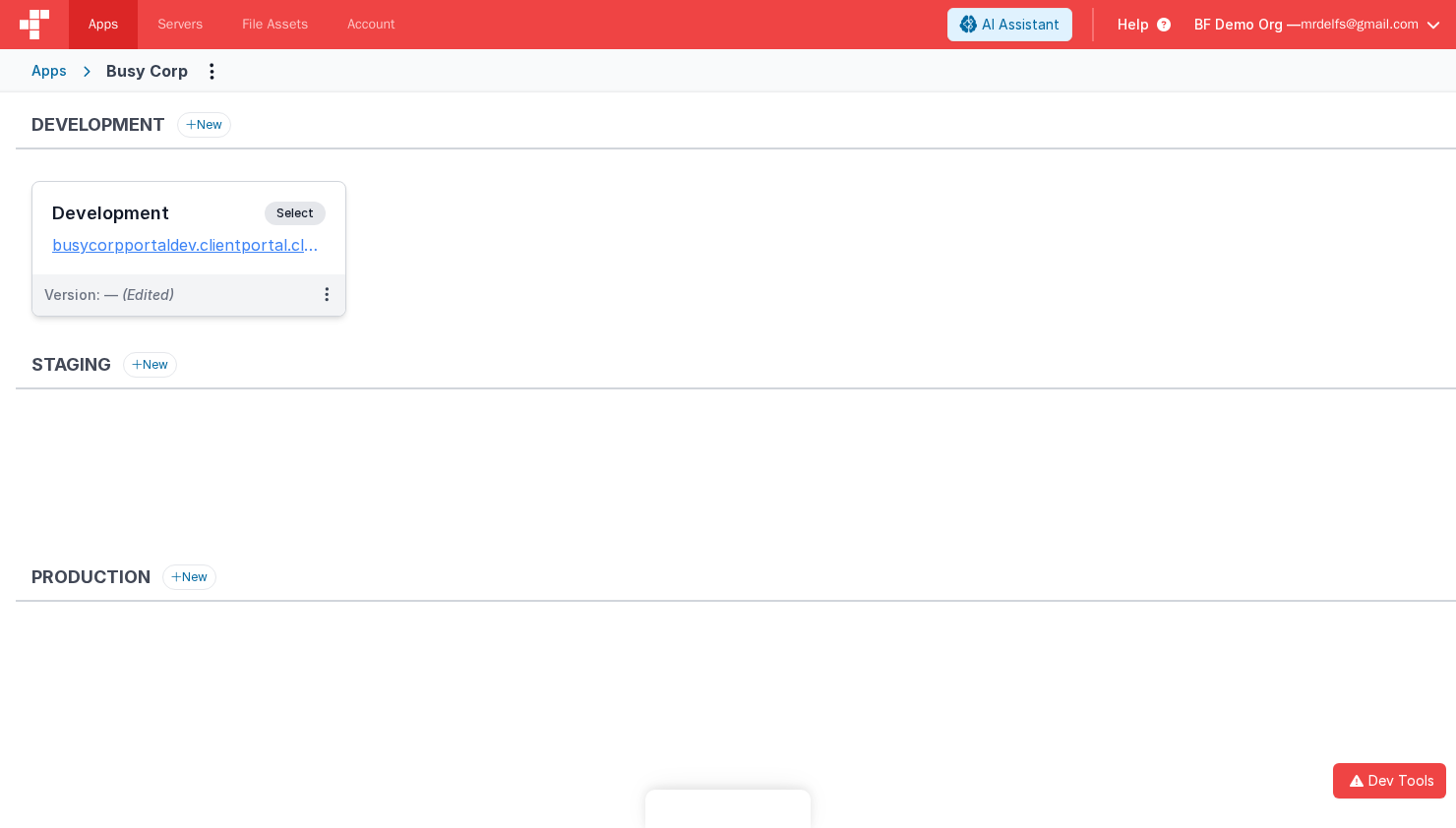 scroll, scrollTop: 0, scrollLeft: 0, axis: both 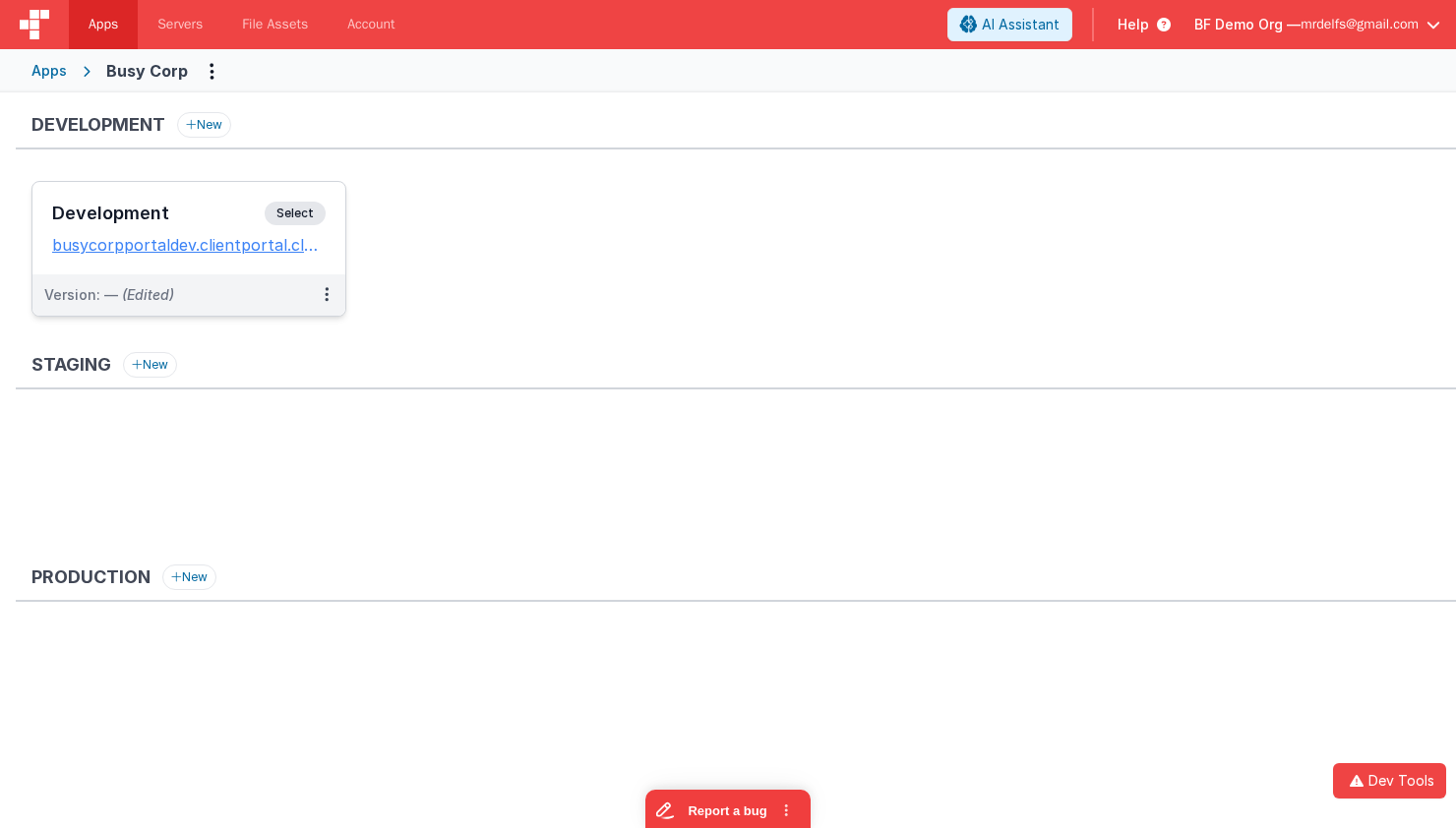 click on "Development
Select" at bounding box center [189, 218] 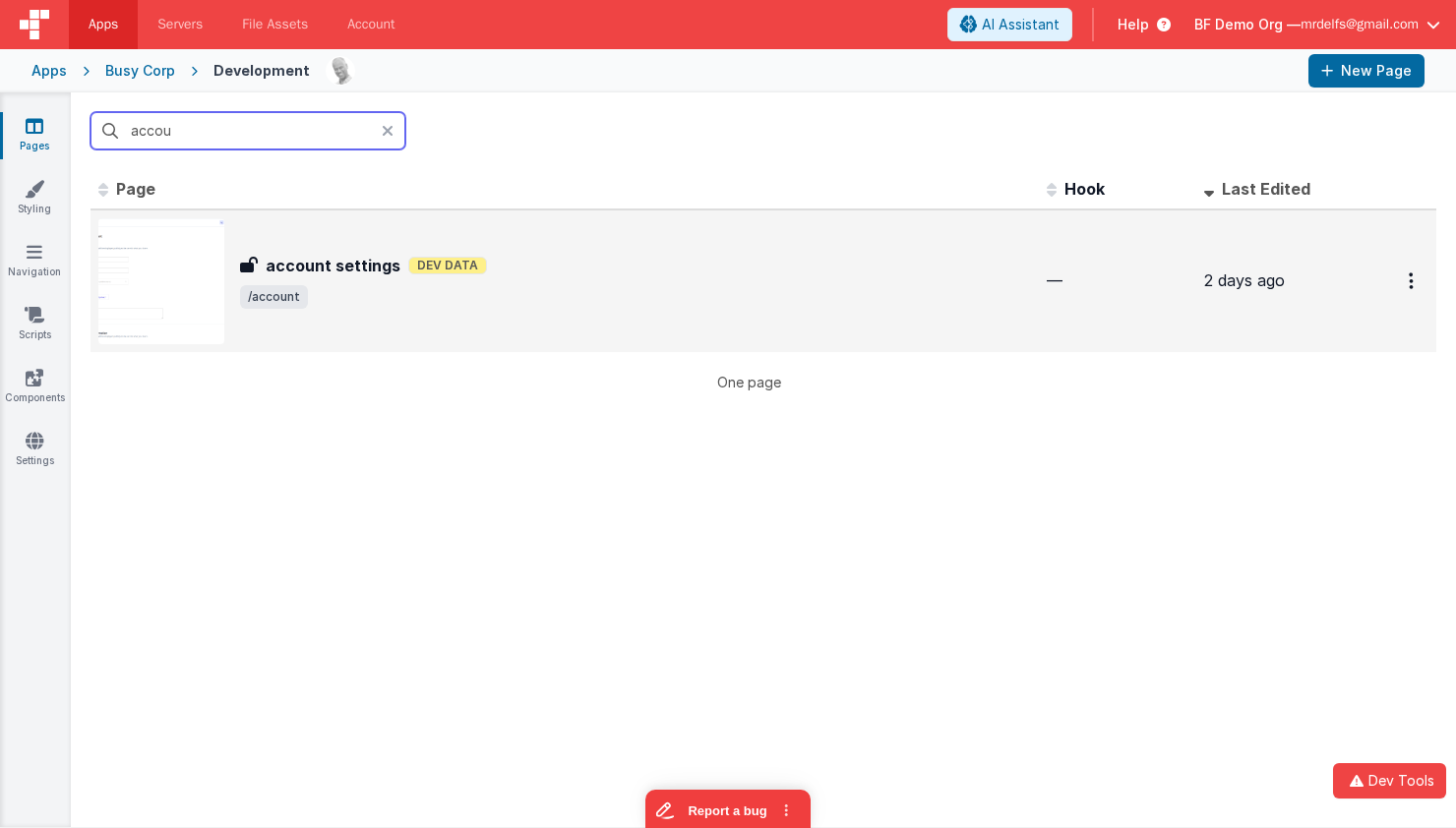 type on "accou" 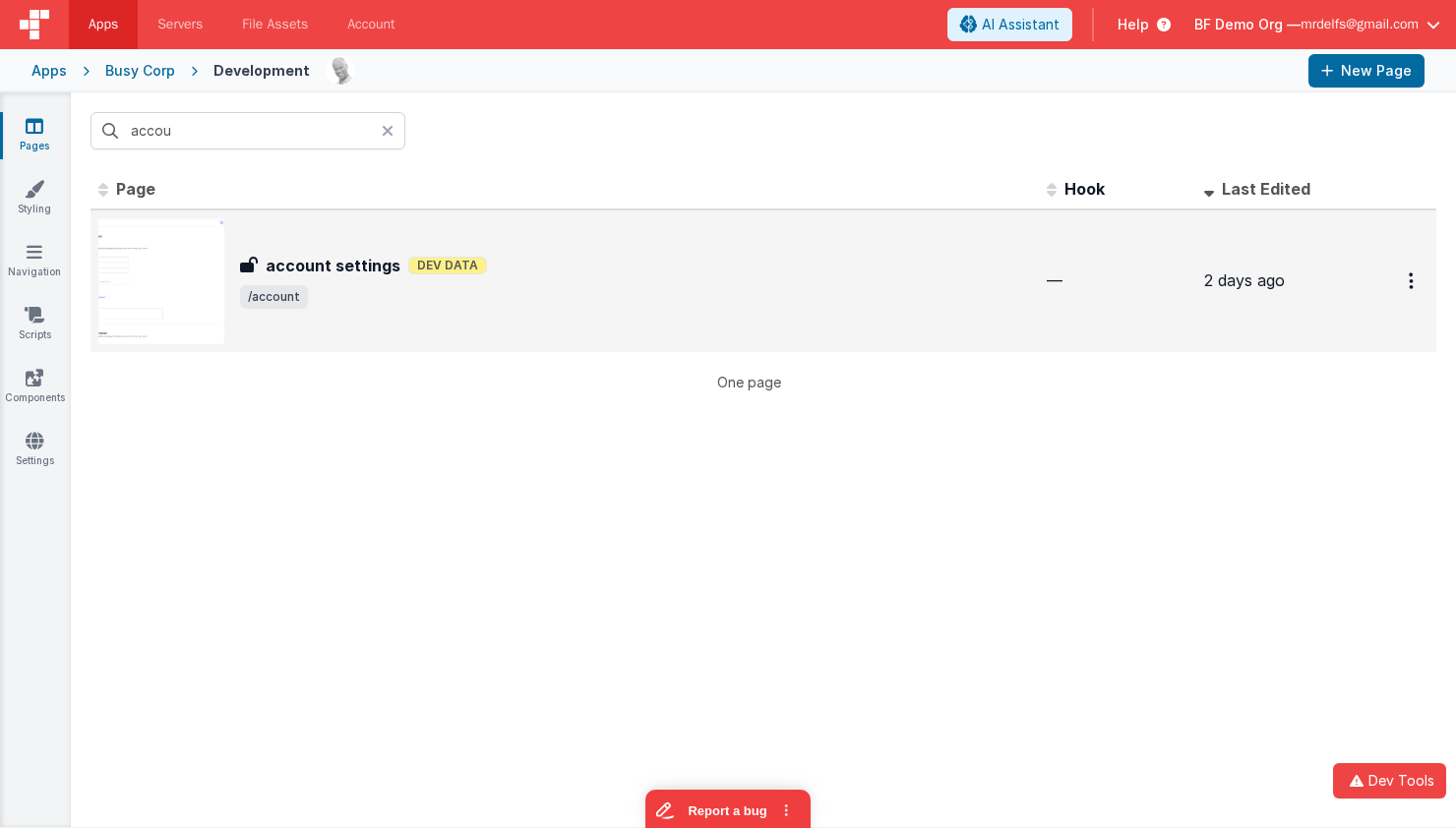 click on "account settings" at bounding box center (333, 266) 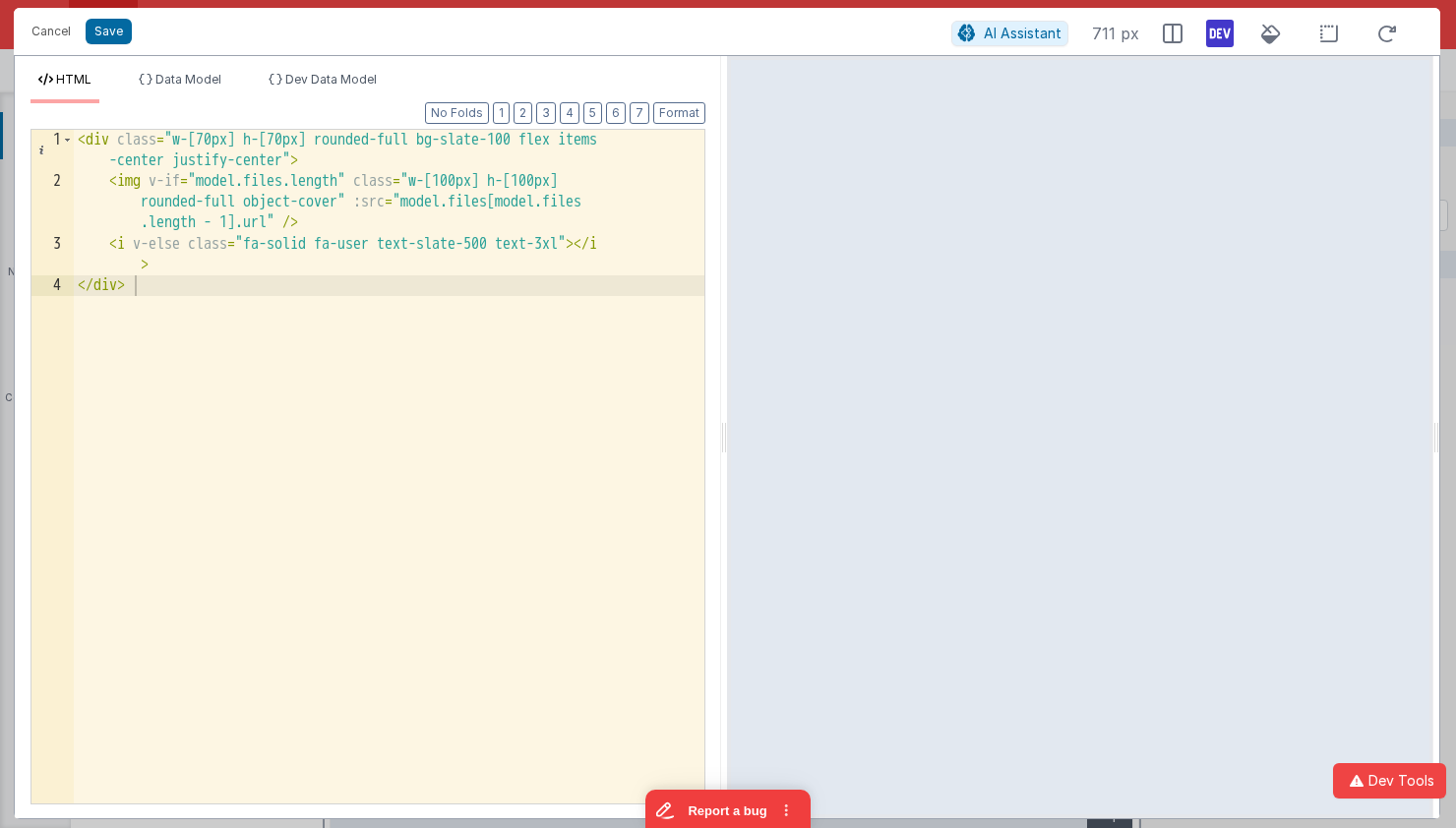 click on "< div   class = "w-[70px] h-[70px] rounded-full bg-slate-100 flex items      -center justify-center" >      < img   v-if = "model.files.length"   class = "w-[100px] h-[100px]           rounded-full object-cover"   :src = "model.files[model.files          .length - 1].url"   />      < i   v-else   class = "fa-solid fa-user text-slate-500 text-3xl" > </ i          > </ div >" at bounding box center [390, 499] 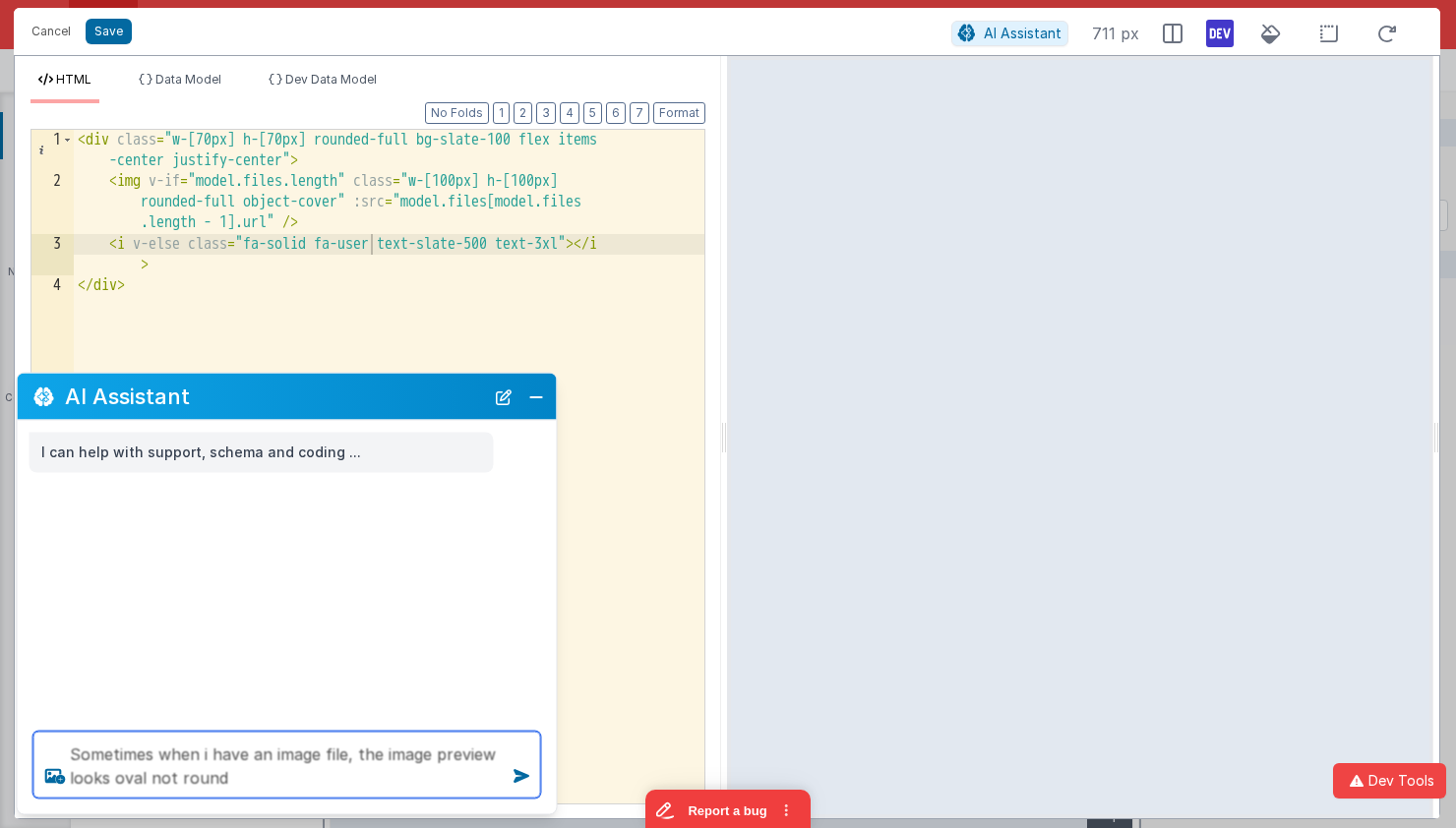 type on "Sometimes when i have an image file, the image preview looks oval not round" 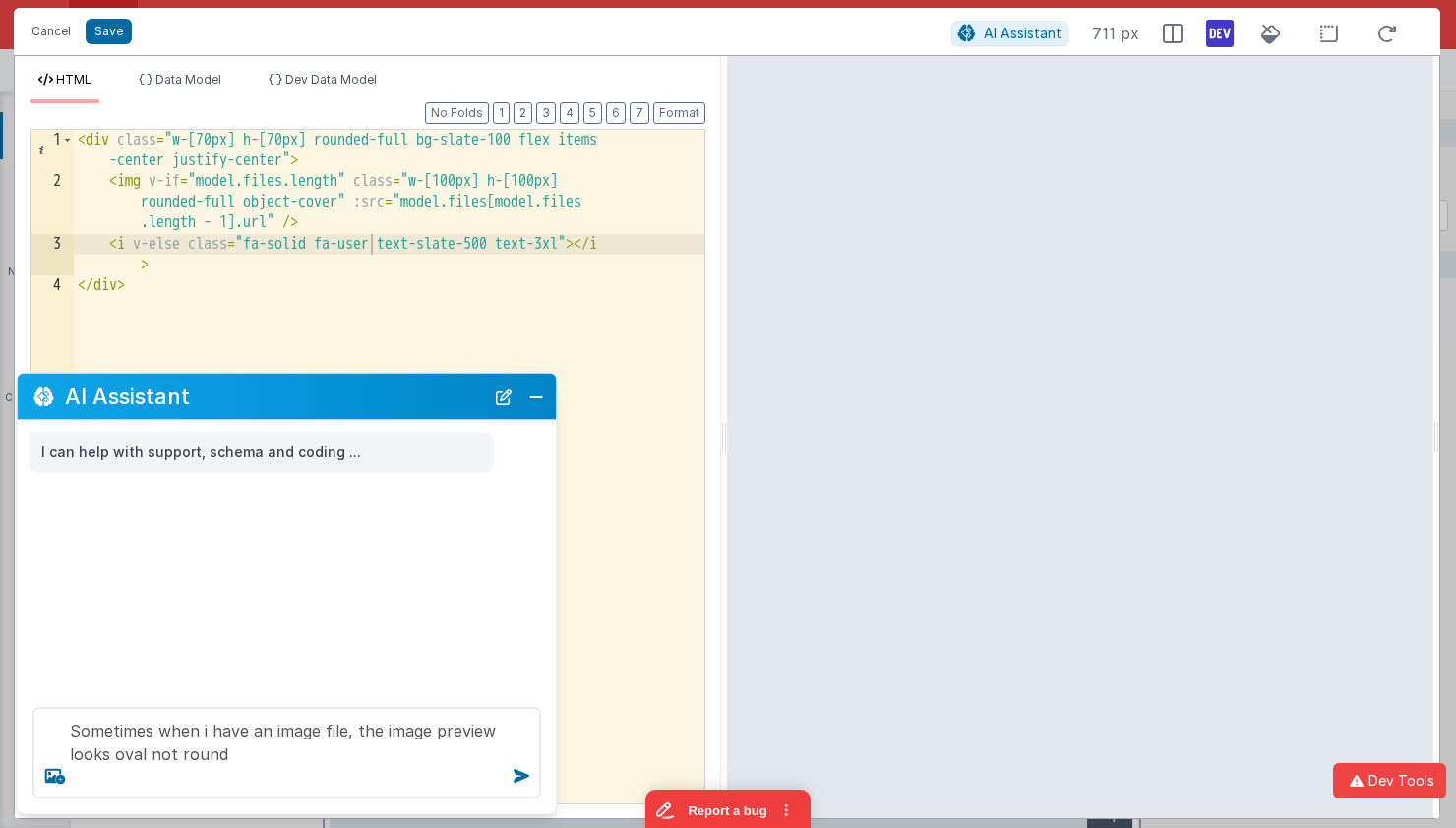 type 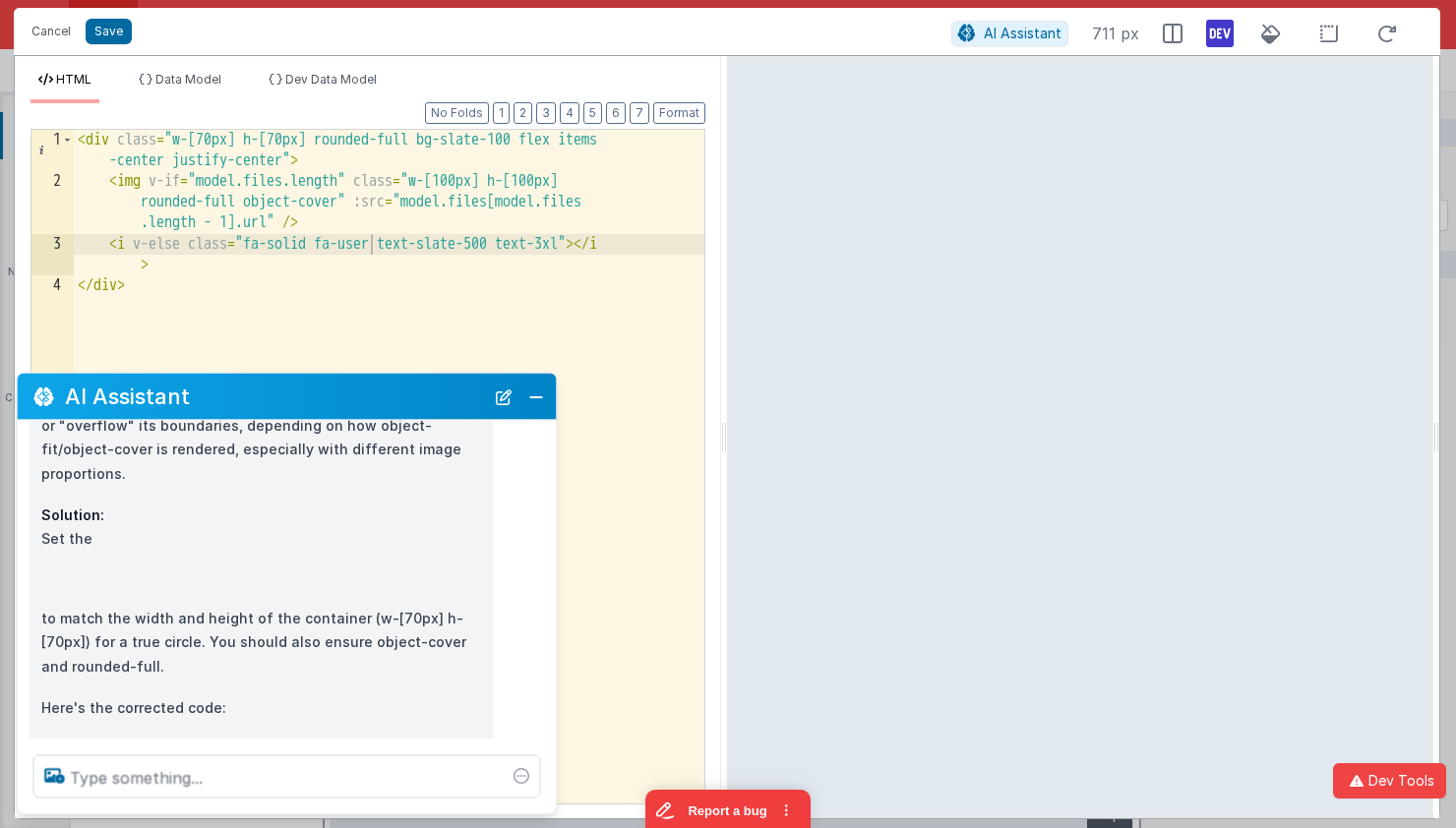 scroll, scrollTop: 268, scrollLeft: 0, axis: vertical 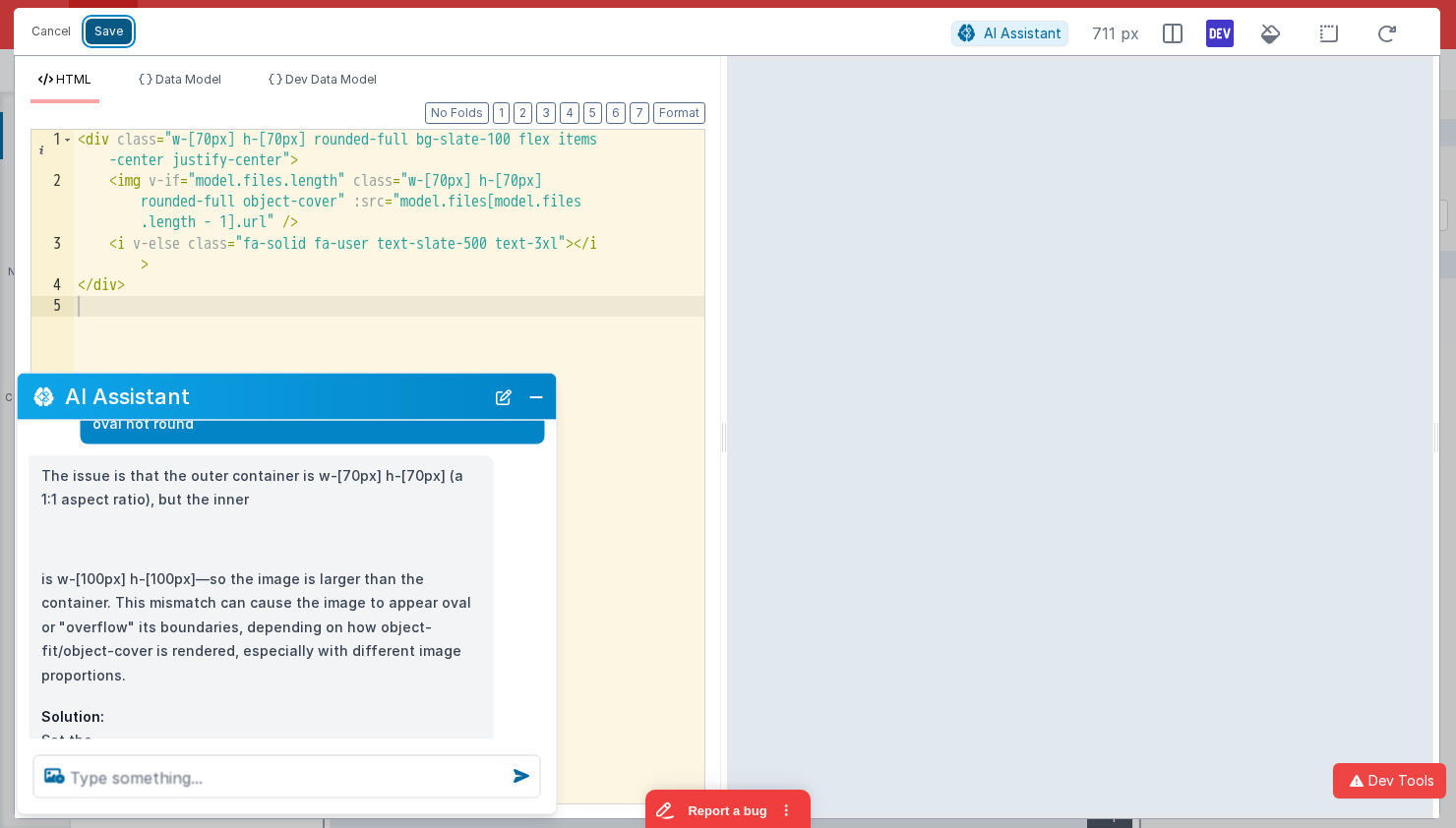 click on "Save" at bounding box center [108, 31] 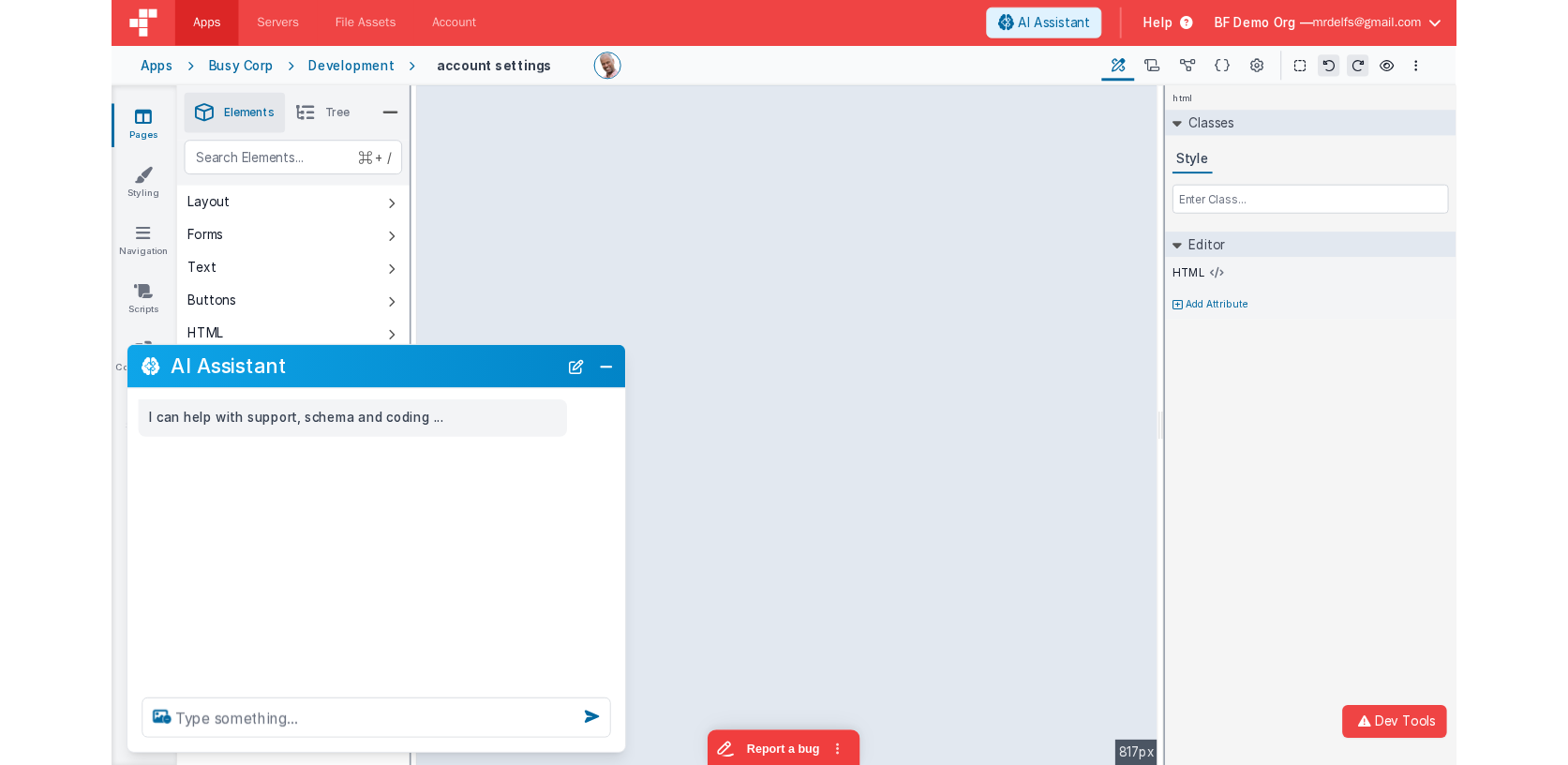 scroll, scrollTop: 0, scrollLeft: 0, axis: both 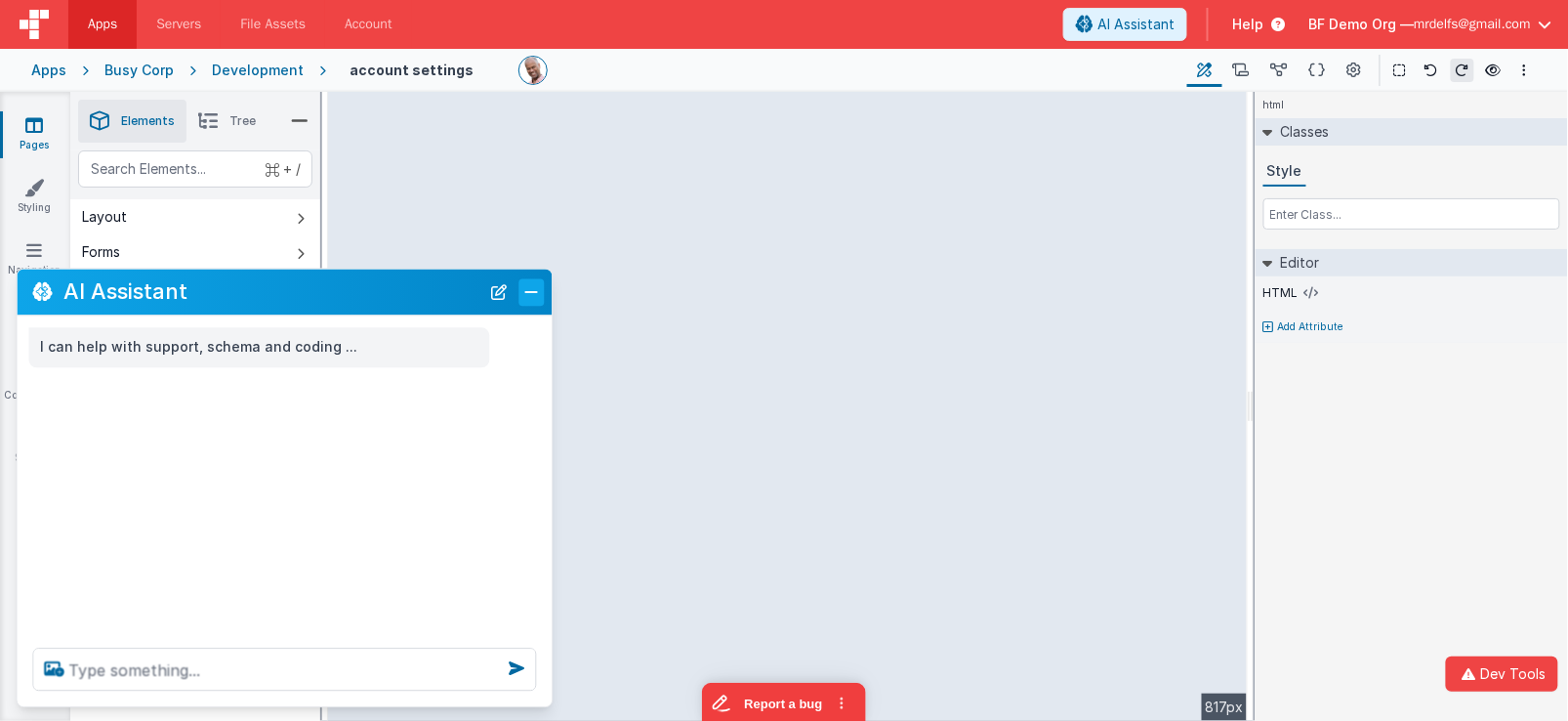click at bounding box center (532, 292) 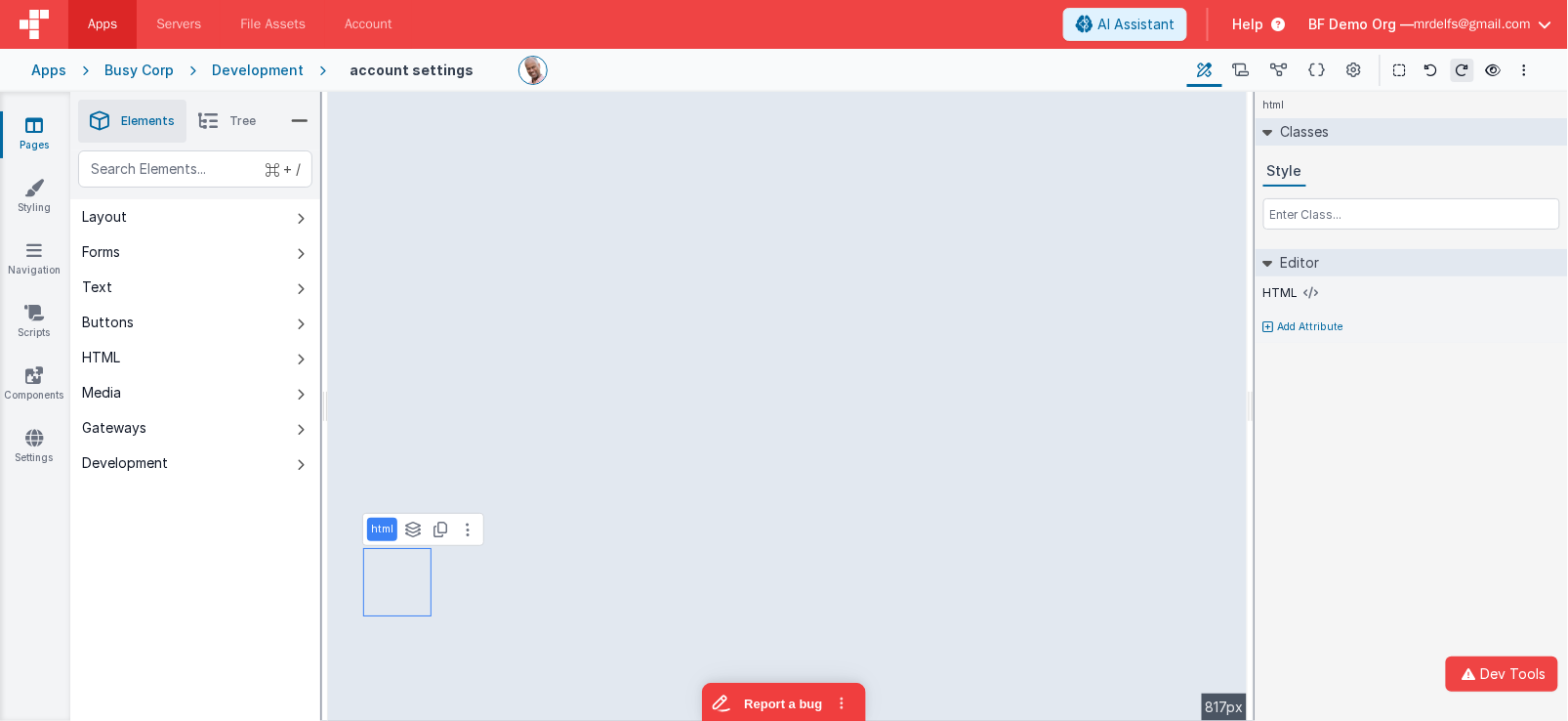 click at bounding box center (34, 125) 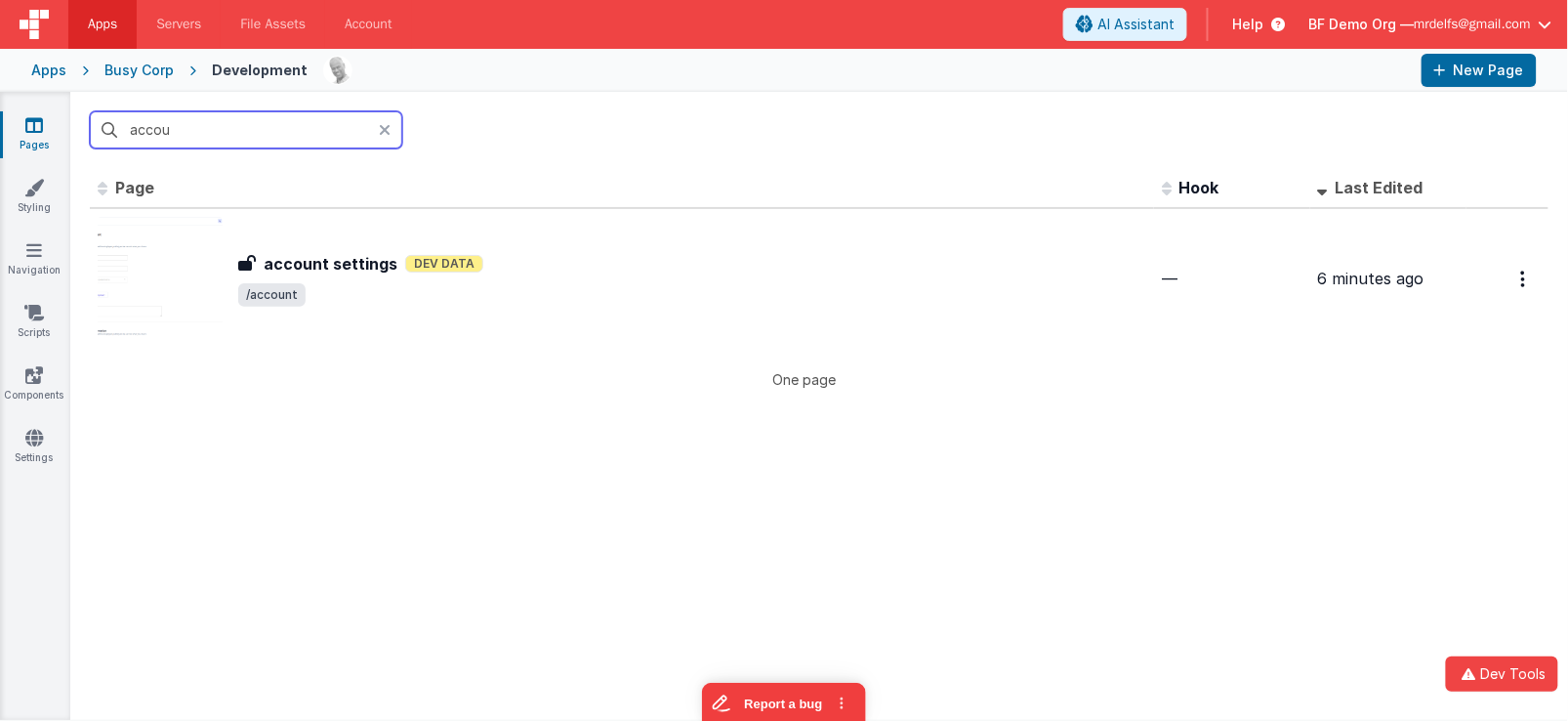 drag, startPoint x: 274, startPoint y: 133, endPoint x: 144, endPoint y: 100, distance: 134.1231 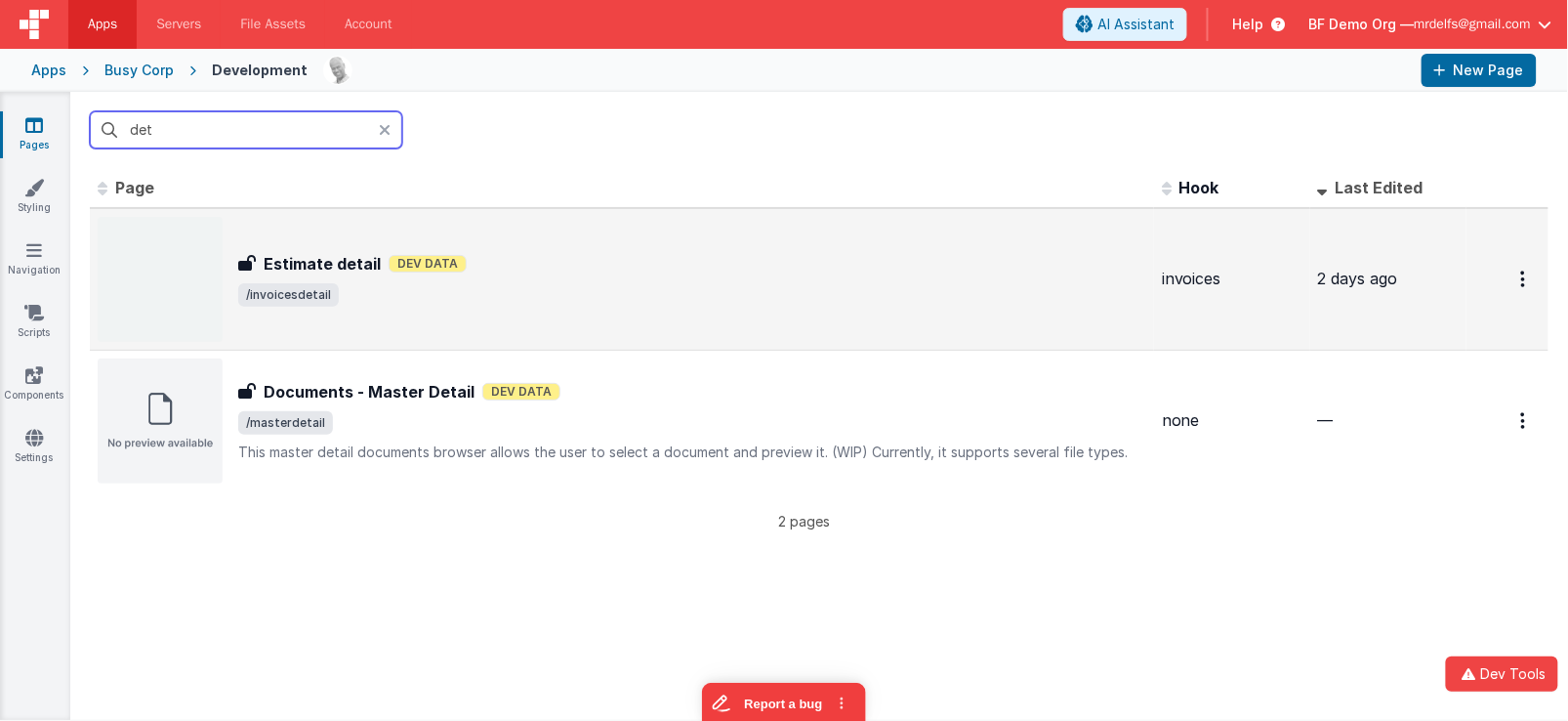 type on "det" 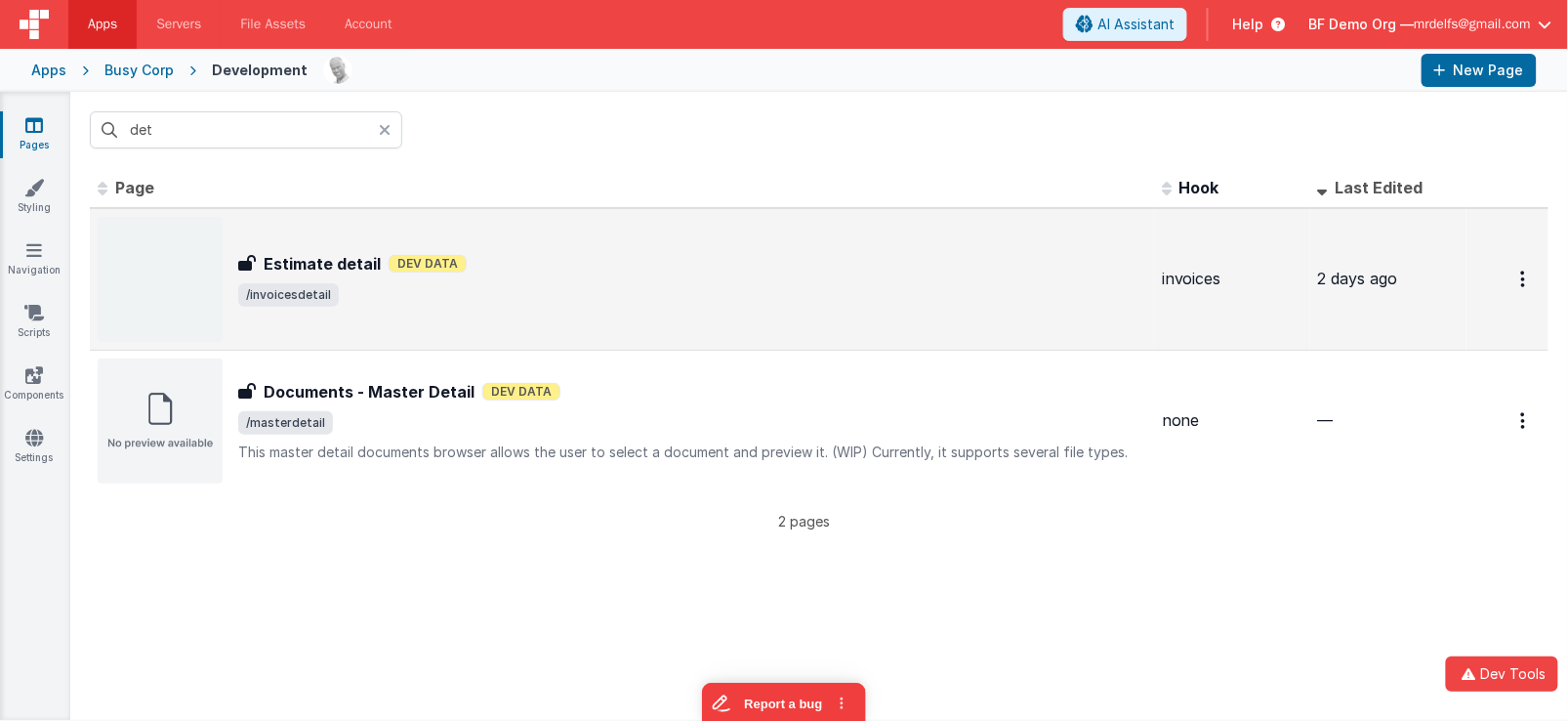 click on "Estimate detail
Dev Data" at bounding box center [692, 264] 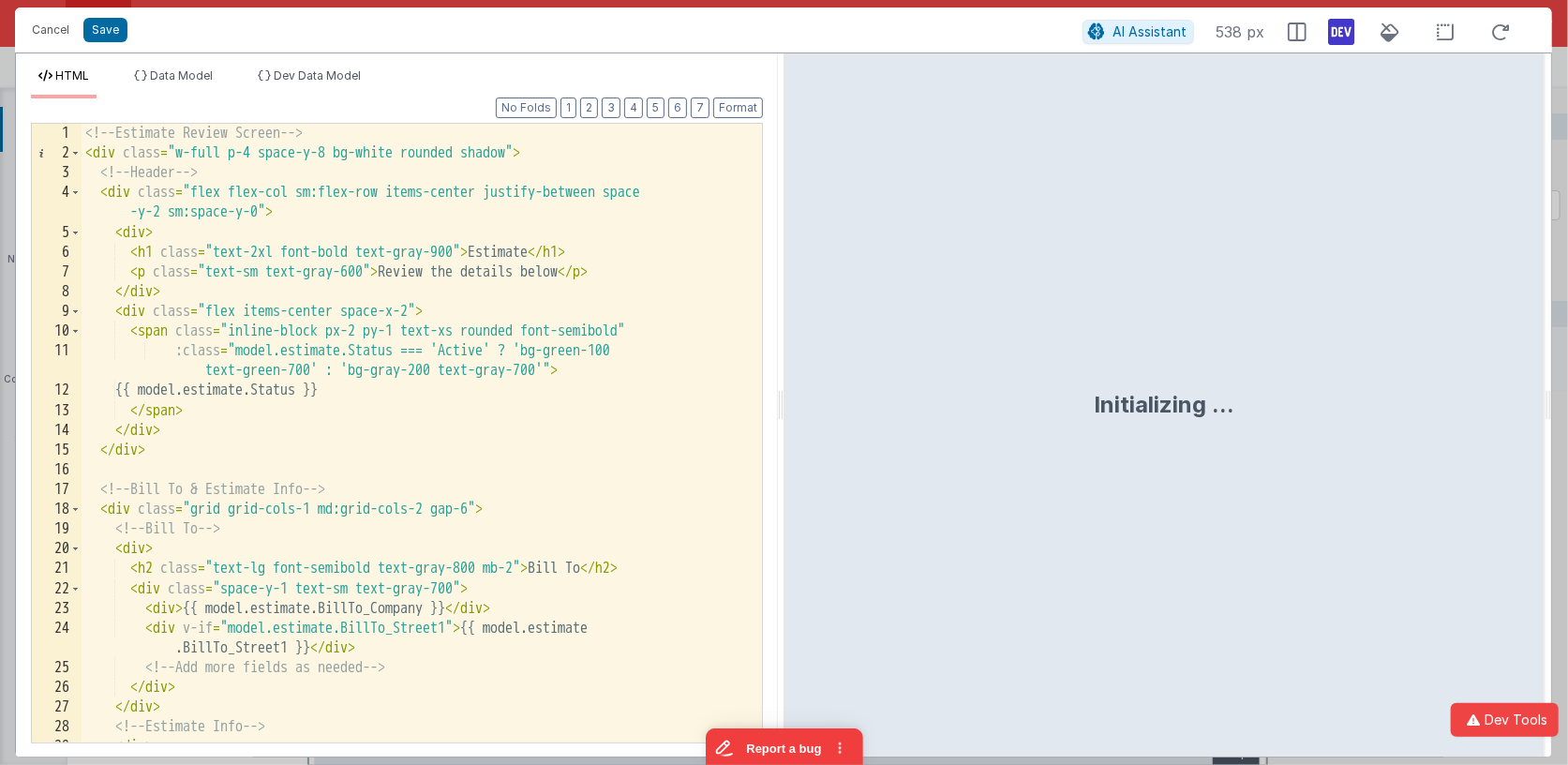 scroll, scrollTop: 0, scrollLeft: 0, axis: both 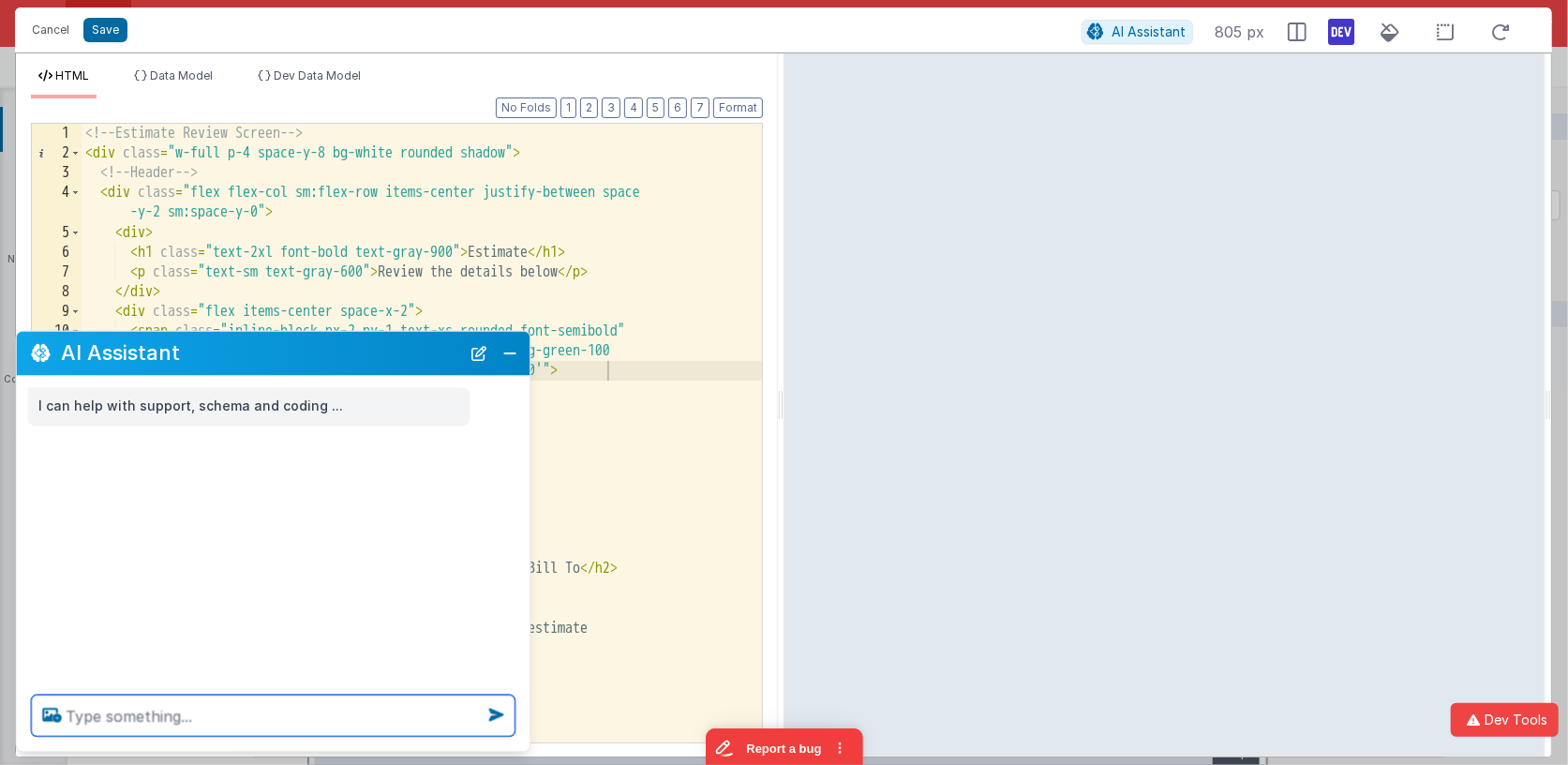 paste on "c" 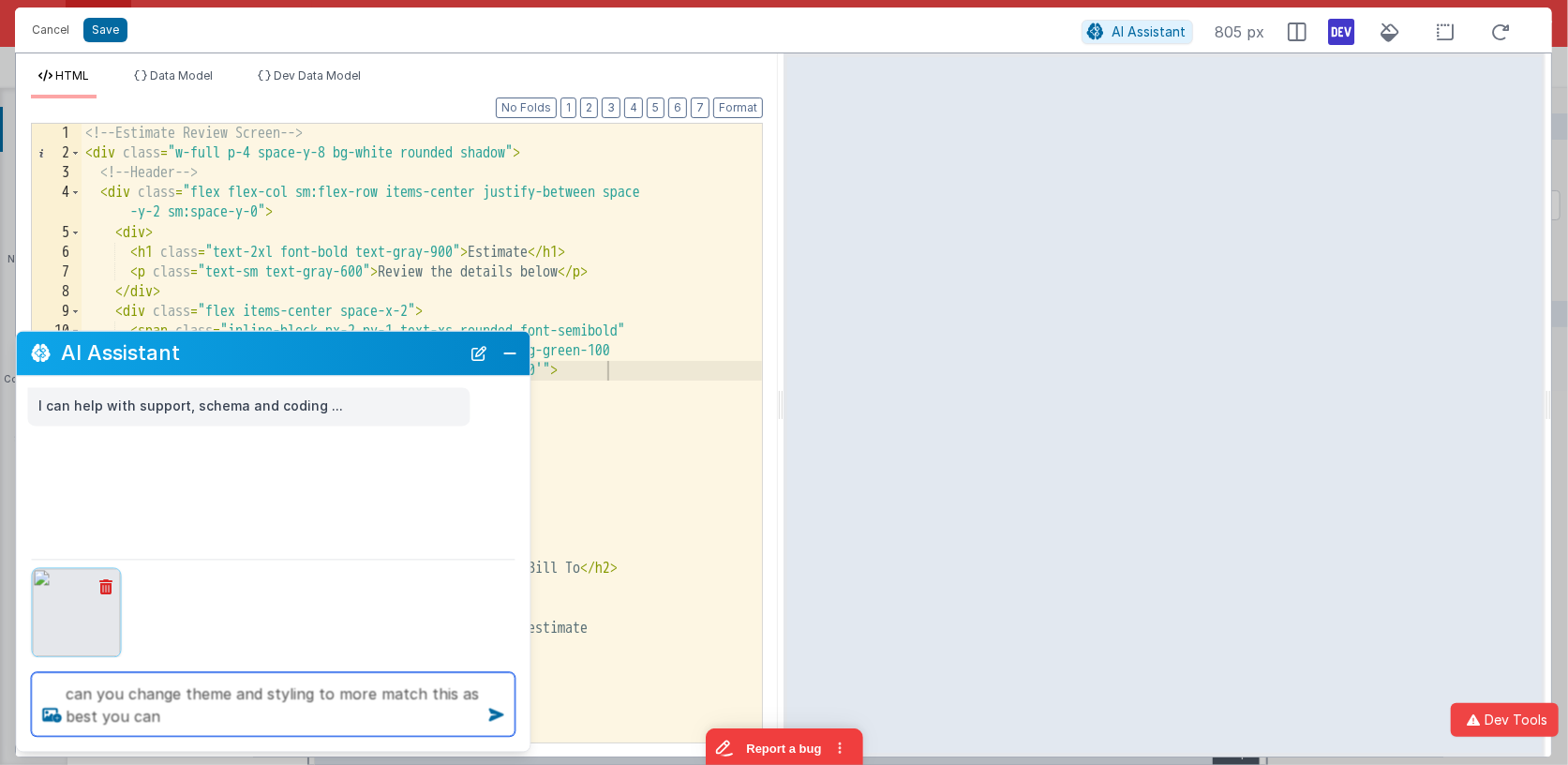 type on "can you change theme and styling to more match this as best you can" 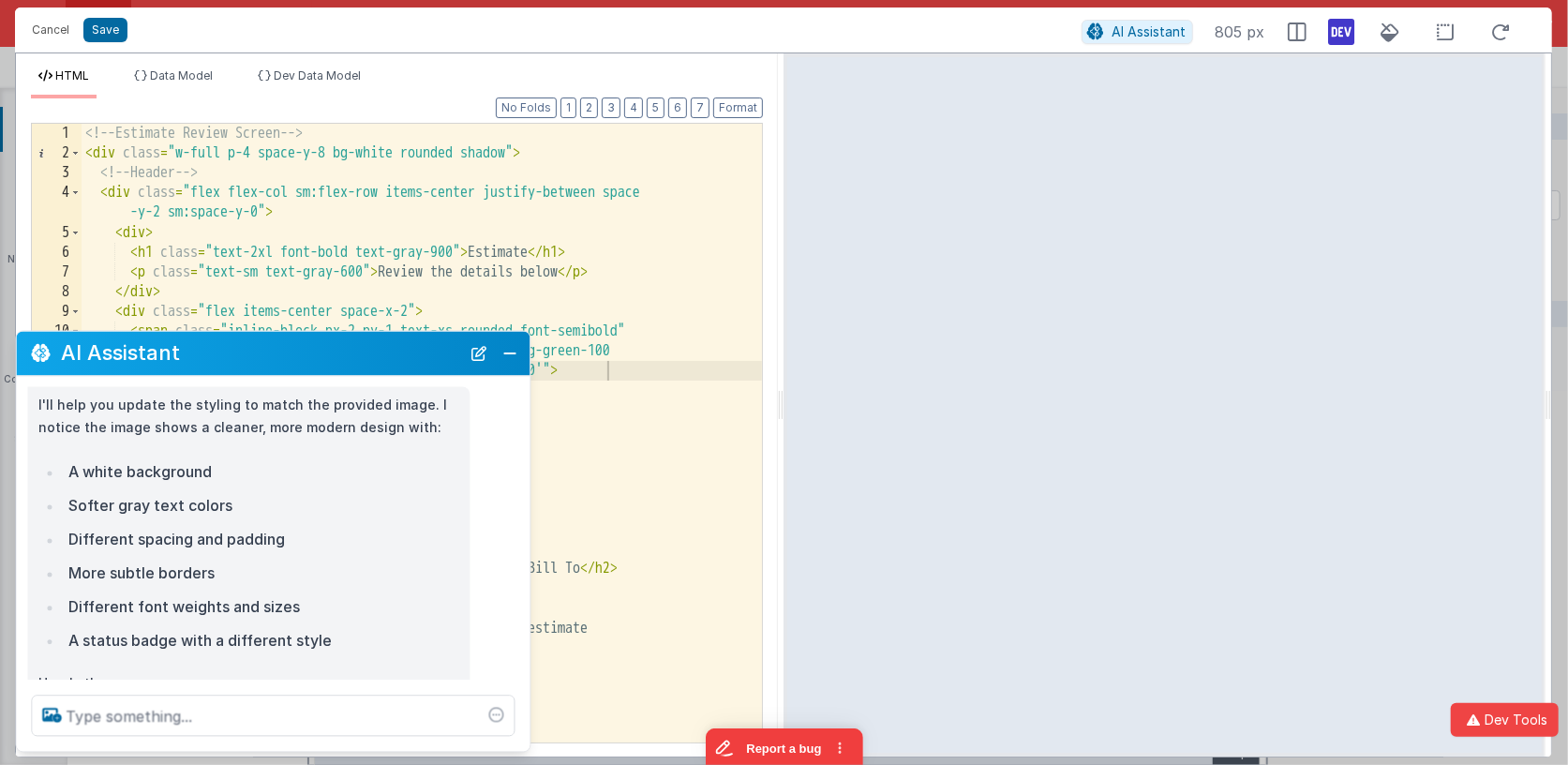scroll, scrollTop: 245, scrollLeft: 0, axis: vertical 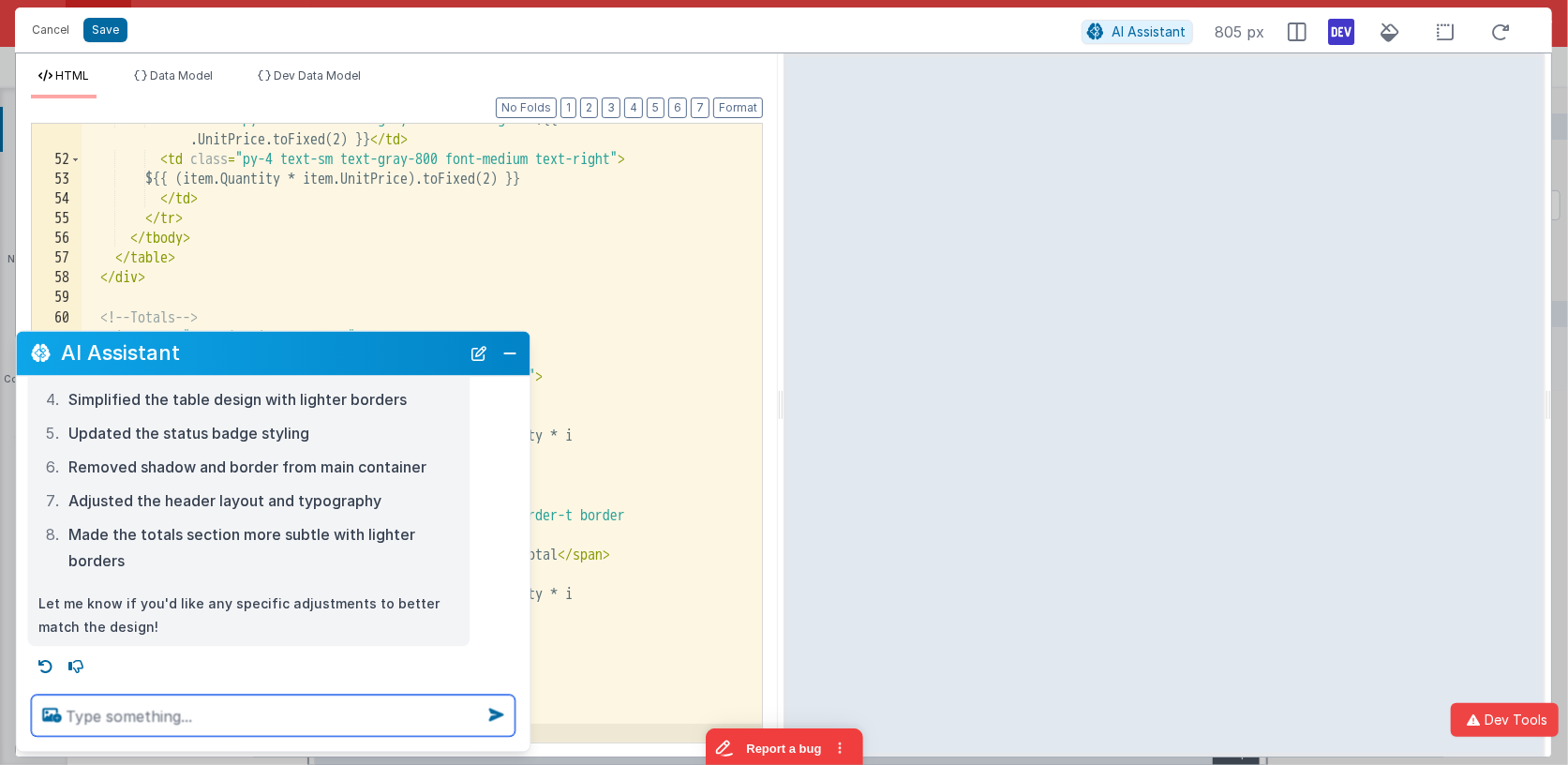 click at bounding box center (274, 716) 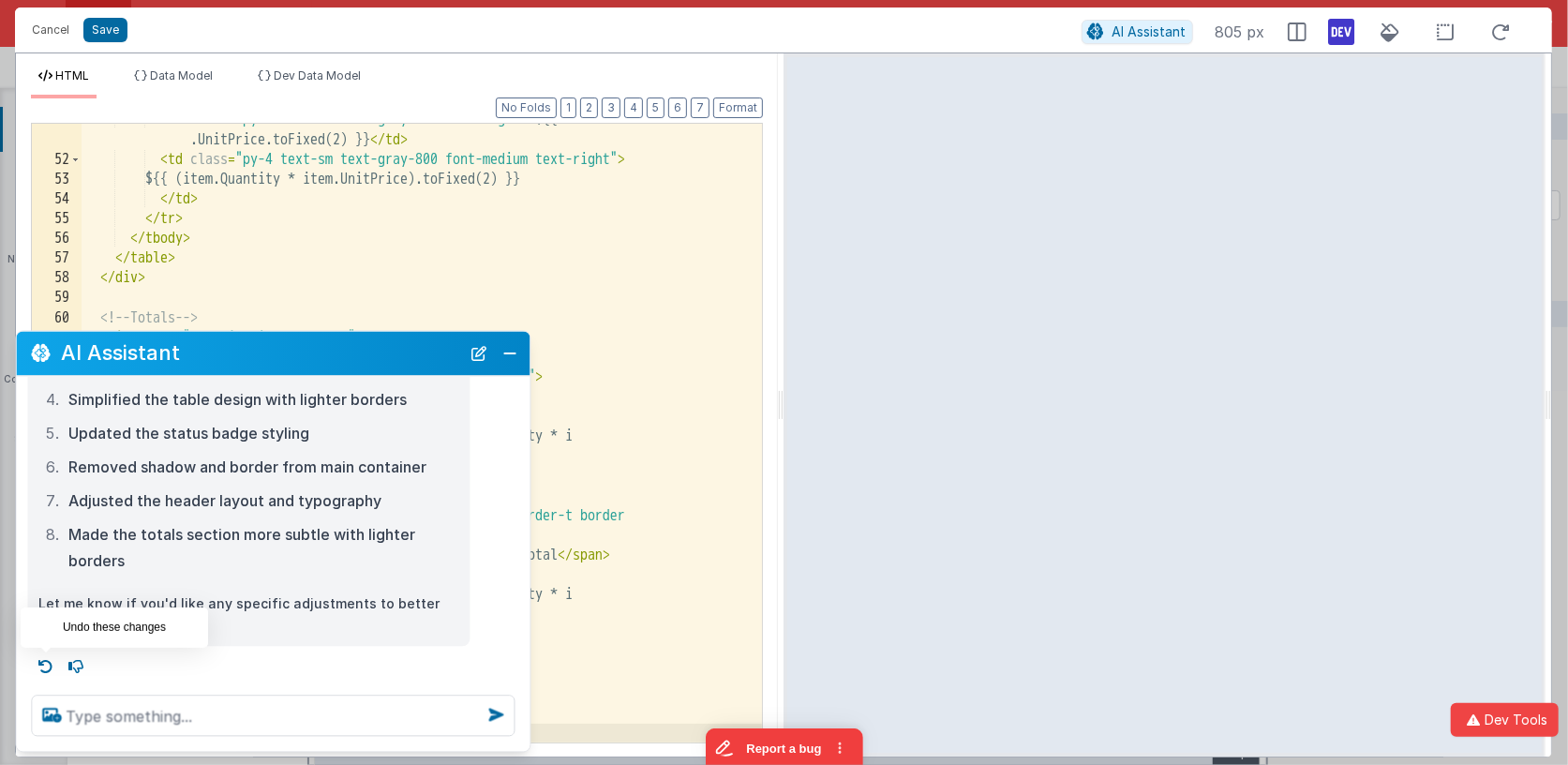 click at bounding box center [47, 668] 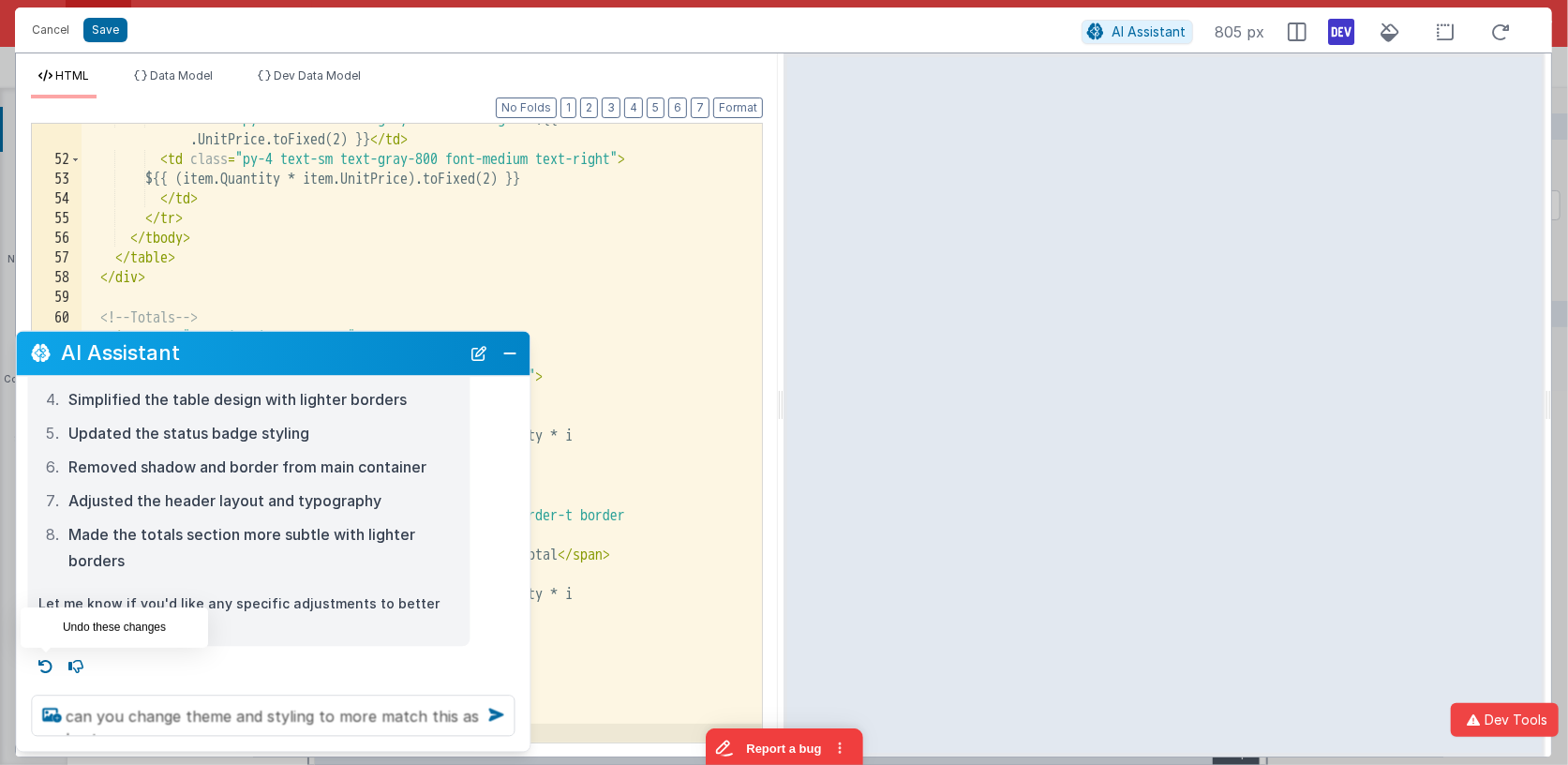 scroll, scrollTop: 0, scrollLeft: 0, axis: both 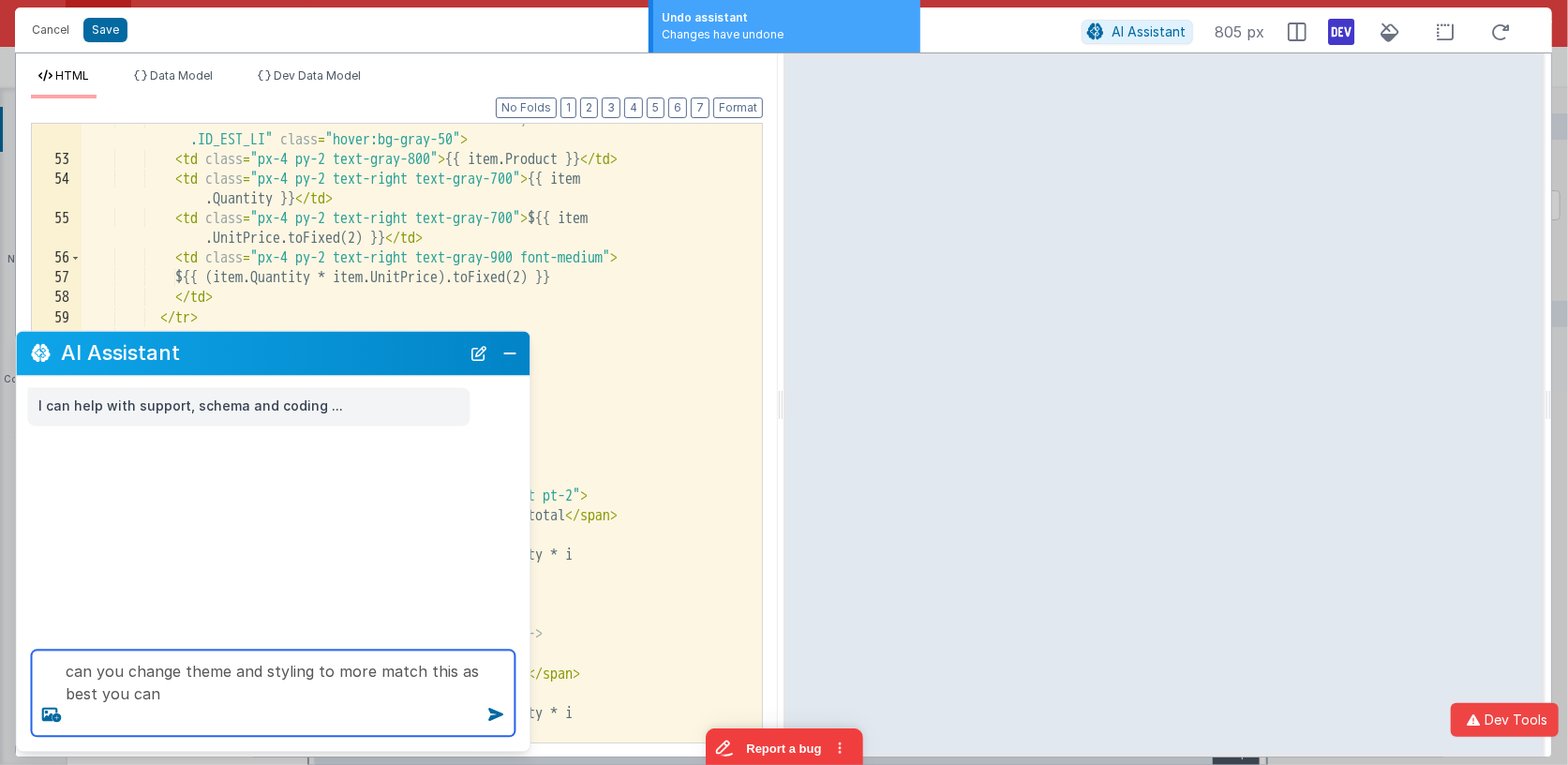 drag, startPoint x: 180, startPoint y: 703, endPoint x: 39, endPoint y: 634, distance: 156.97771 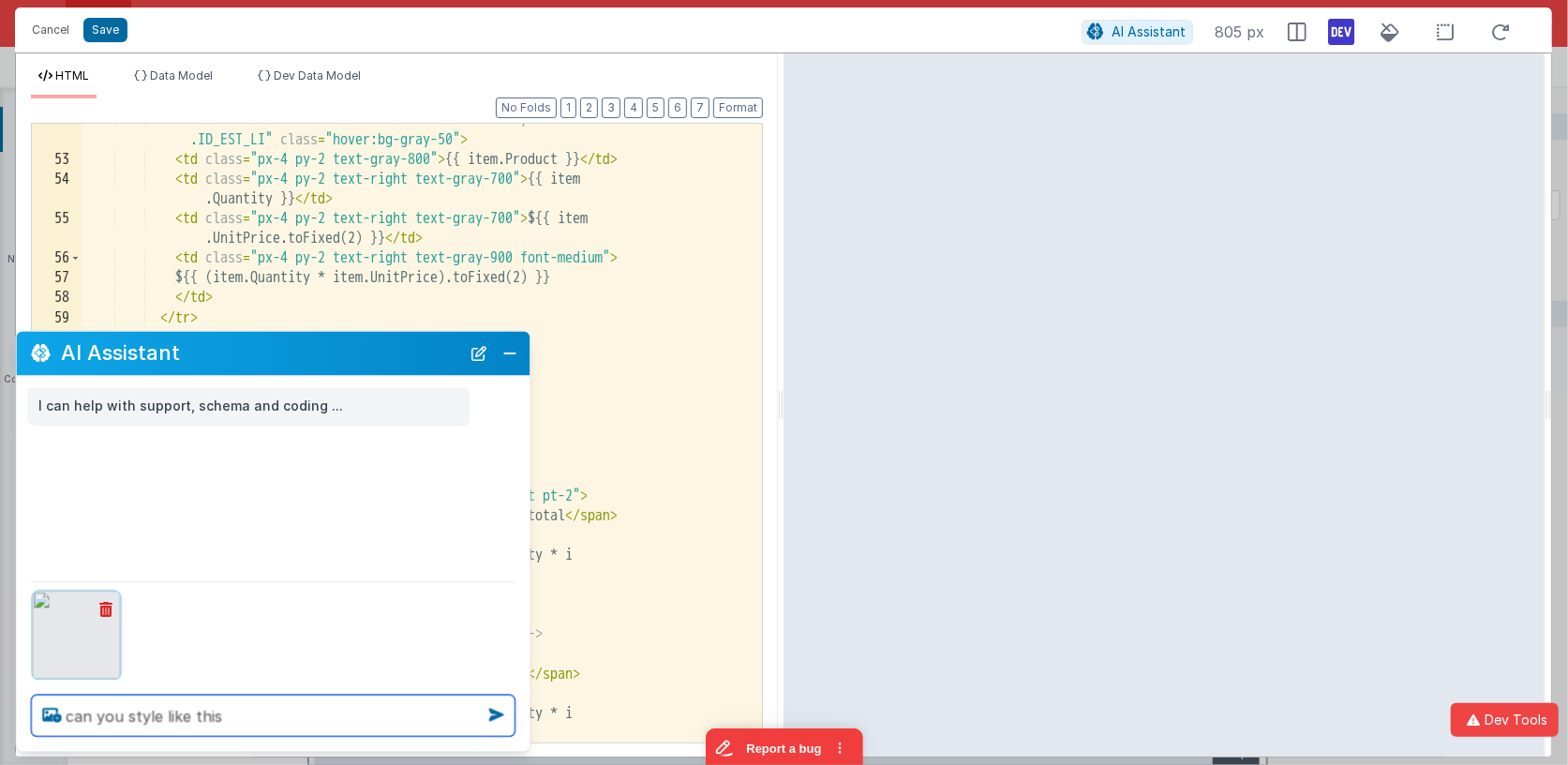 type on "can you style like this" 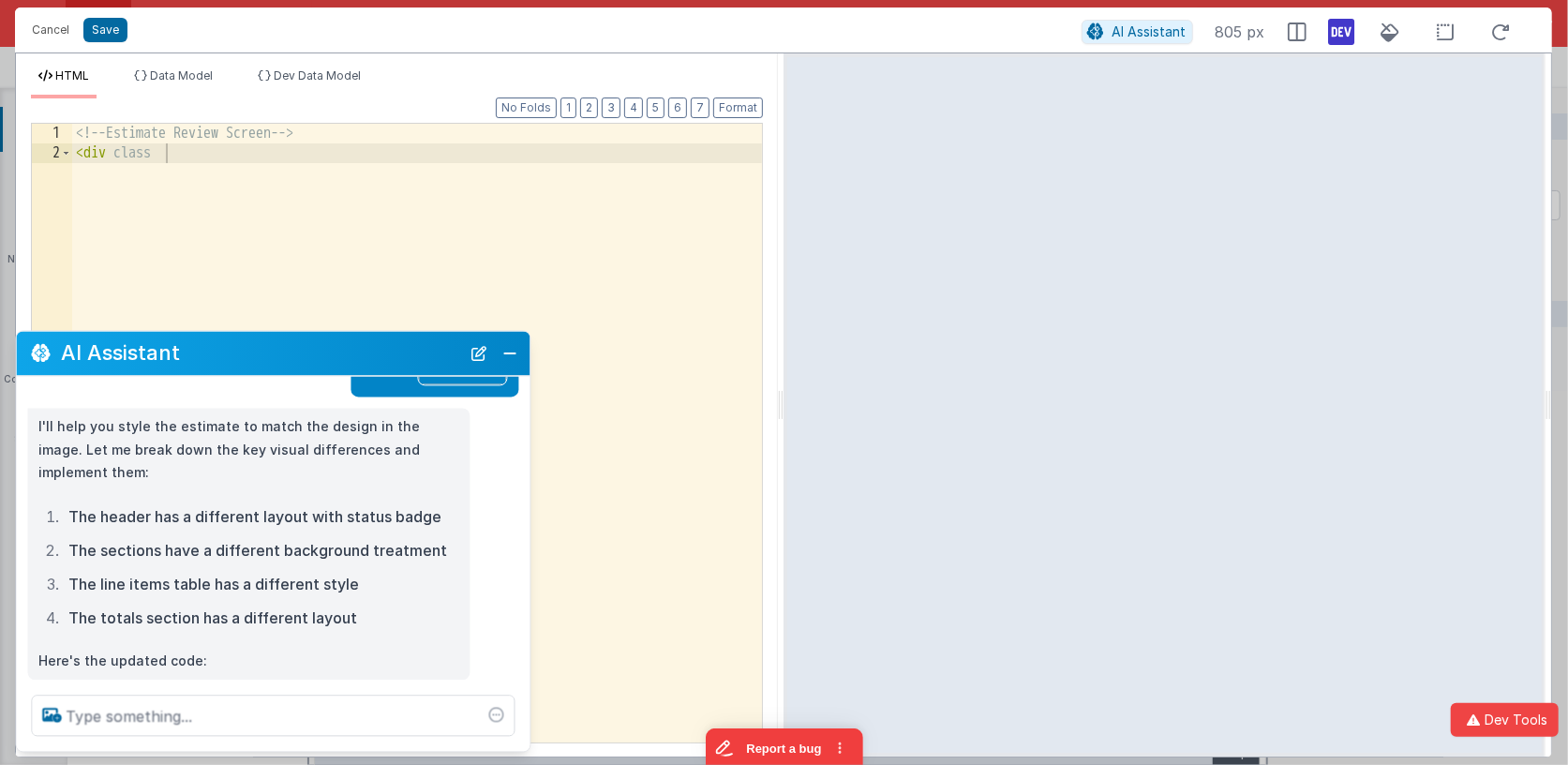 scroll, scrollTop: 155, scrollLeft: 0, axis: vertical 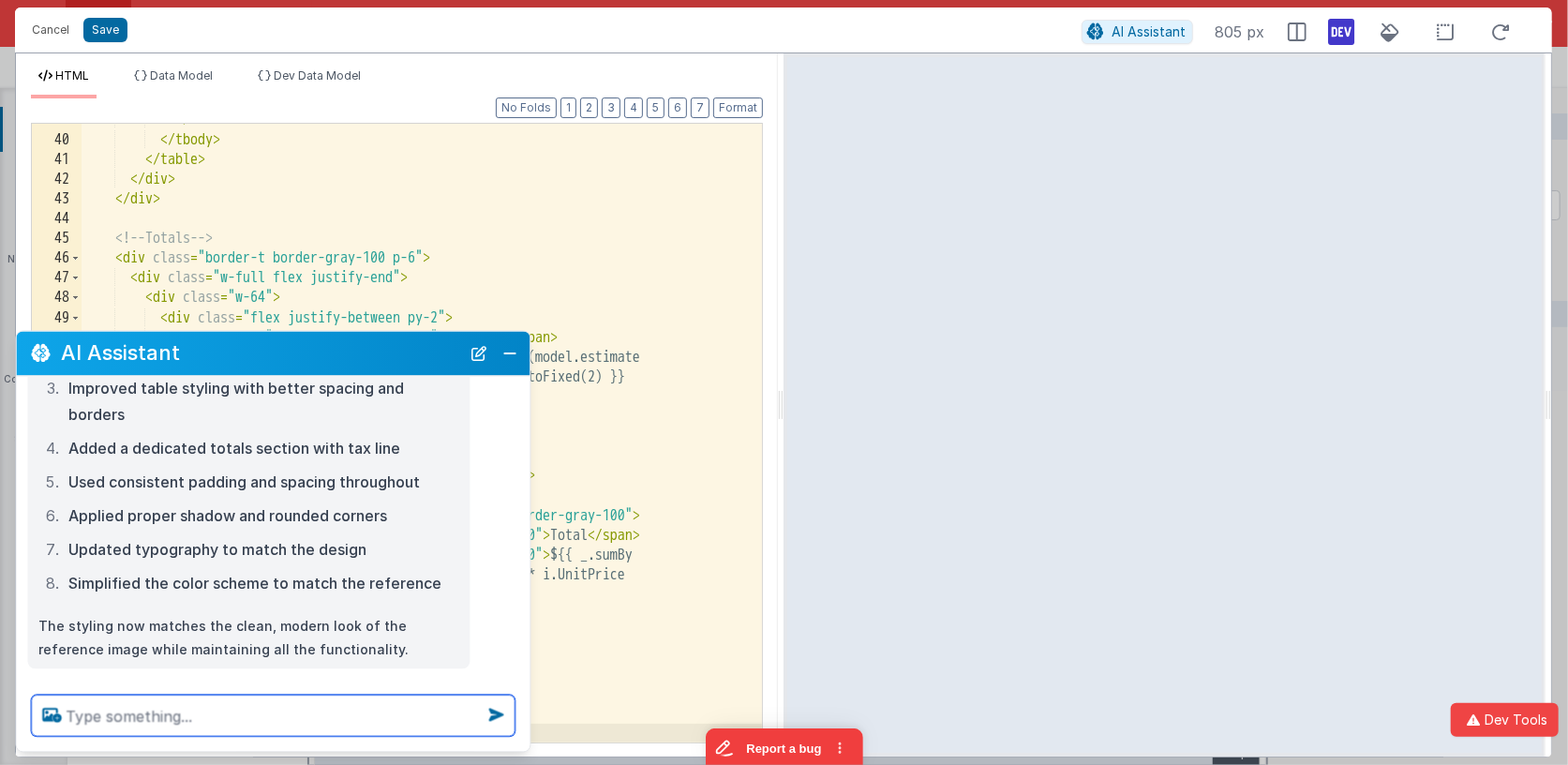 click at bounding box center (274, 716) 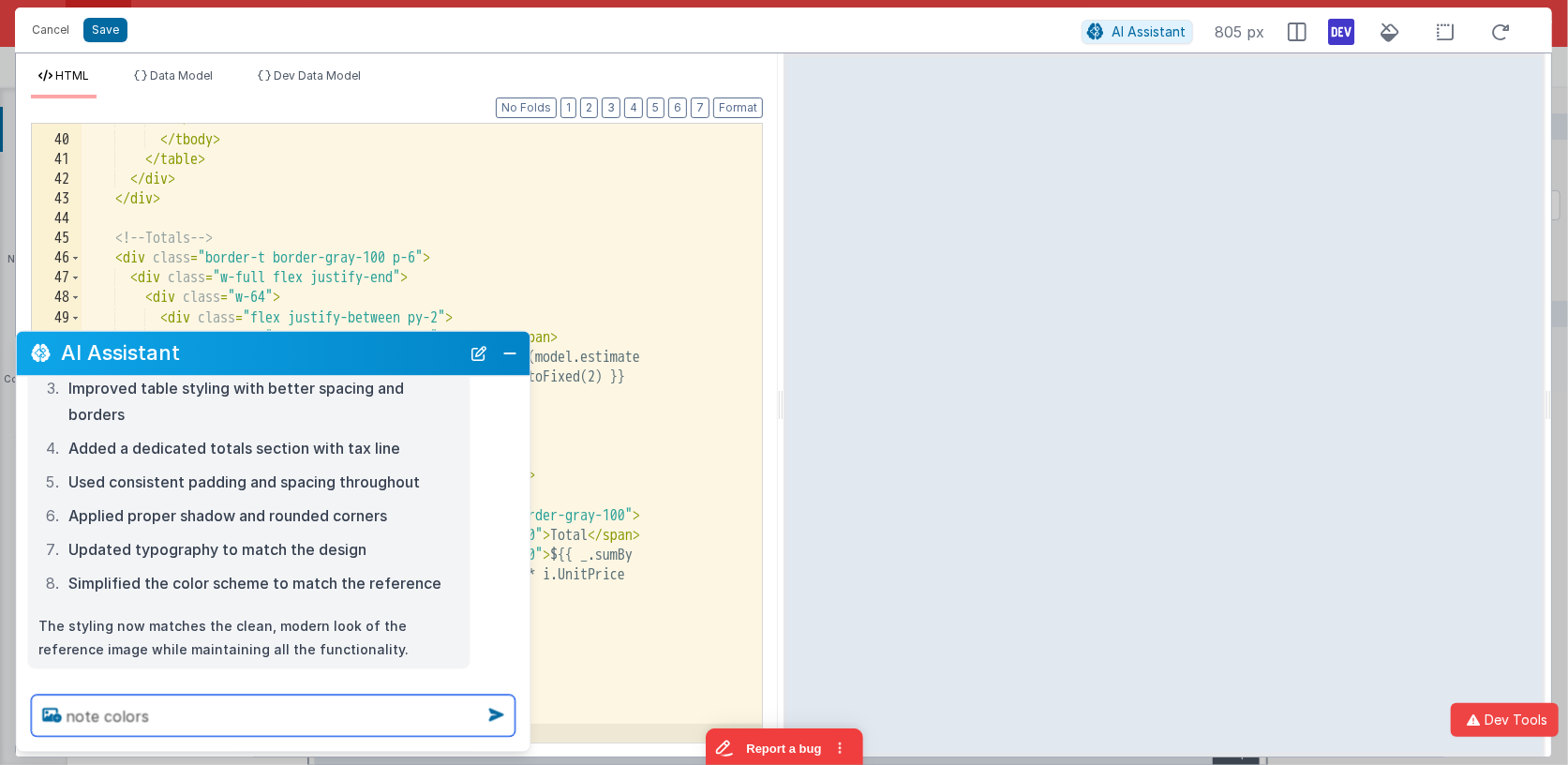 type on "note colors" 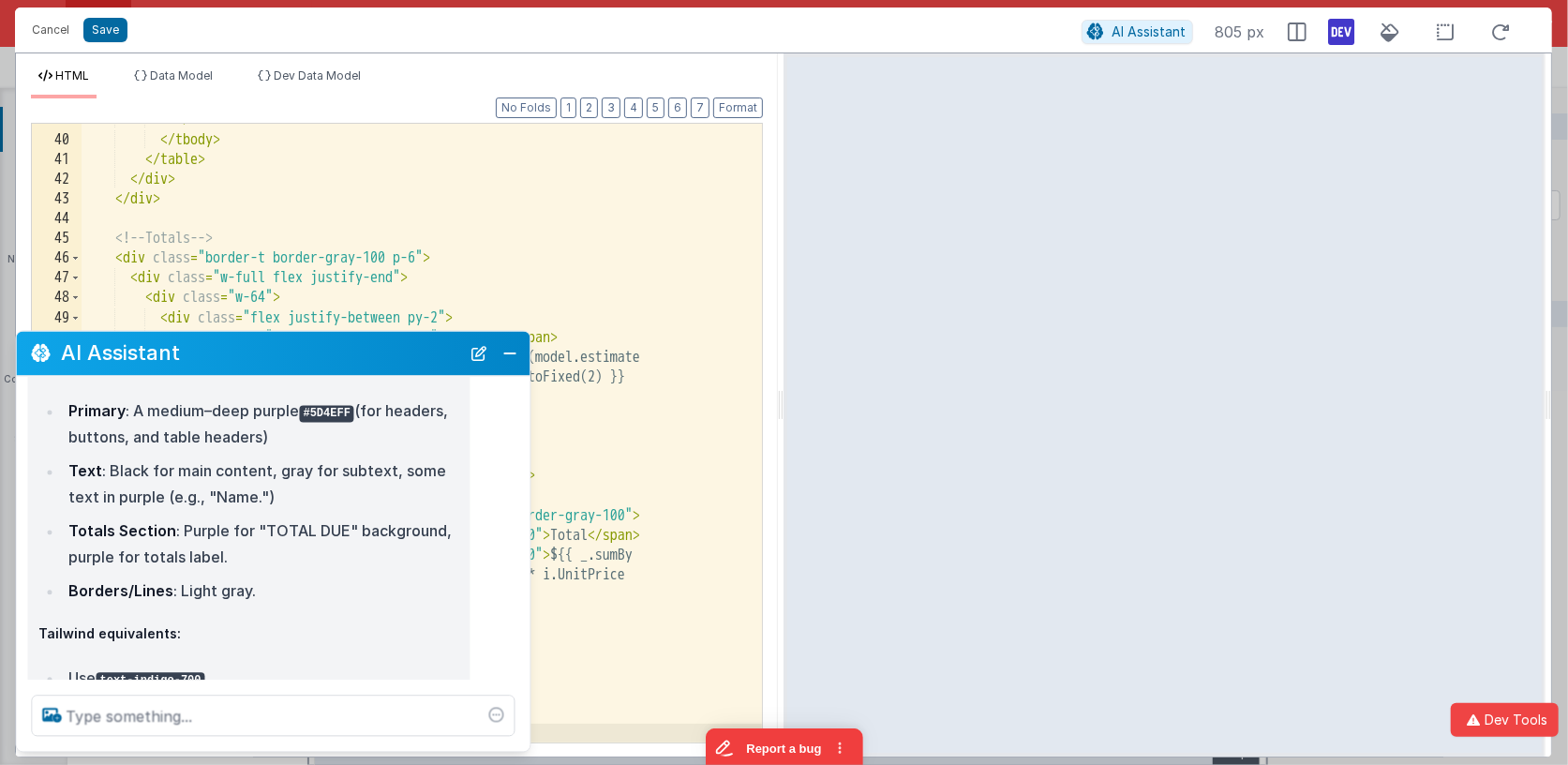 scroll, scrollTop: 1180, scrollLeft: 0, axis: vertical 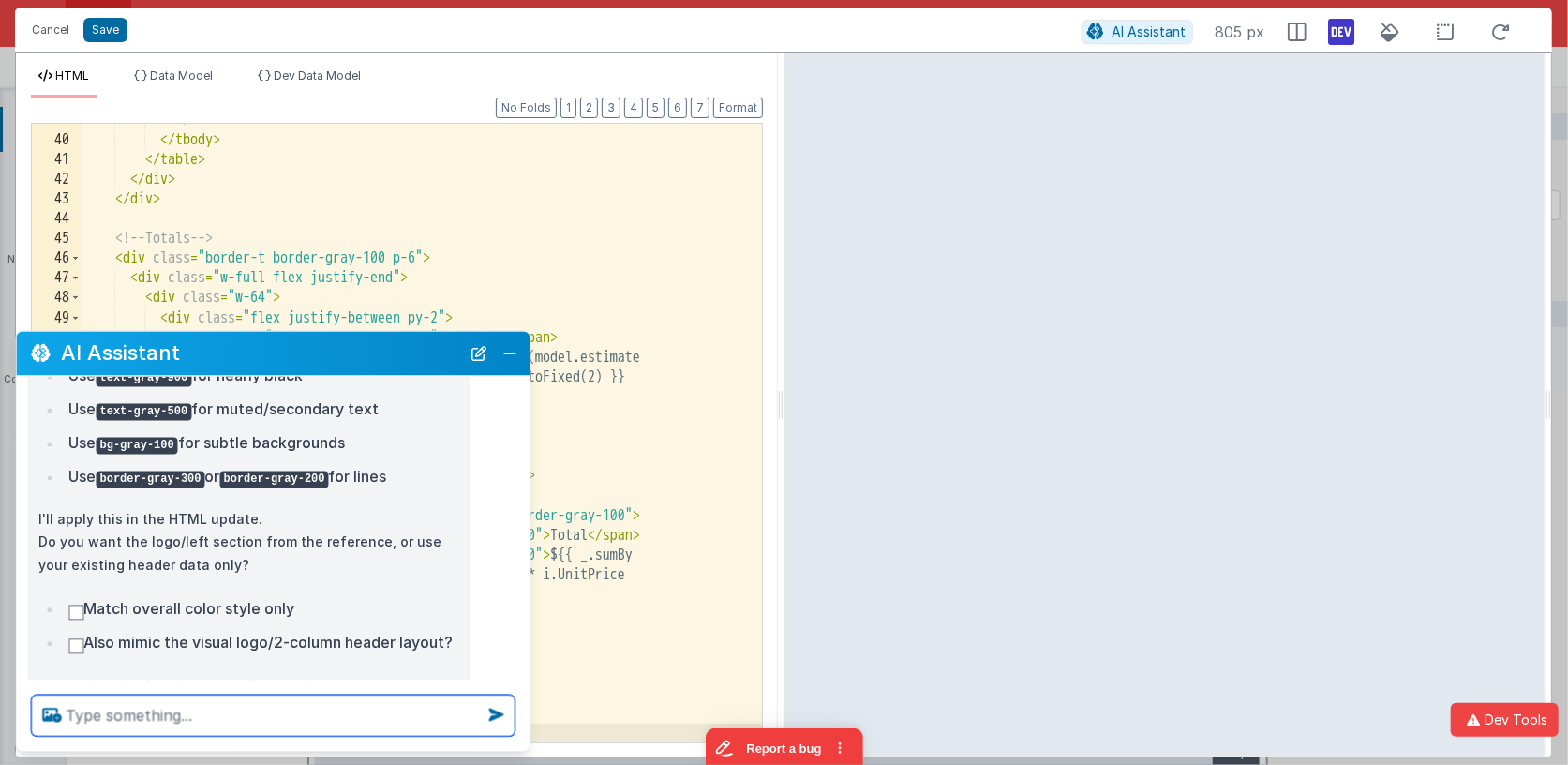 click at bounding box center [274, 716] 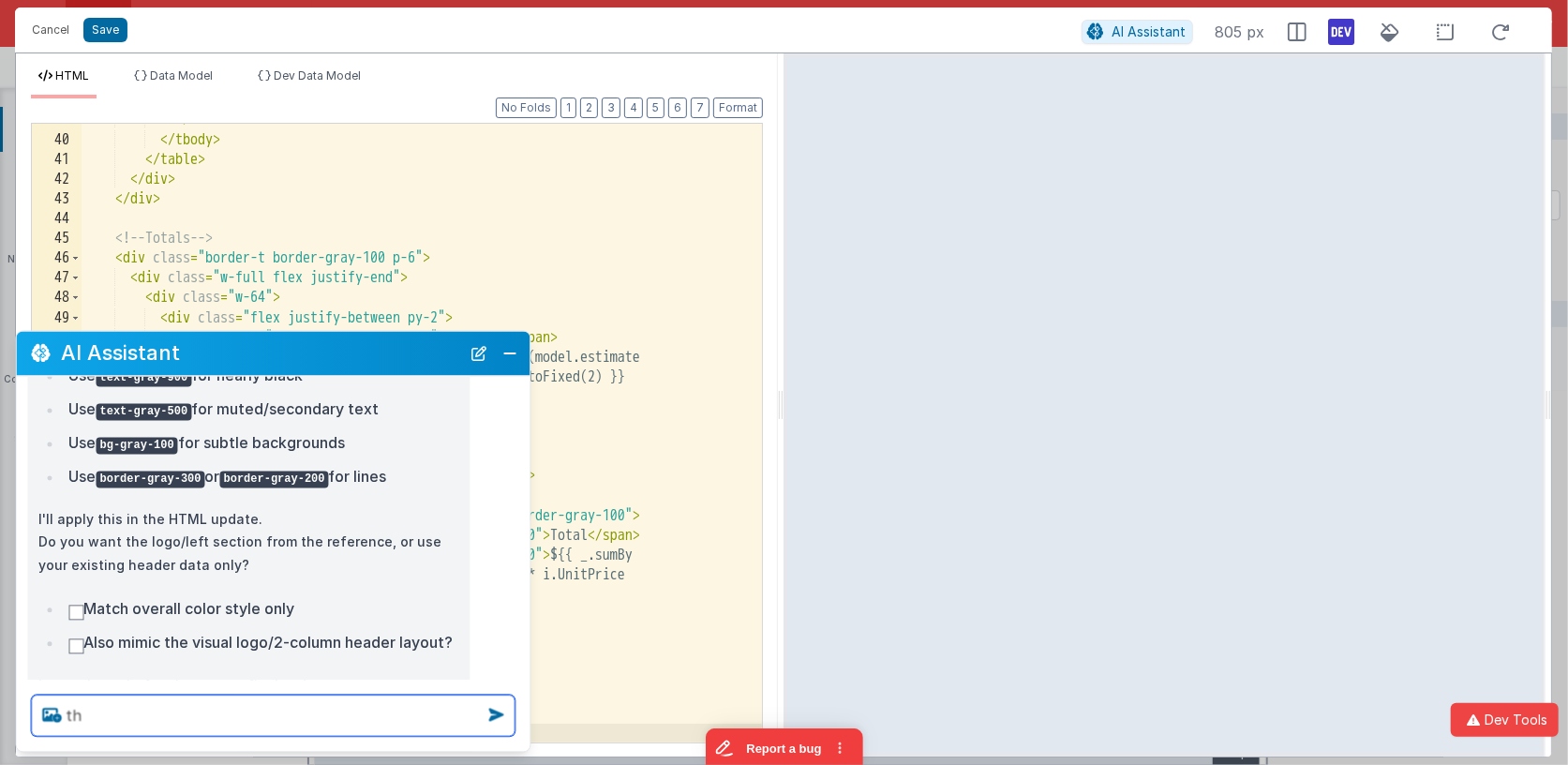 scroll, scrollTop: 0, scrollLeft: 0, axis: both 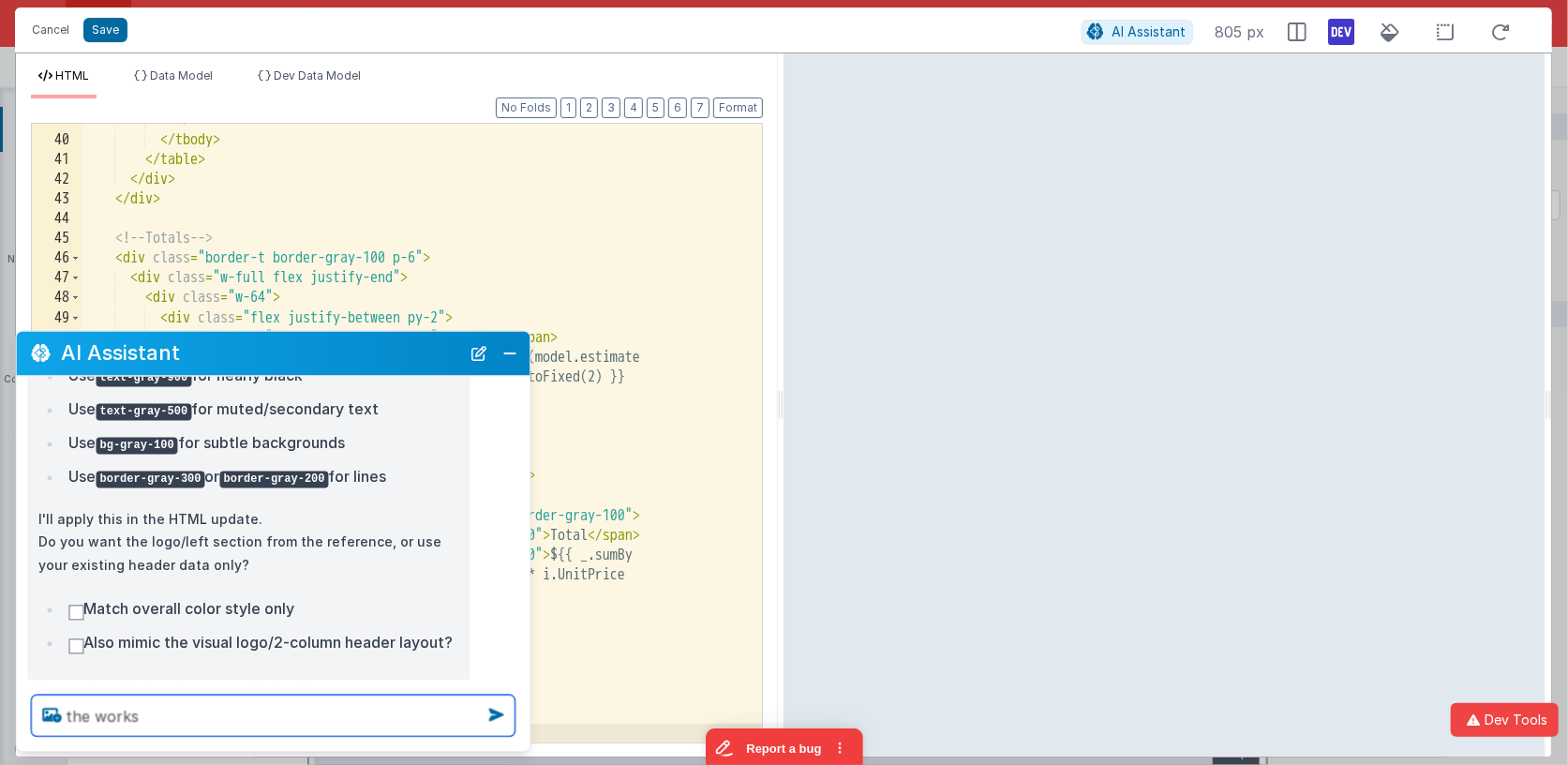 type on "the works" 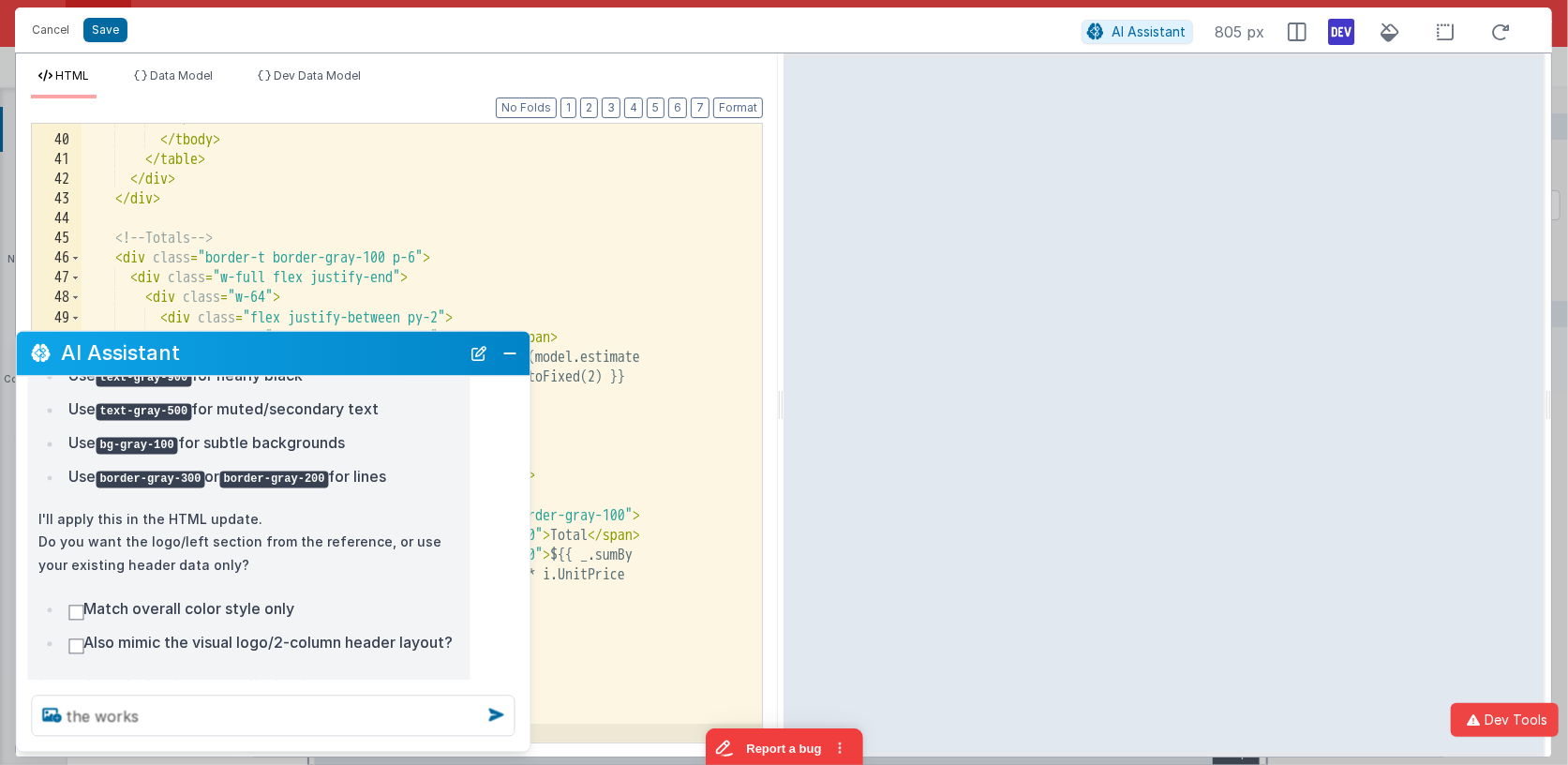 type 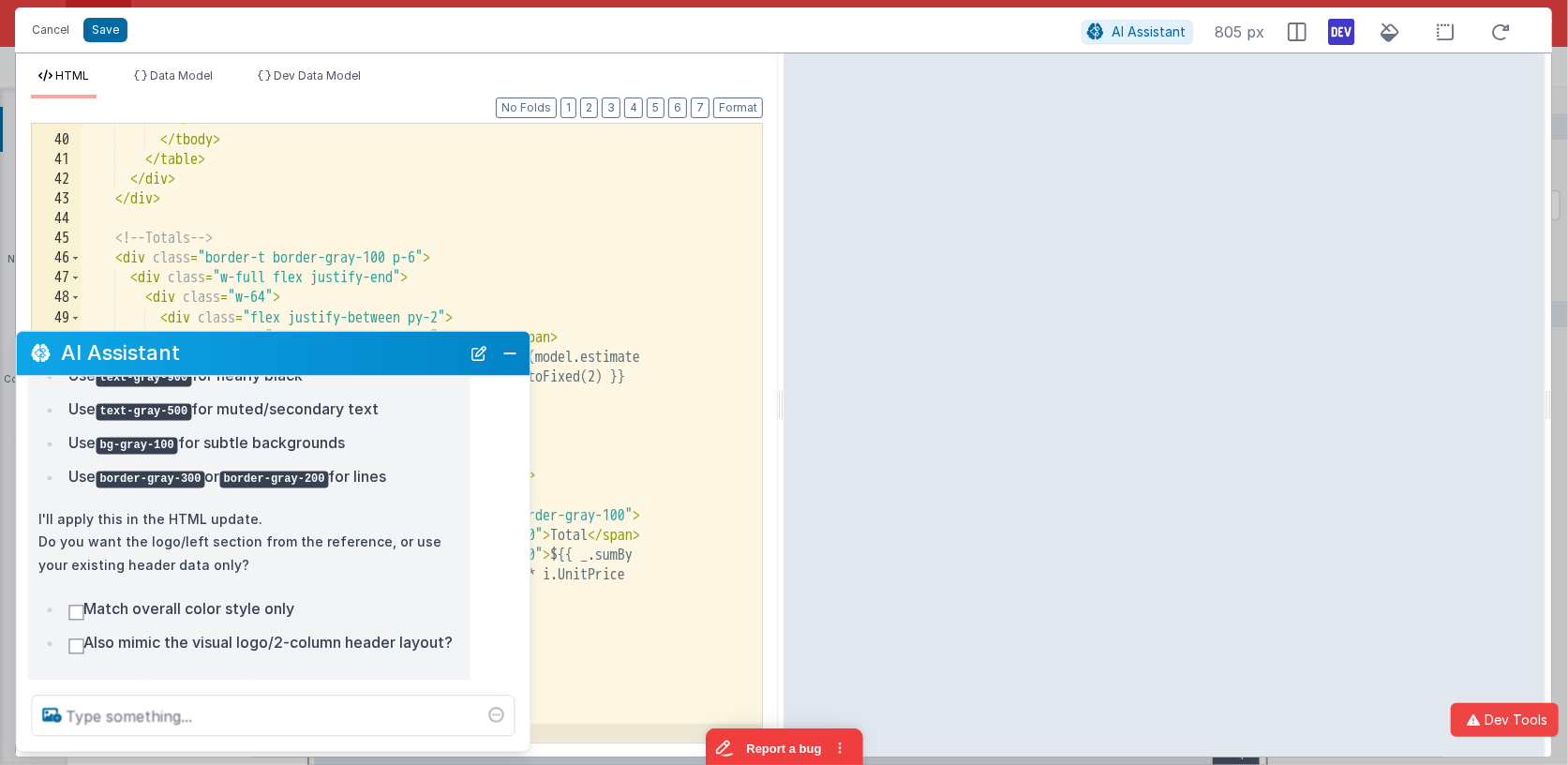 scroll, scrollTop: 1643, scrollLeft: 0, axis: vertical 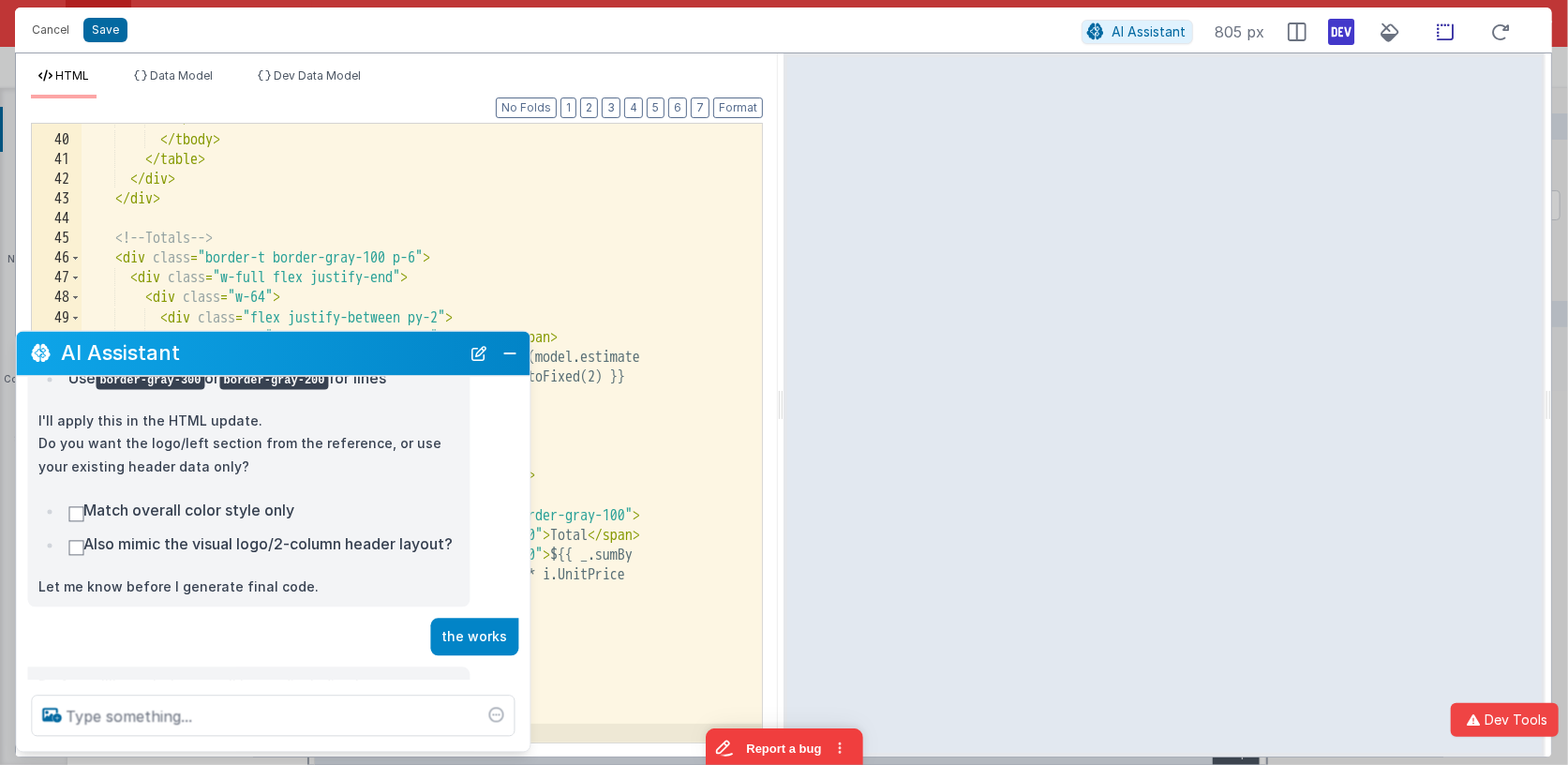 click at bounding box center (1446, 32) 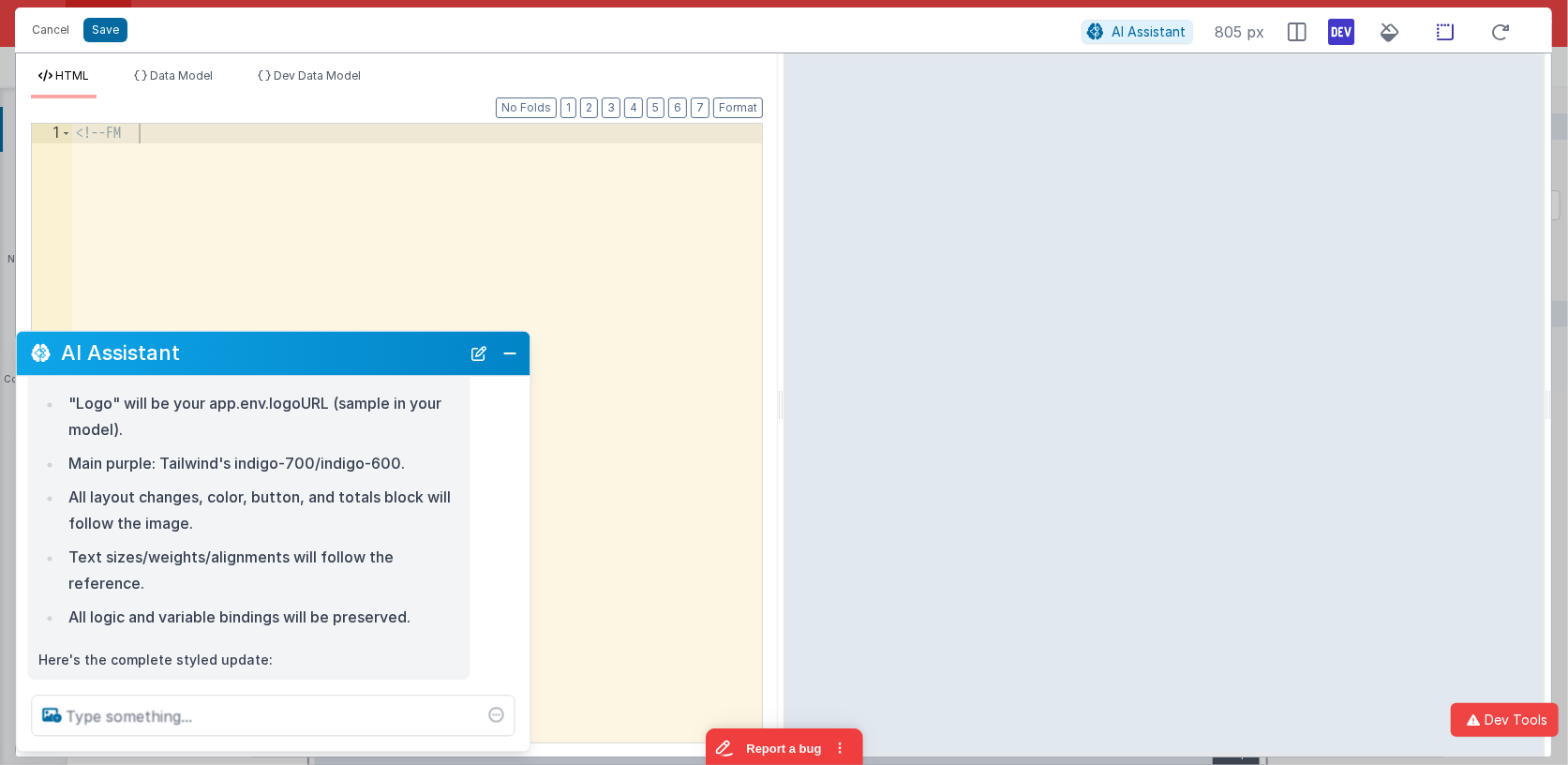 scroll, scrollTop: 2009, scrollLeft: 0, axis: vertical 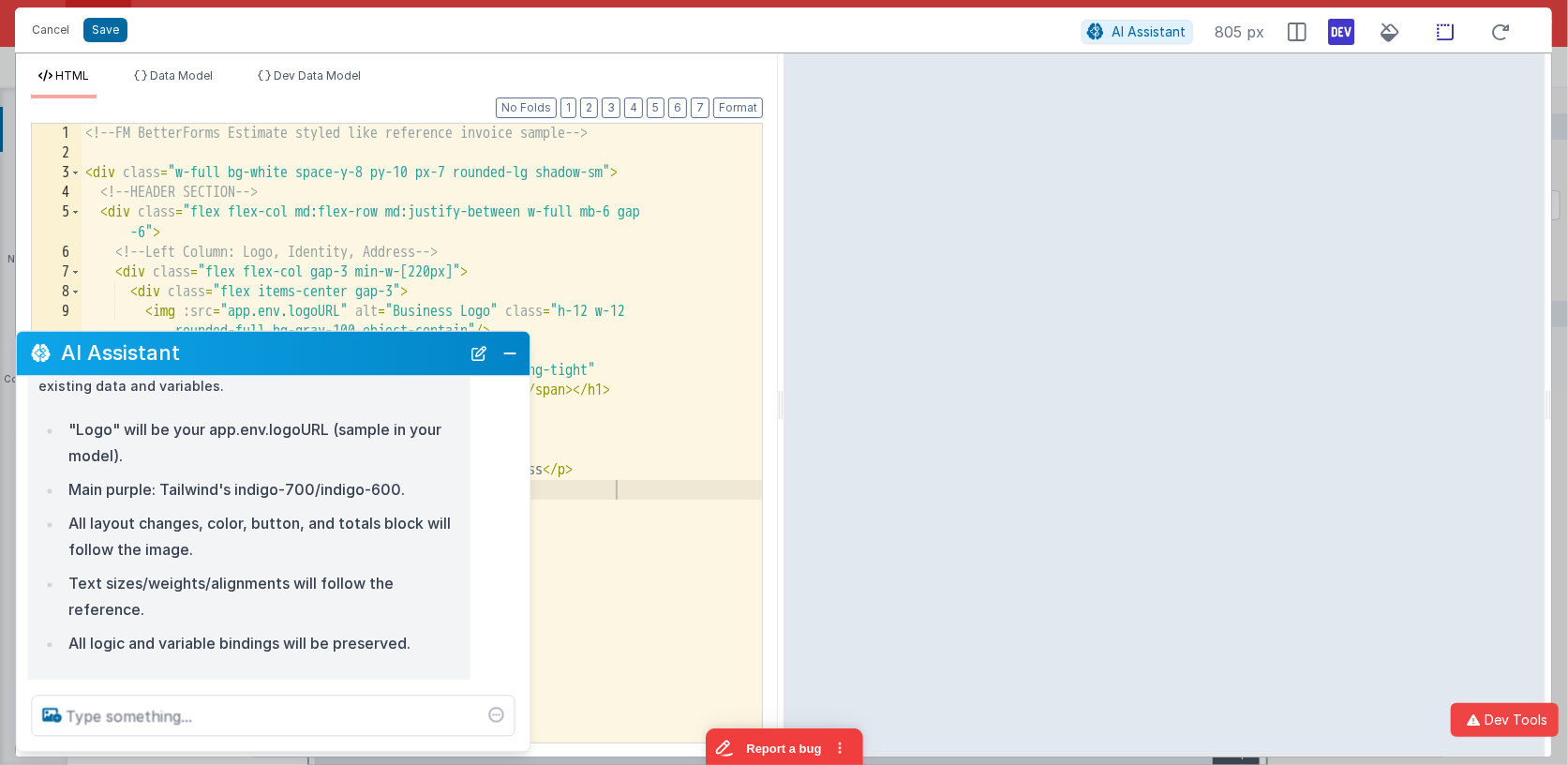 click at bounding box center [1446, 32] 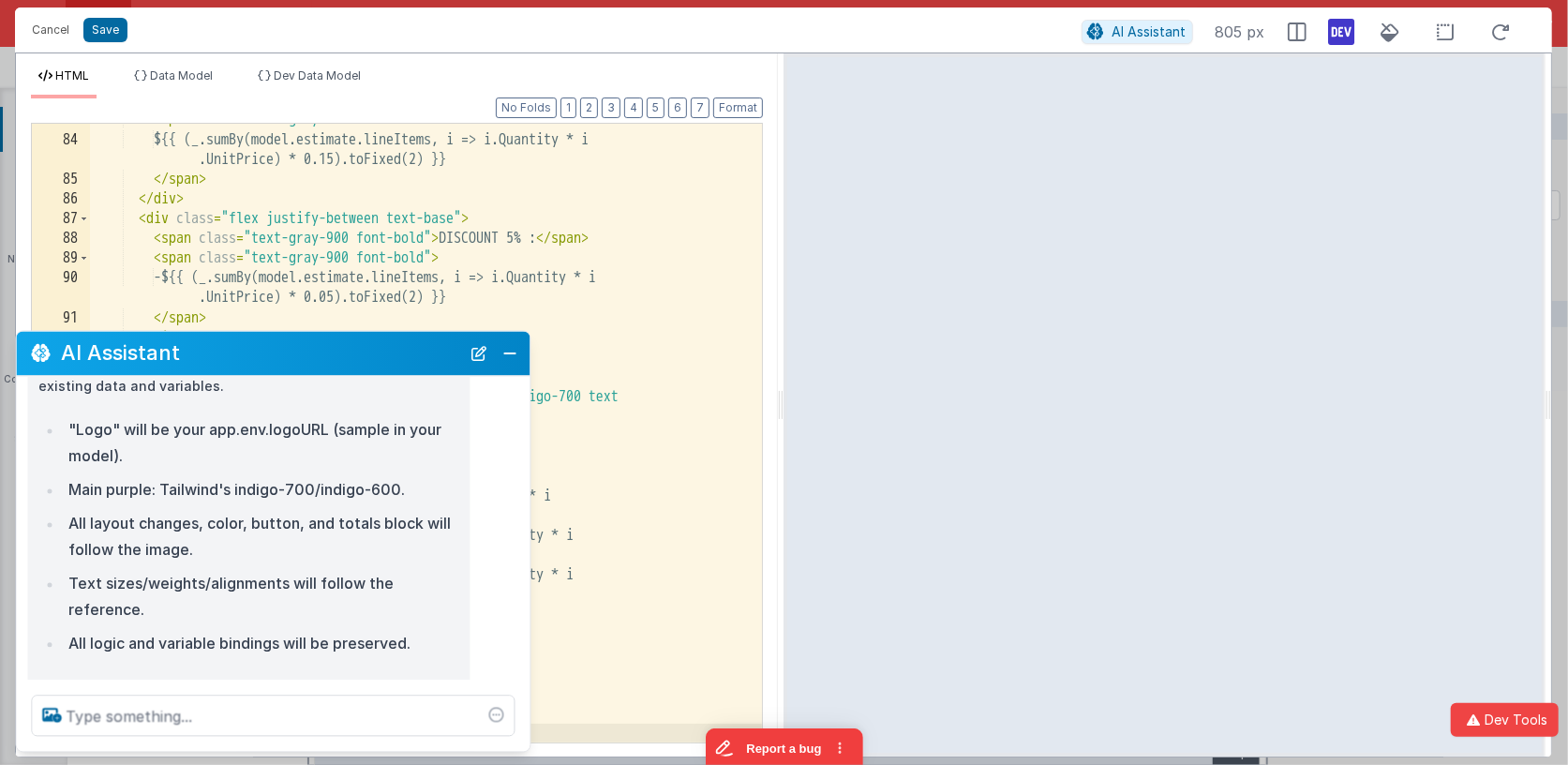 scroll, scrollTop: 2170, scrollLeft: 0, axis: vertical 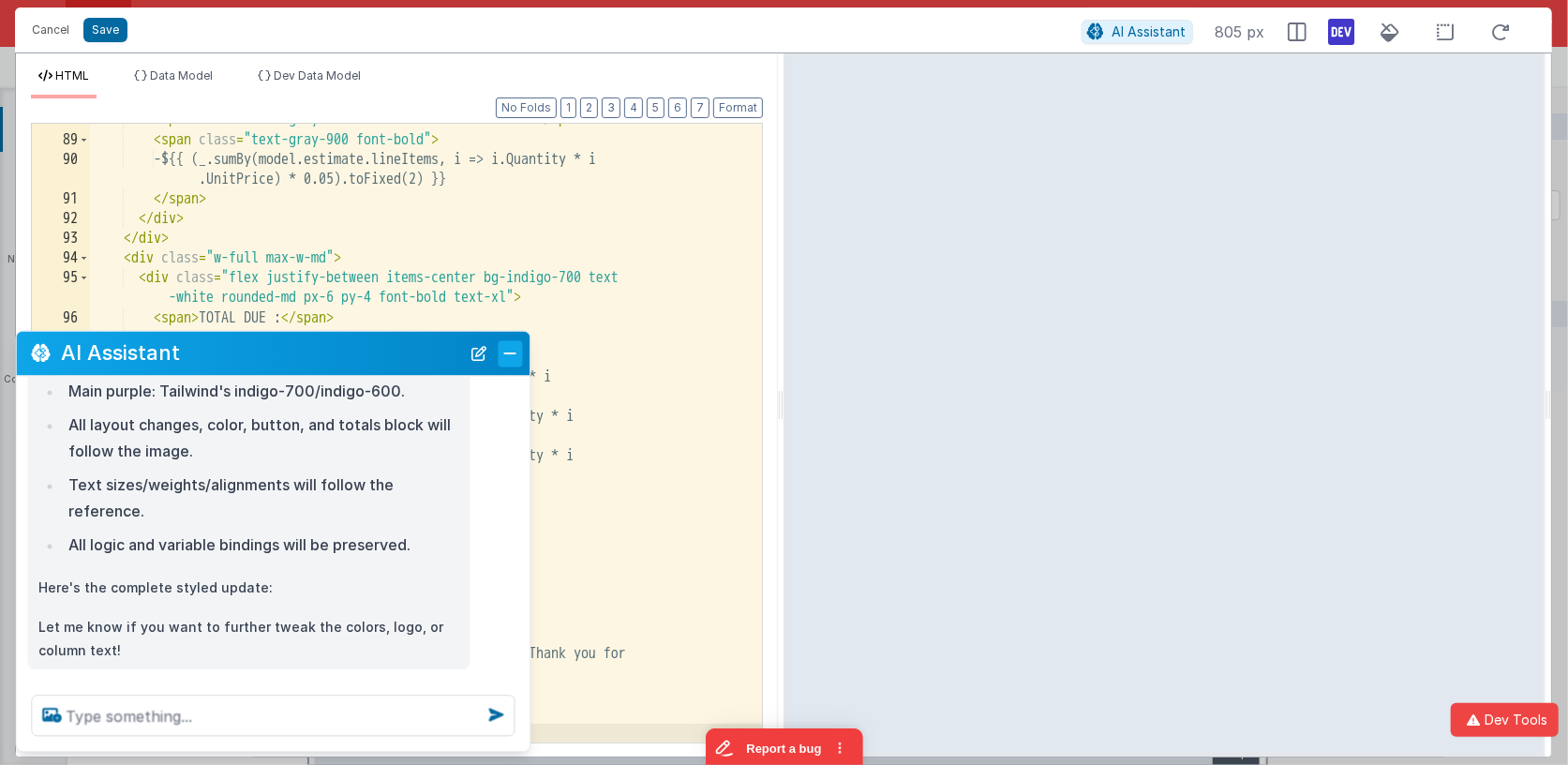 click at bounding box center (511, 353) 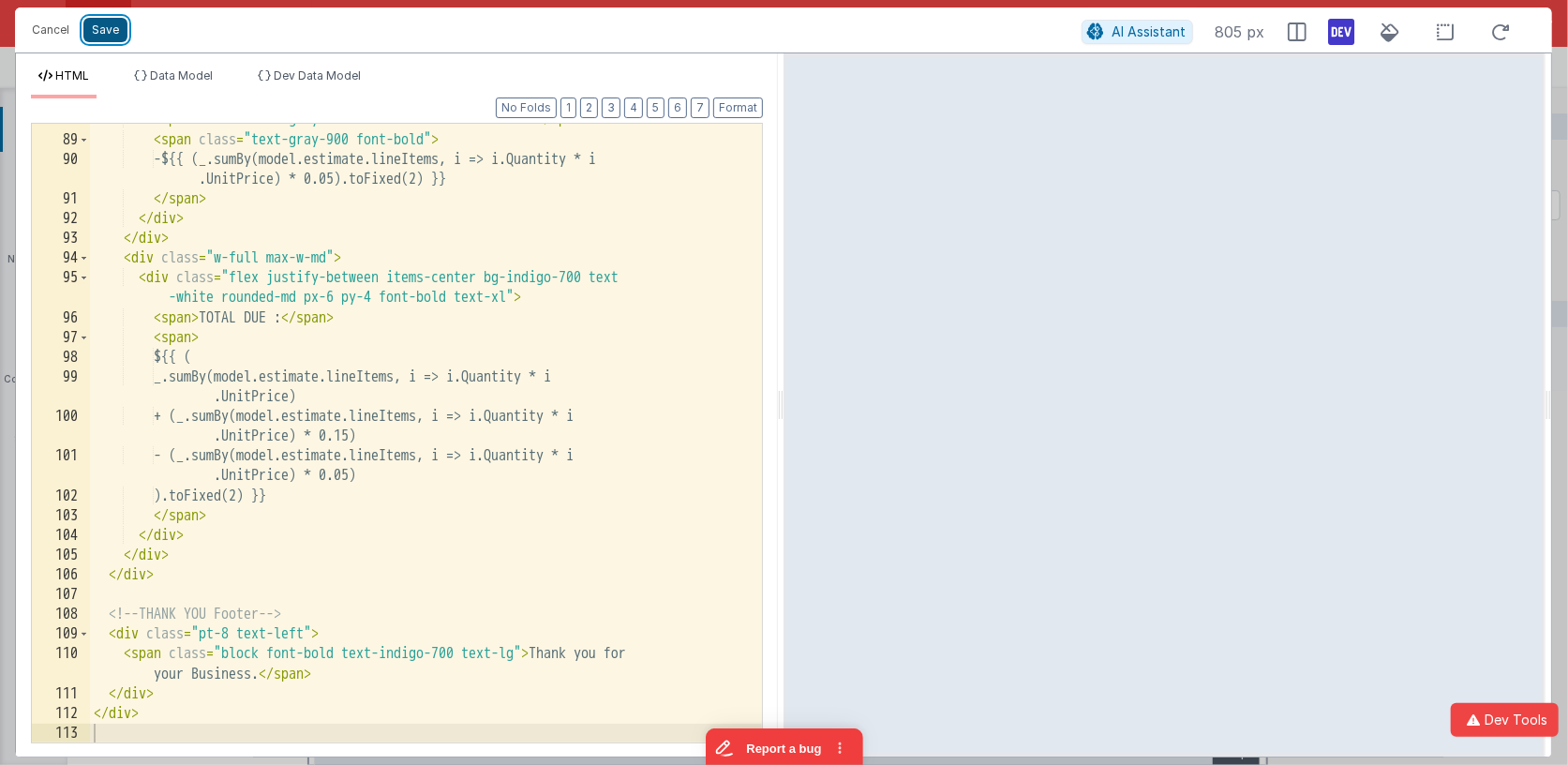 click on "Save" at bounding box center (105, 30) 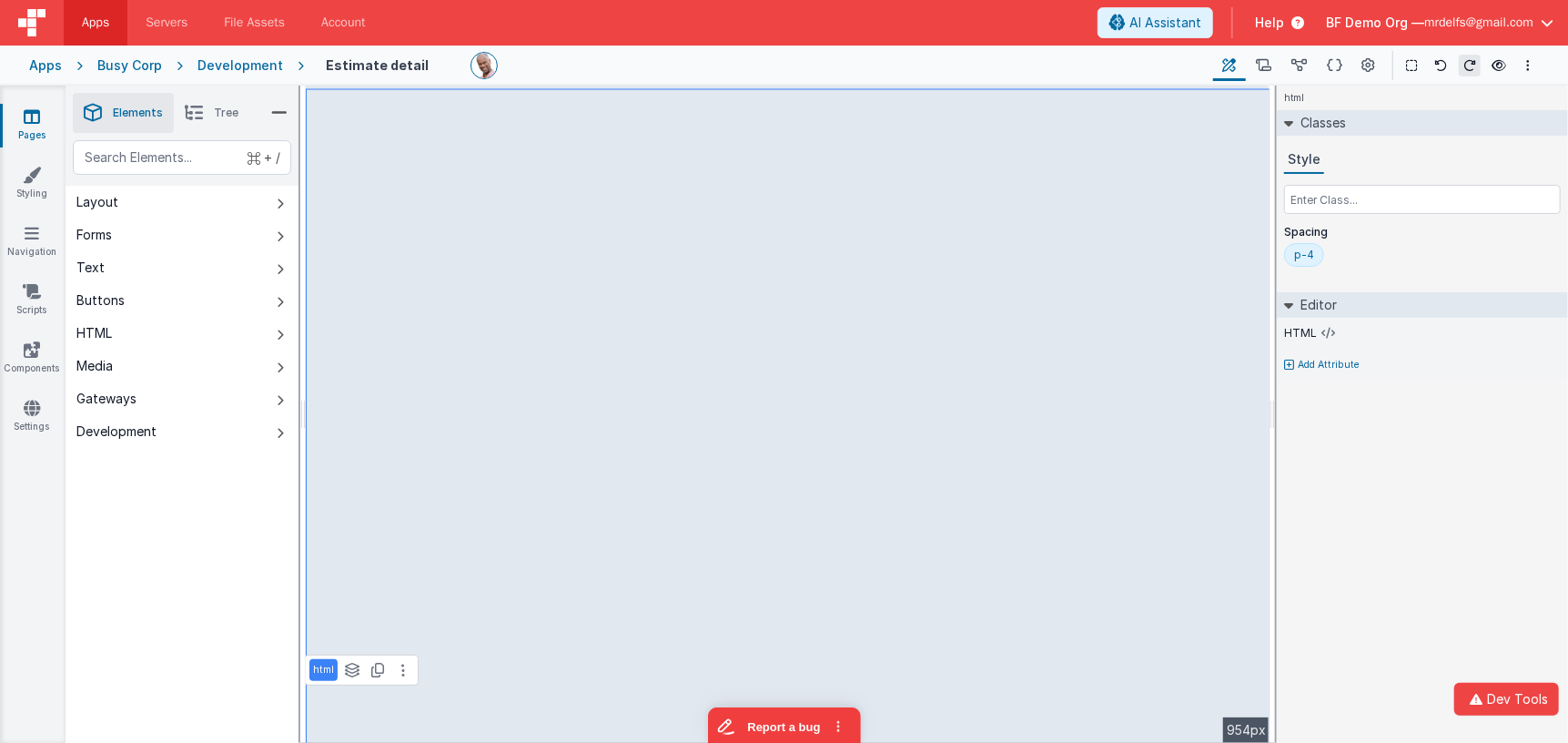 click on "html" at bounding box center [1422, 97] 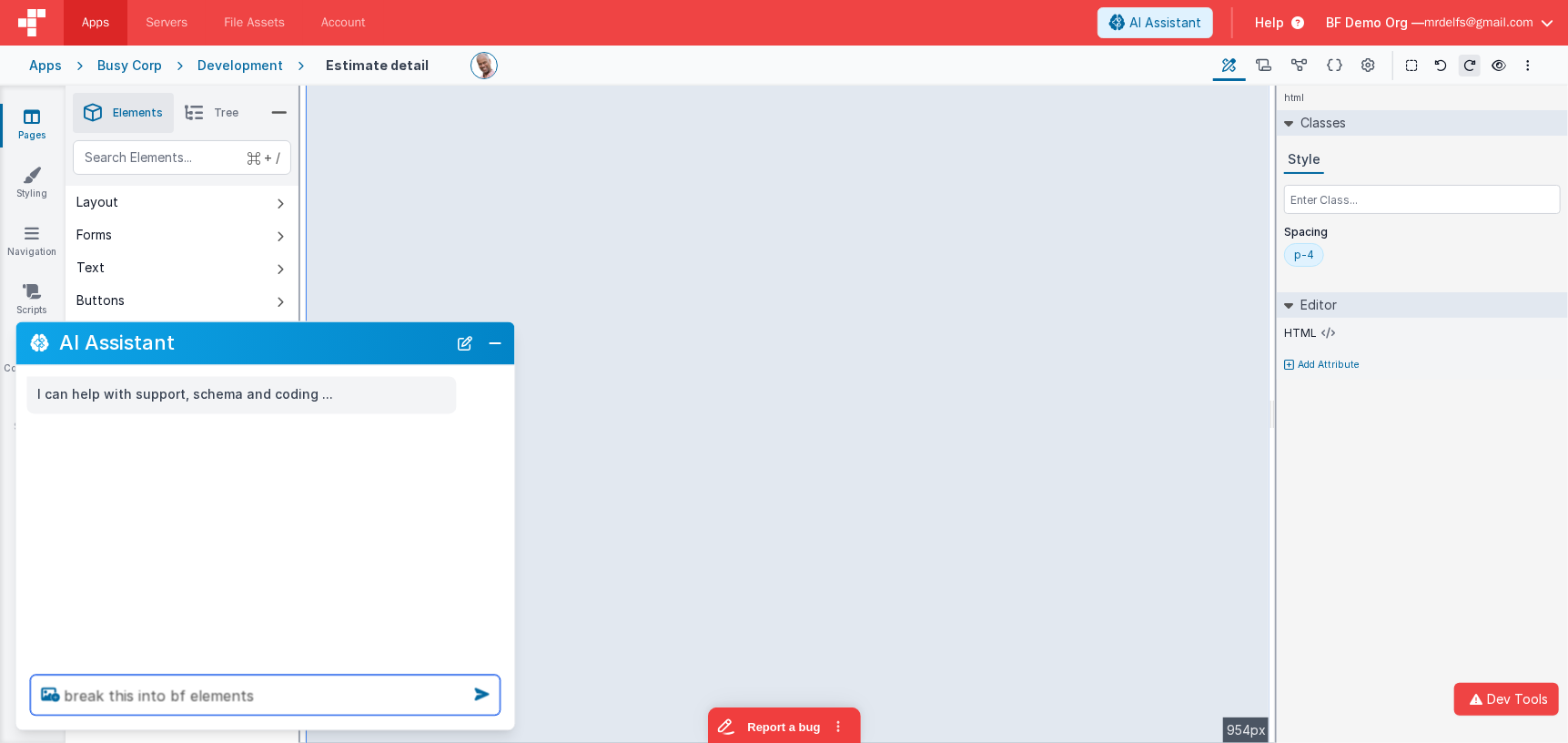 type on "break this into bf elements" 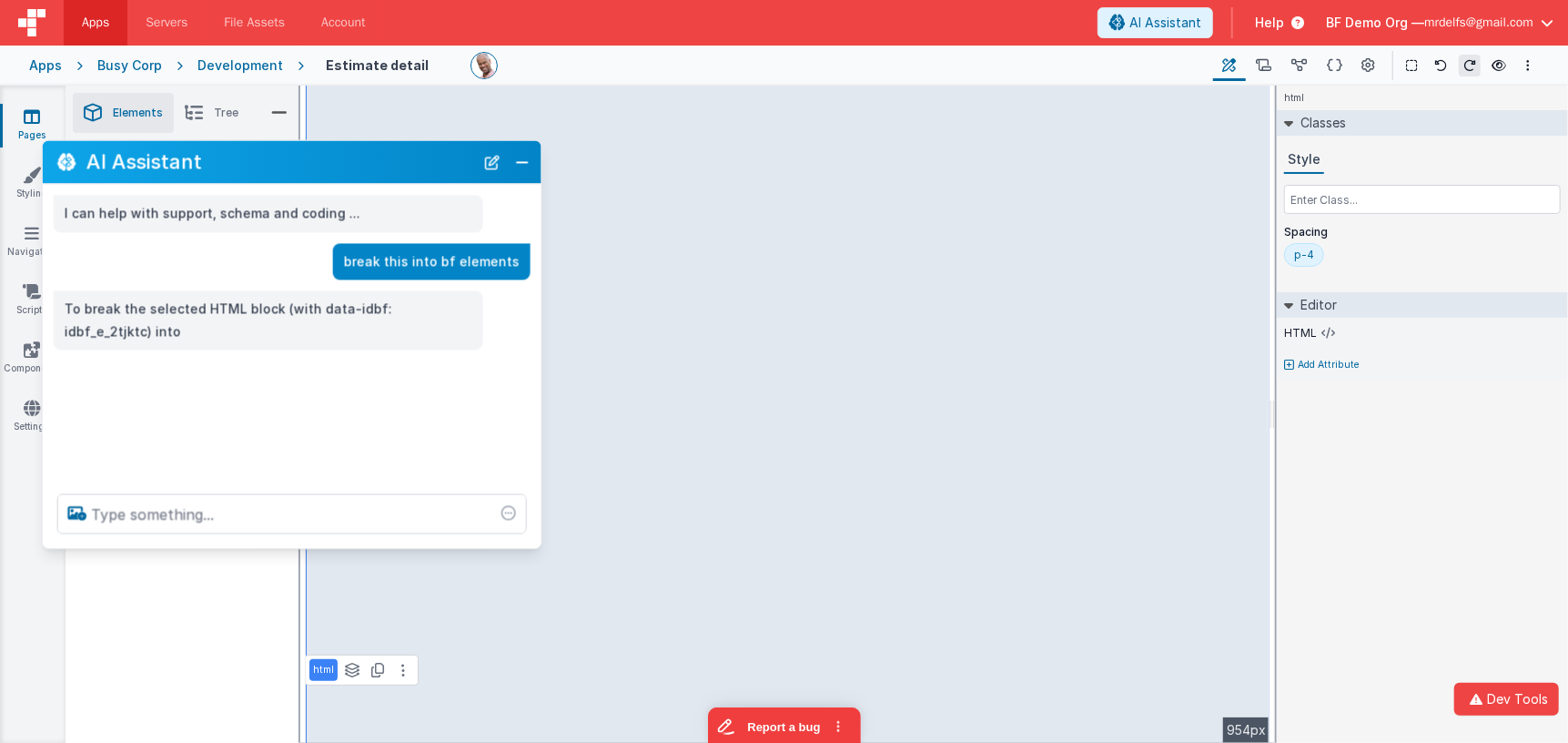 drag, startPoint x: 135, startPoint y: 323, endPoint x: 147, endPoint y: 166, distance: 157.45793 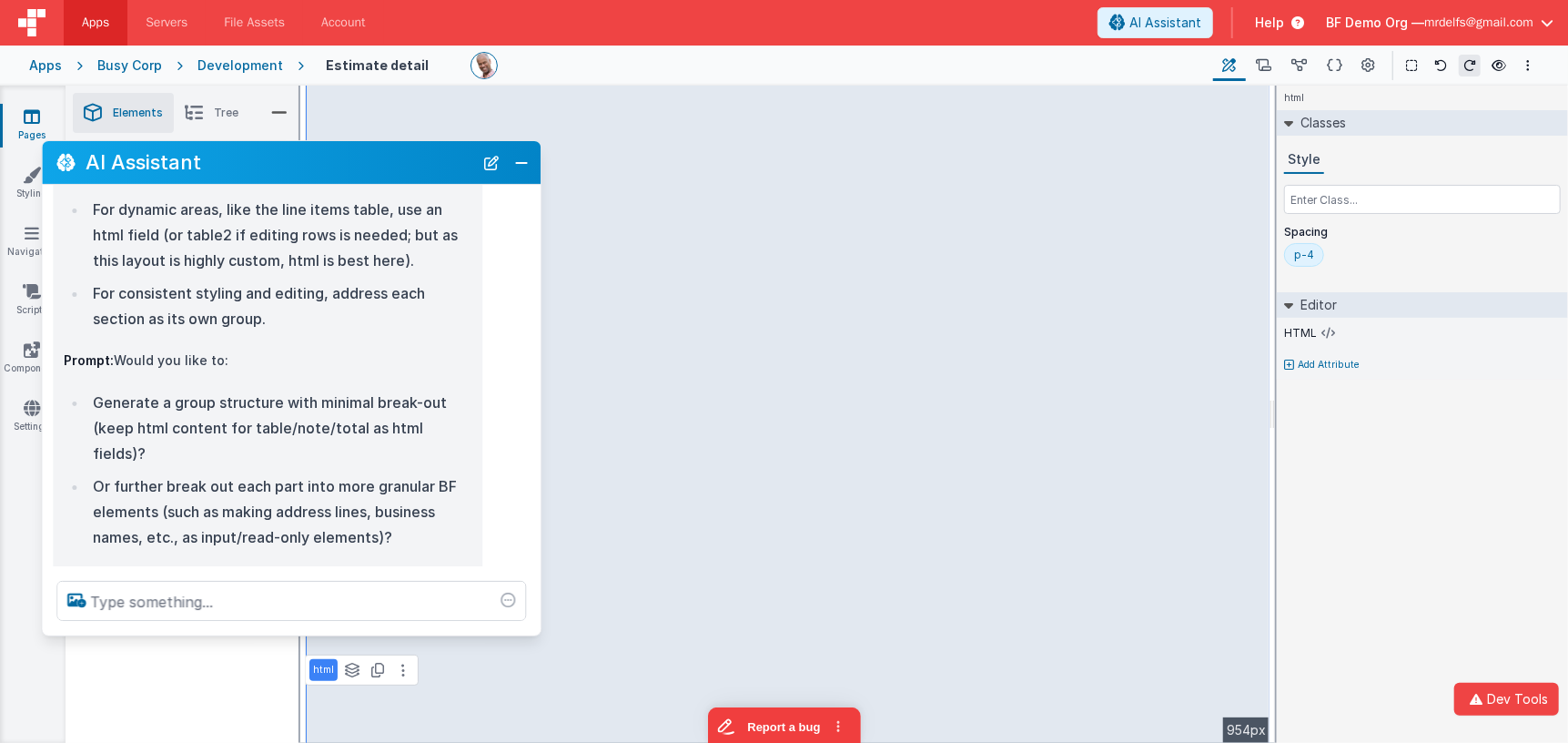 scroll, scrollTop: 539, scrollLeft: 0, axis: vertical 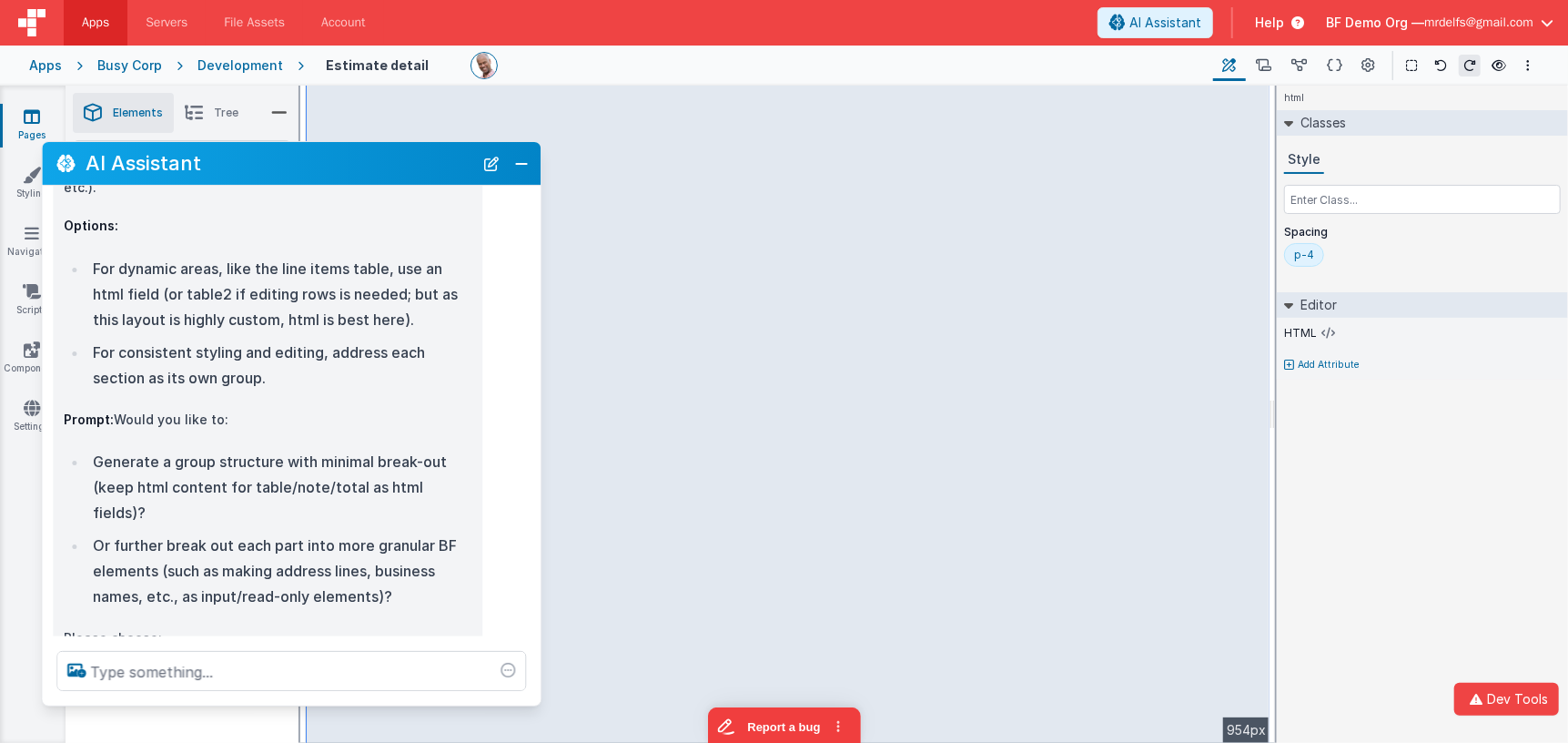 drag, startPoint x: 261, startPoint y: 545, endPoint x: 252, endPoint y: 700, distance: 155.26107 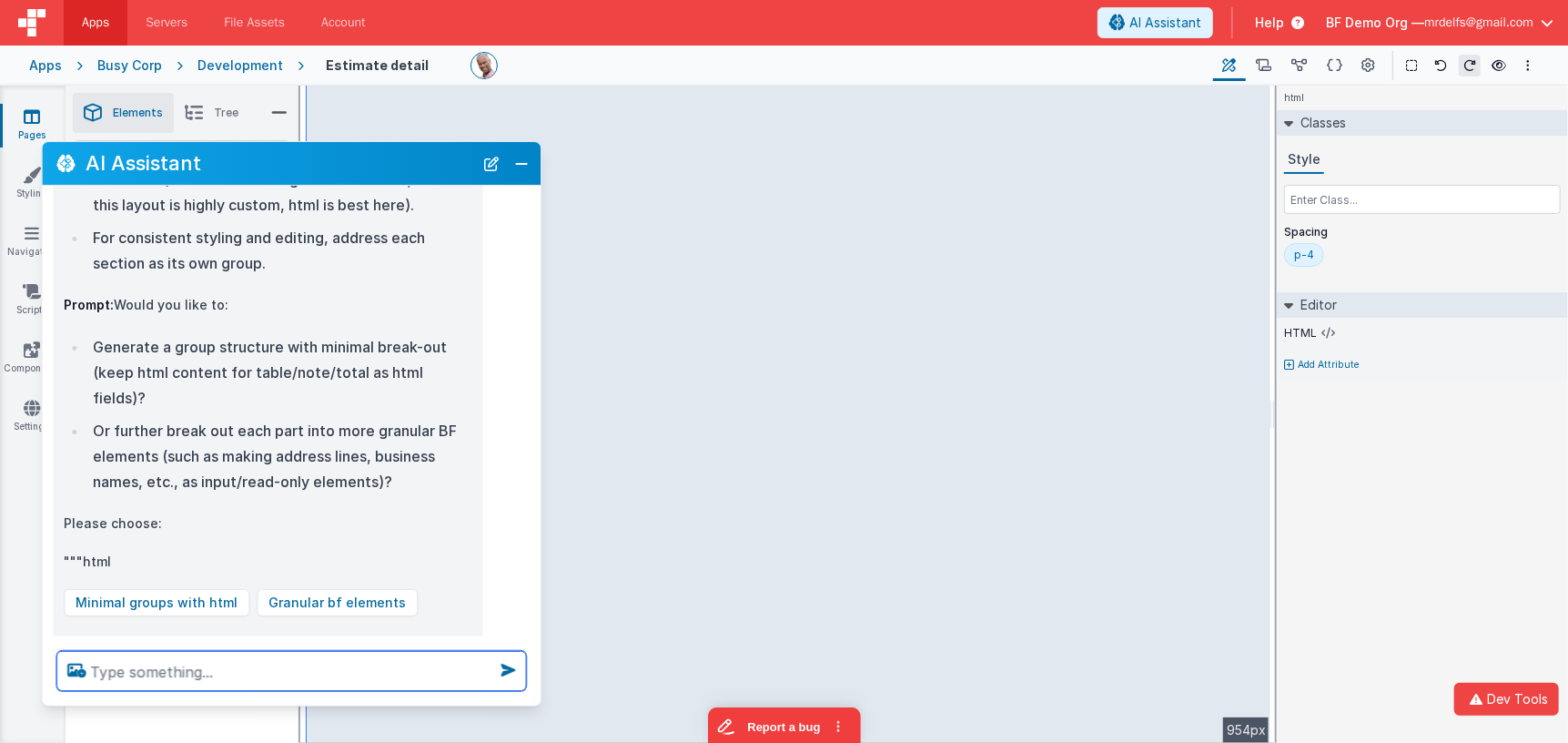 scroll, scrollTop: 688, scrollLeft: 0, axis: vertical 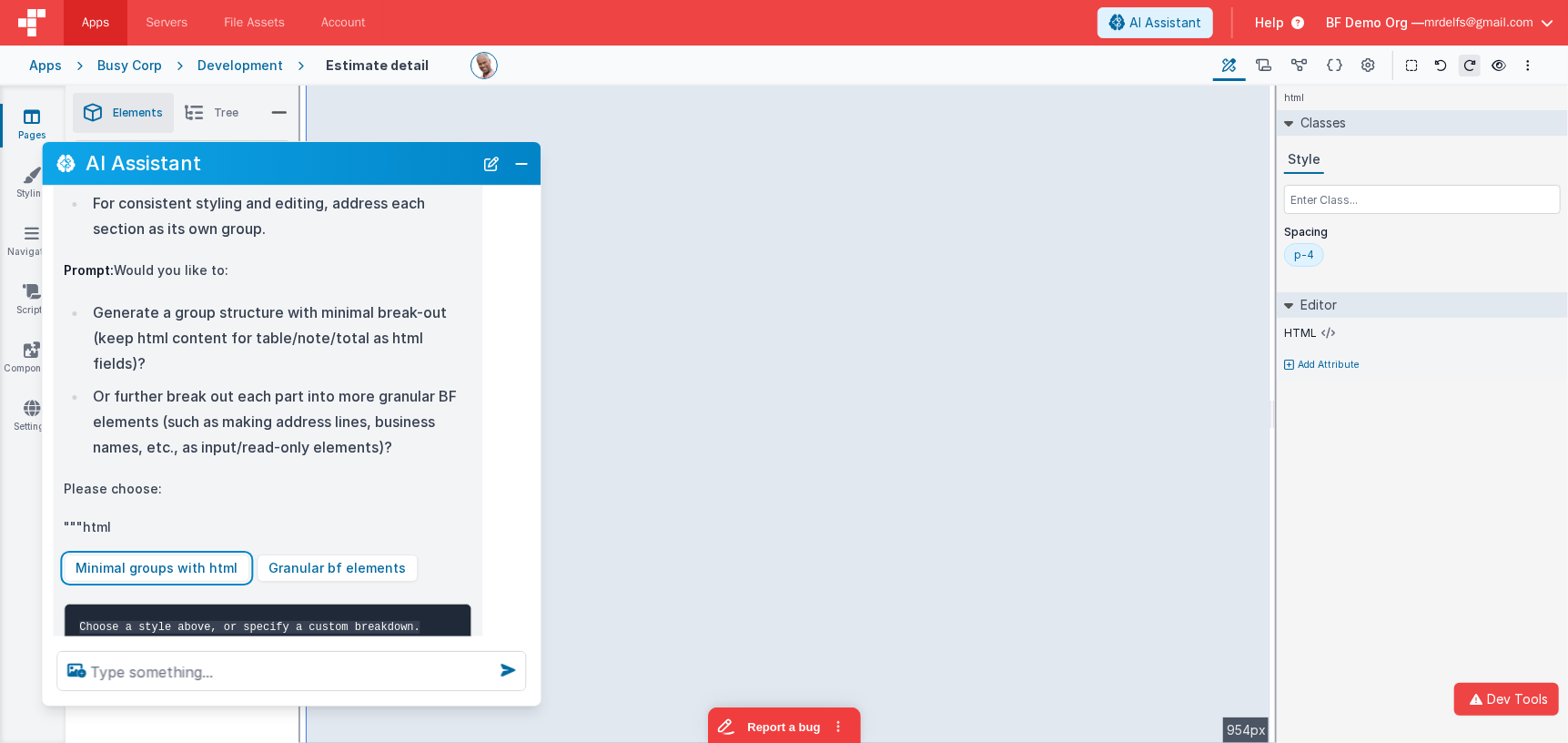 drag, startPoint x: 139, startPoint y: 489, endPoint x: 149, endPoint y: 488, distance: 10.049876 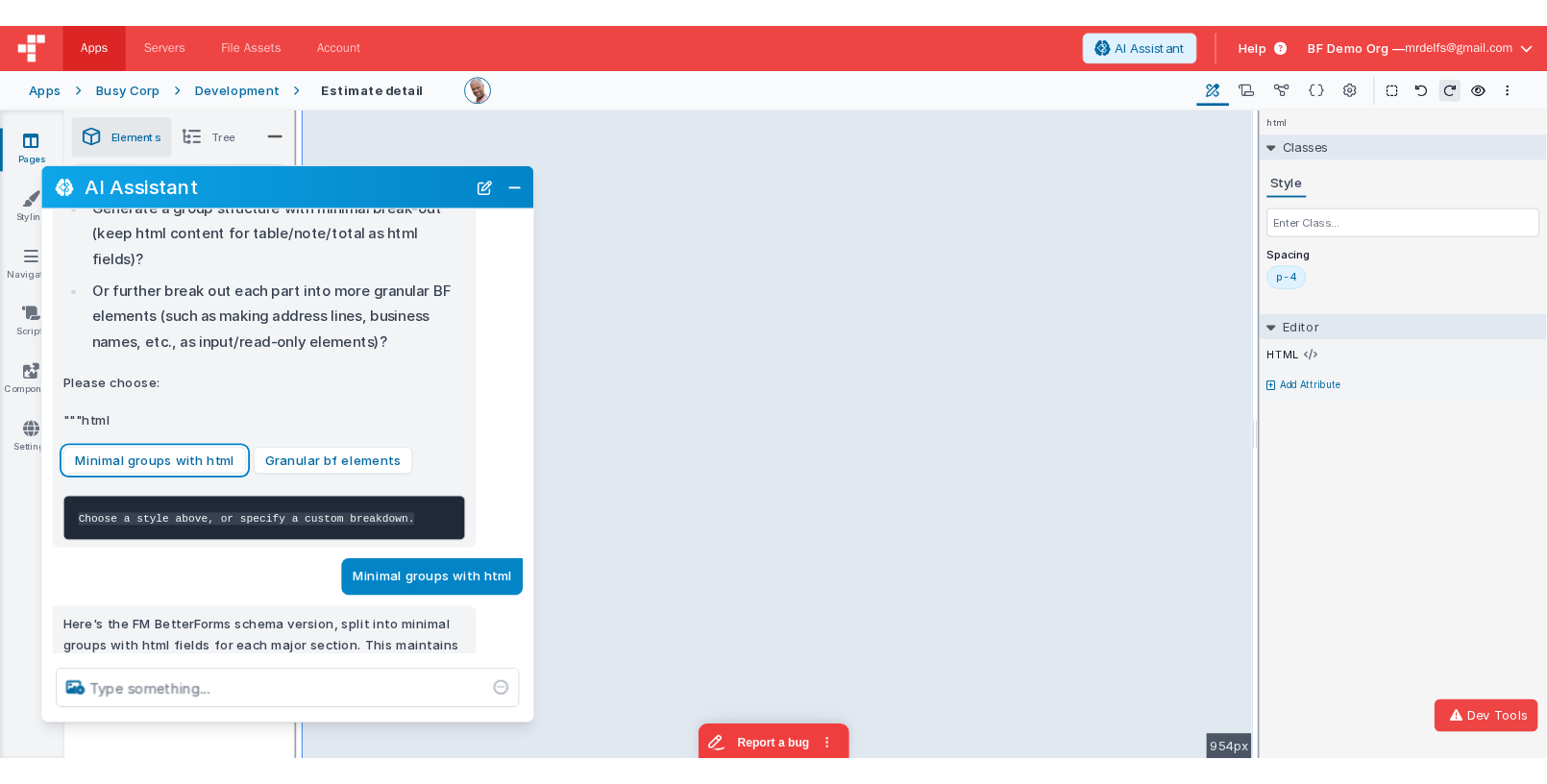 scroll, scrollTop: 885, scrollLeft: 0, axis: vertical 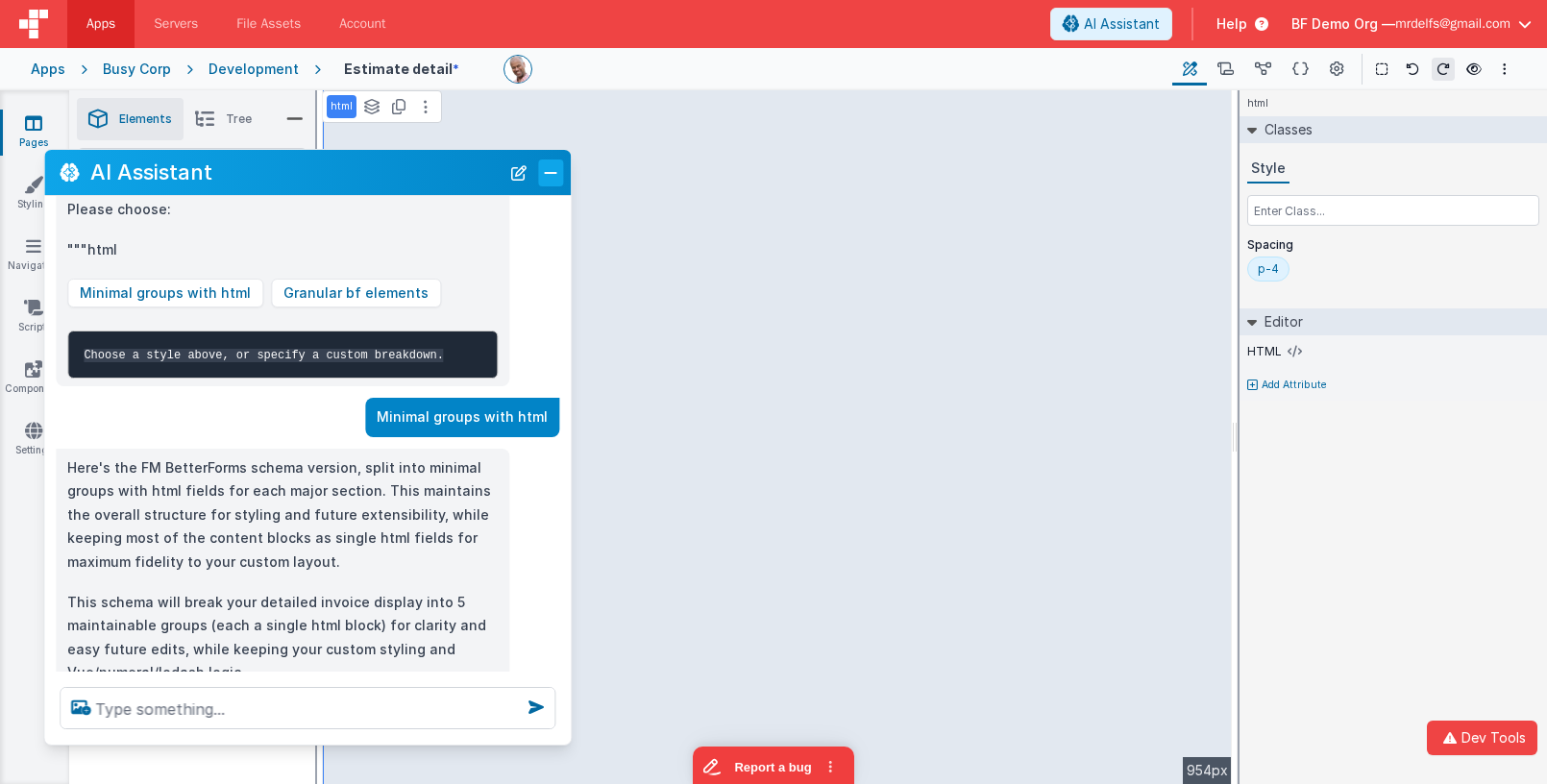 click at bounding box center [551, 173] 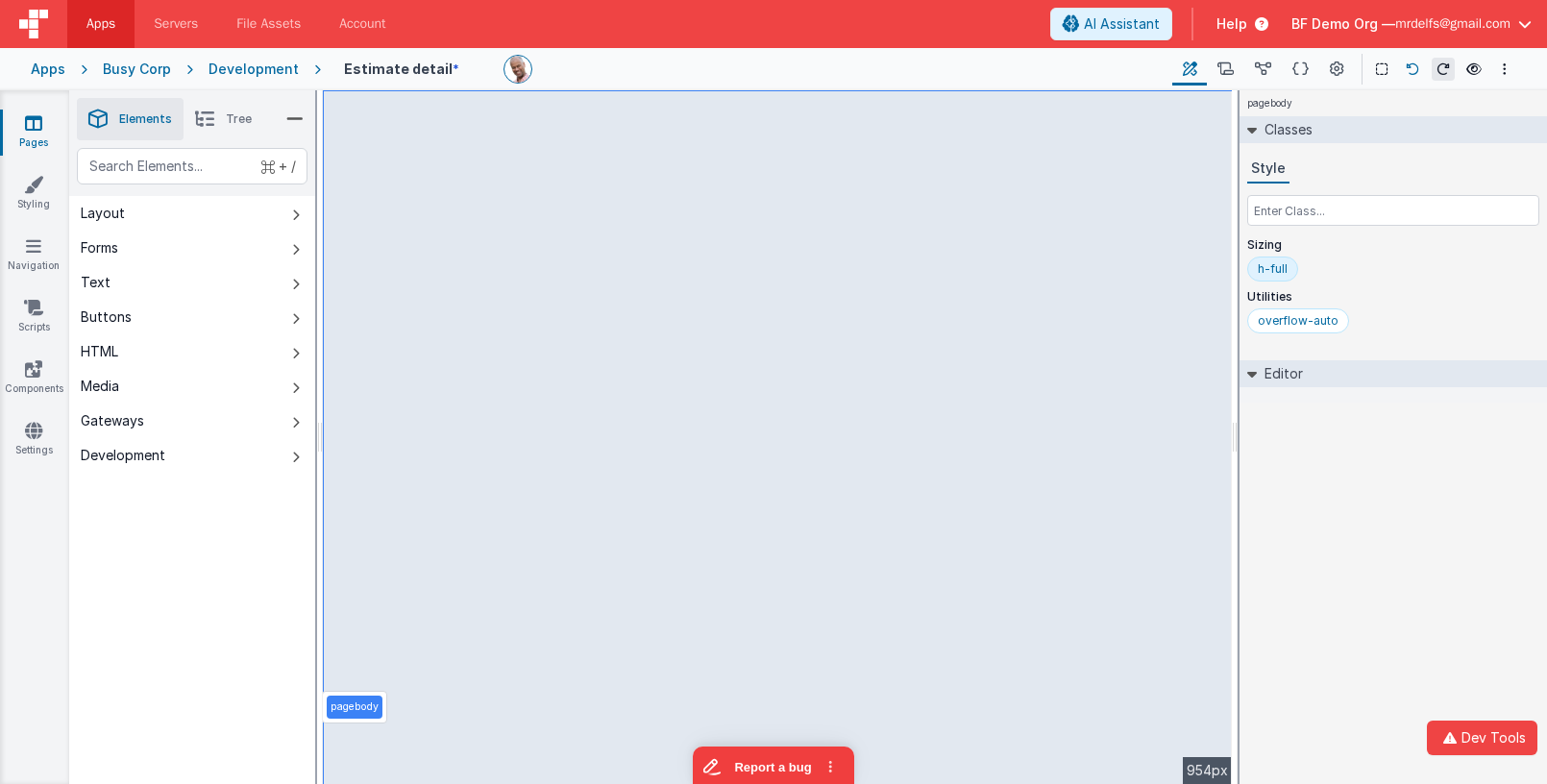 click at bounding box center [1412, 69] 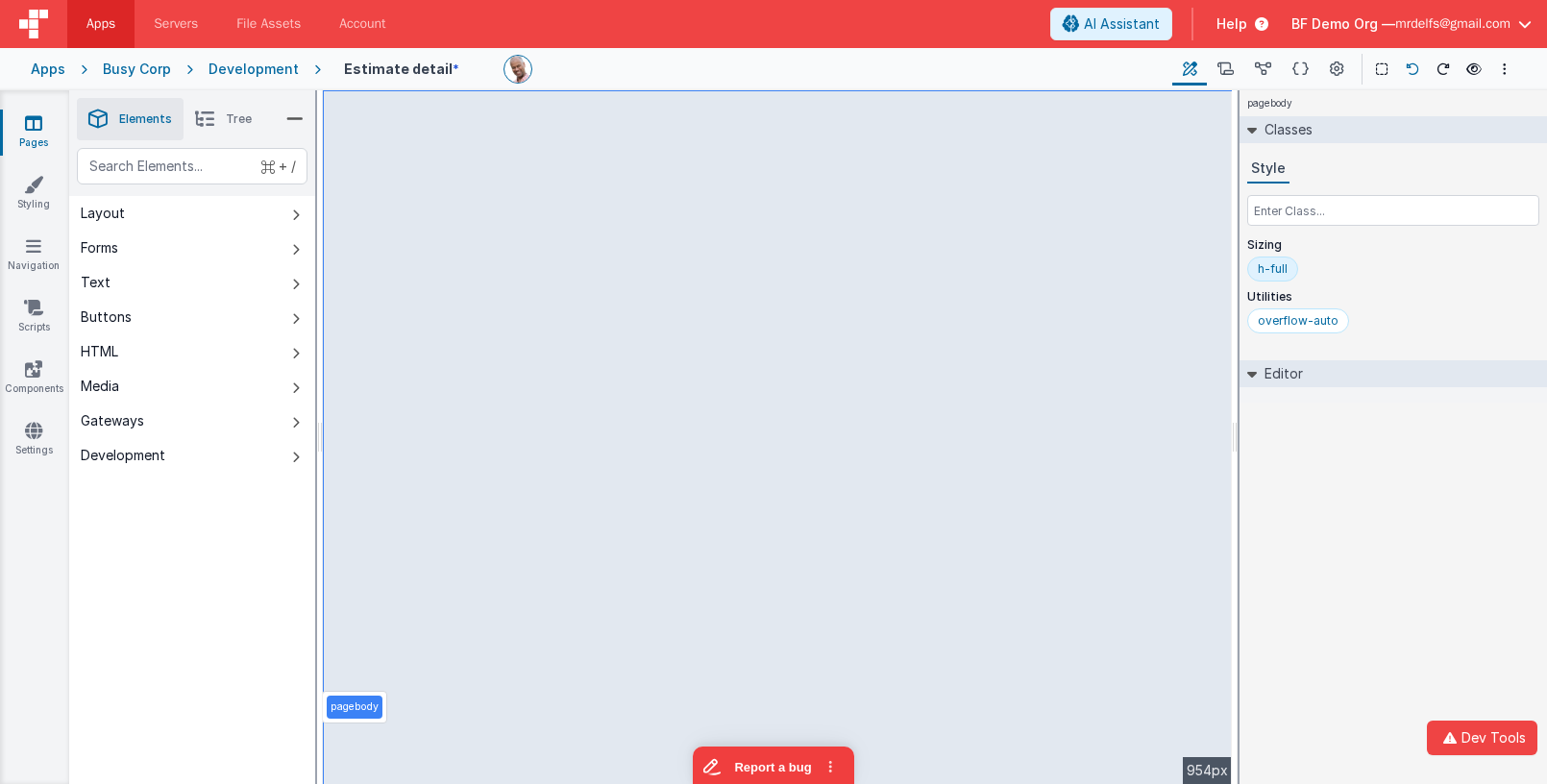 click at bounding box center [1412, 69] 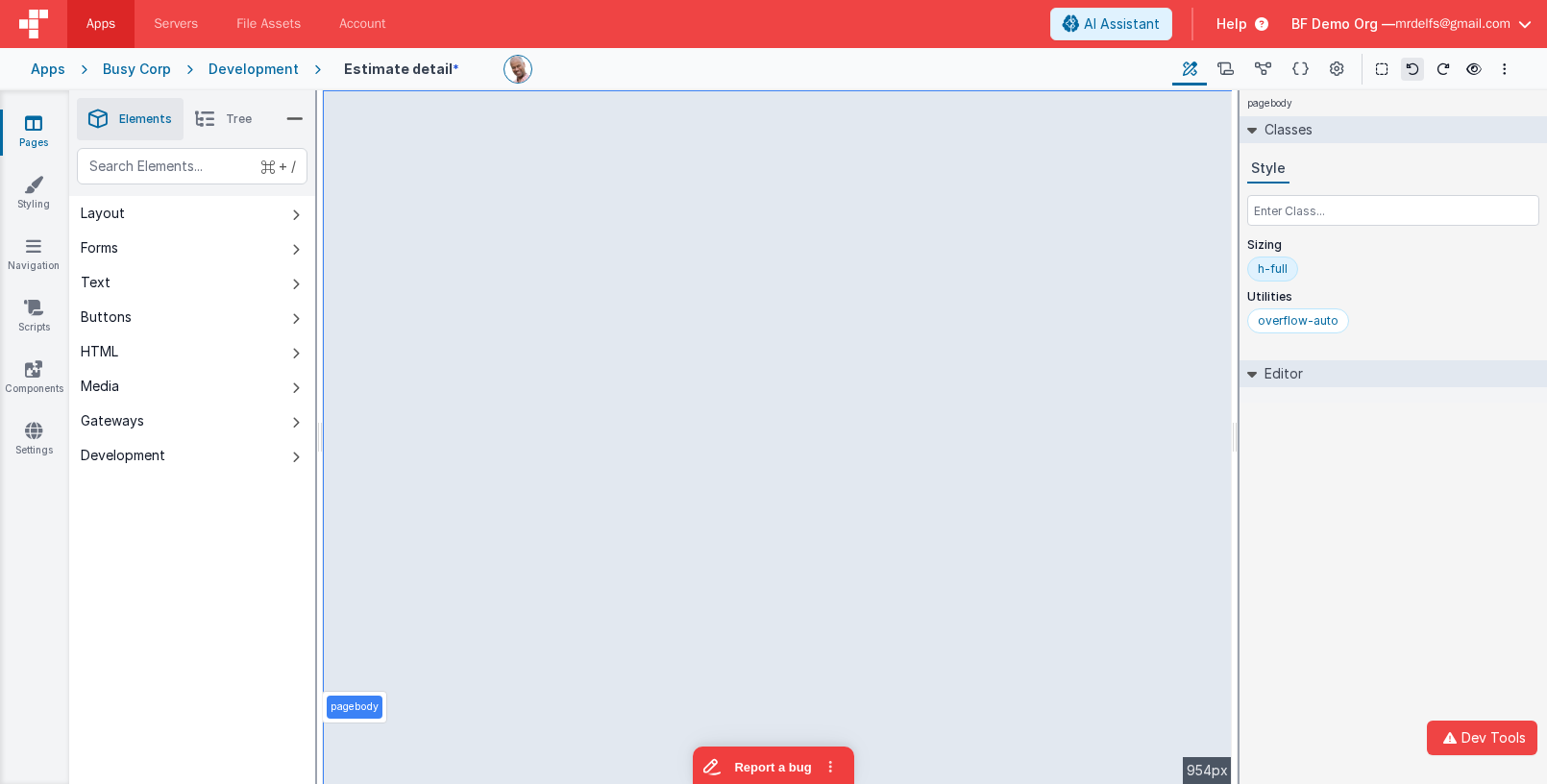 click at bounding box center (1412, 69) 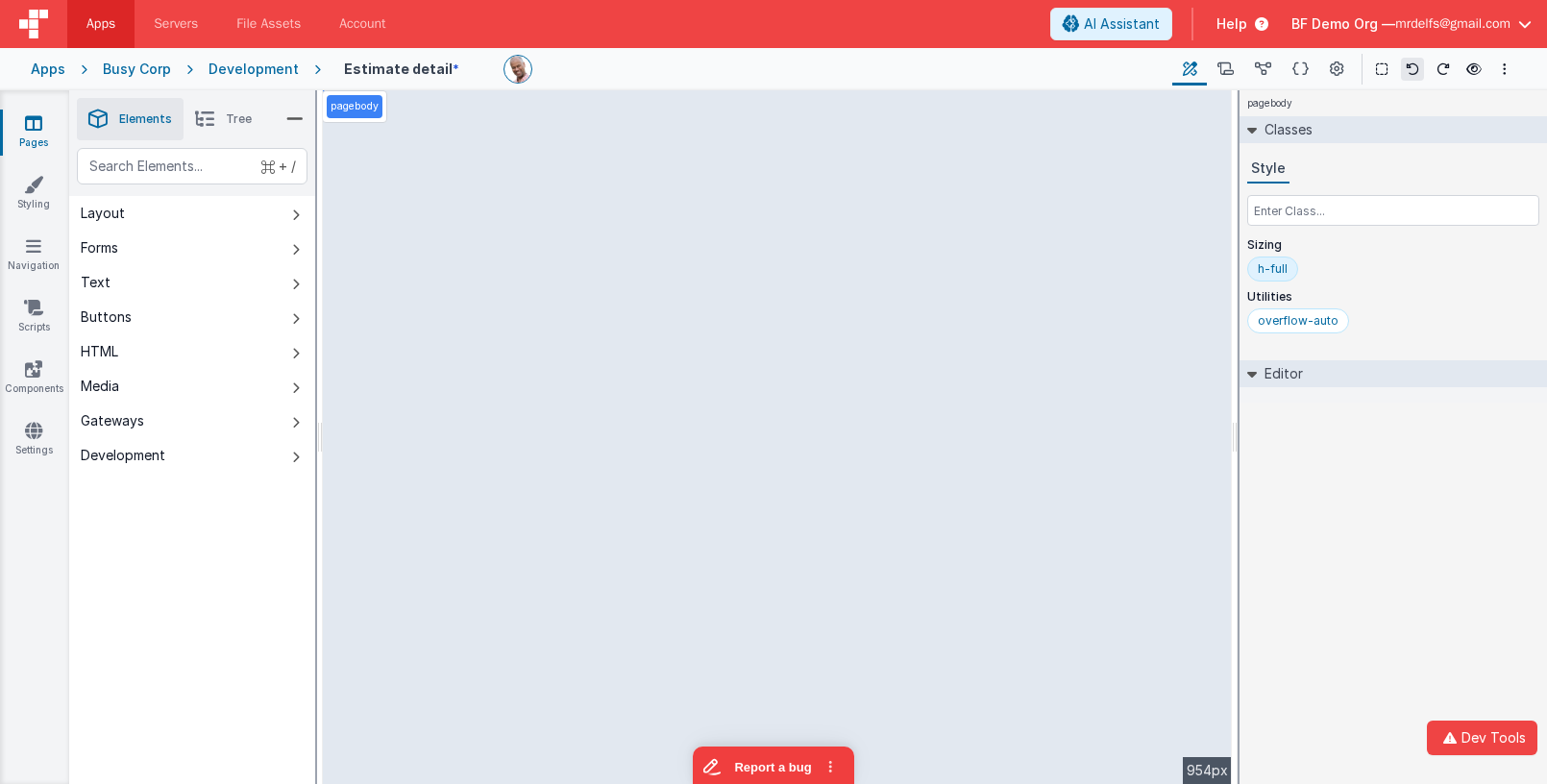 click at bounding box center (1412, 69) 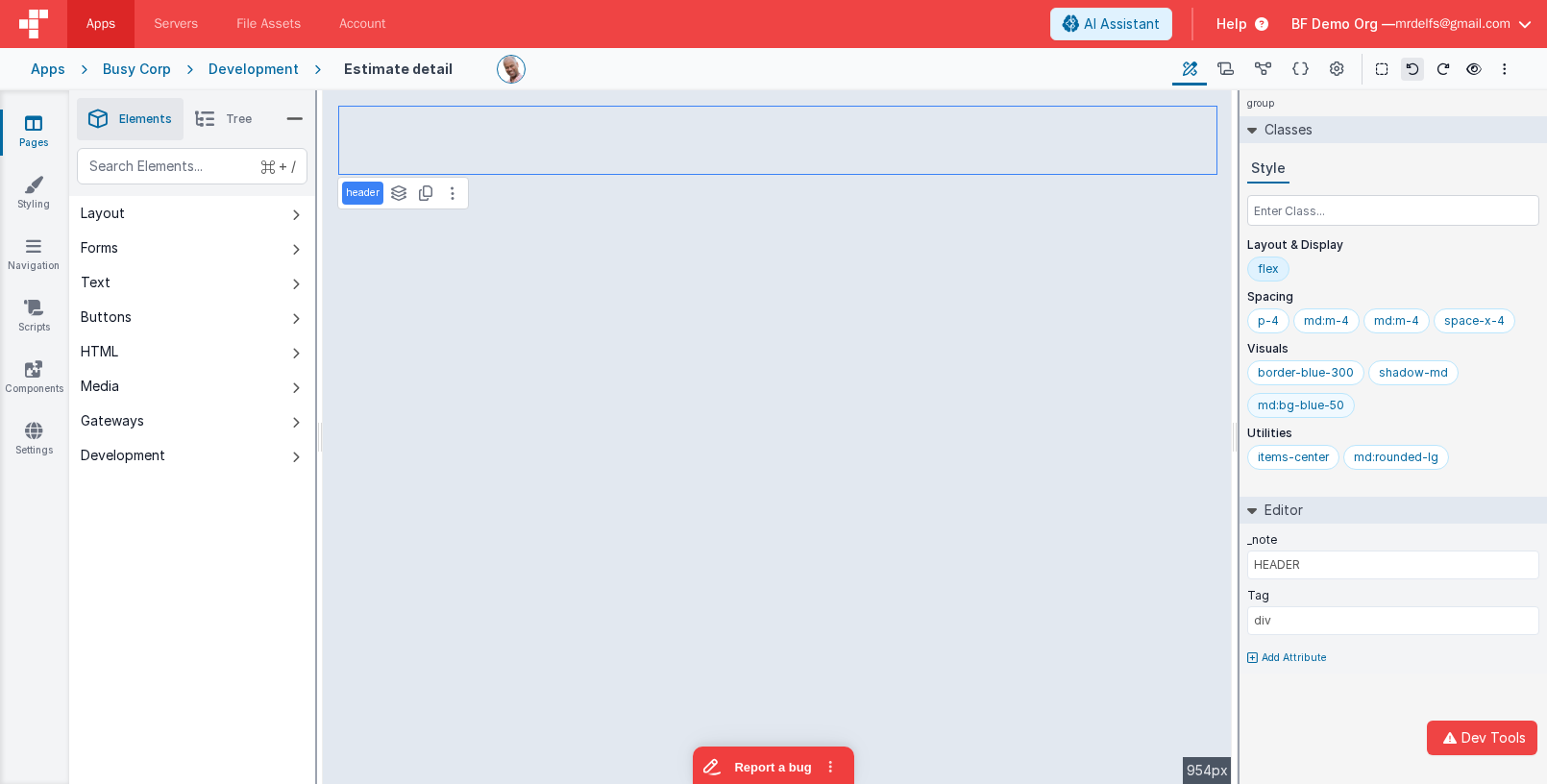 click on "md:bg-blue-50" at bounding box center (1301, 405) 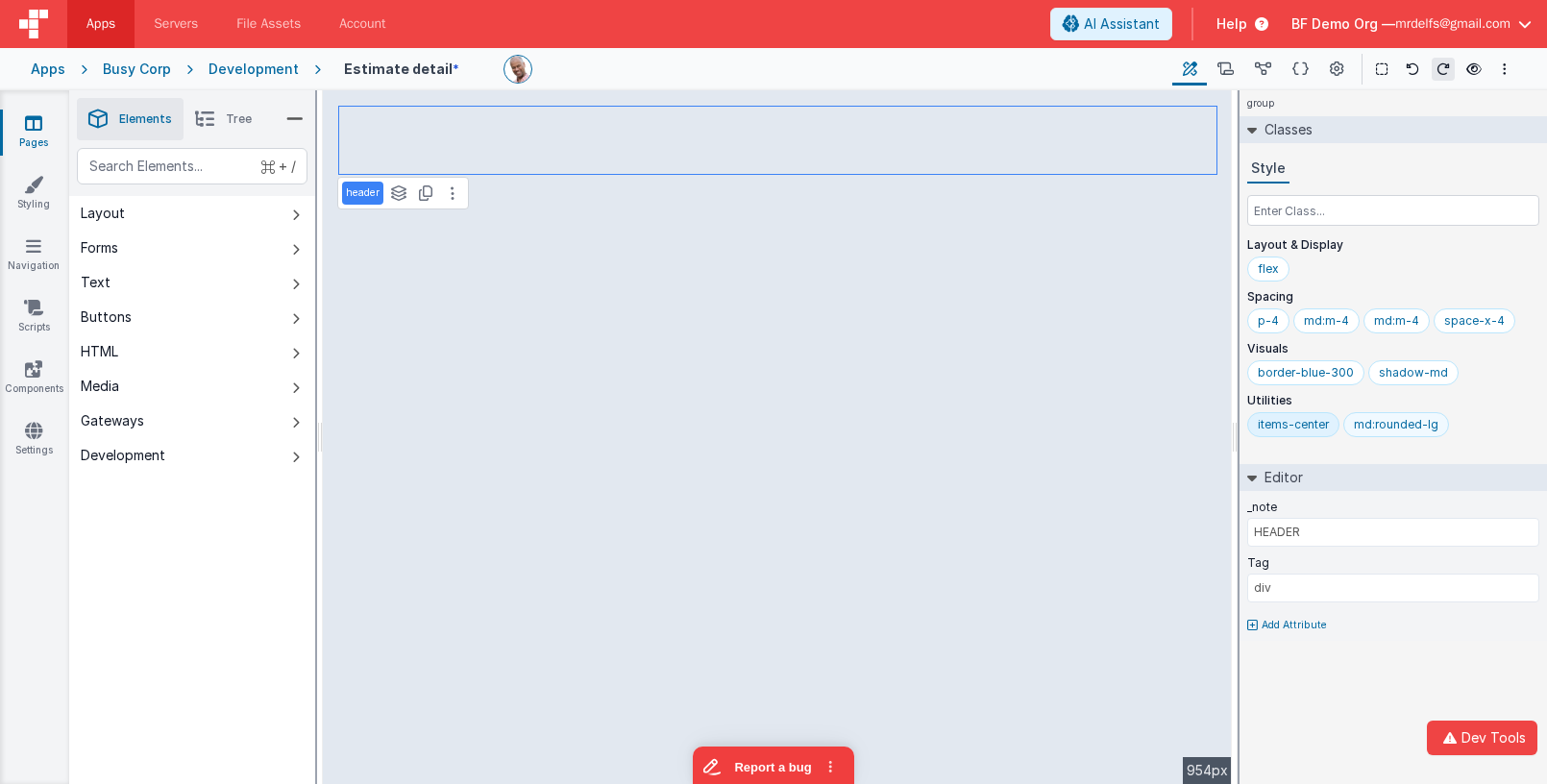 click on "md:rounded-lg" at bounding box center (1396, 425) 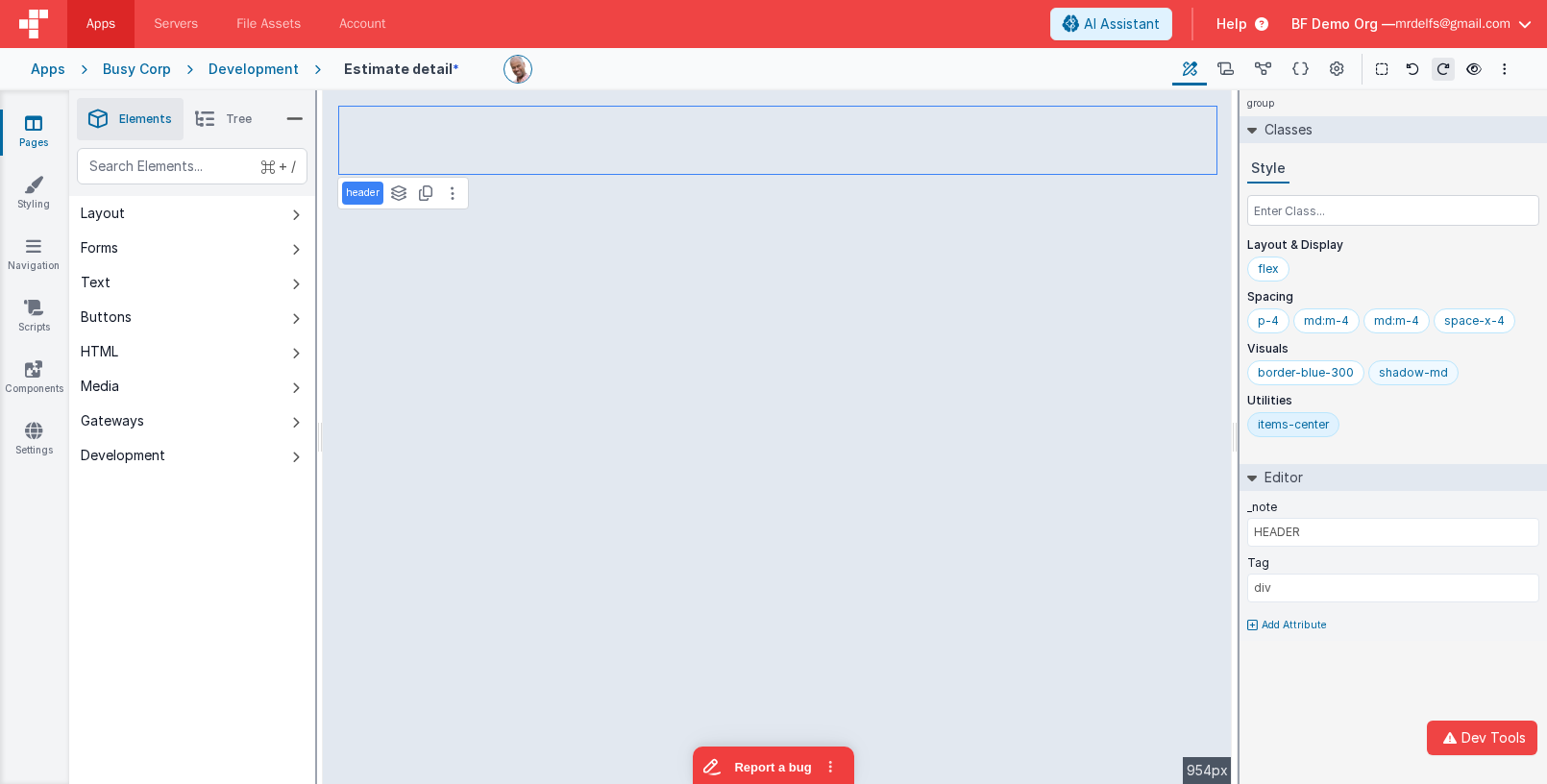 click on "shadow-md" at bounding box center (1413, 373) 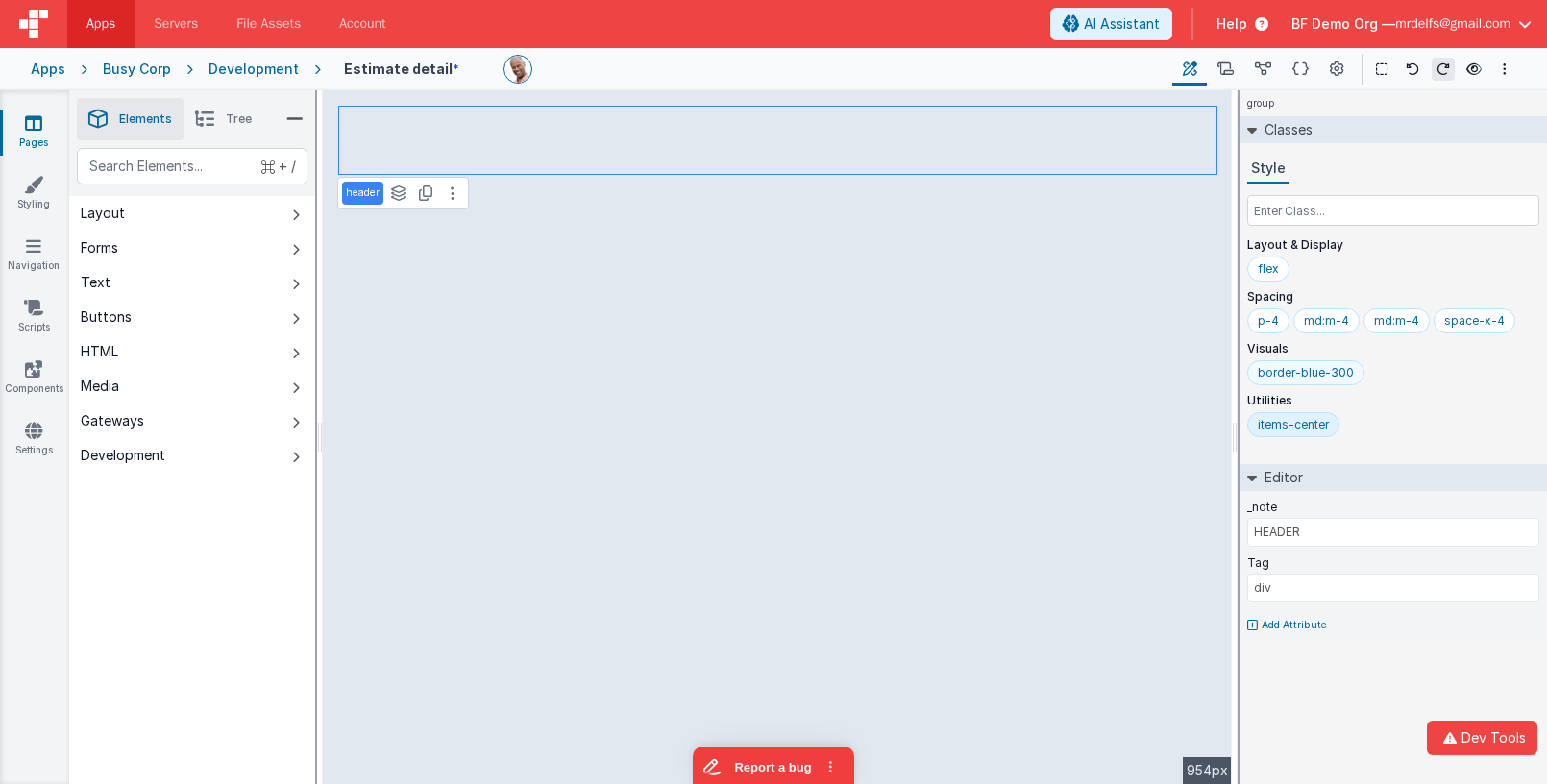 click on "border-blue-300" at bounding box center (1306, 373) 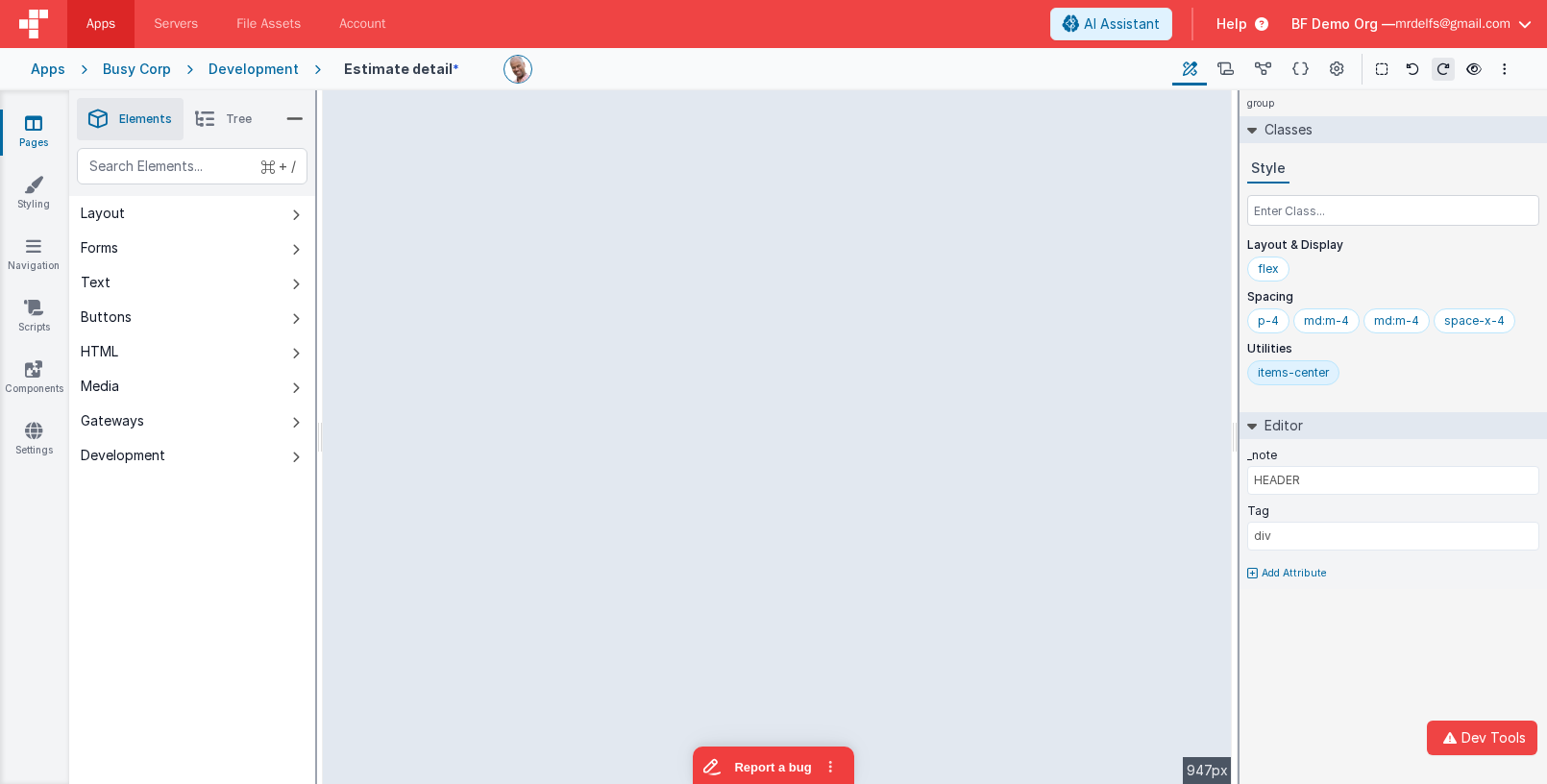 drag, startPoint x: 1236, startPoint y: 213, endPoint x: 1296, endPoint y: 242, distance: 66.64083 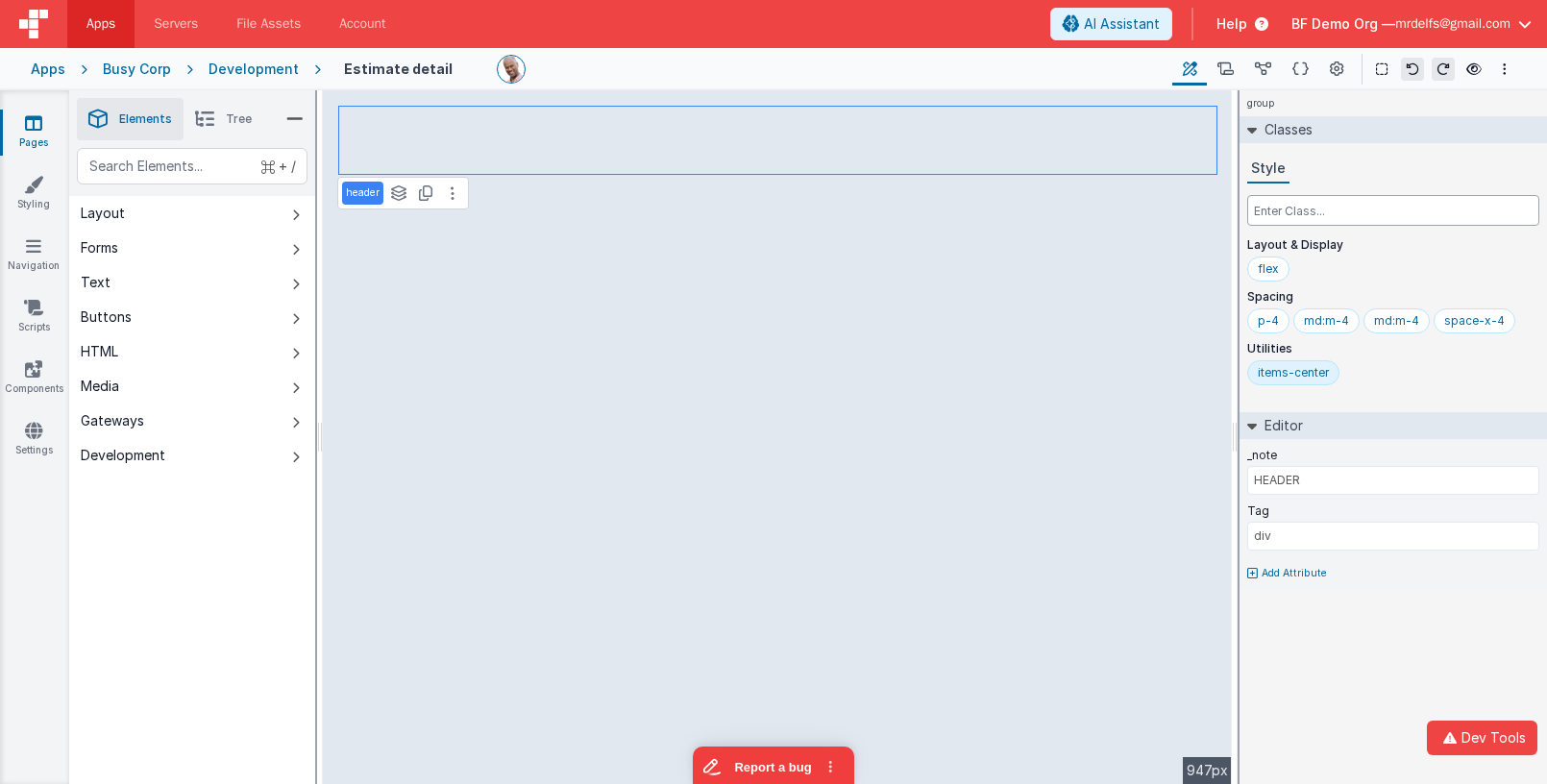 click at bounding box center (1393, 210) 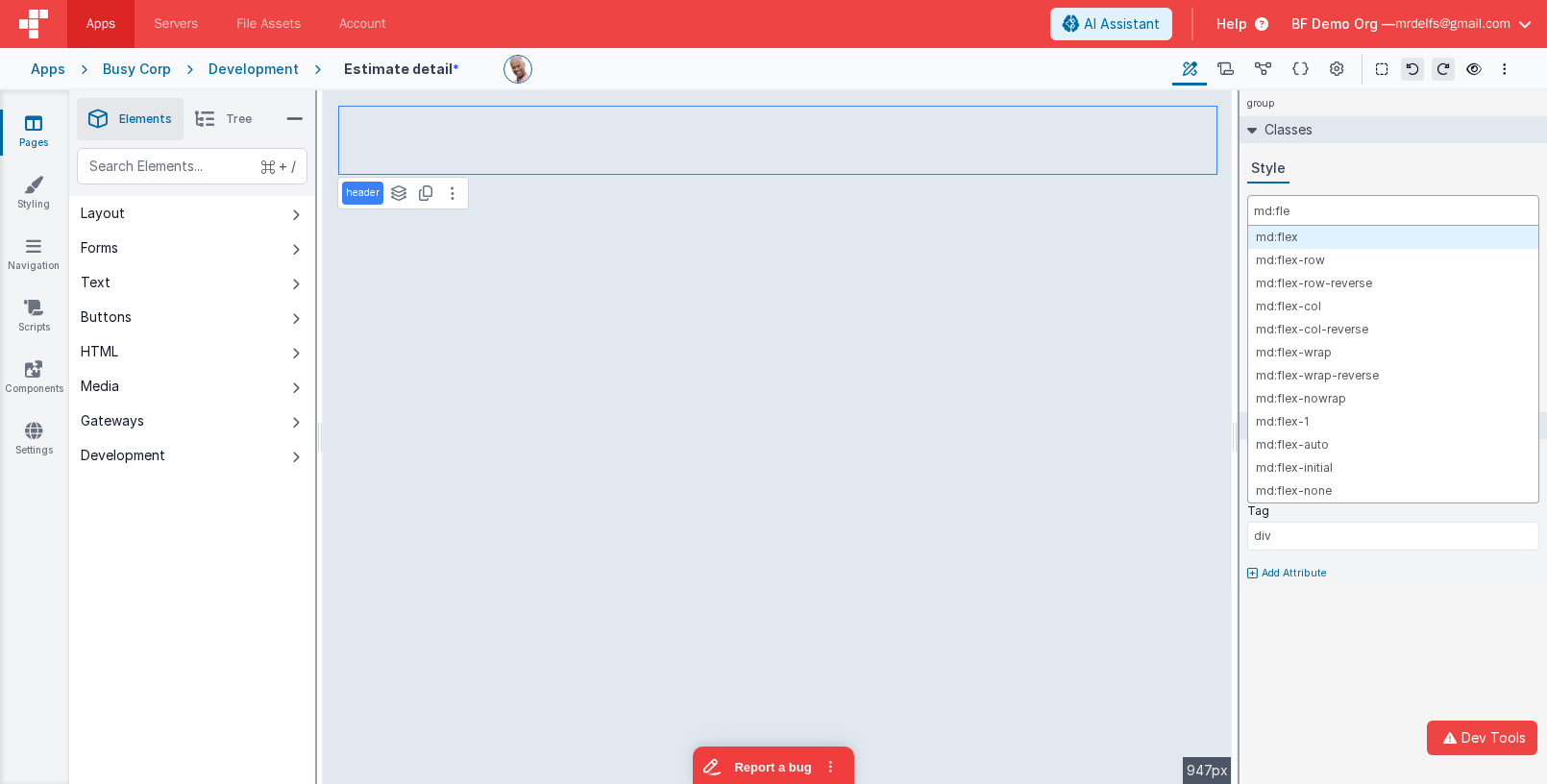 type on "md:flex" 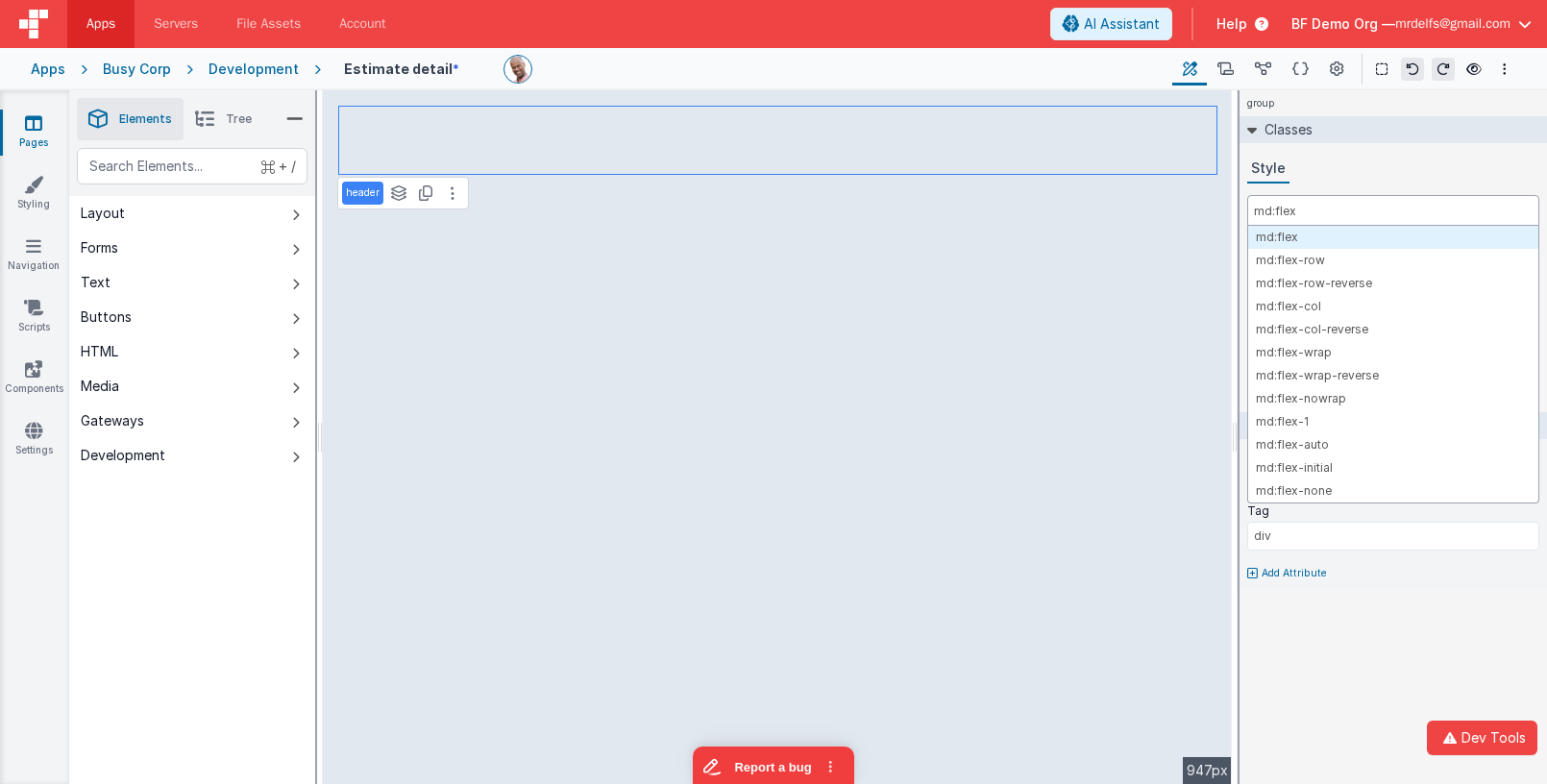 type 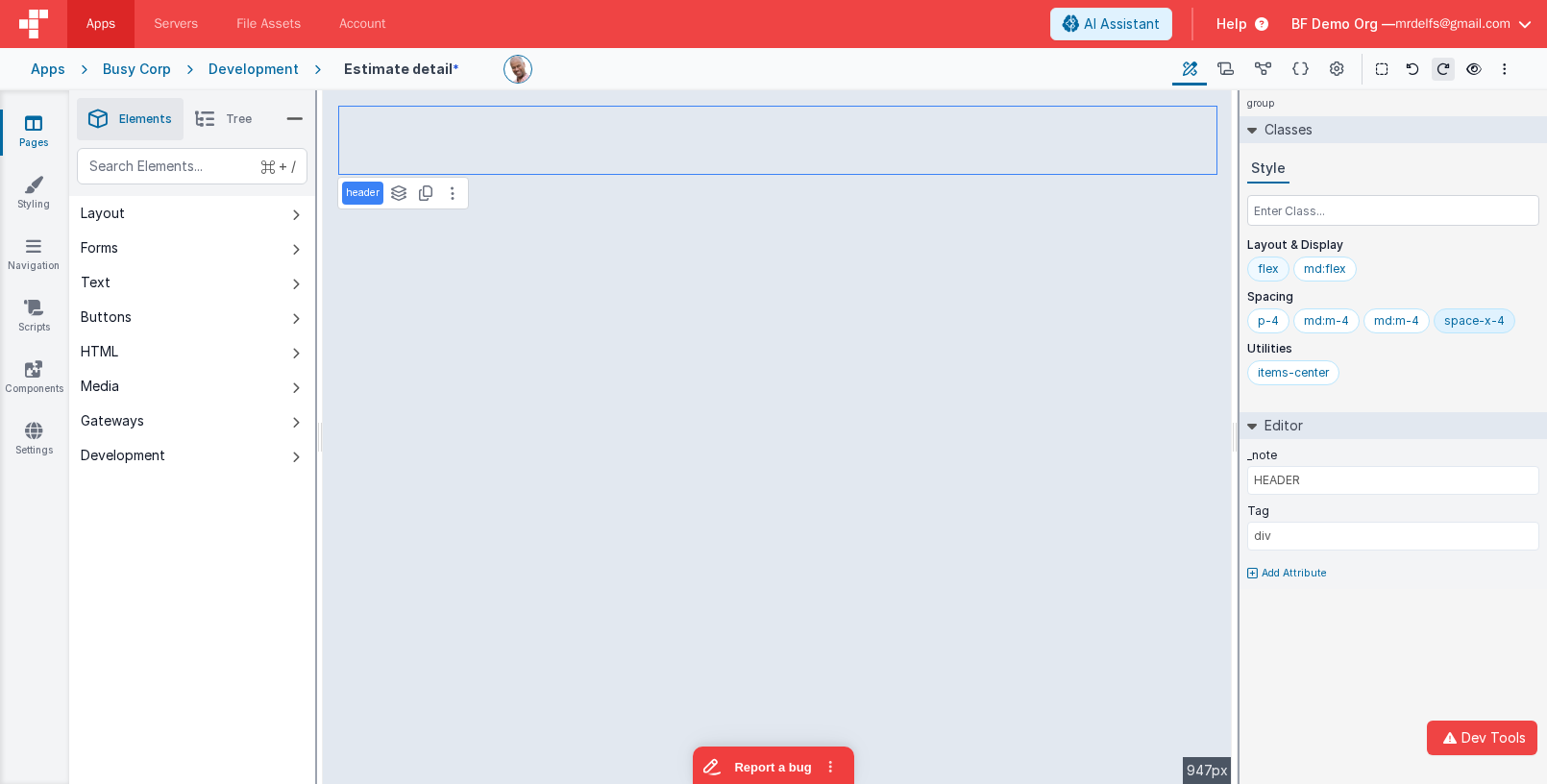 click on "flex" at bounding box center [1268, 269] 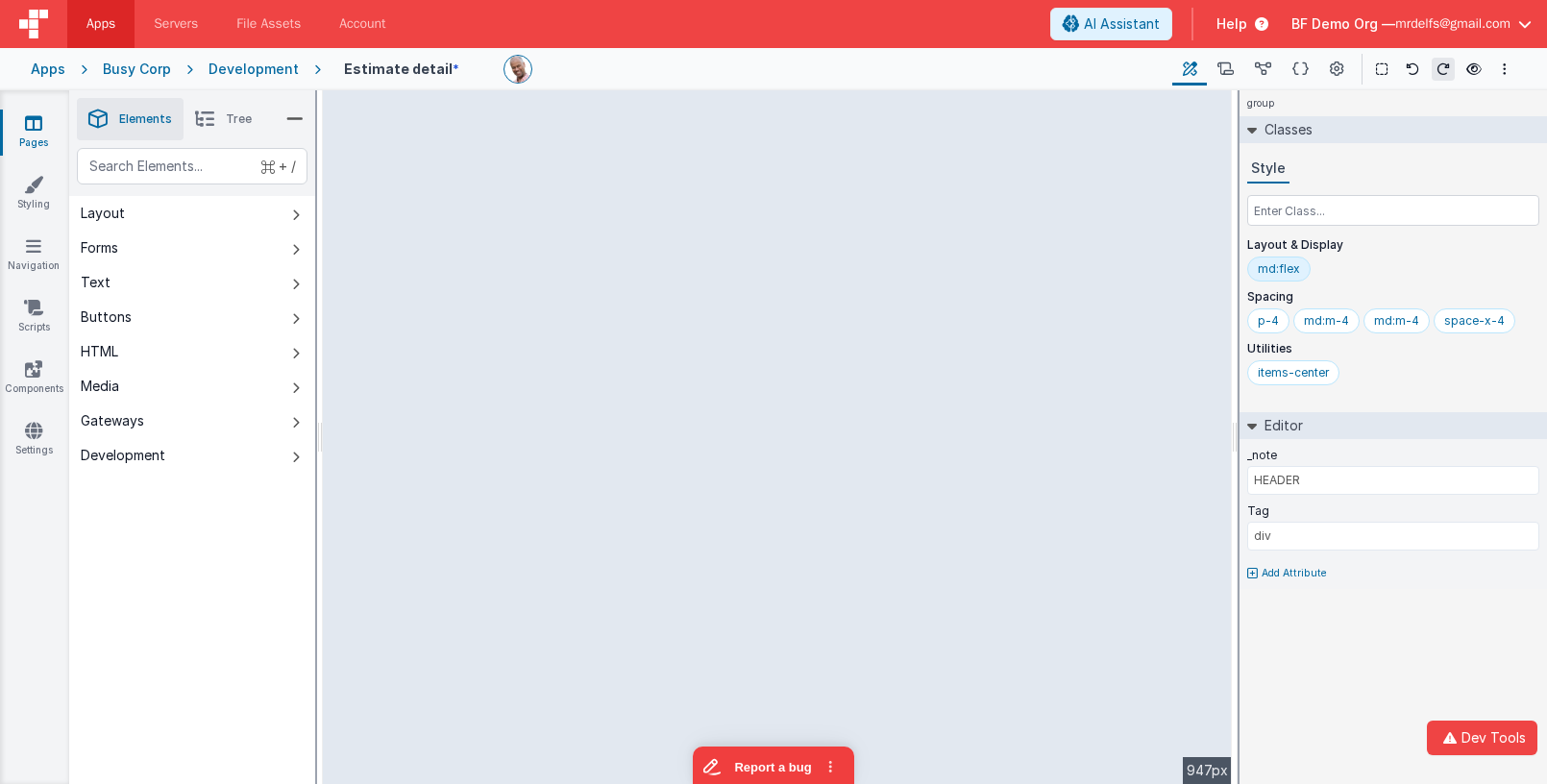 drag, startPoint x: 1235, startPoint y: 213, endPoint x: 1273, endPoint y: 200, distance: 40.162171 